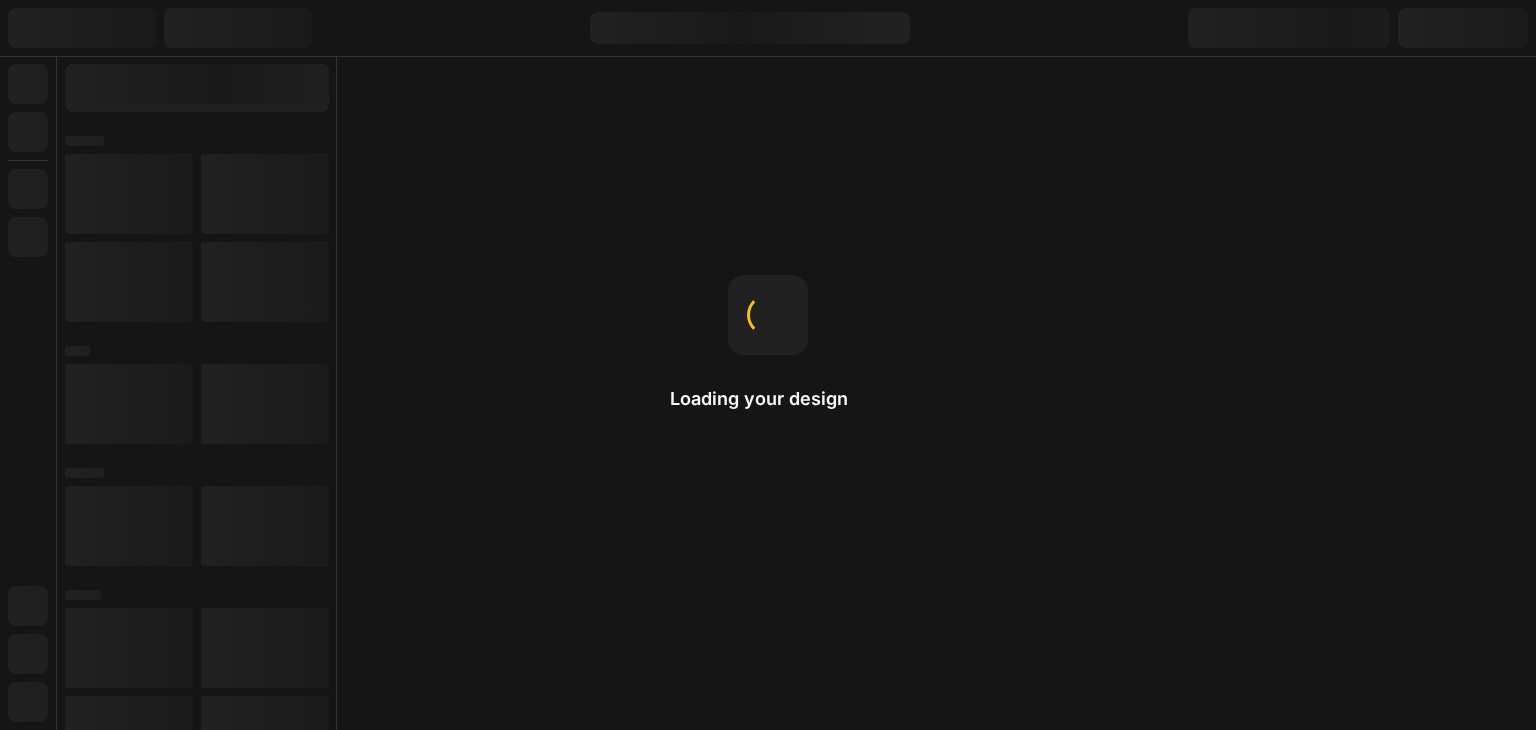 scroll, scrollTop: 0, scrollLeft: 0, axis: both 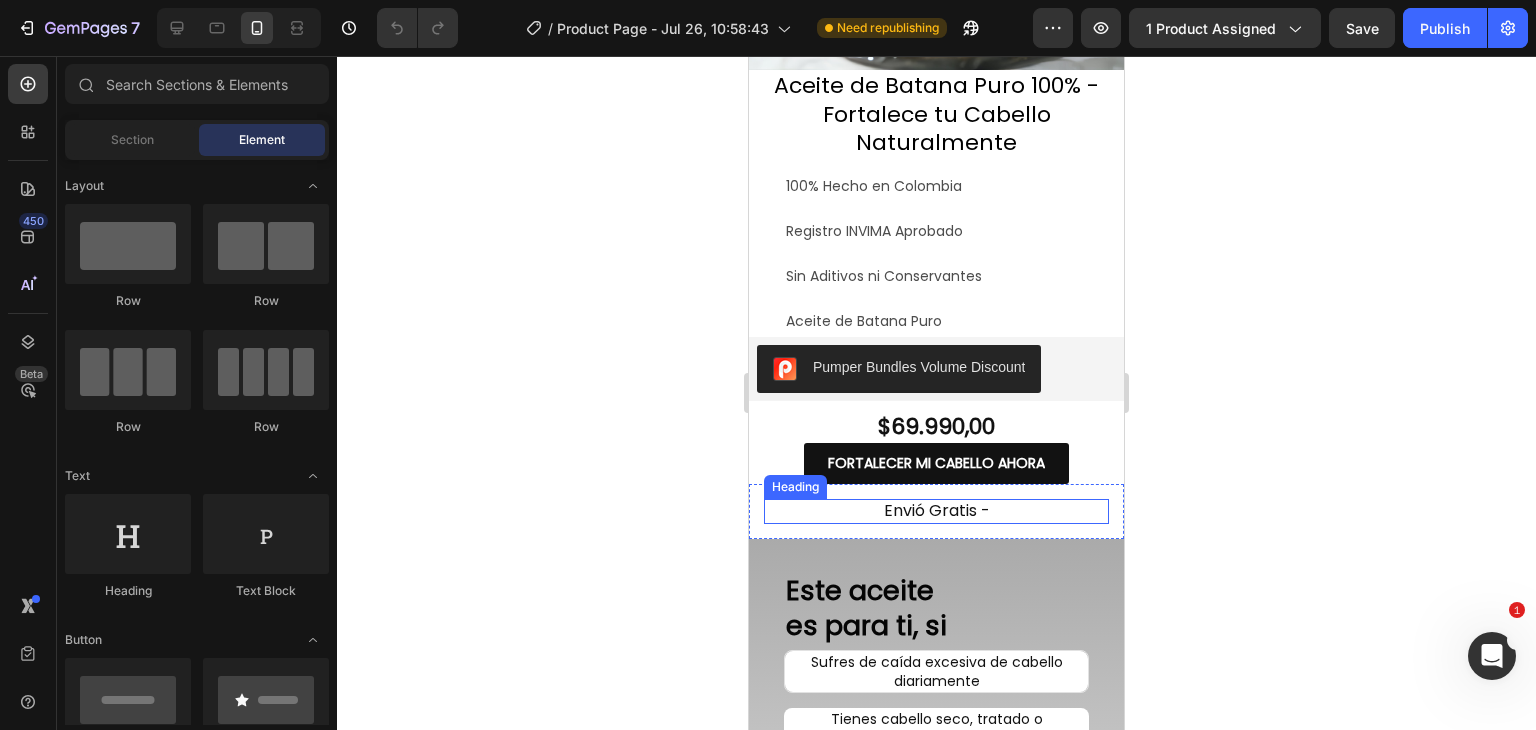 click on "envió gratis -" at bounding box center [936, 511] 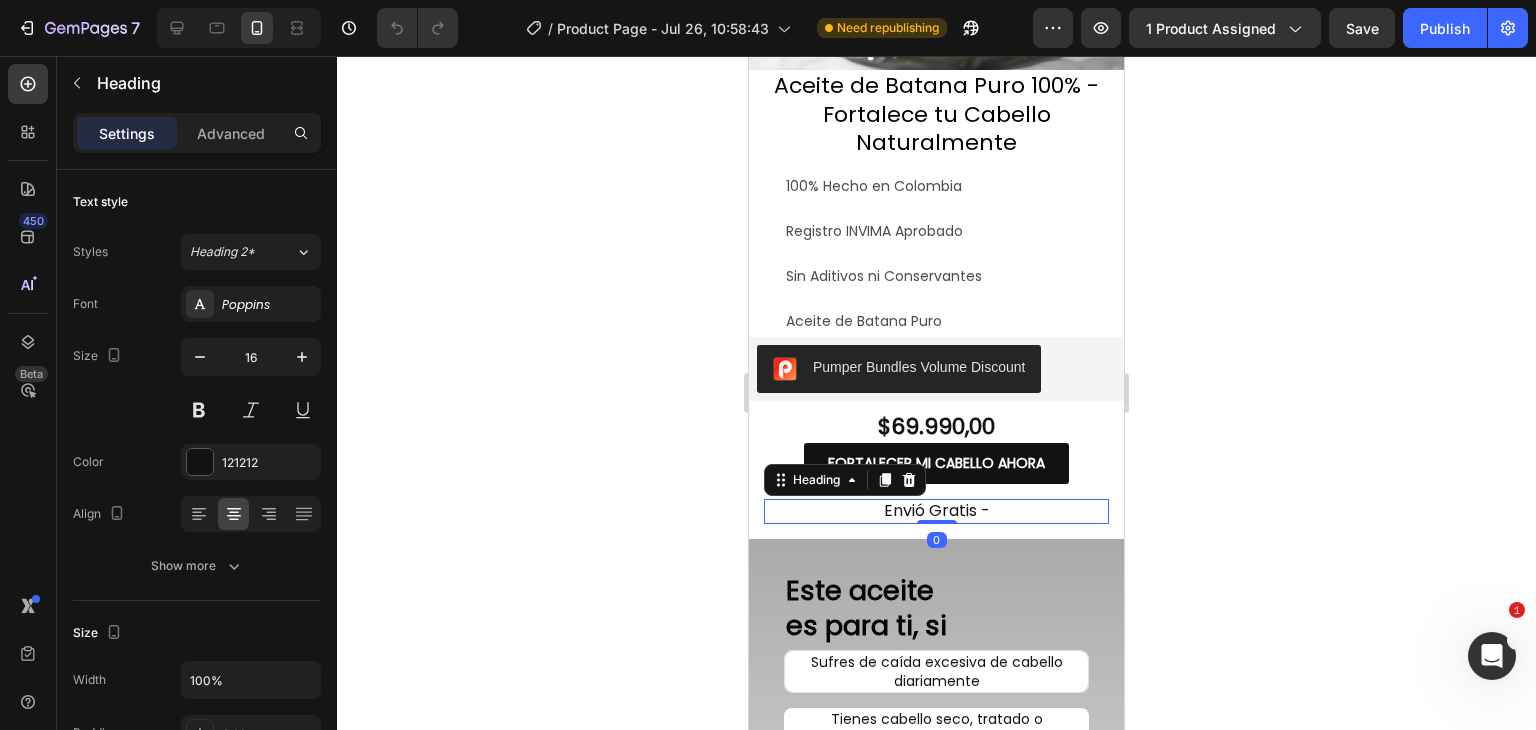 click on "envió gratis -" at bounding box center [936, 511] 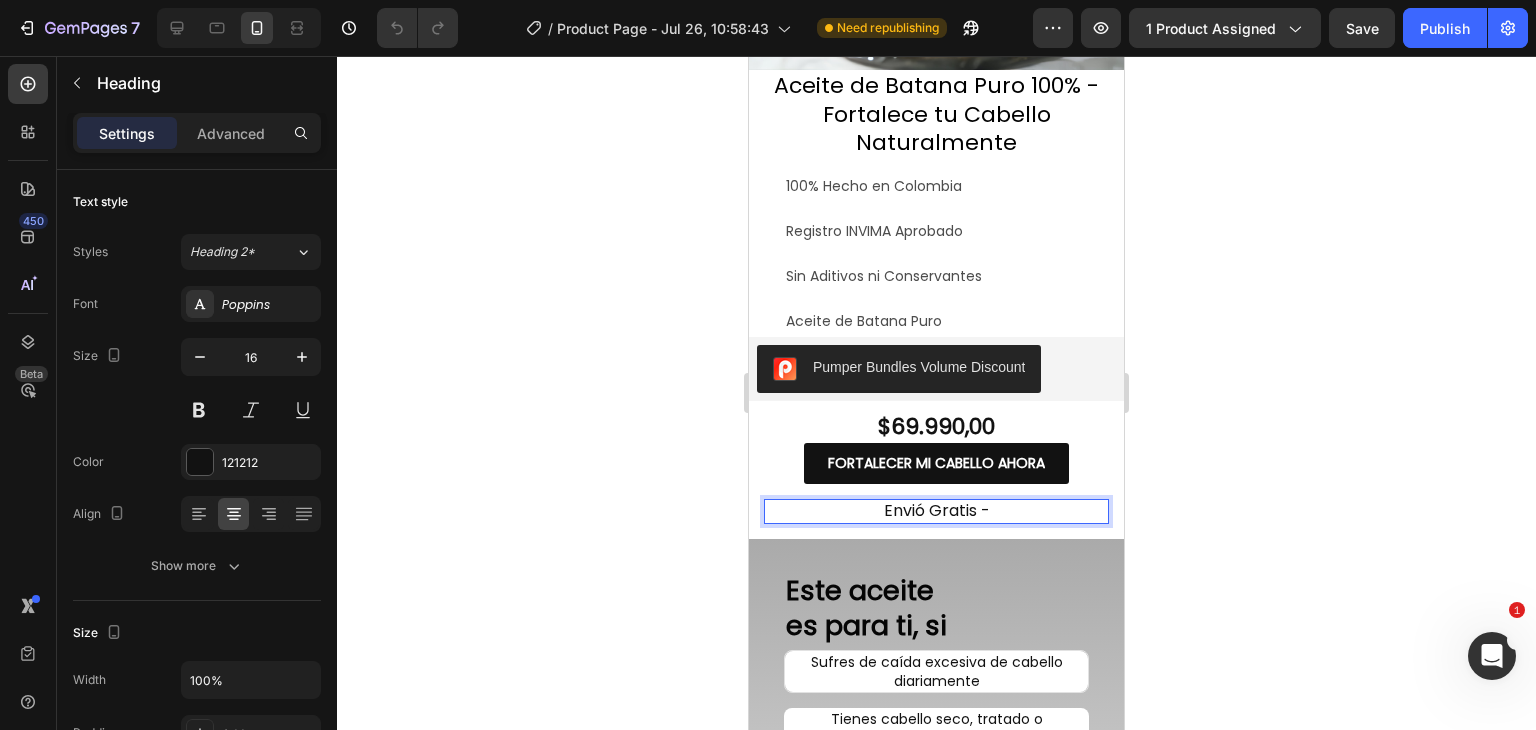 click on "envió gratis -" at bounding box center [936, 511] 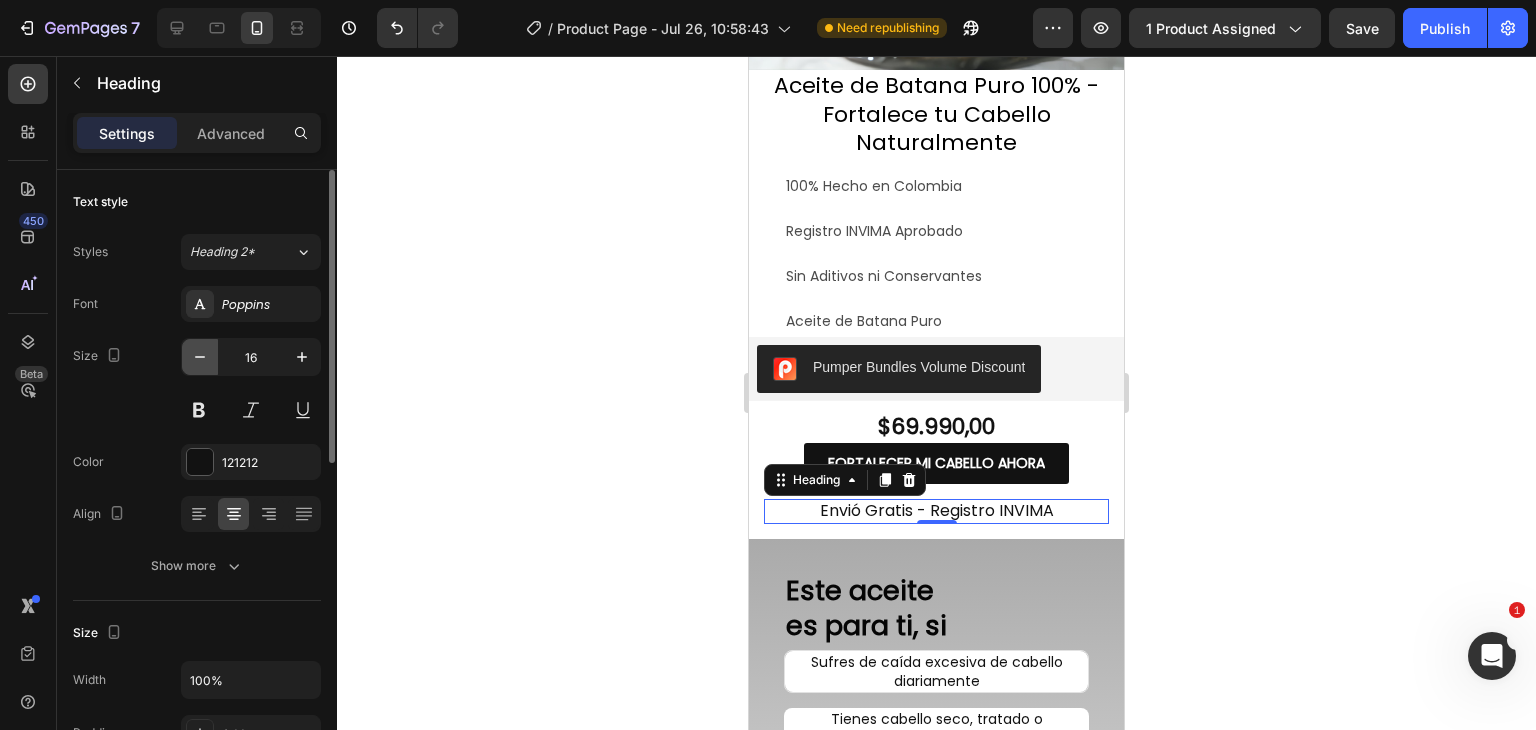 click 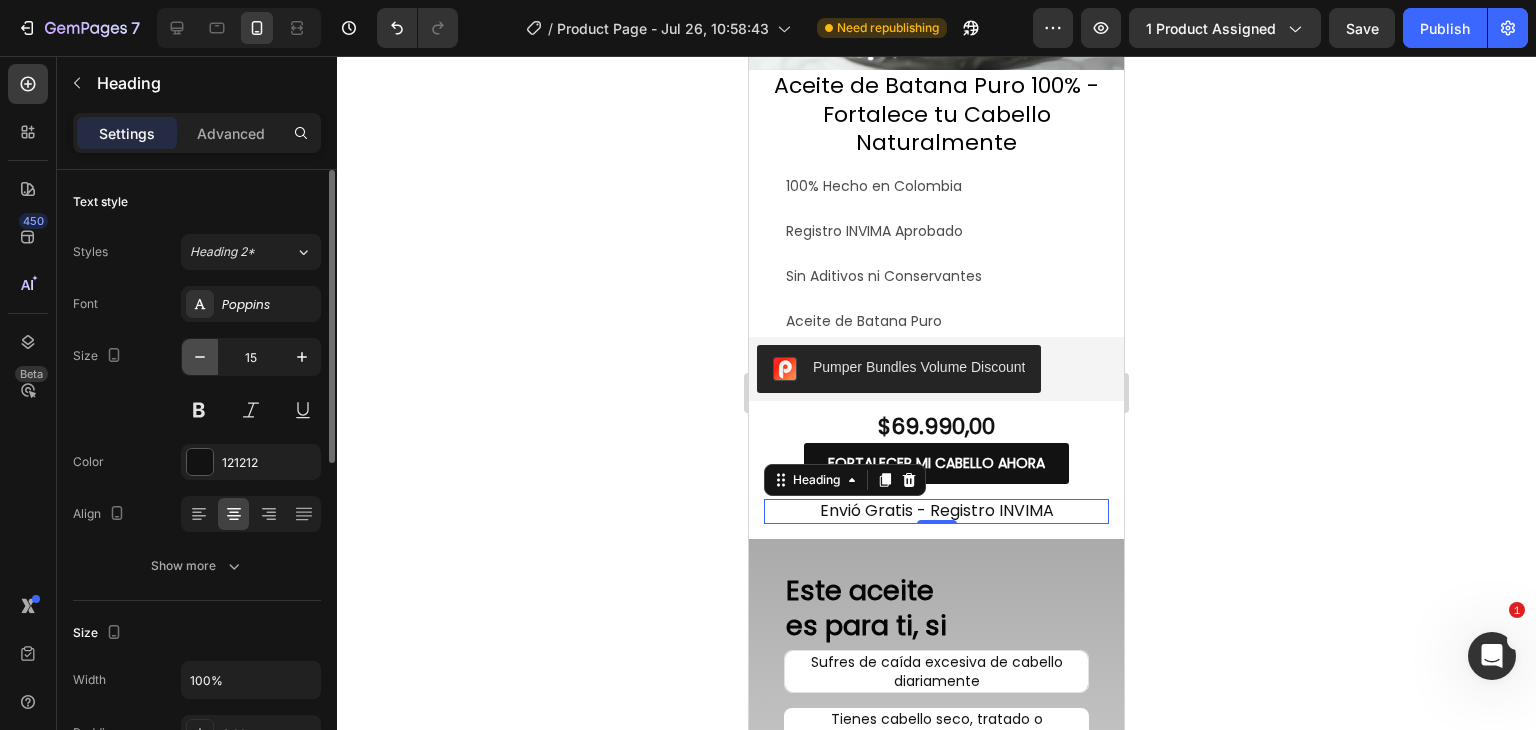 click 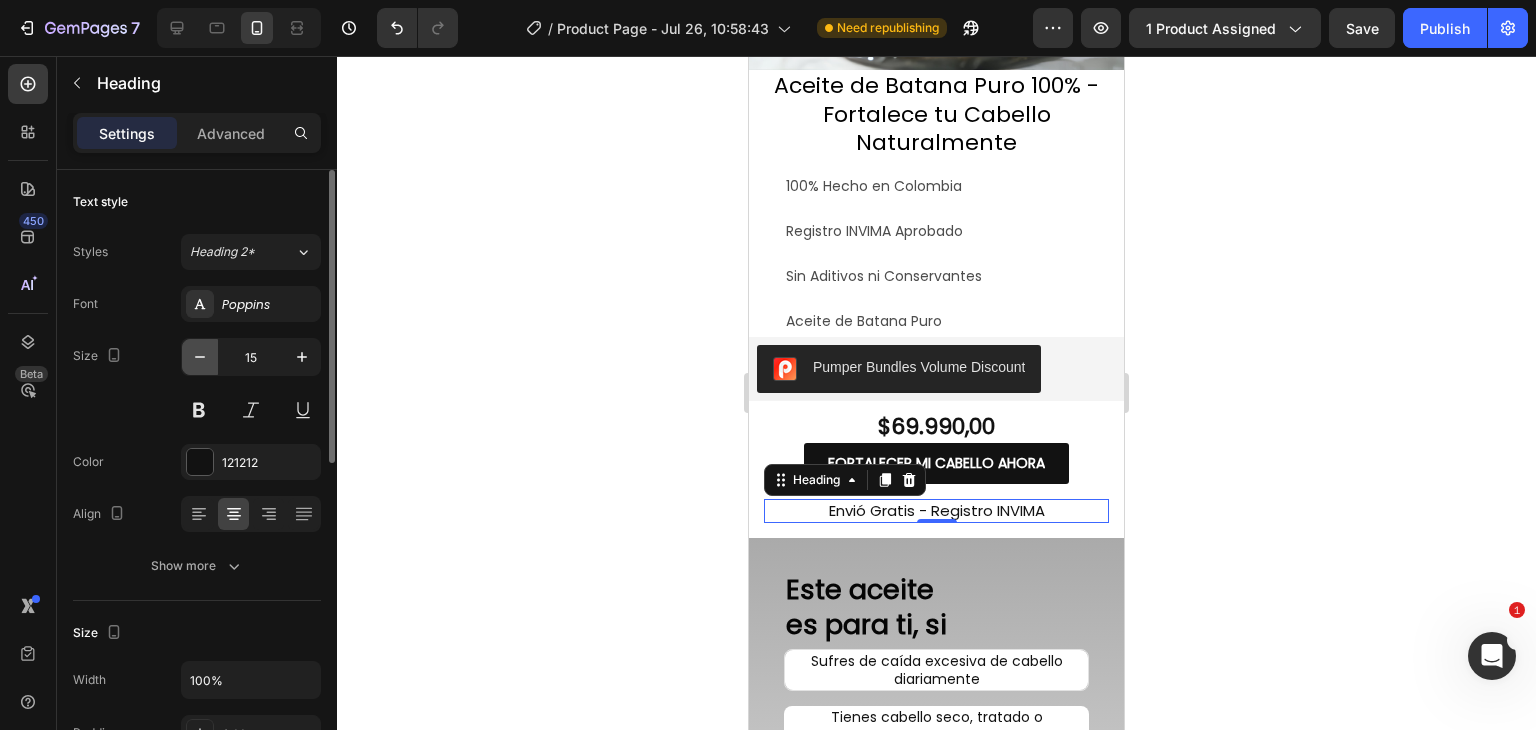 click 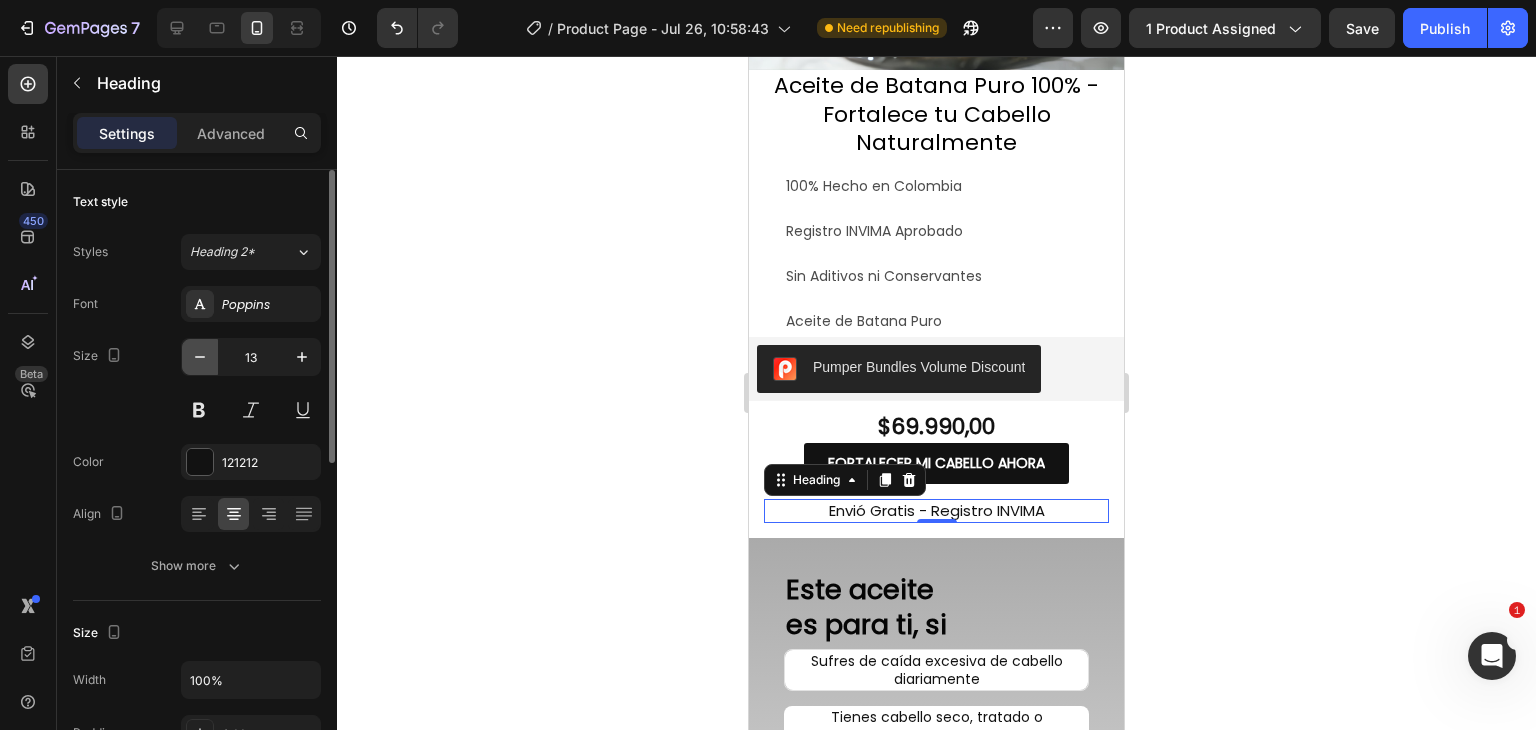 click 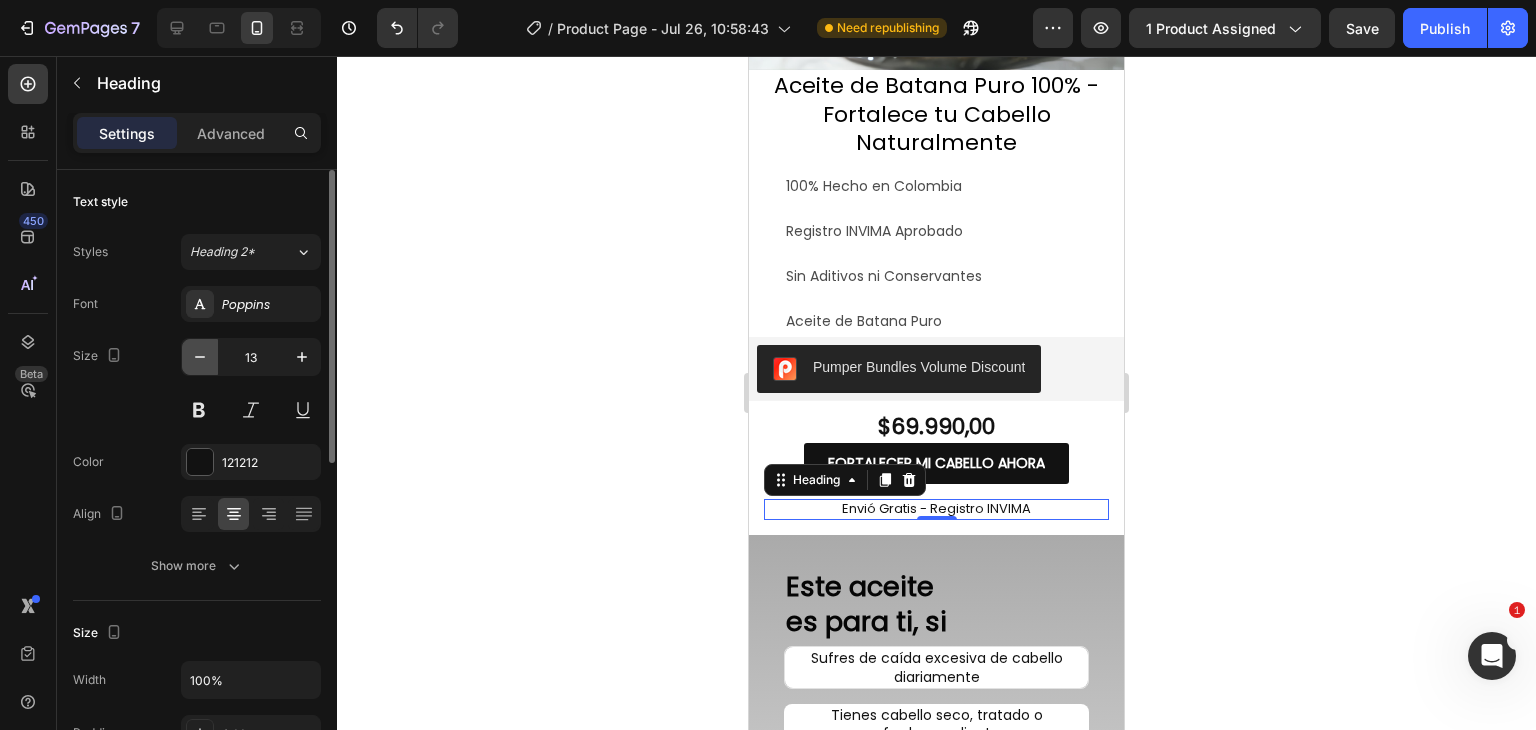 type on "12" 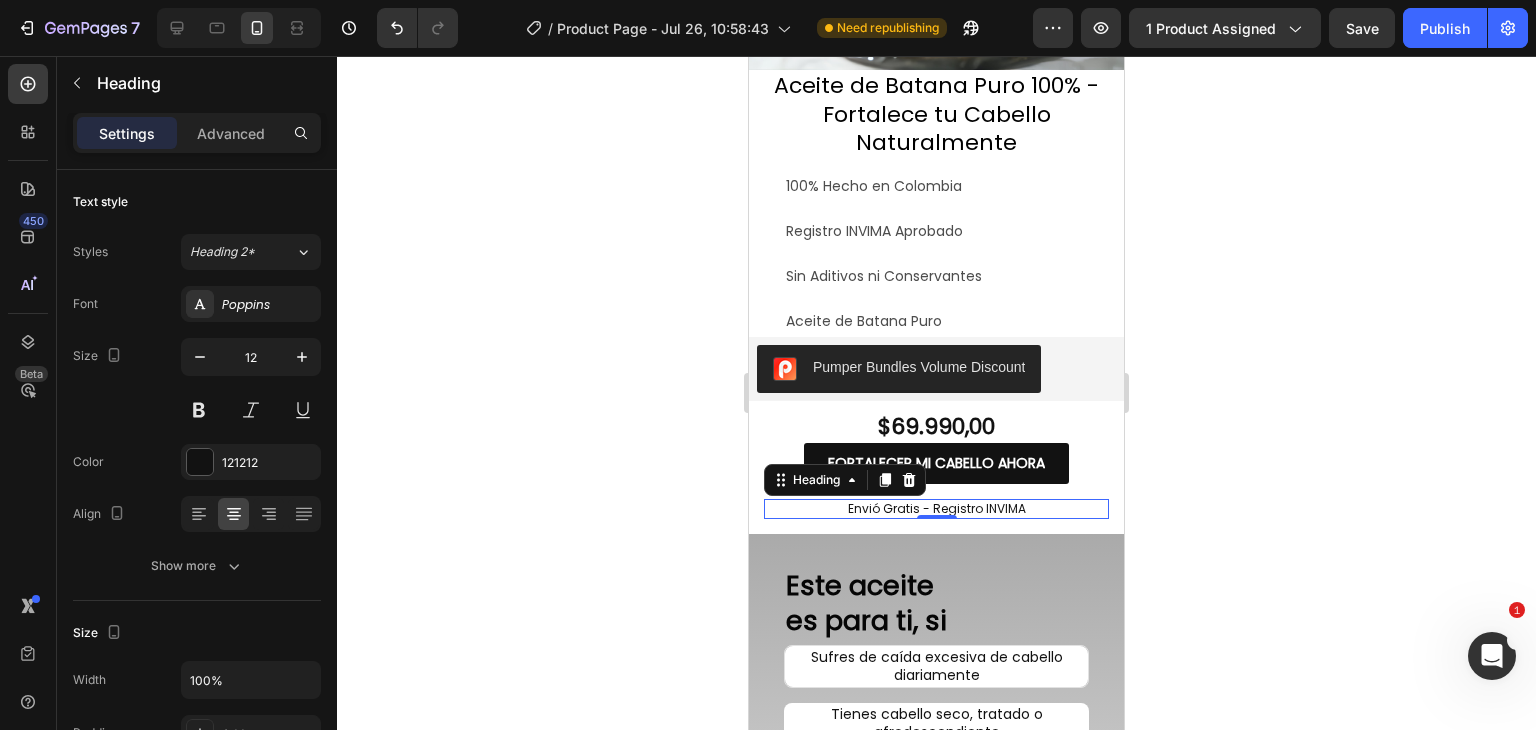 click 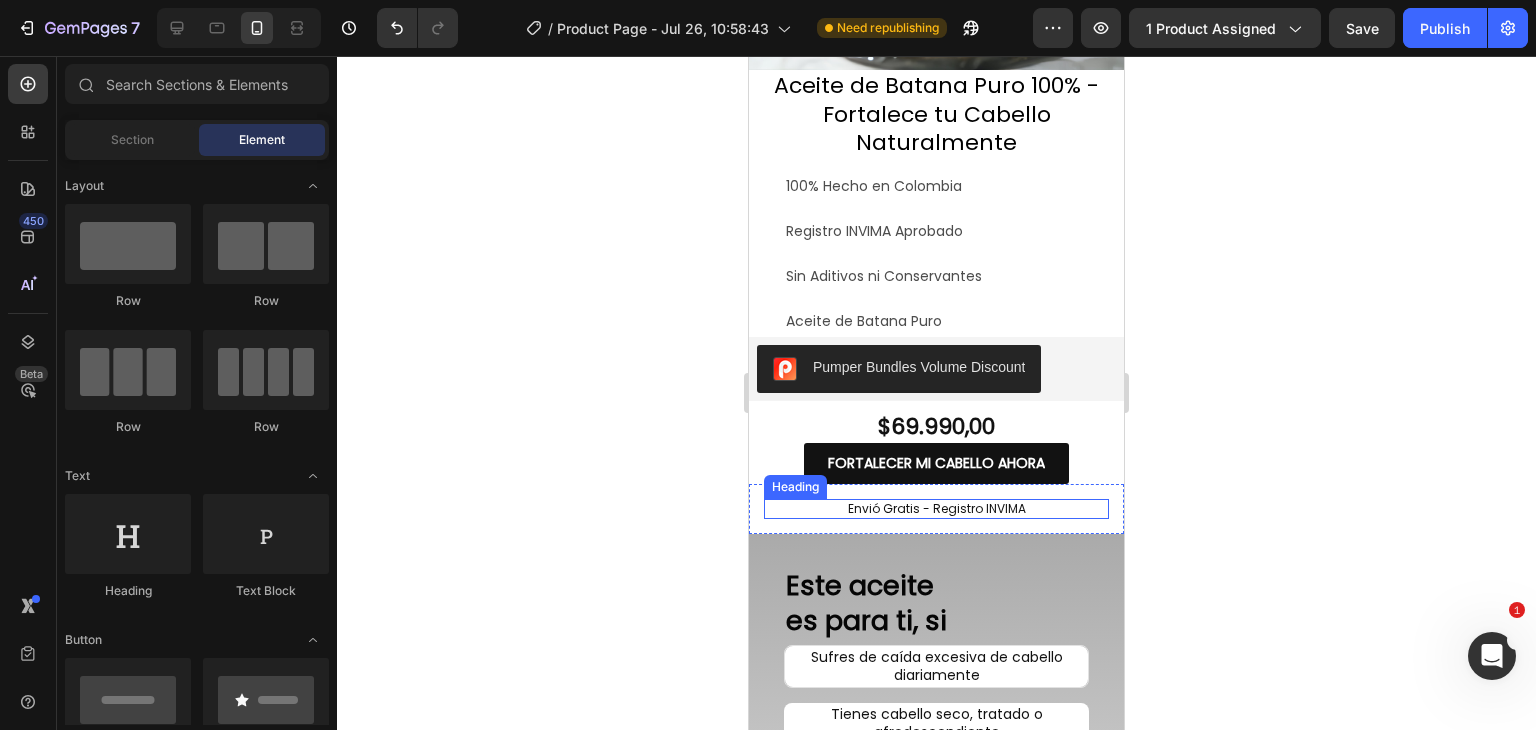 click on "envió gratis - Registro INVIMA" at bounding box center (936, 509) 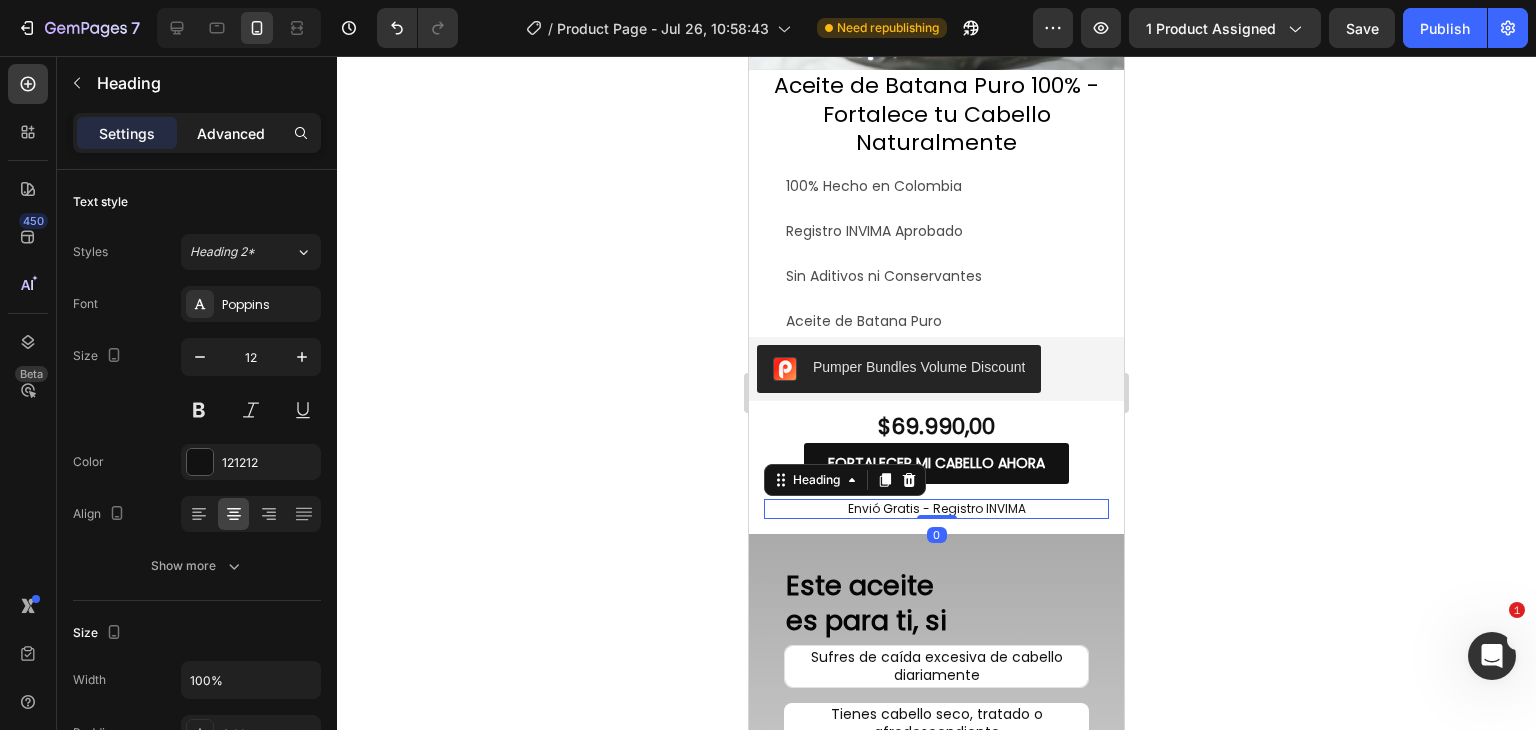 click on "Advanced" at bounding box center [231, 133] 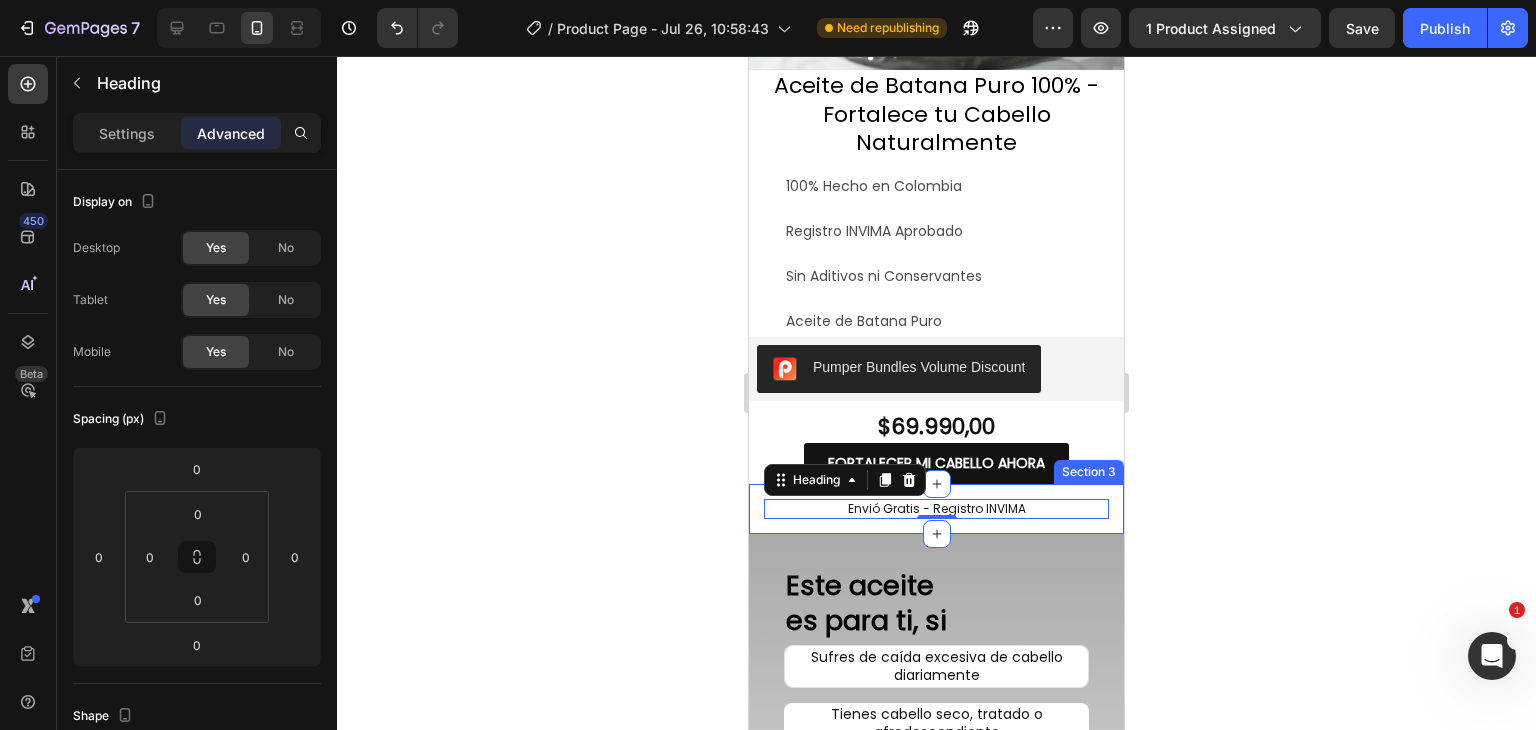 click on "envió gratis - Registro INVIMA Heading   0 Section 3" at bounding box center [936, 509] 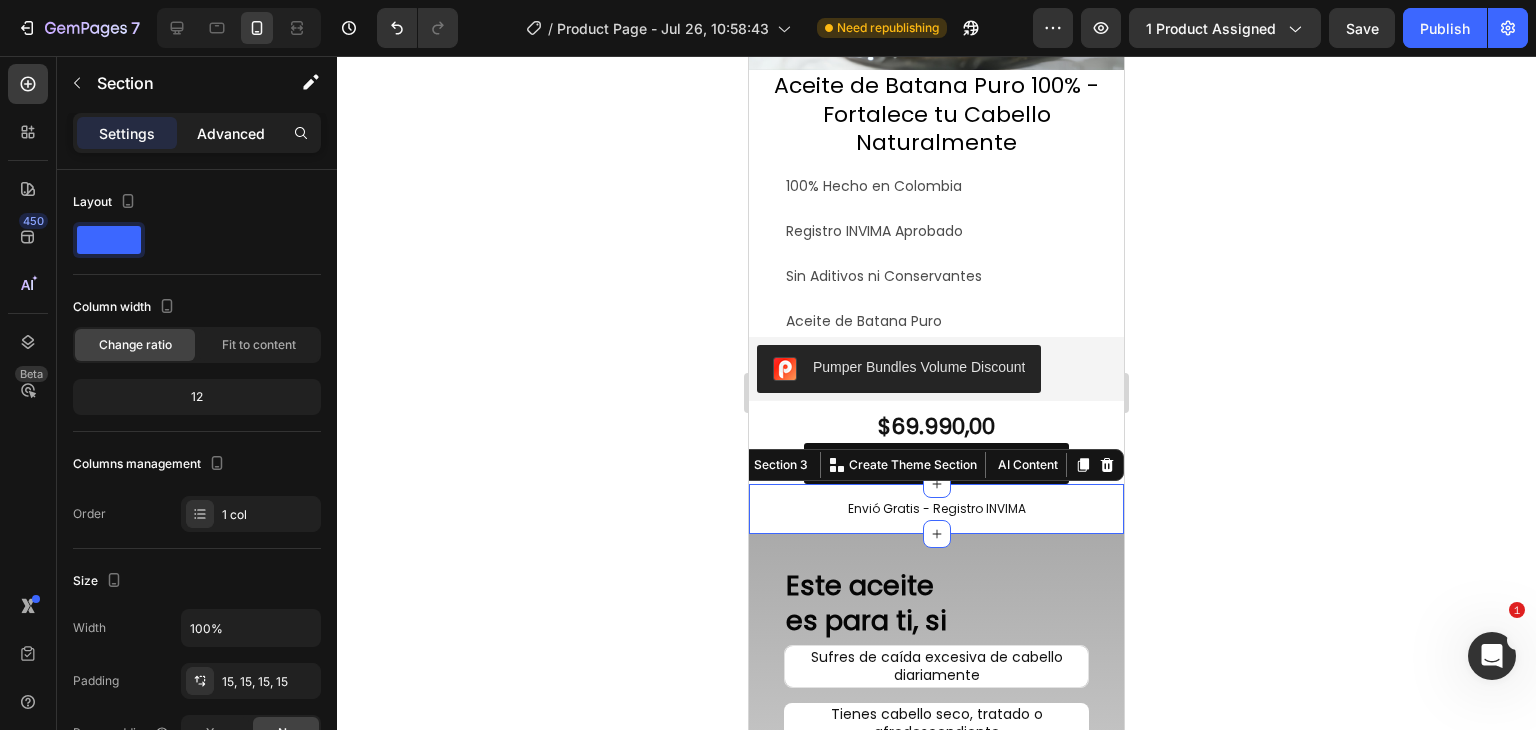 click on "Advanced" at bounding box center (231, 133) 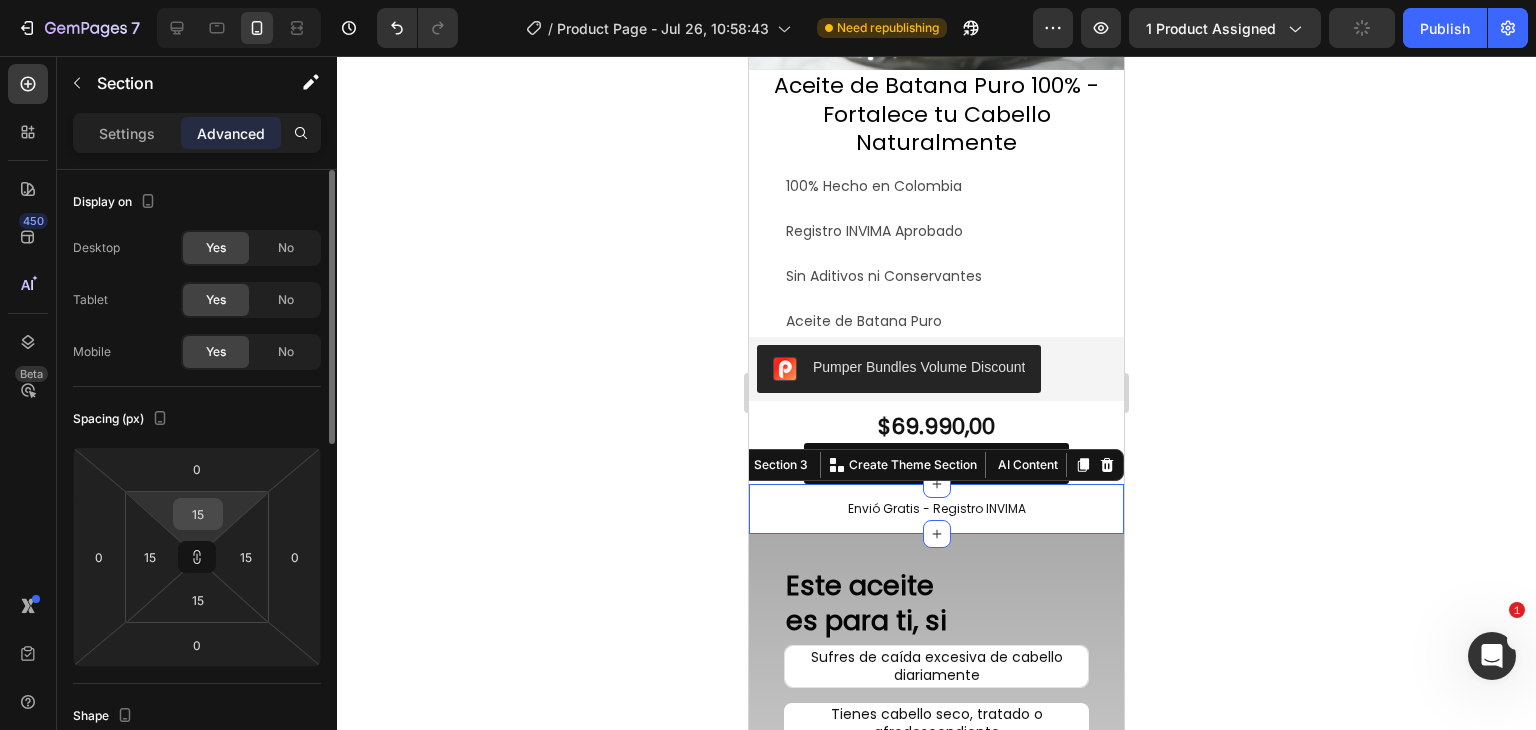 click on "15" at bounding box center (198, 514) 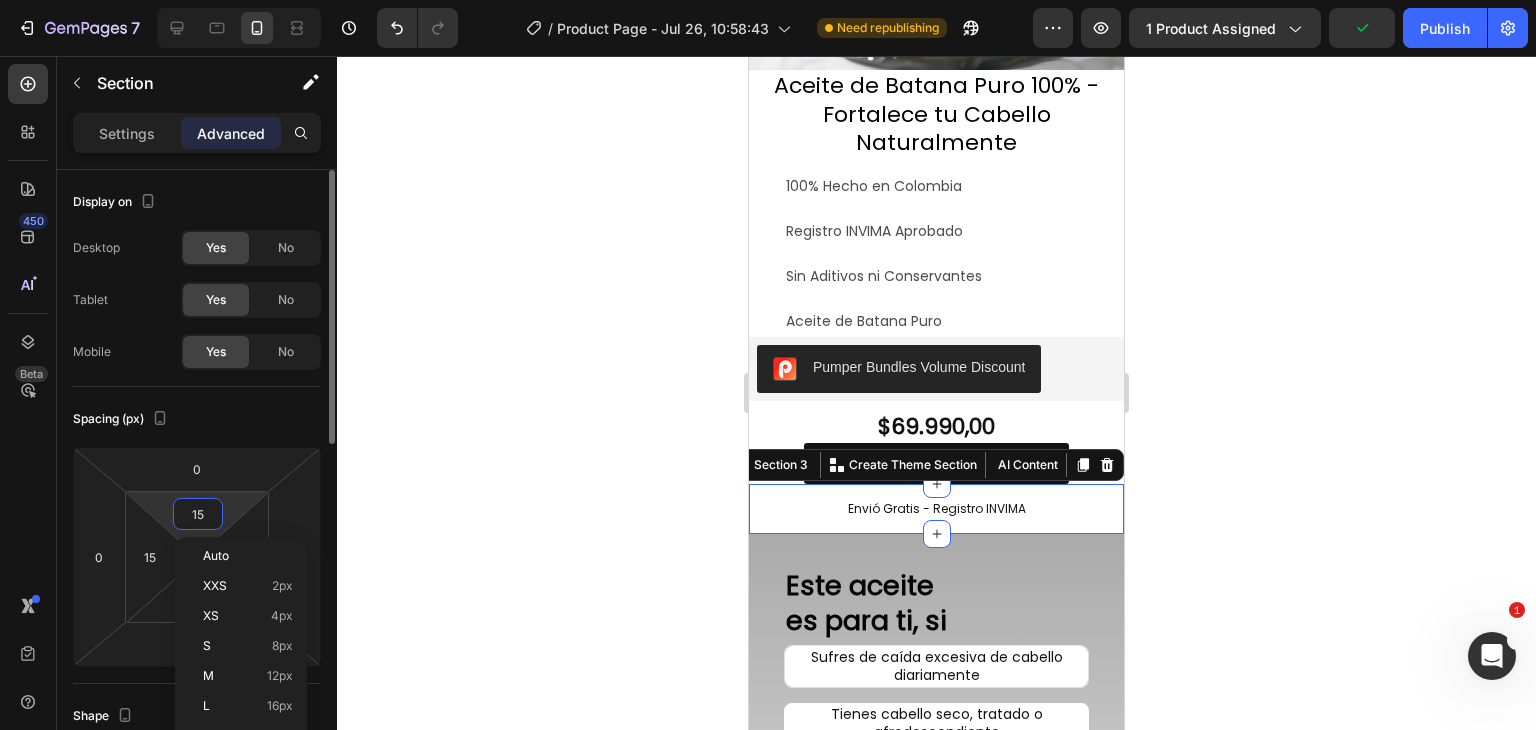 type 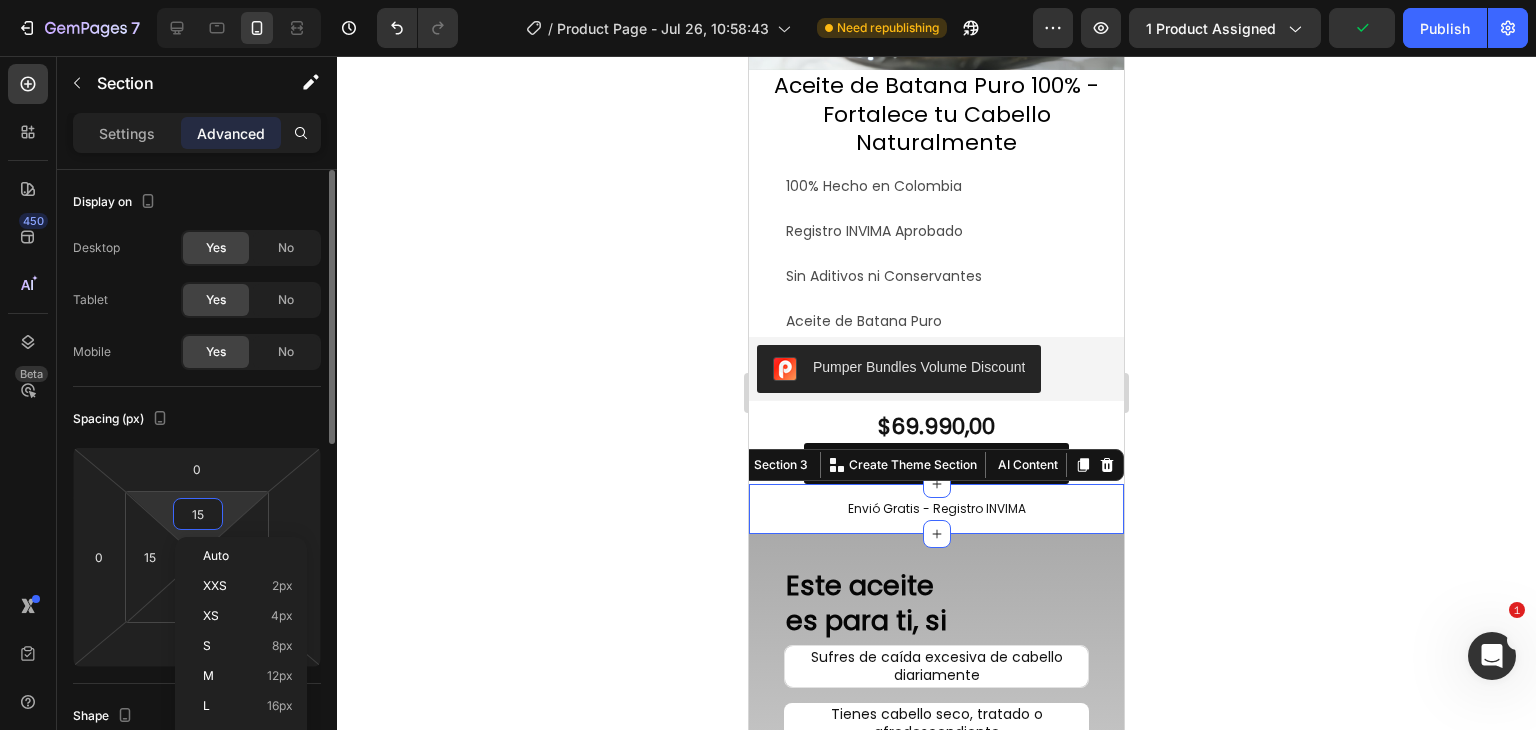 type 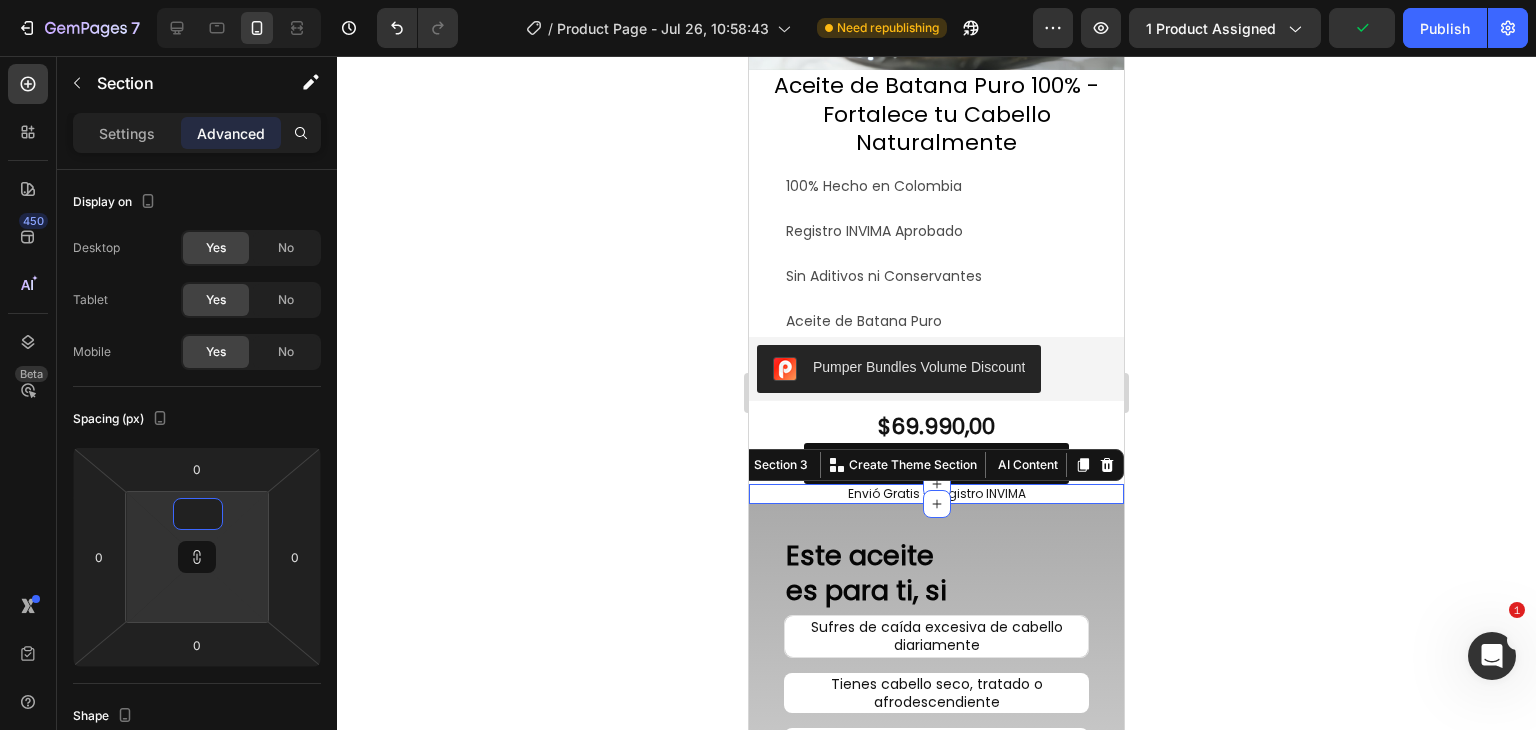 click 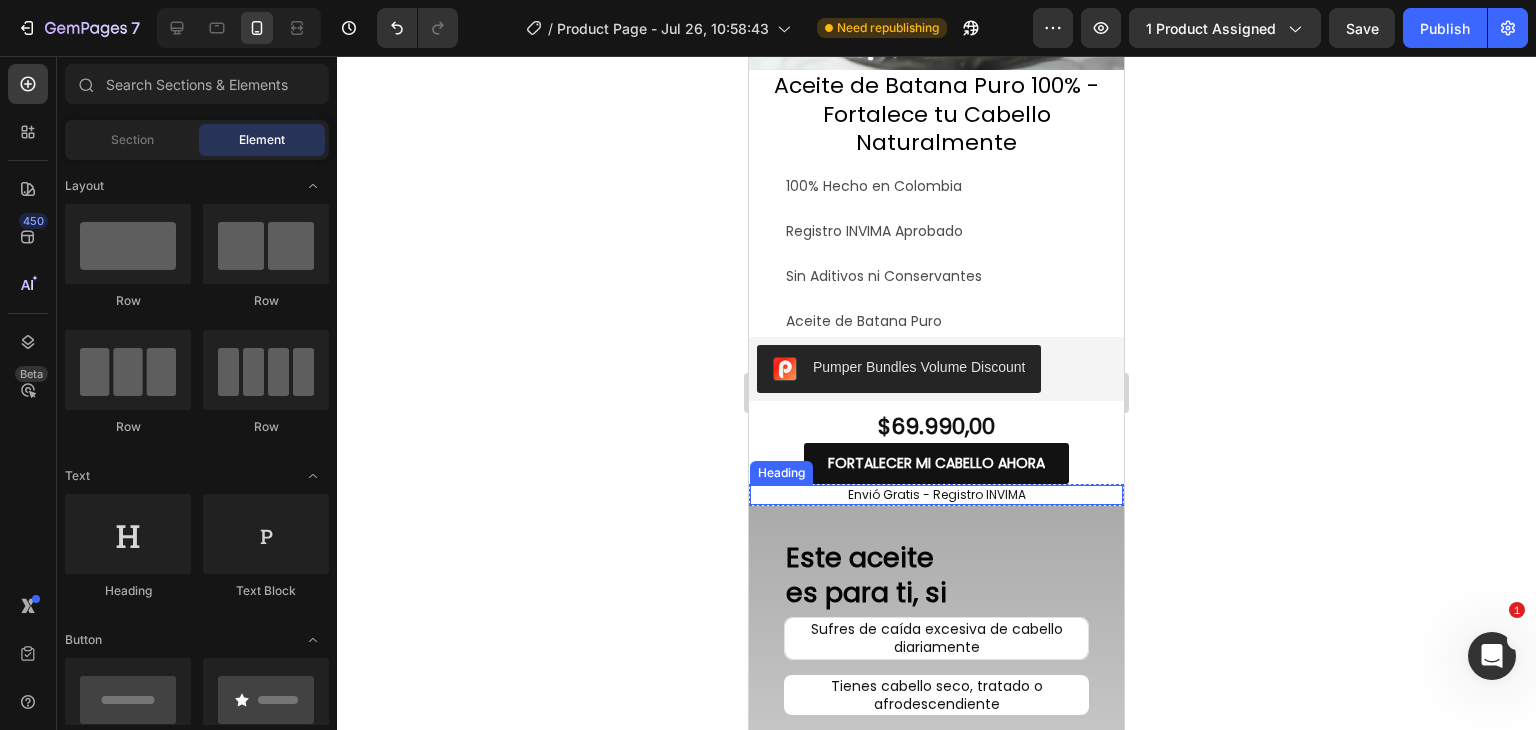 click on "envió gratis - Registro INVIMA" at bounding box center (936, 495) 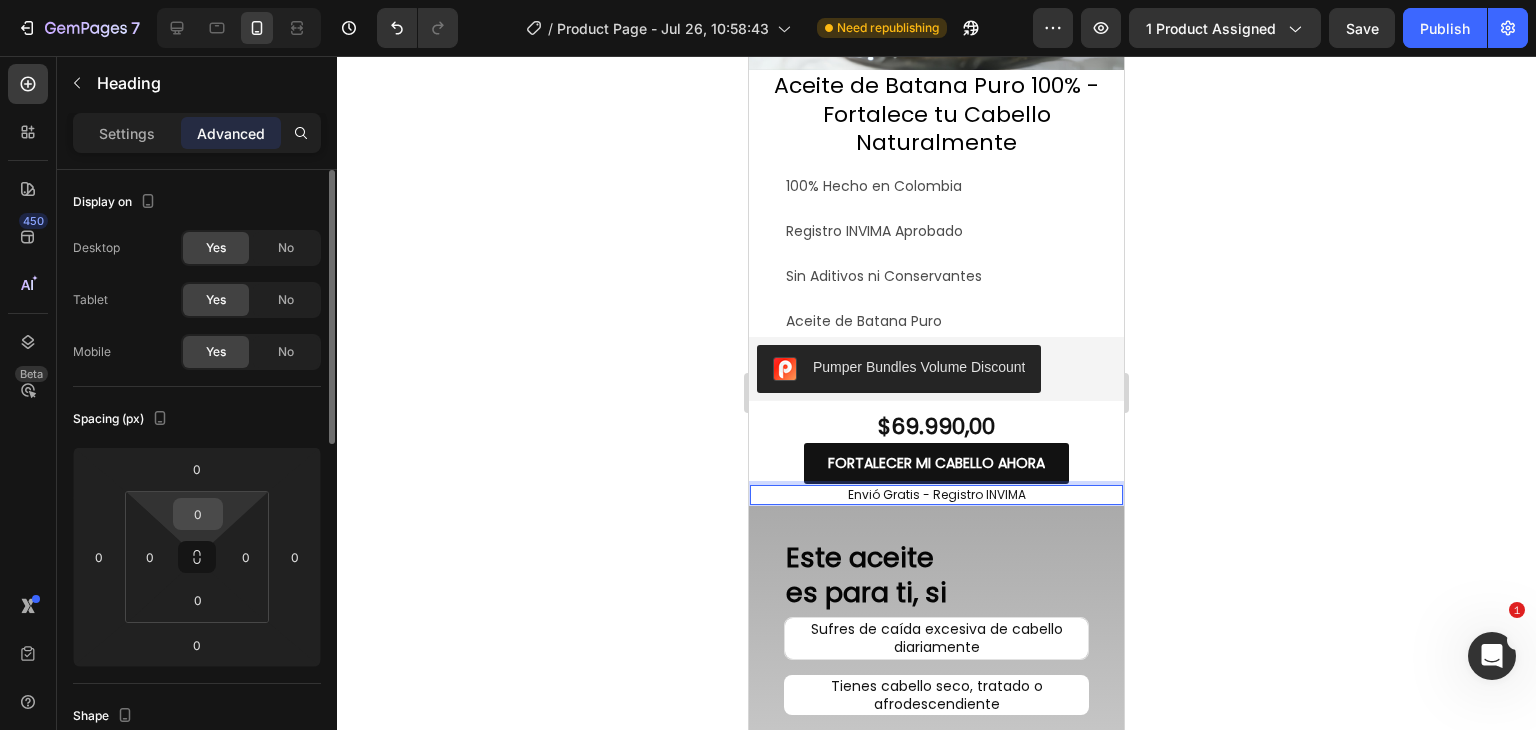 click on "0" at bounding box center (198, 514) 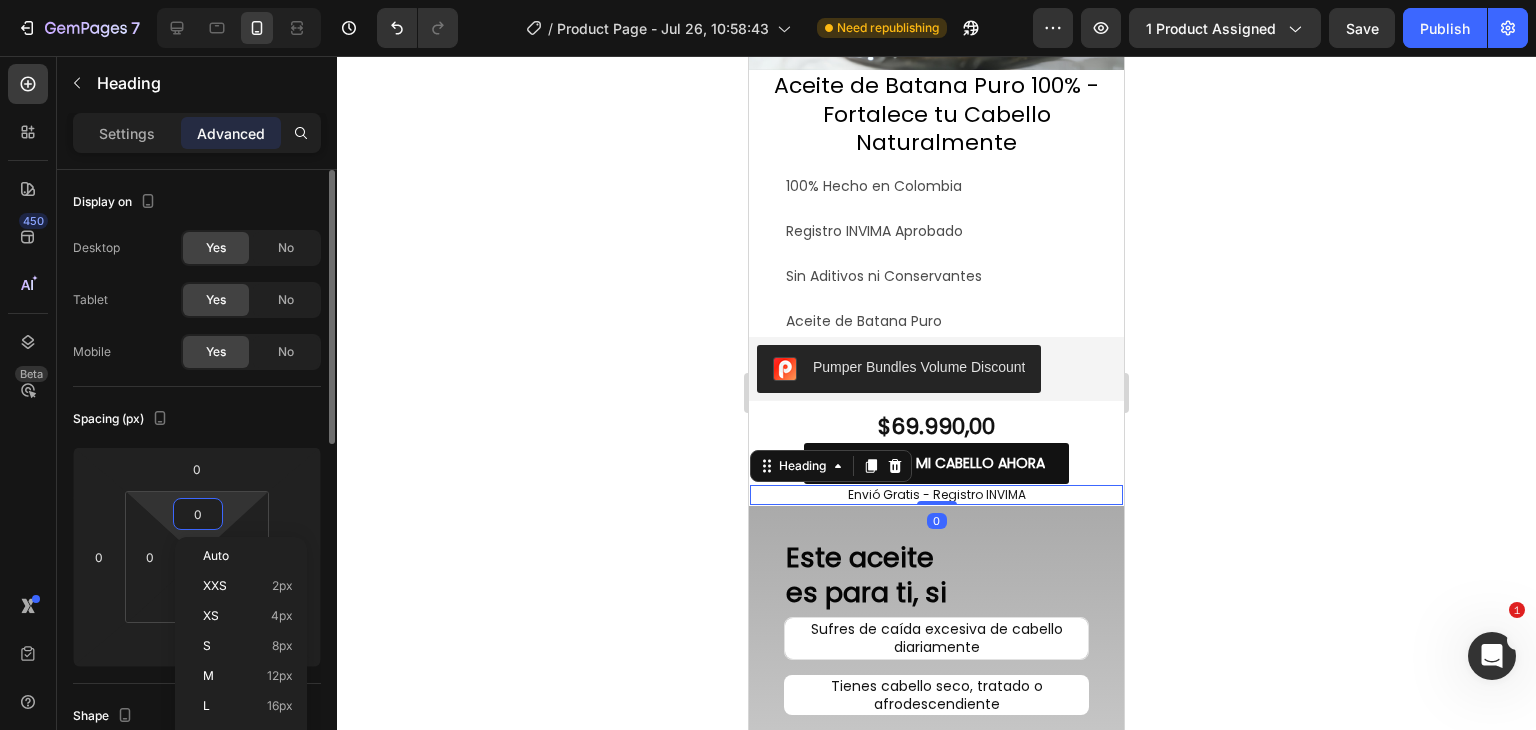 type on "5" 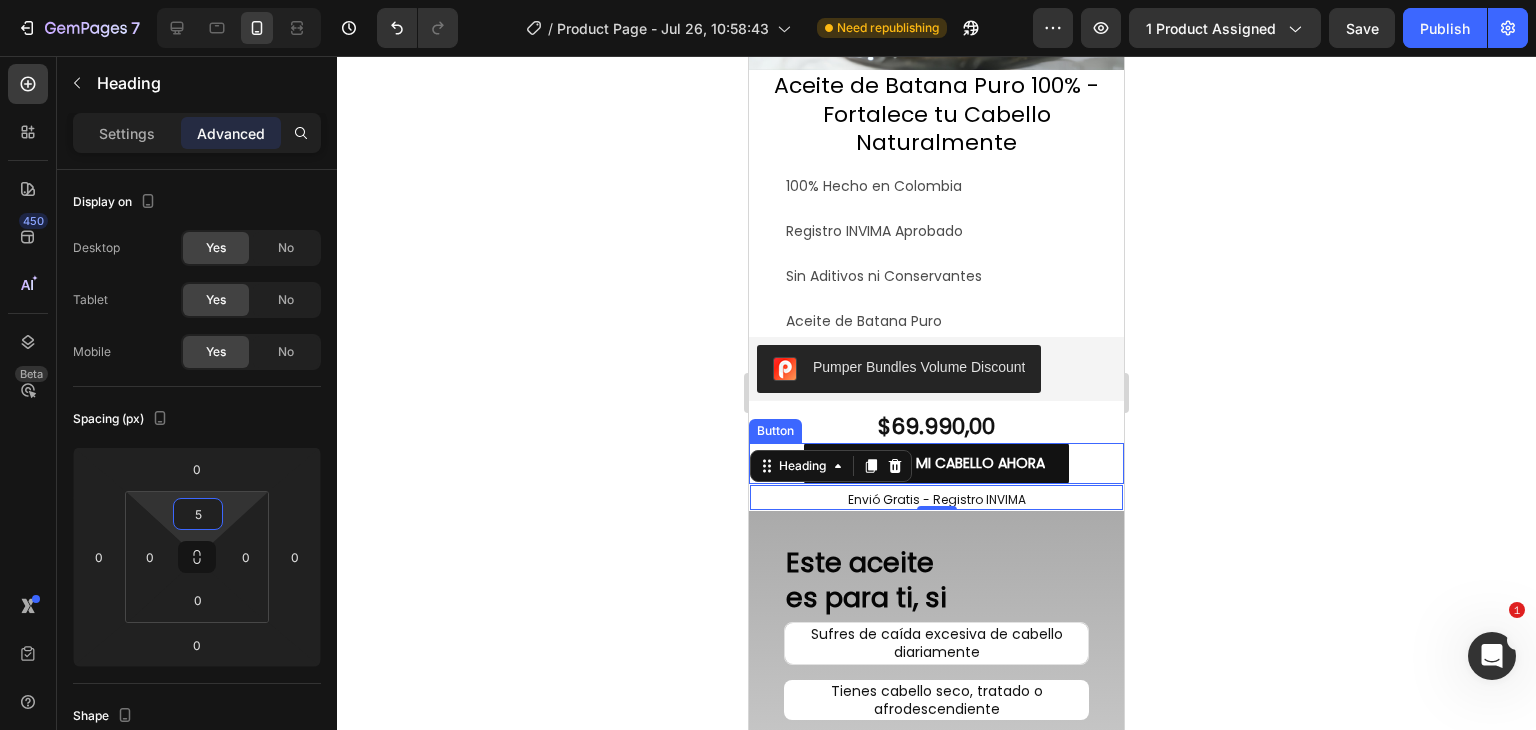 click 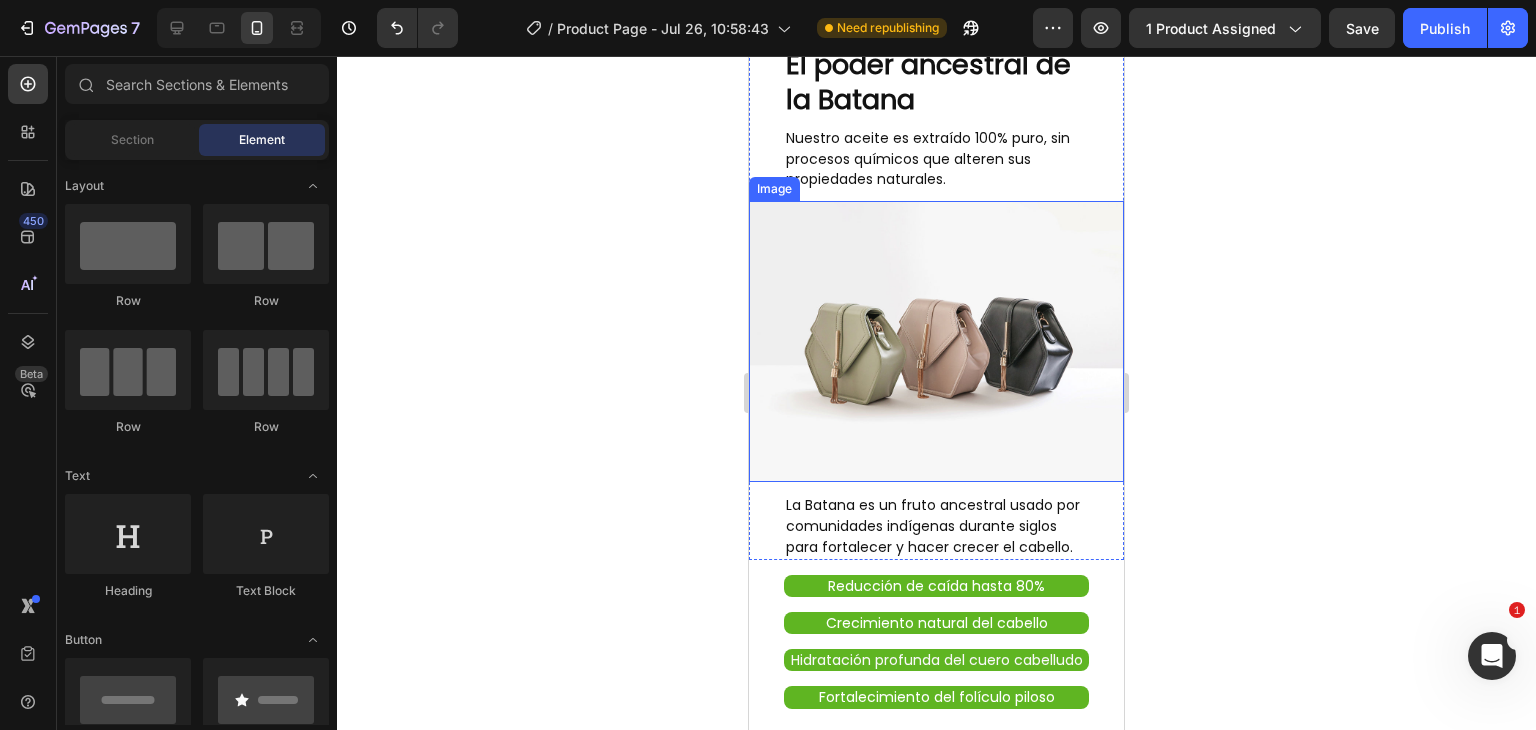 scroll, scrollTop: 2002, scrollLeft: 0, axis: vertical 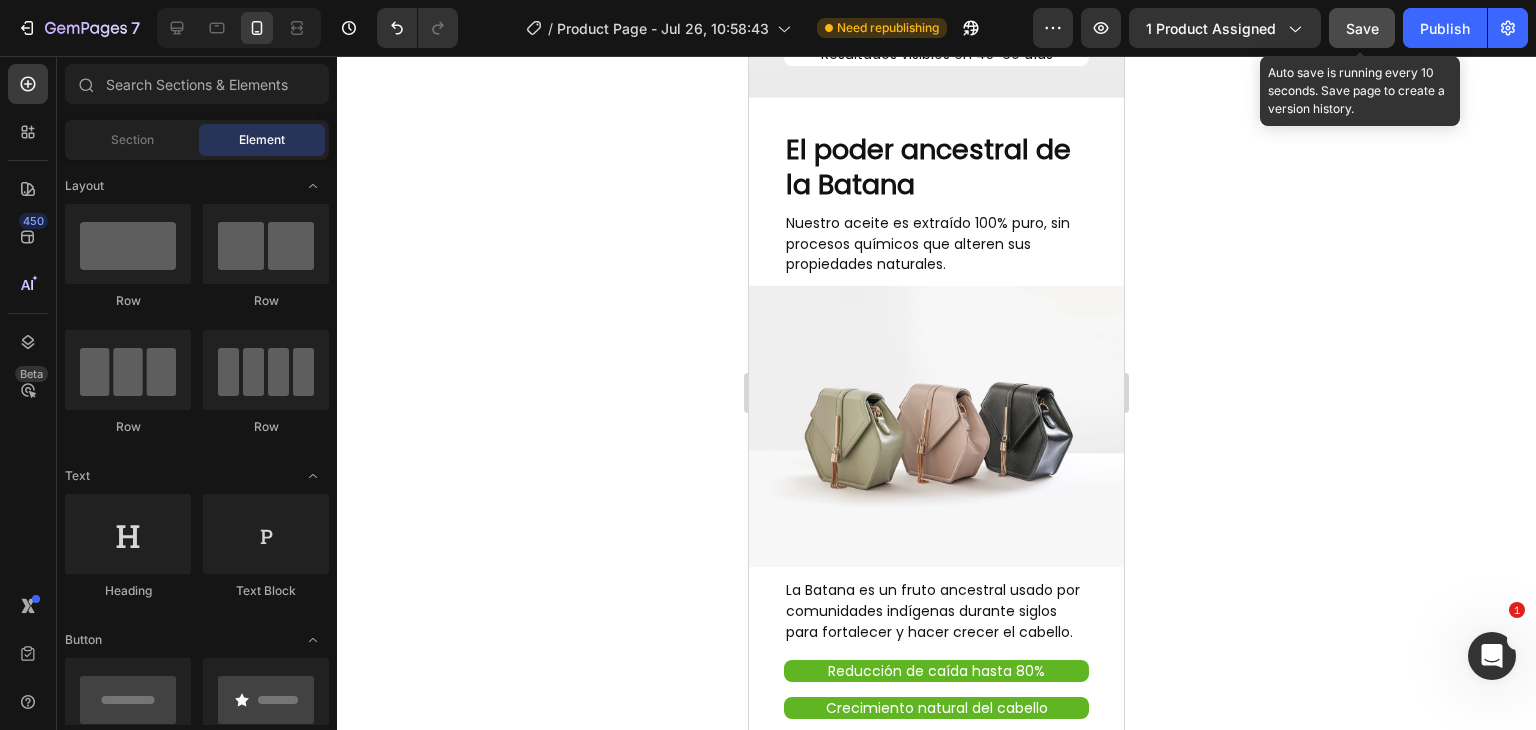 click on "Save" at bounding box center (1362, 28) 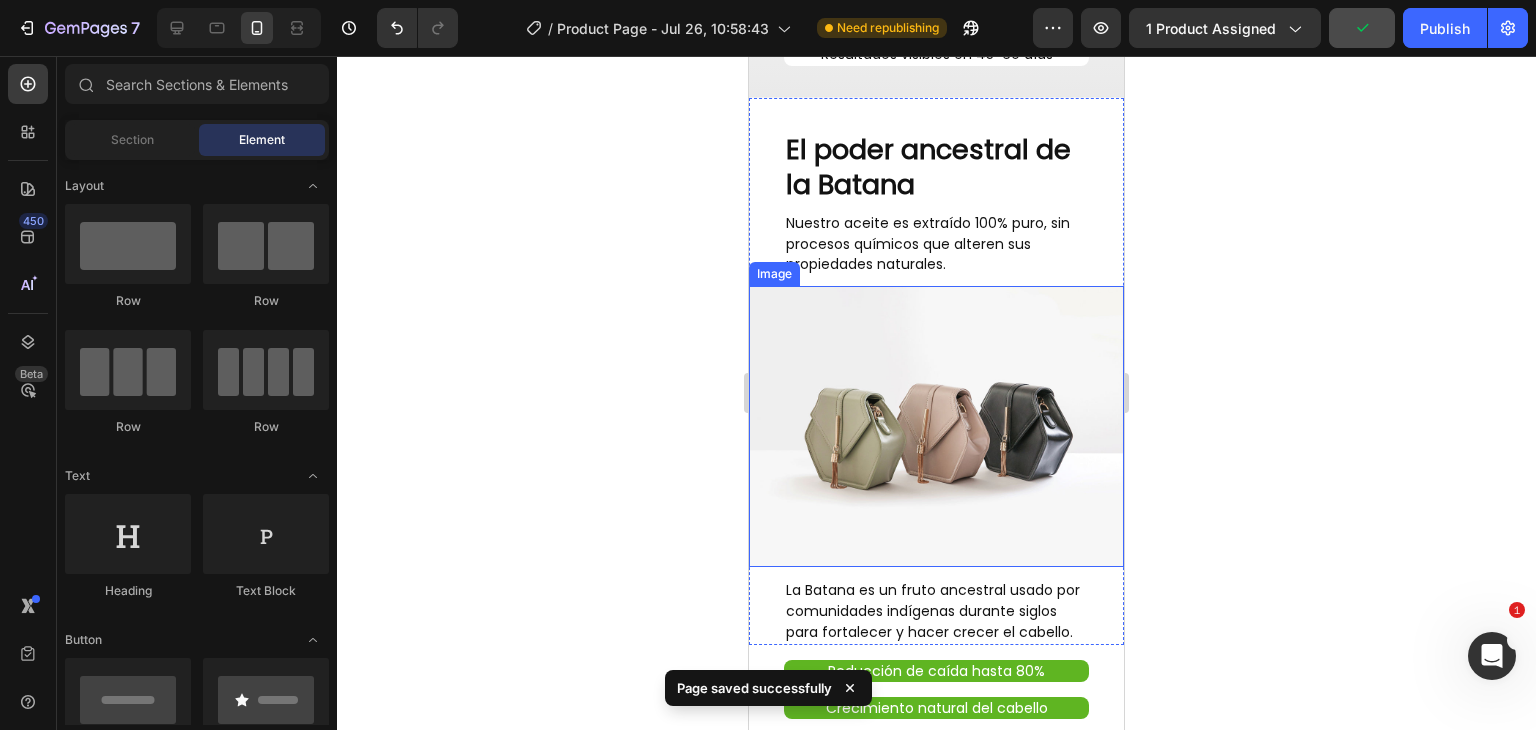 click at bounding box center [936, 426] 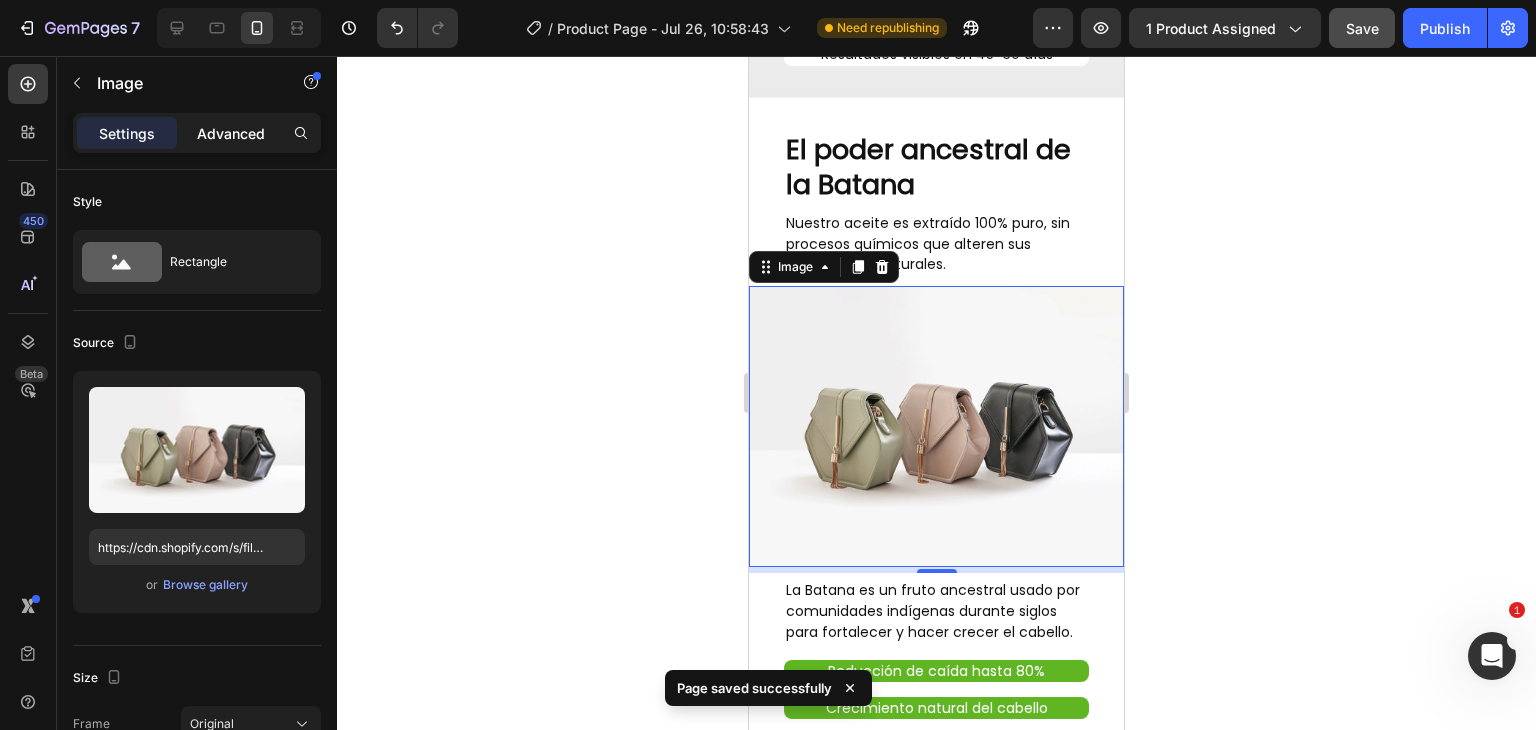 click on "Advanced" at bounding box center [231, 133] 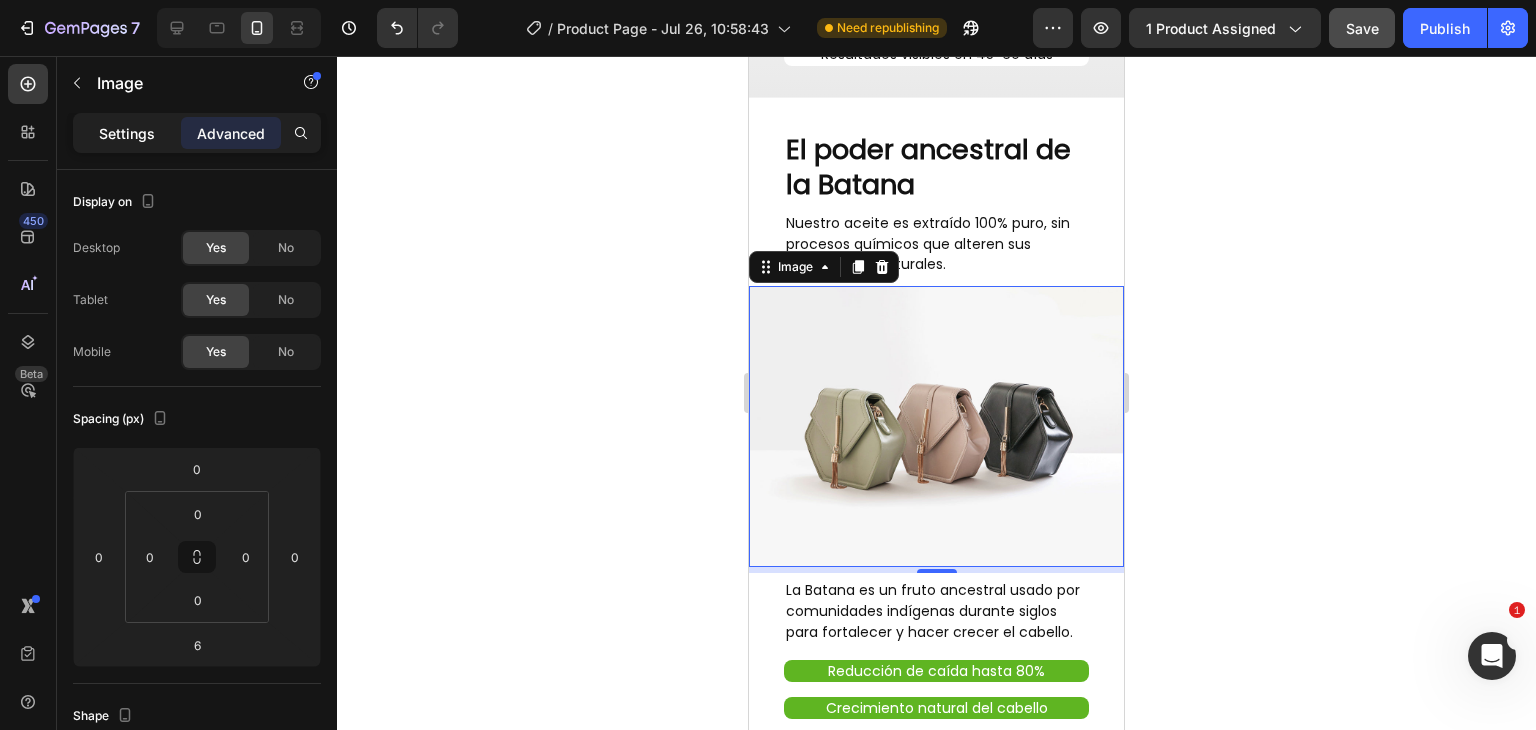 click on "Settings" at bounding box center [127, 133] 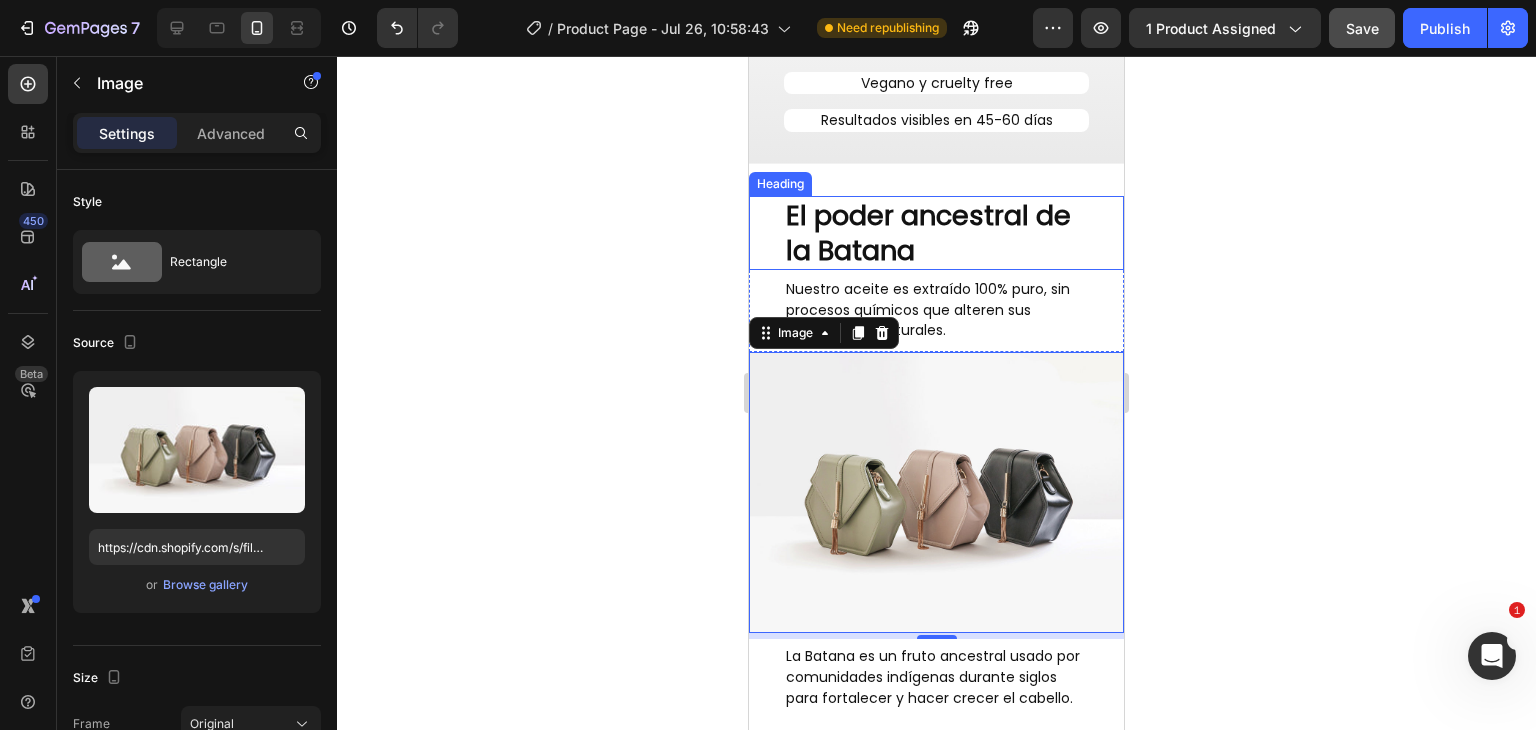 scroll, scrollTop: 1902, scrollLeft: 0, axis: vertical 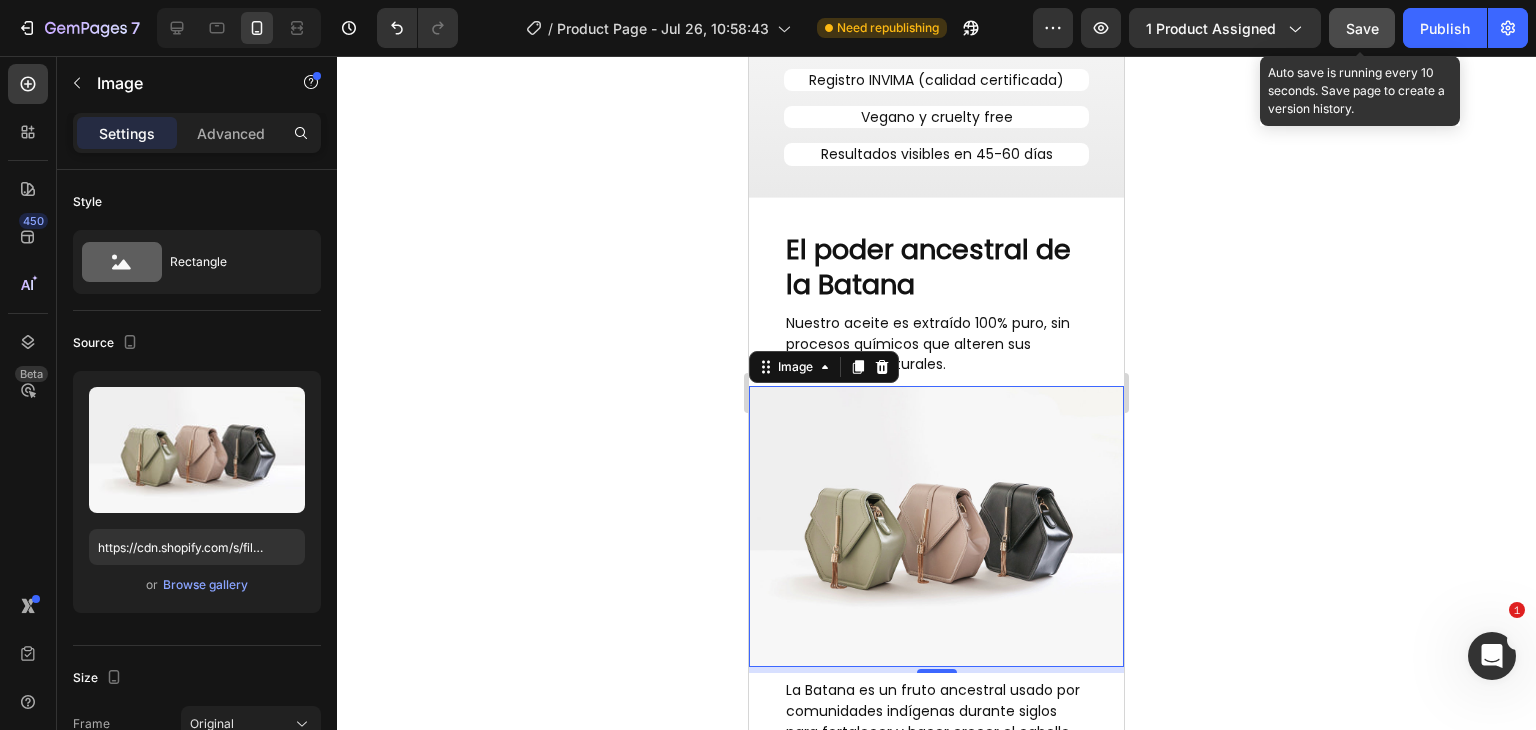 click on "Save" at bounding box center [1362, 28] 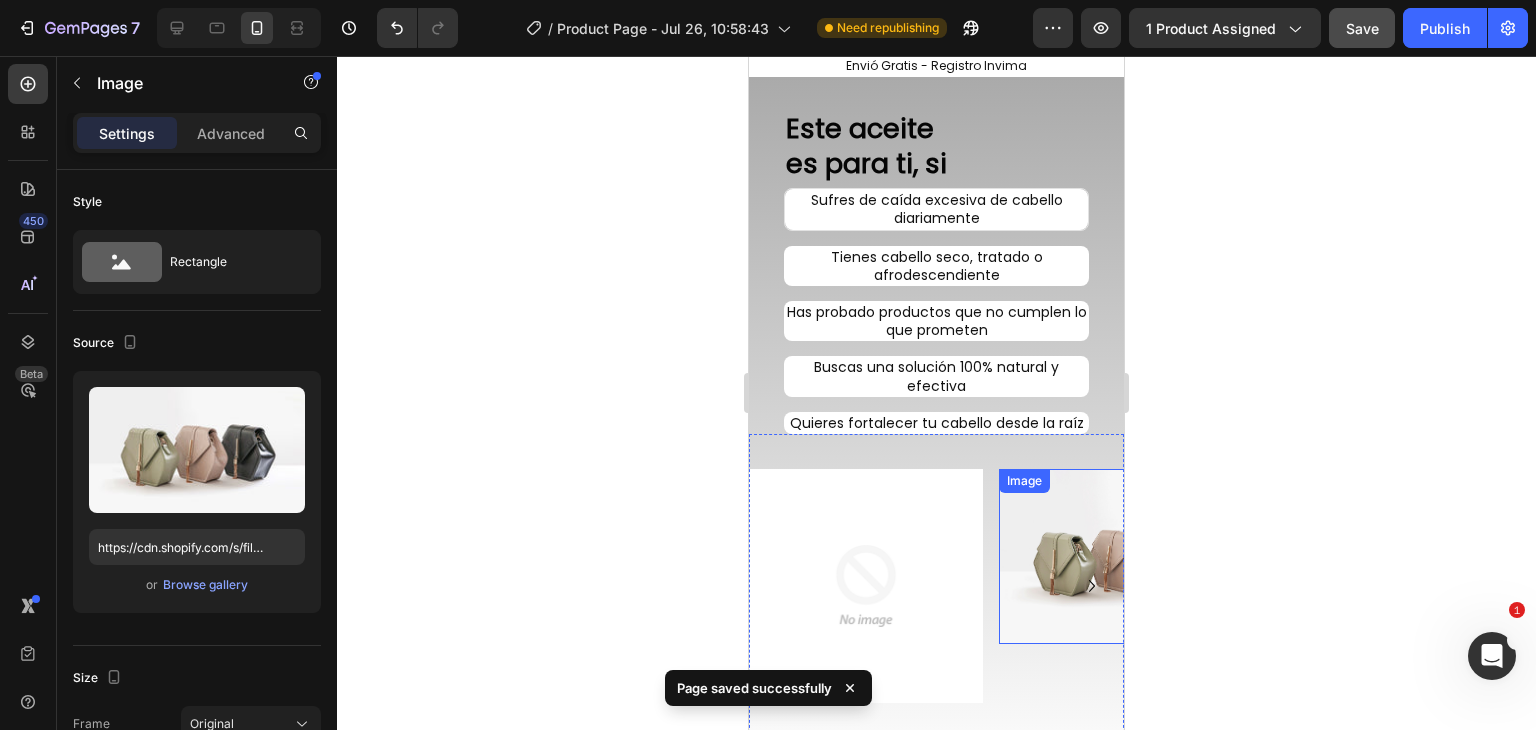 scroll, scrollTop: 700, scrollLeft: 0, axis: vertical 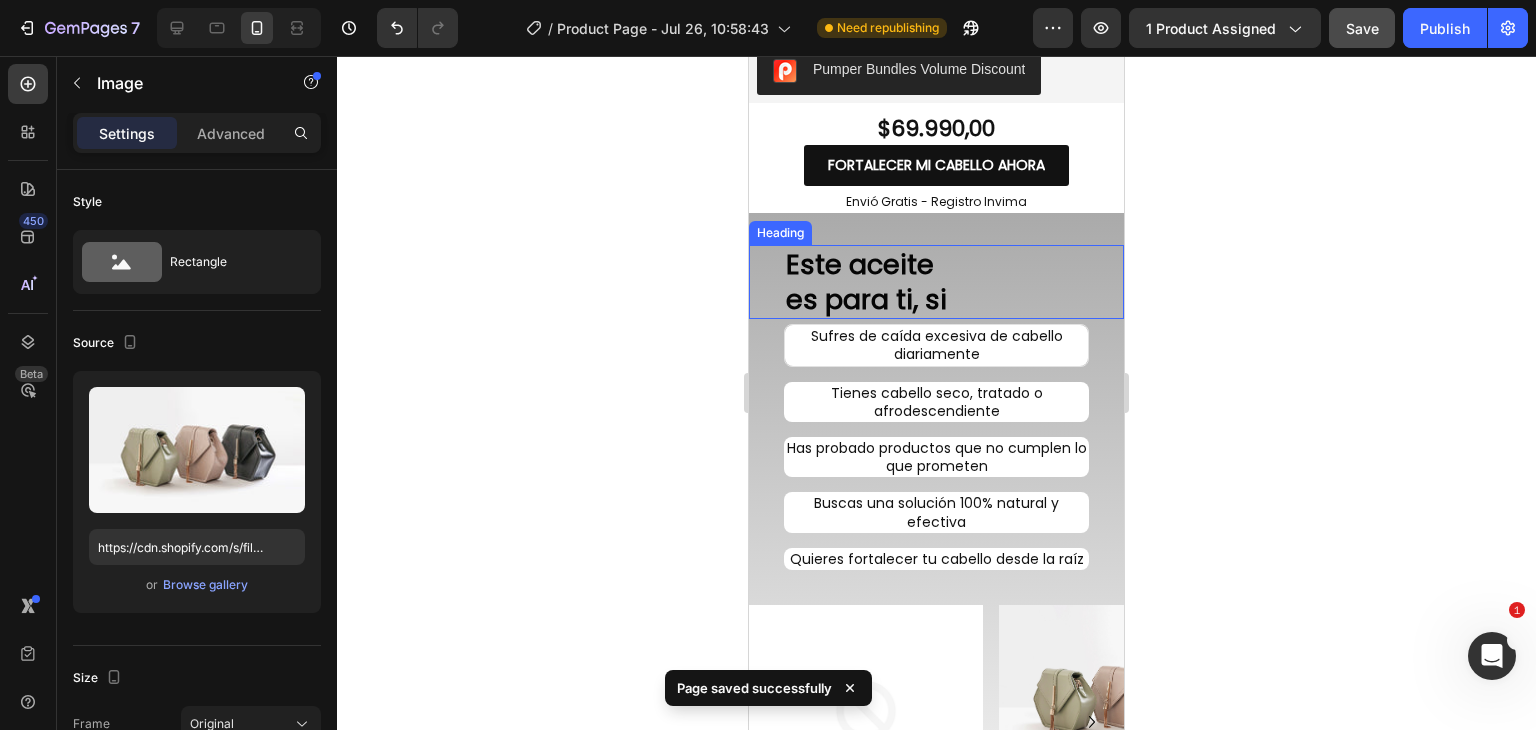 click on "Este aceite  es para ti, si" at bounding box center [954, 282] 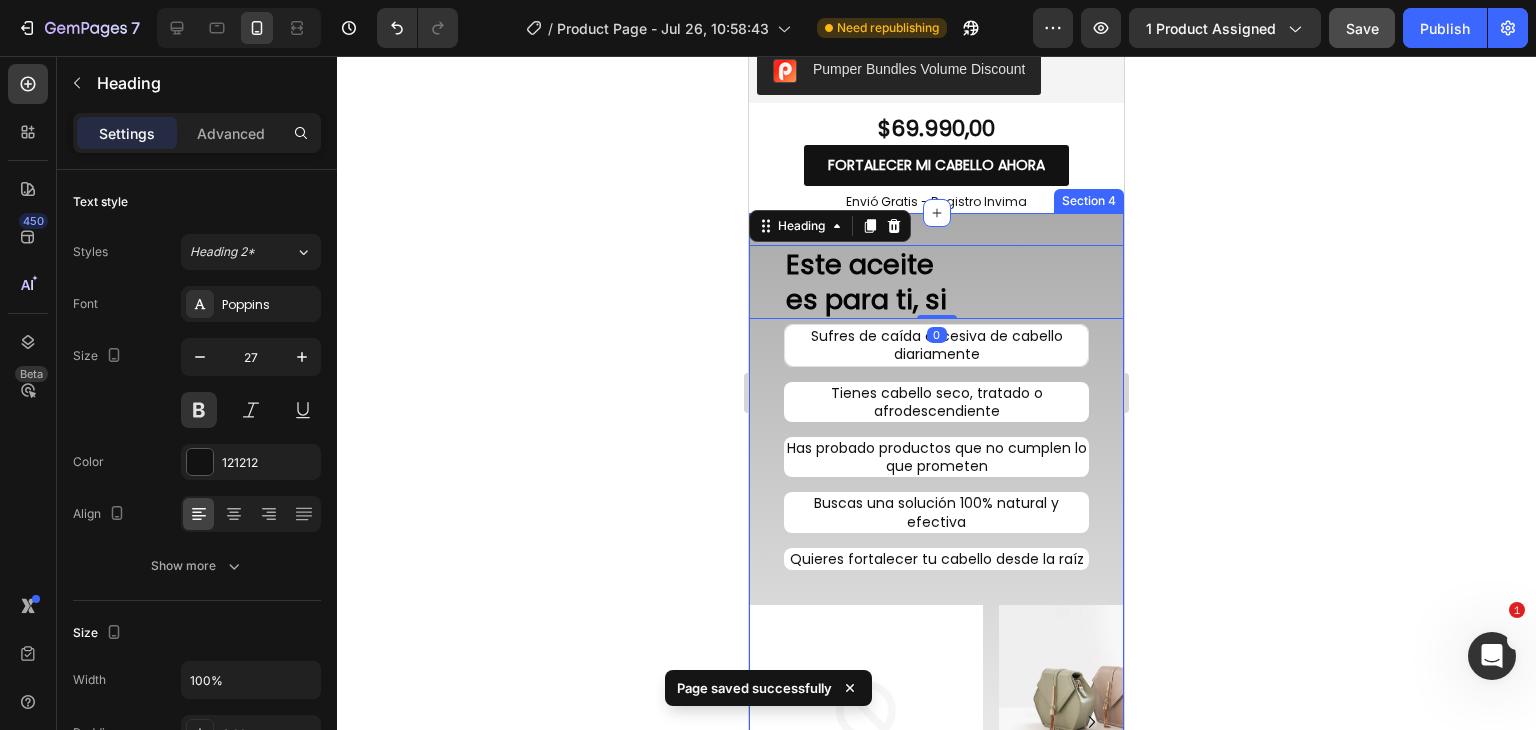 click on "Este aceite  es para ti, si Heading   0 Row Sufres de caída excesiva de cabello diariamente Heading Tienes cabello seco, tratado o afrodescendiente Heading Has probado productos que no cumplen lo que prometen Heading Buscas una solución 100% natural y efectiva Heading Quieres fortalecer tu cabello desde la raíz Heading Row
Image Image Image Image Image
Carousel Section 4" at bounding box center [936, 564] 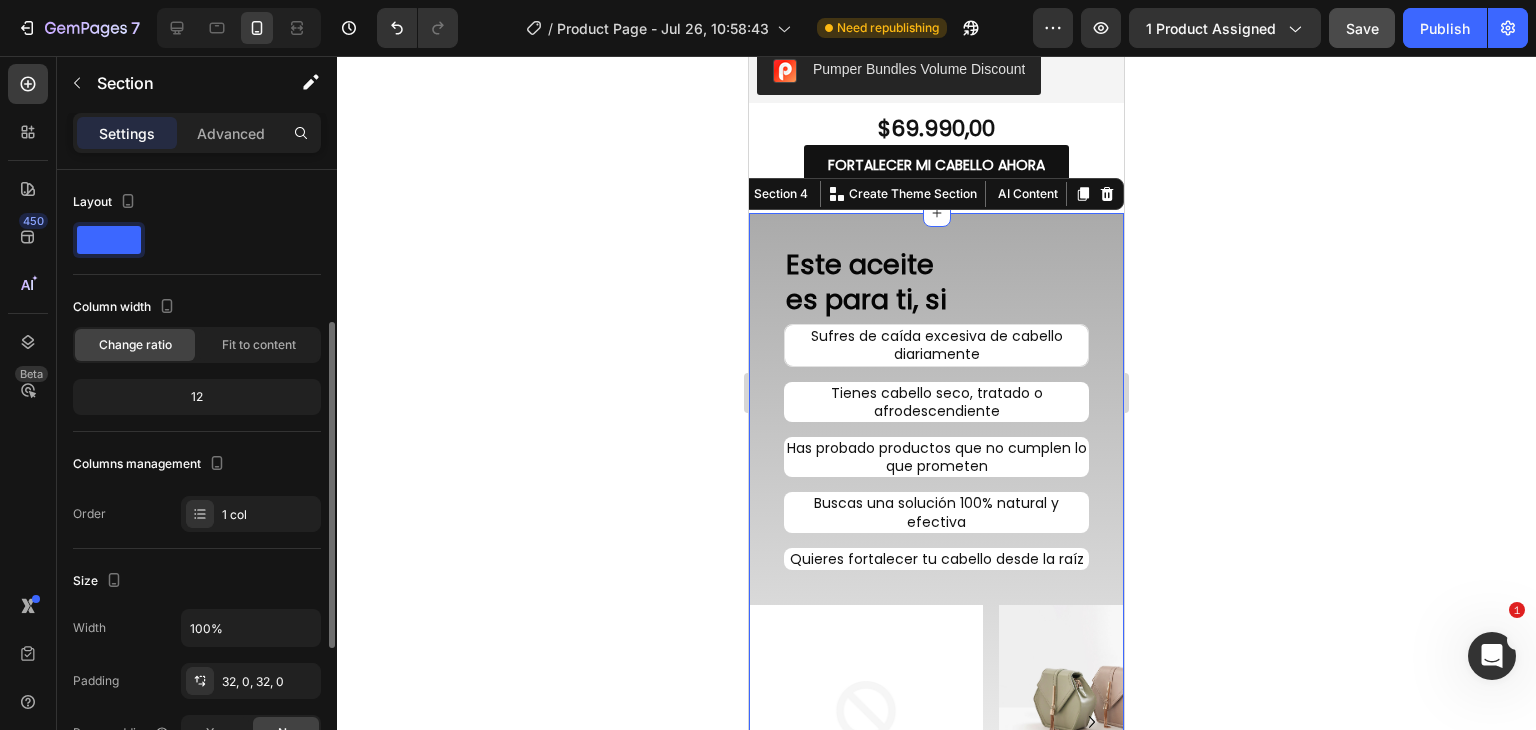 scroll, scrollTop: 400, scrollLeft: 0, axis: vertical 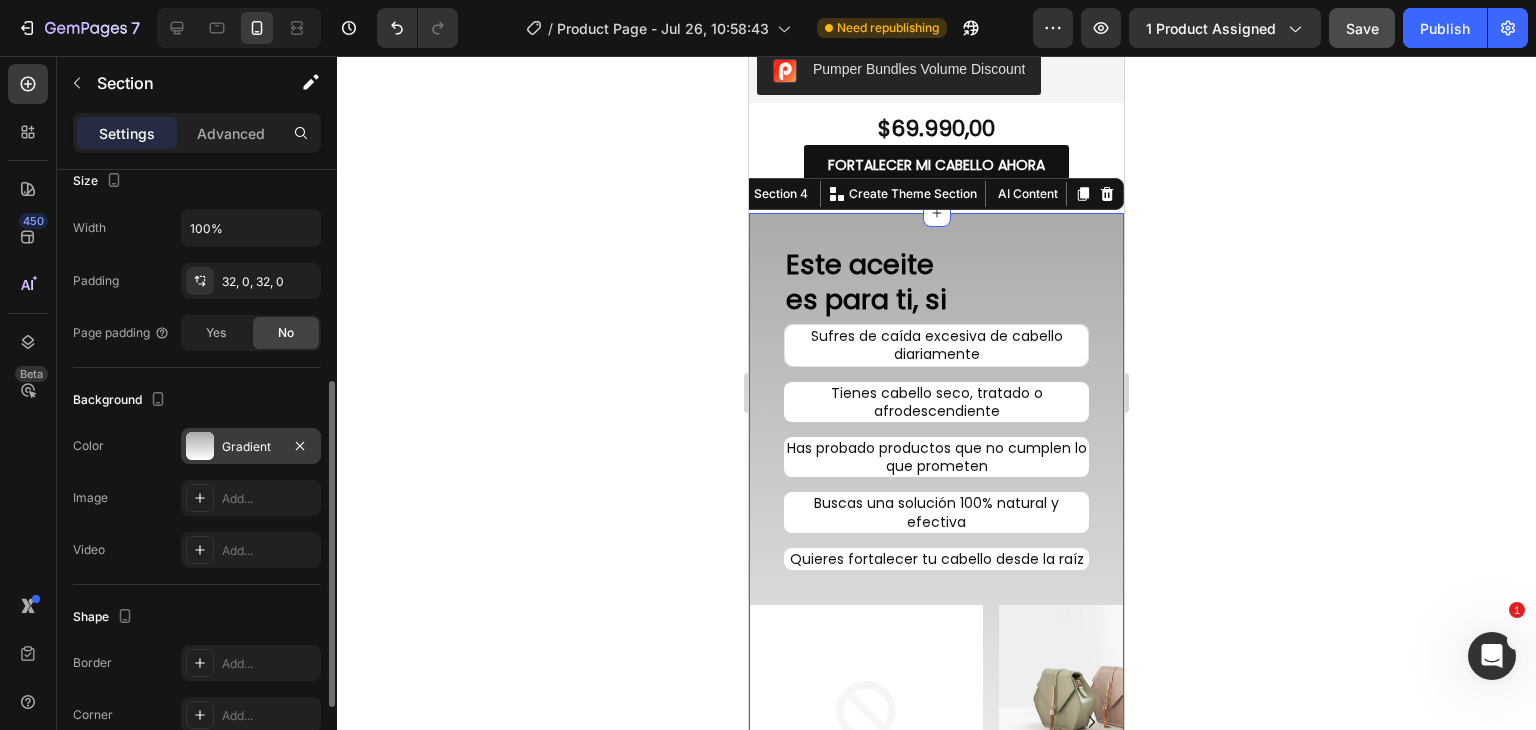 click at bounding box center [200, 446] 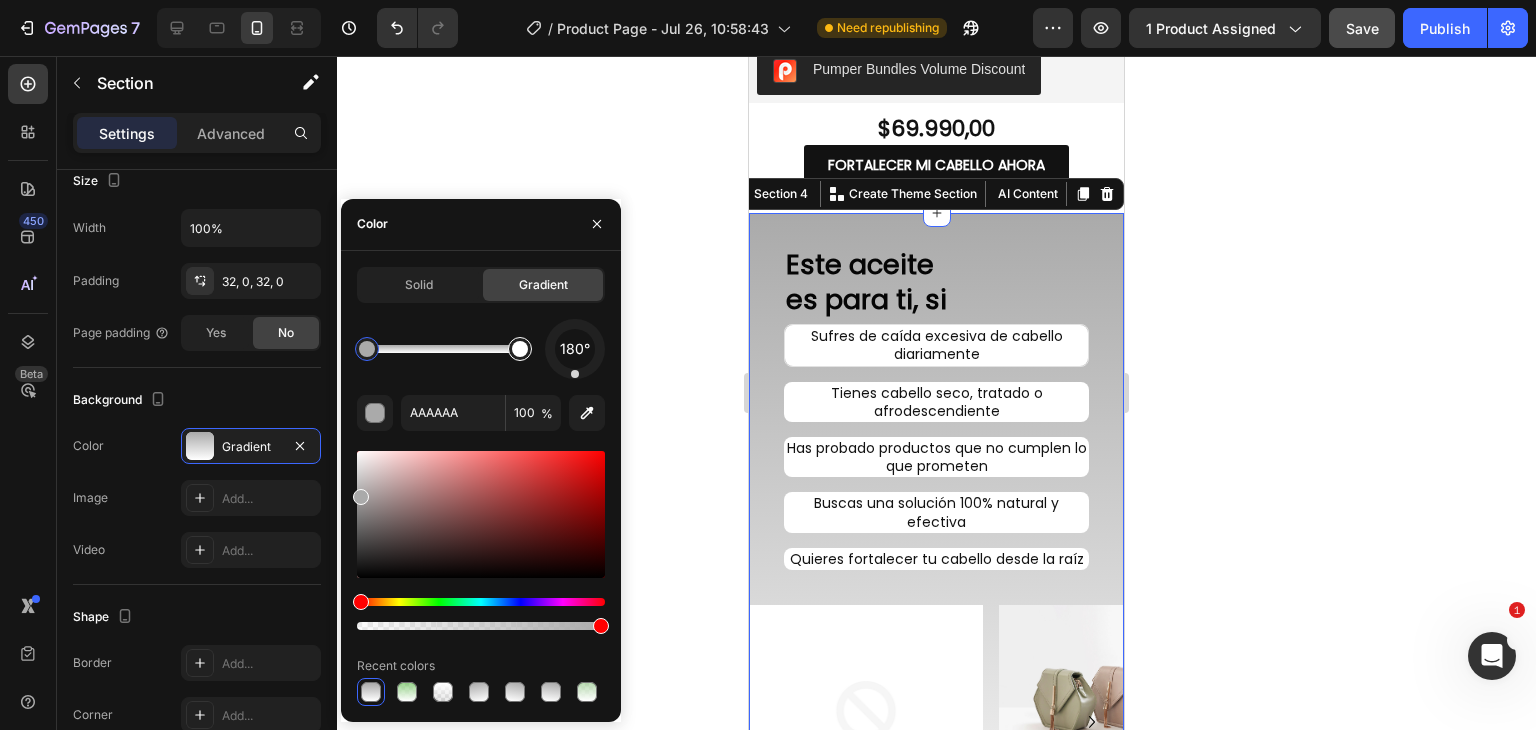type on "FFFFFF" 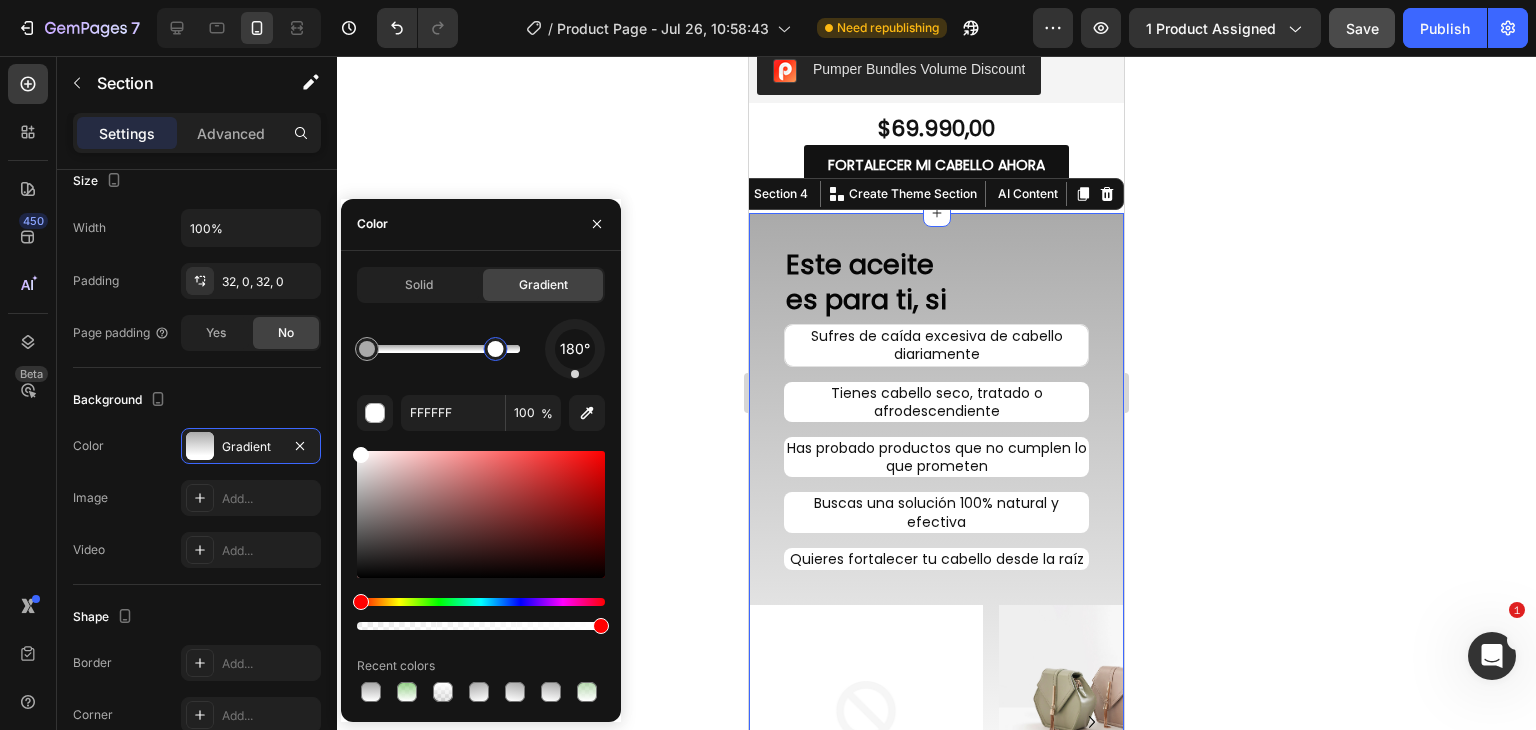 drag, startPoint x: 520, startPoint y: 344, endPoint x: 481, endPoint y: 349, distance: 39.319206 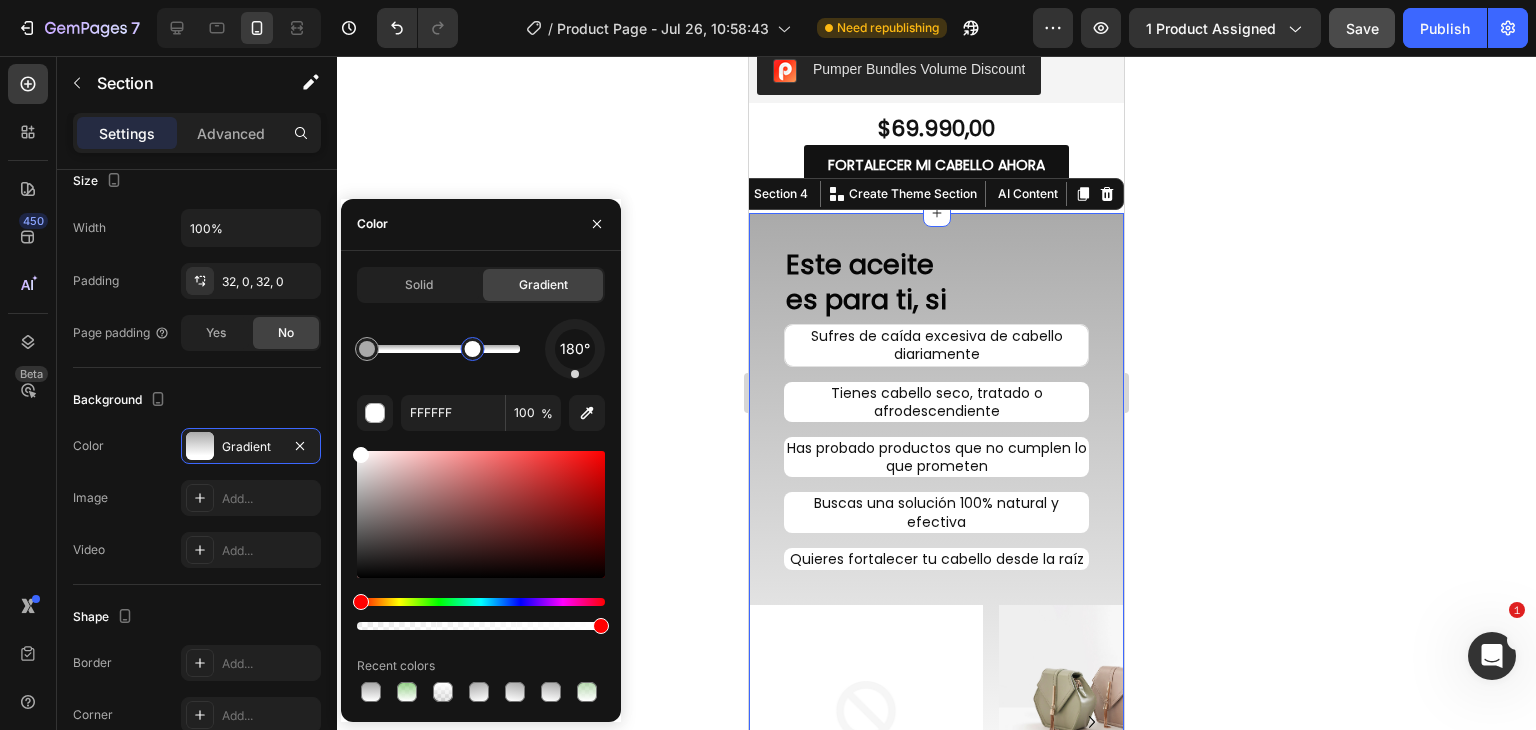 drag, startPoint x: 496, startPoint y: 356, endPoint x: 473, endPoint y: 349, distance: 24.04163 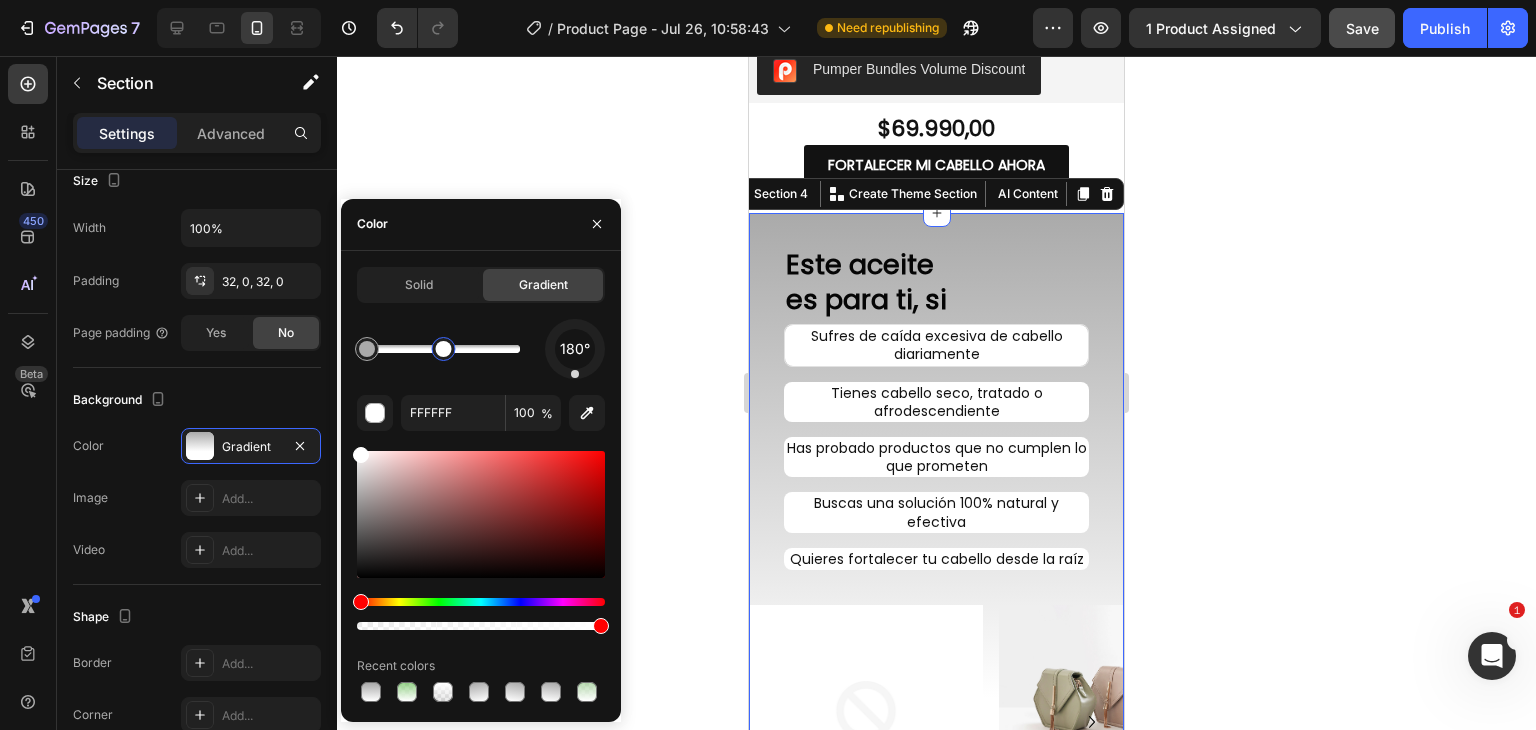 drag, startPoint x: 473, startPoint y: 349, endPoint x: 444, endPoint y: 353, distance: 29.274563 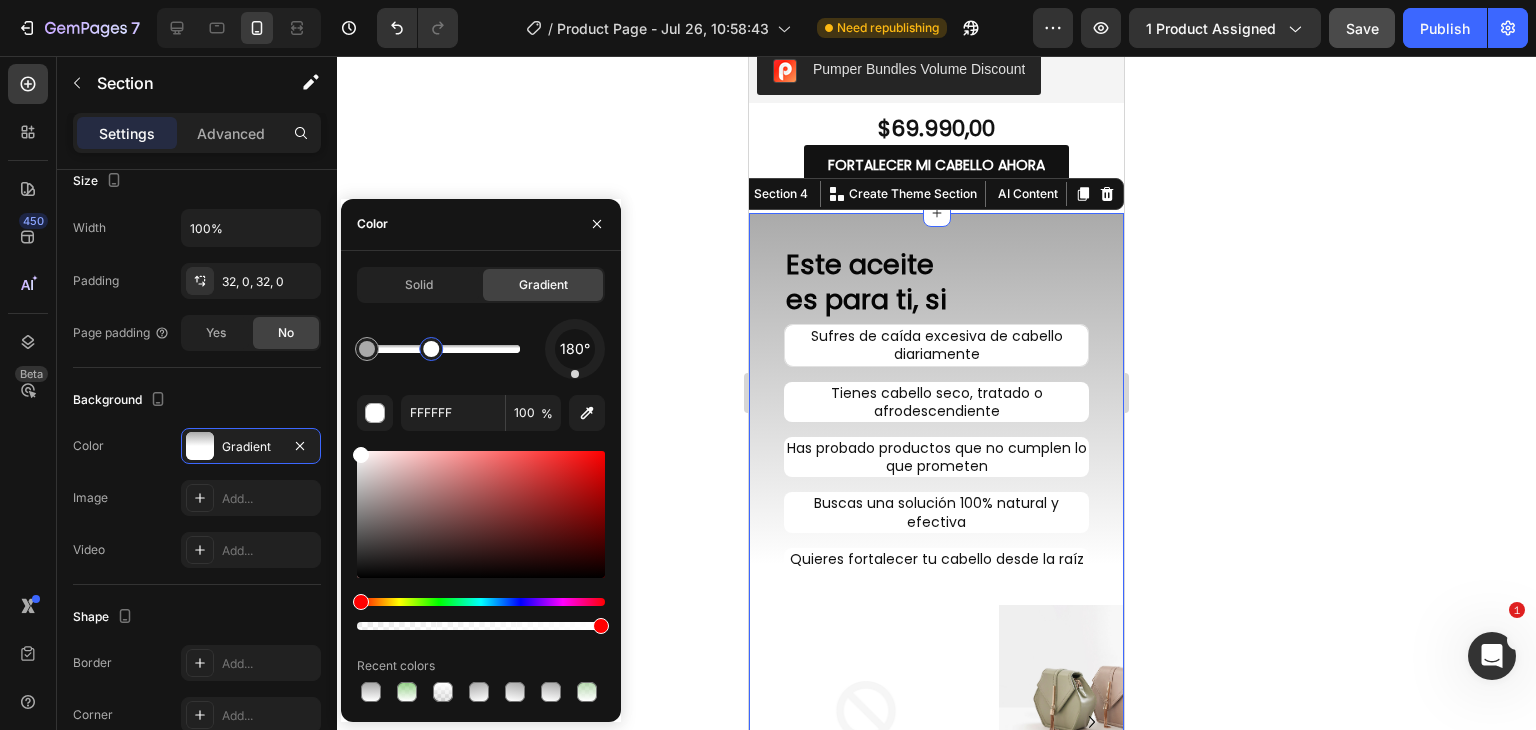 drag, startPoint x: 448, startPoint y: 356, endPoint x: 432, endPoint y: 358, distance: 16.124516 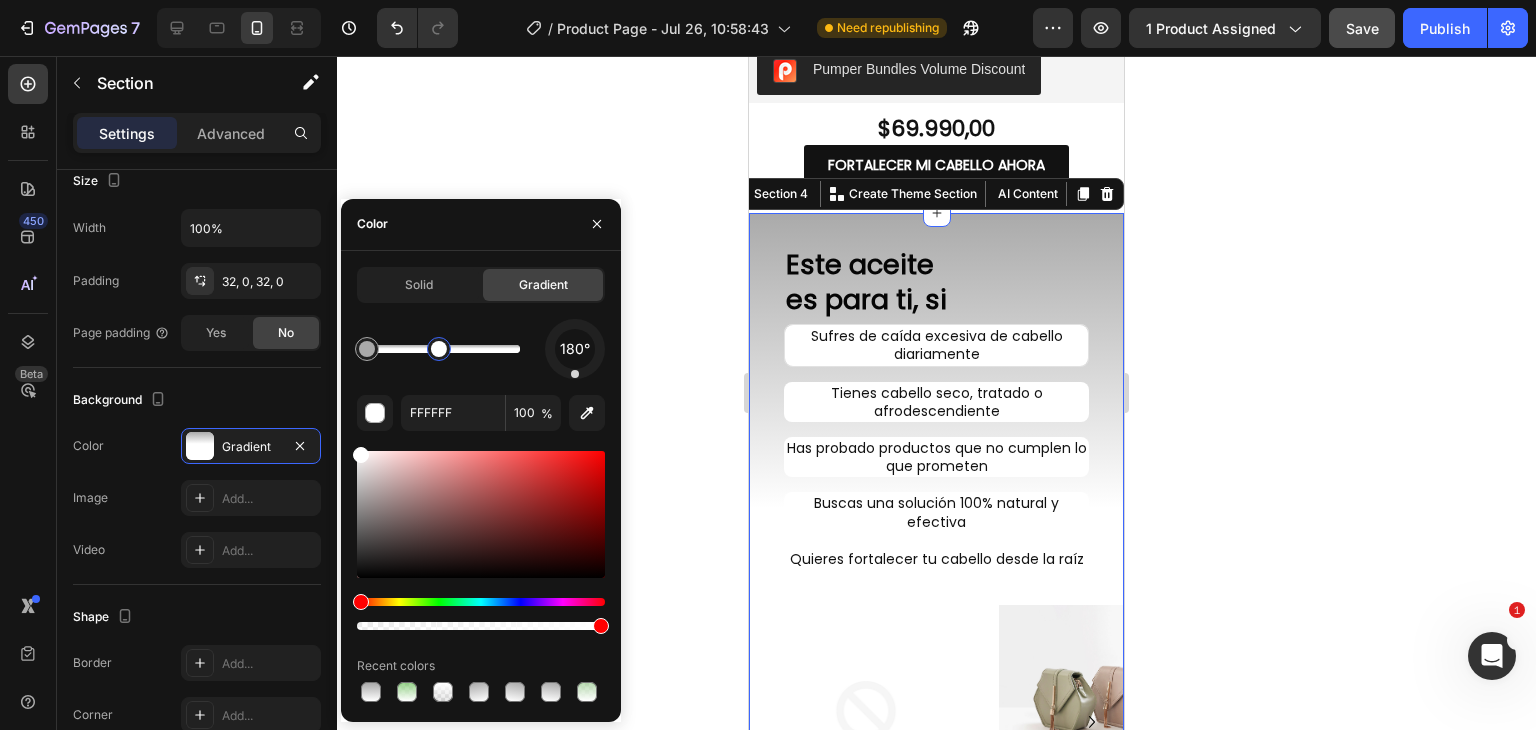 click at bounding box center (439, 349) 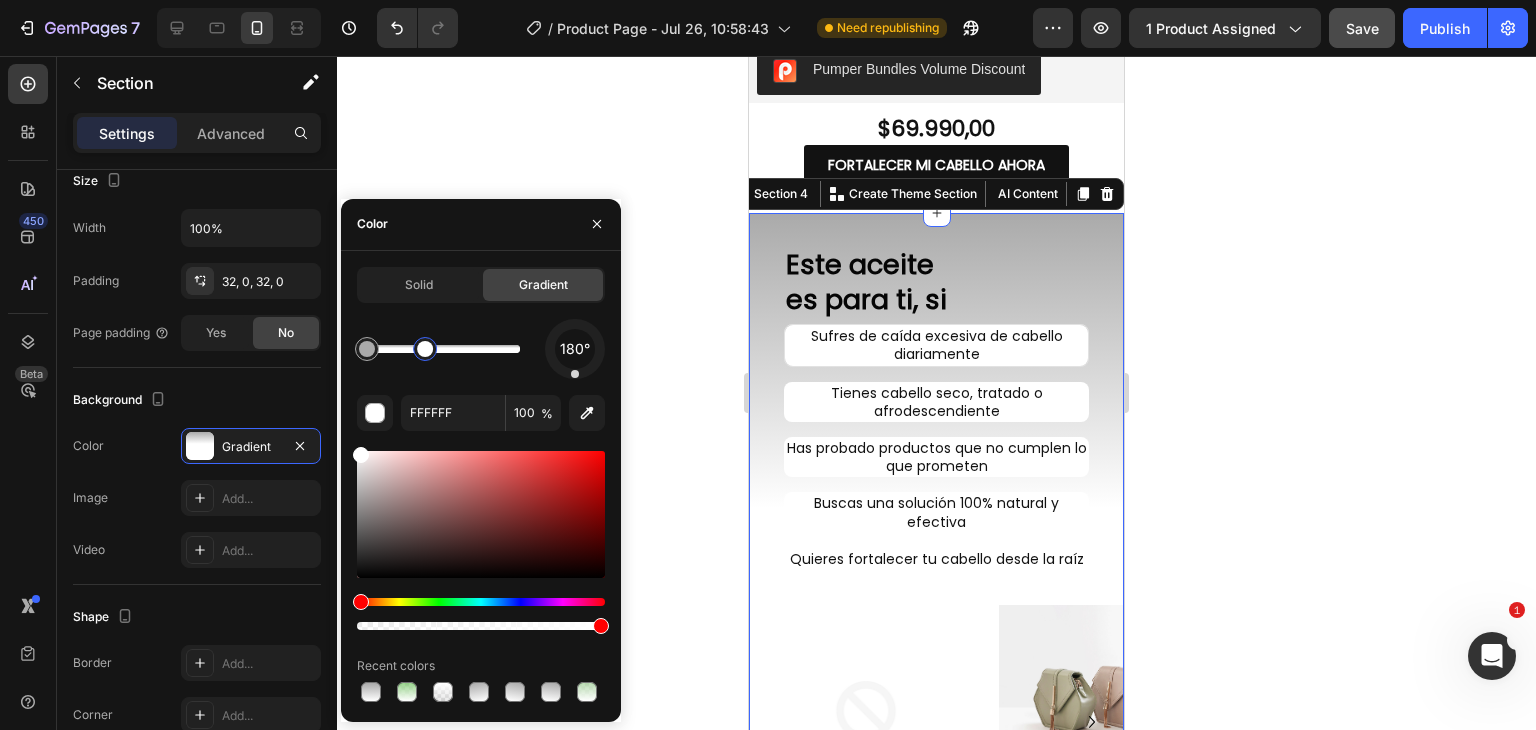 drag, startPoint x: 432, startPoint y: 360, endPoint x: 419, endPoint y: 354, distance: 14.3178215 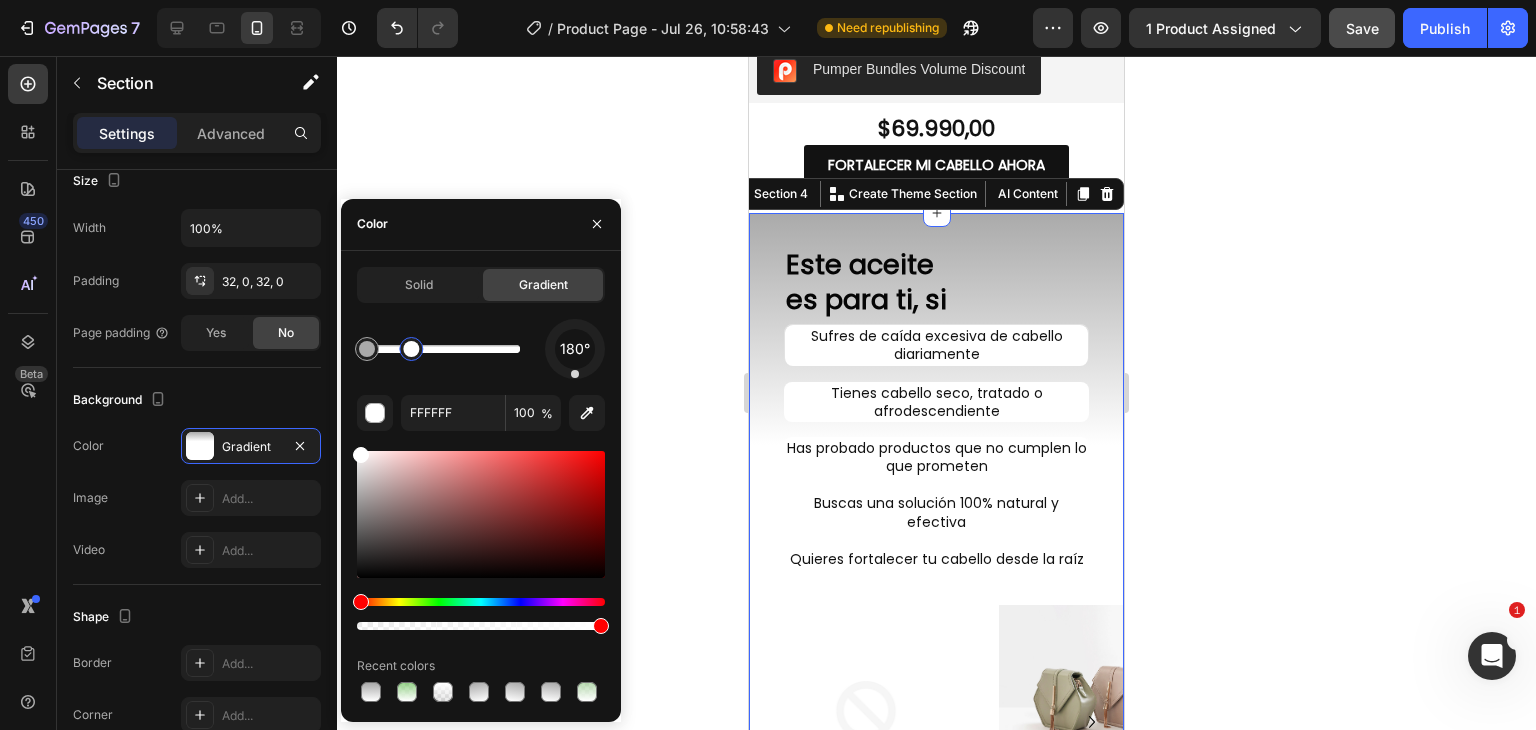 click at bounding box center [411, 349] 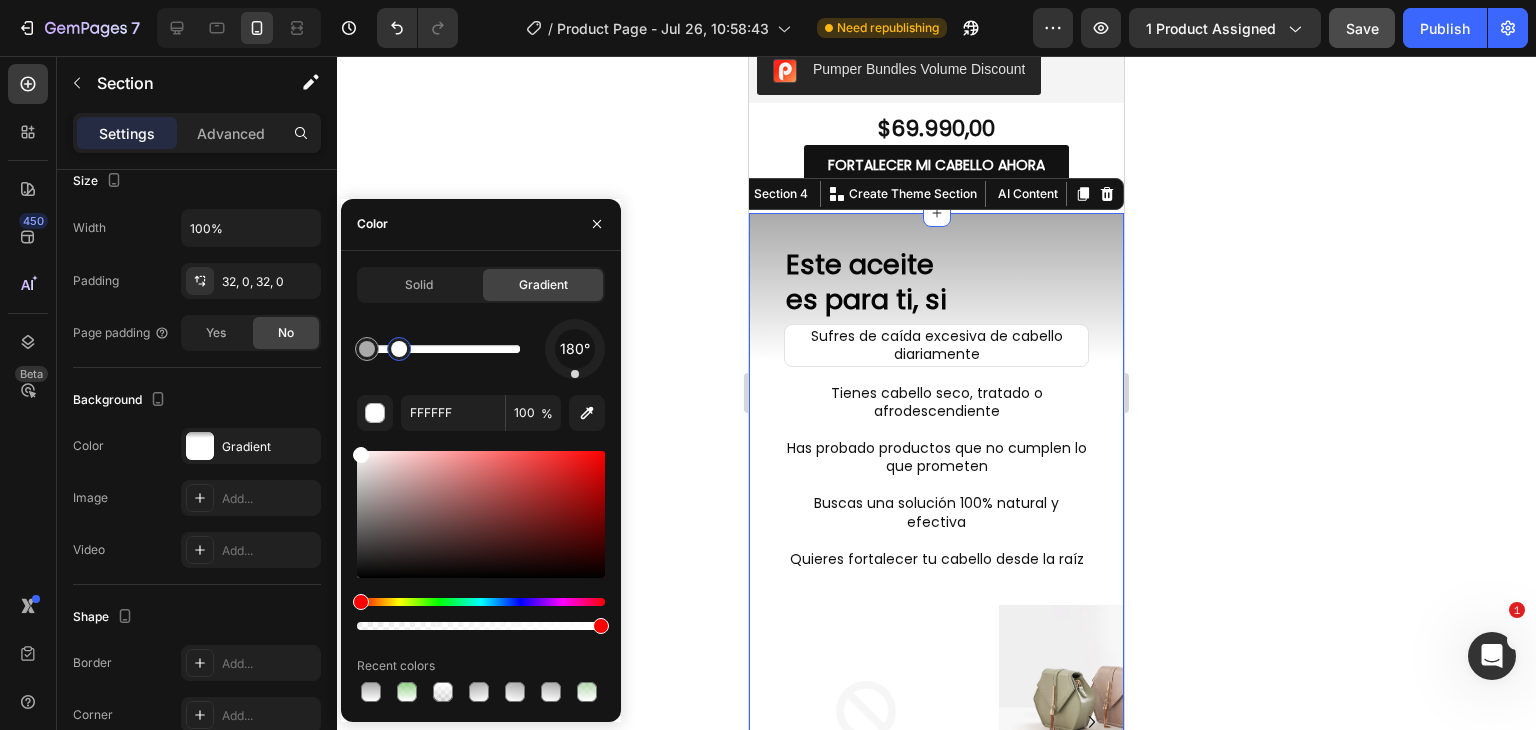 click 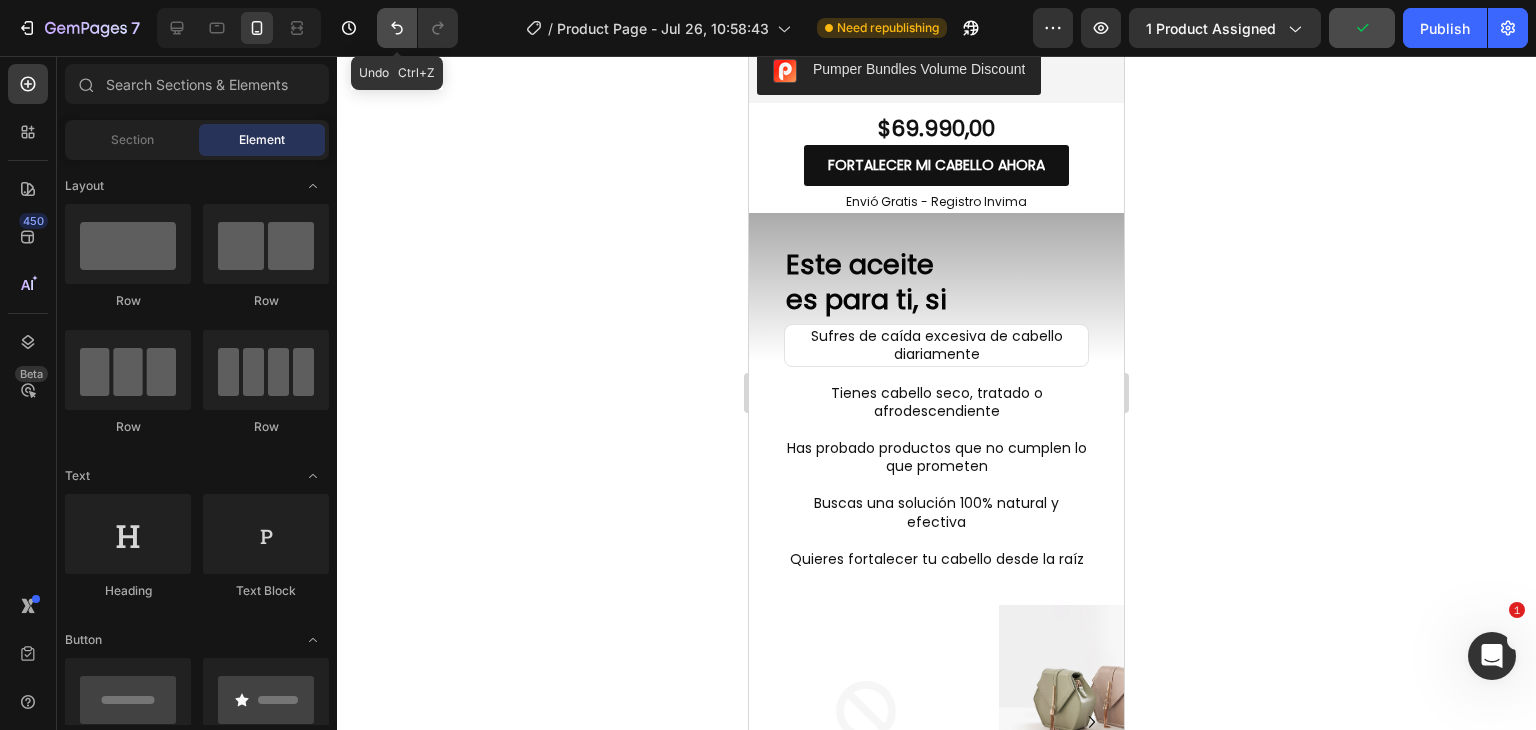 click 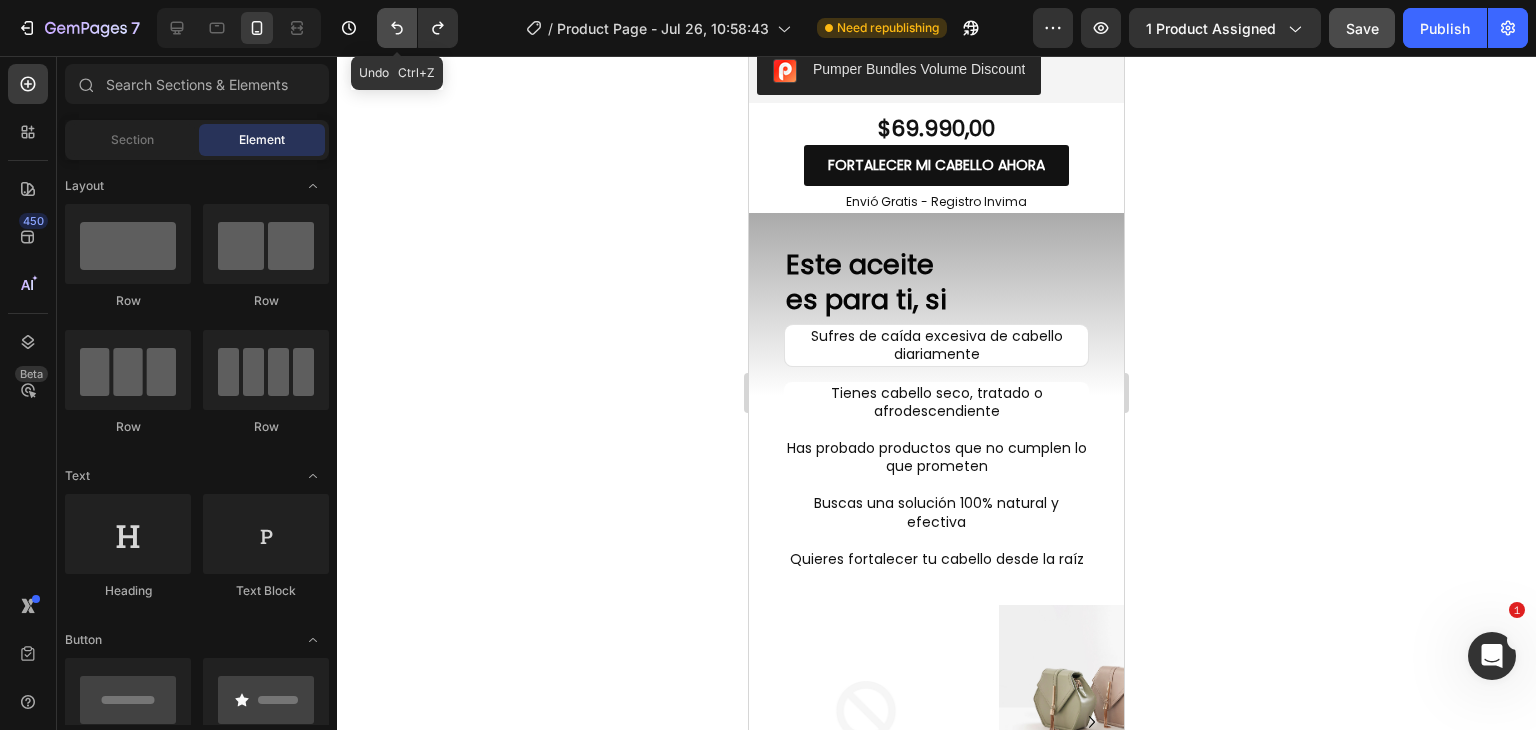 click 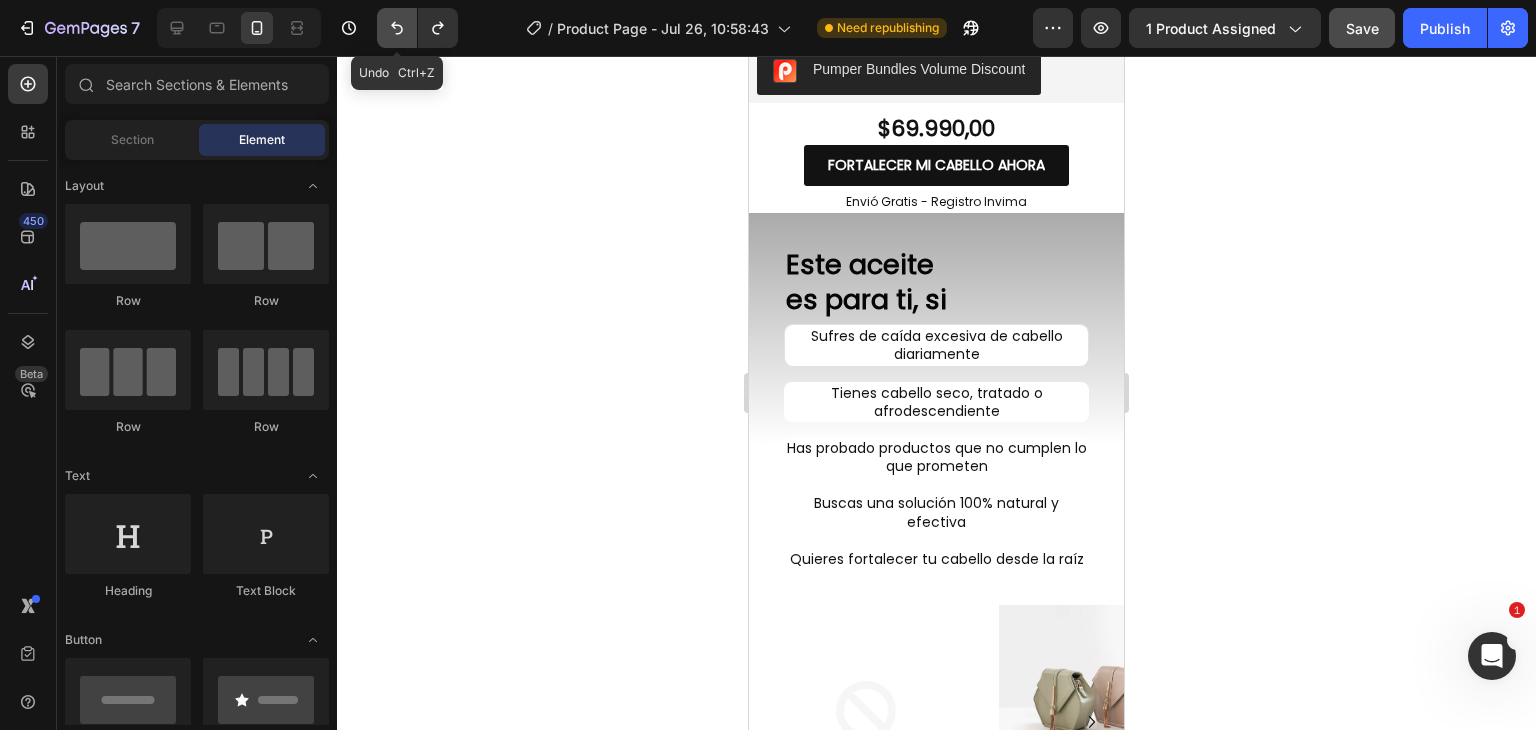 click 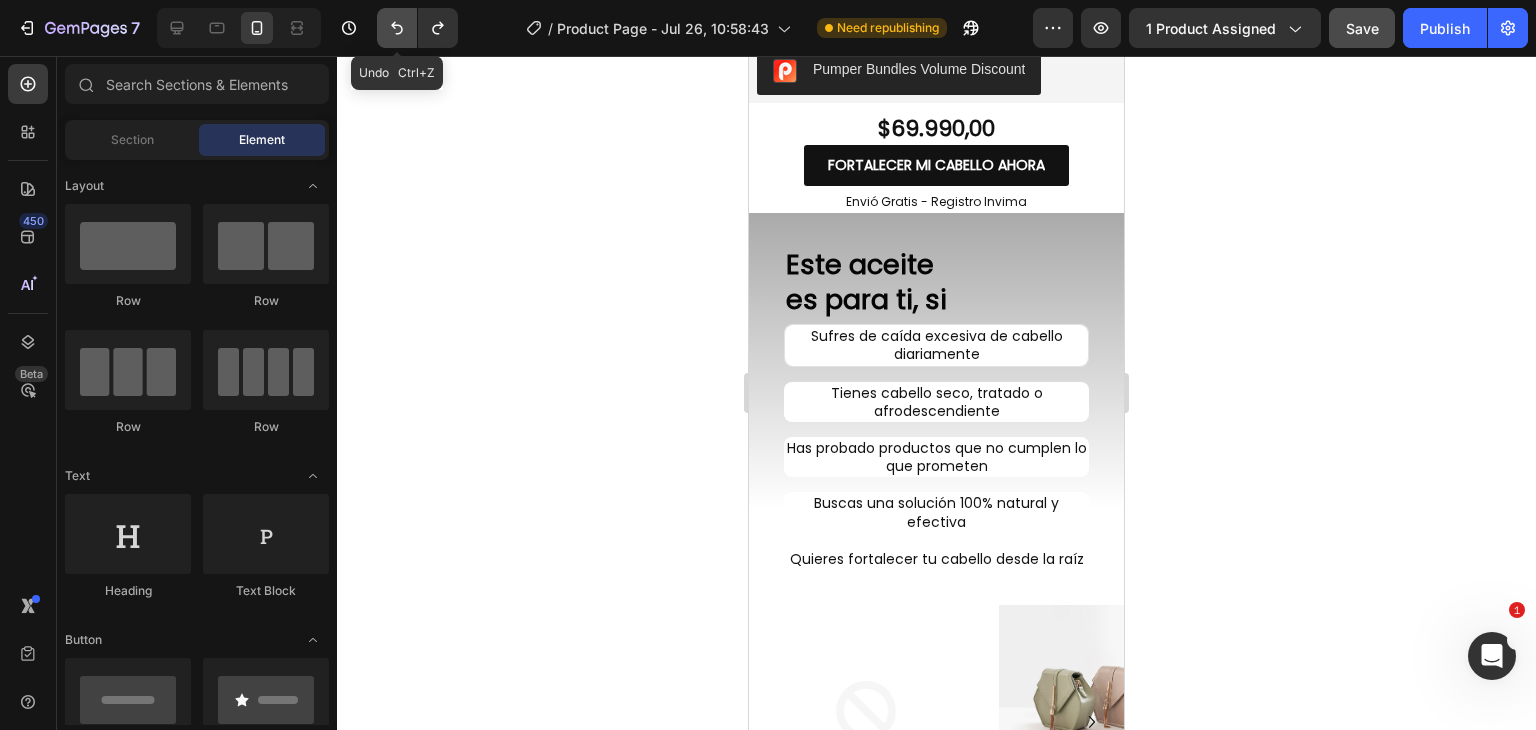 click 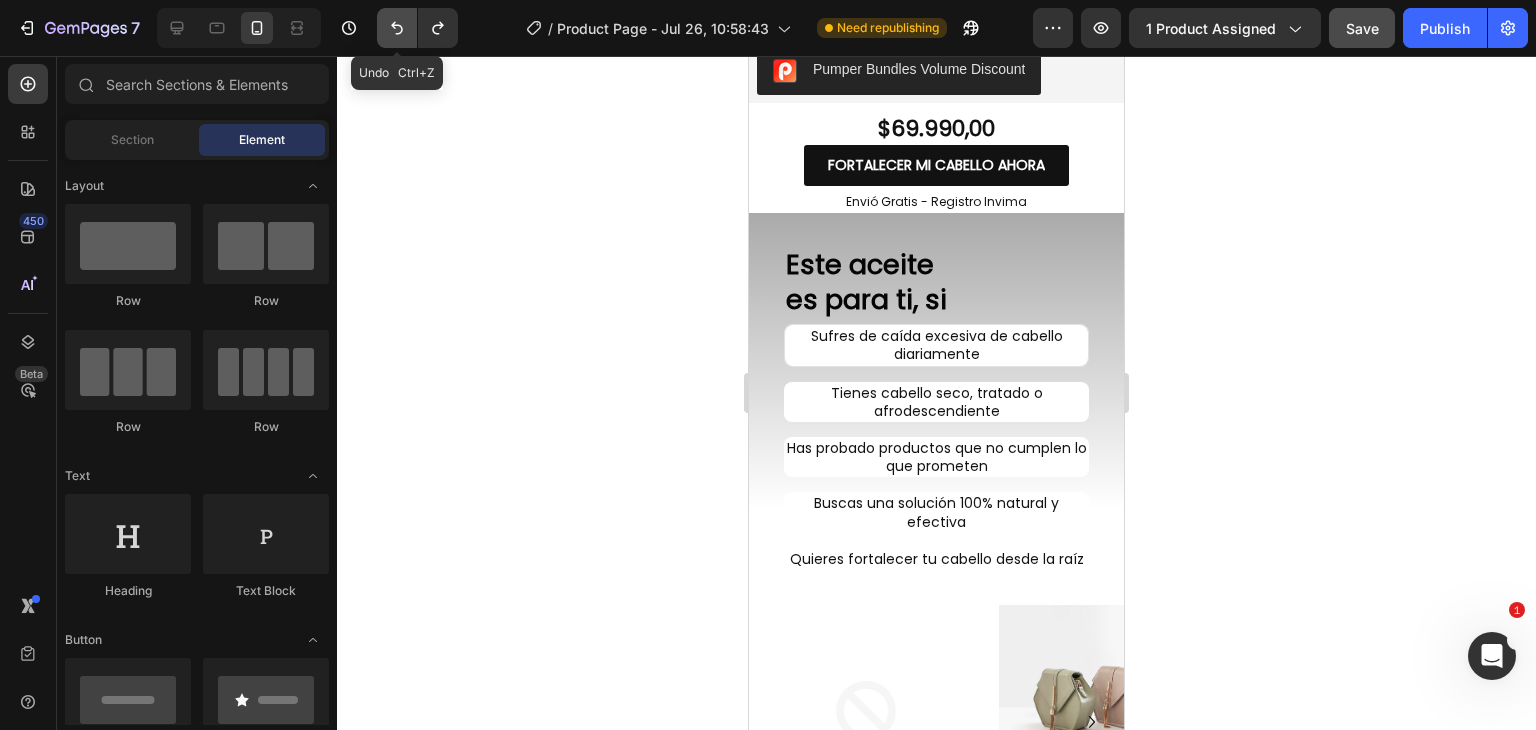 click 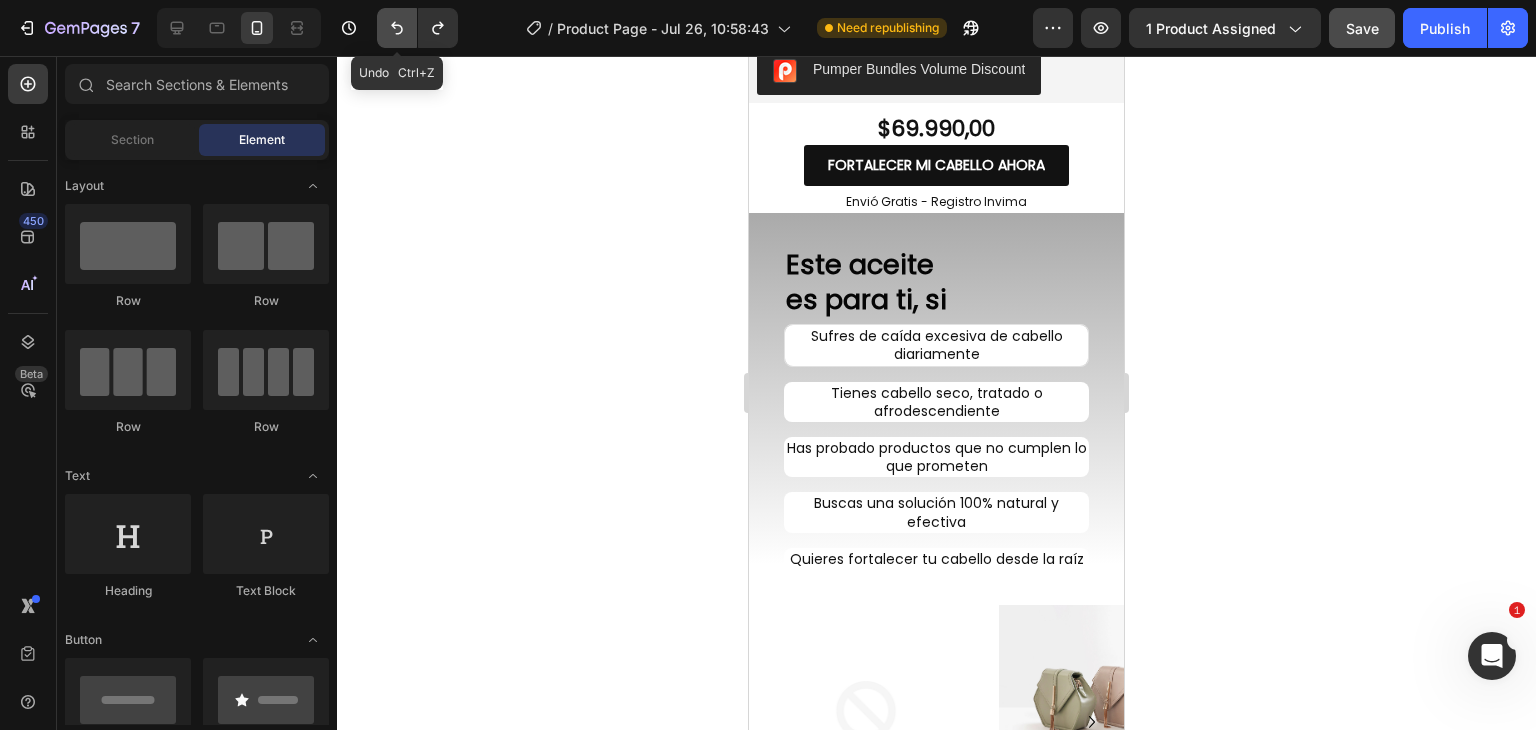 click 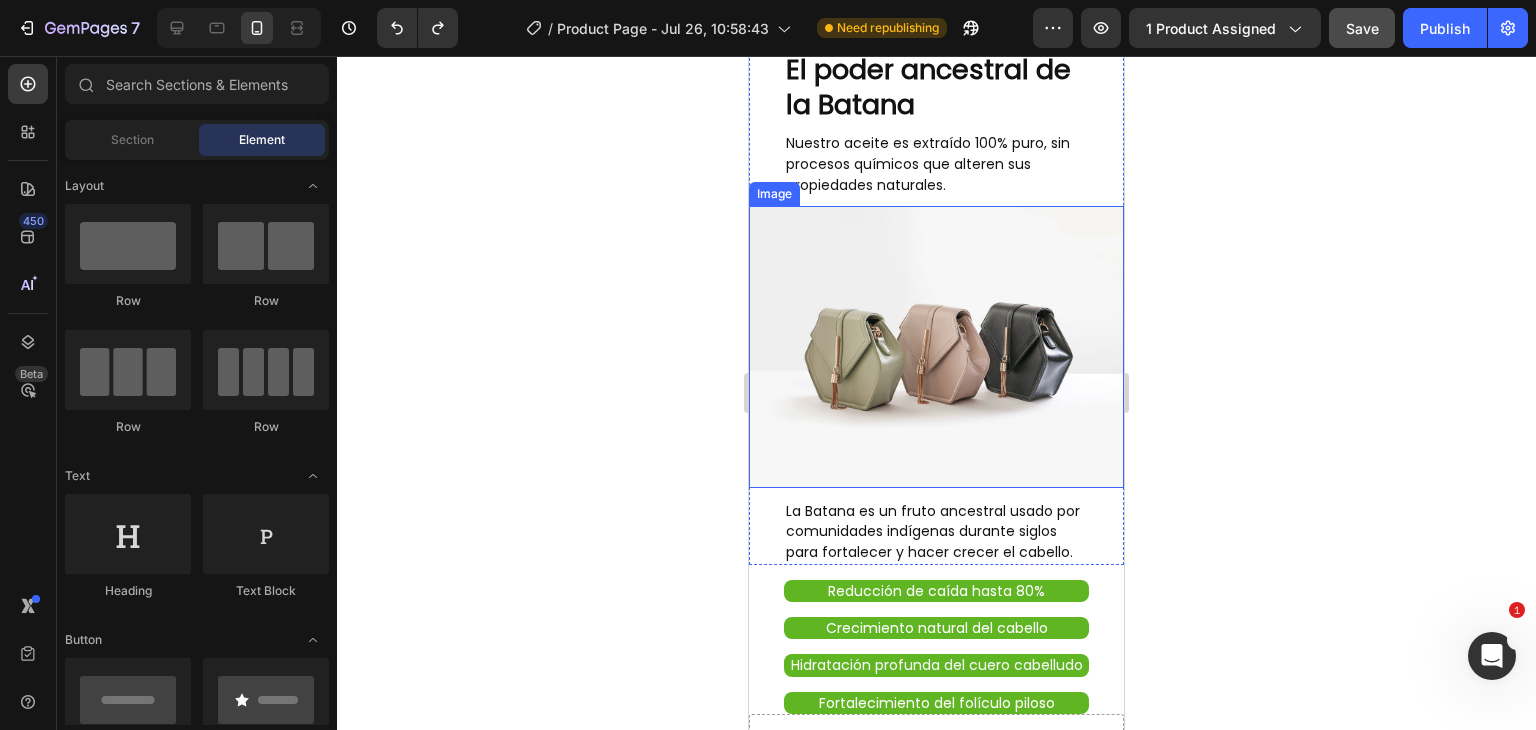scroll, scrollTop: 2200, scrollLeft: 0, axis: vertical 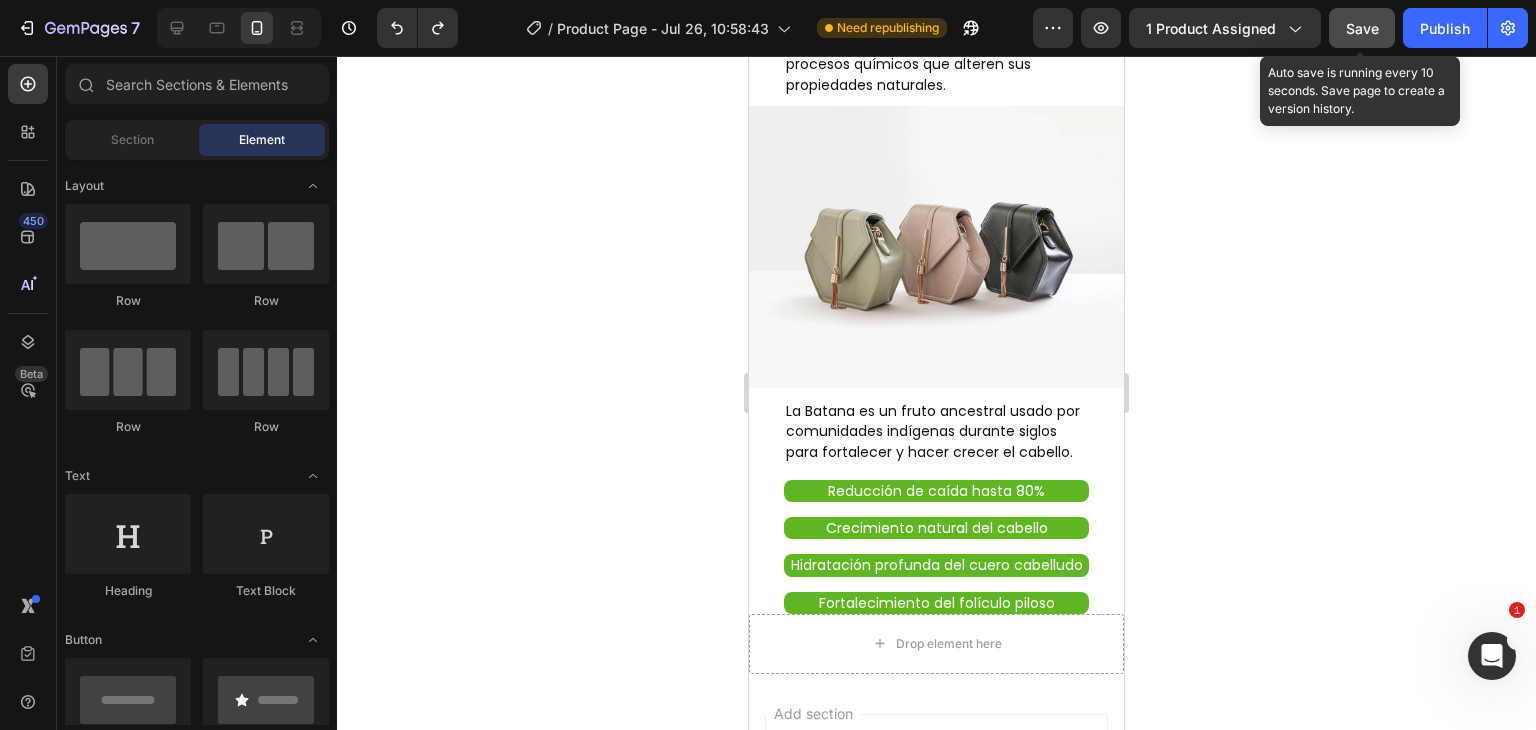 click on "Save" at bounding box center [1362, 28] 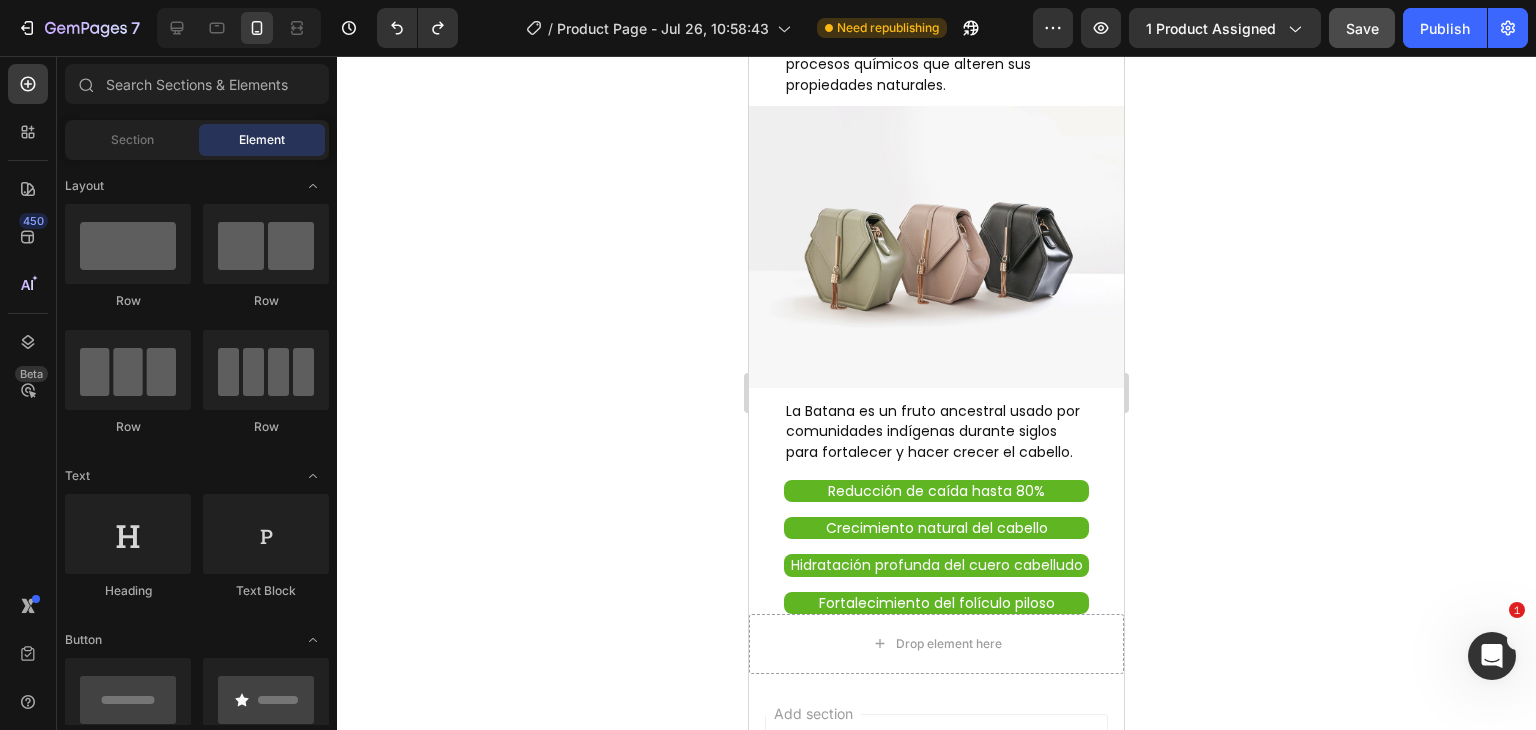 type 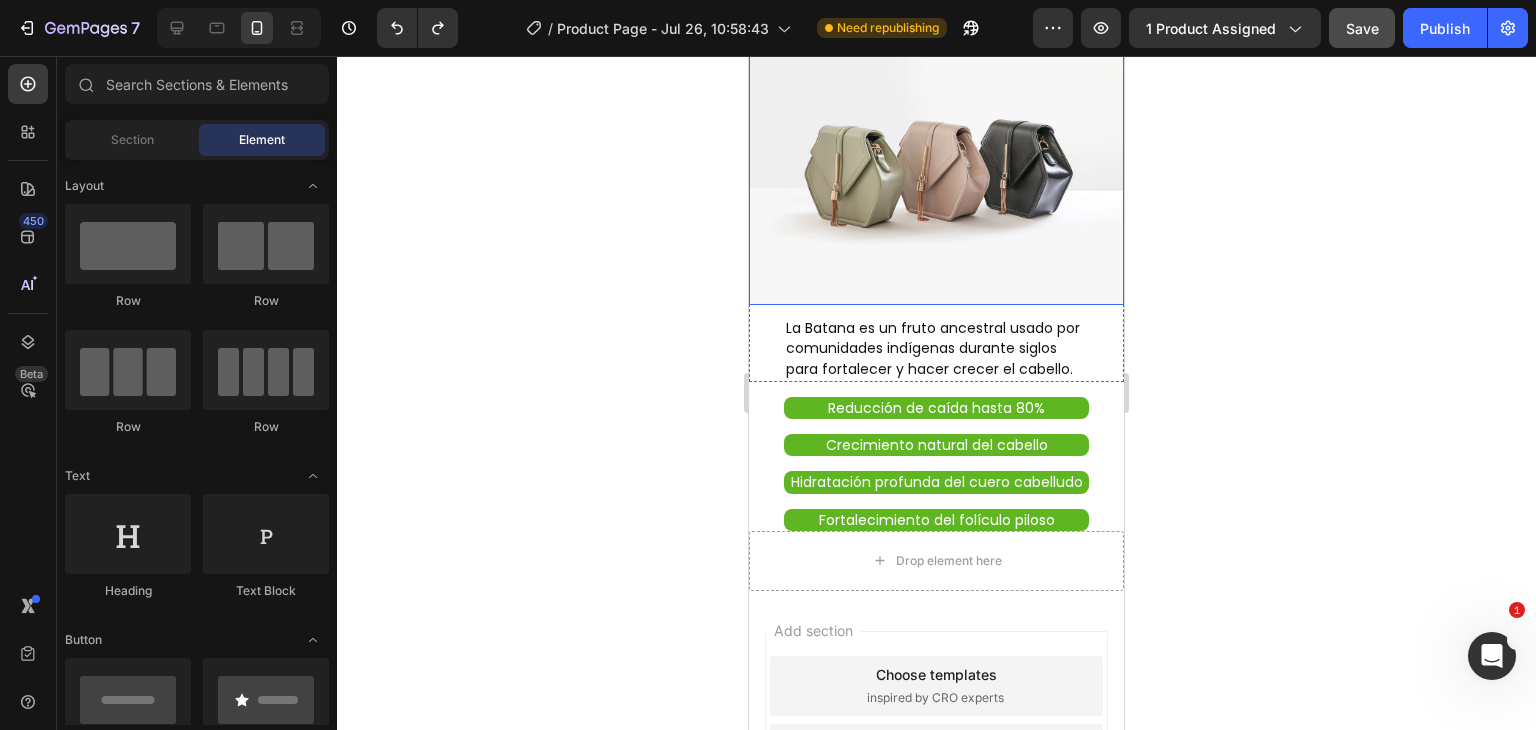 scroll, scrollTop: 2400, scrollLeft: 0, axis: vertical 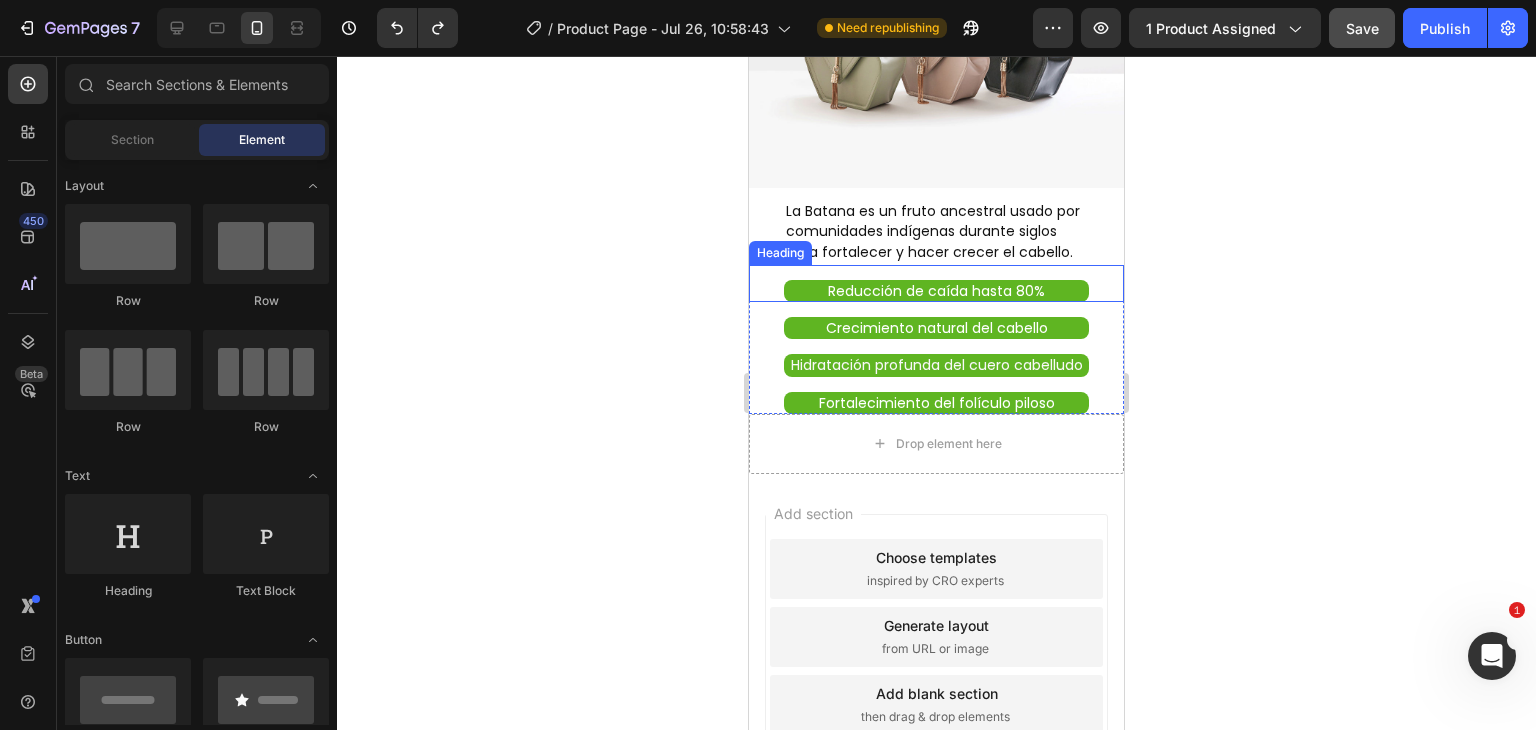 click on "Reducción de caída hasta 80% Heading" at bounding box center (936, 283) 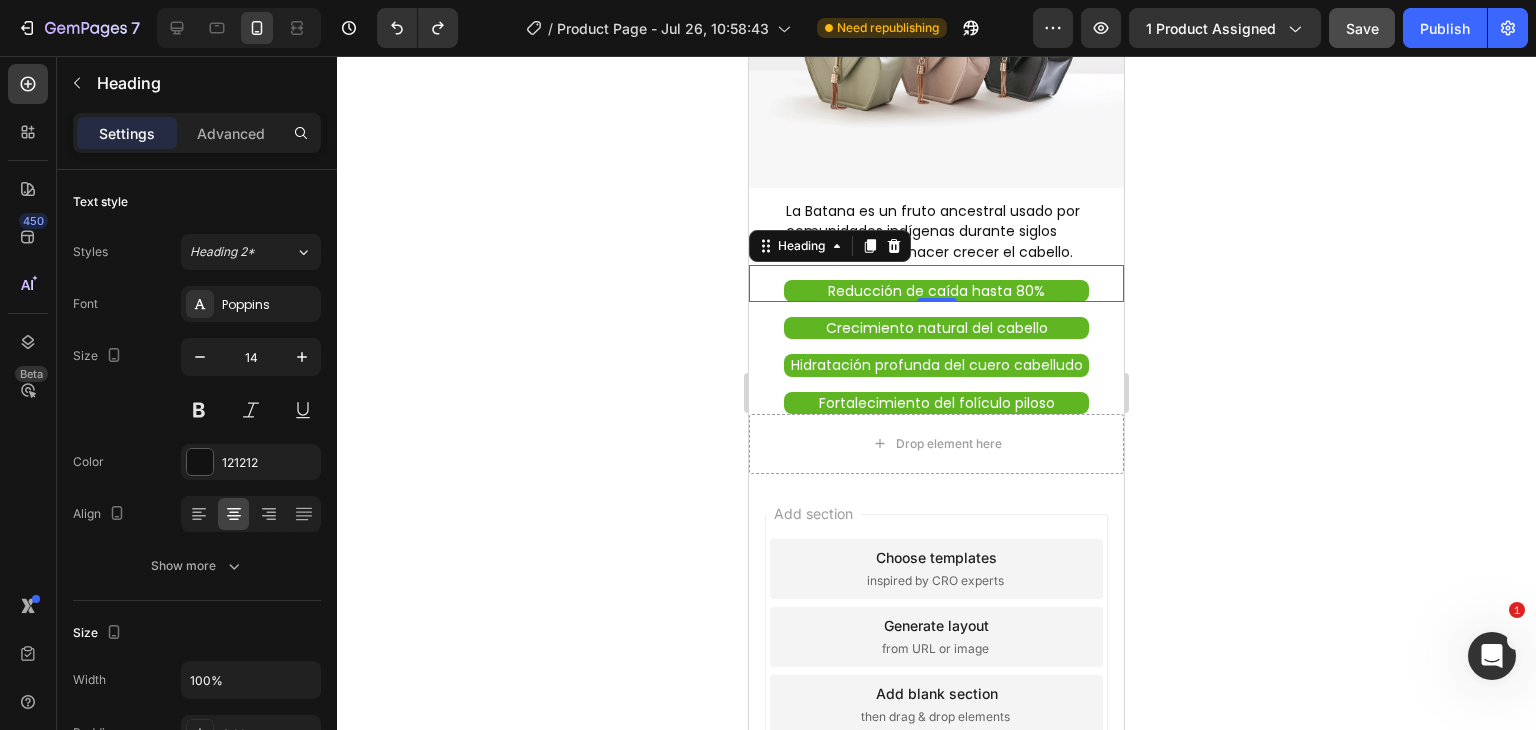 click 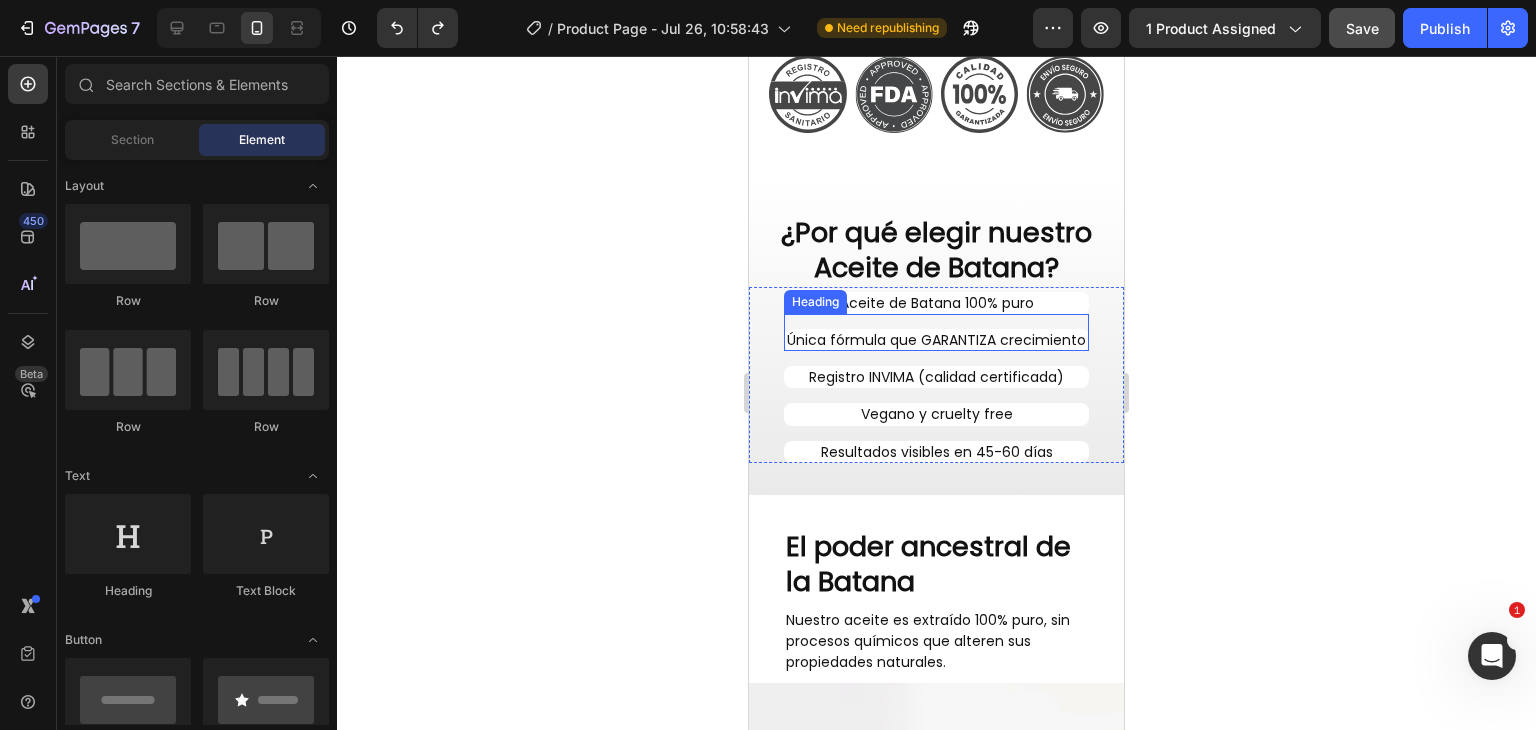 scroll, scrollTop: 1575, scrollLeft: 0, axis: vertical 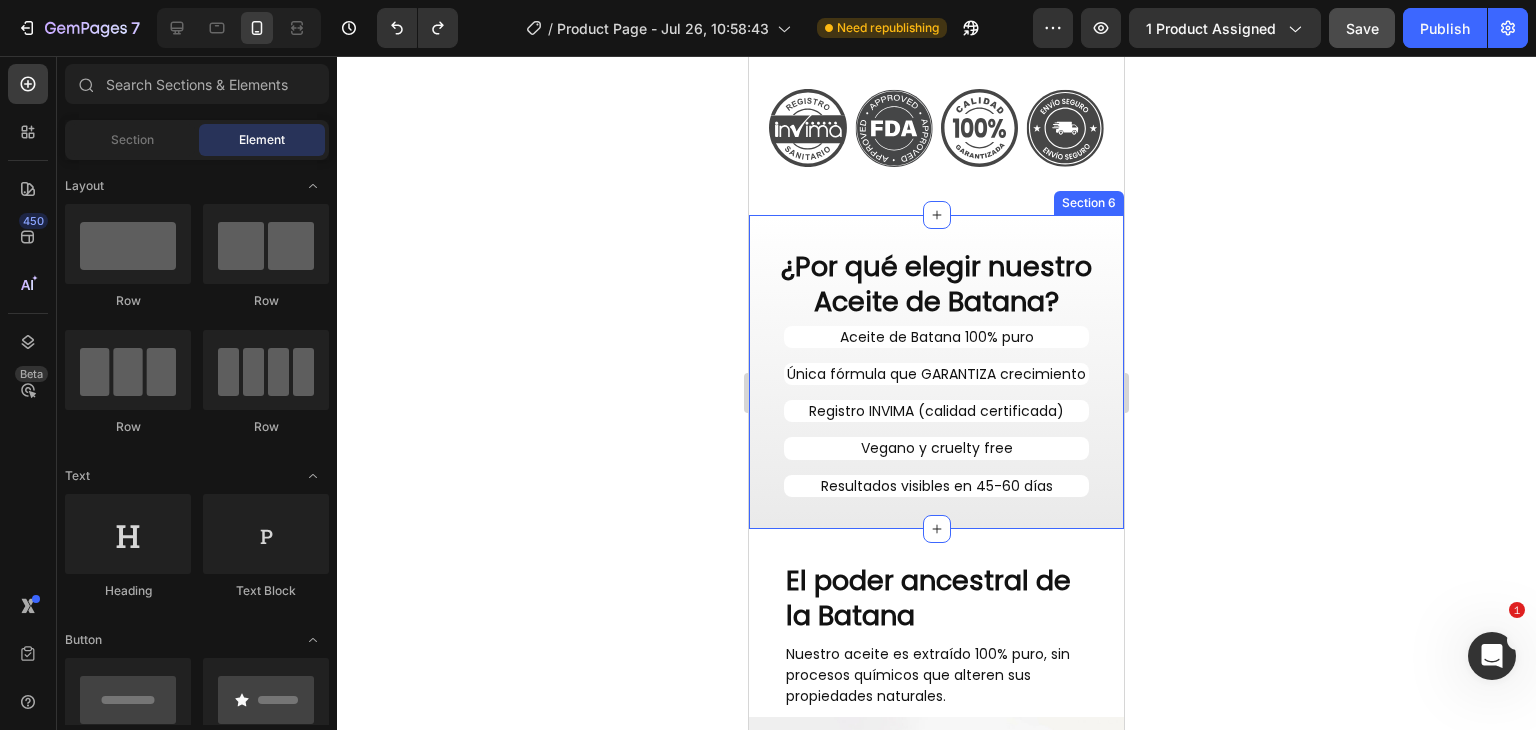 click on "¿Por qué elegir nuestro Aceite de Batana? Heading Row Aceite de Batana 100% puro Heading Única fórmula que GARANTIZA crecimiento Heading Registro INVIMA (calidad certificada) Heading Vegano y cruelty free Heading Resultados visibles en 45-60 días Heading Row Section 6" at bounding box center (936, 372) 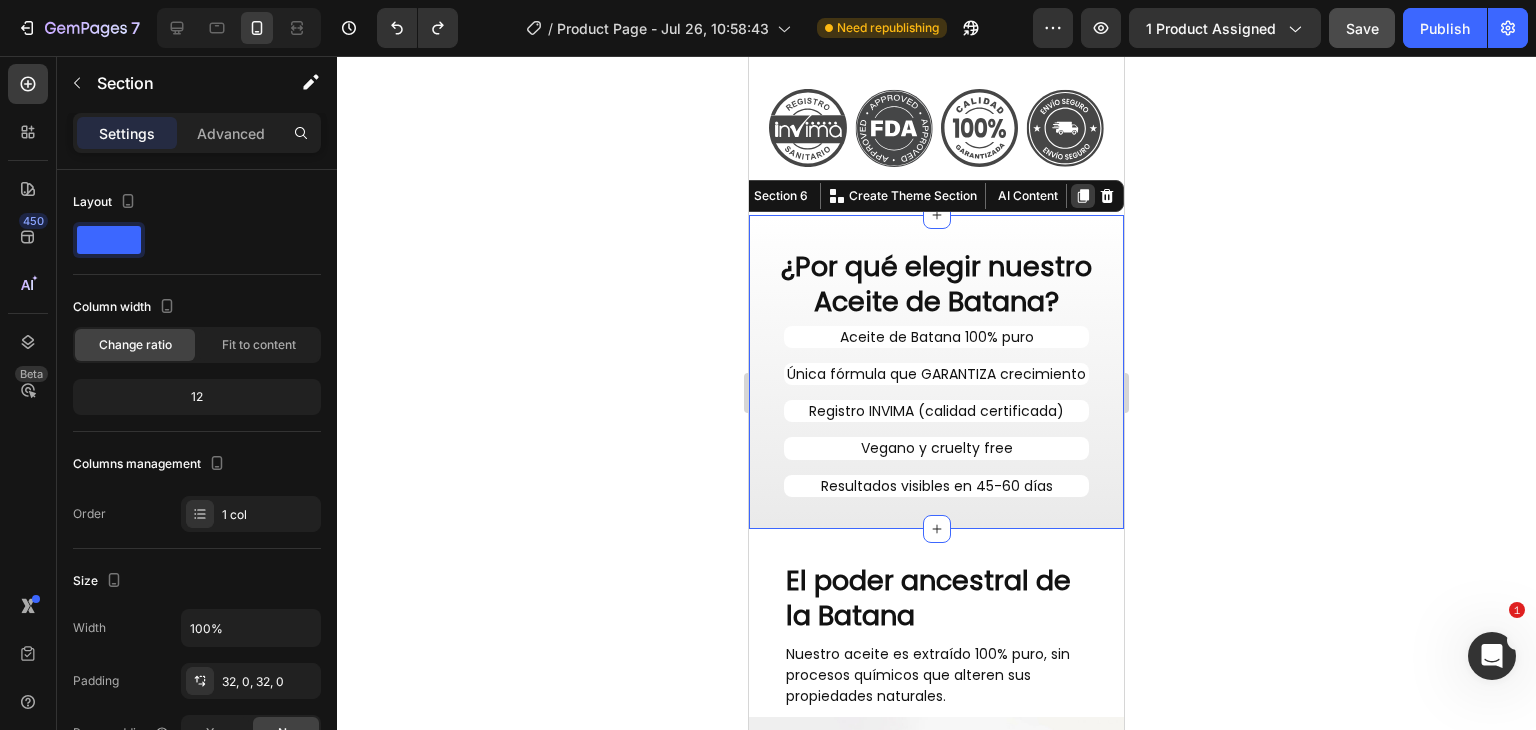 click 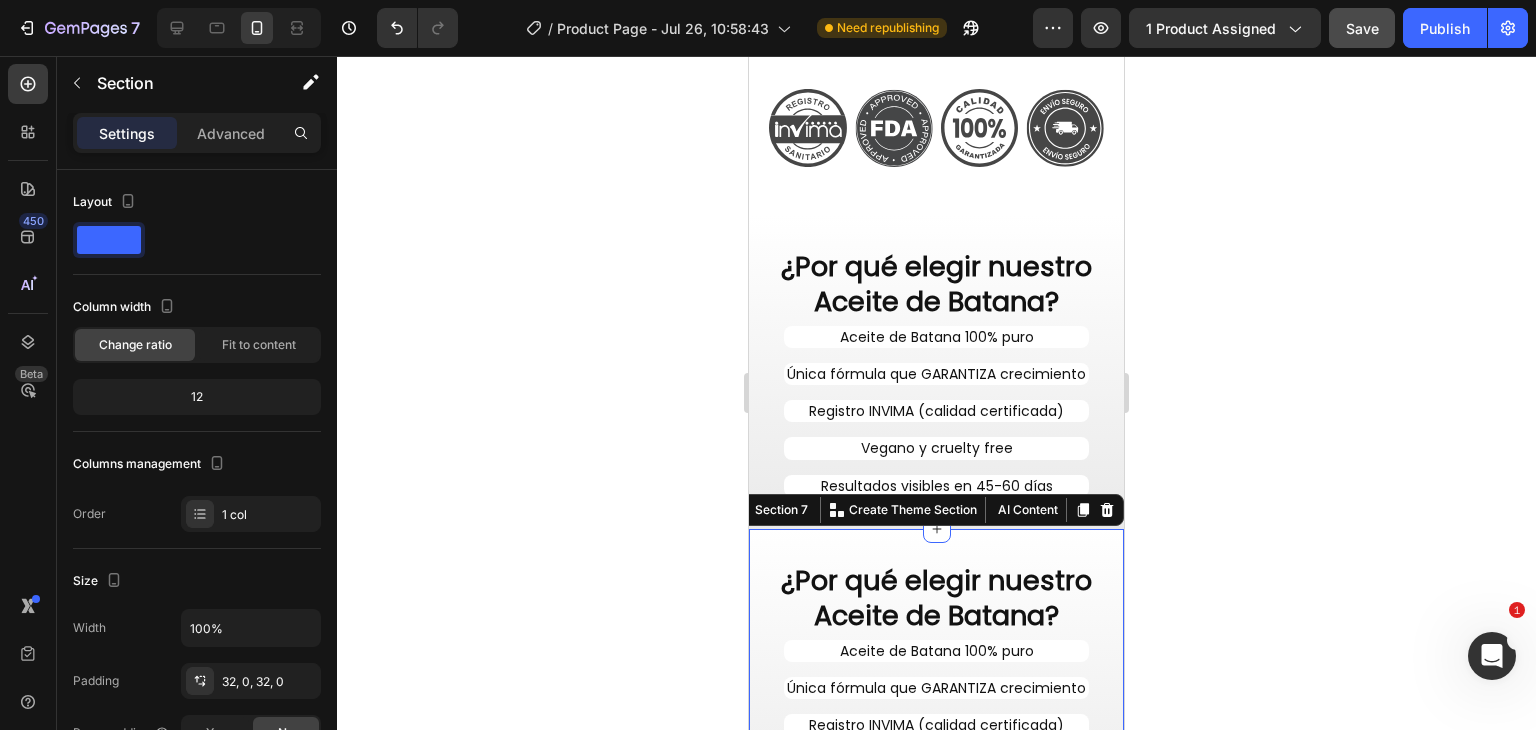 scroll, scrollTop: 1634, scrollLeft: 0, axis: vertical 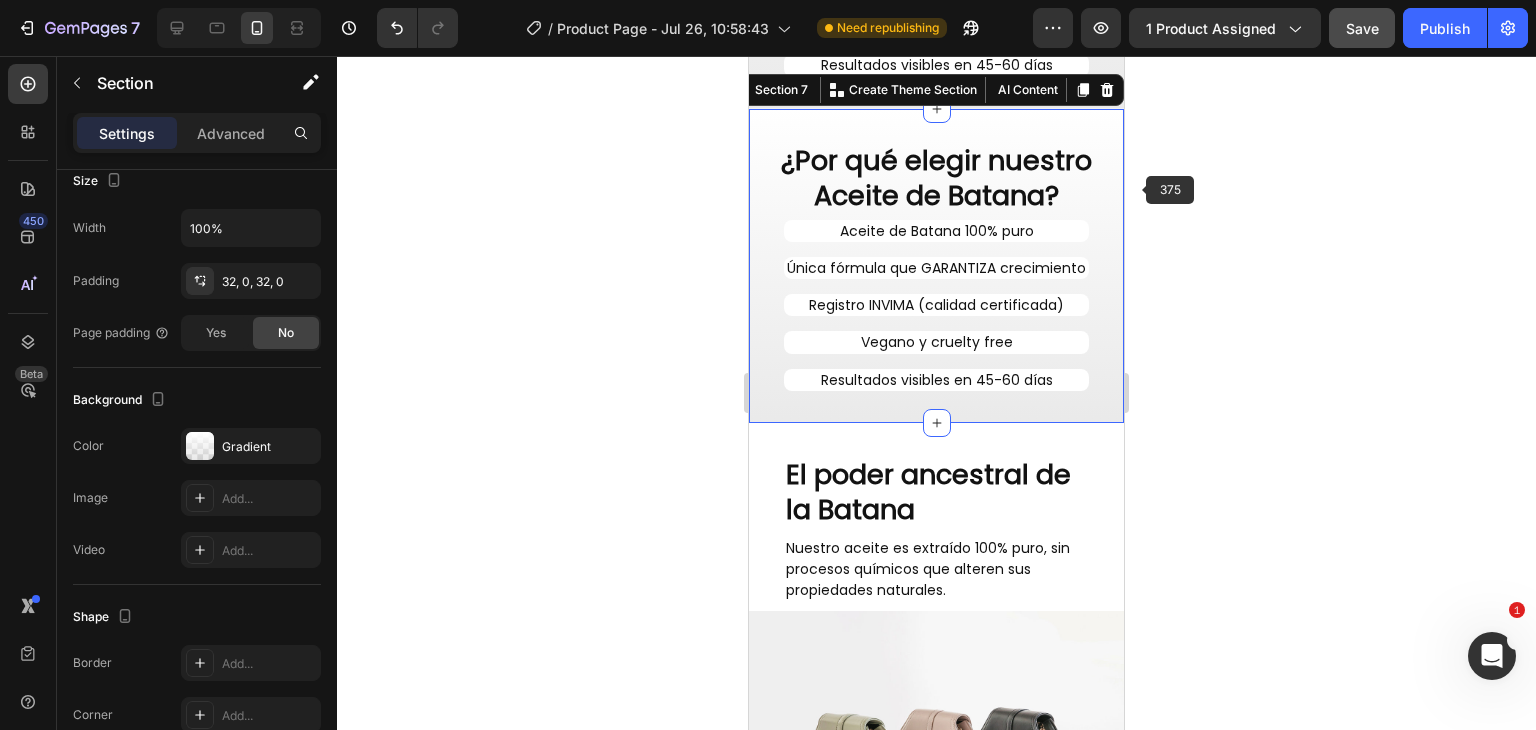 click 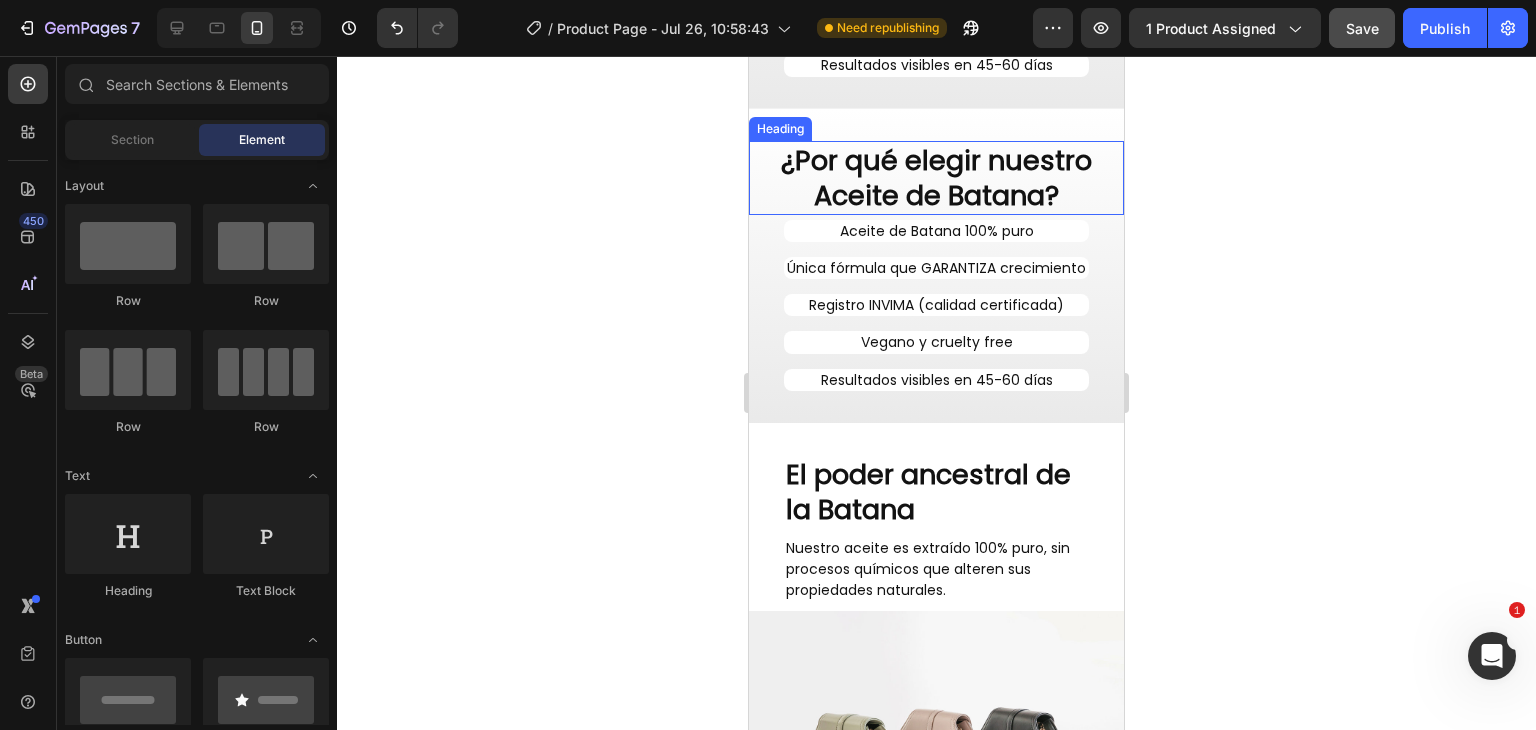 click on "¿Por qué elegir nuestro Aceite de Batana?" at bounding box center (936, 178) 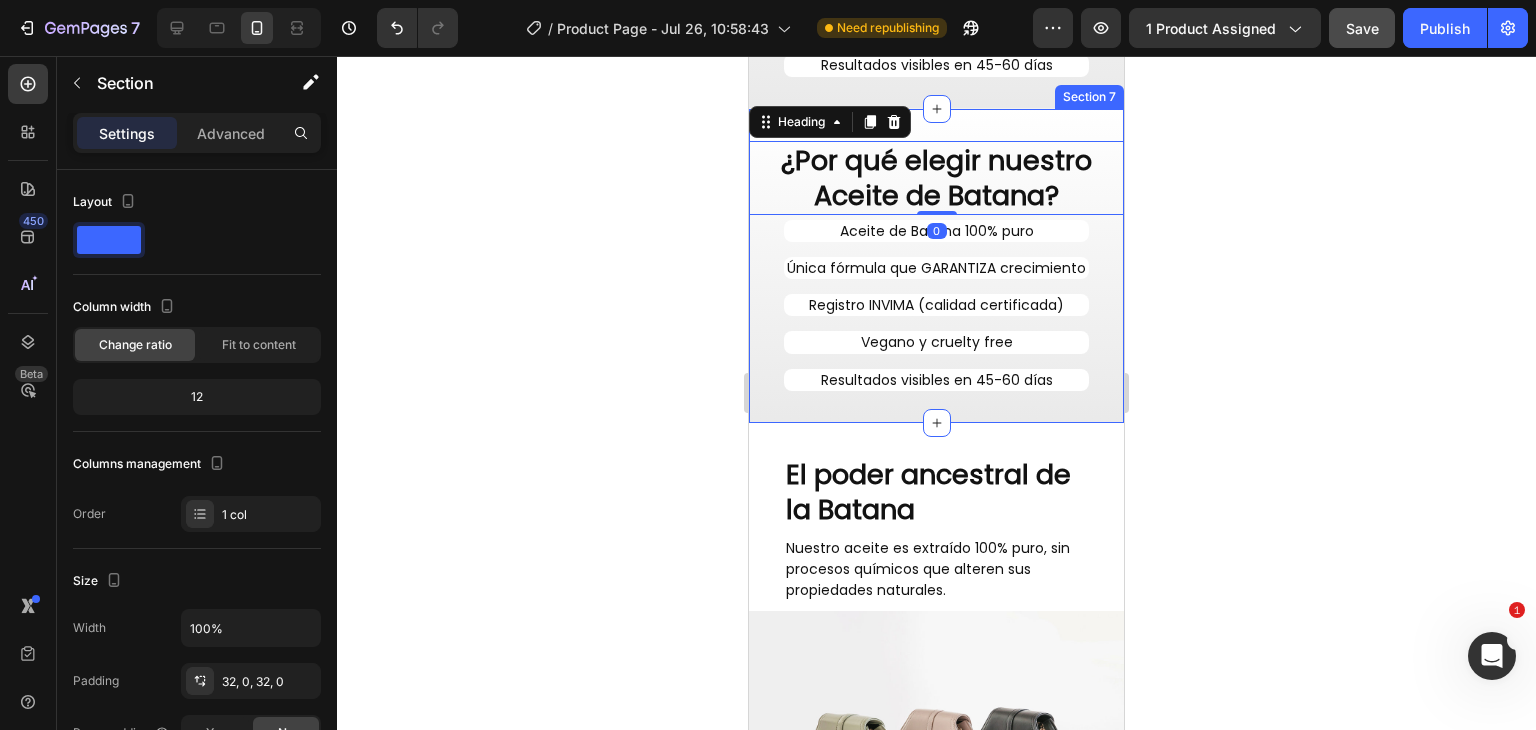 click on "¿Por qué elegir nuestro Aceite de Batana? Heading   0 Row Aceite de Batana 100% puro Heading Única fórmula que GARANTIZA crecimiento Heading Registro INVIMA (calidad certificada) Heading Vegano y cruelty free Heading Resultados visibles en 45-60 días Heading Row Section 7" at bounding box center [936, 266] 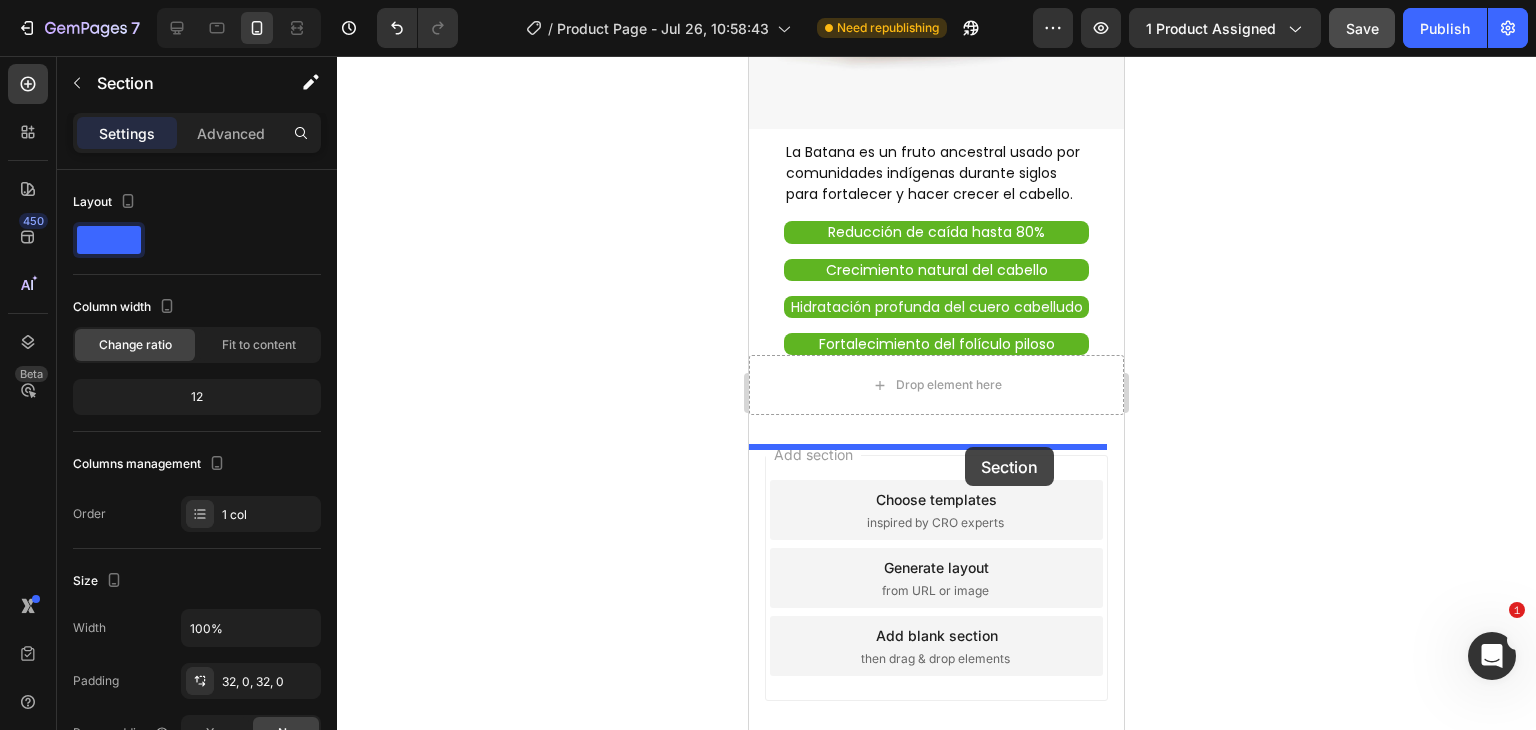 drag, startPoint x: 1080, startPoint y: 140, endPoint x: 965, endPoint y: 447, distance: 327.83228 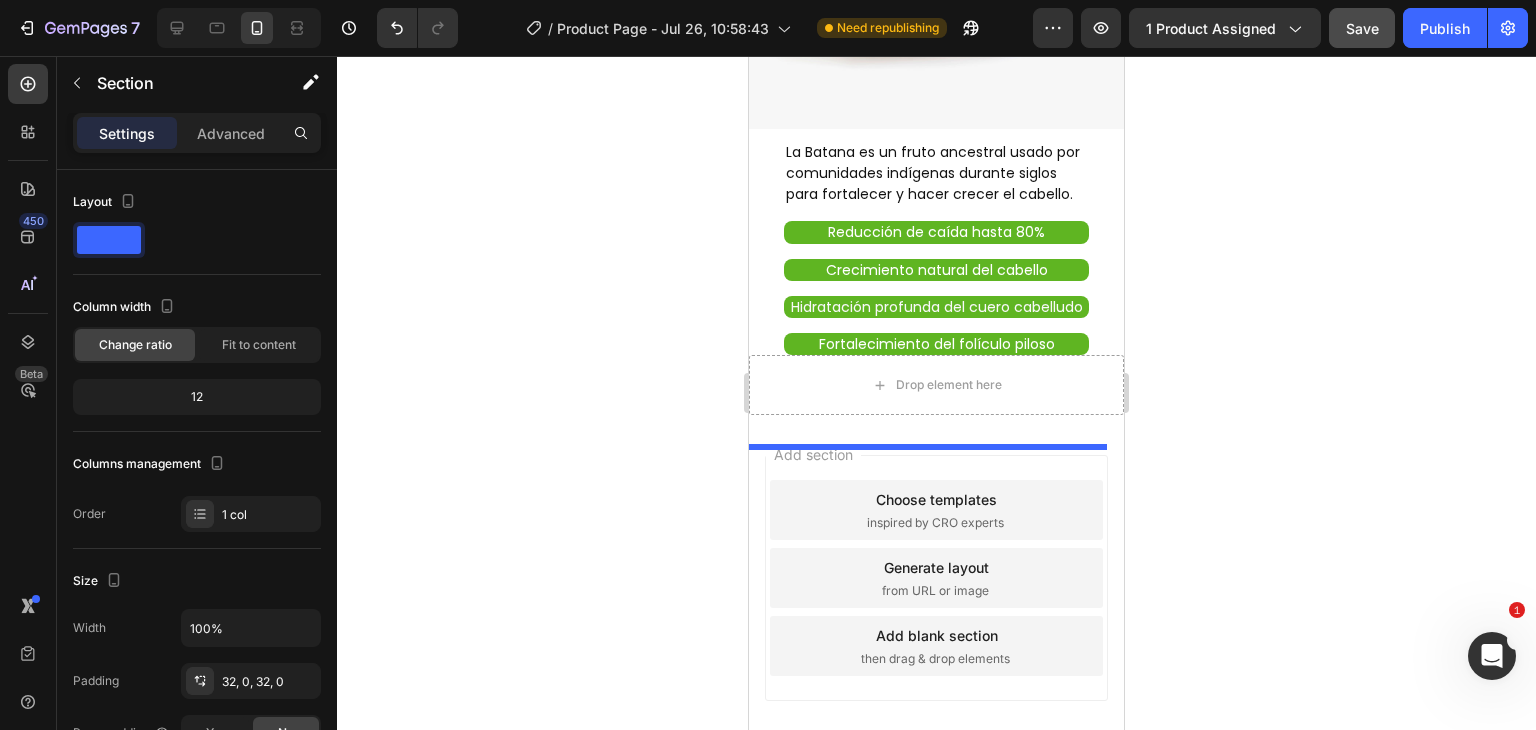 scroll, scrollTop: 2459, scrollLeft: 0, axis: vertical 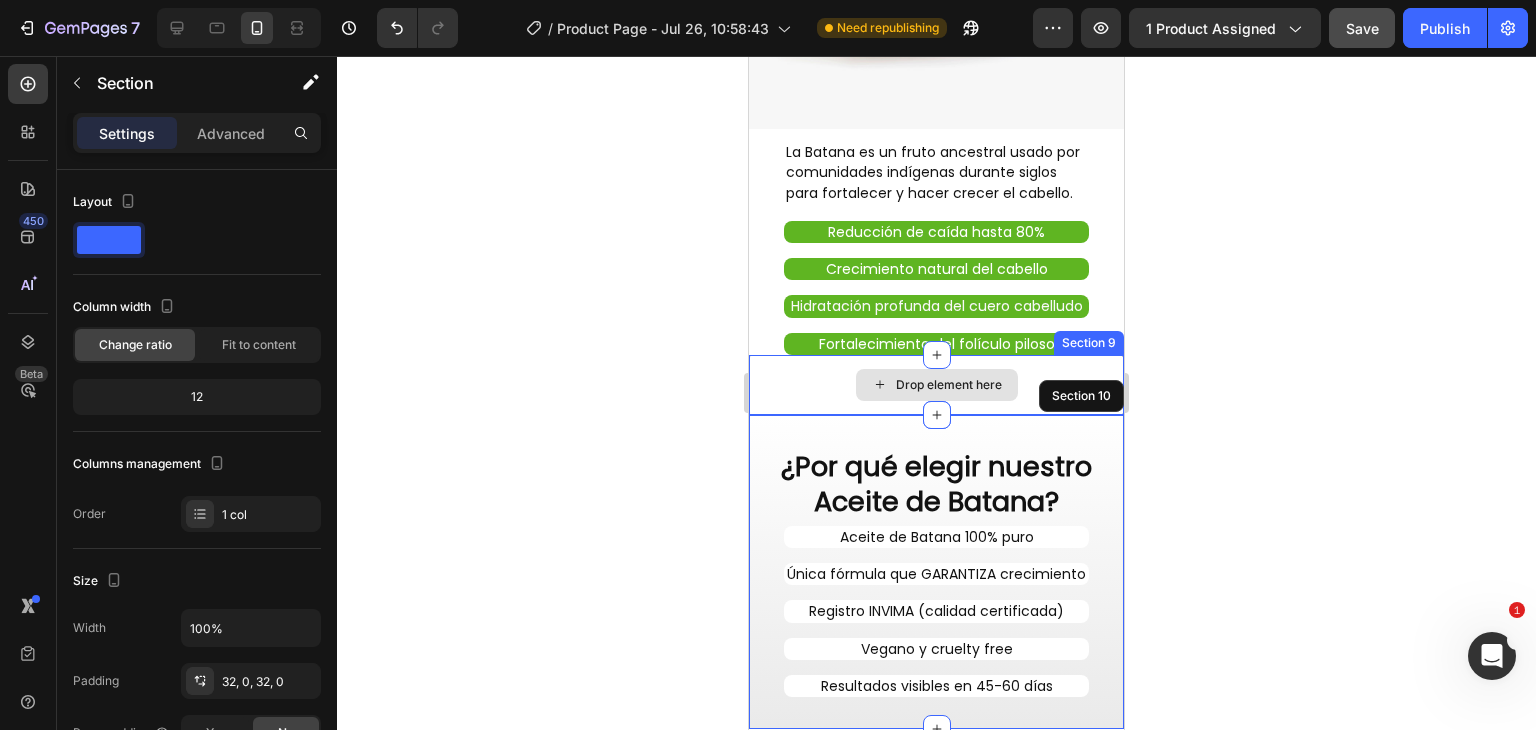 click on "Drop element here" at bounding box center (936, 385) 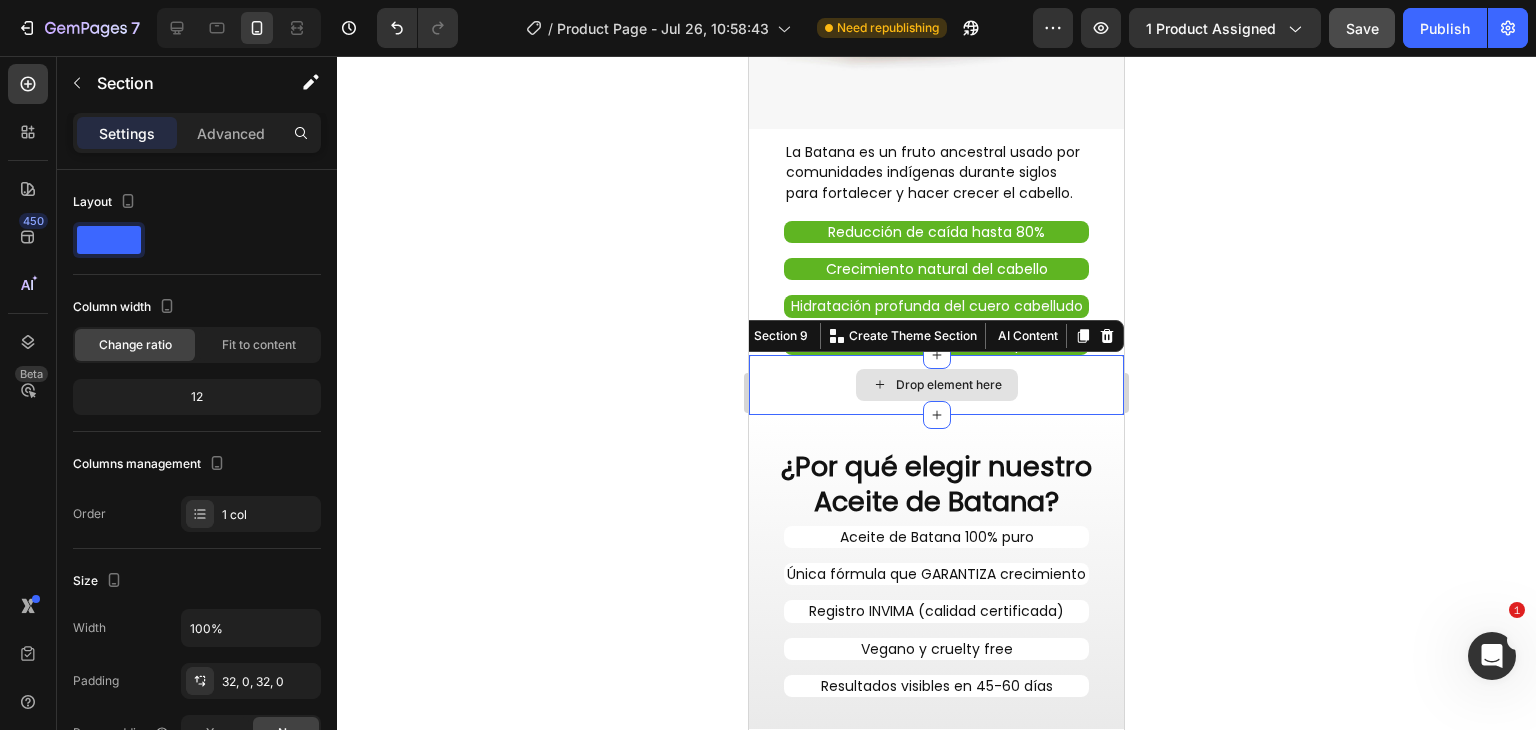 scroll, scrollTop: 400, scrollLeft: 0, axis: vertical 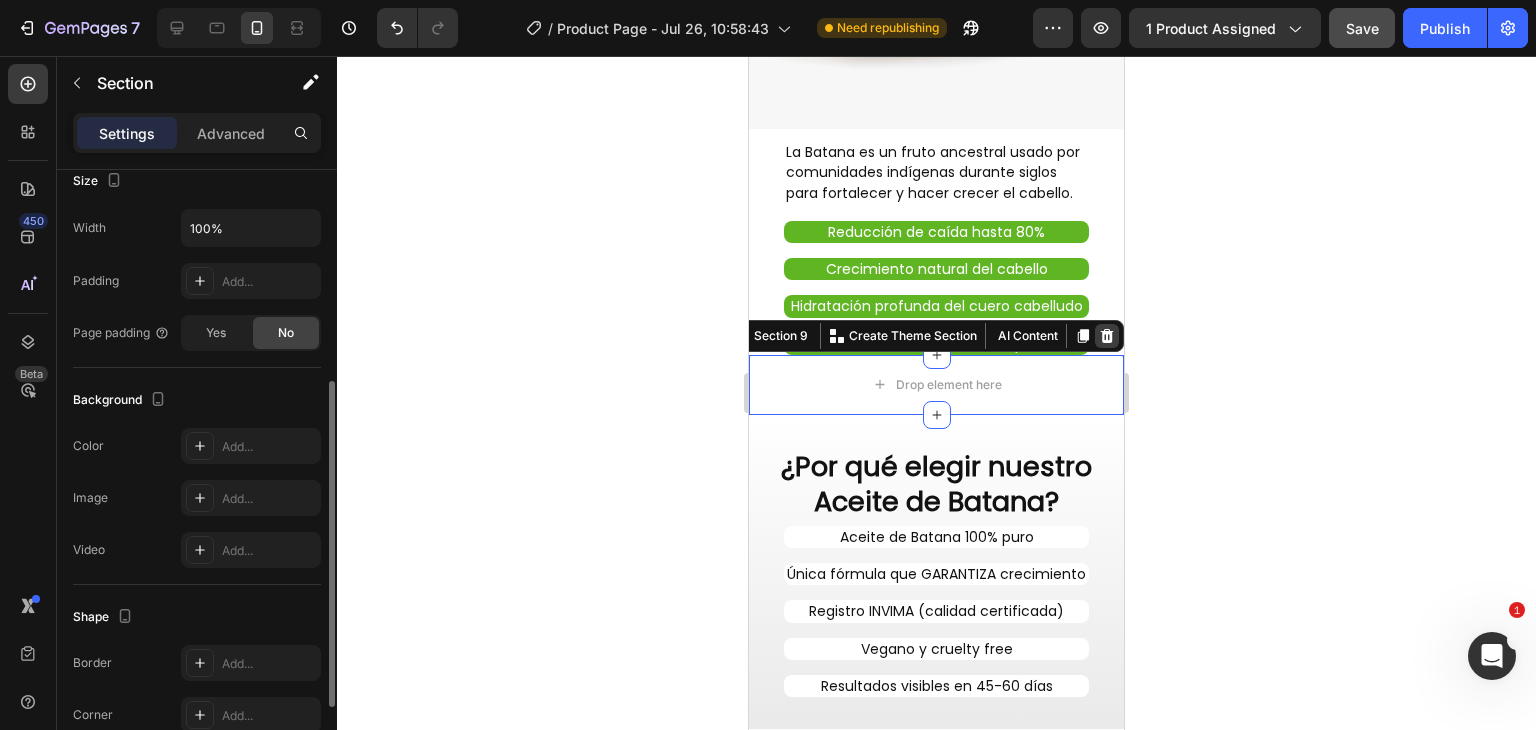 click 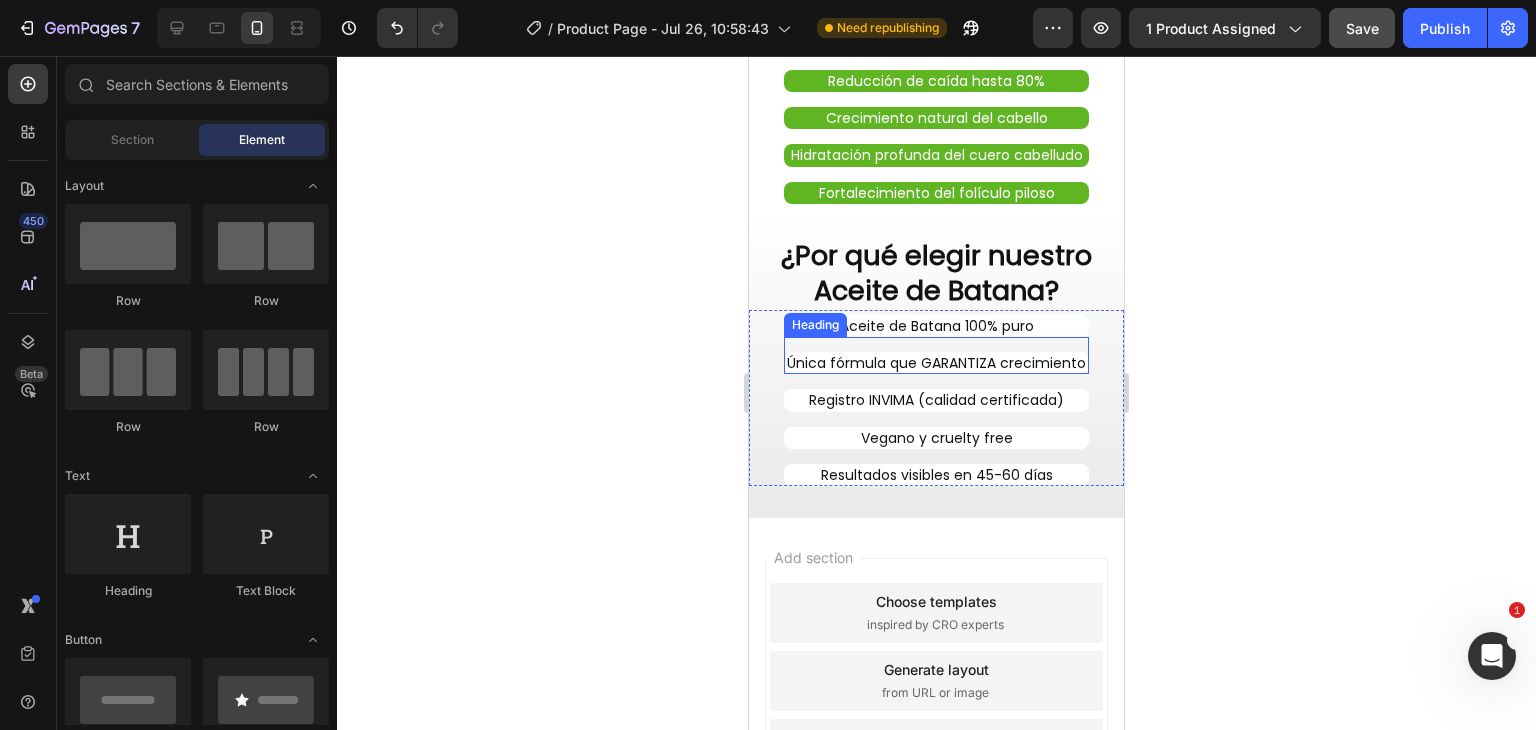 scroll, scrollTop: 2659, scrollLeft: 0, axis: vertical 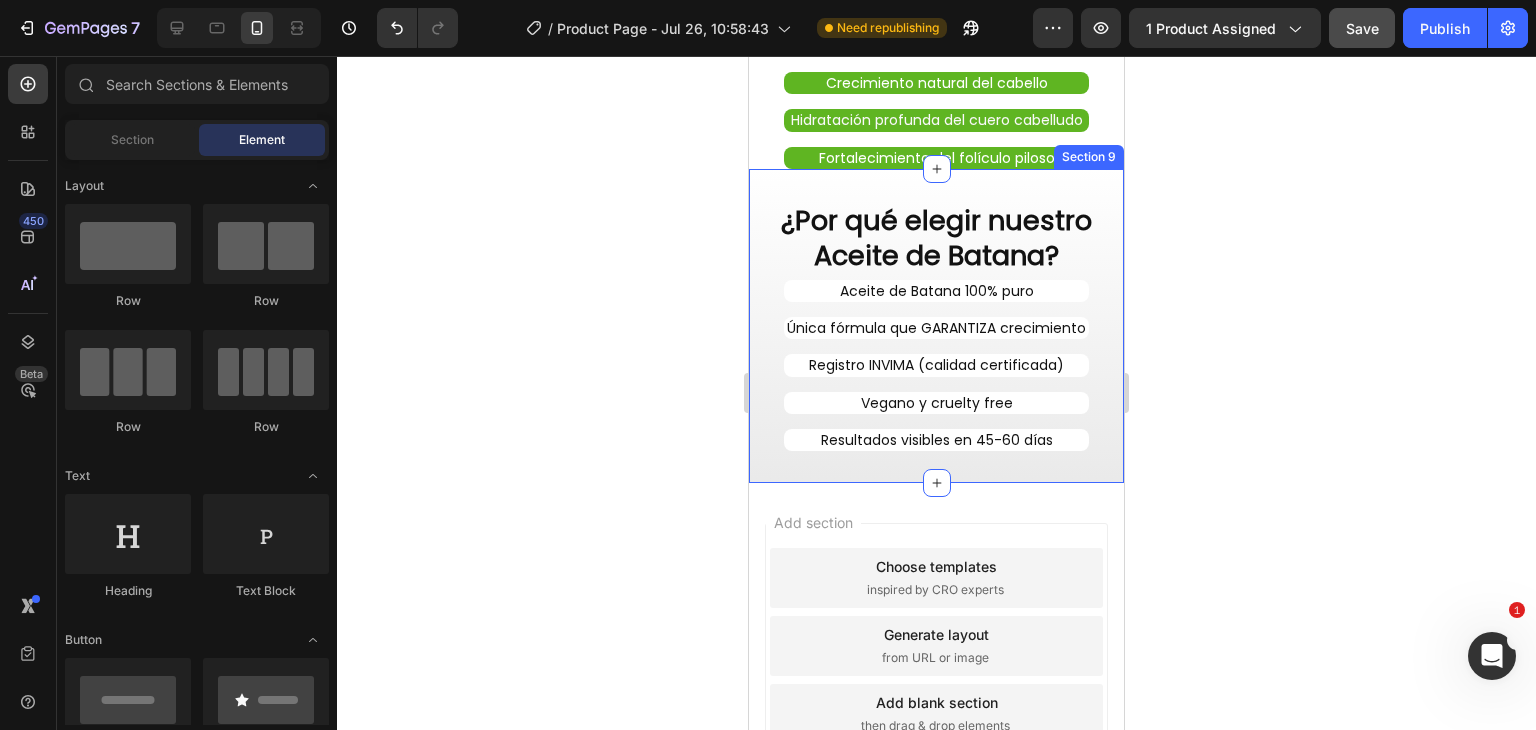 click on "¿Por qué elegir nuestro Aceite de Batana? Heading Row Aceite de Batana 100% puro Heading Única fórmula que GARANTIZA crecimiento Heading Registro INVIMA (calidad certificada) Heading Vegano y cruelty free Heading Resultados visibles en 45-60 días Heading Row Section 9" at bounding box center [936, 326] 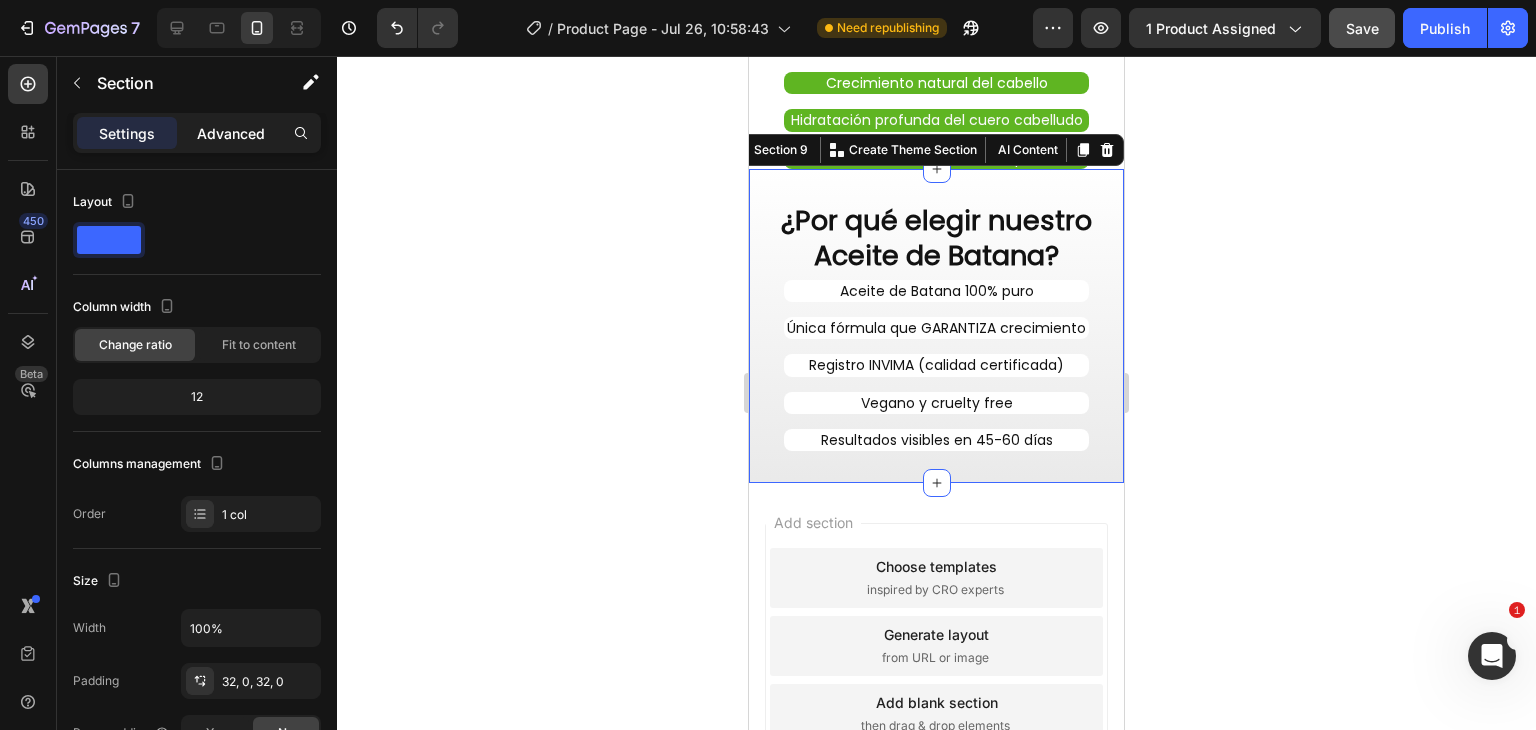 click on "Advanced" at bounding box center [231, 133] 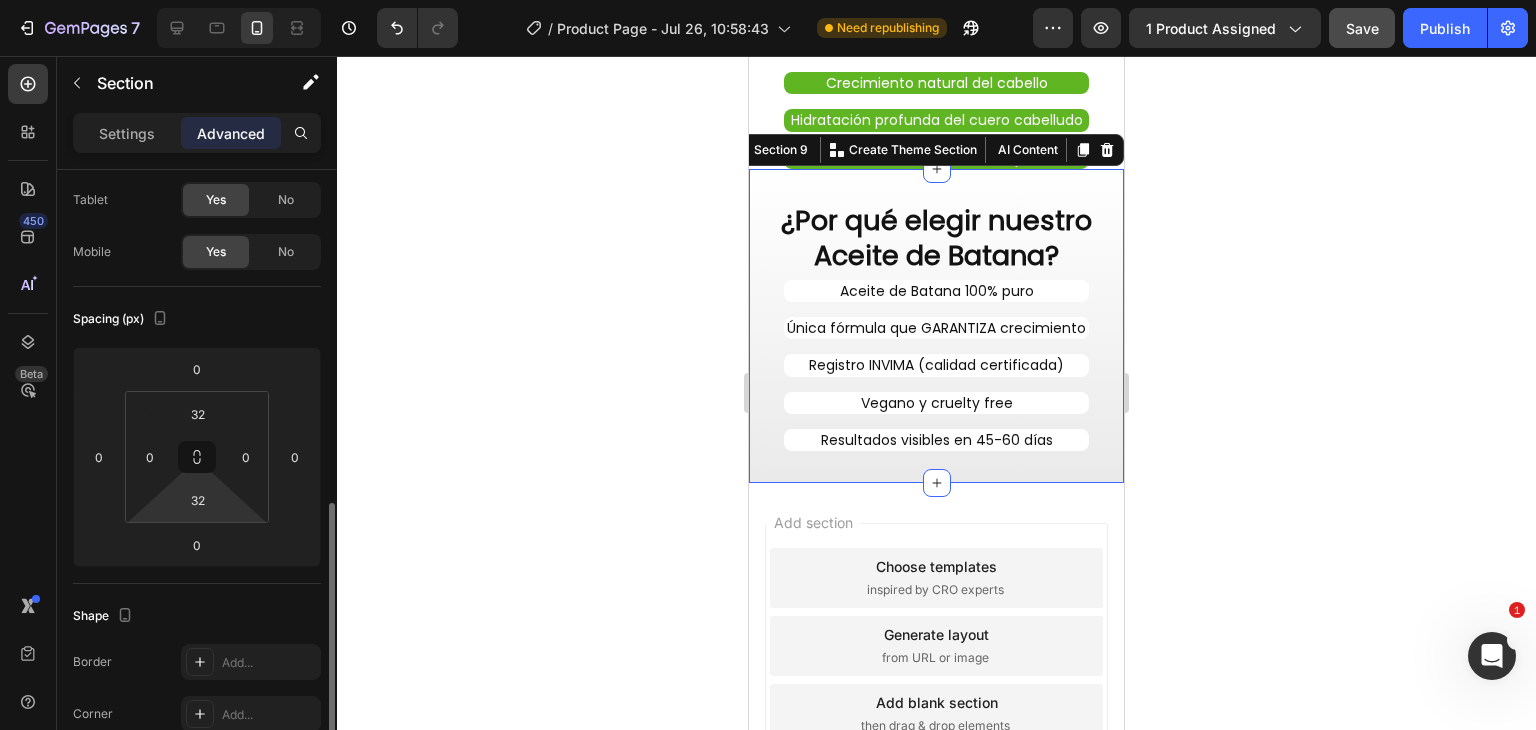 scroll, scrollTop: 400, scrollLeft: 0, axis: vertical 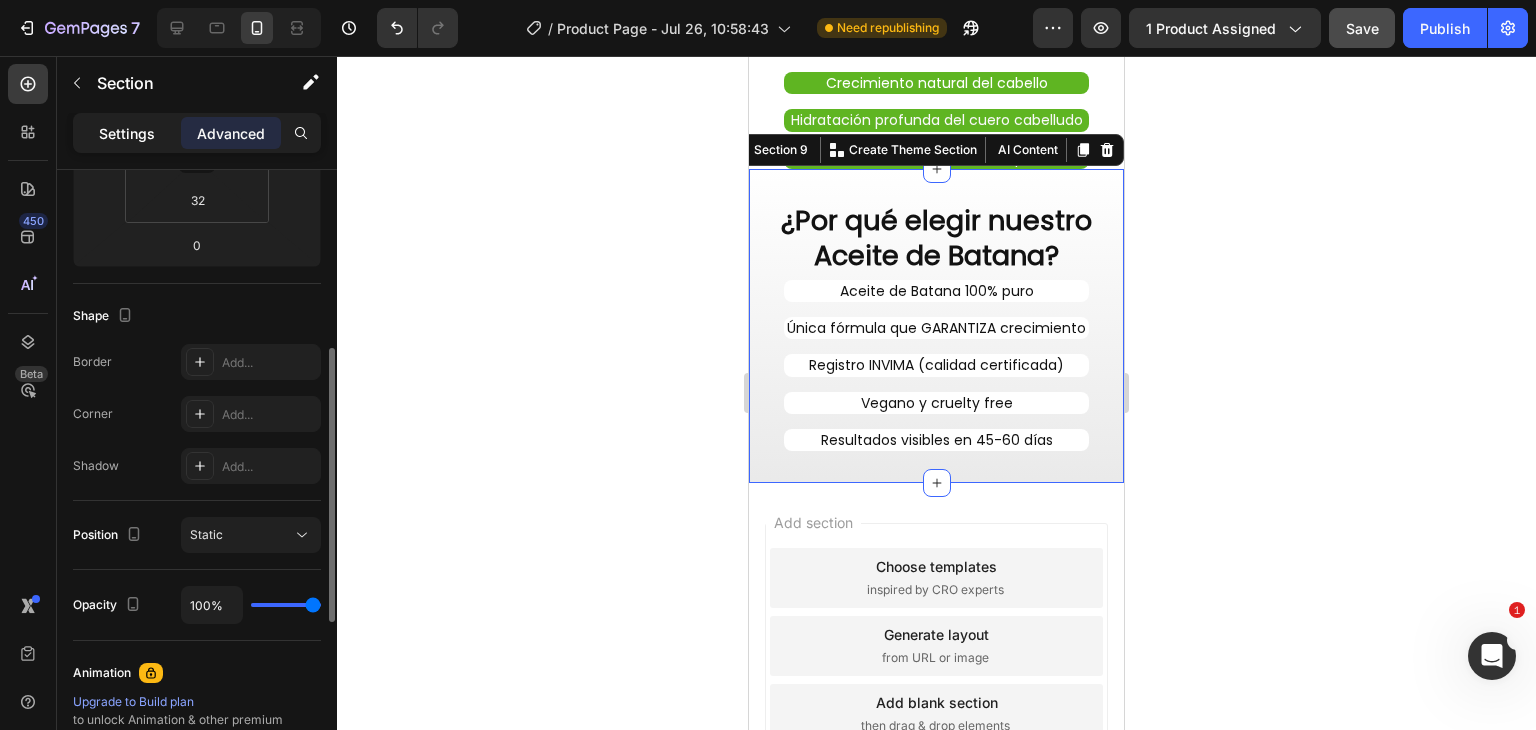 click on "Settings" at bounding box center [127, 133] 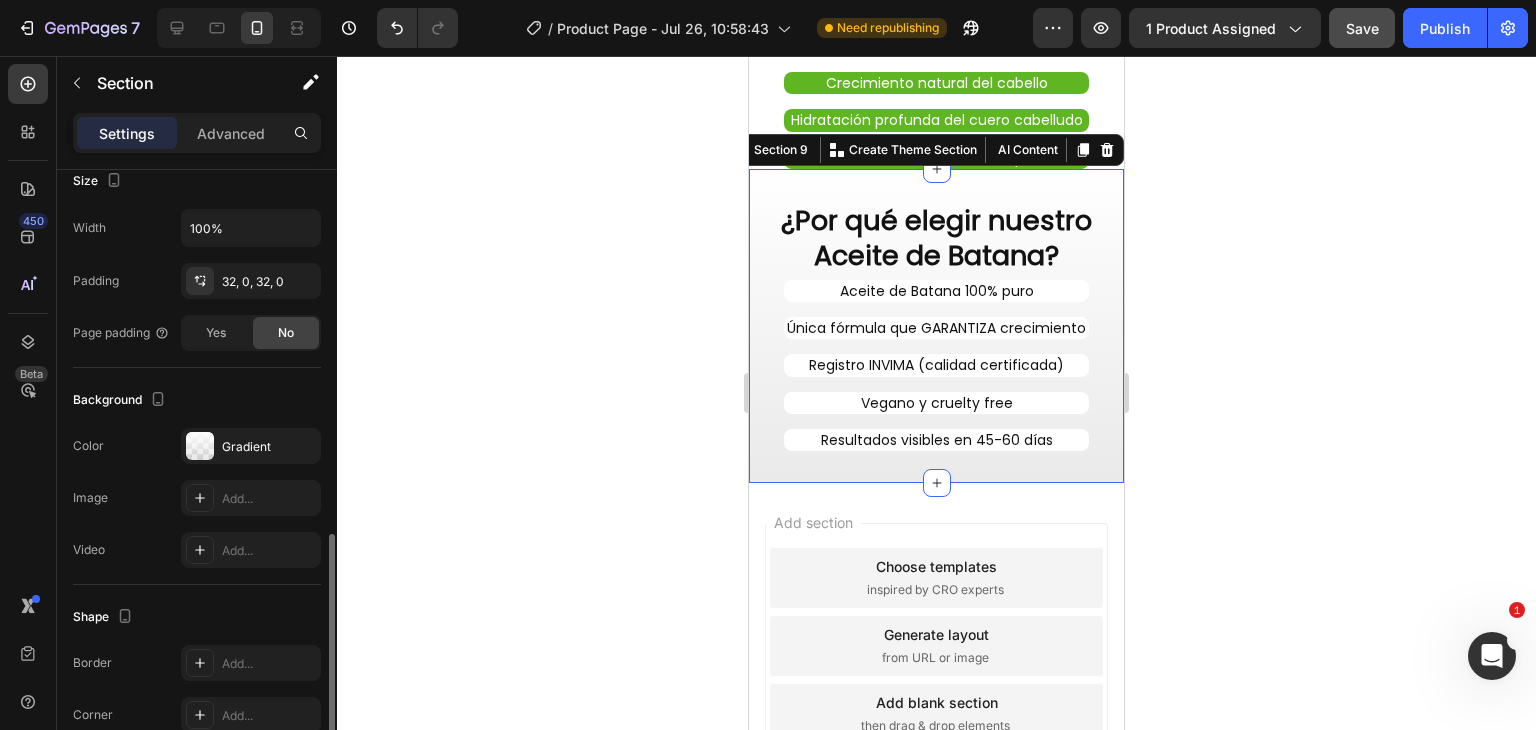 scroll, scrollTop: 549, scrollLeft: 0, axis: vertical 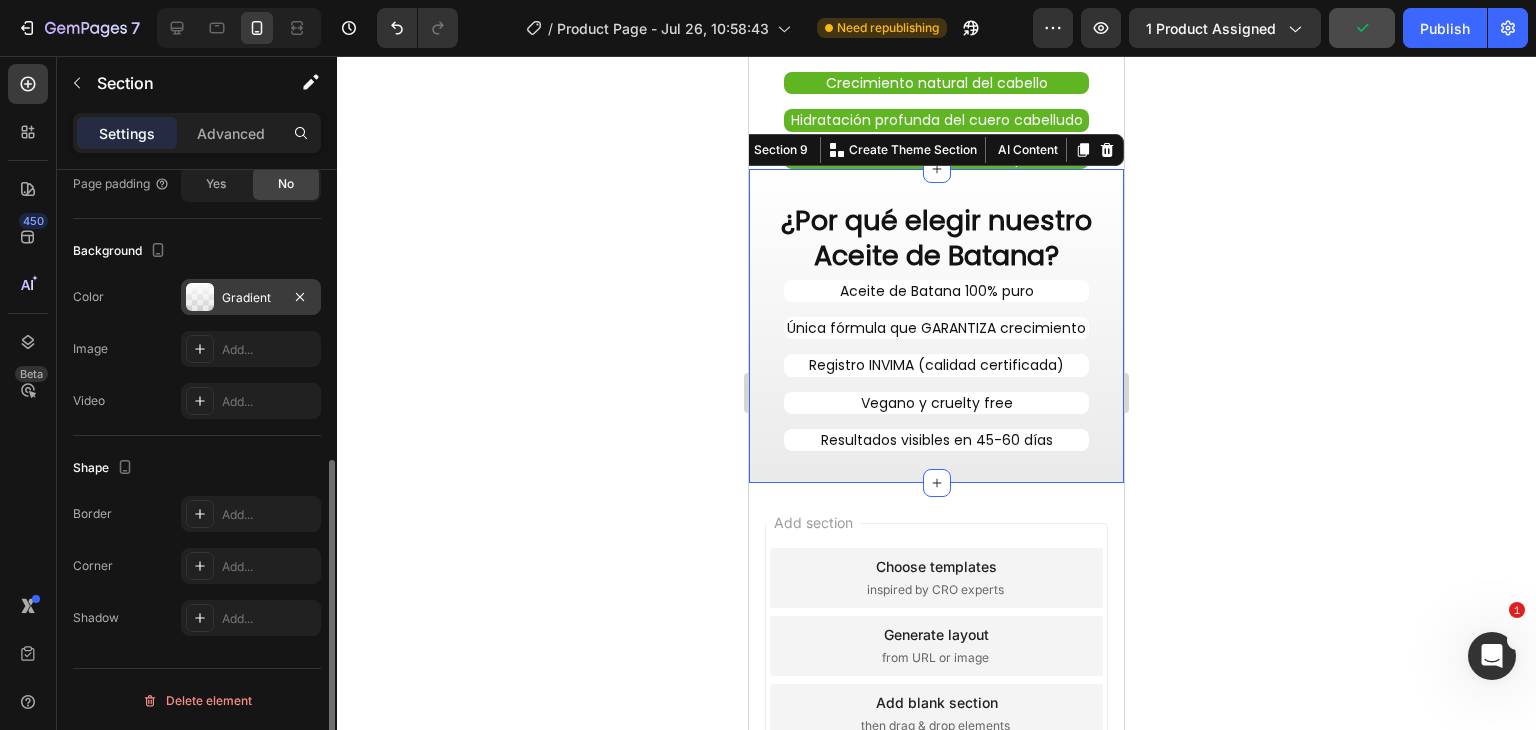 click at bounding box center (200, 297) 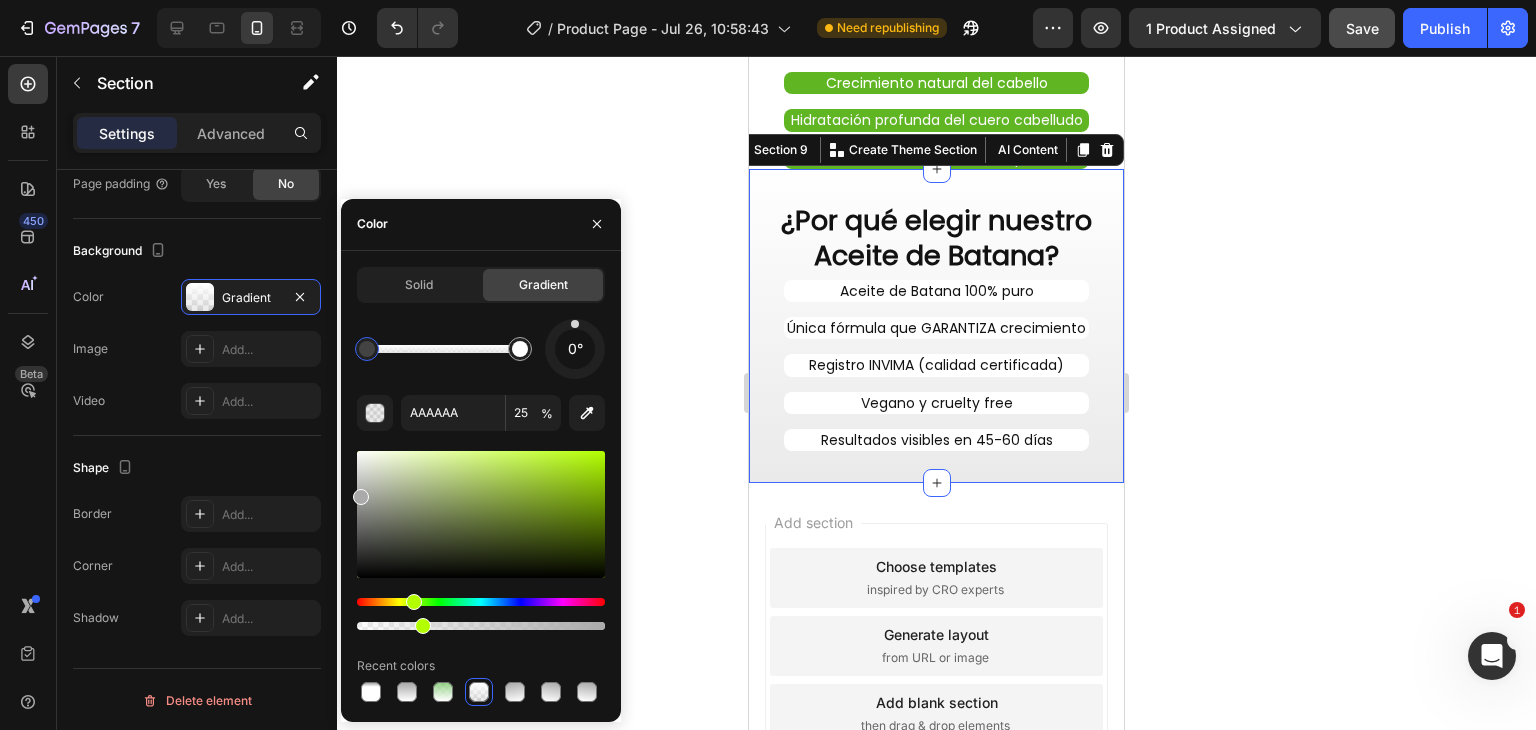 drag, startPoint x: 367, startPoint y: 603, endPoint x: 411, endPoint y: 598, distance: 44.28318 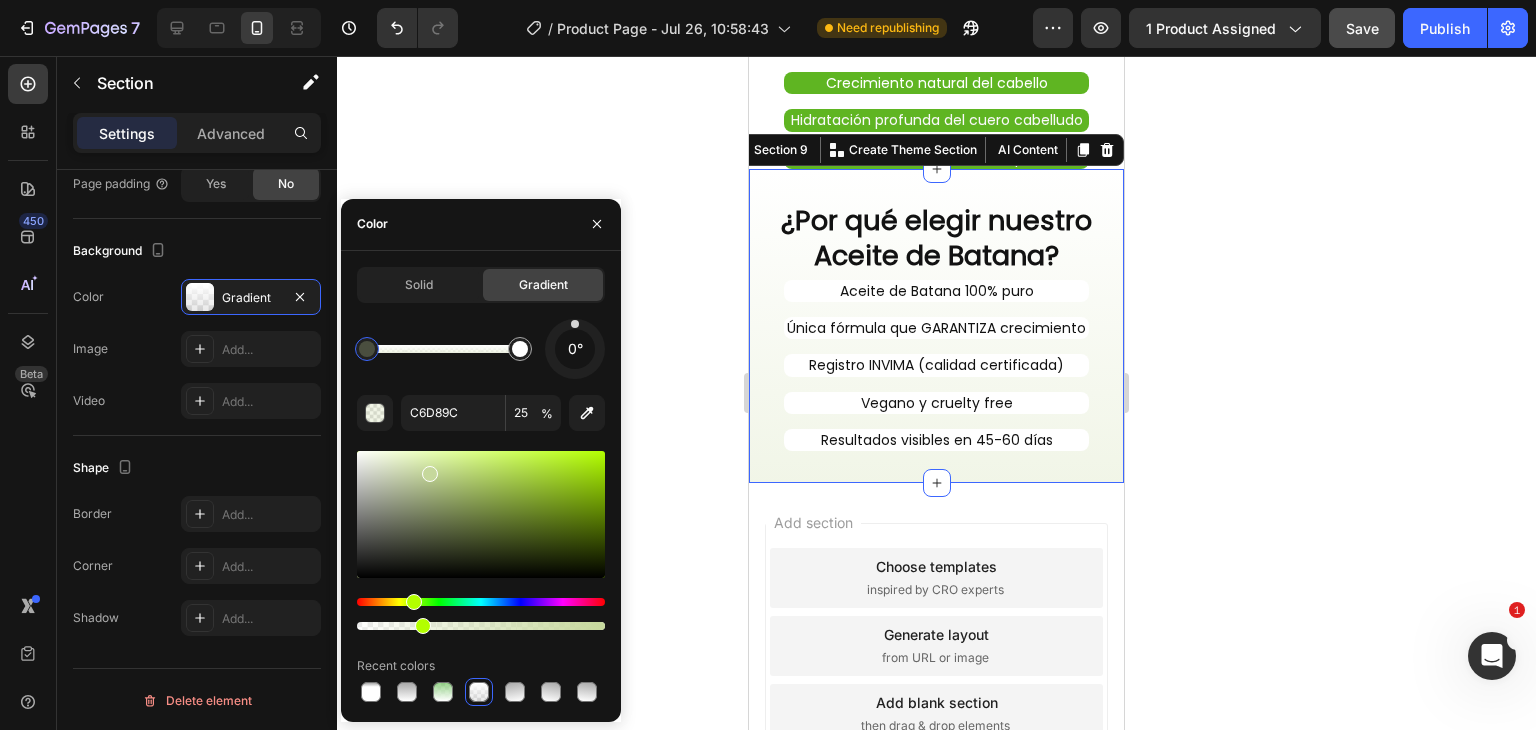 drag, startPoint x: 368, startPoint y: 500, endPoint x: 428, endPoint y: 469, distance: 67.53518 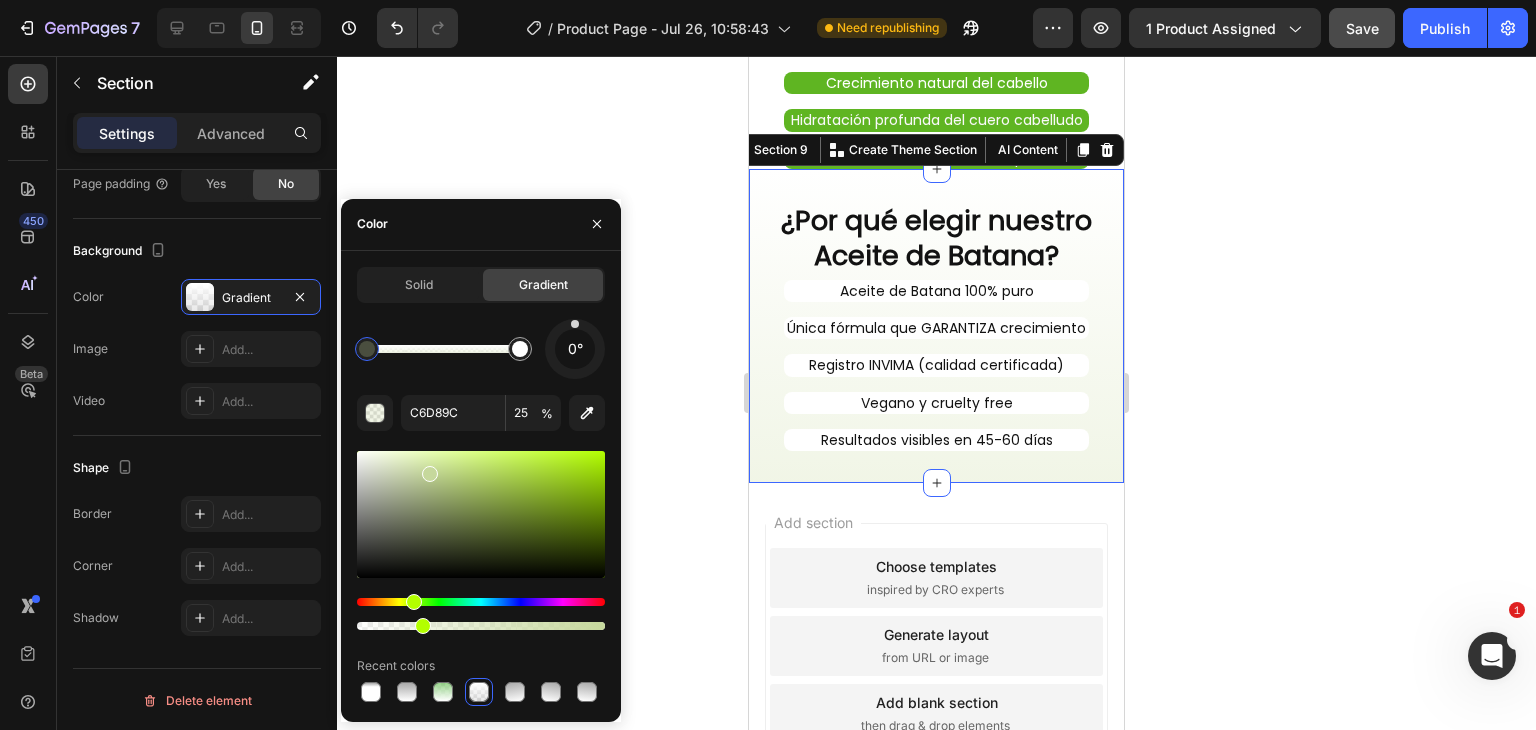 type on "C5D899" 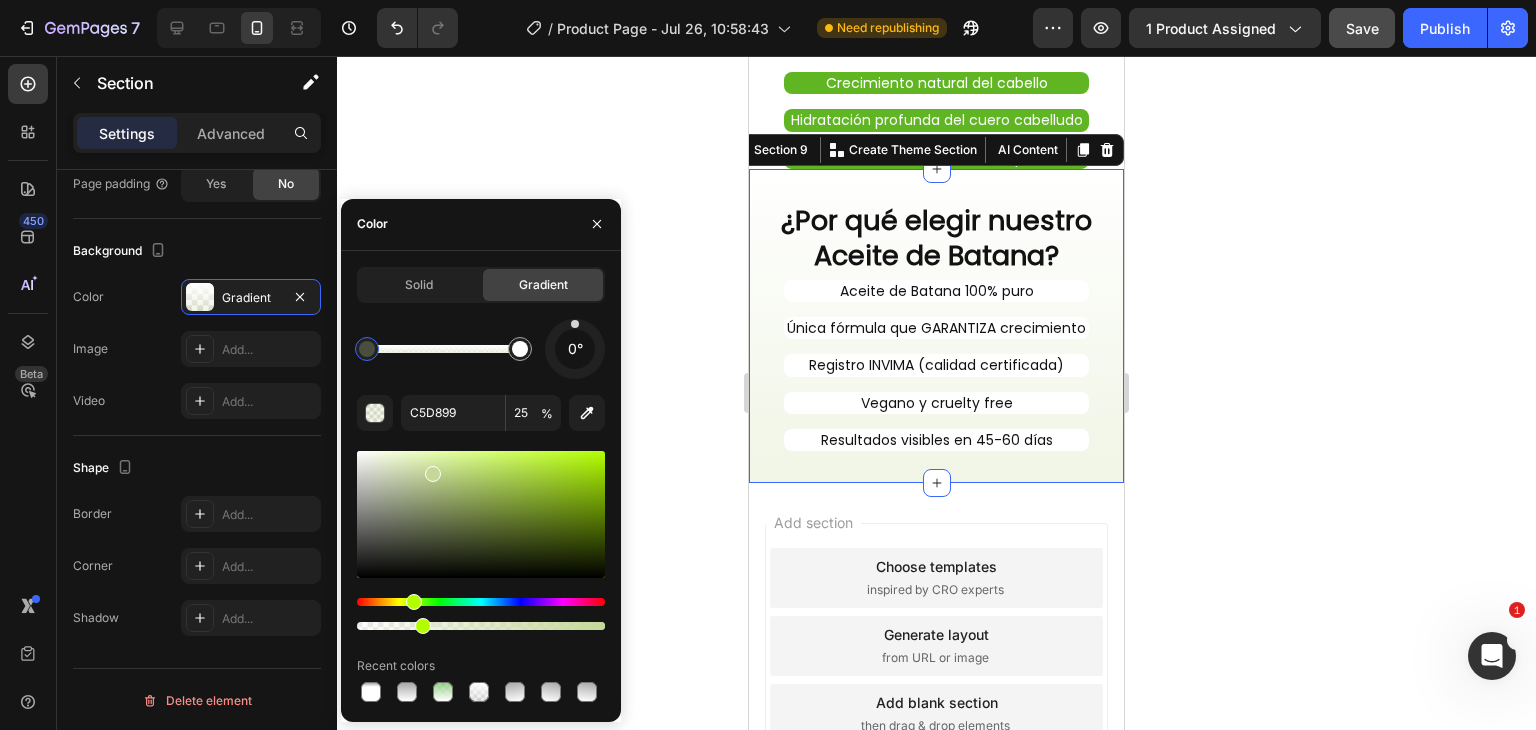 drag, startPoint x: 429, startPoint y: 469, endPoint x: 440, endPoint y: 473, distance: 11.7046995 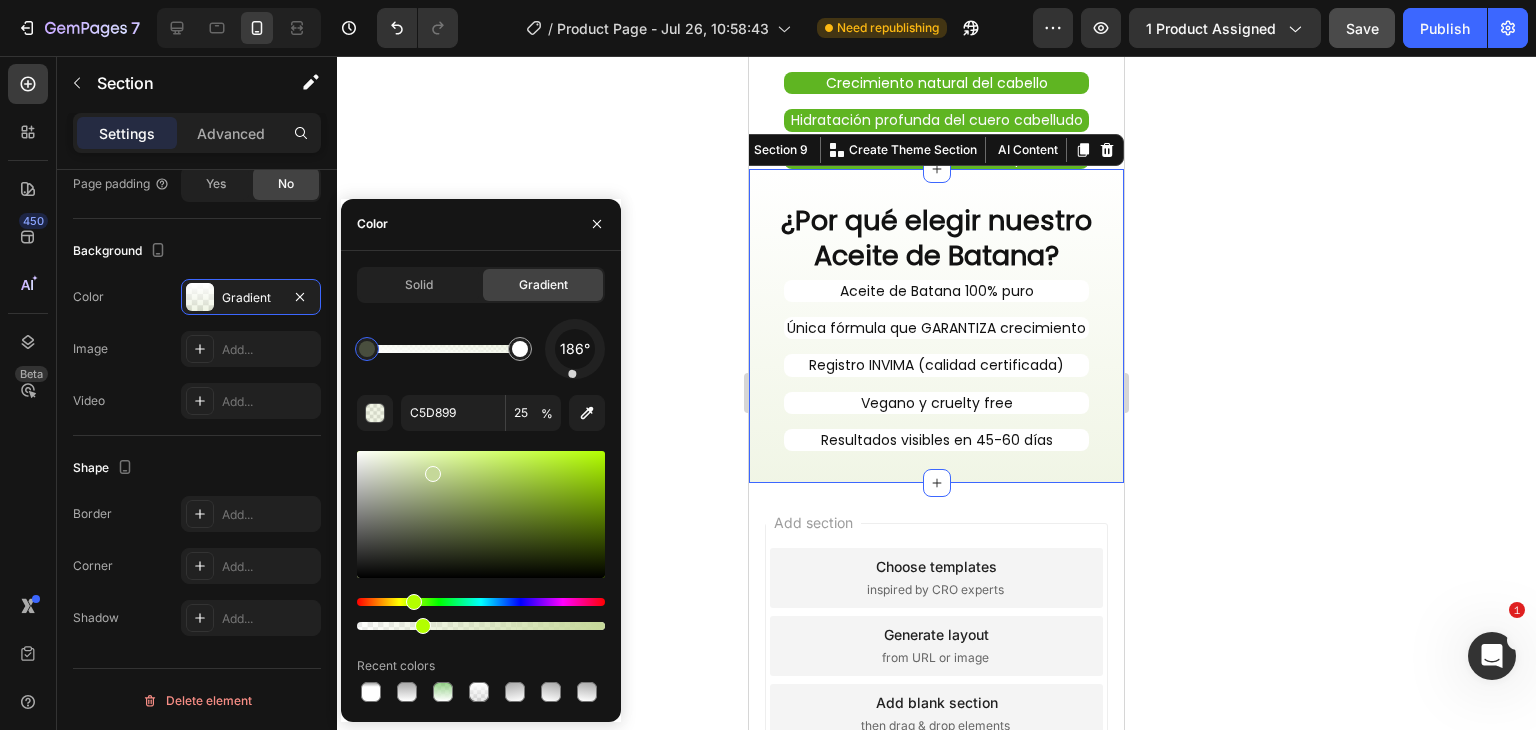 drag, startPoint x: 576, startPoint y: 323, endPoint x: 572, endPoint y: 375, distance: 52.153618 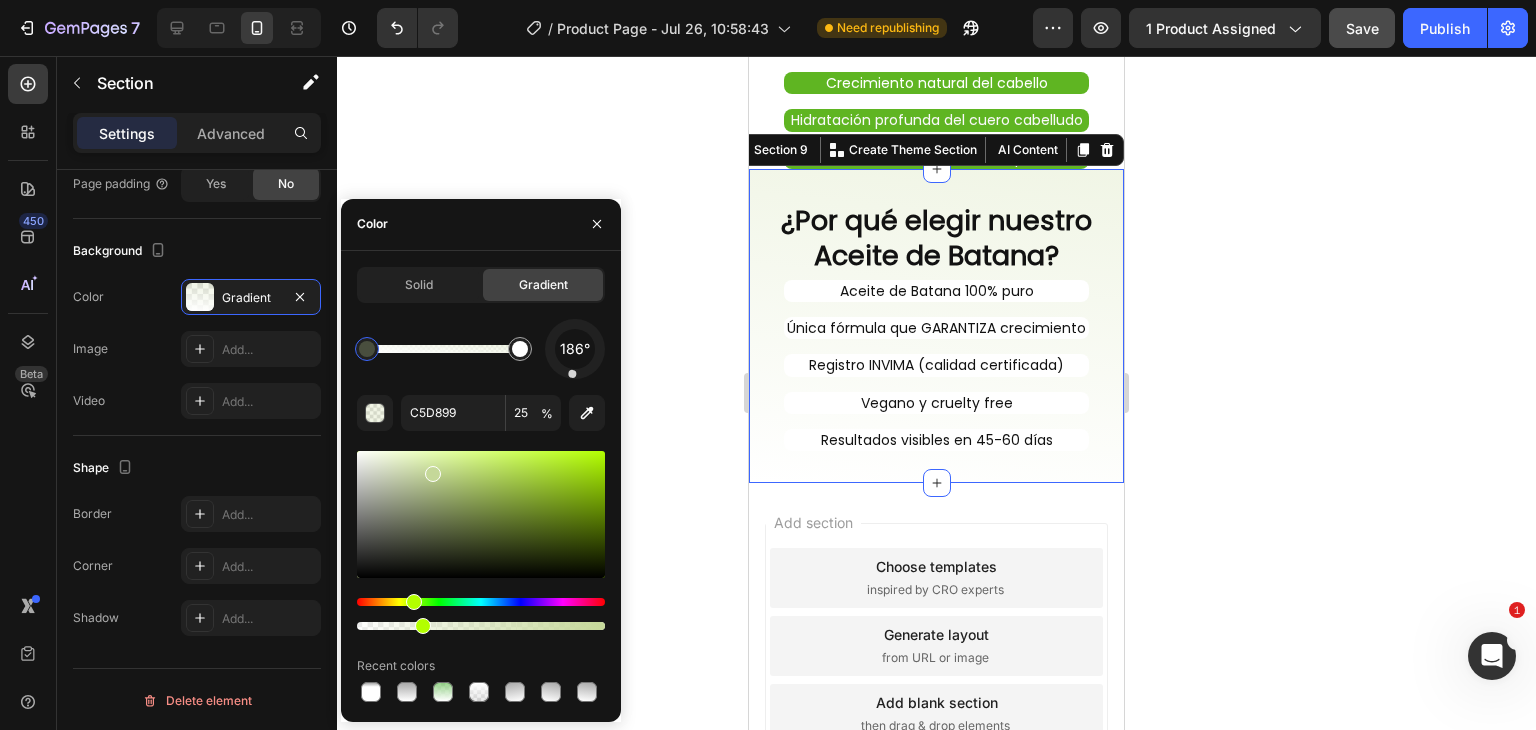 click 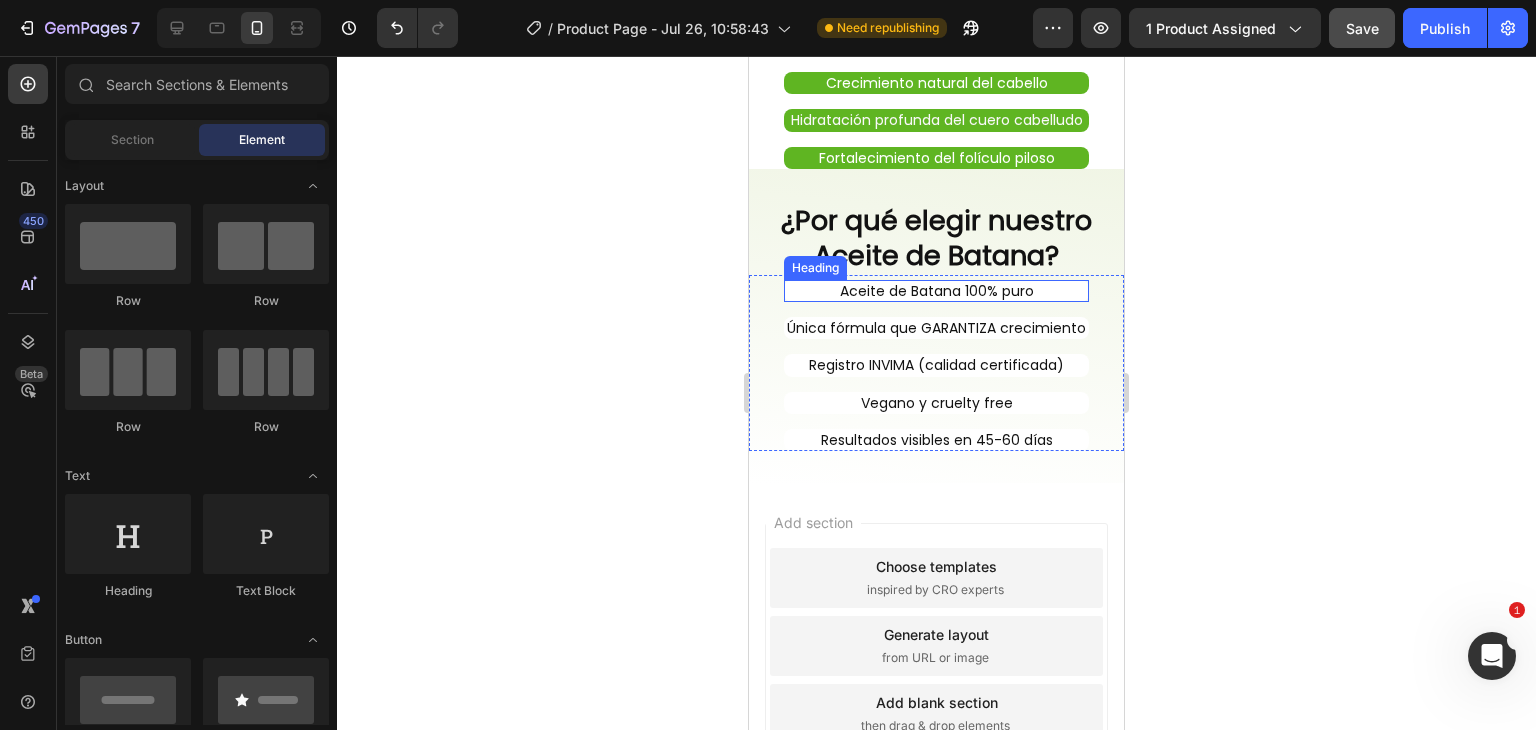 click on "Aceite de Batana 100% puro" at bounding box center [936, 291] 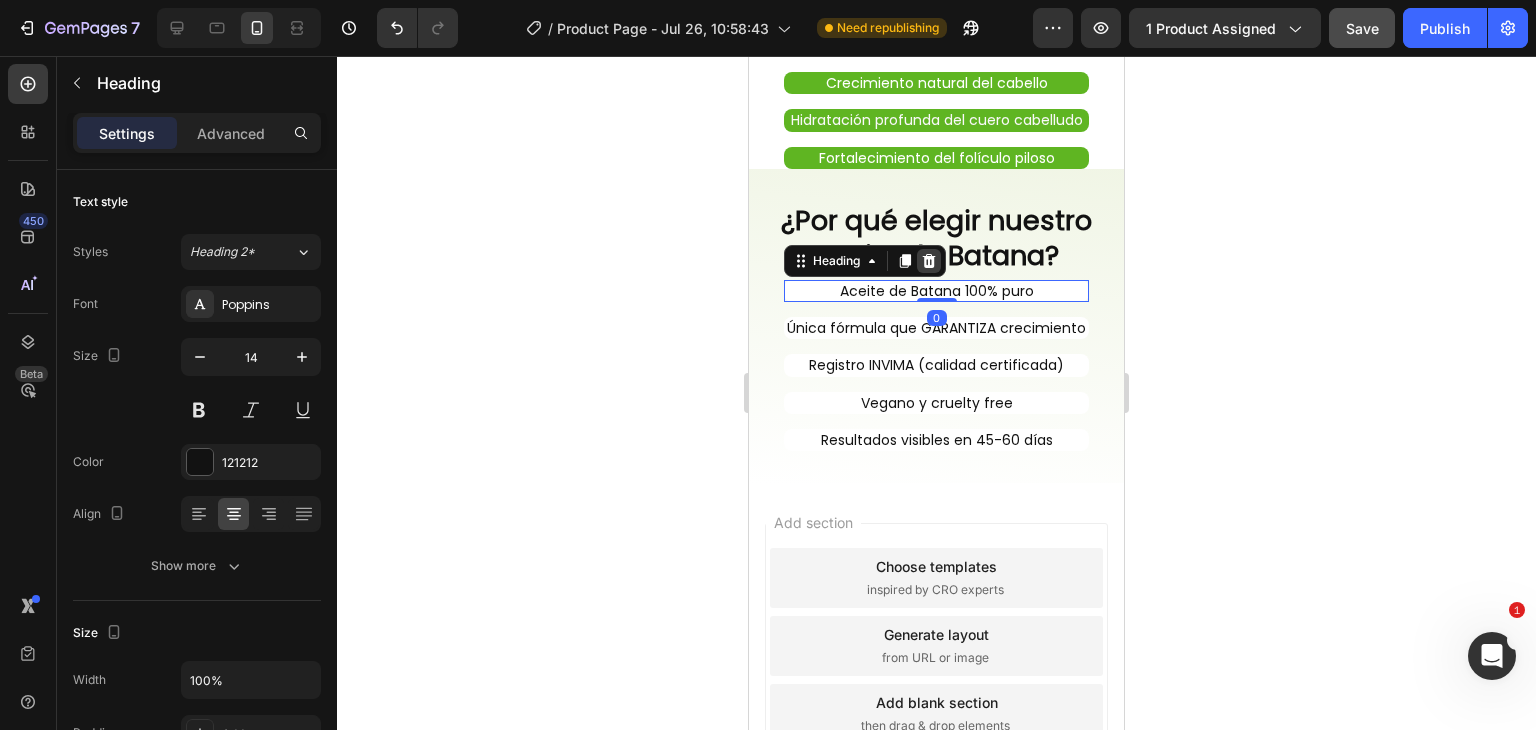 click 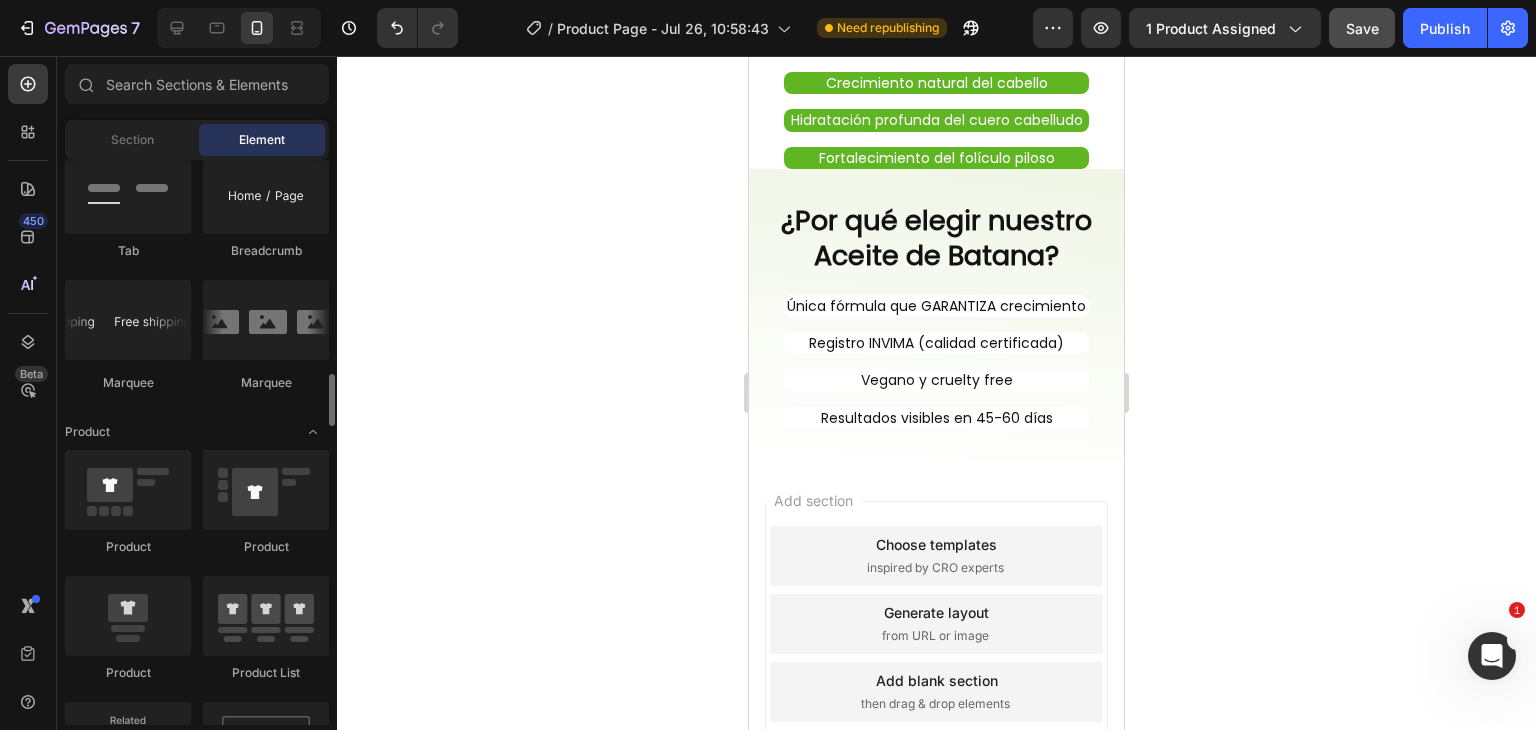 scroll, scrollTop: 2100, scrollLeft: 0, axis: vertical 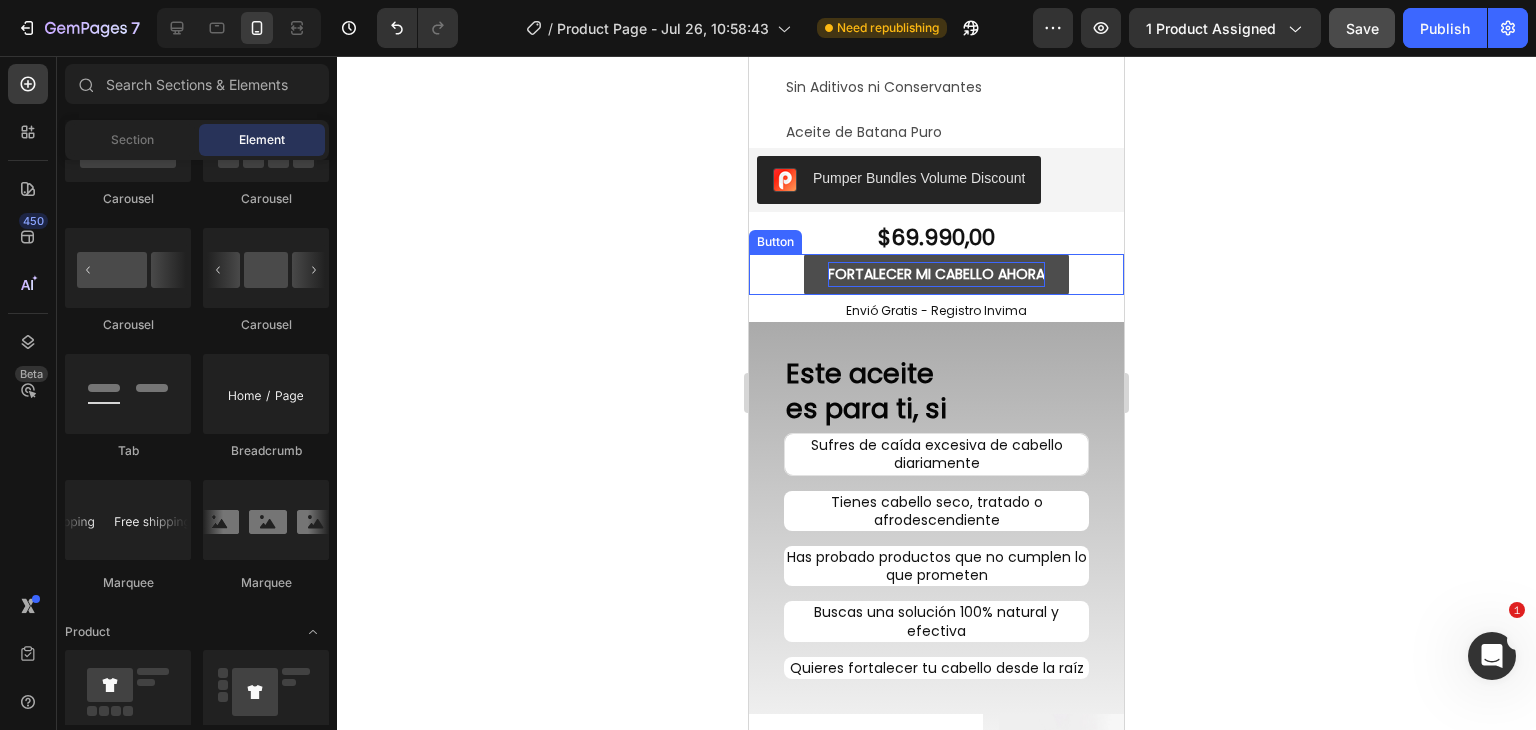 click on "FORTALECER MI CABELLO AHORA" at bounding box center (936, 274) 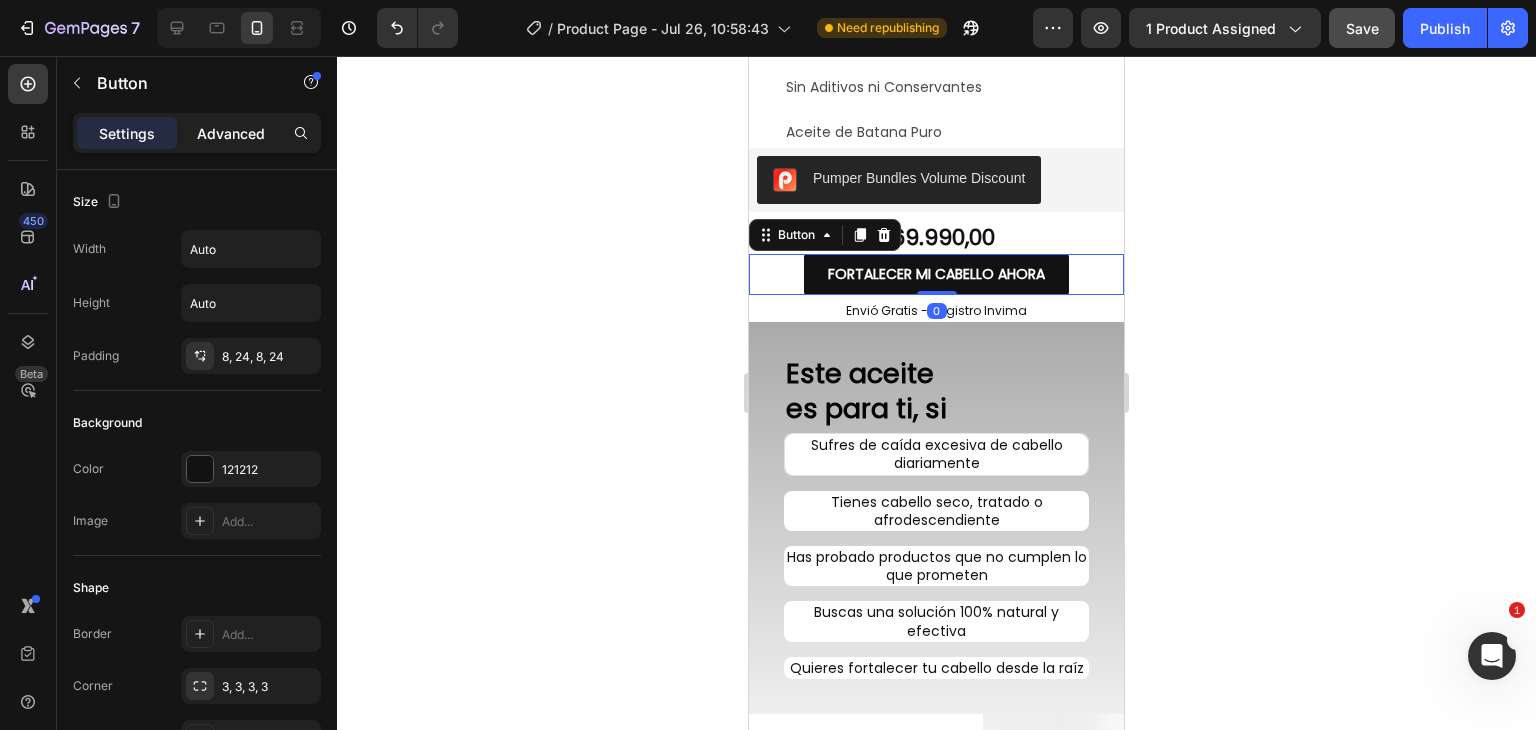 click on "Advanced" at bounding box center (231, 133) 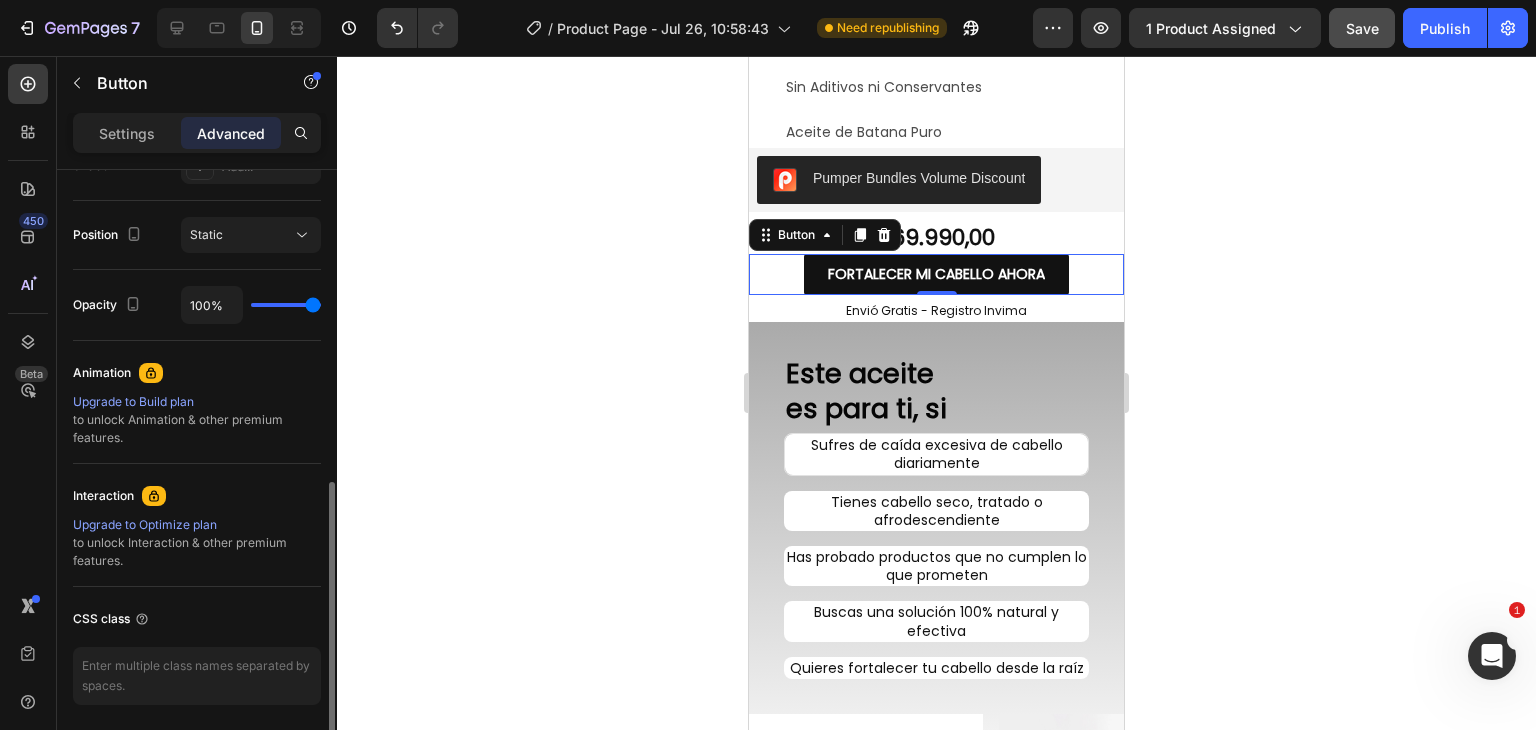 scroll, scrollTop: 769, scrollLeft: 0, axis: vertical 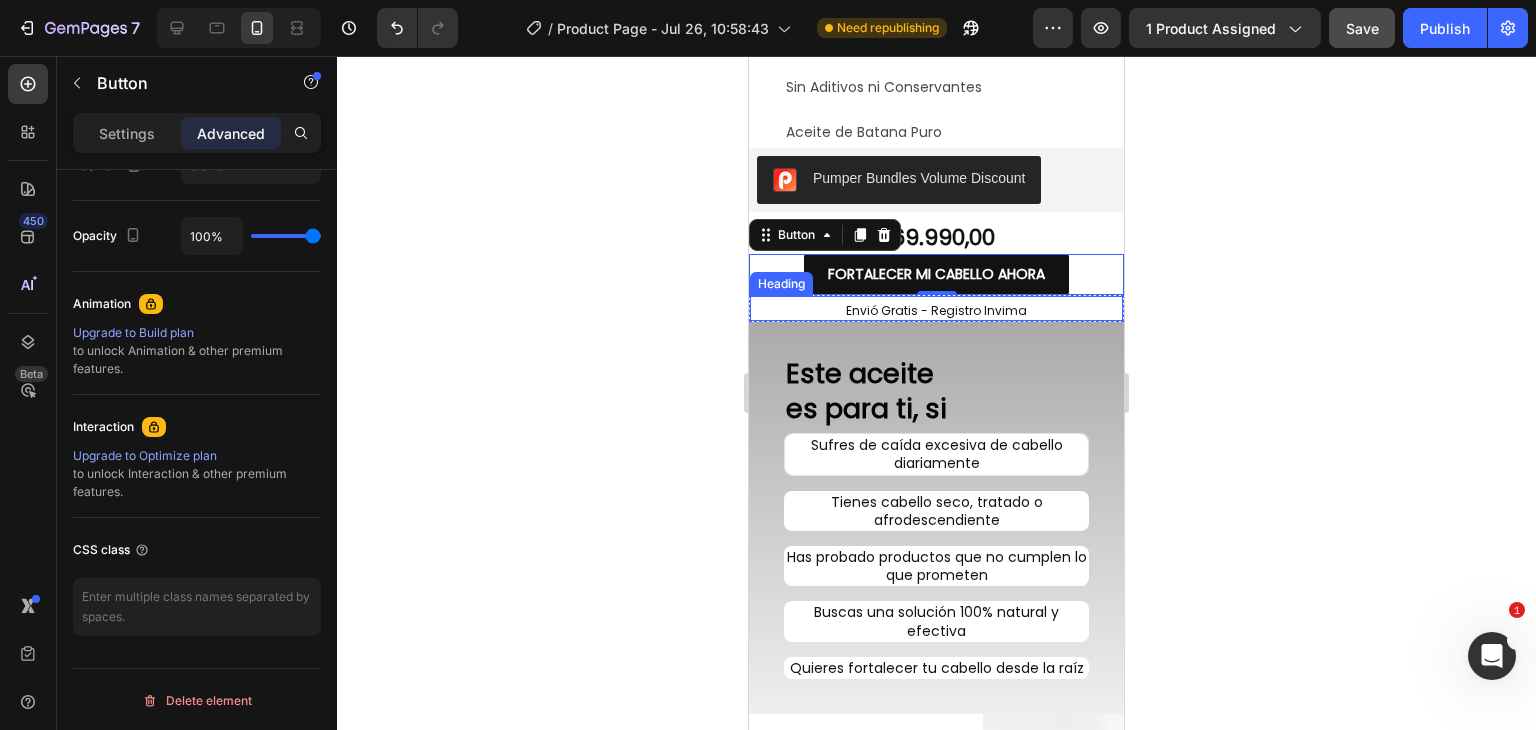 click on "envió gratis - registro invima" at bounding box center (936, 311) 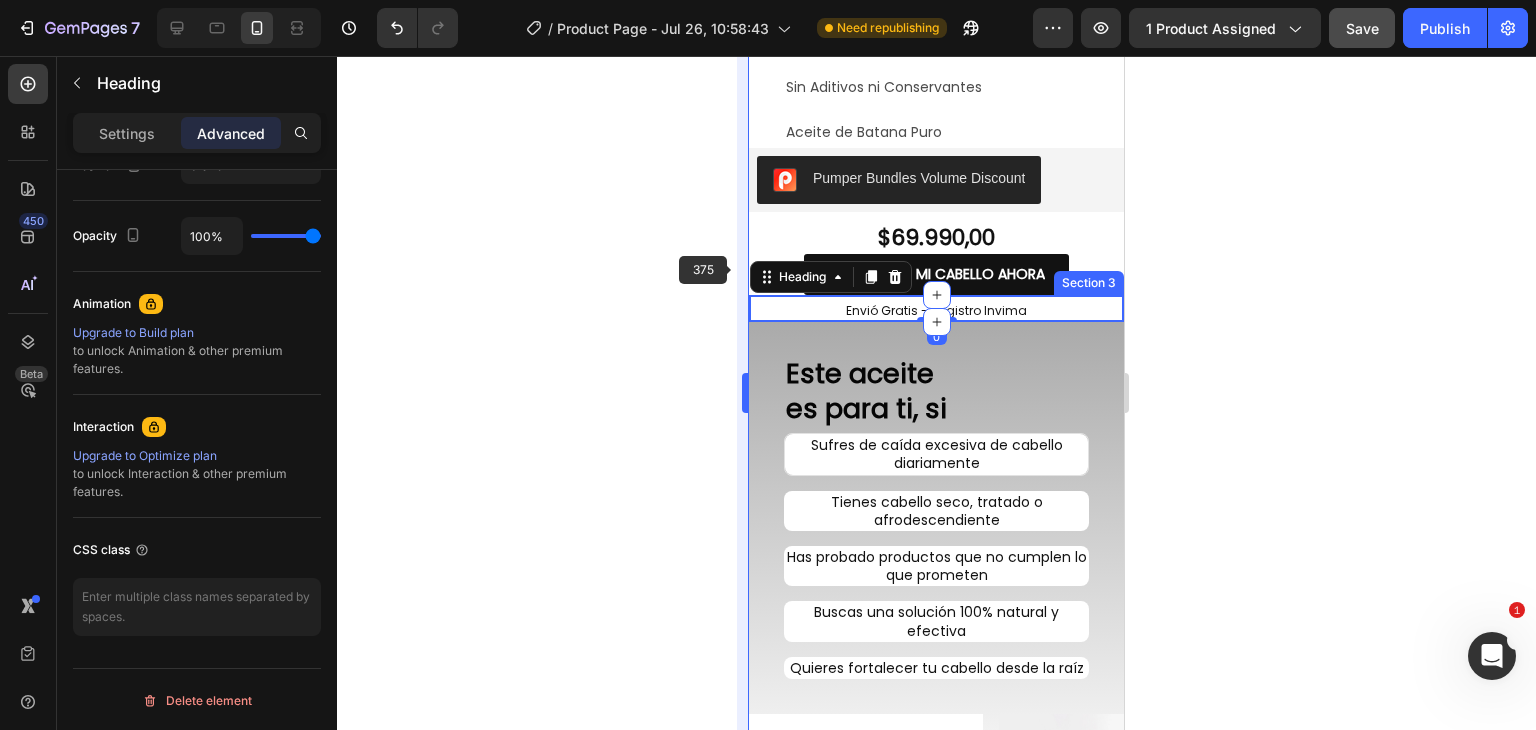 scroll, scrollTop: 0, scrollLeft: 0, axis: both 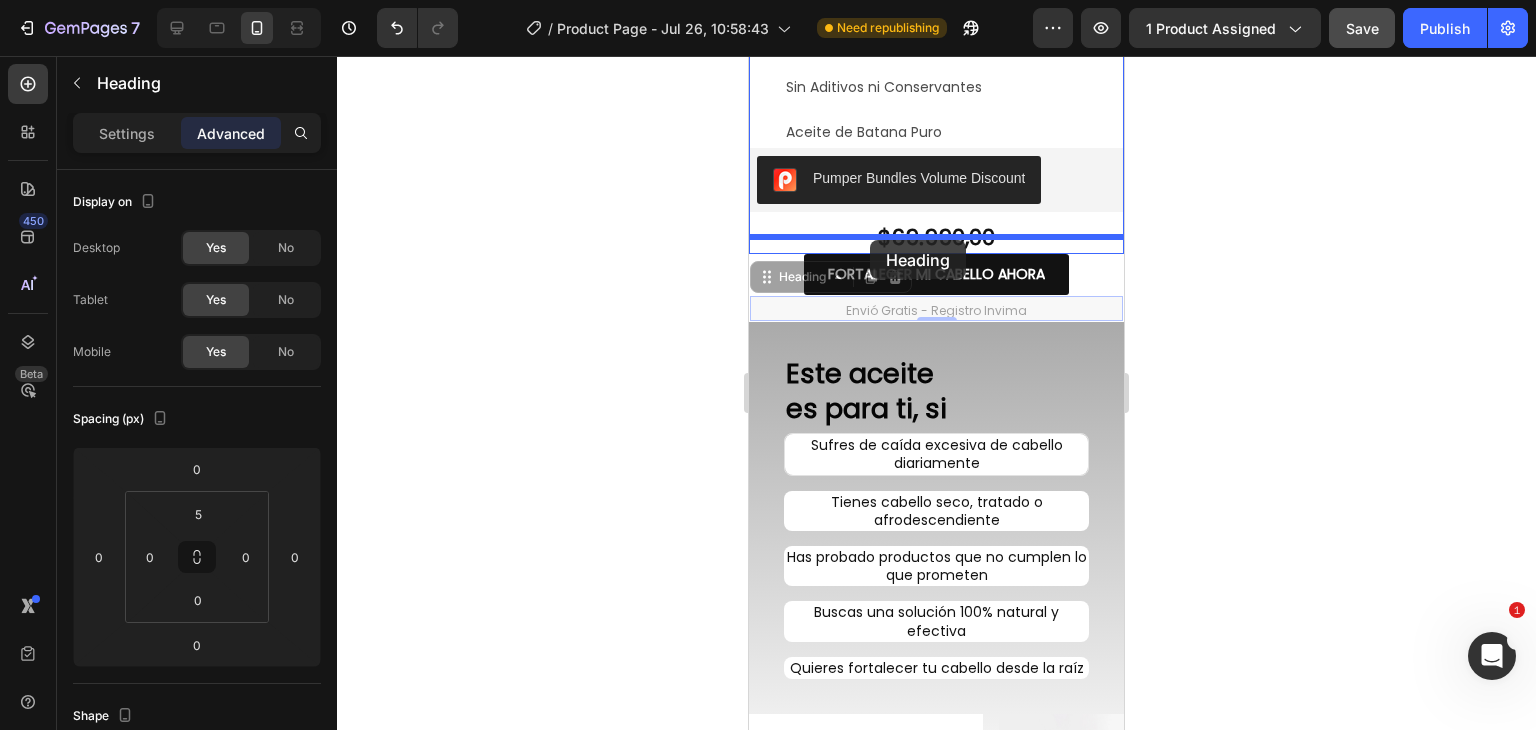 drag, startPoint x: 762, startPoint y: 257, endPoint x: 870, endPoint y: 240, distance: 109.32977 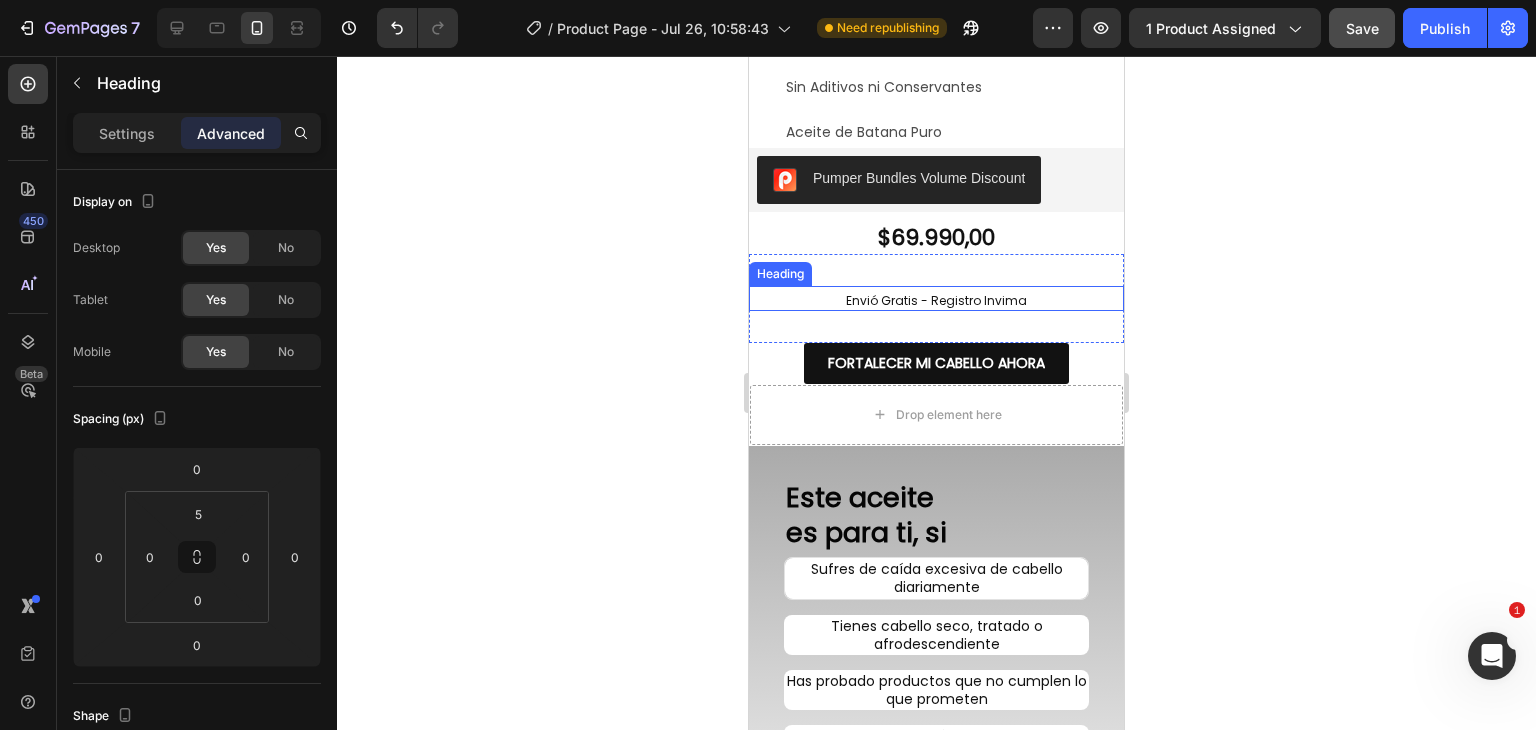 click on "envió gratis - registro invima" at bounding box center (936, 301) 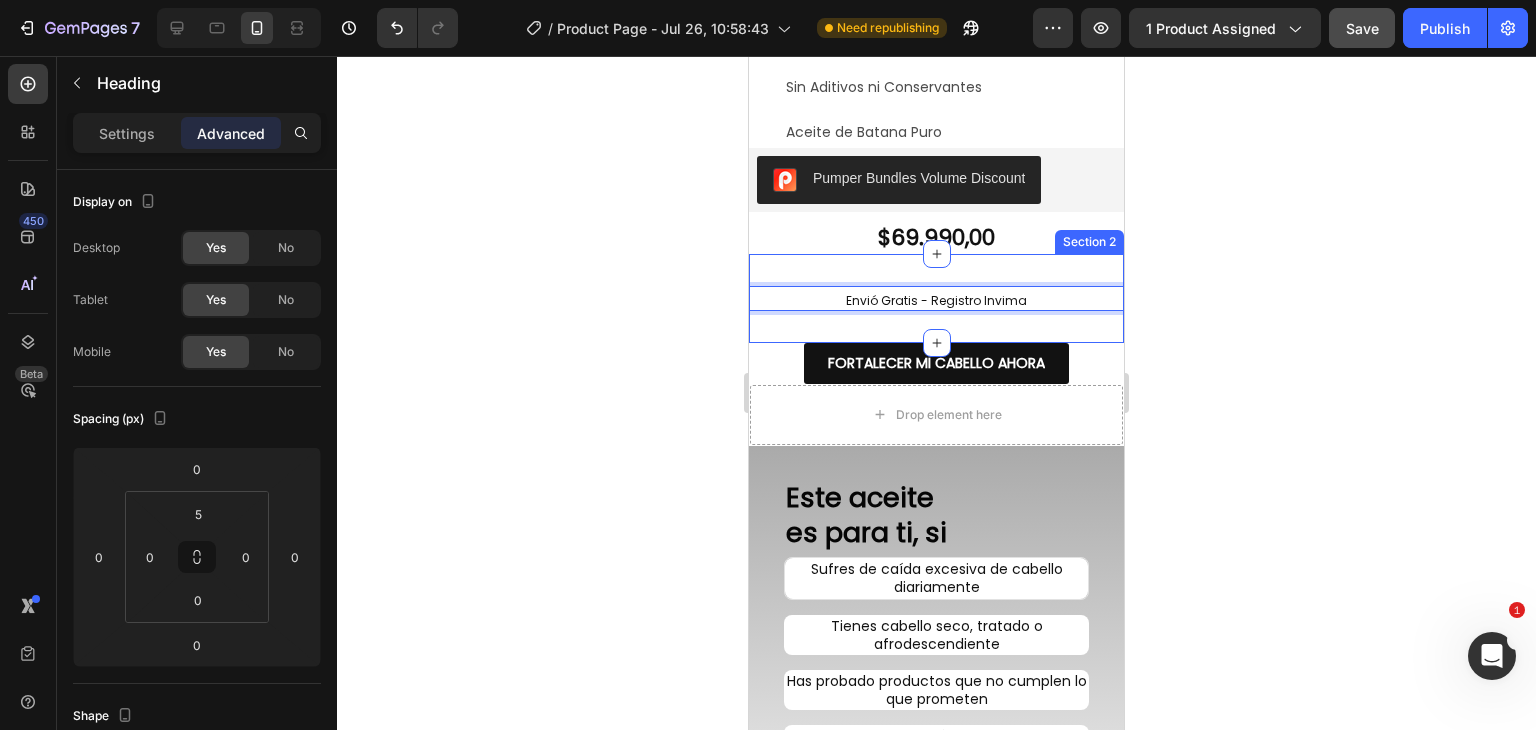click on "envió gratis - registro invima Heading   0 Section 2" at bounding box center [936, 298] 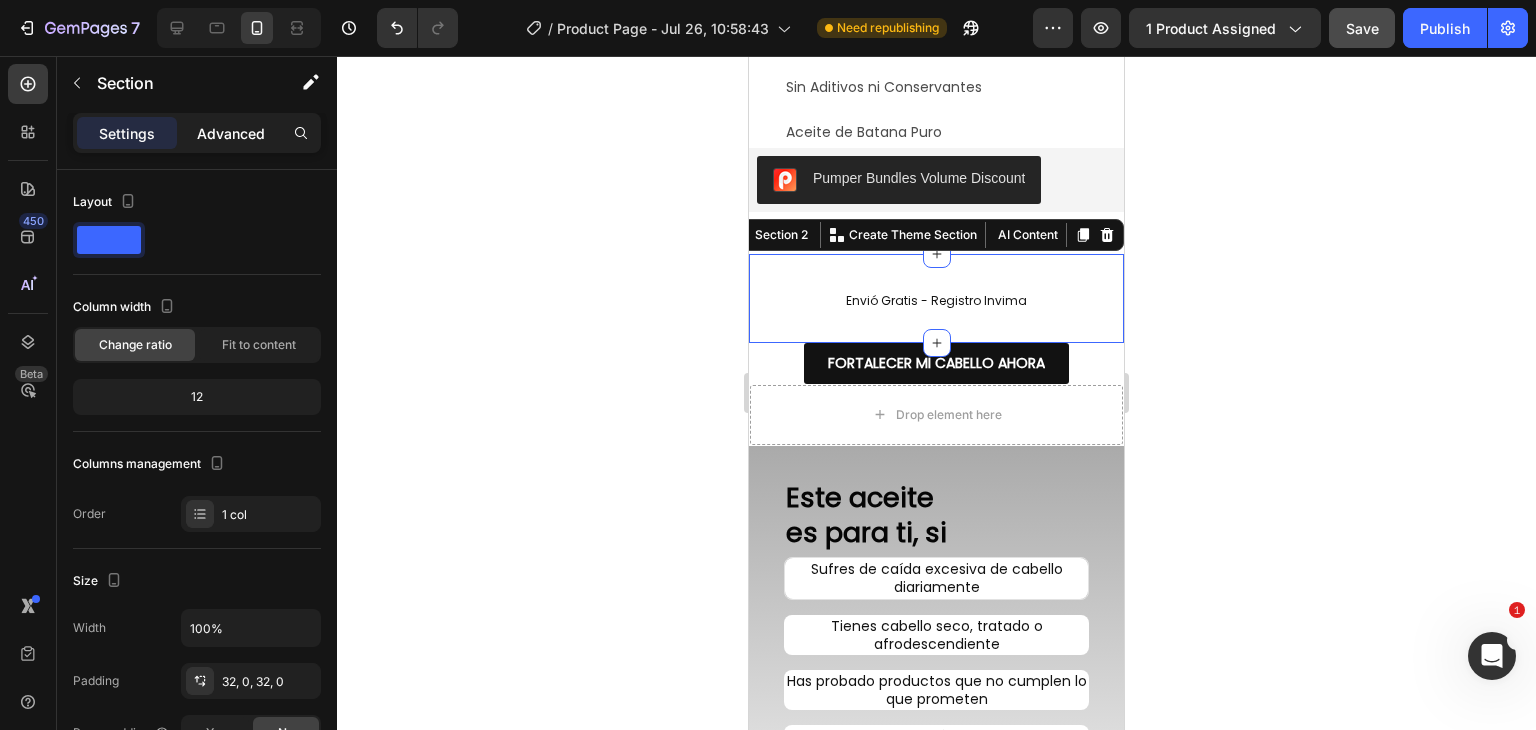click on "Advanced" at bounding box center [231, 133] 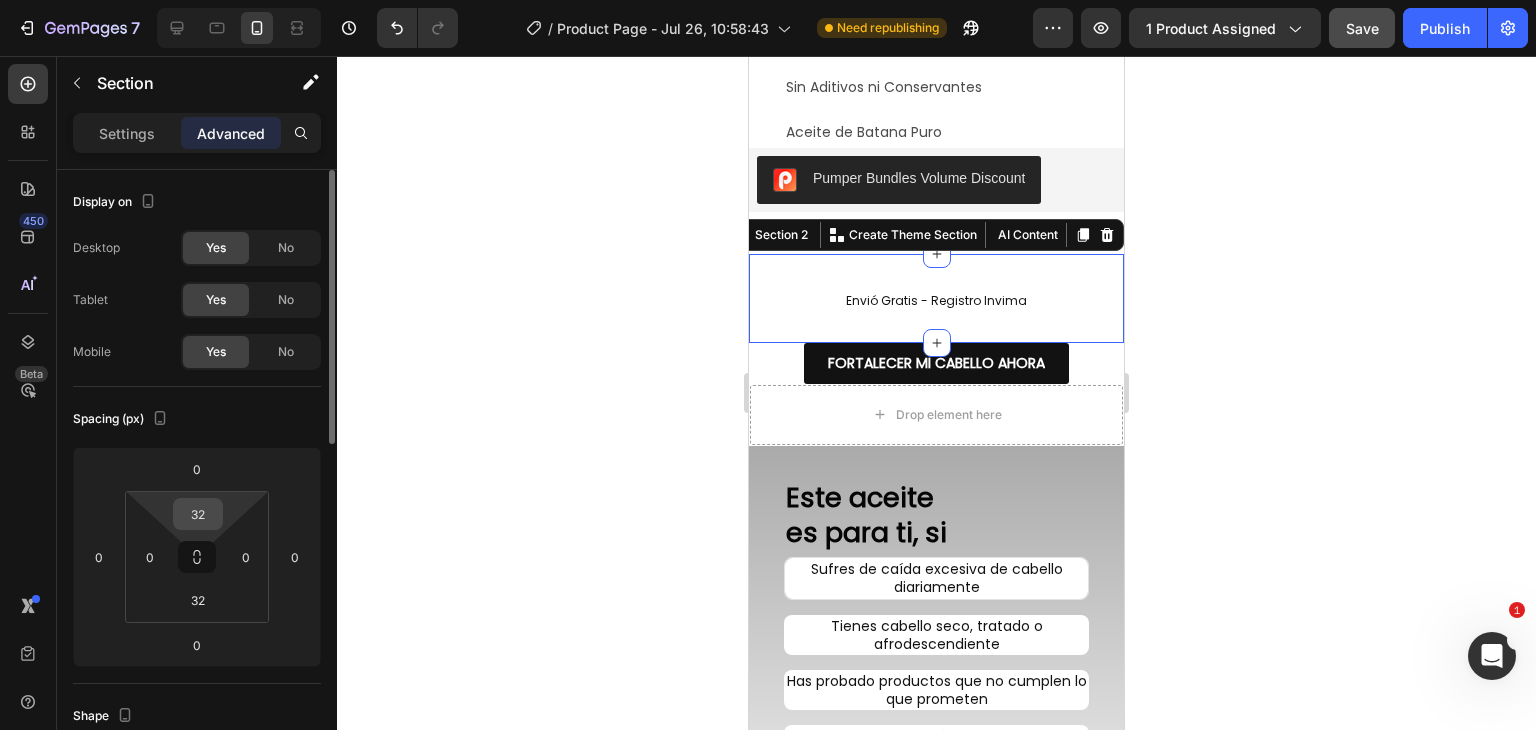 click on "32" at bounding box center (198, 514) 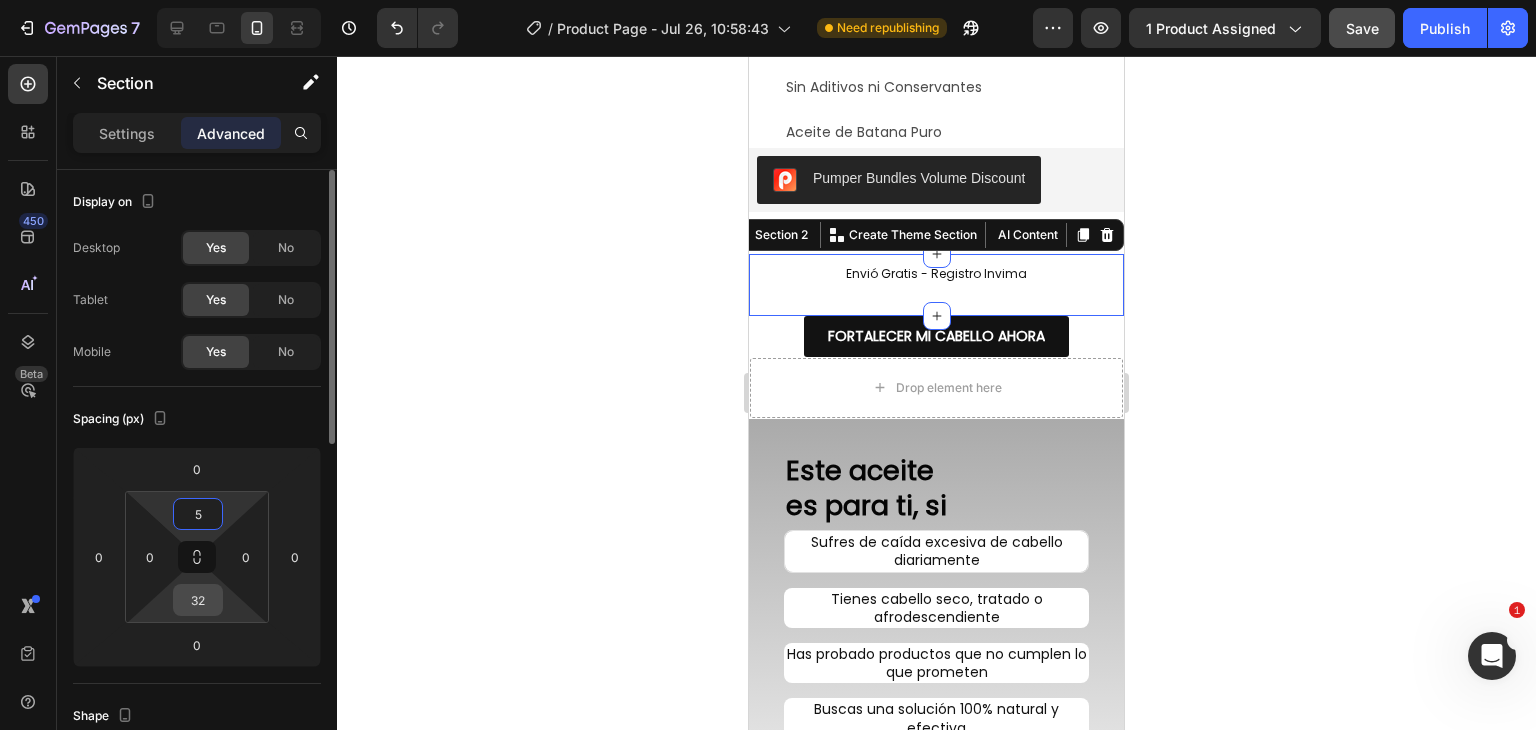 type on "5" 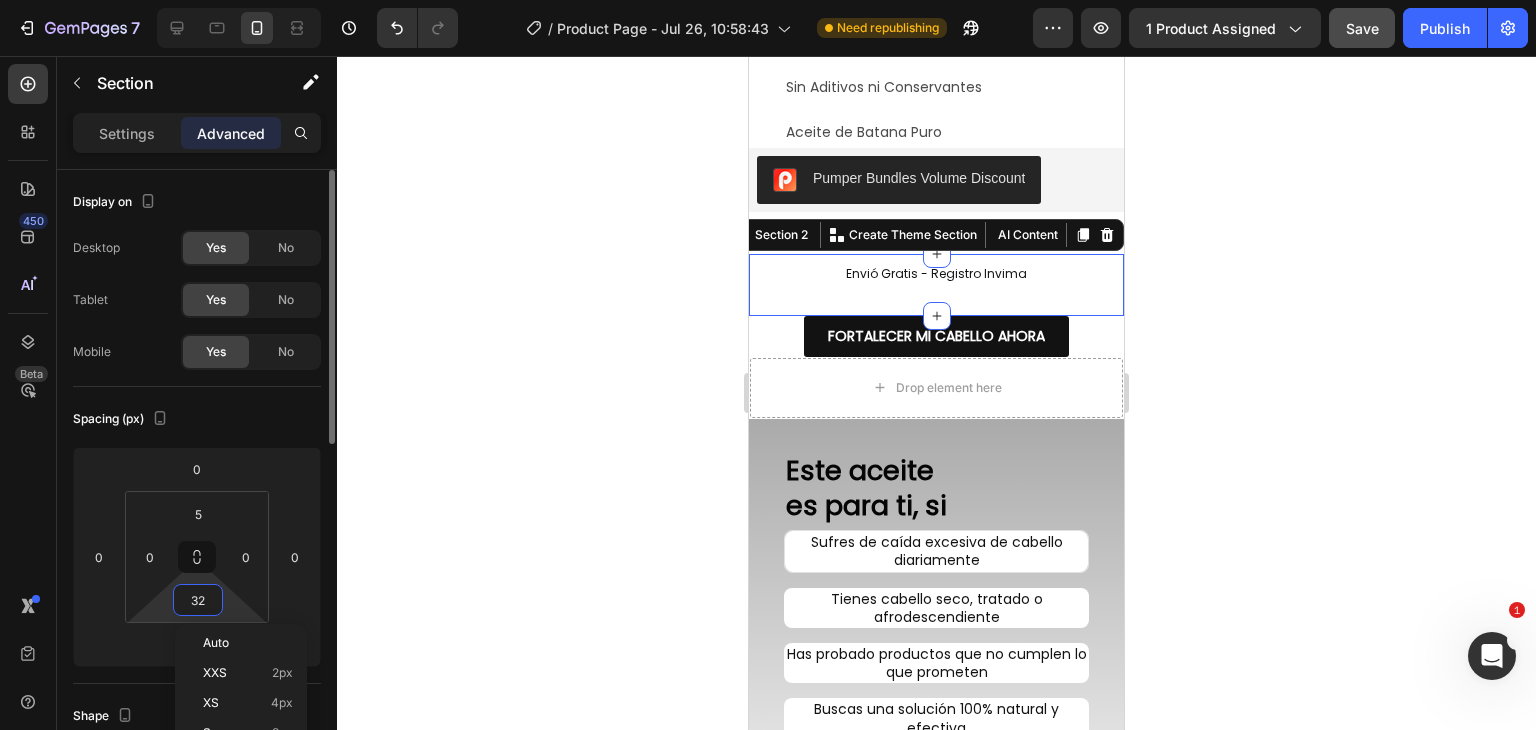 type 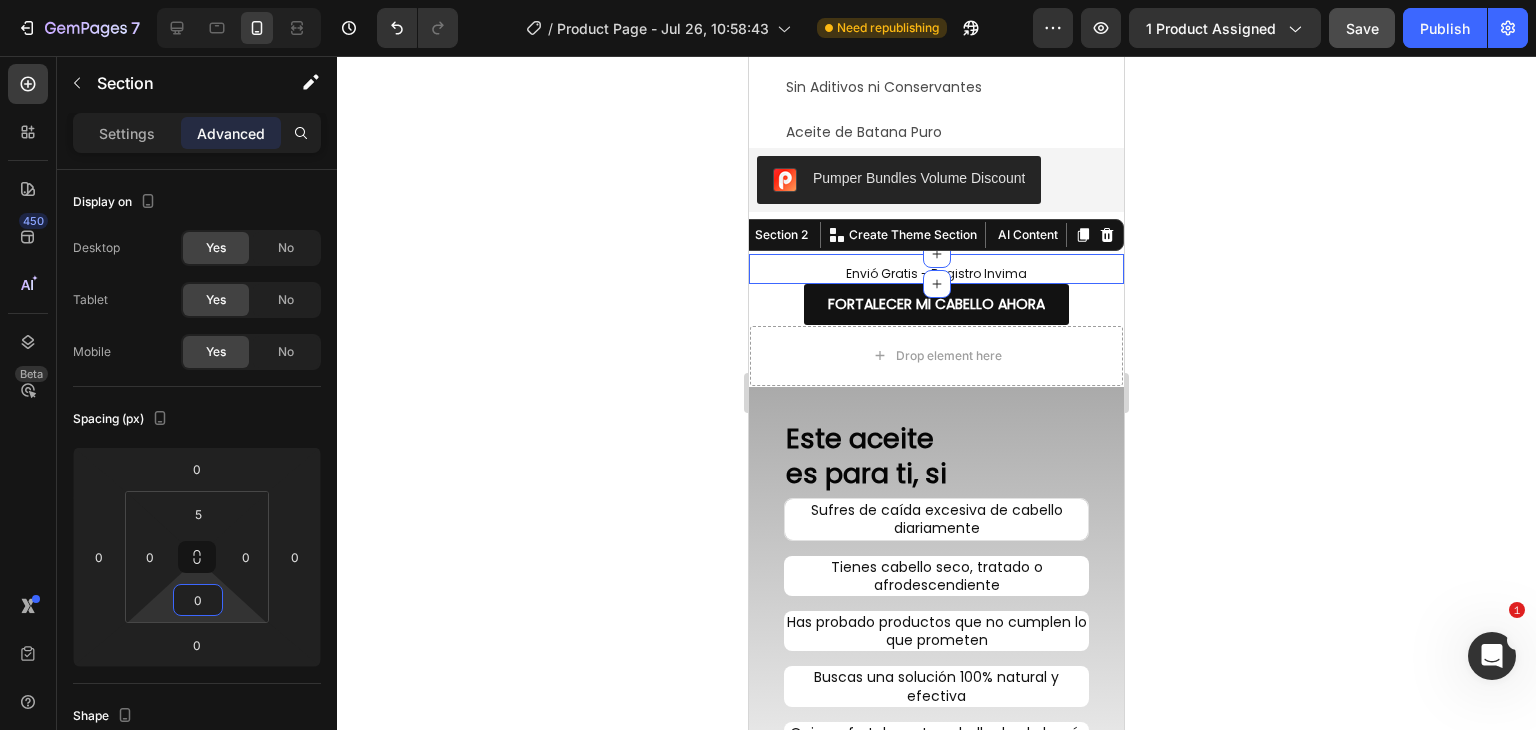 click 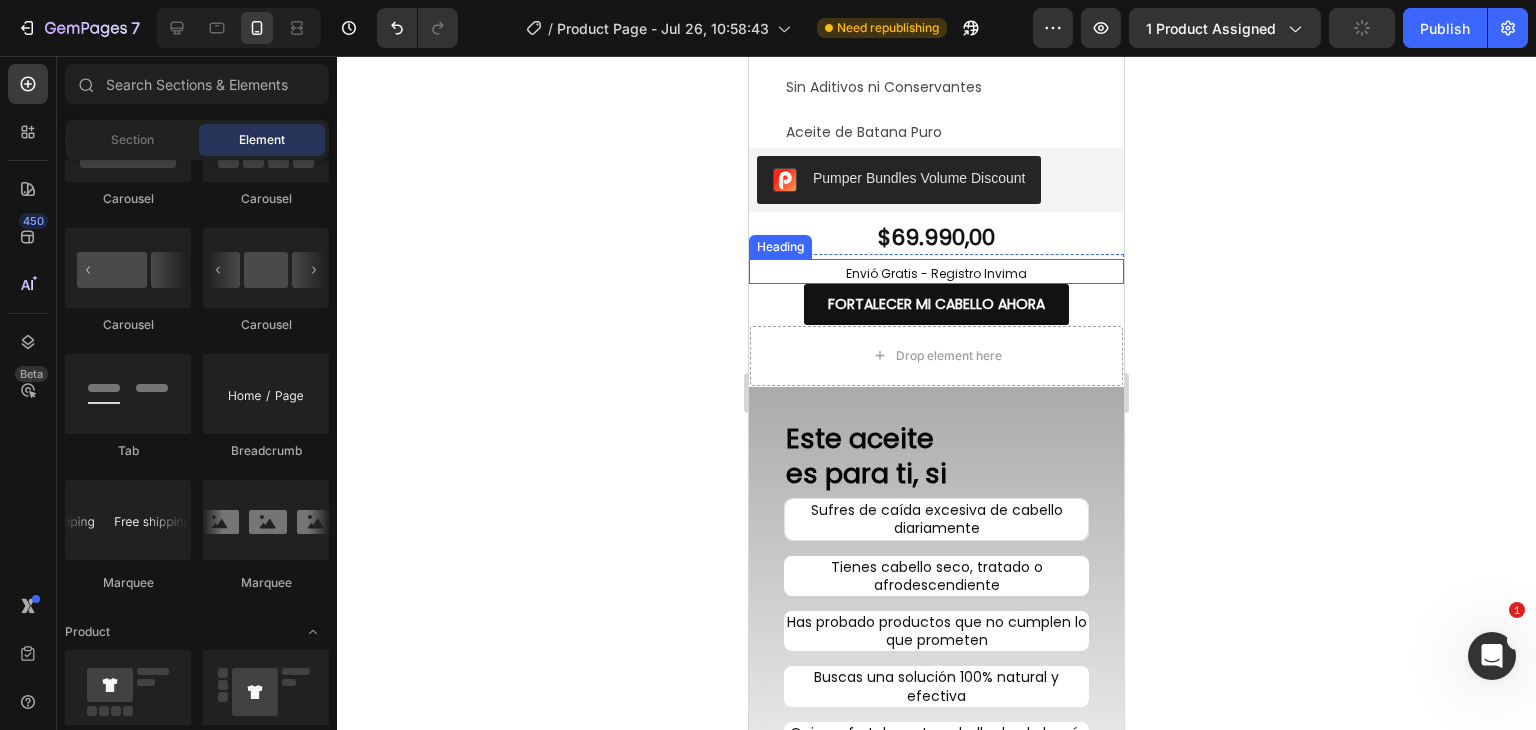 click on "envió gratis - registro invima" at bounding box center [936, 274] 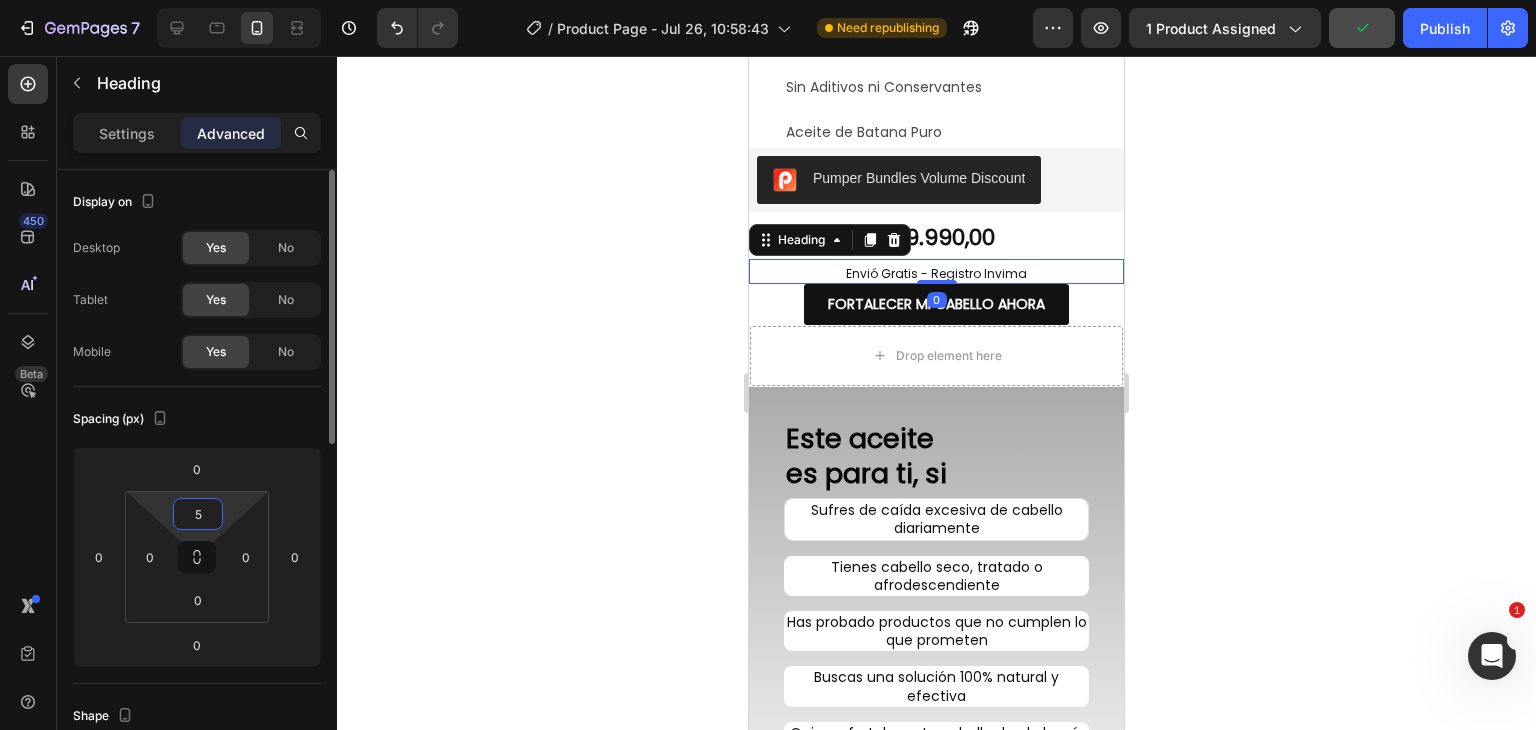 click on "5" at bounding box center (198, 514) 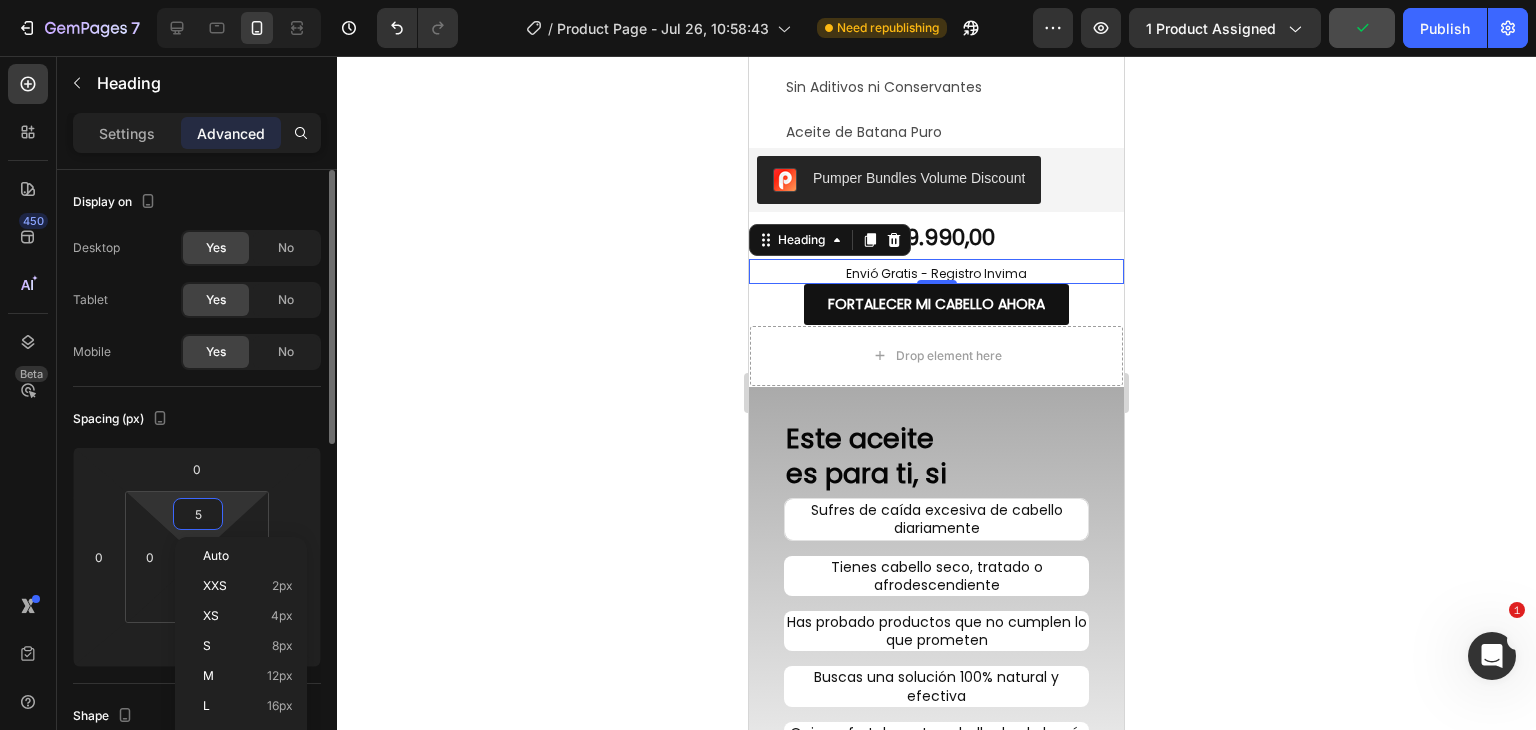 type 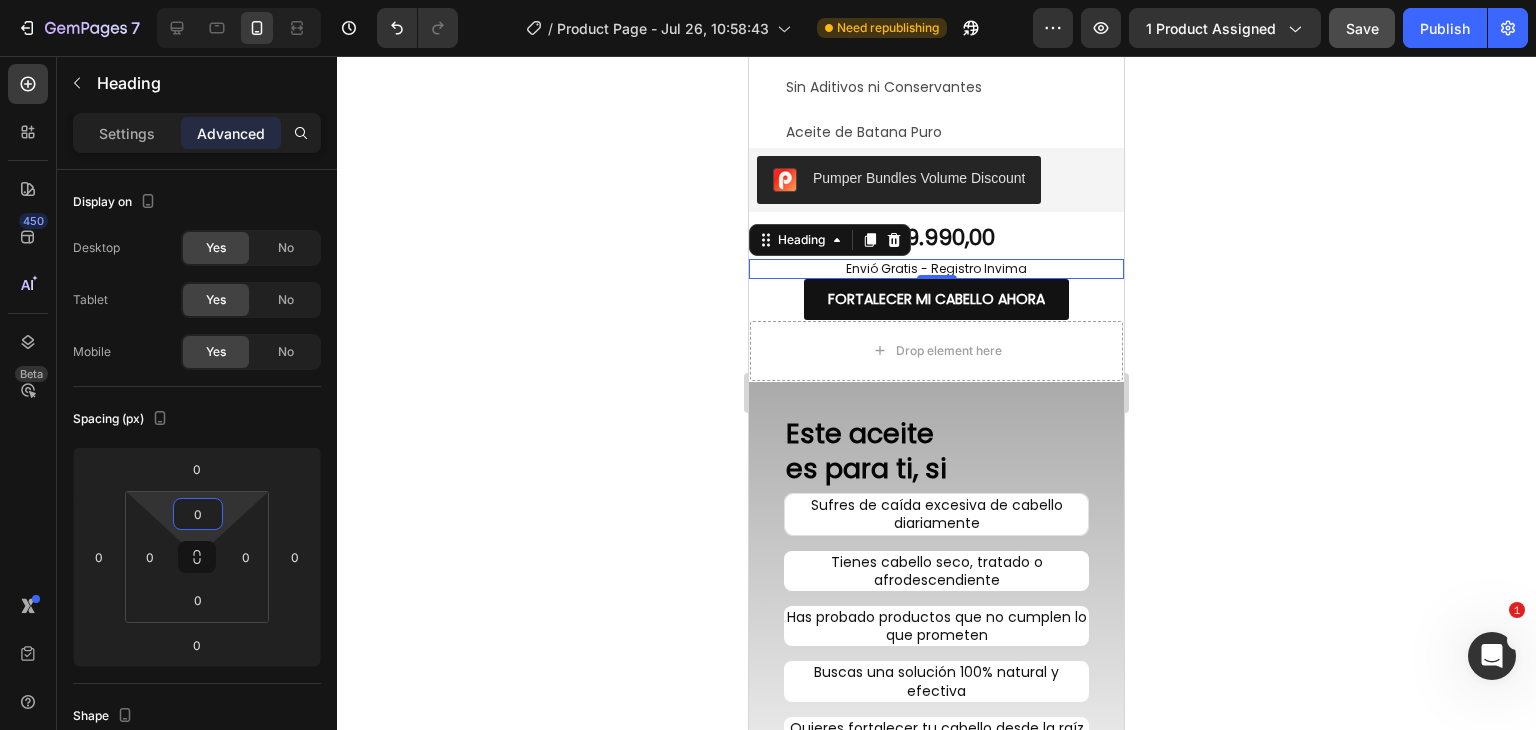 click 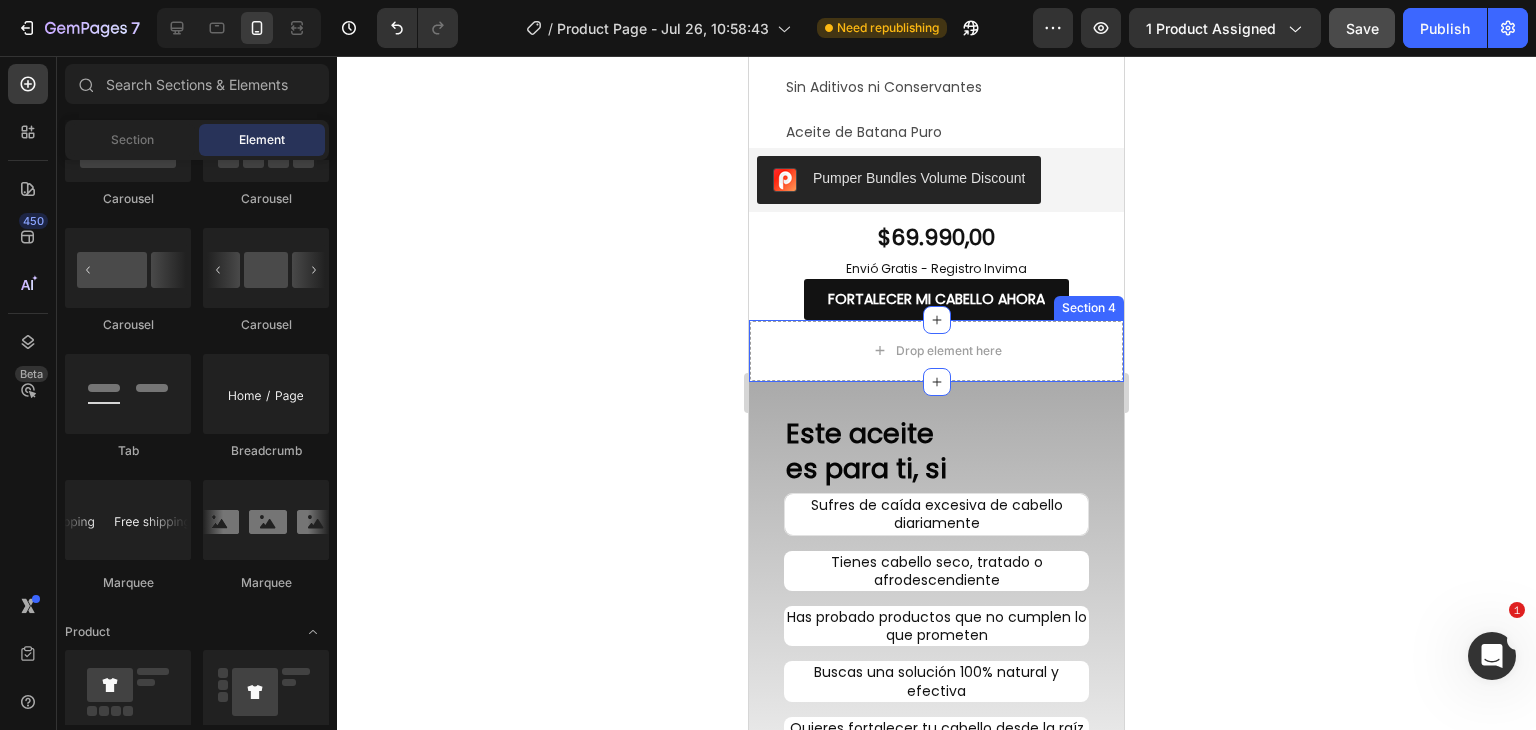click on "FORTALECER MI CABELLO AHORA Button" at bounding box center (936, 299) 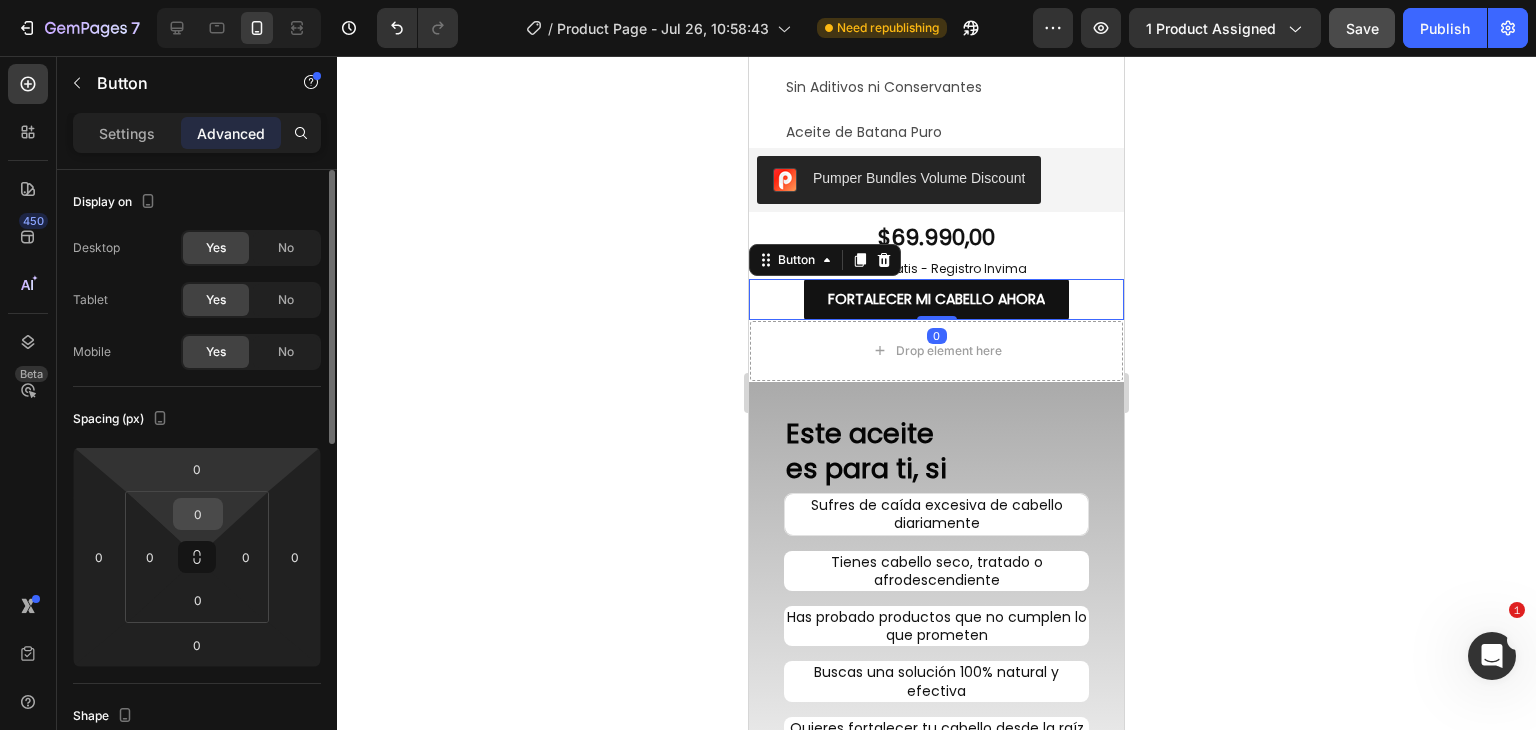 click on "0" at bounding box center (198, 514) 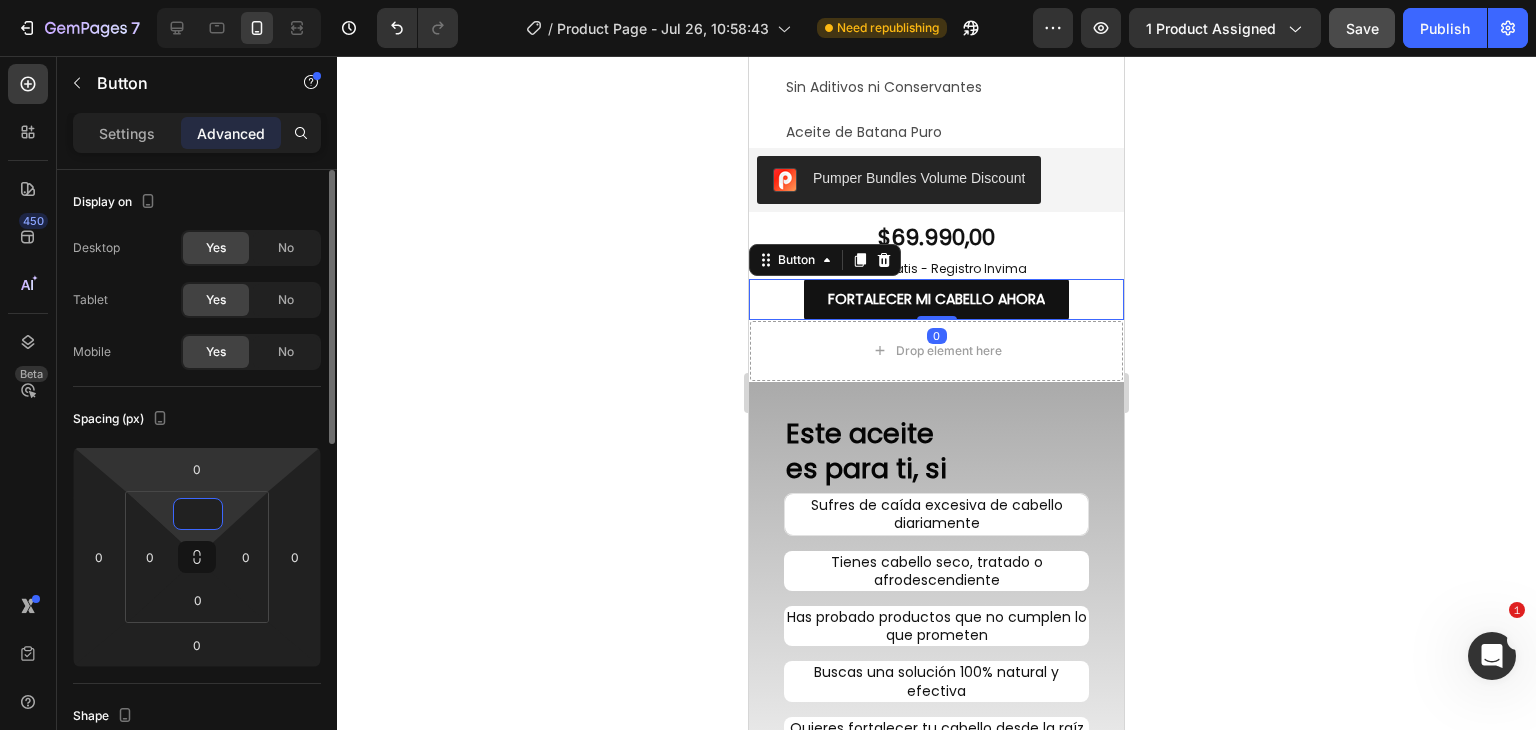 type on "2" 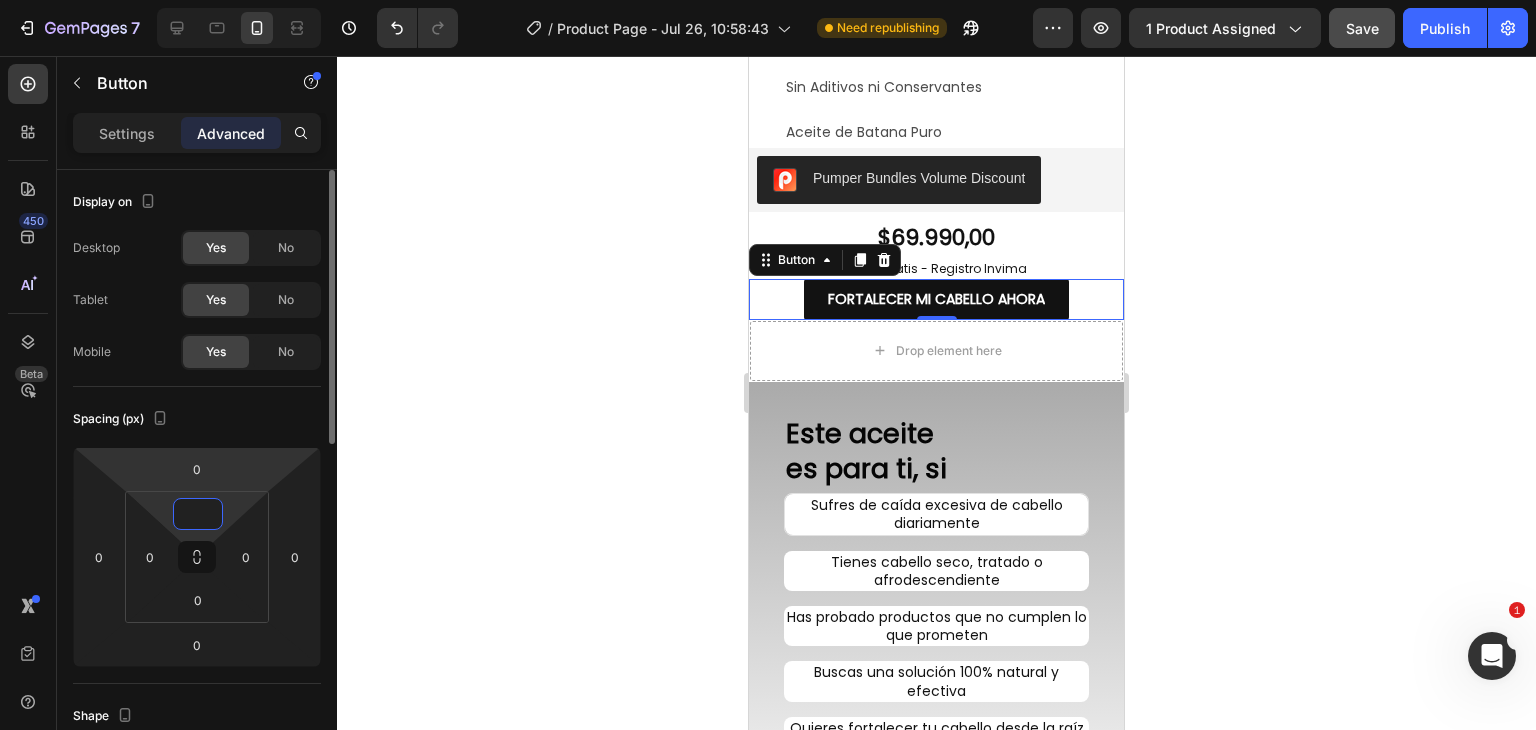 type on "8" 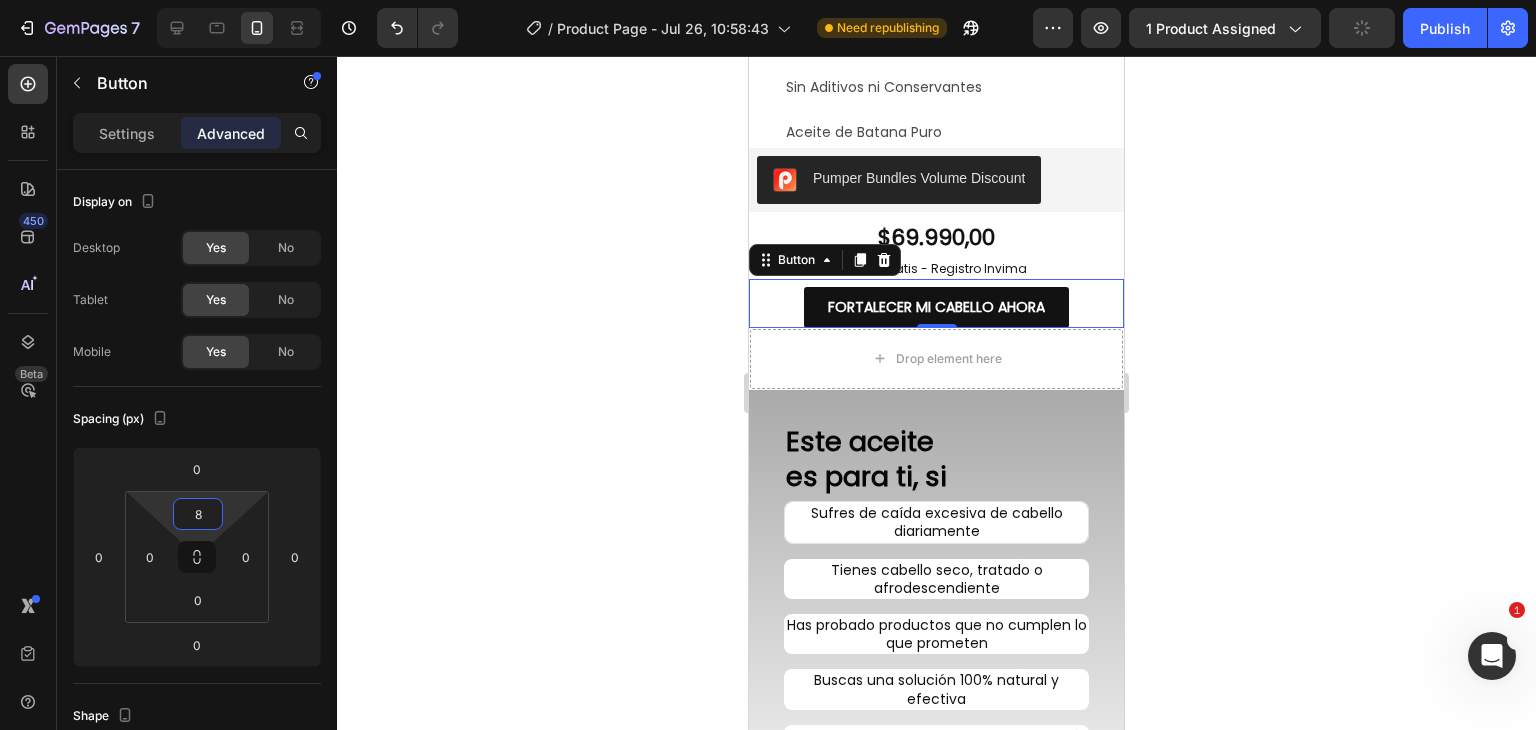 click 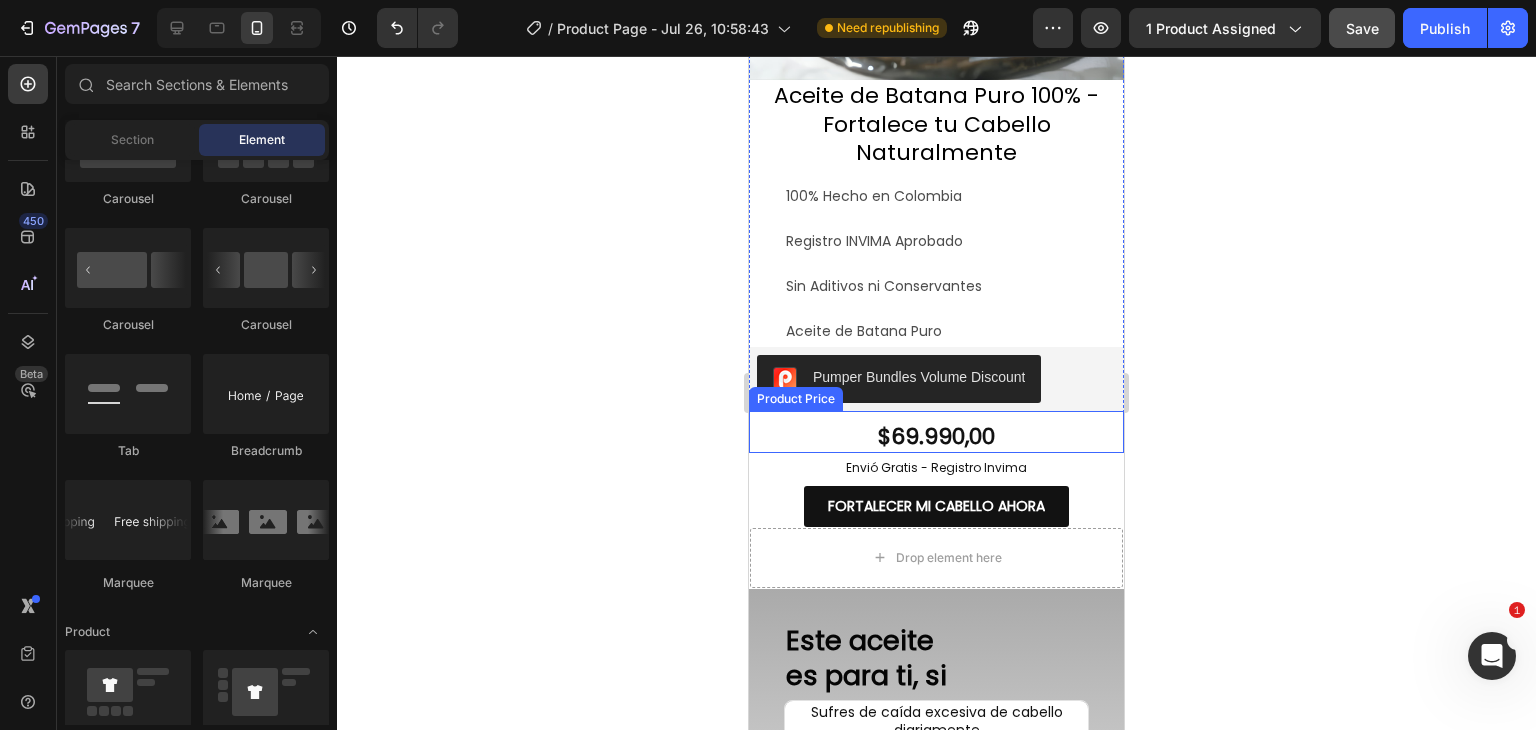 scroll, scrollTop: 391, scrollLeft: 0, axis: vertical 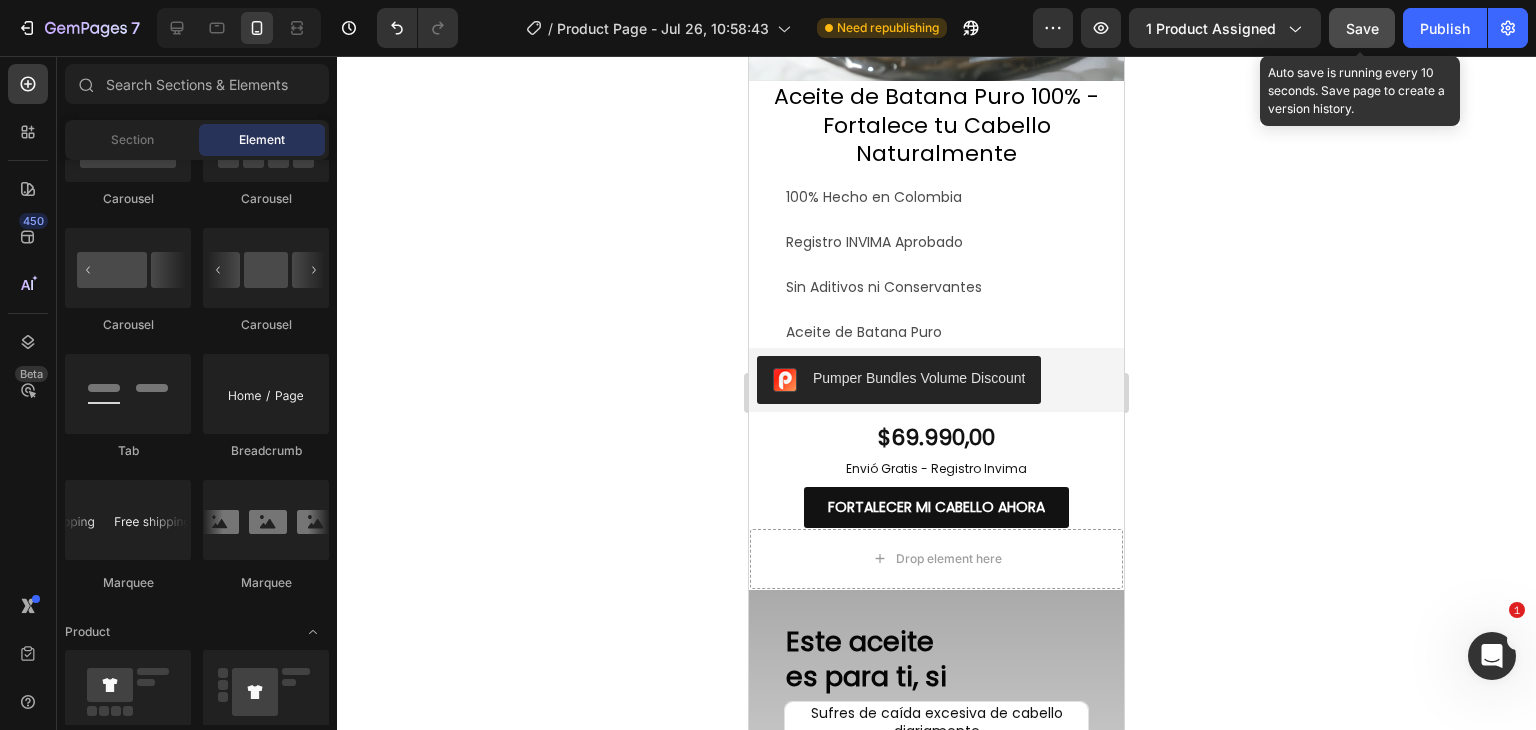 click on "Save" at bounding box center [1362, 28] 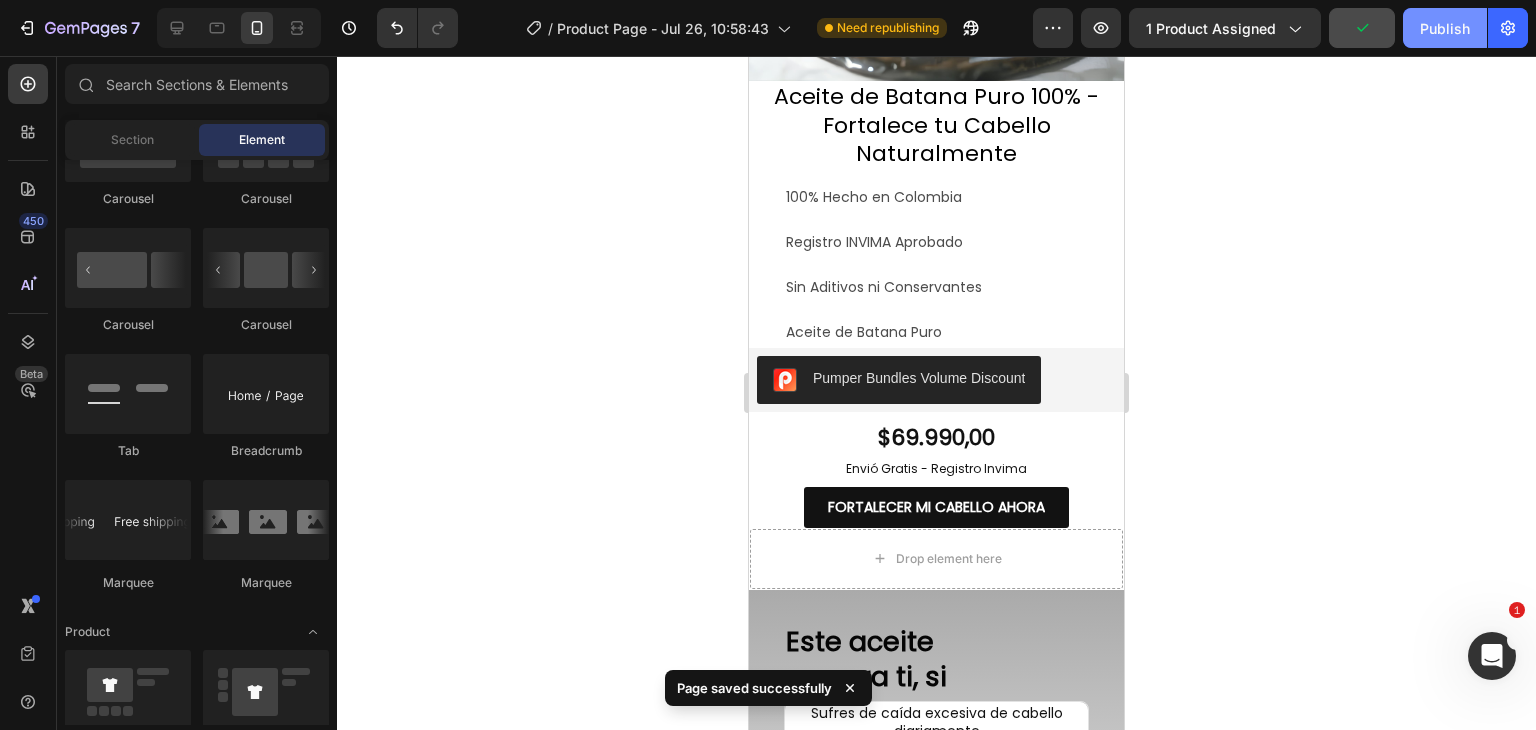 click on "Publish" at bounding box center [1445, 28] 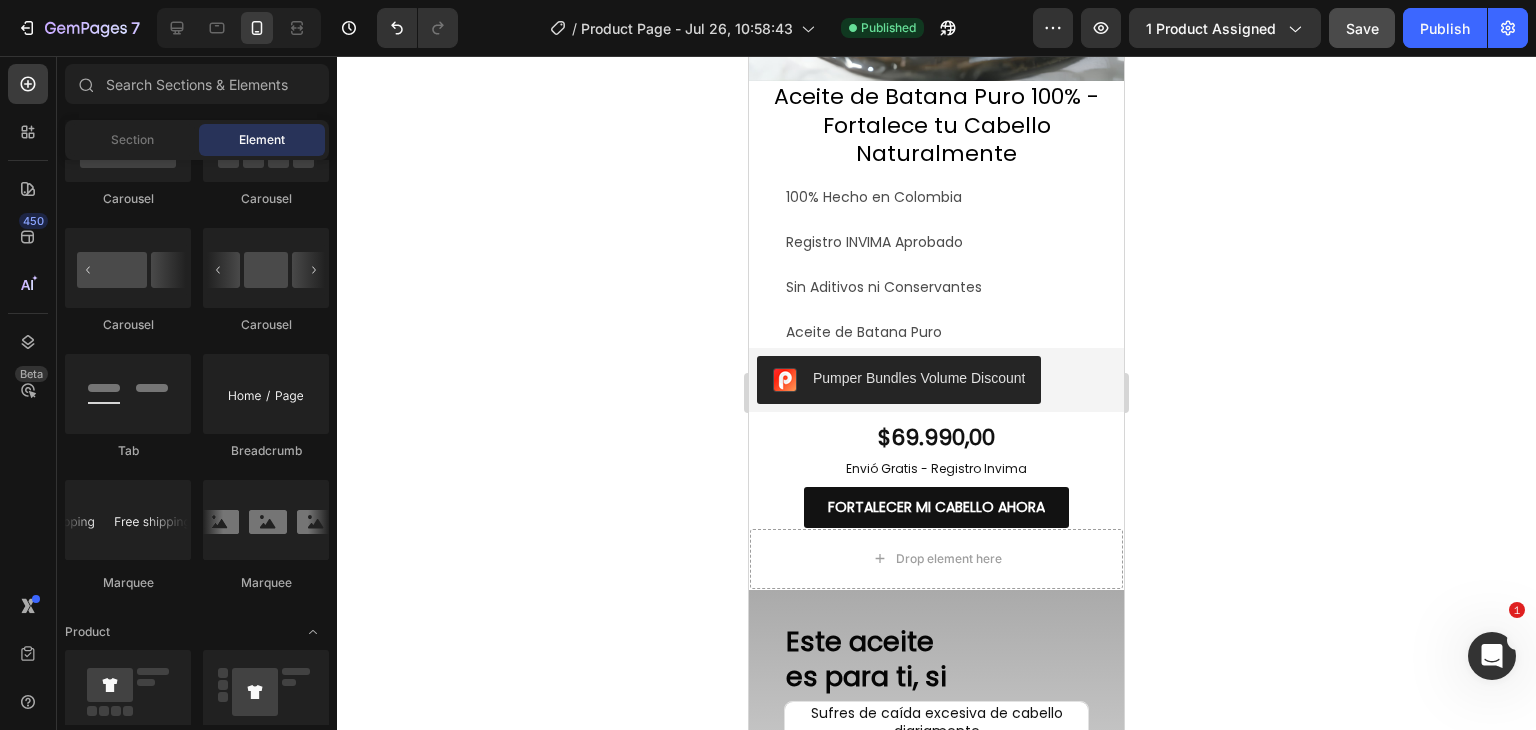 click on "Save" 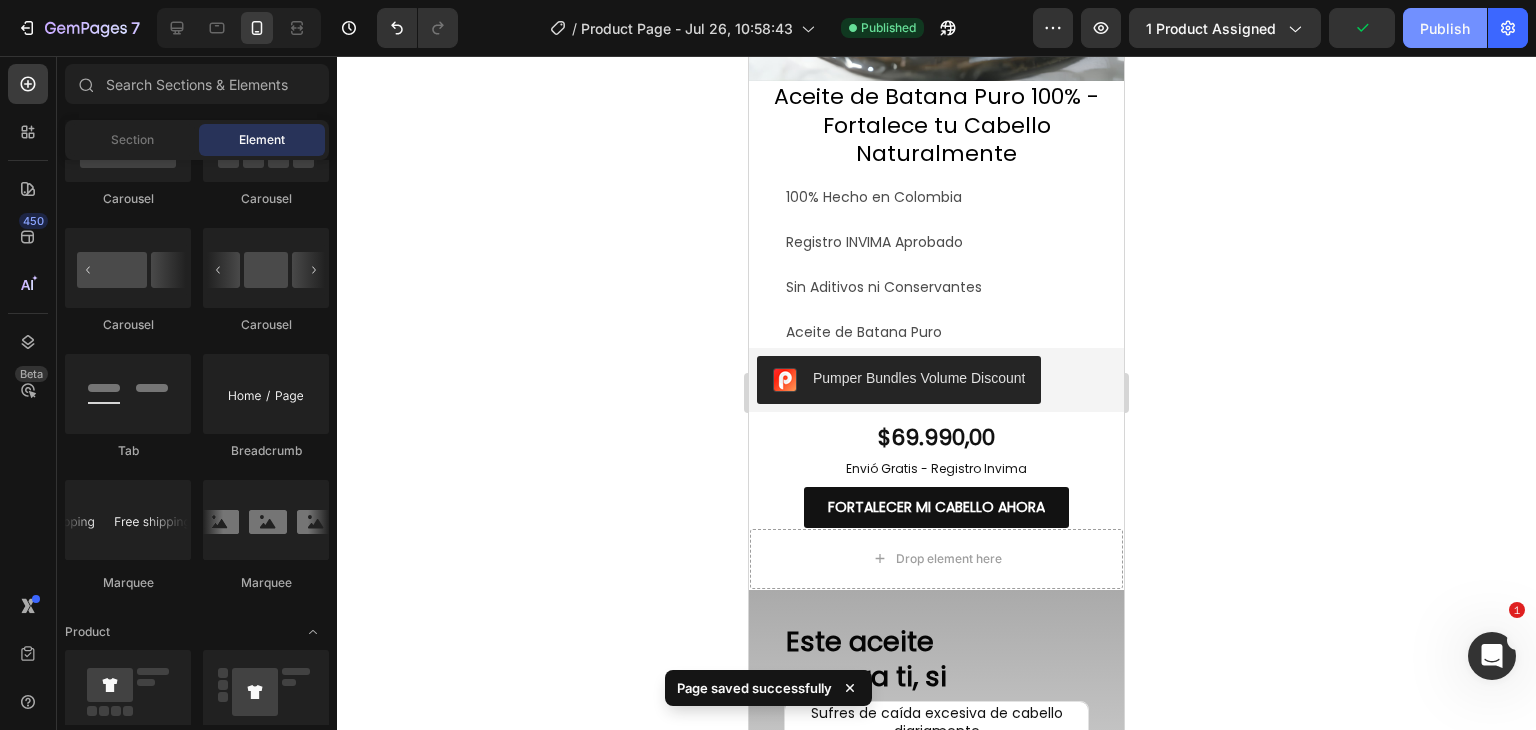click on "Publish" at bounding box center [1445, 28] 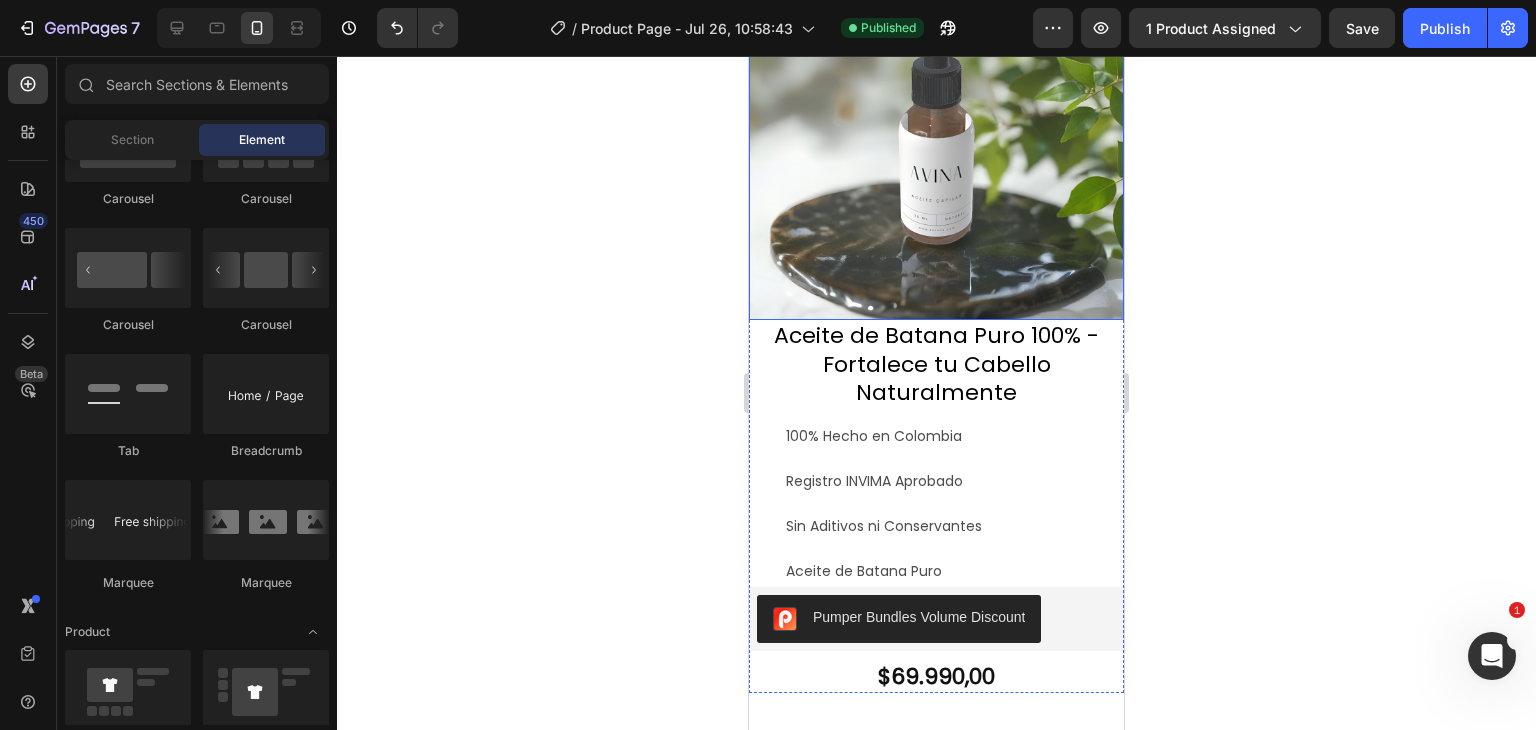 scroll, scrollTop: 500, scrollLeft: 0, axis: vertical 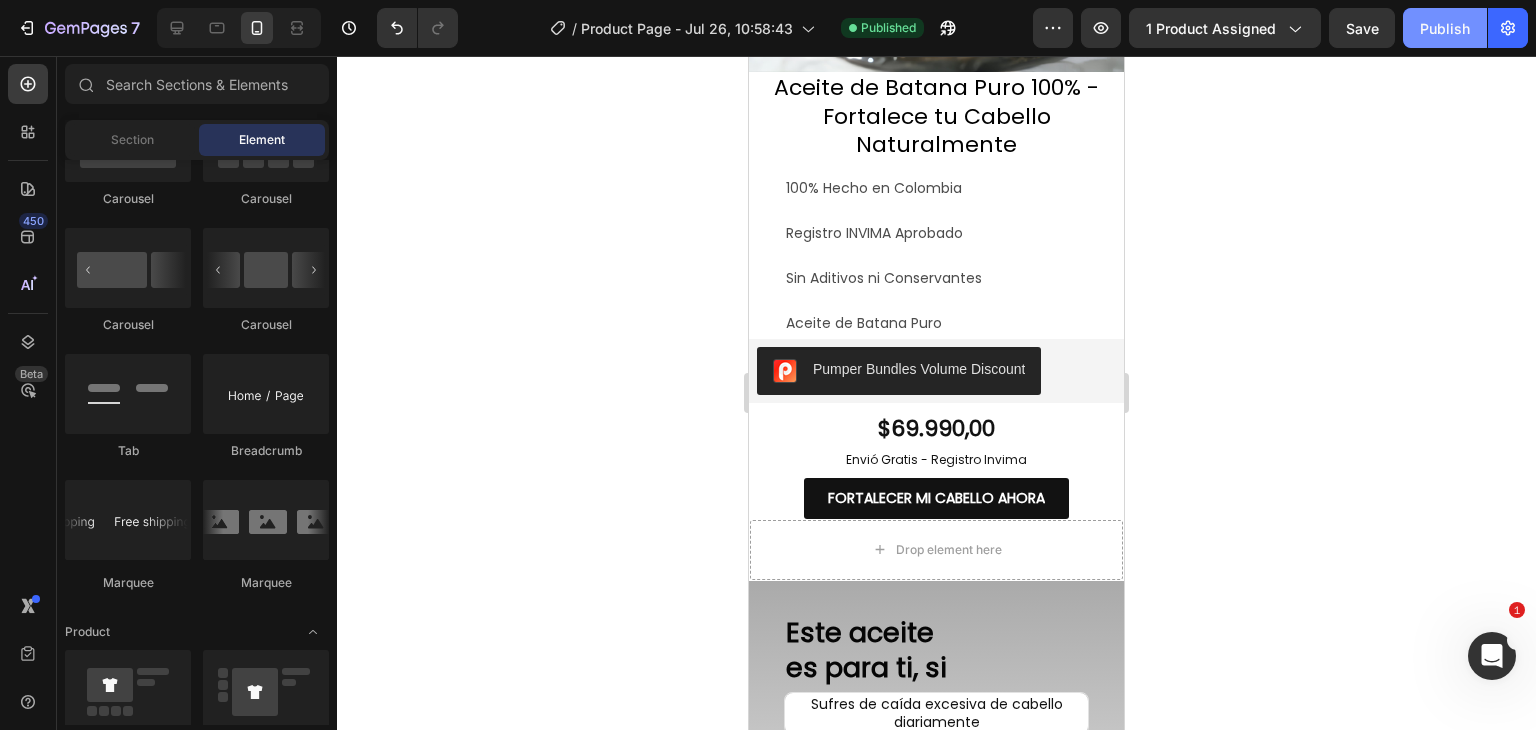 click on "Publish" at bounding box center (1445, 28) 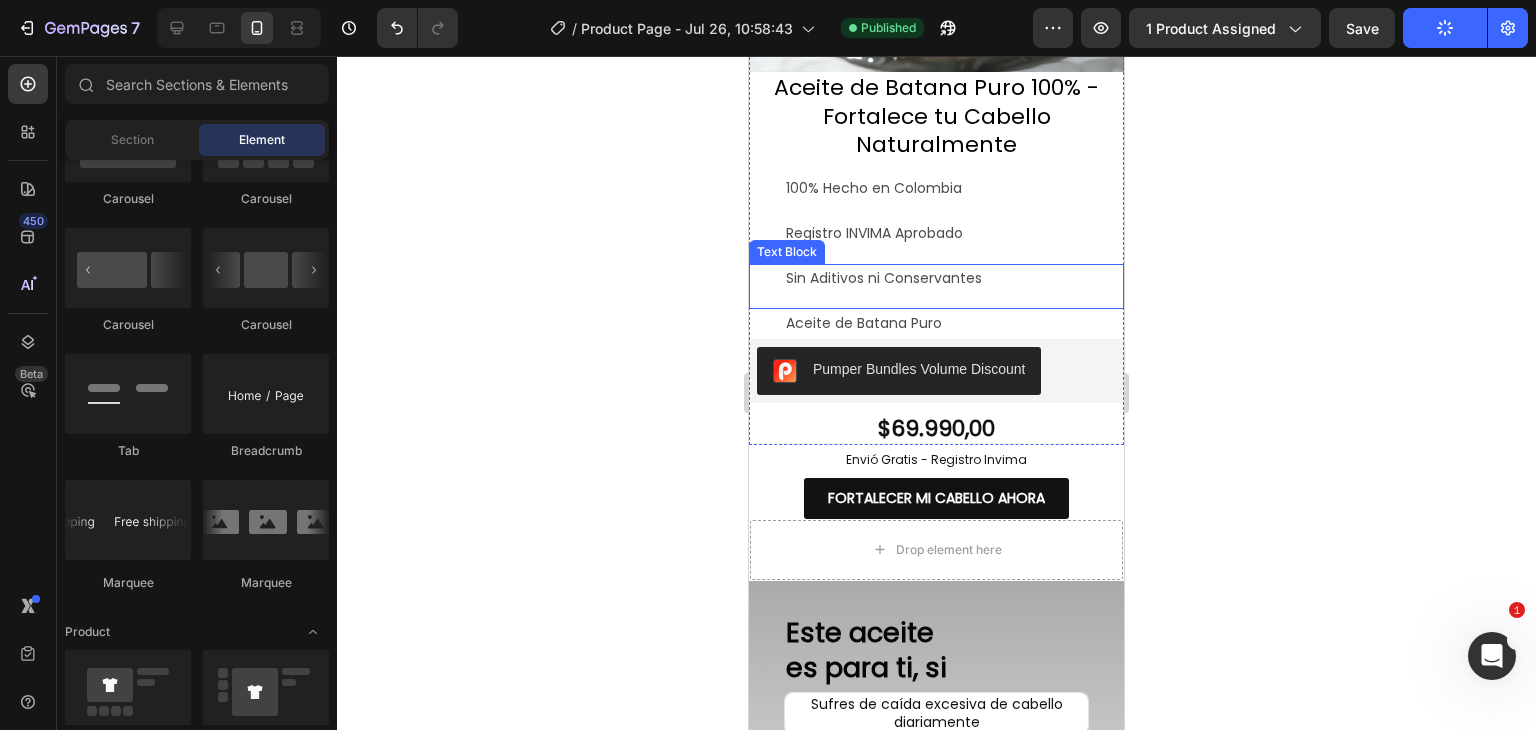 scroll, scrollTop: 300, scrollLeft: 0, axis: vertical 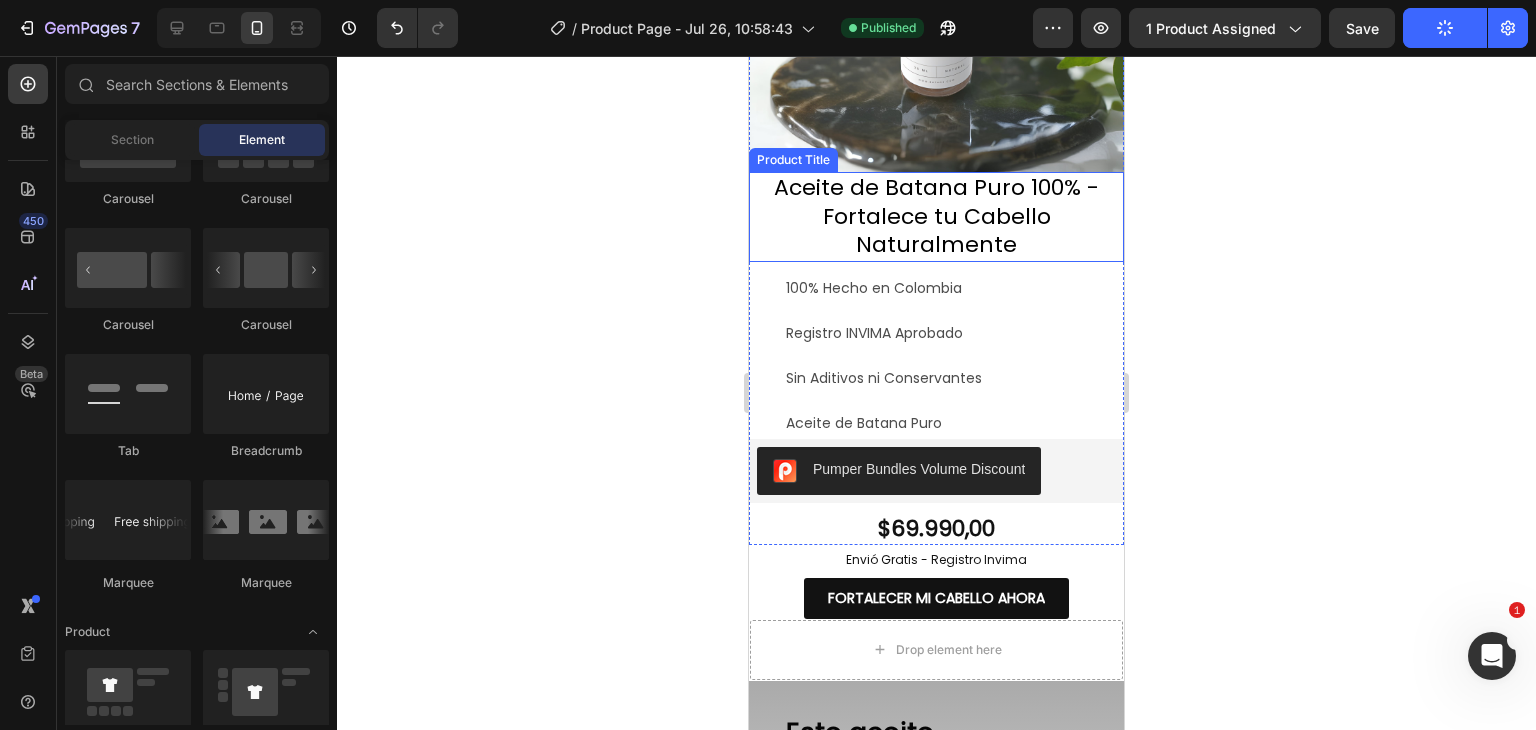 click on "Aceite de Batana Puro 100% - Fortalece tu Cabello Naturalmente" at bounding box center (936, 217) 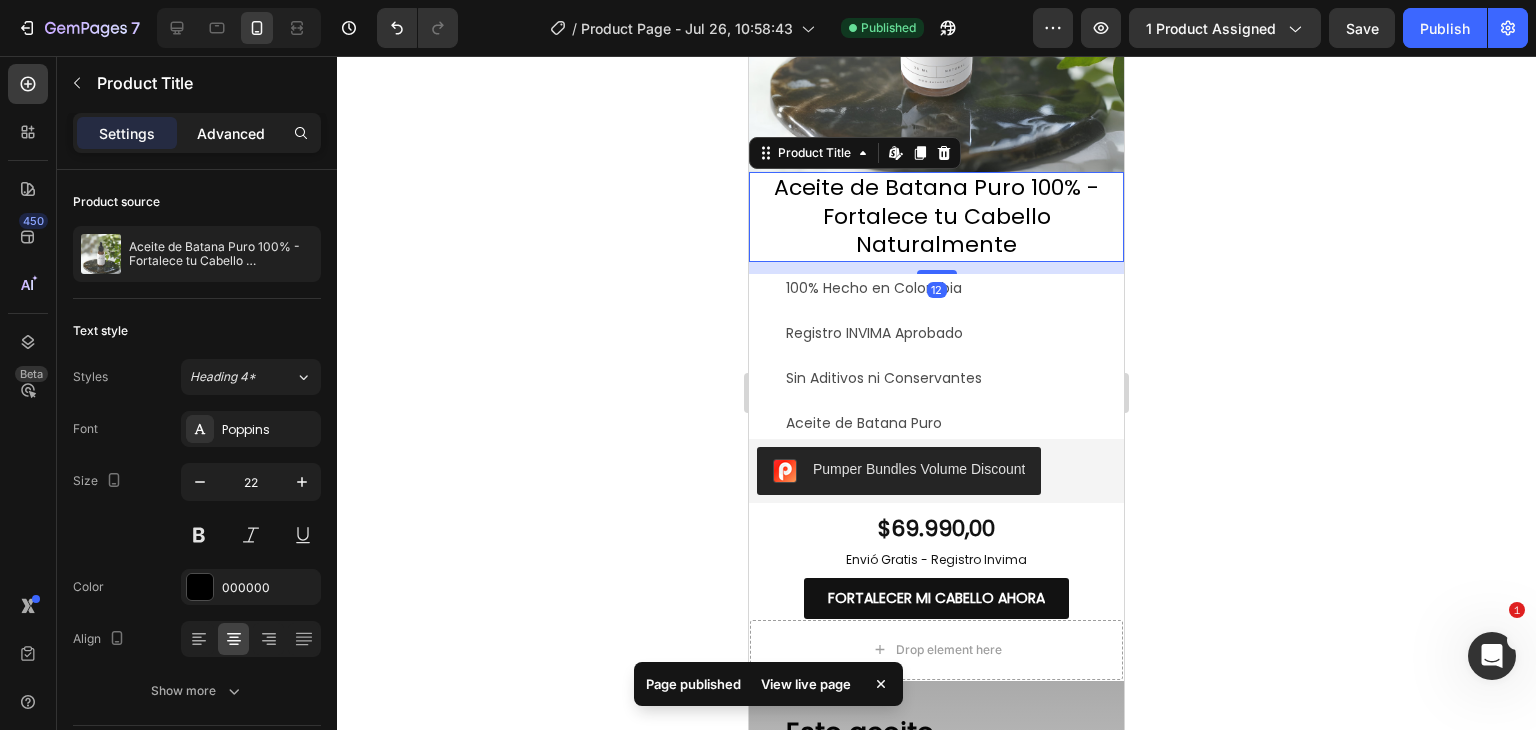 click on "Advanced" 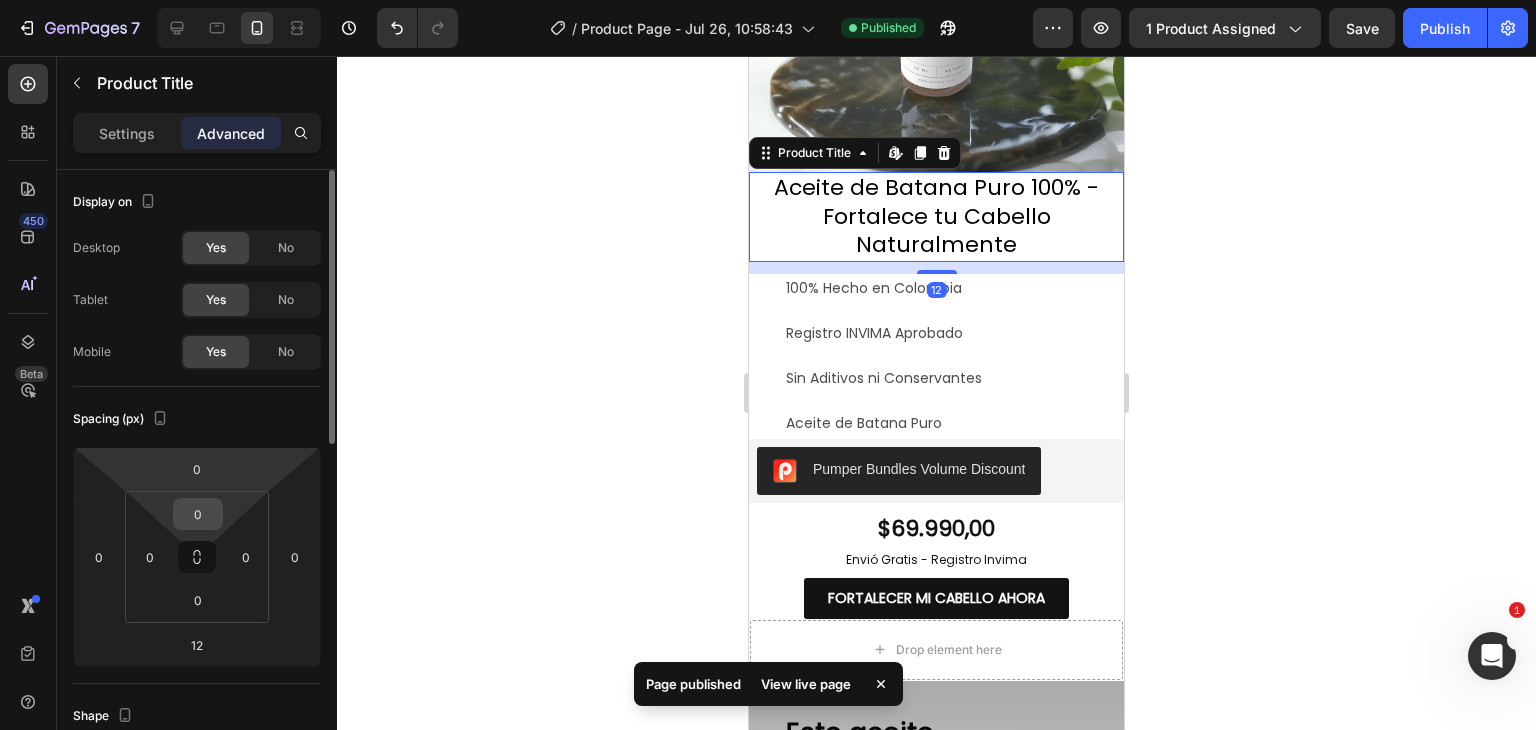 click on "0" at bounding box center (198, 514) 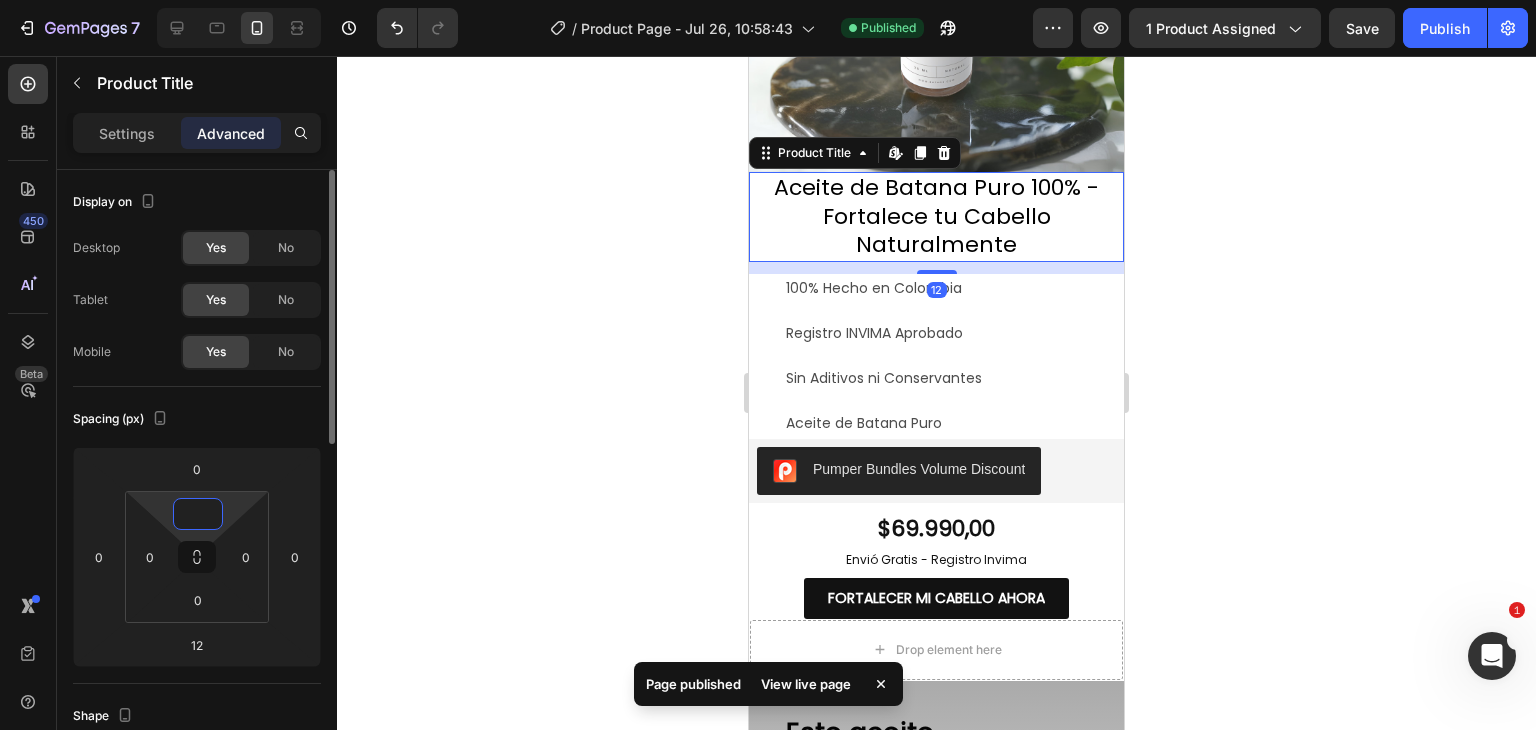 type on "5" 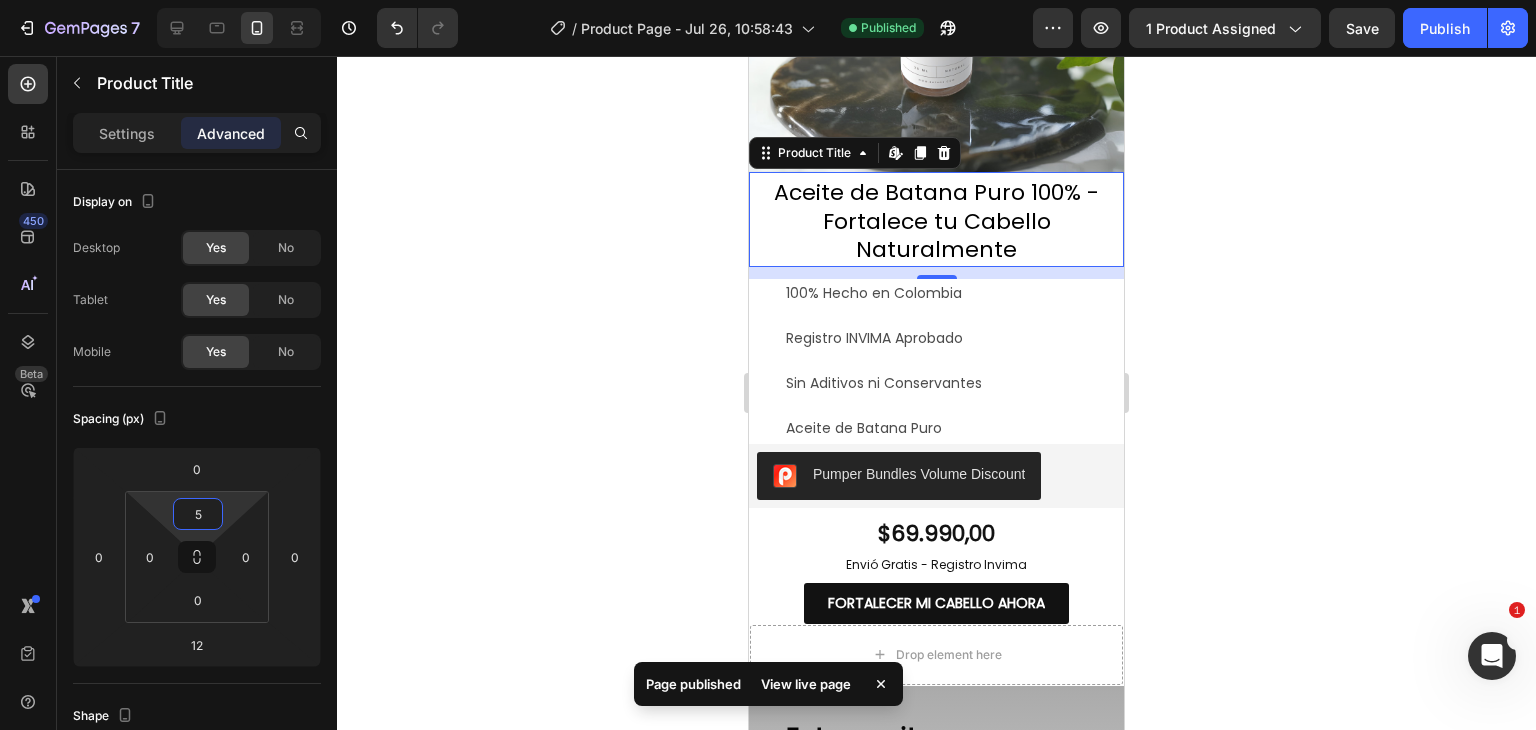 click 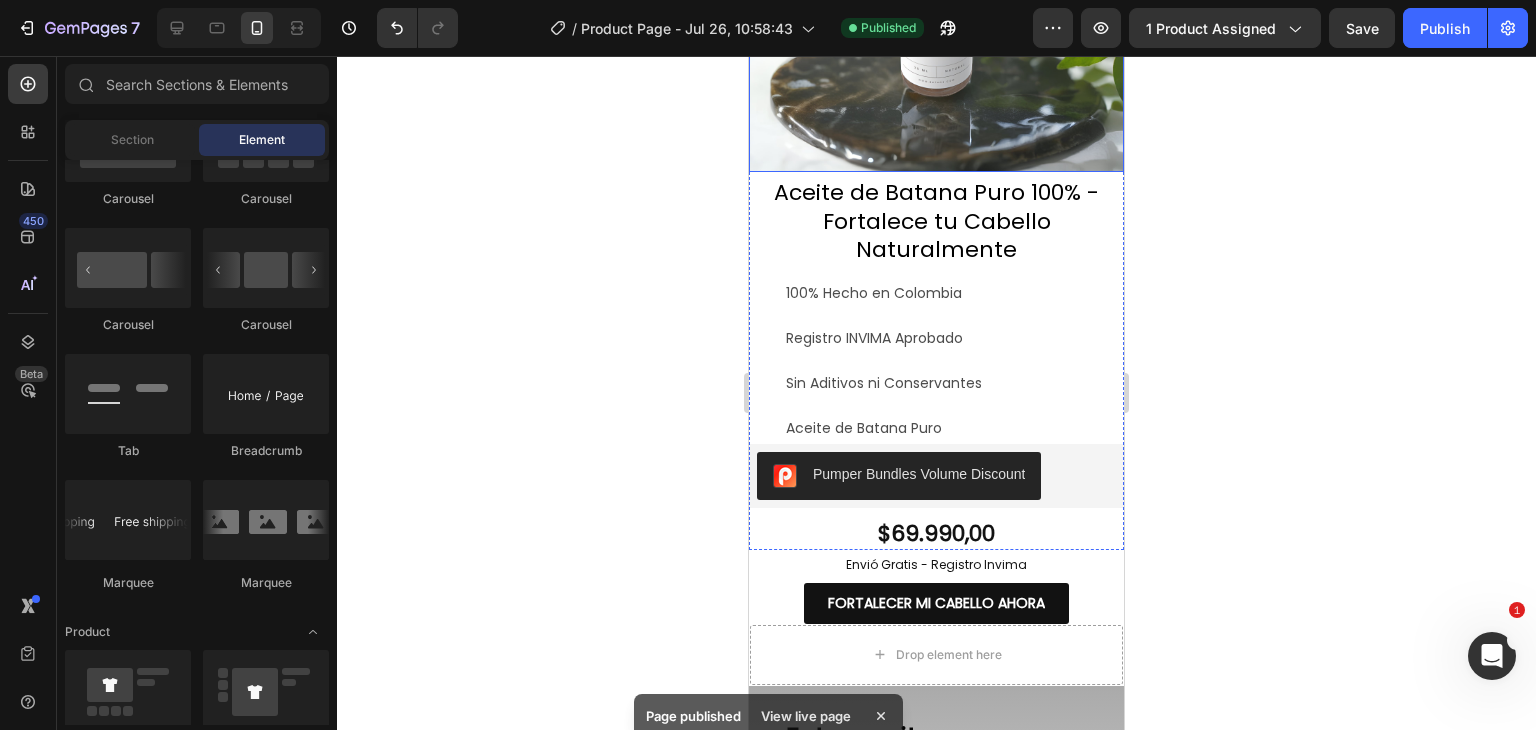 click at bounding box center (936, -16) 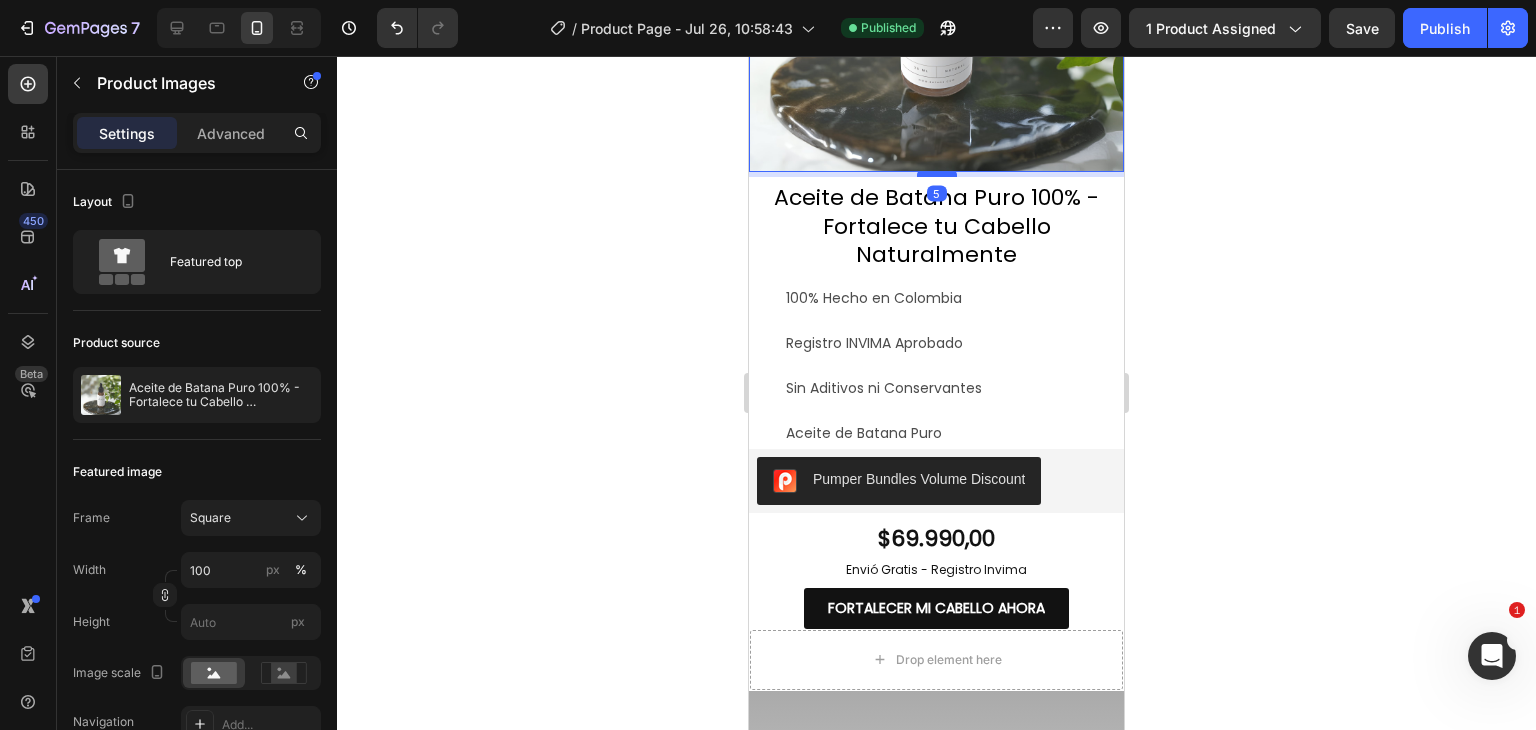 drag, startPoint x: 925, startPoint y: 152, endPoint x: 934, endPoint y: 157, distance: 10.29563 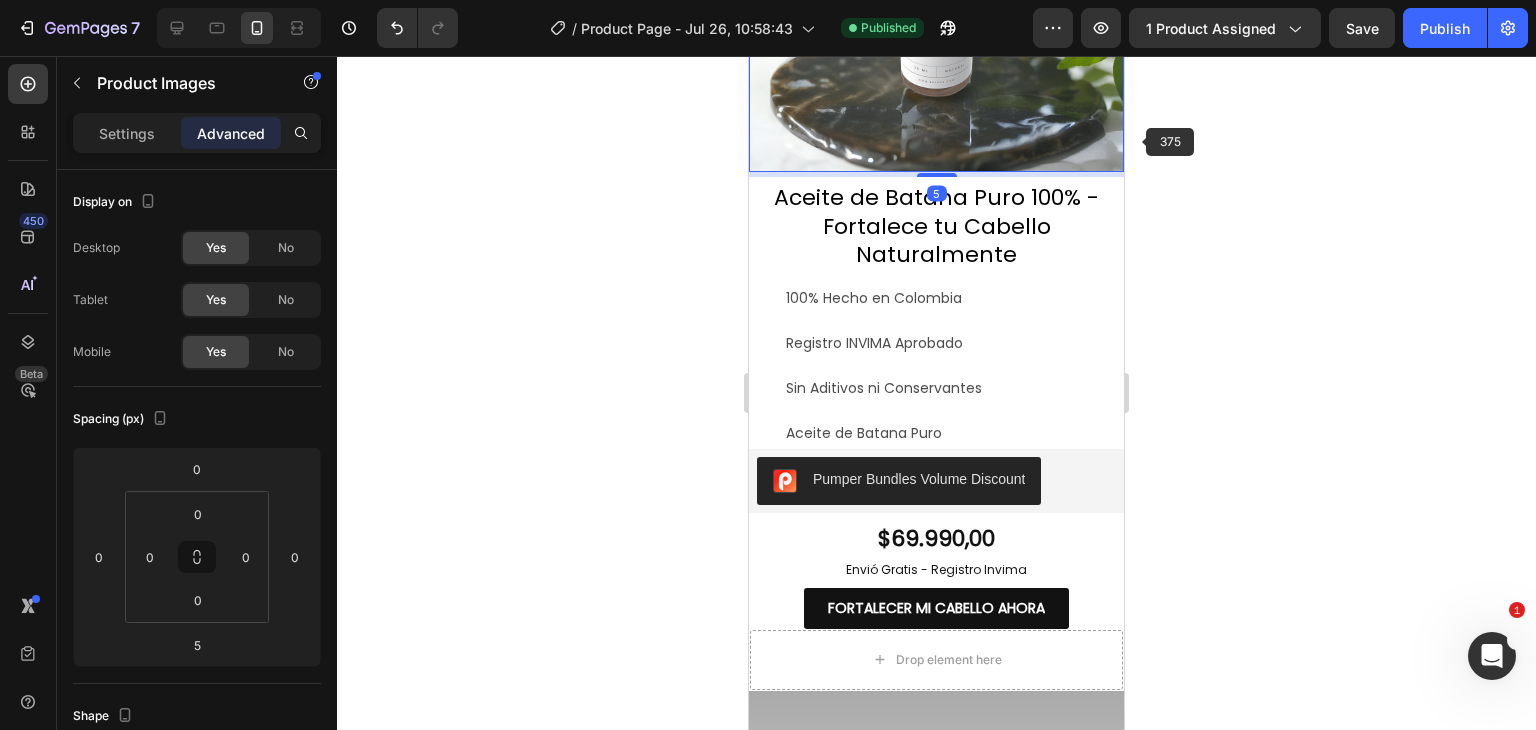 click 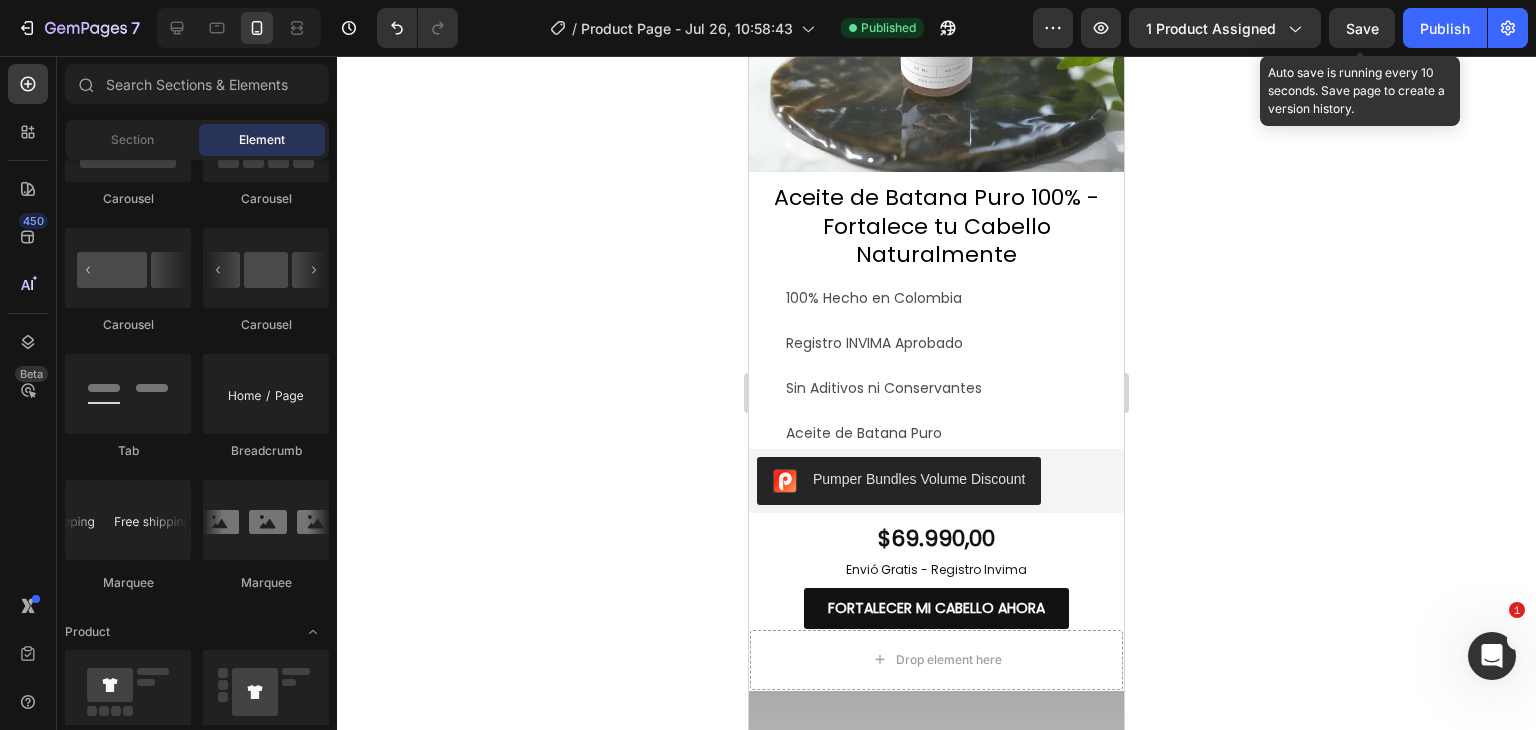 click on "Save" 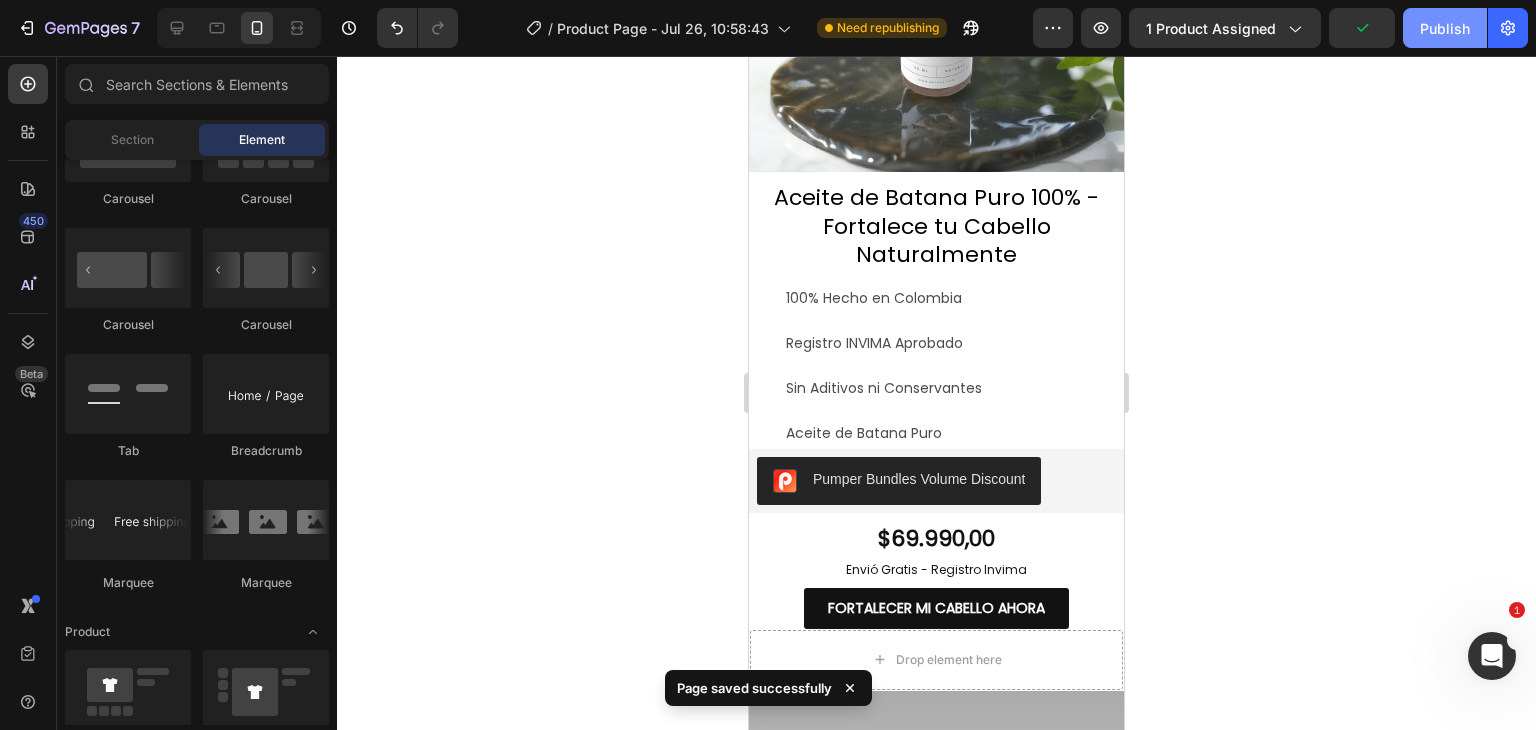 click on "Publish" at bounding box center (1445, 28) 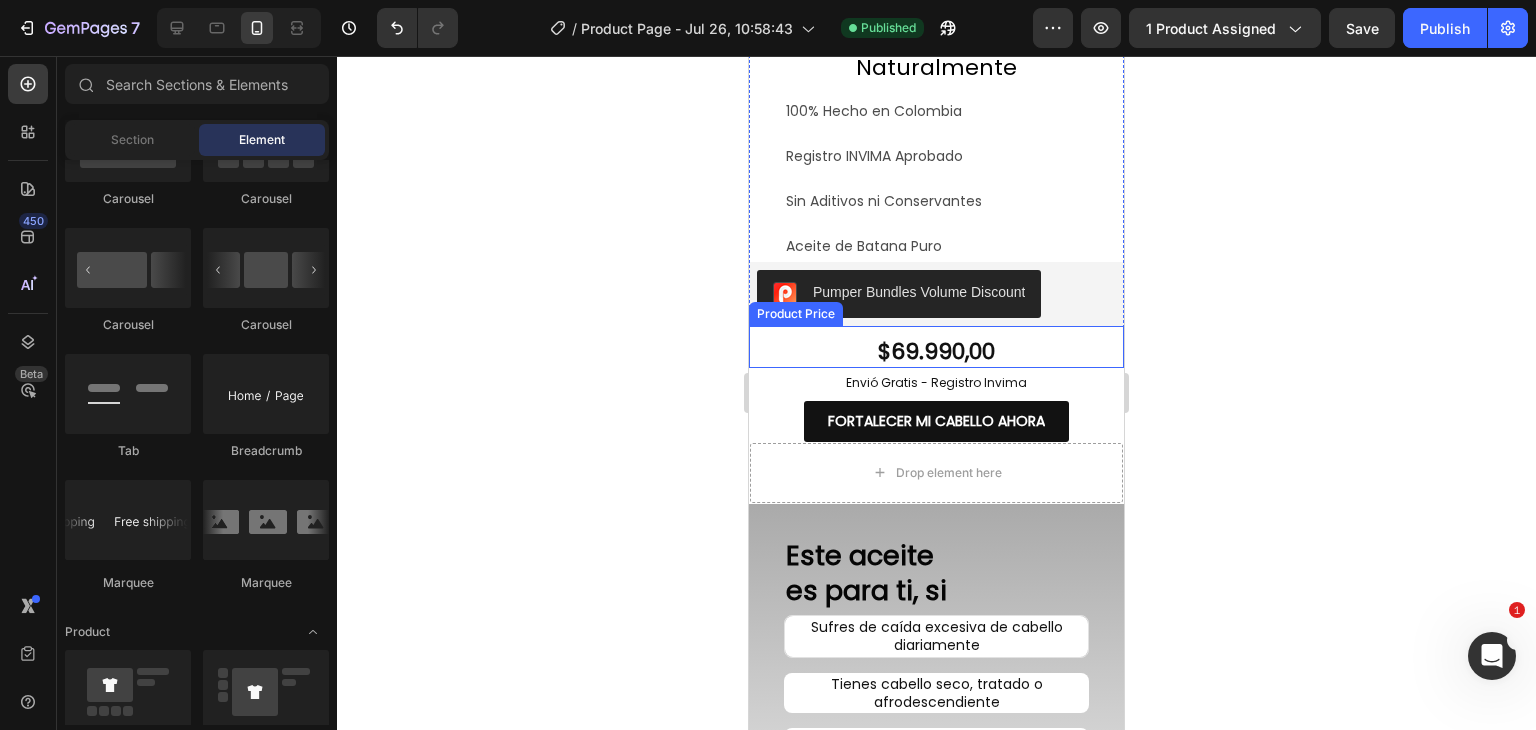 scroll, scrollTop: 500, scrollLeft: 0, axis: vertical 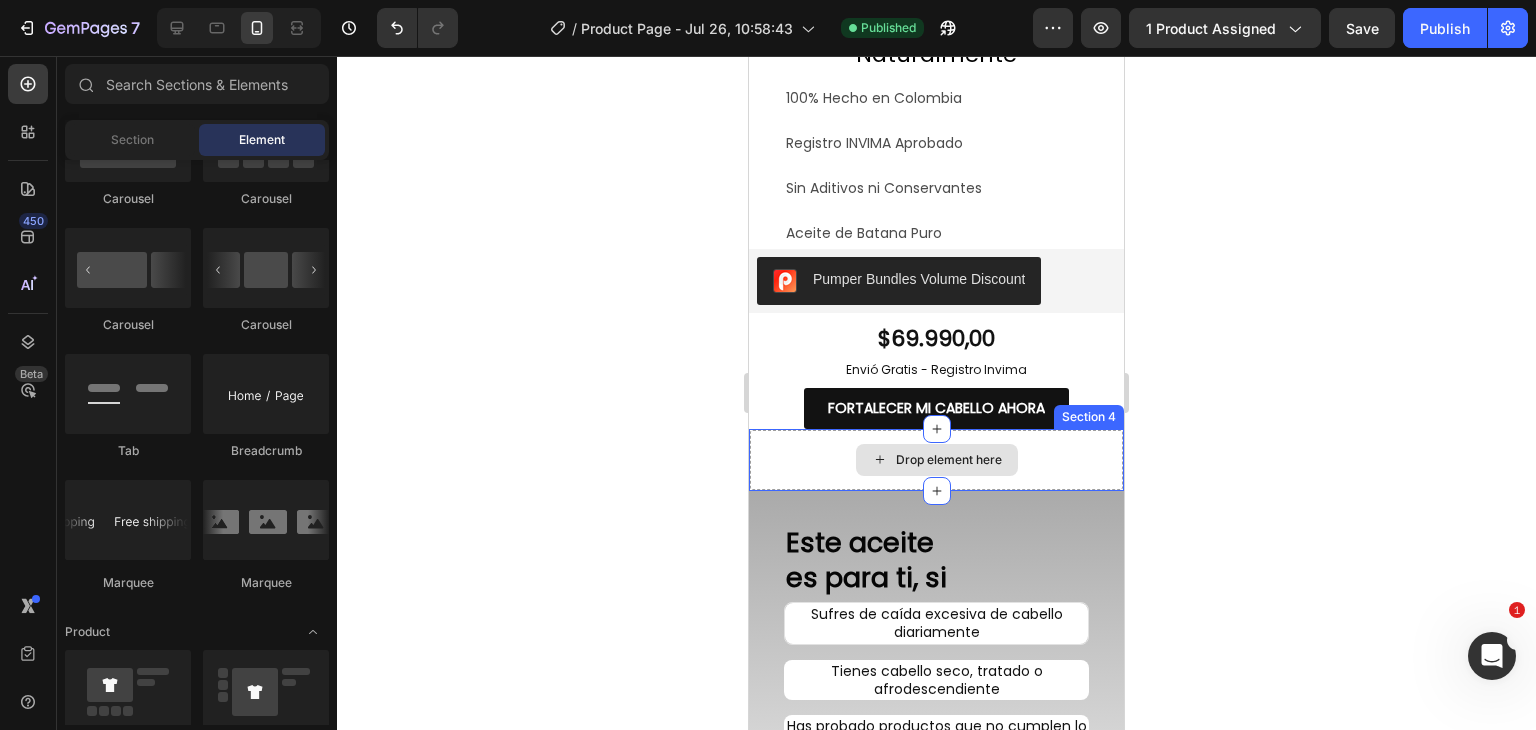 click on "Drop element here" at bounding box center (936, 460) 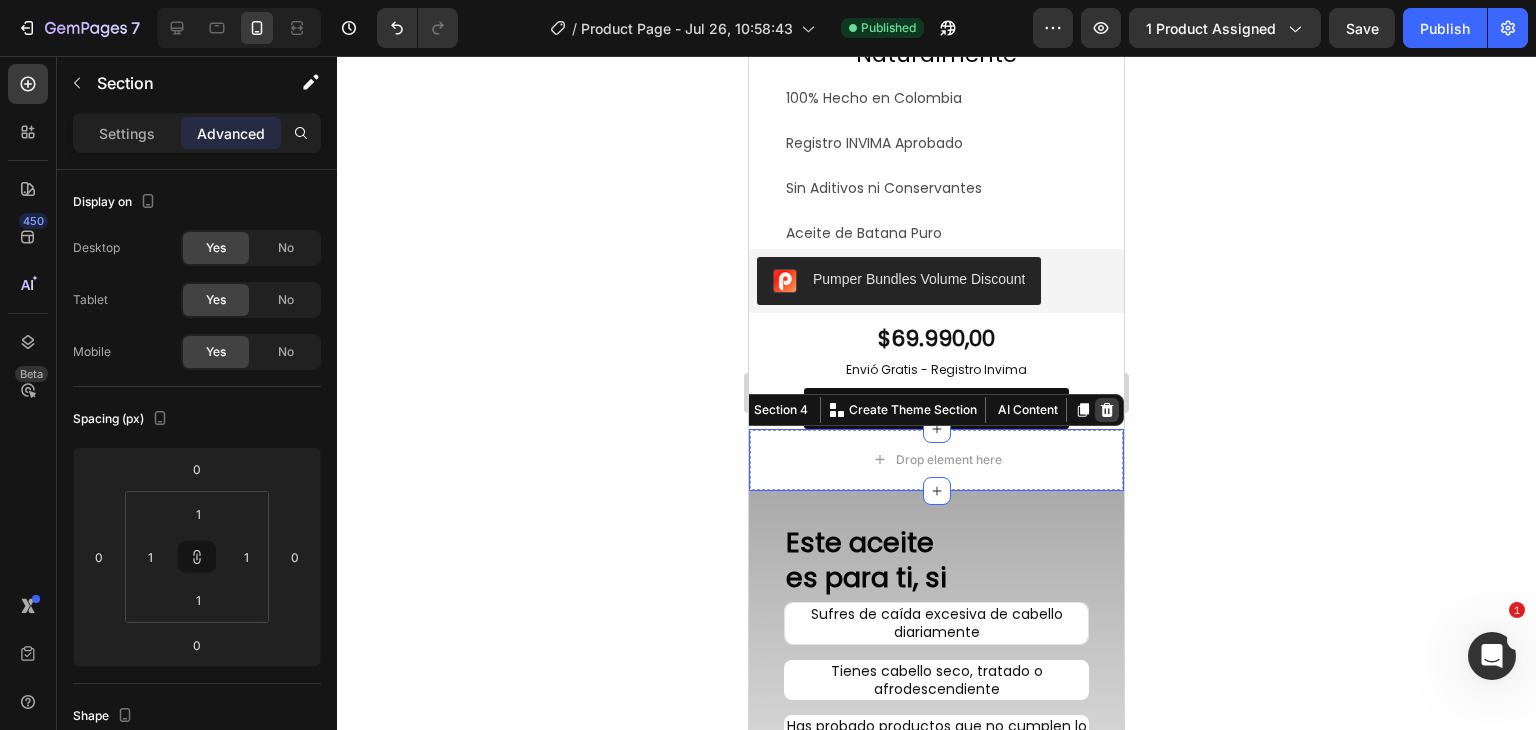 click 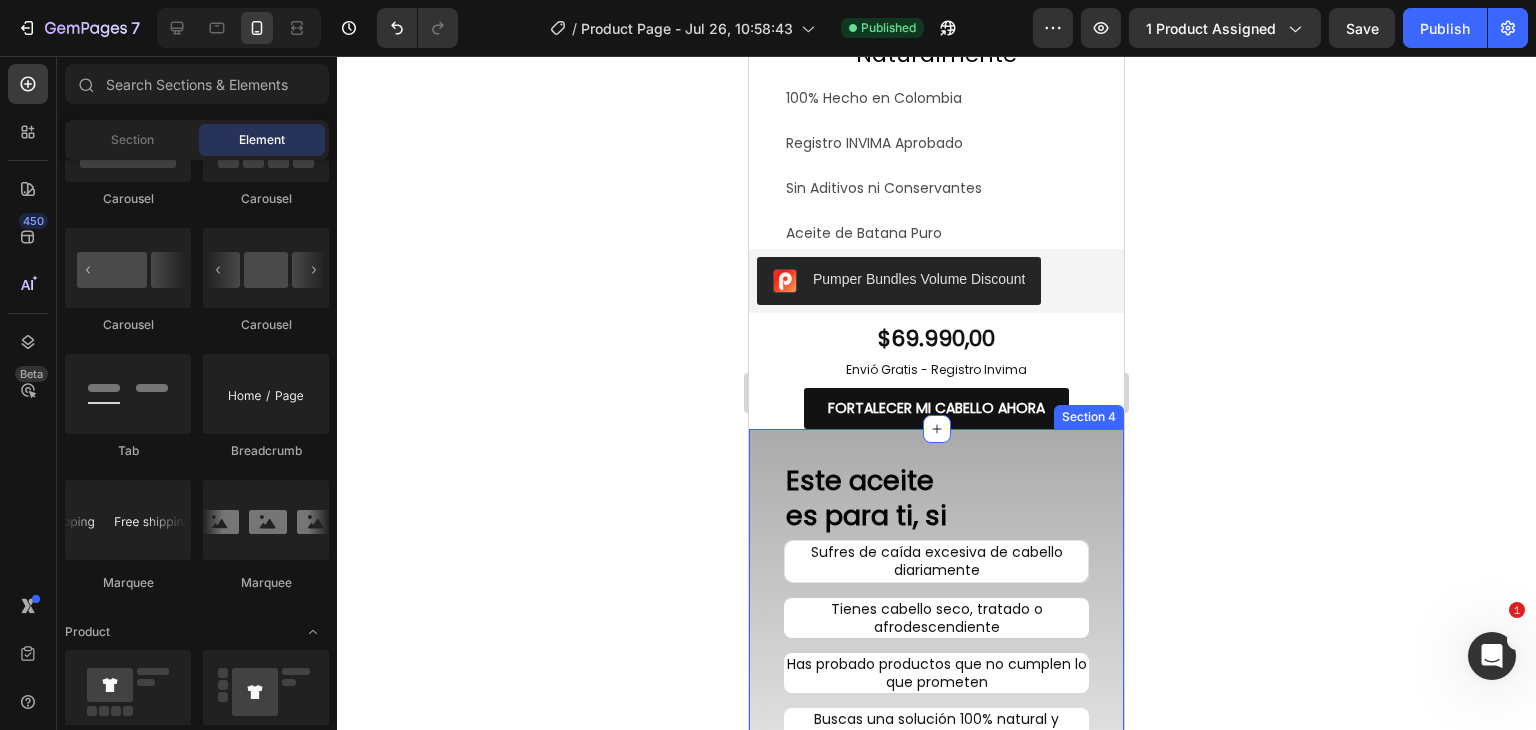 click on "Este aceite  es para ti, si Heading Row Sufres de caída excesiva de cabello diariamente Heading Tienes cabello seco, tratado o afrodescendiente Heading Has probado productos que no cumplen lo que prometen Heading Buscas una solución 100% natural y efectiva Heading Quieres fortalecer tu cabello desde la raíz Heading Row
Image Image Image Image Image
Carousel Section 4" at bounding box center (936, 780) 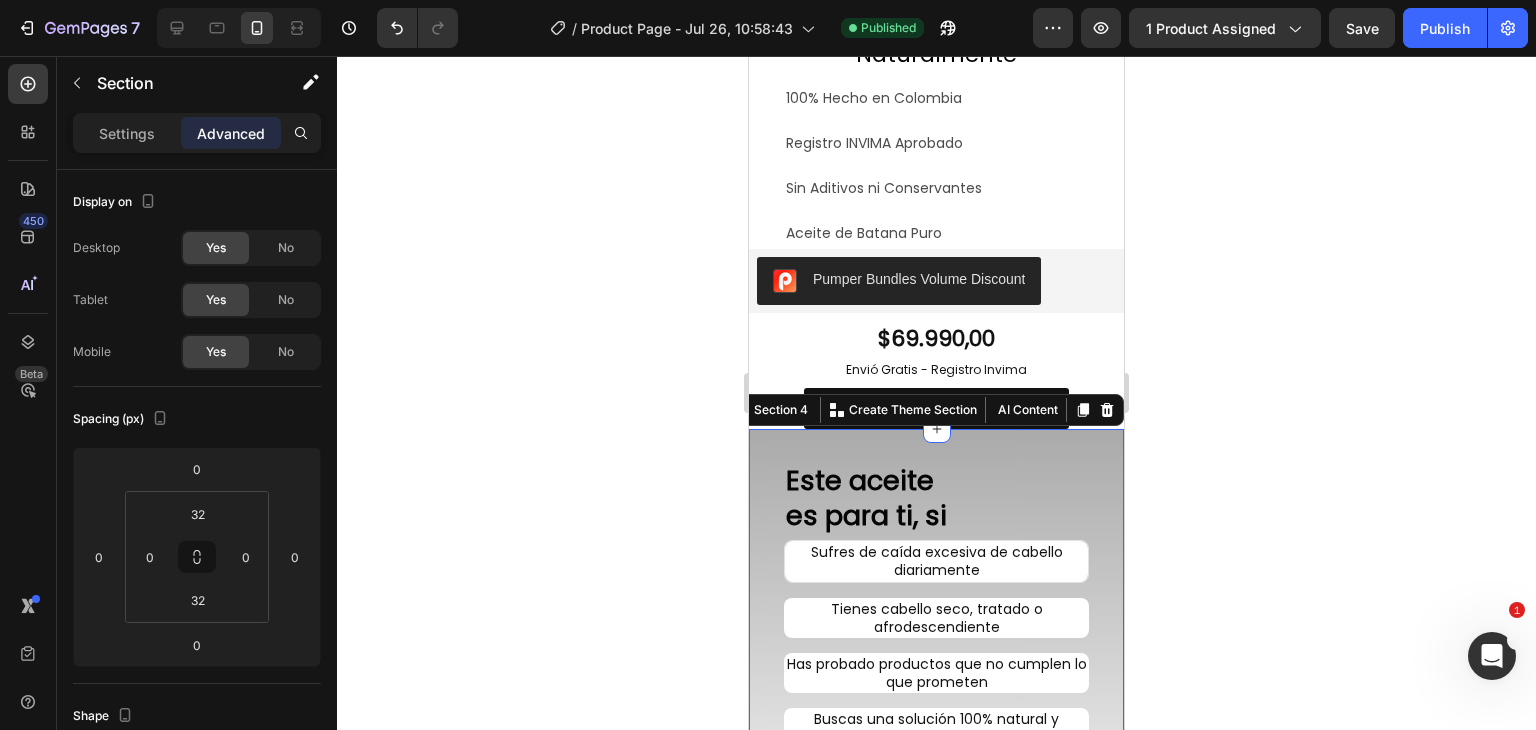 click 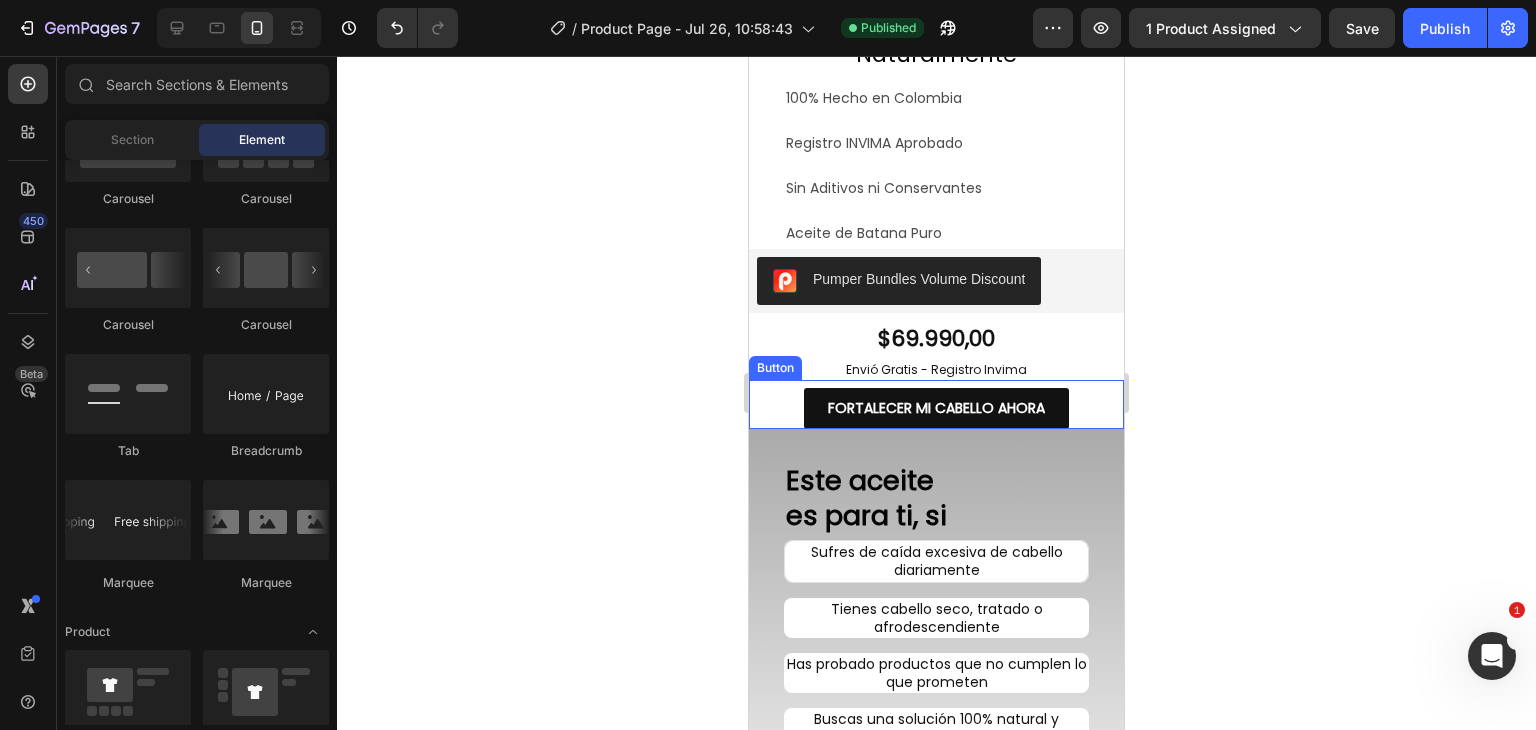 click on "FORTALECER MI CABELLO AHORA Button" at bounding box center [936, 404] 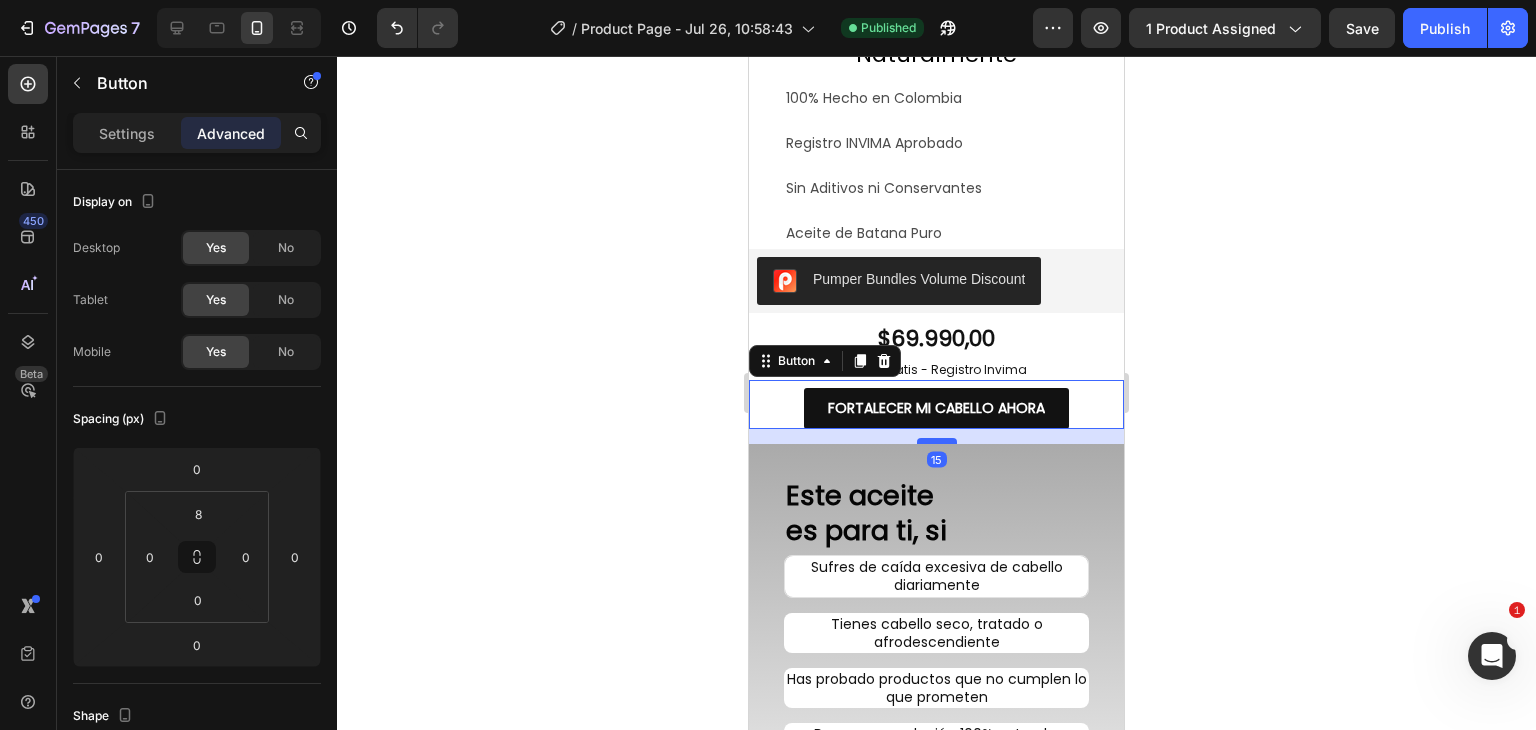drag, startPoint x: 912, startPoint y: 407, endPoint x: 932, endPoint y: 422, distance: 25 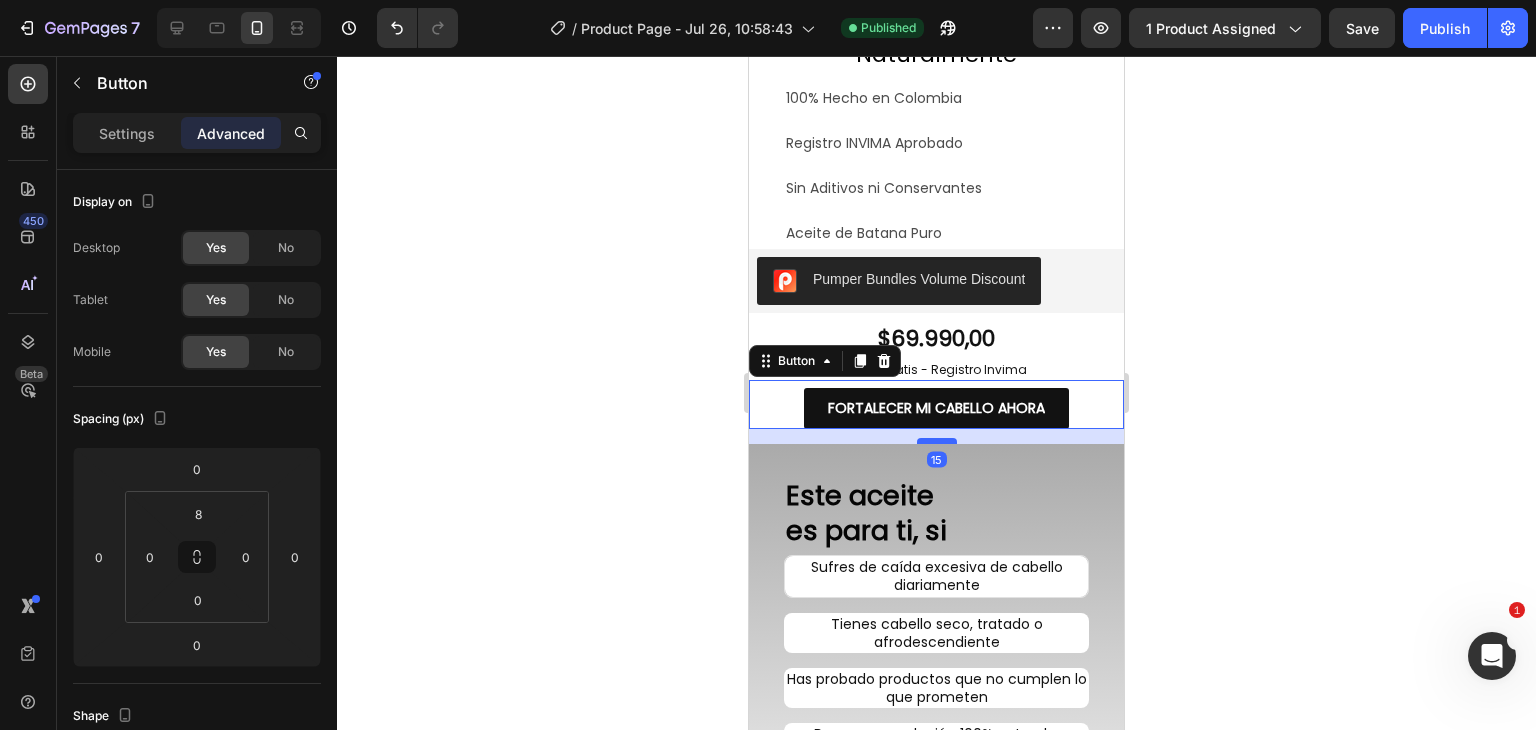 click at bounding box center (937, 441) 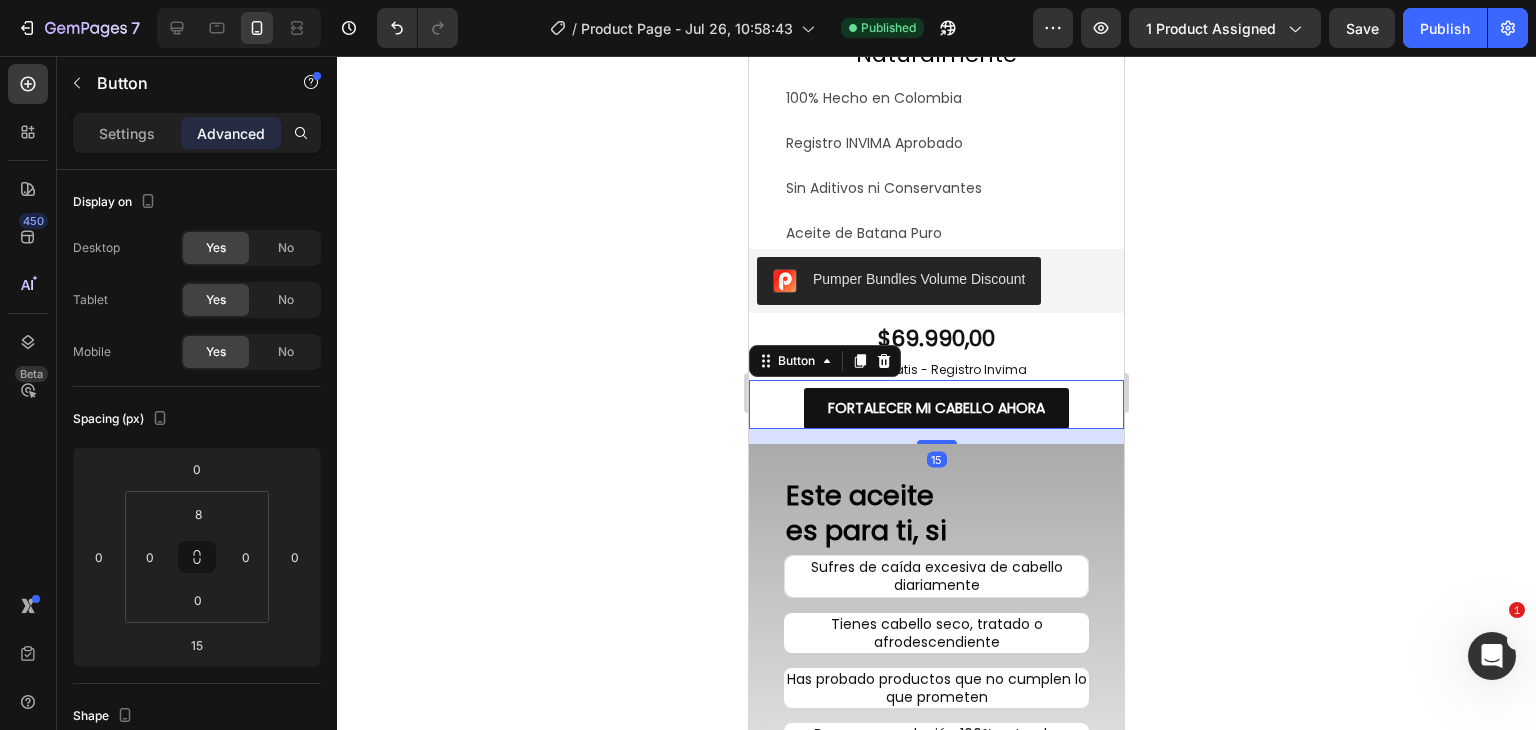 click 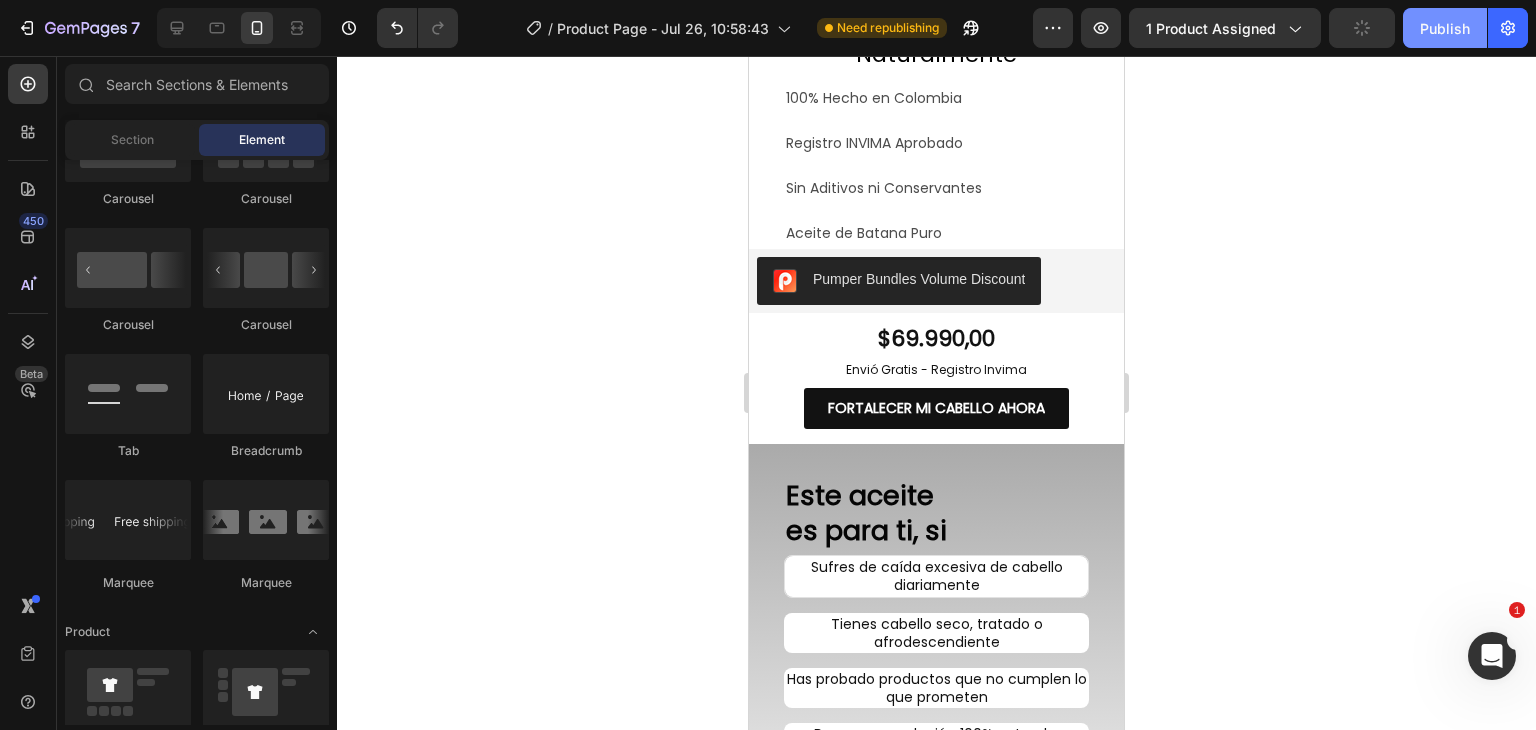 click on "Publish" 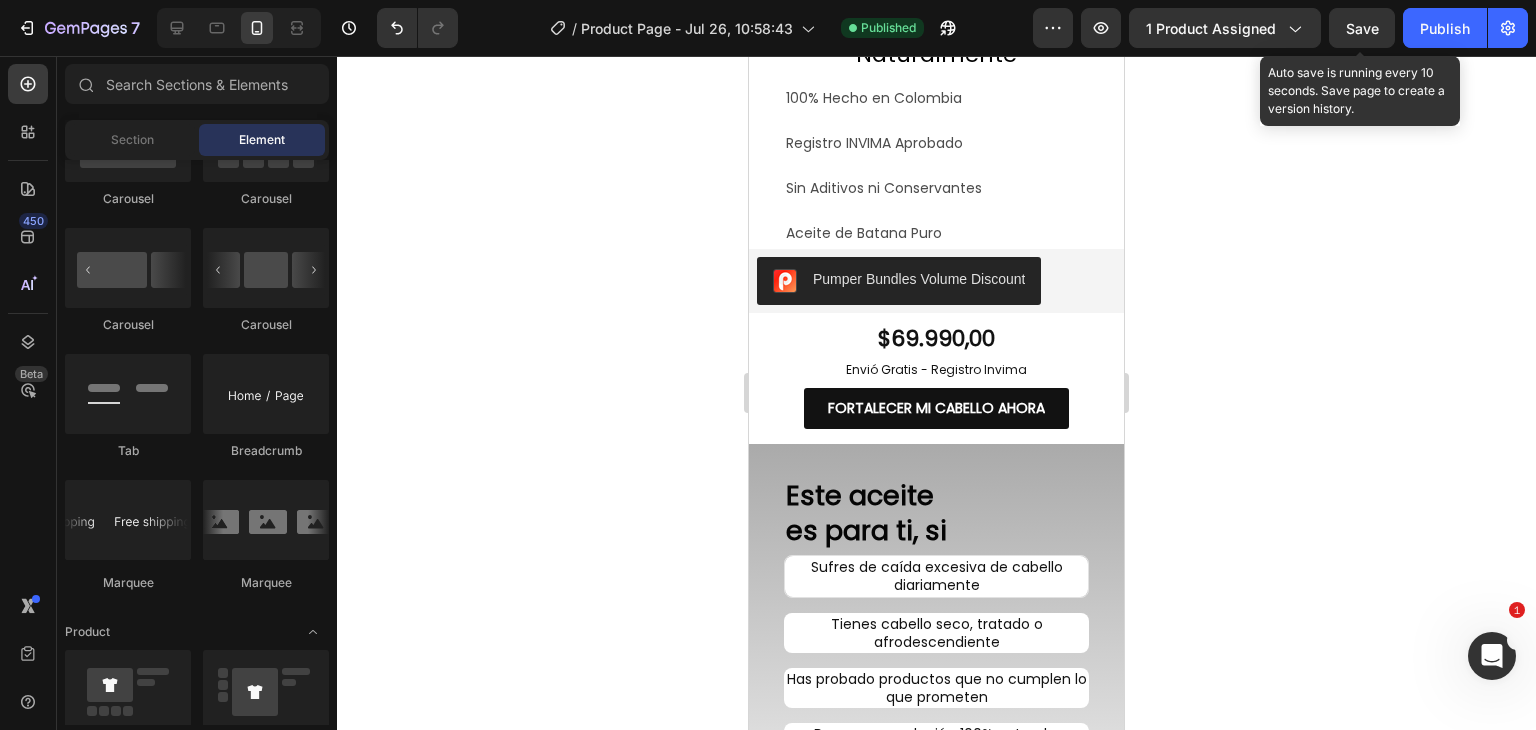 click on "Save" at bounding box center (1362, 28) 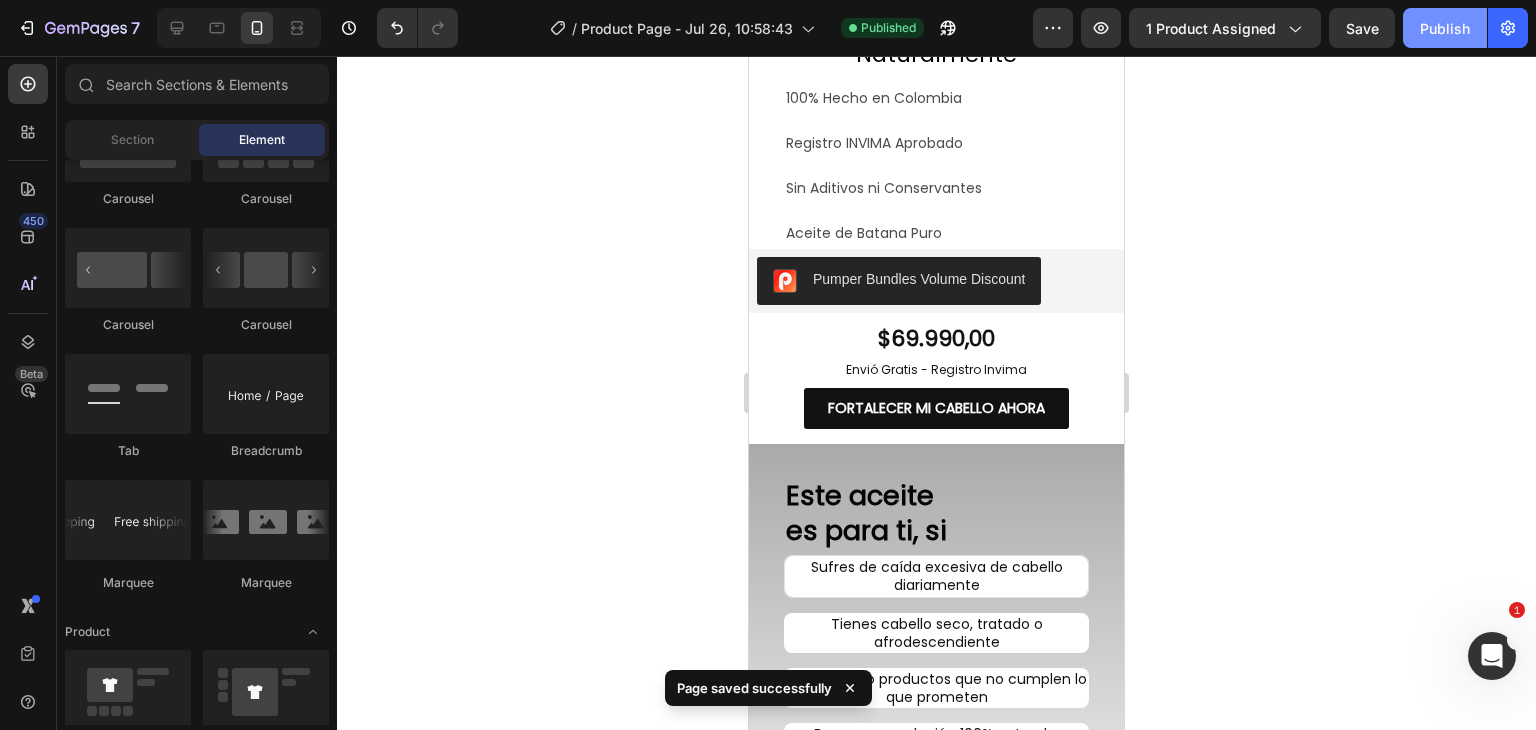 click on "Publish" 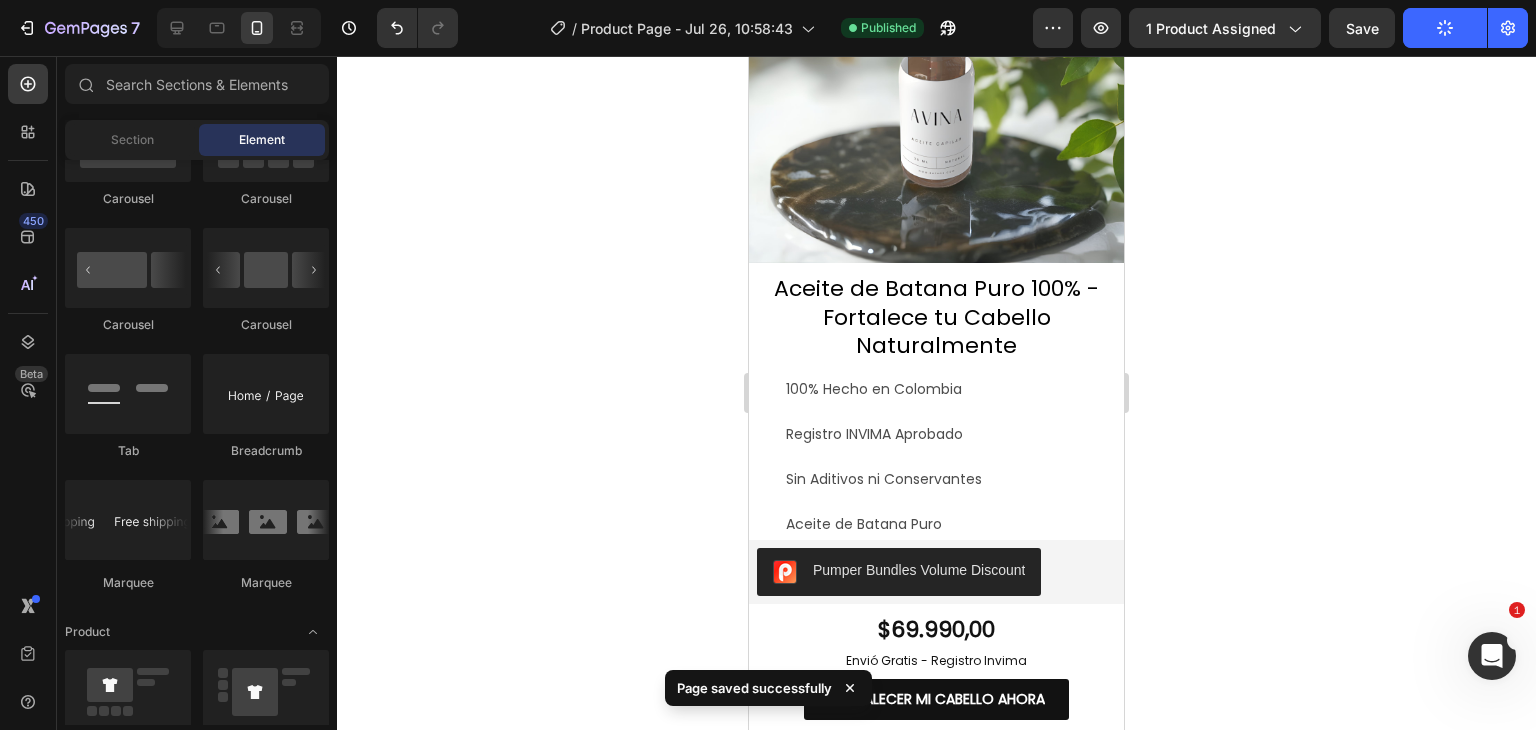 scroll, scrollTop: 0, scrollLeft: 0, axis: both 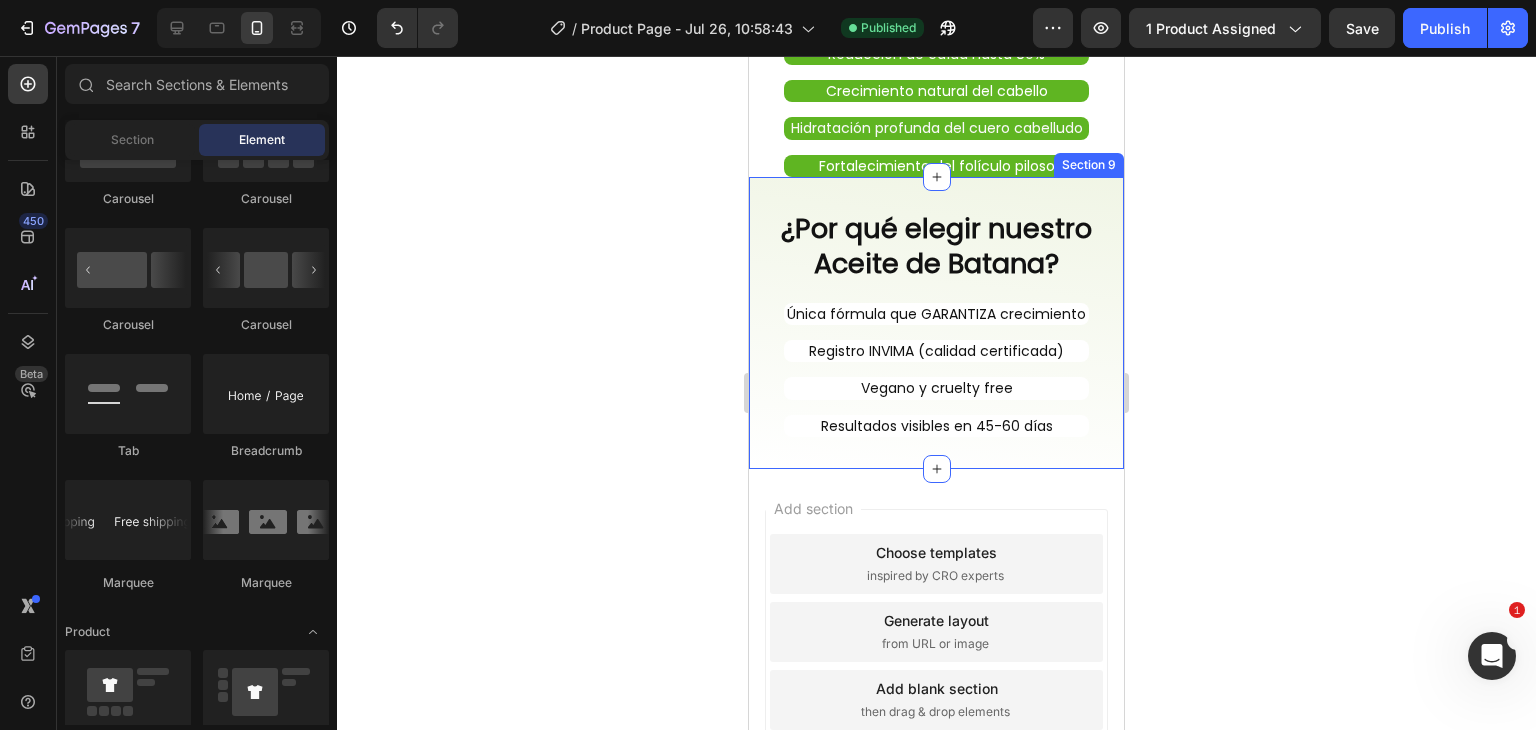 click on "¿Por qué elegir nuestro Aceite de Batana? Heading Row Única fórmula que GARANTIZA crecimiento Heading Registro INVIMA (calidad certificada) Heading Vegano y cruelty free Heading Resultados visibles en 45-60 días Heading Row Section 9" at bounding box center (936, 323) 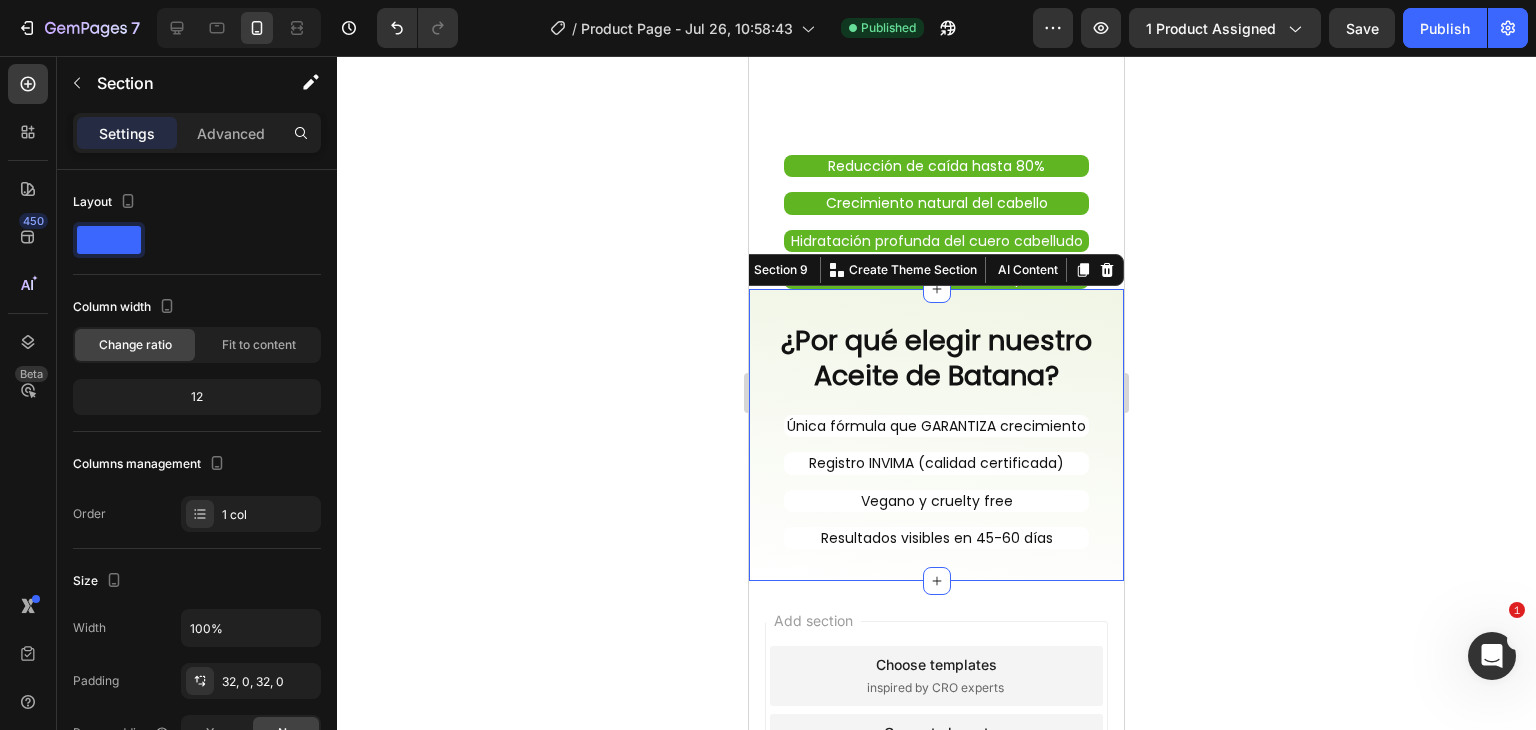 scroll, scrollTop: 2288, scrollLeft: 0, axis: vertical 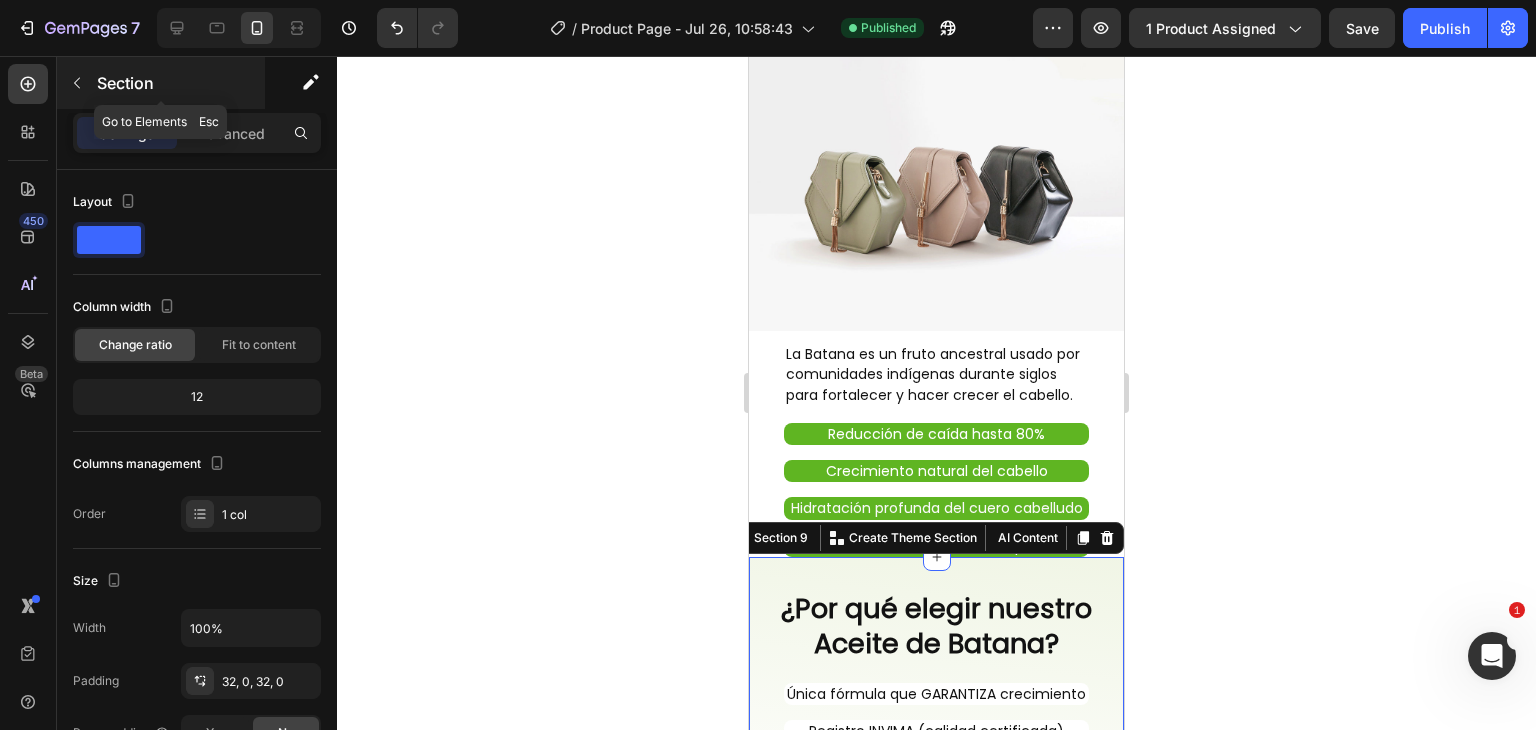 click on "Section" at bounding box center (161, 83) 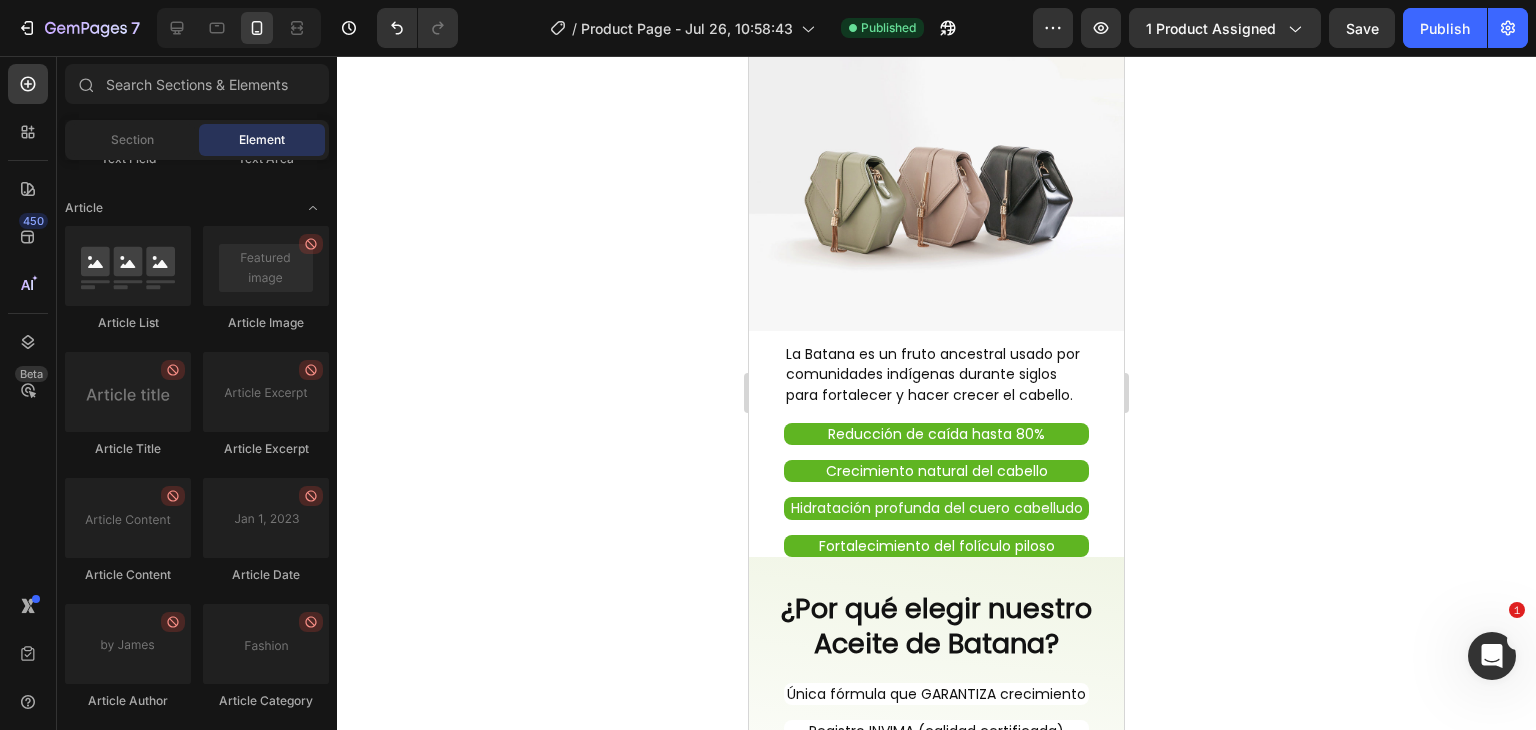 scroll, scrollTop: 5494, scrollLeft: 0, axis: vertical 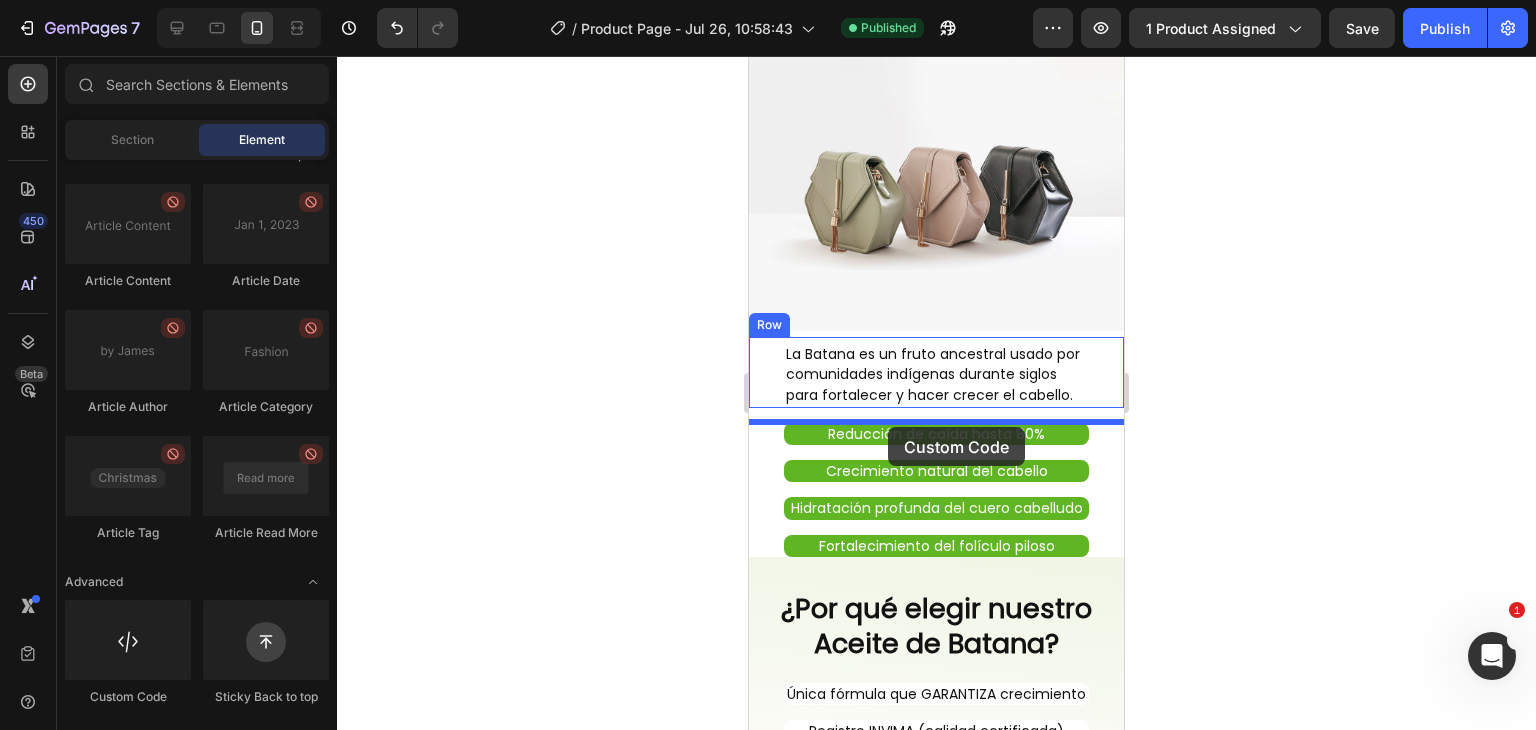 drag, startPoint x: 902, startPoint y: 705, endPoint x: 888, endPoint y: 427, distance: 278.3523 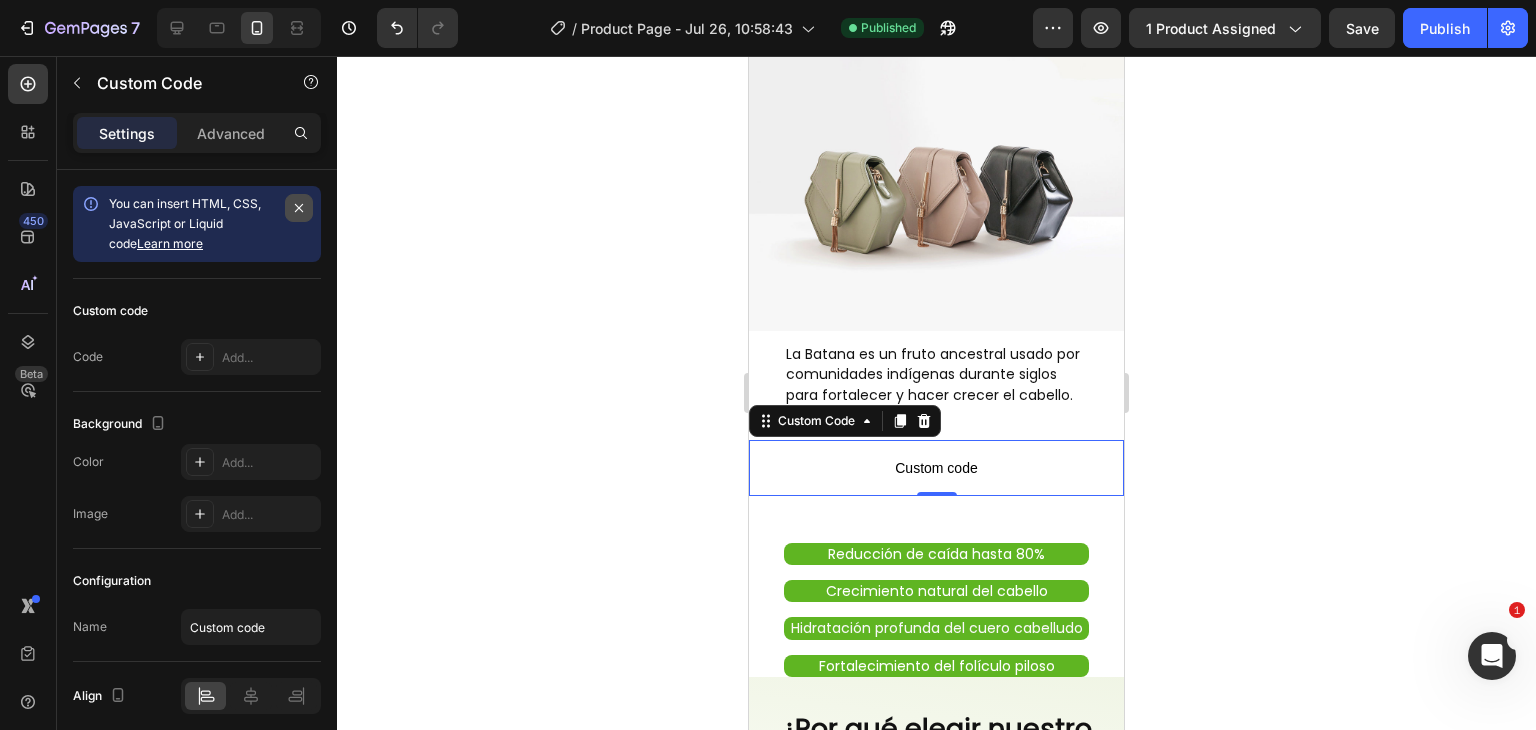 click 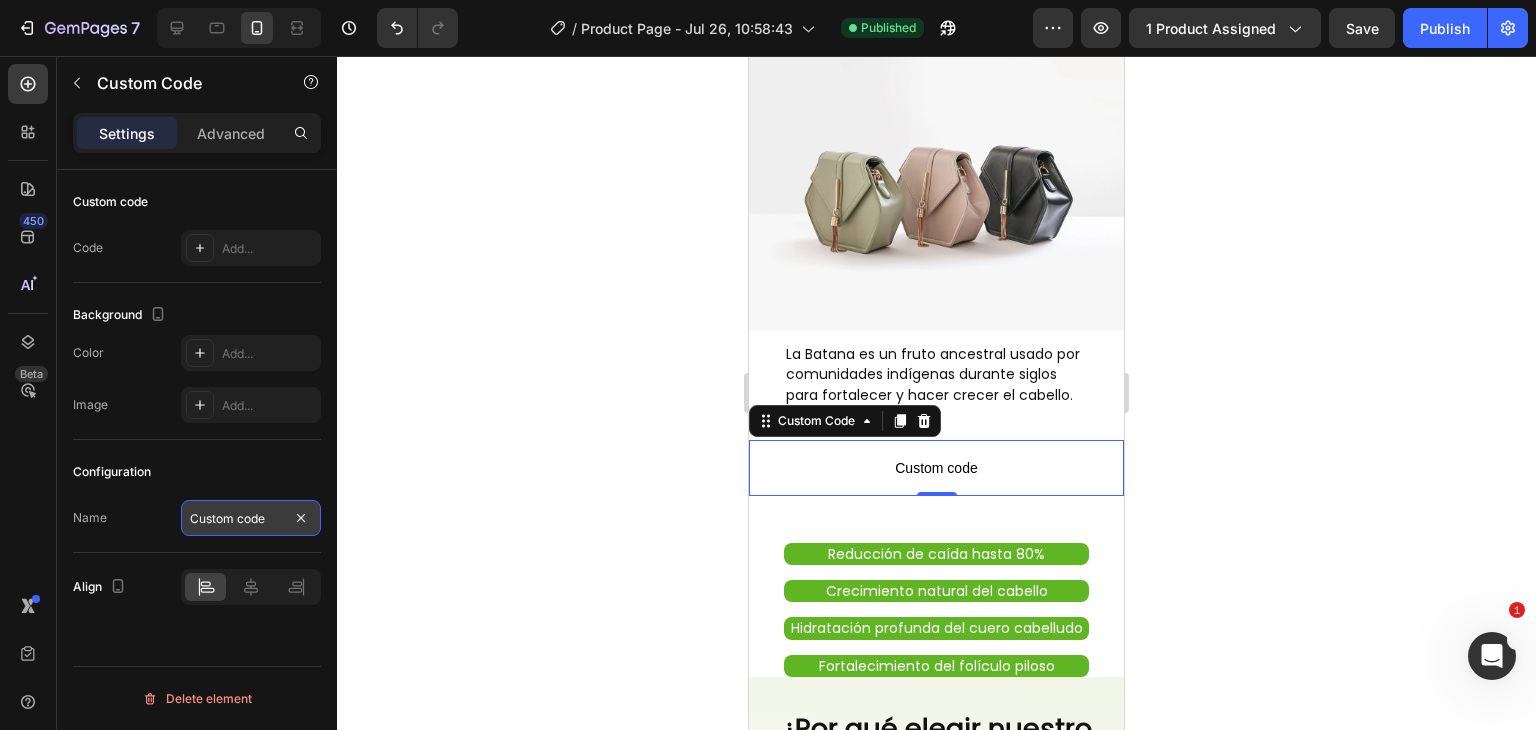 click on "Custom code" at bounding box center [251, 518] 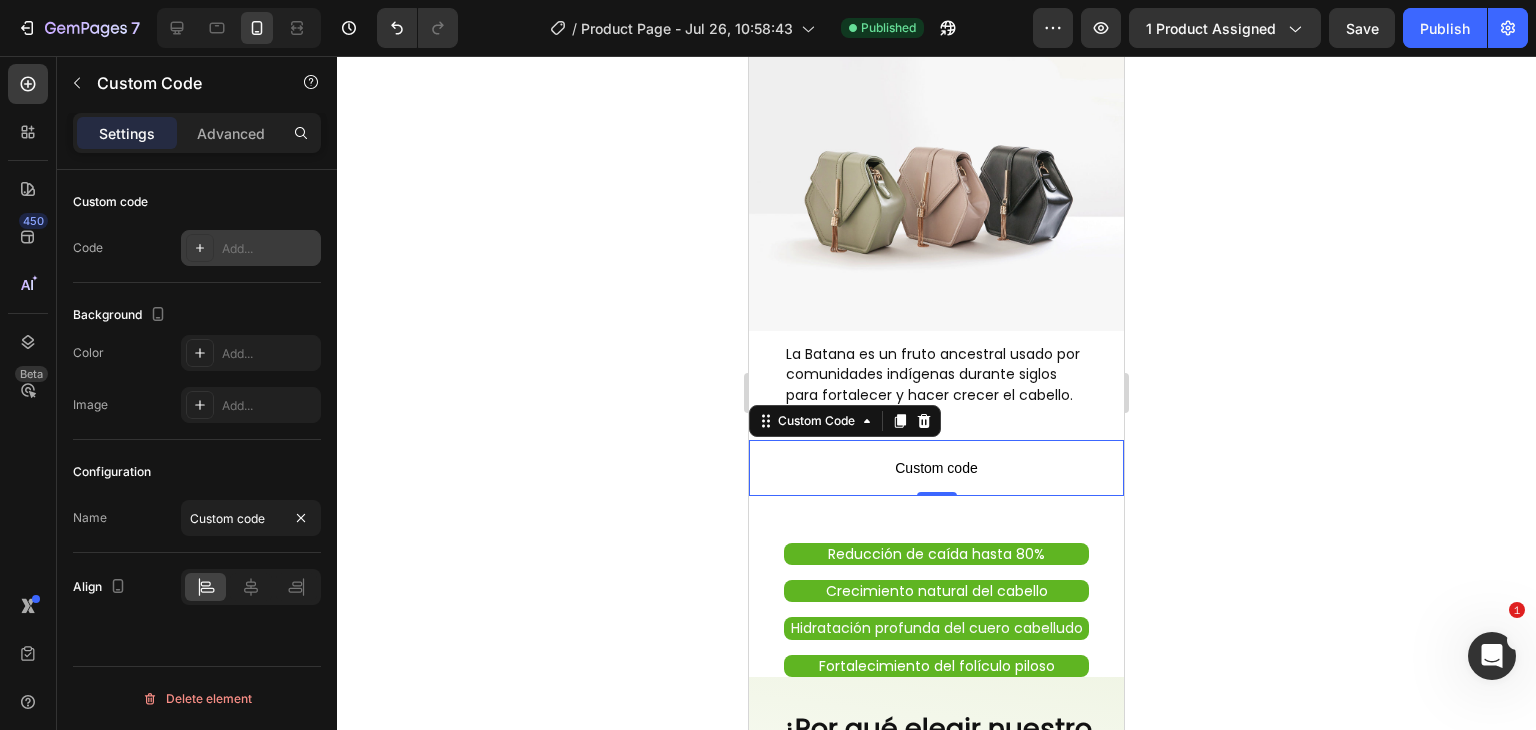 click on "Add..." at bounding box center (269, 249) 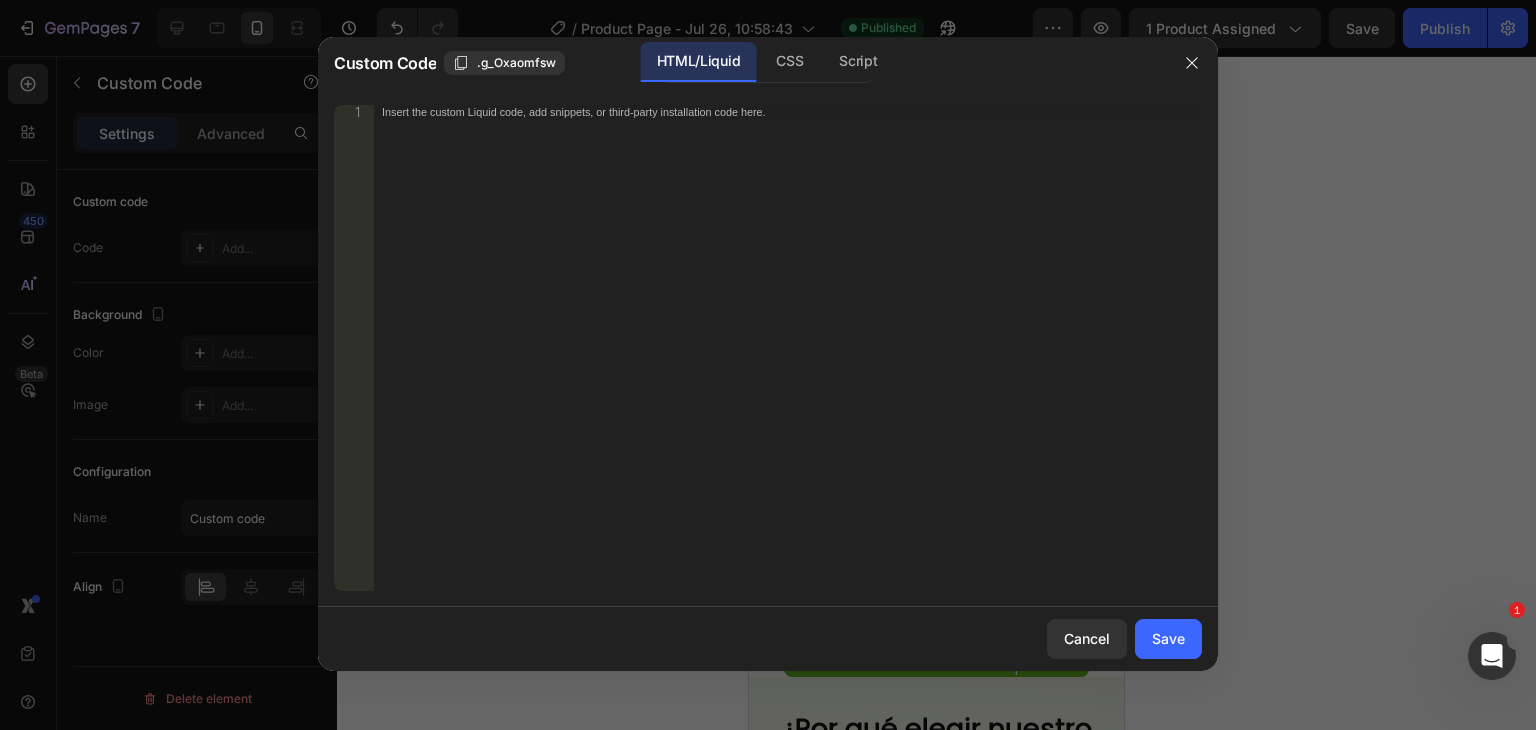 type 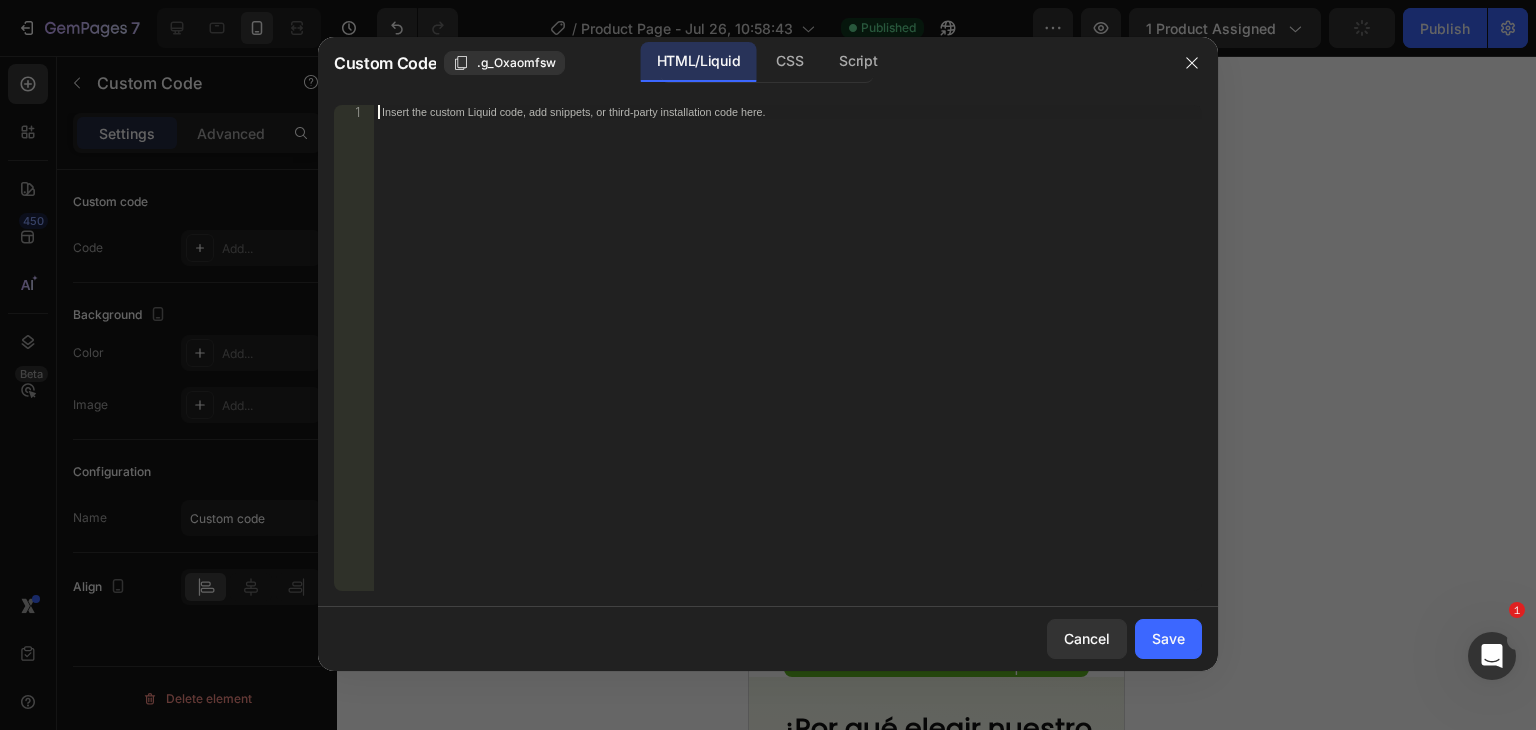 scroll, scrollTop: 437, scrollLeft: 0, axis: vertical 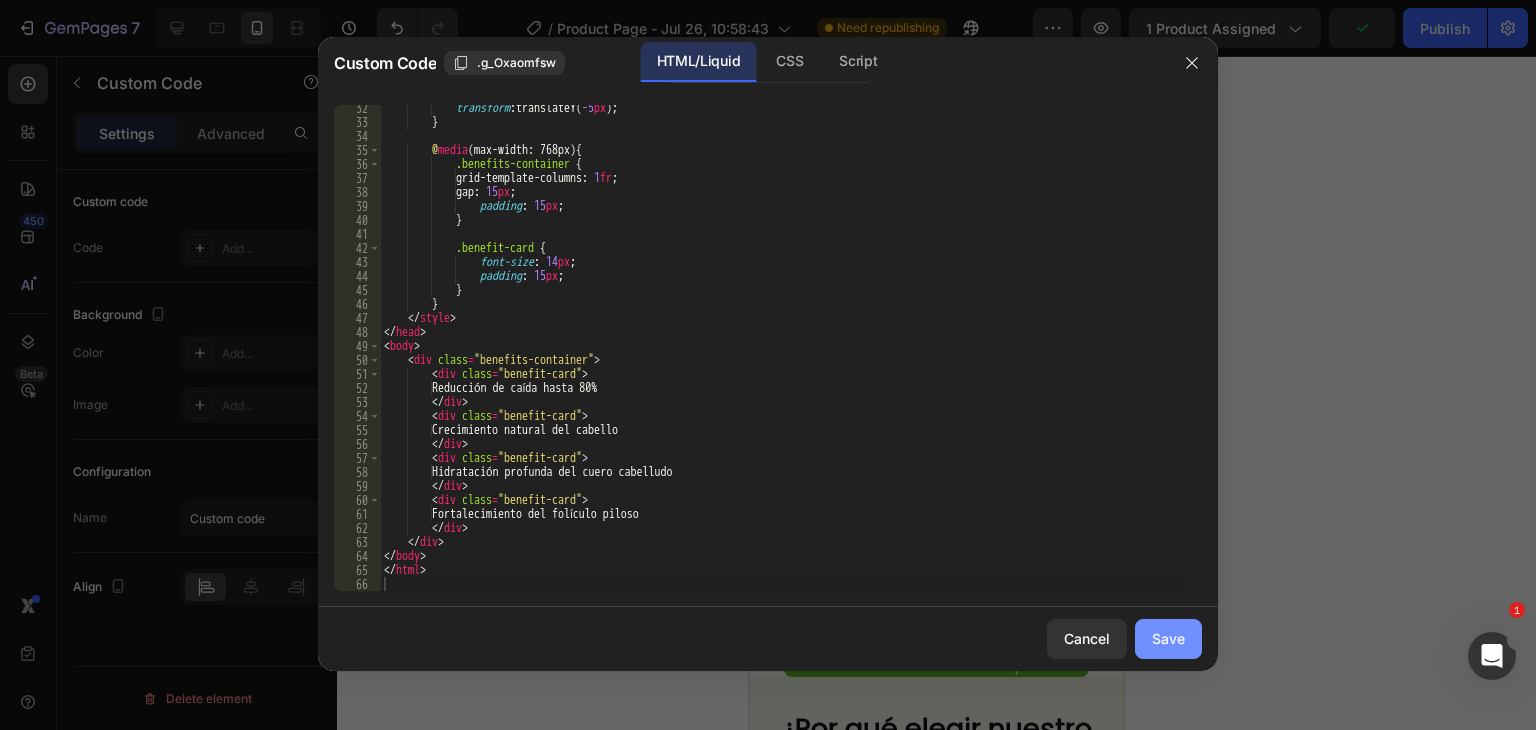 click on "Save" at bounding box center (1168, 638) 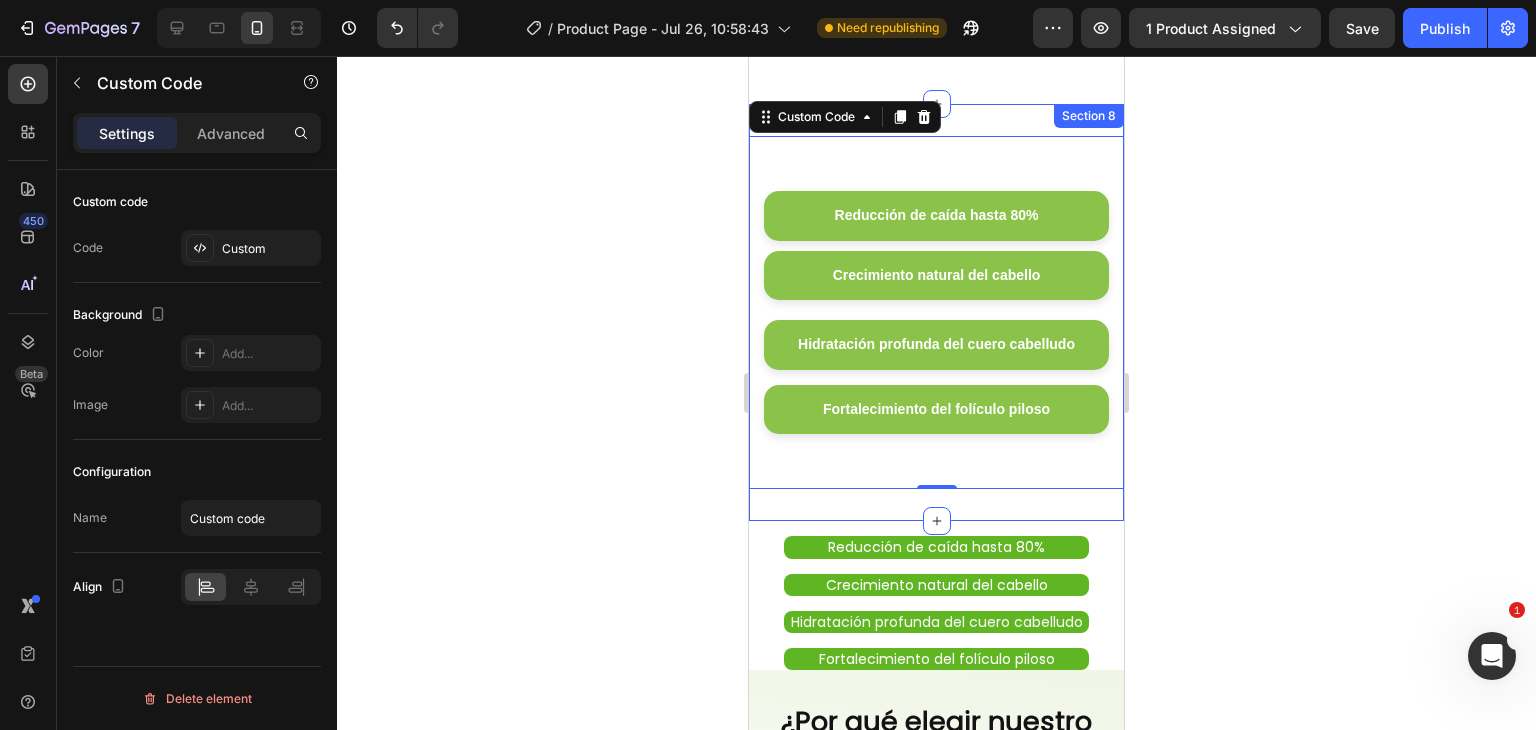 scroll, scrollTop: 2488, scrollLeft: 0, axis: vertical 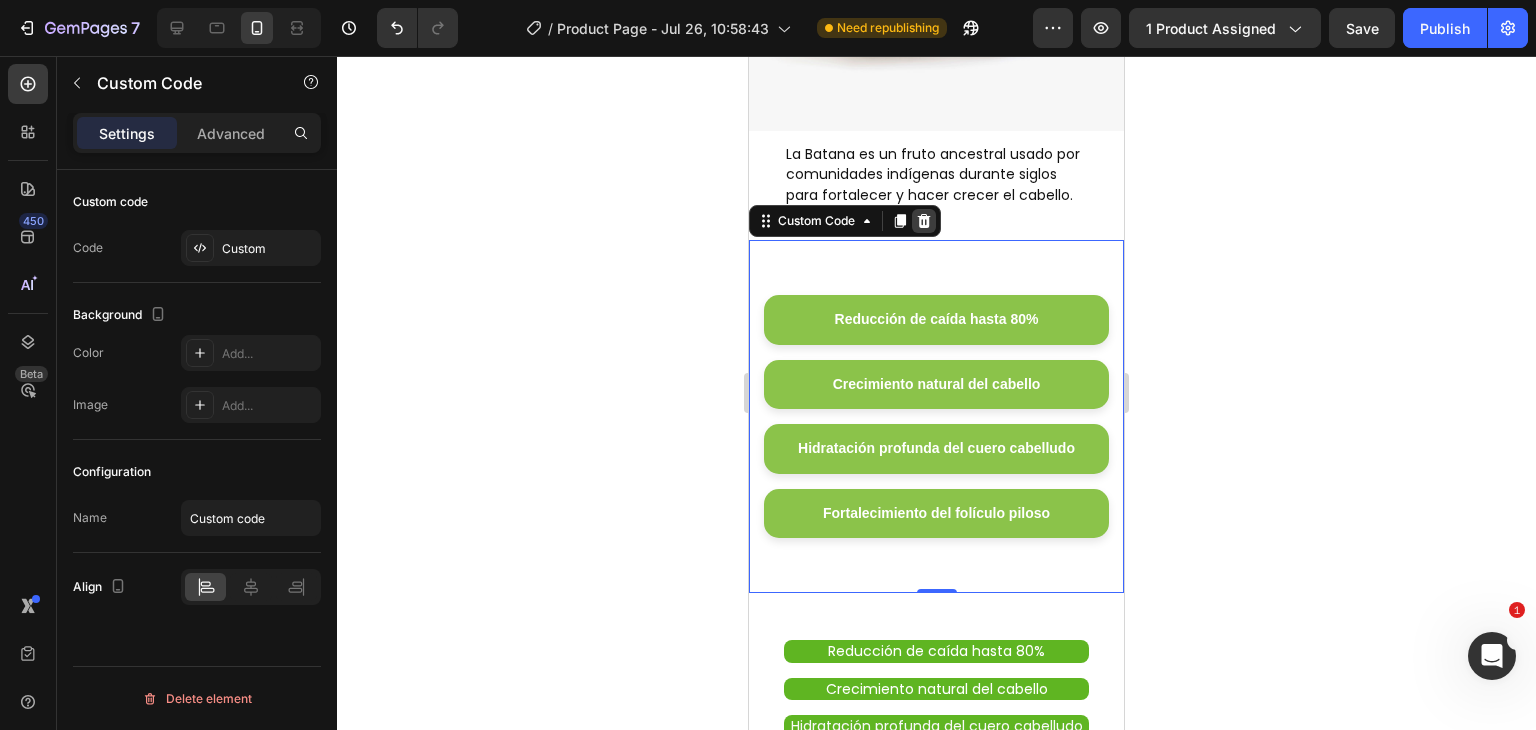 click 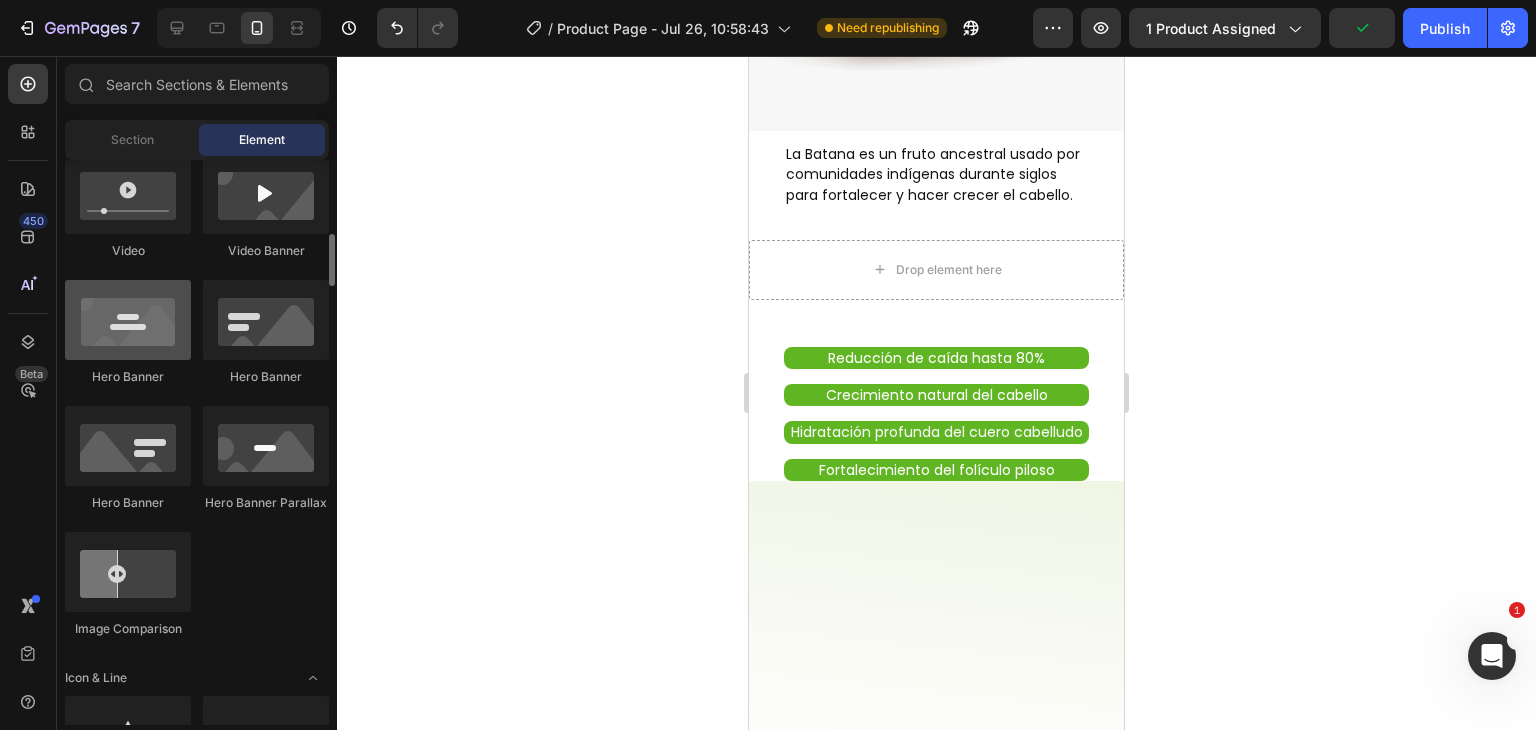 scroll, scrollTop: 594, scrollLeft: 0, axis: vertical 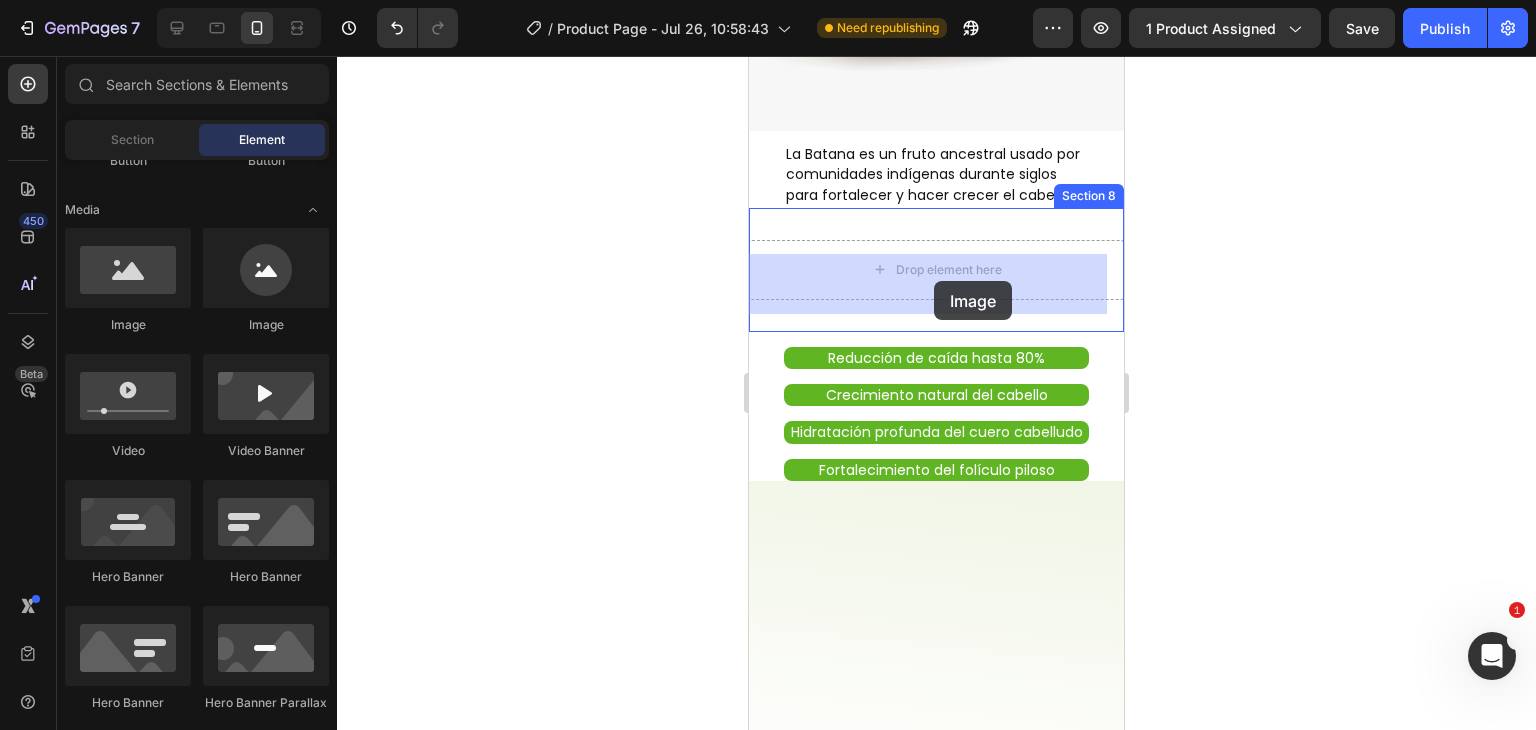 drag, startPoint x: 872, startPoint y: 329, endPoint x: 932, endPoint y: 281, distance: 76.837494 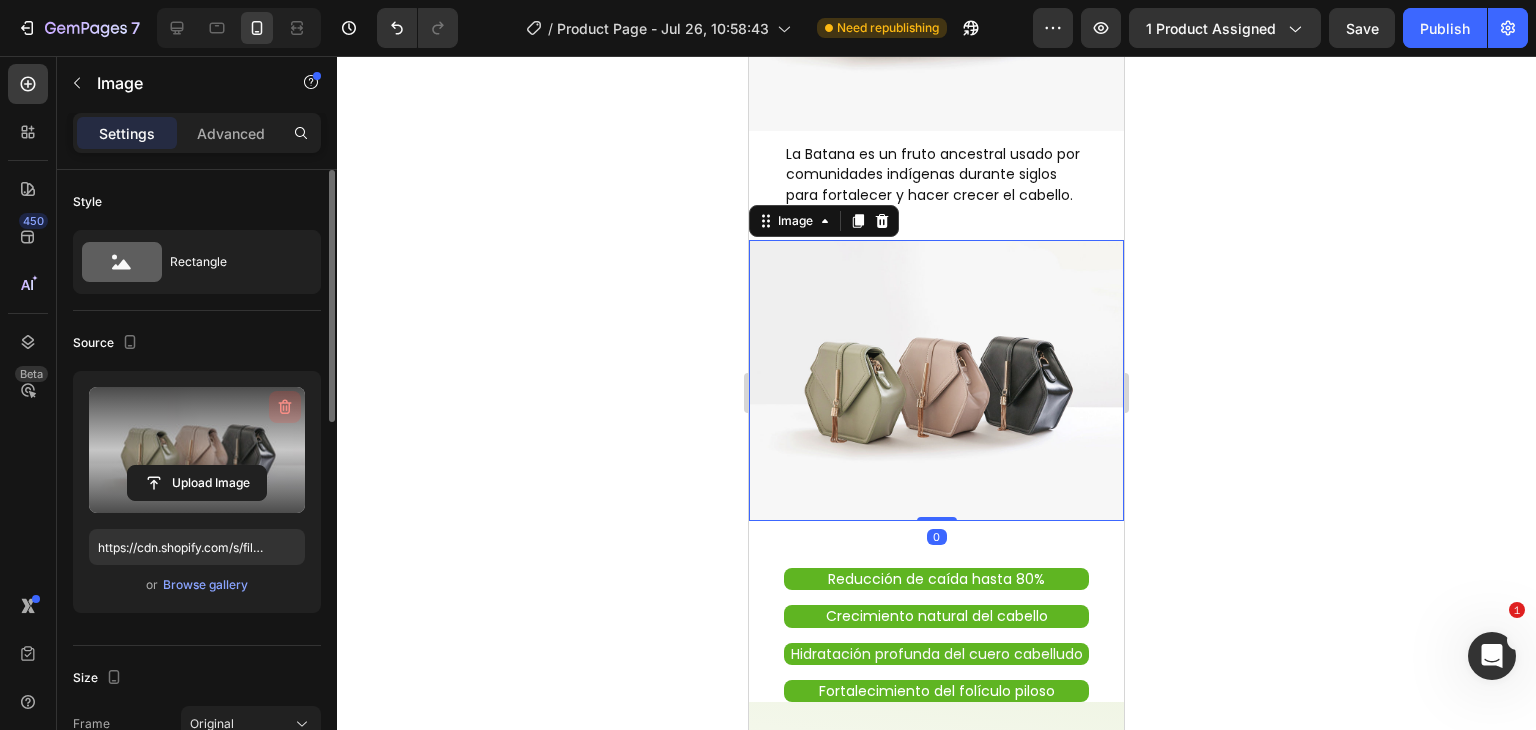 click at bounding box center [285, 407] 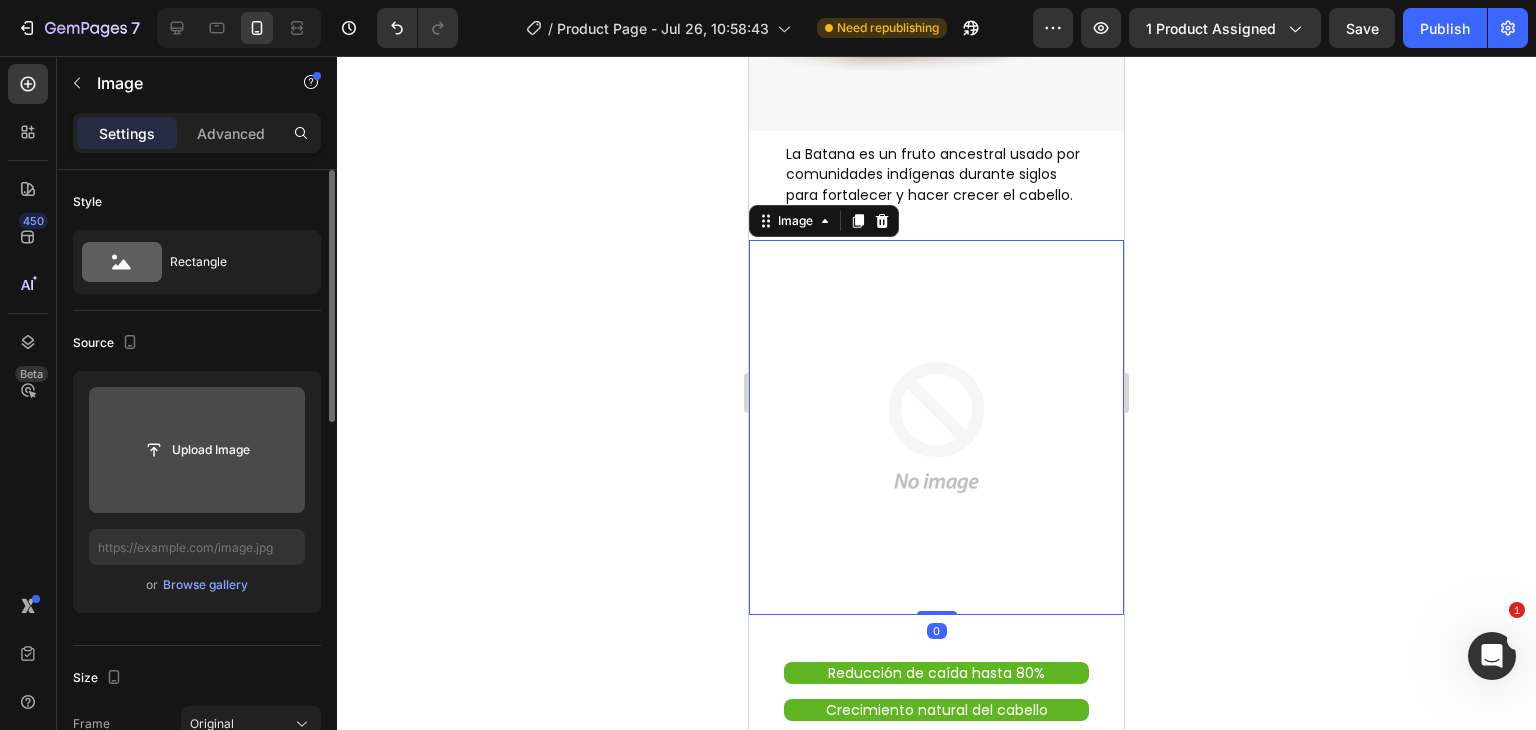 click 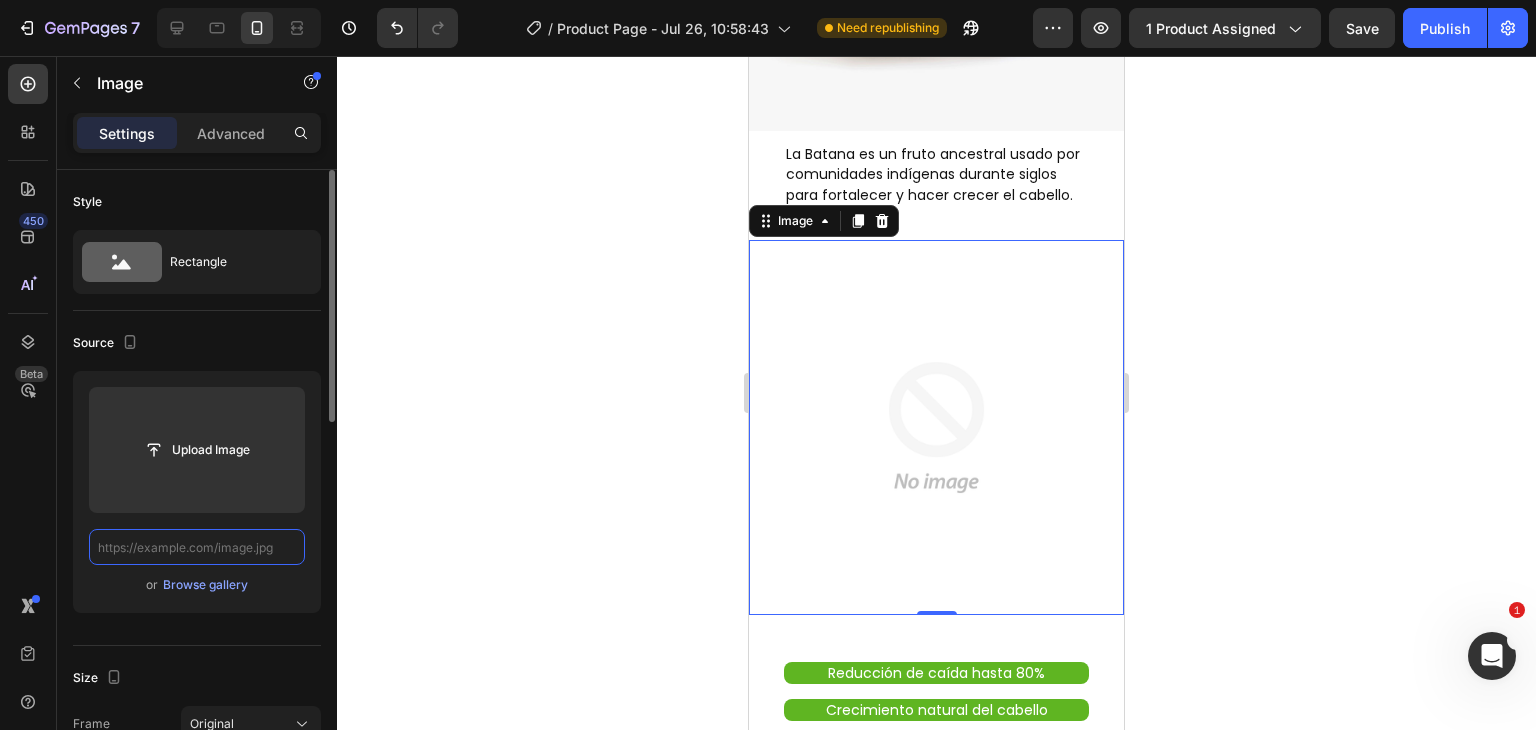 click at bounding box center [197, 547] 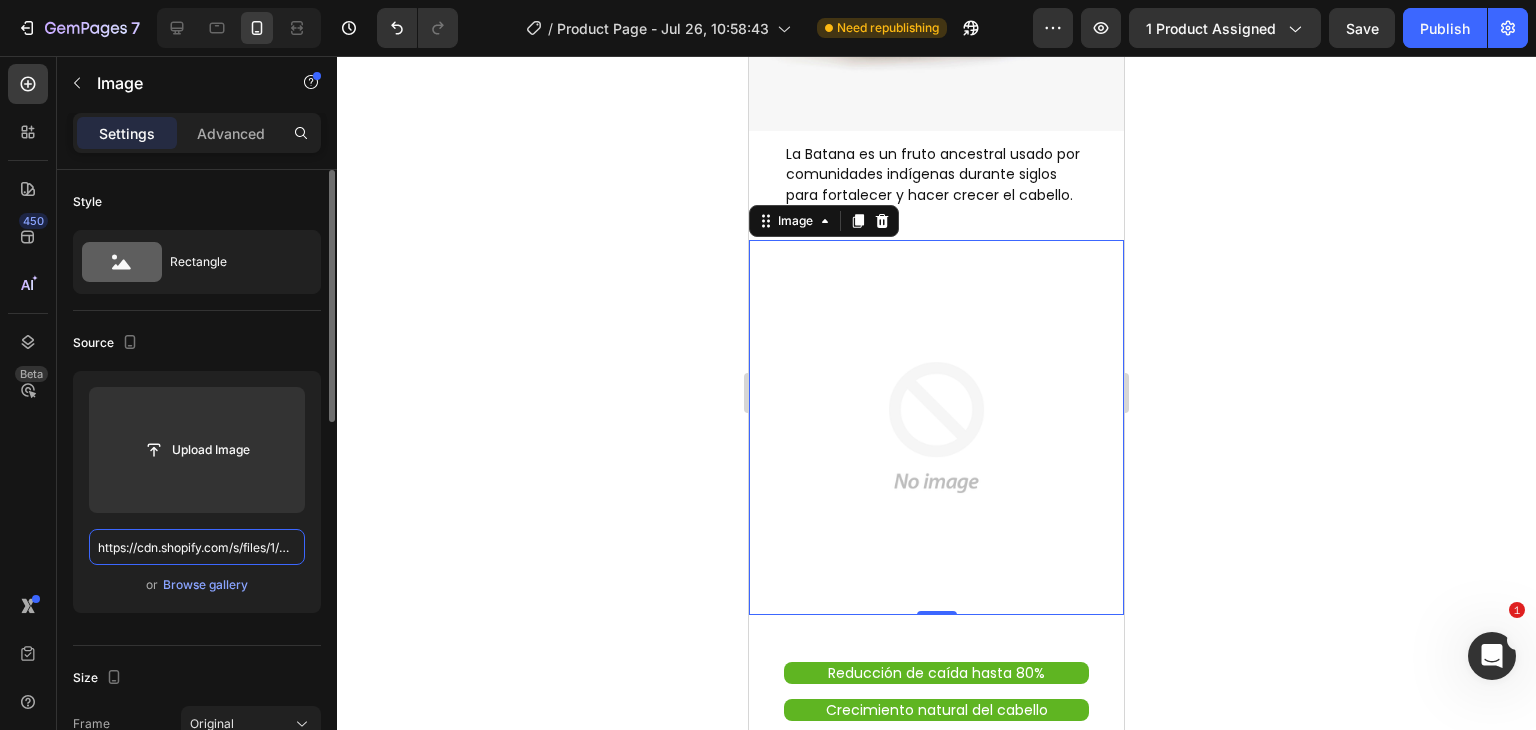 scroll, scrollTop: 0, scrollLeft: 405, axis: horizontal 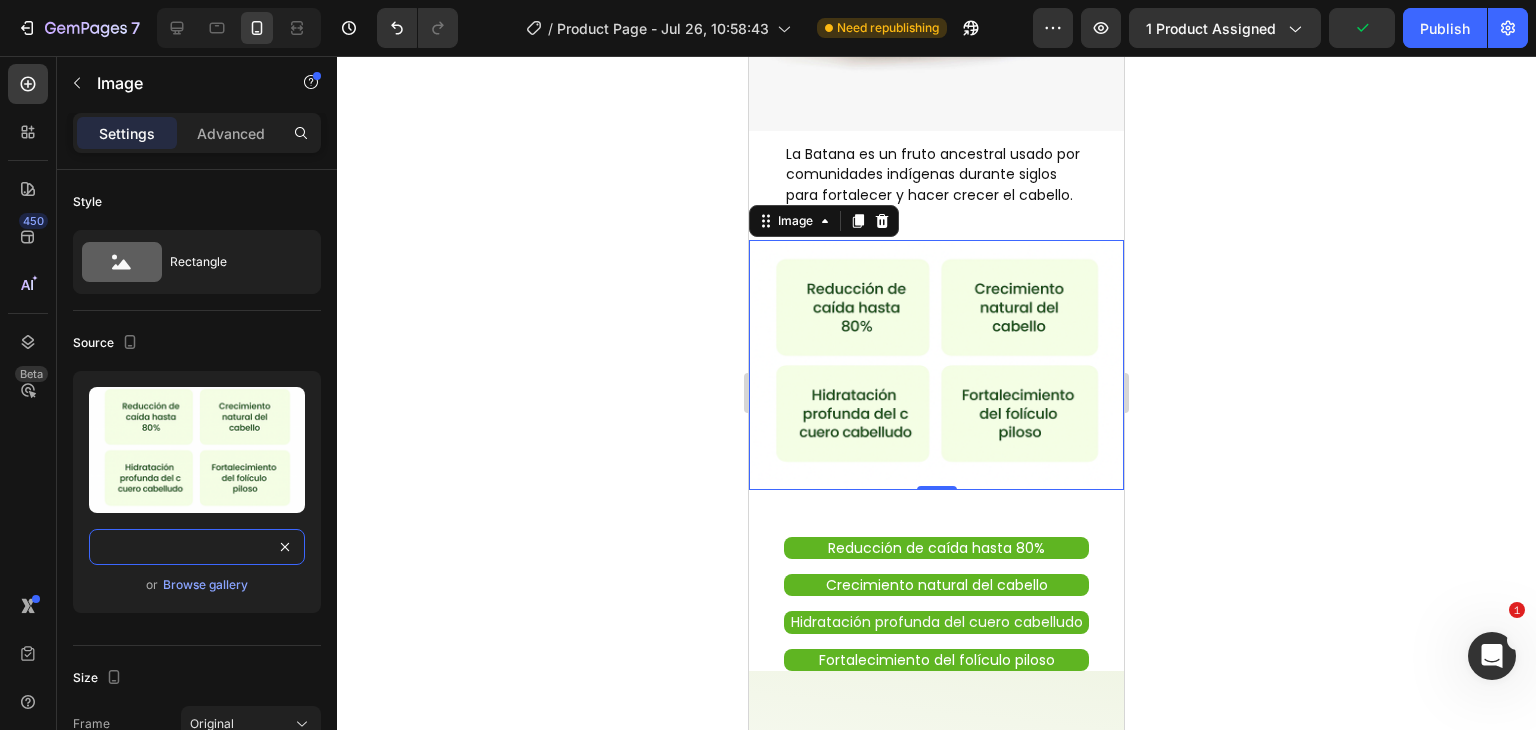 type on "https://cdn.shopify.com/s/files/1/0947/4670/6219/files/generated-benefits-layout.png?v=1754091011" 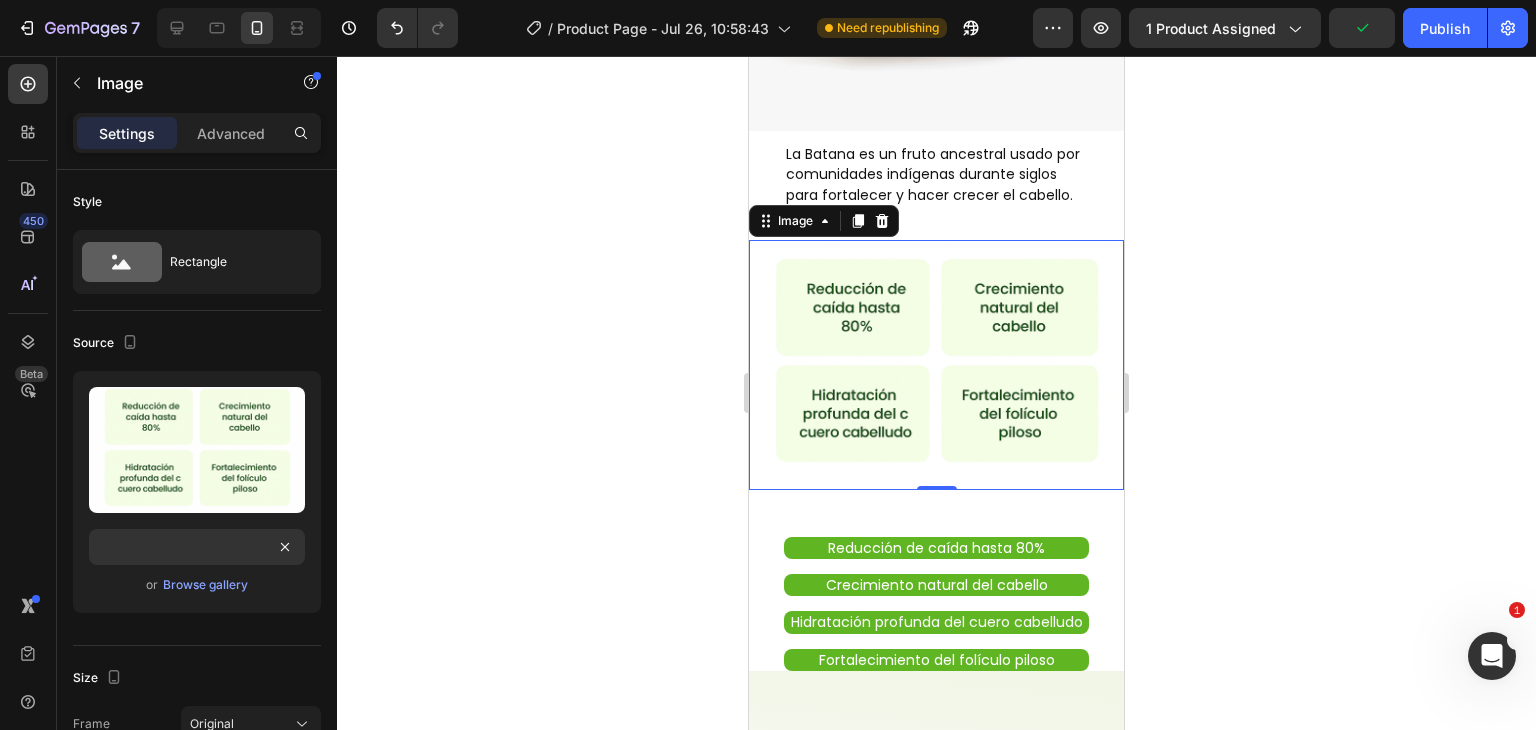 click 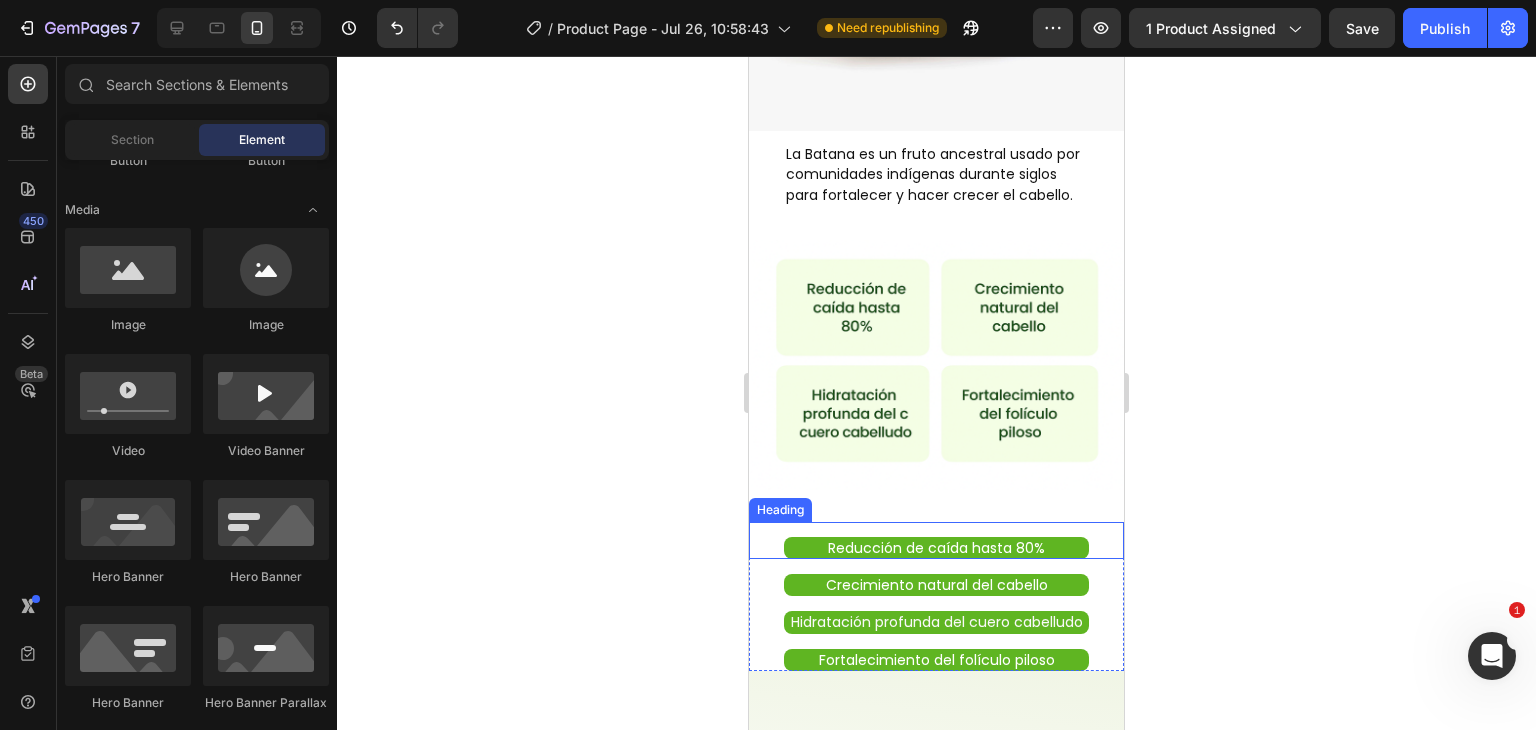 click on "Reducción de caída hasta 80% Heading" at bounding box center [936, 540] 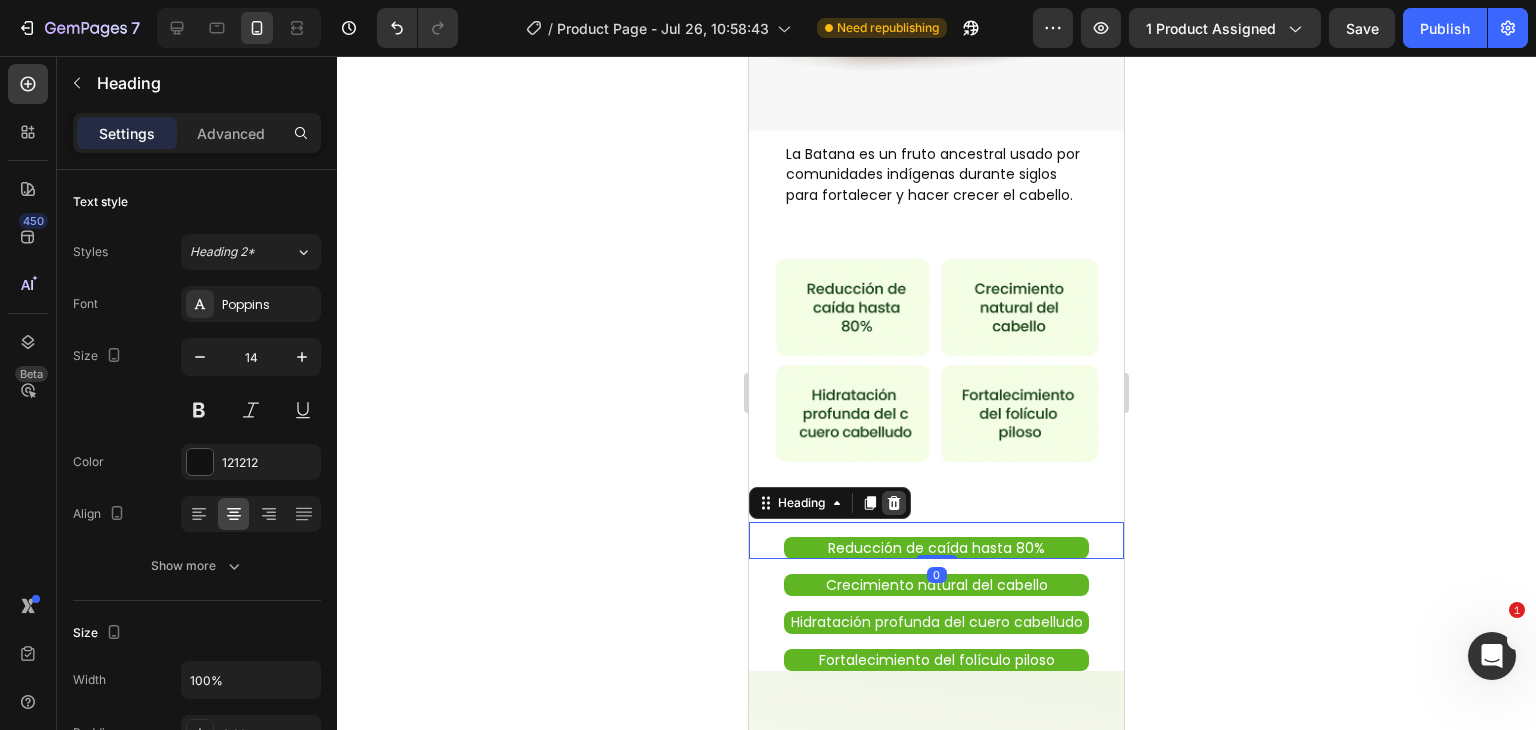 click 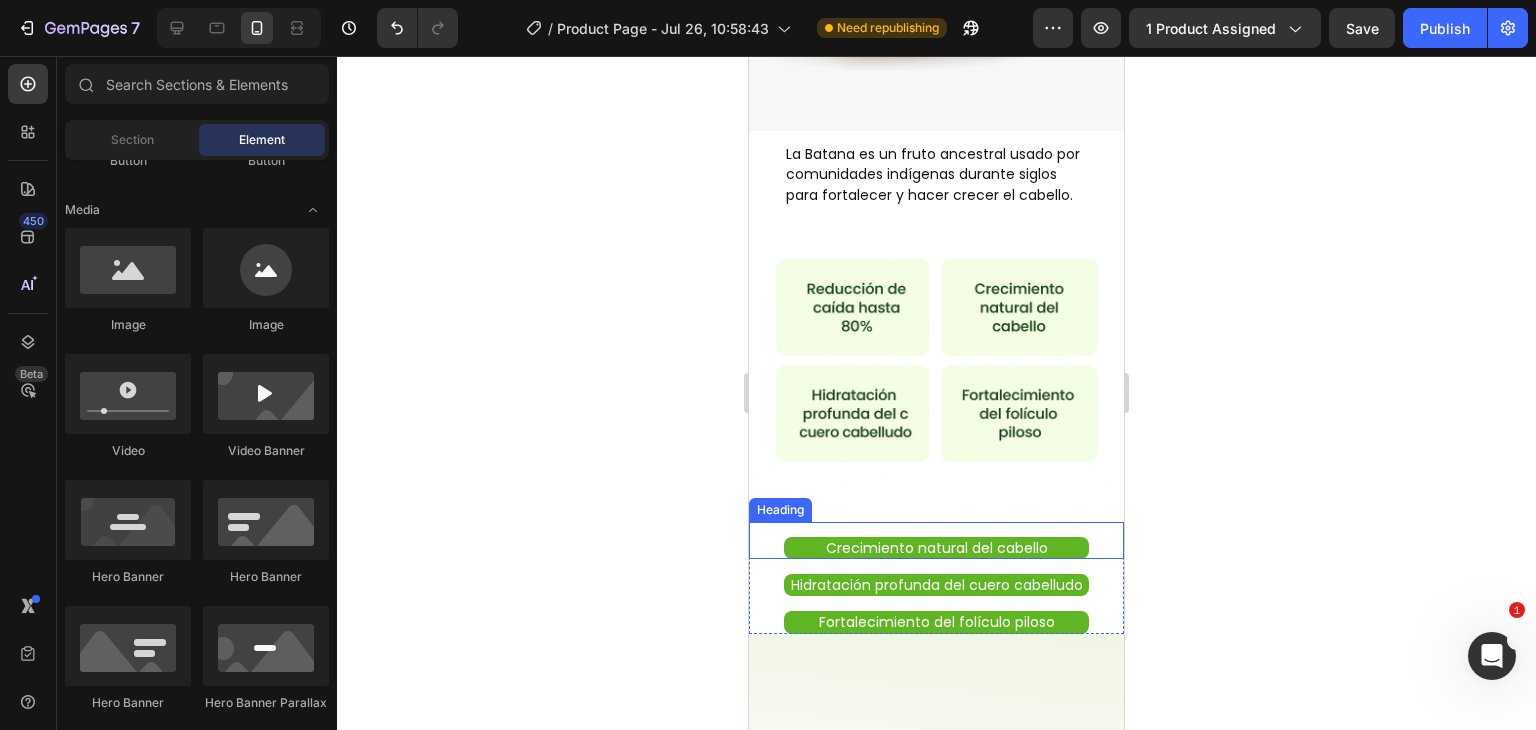 click on "Crecimiento natural del cabello Heading" at bounding box center (936, 540) 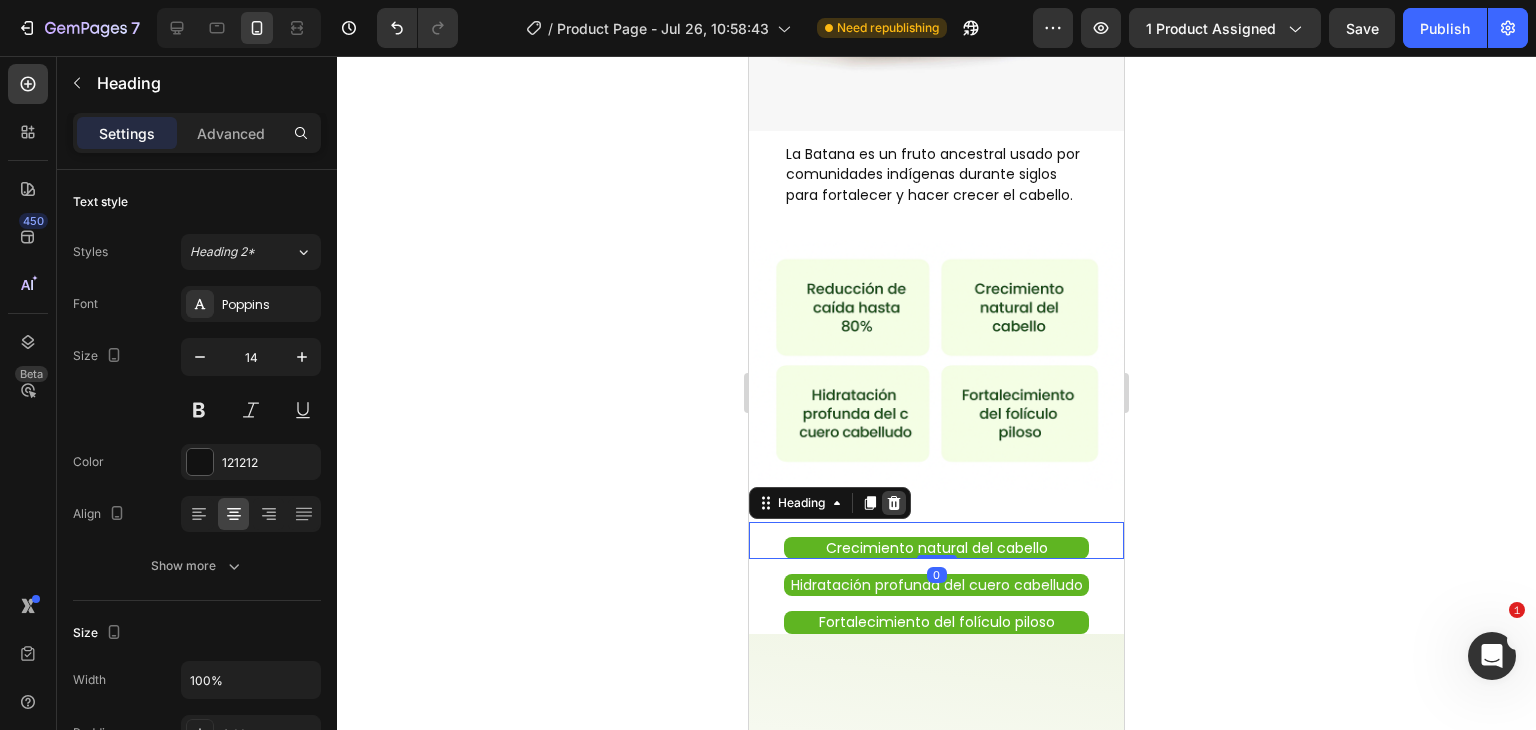 click 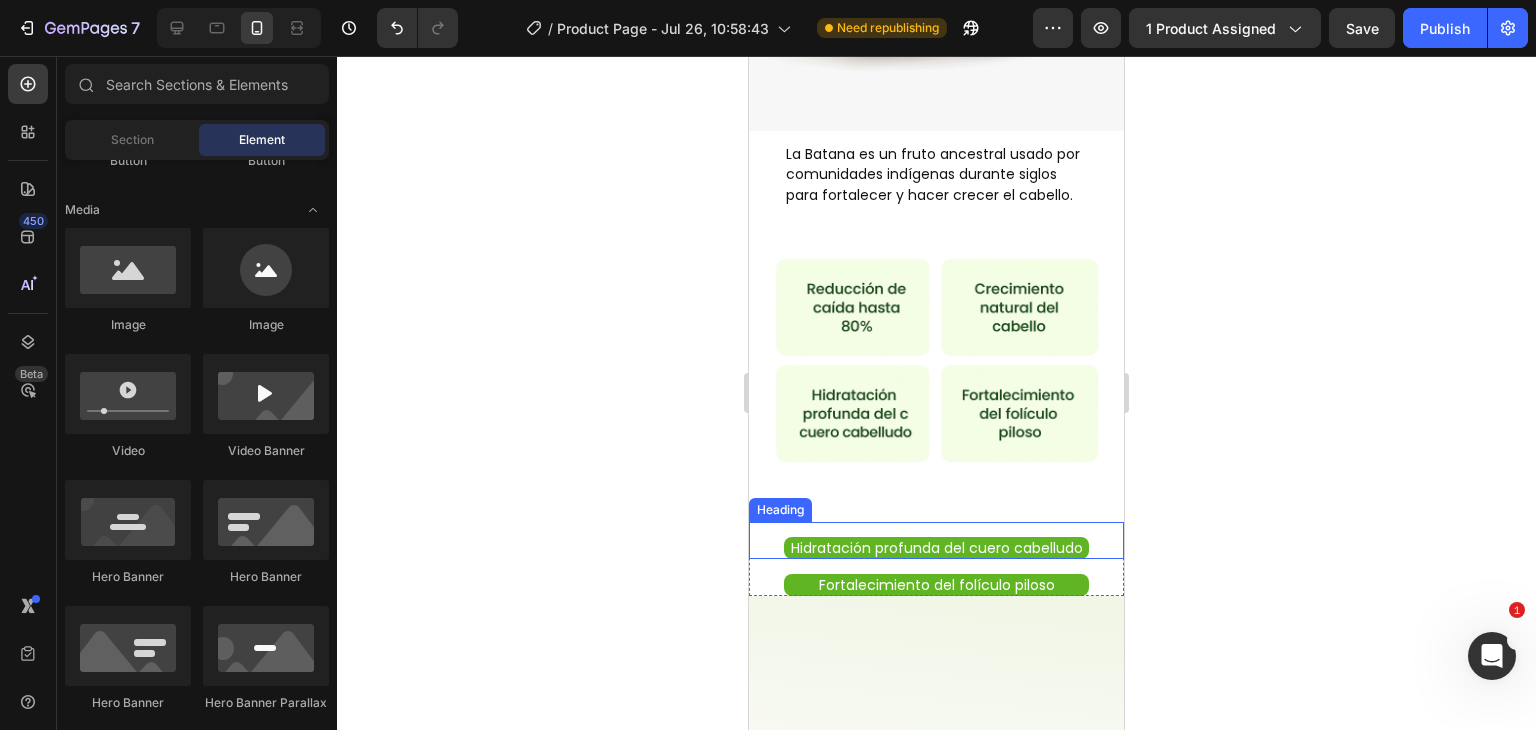click on "Hidratación profunda del cuero cabelludo" at bounding box center (937, 548) 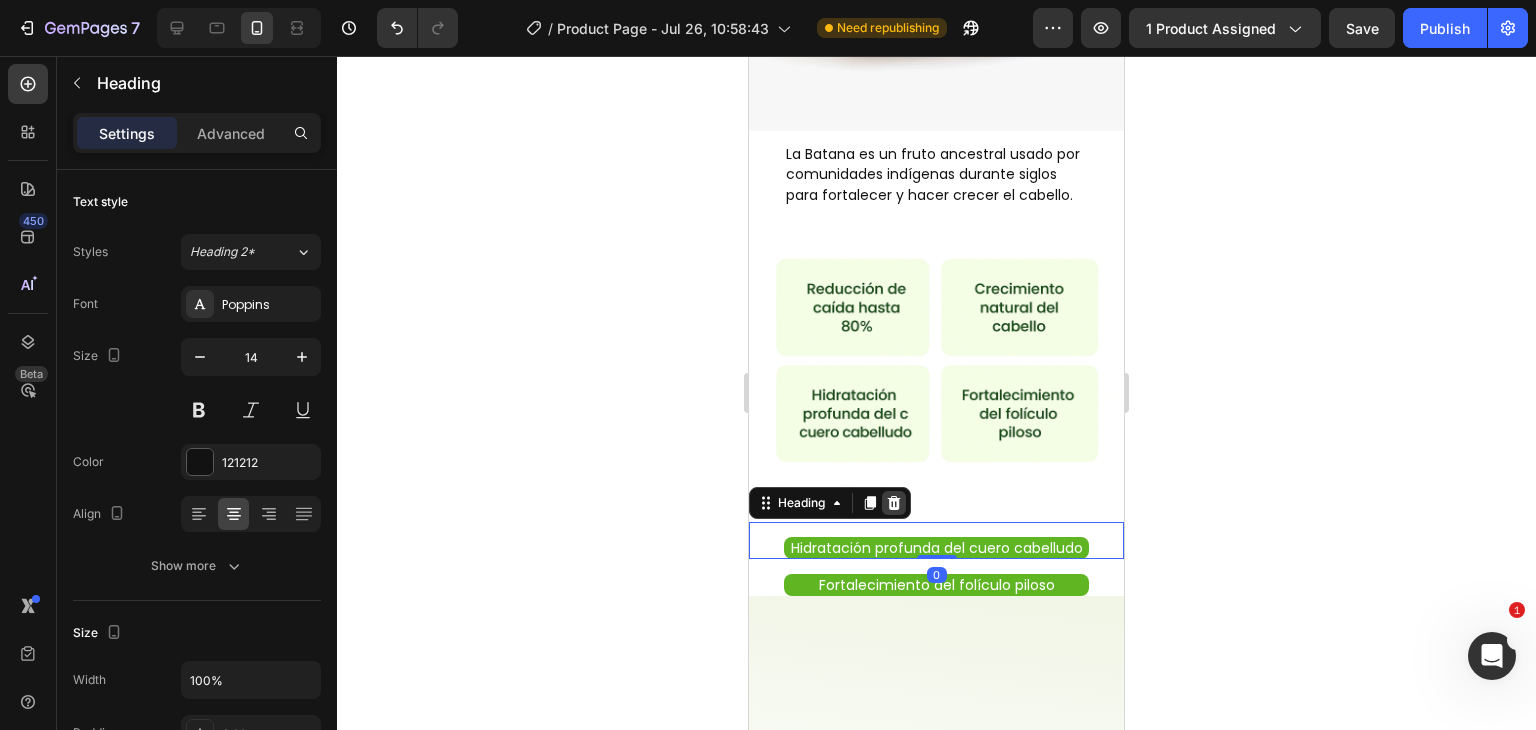 click at bounding box center (894, 503) 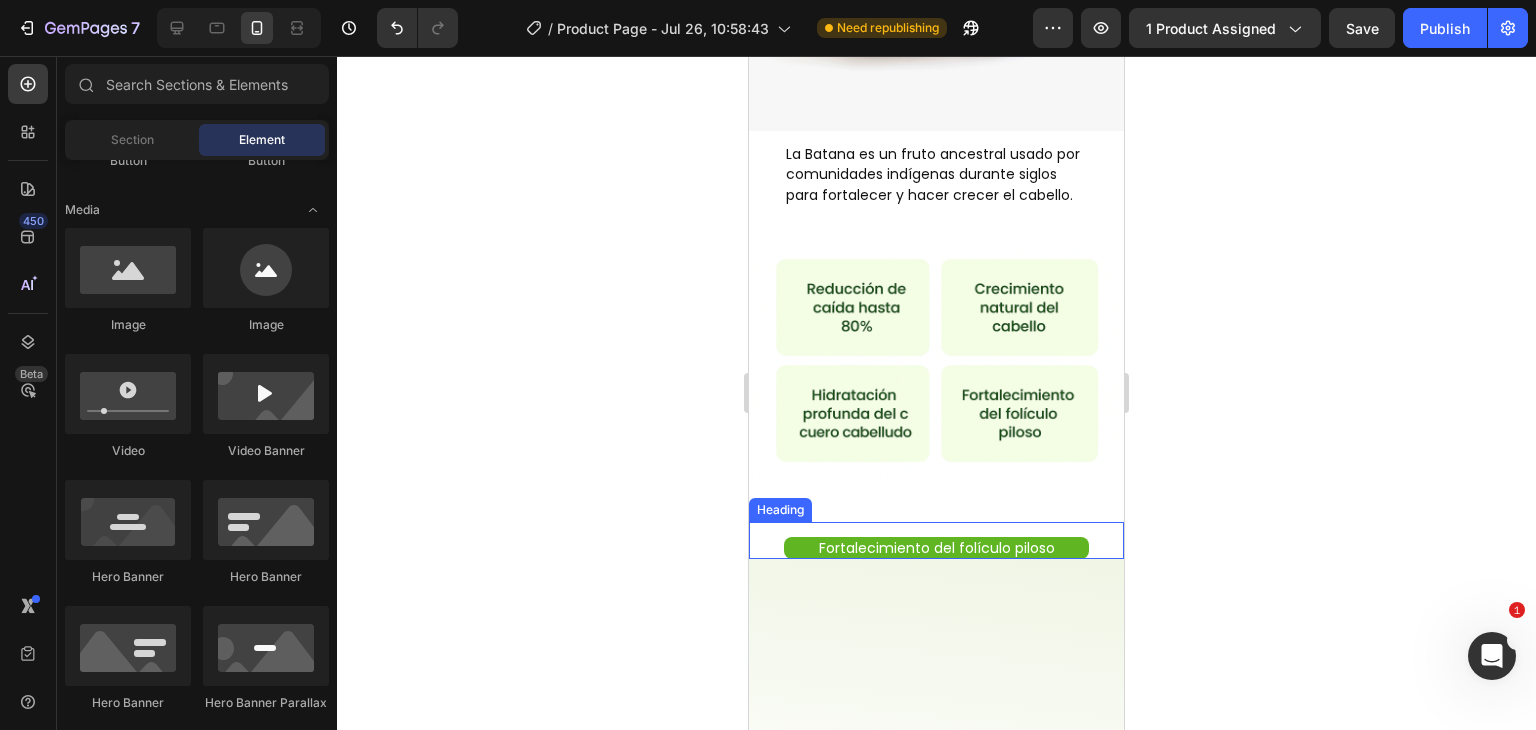 click on "Fortalecimiento del folículo piloso" at bounding box center [937, 548] 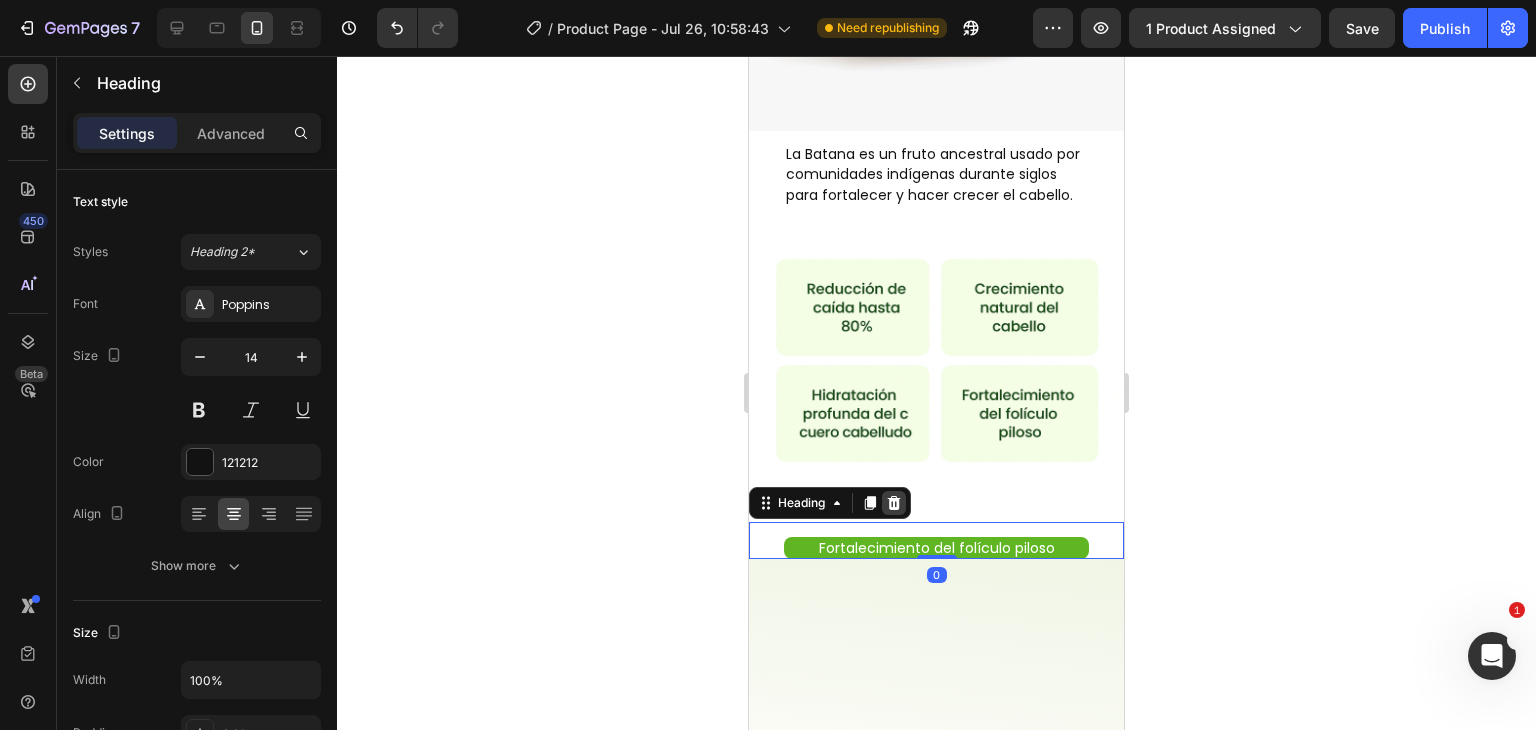 click 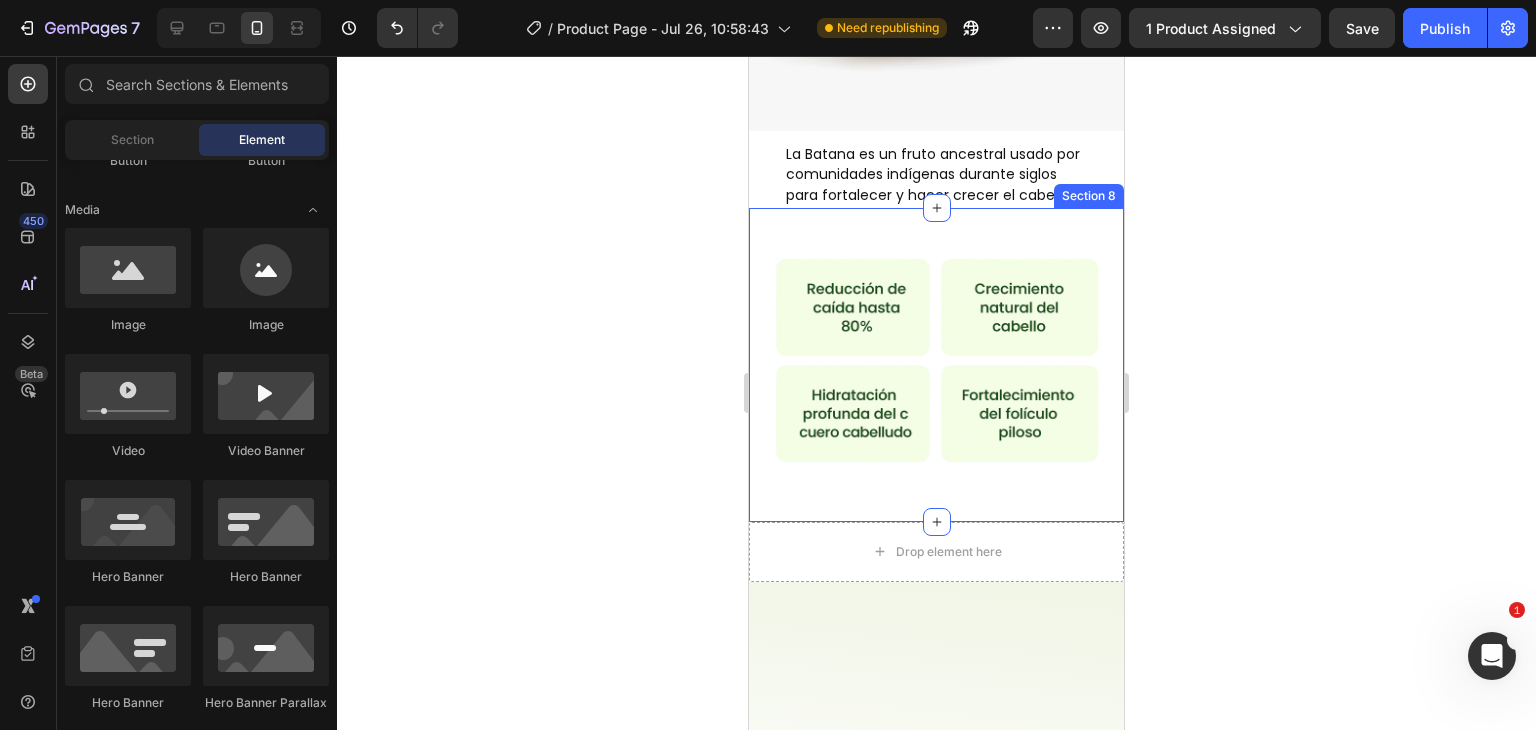 click on "Drop element here" at bounding box center (936, 552) 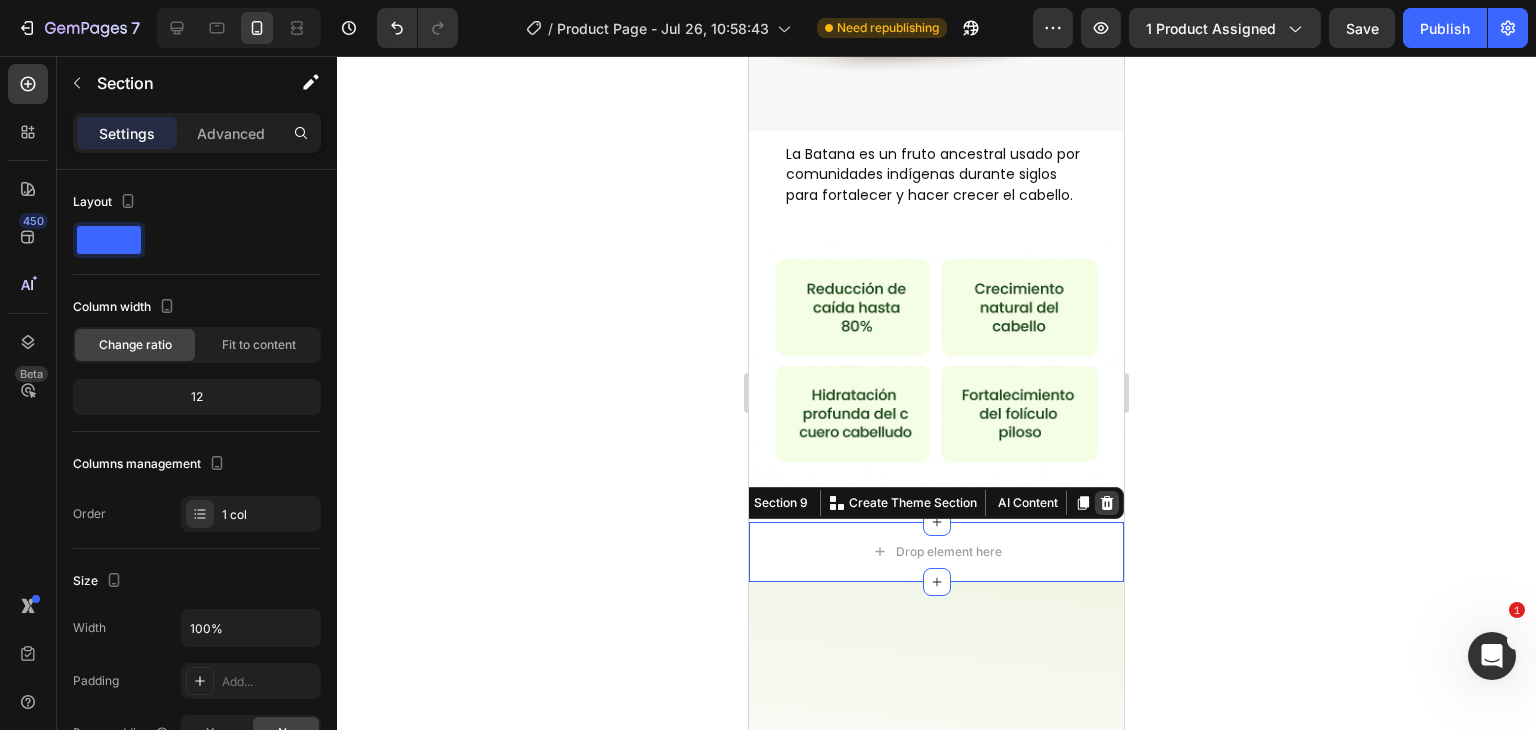 click 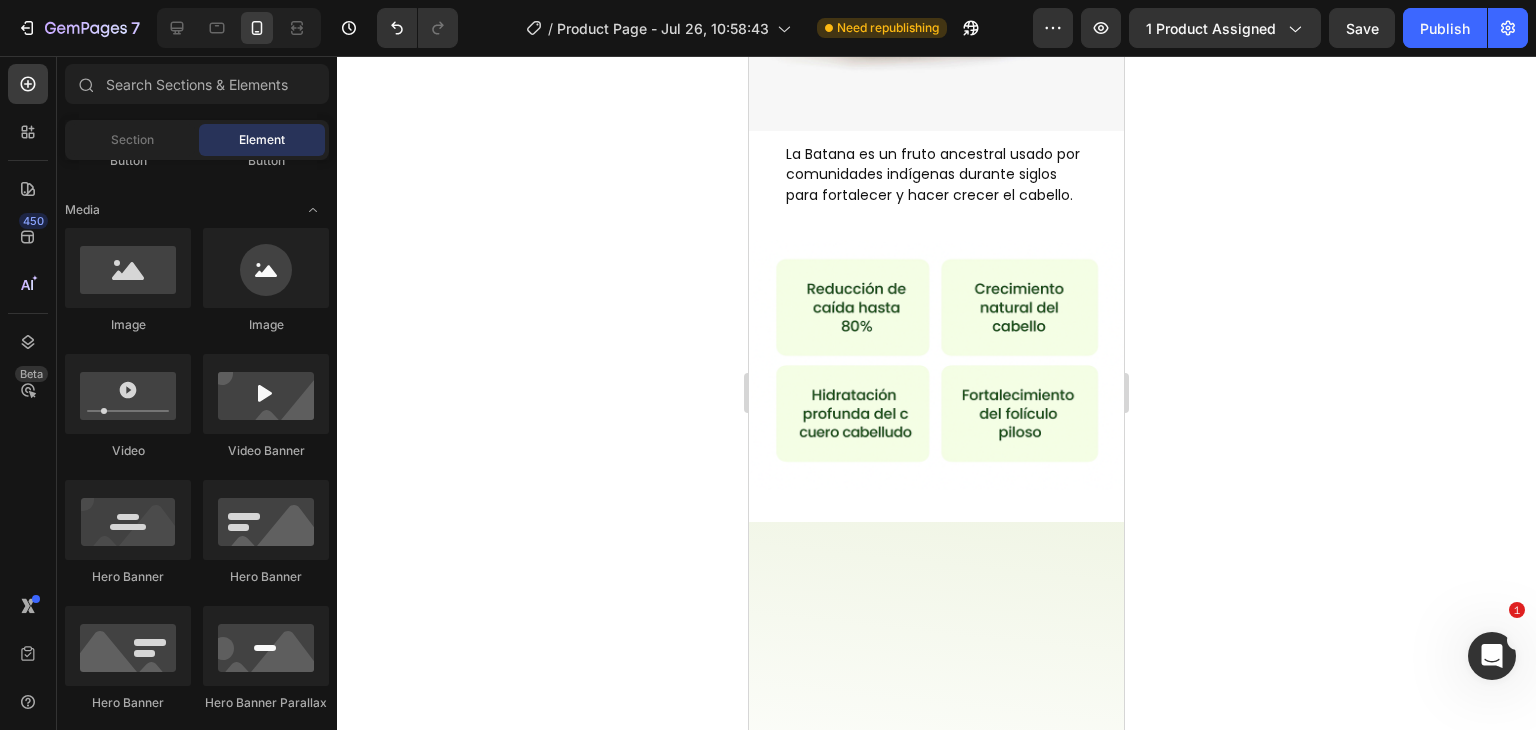 click 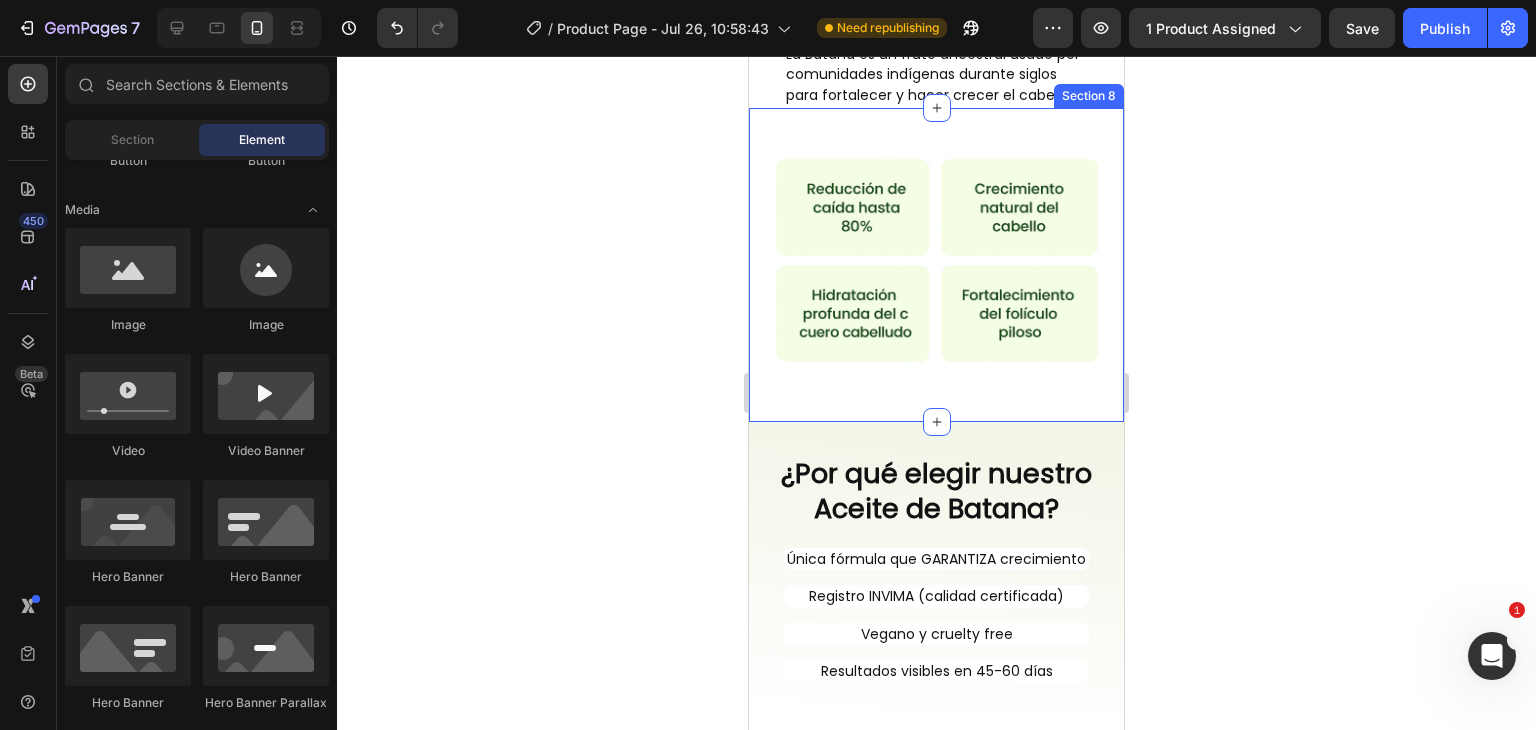 scroll, scrollTop: 2588, scrollLeft: 0, axis: vertical 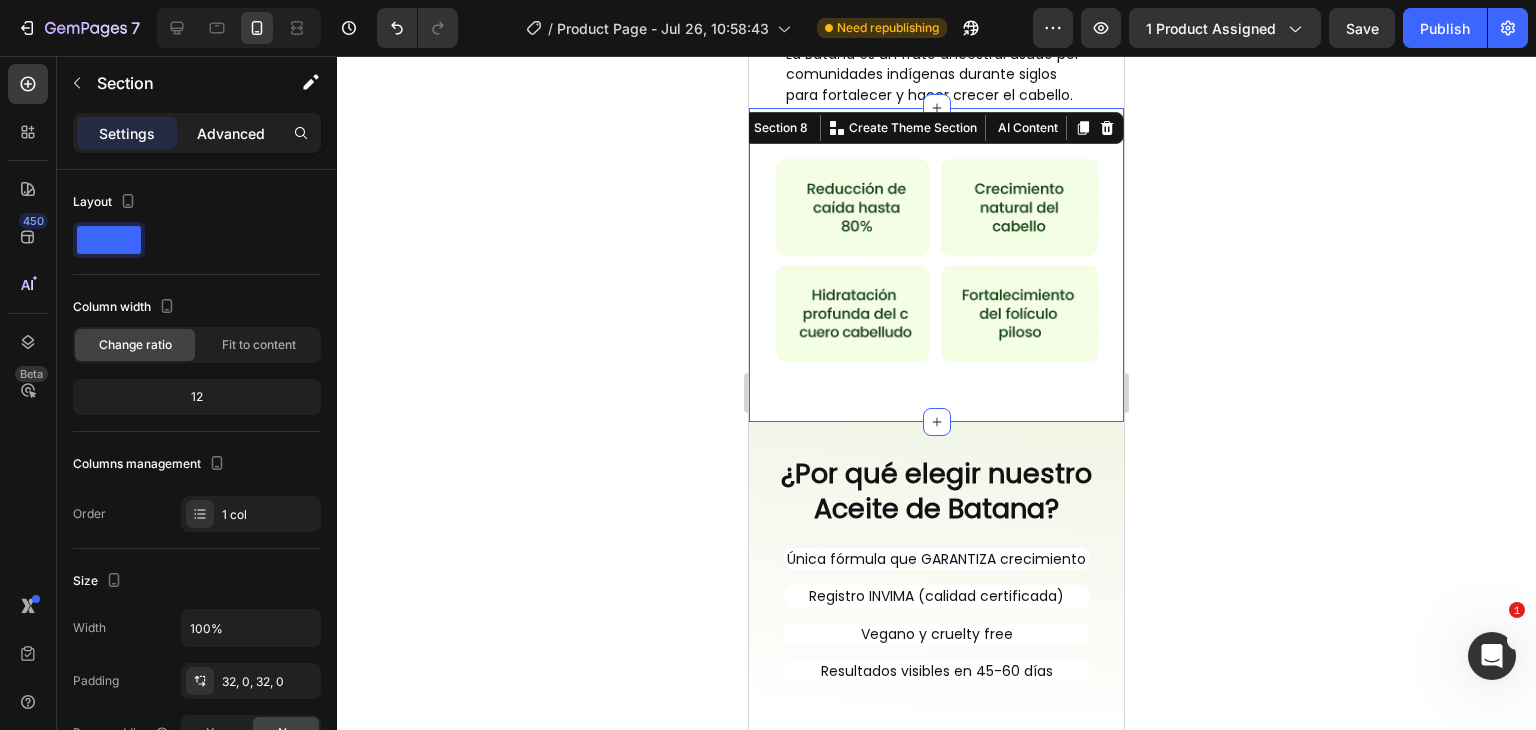 click on "Advanced" at bounding box center [231, 133] 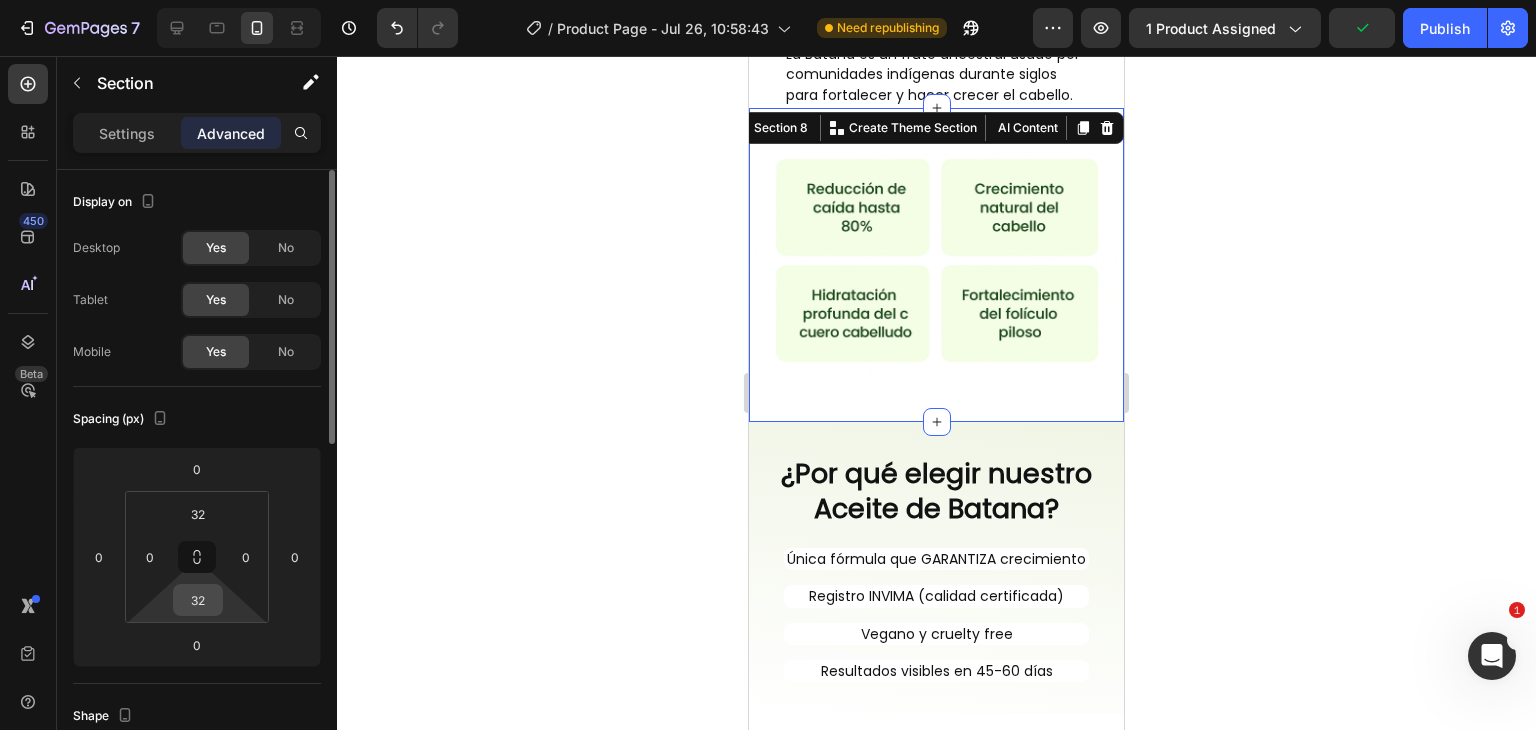 click on "32" at bounding box center [198, 600] 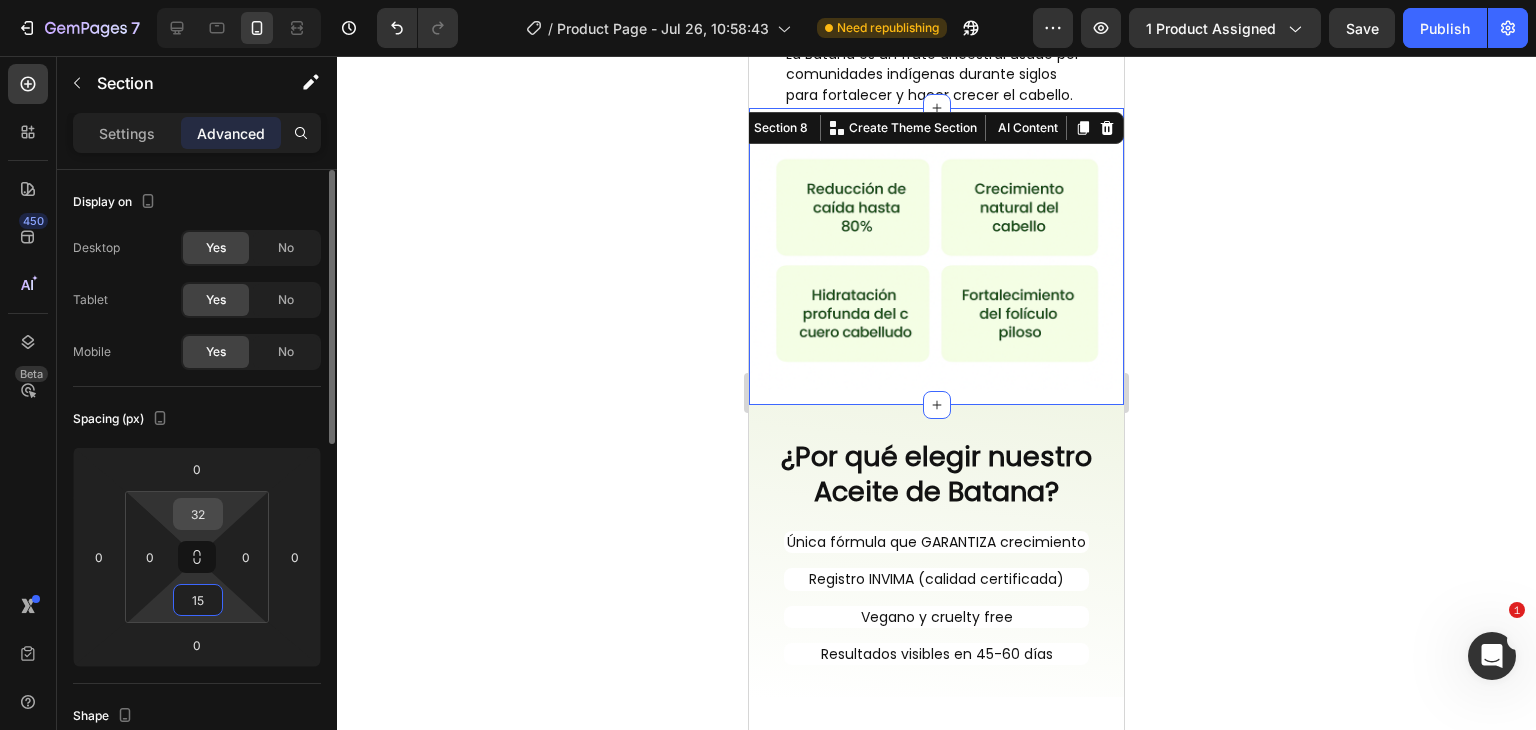 type on "15" 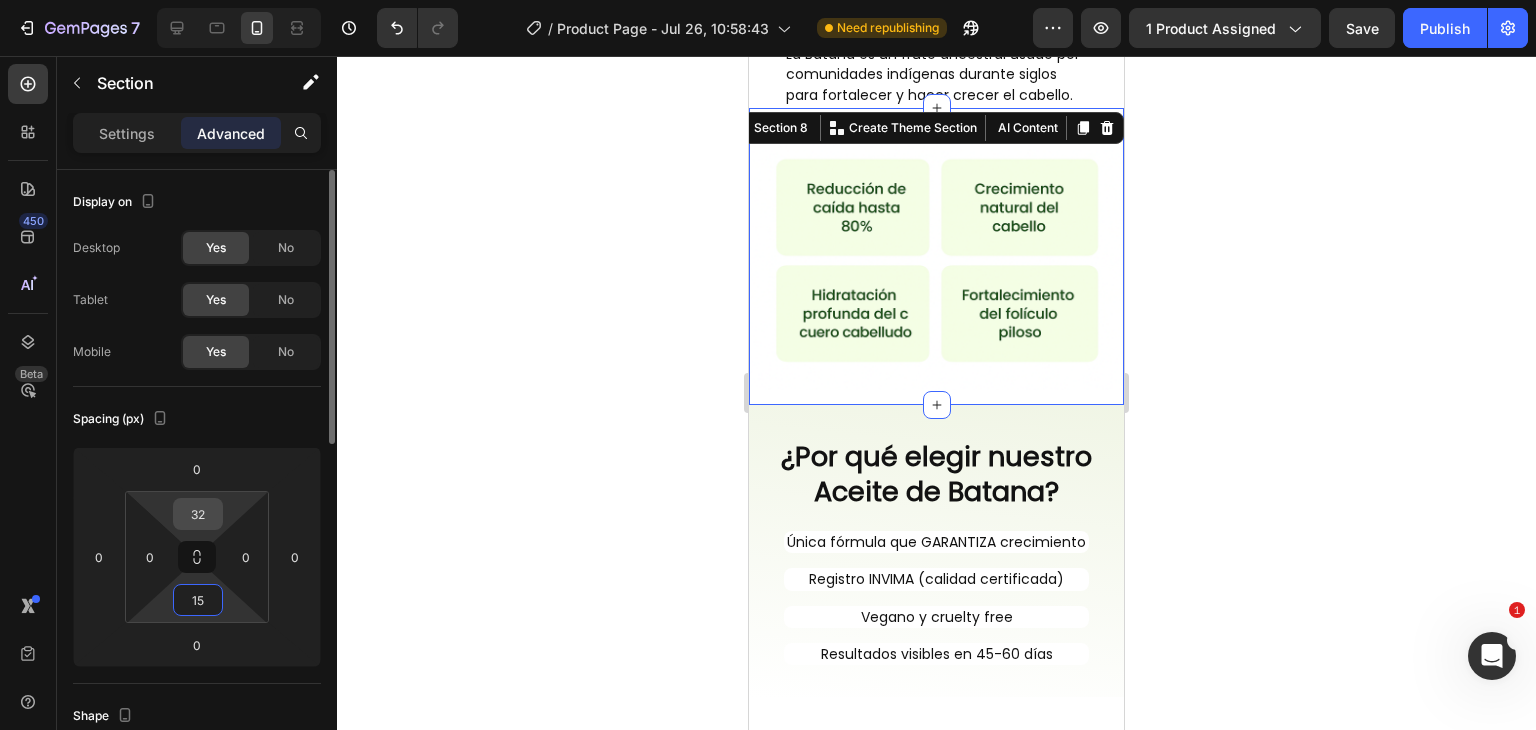 click on "32" at bounding box center [198, 514] 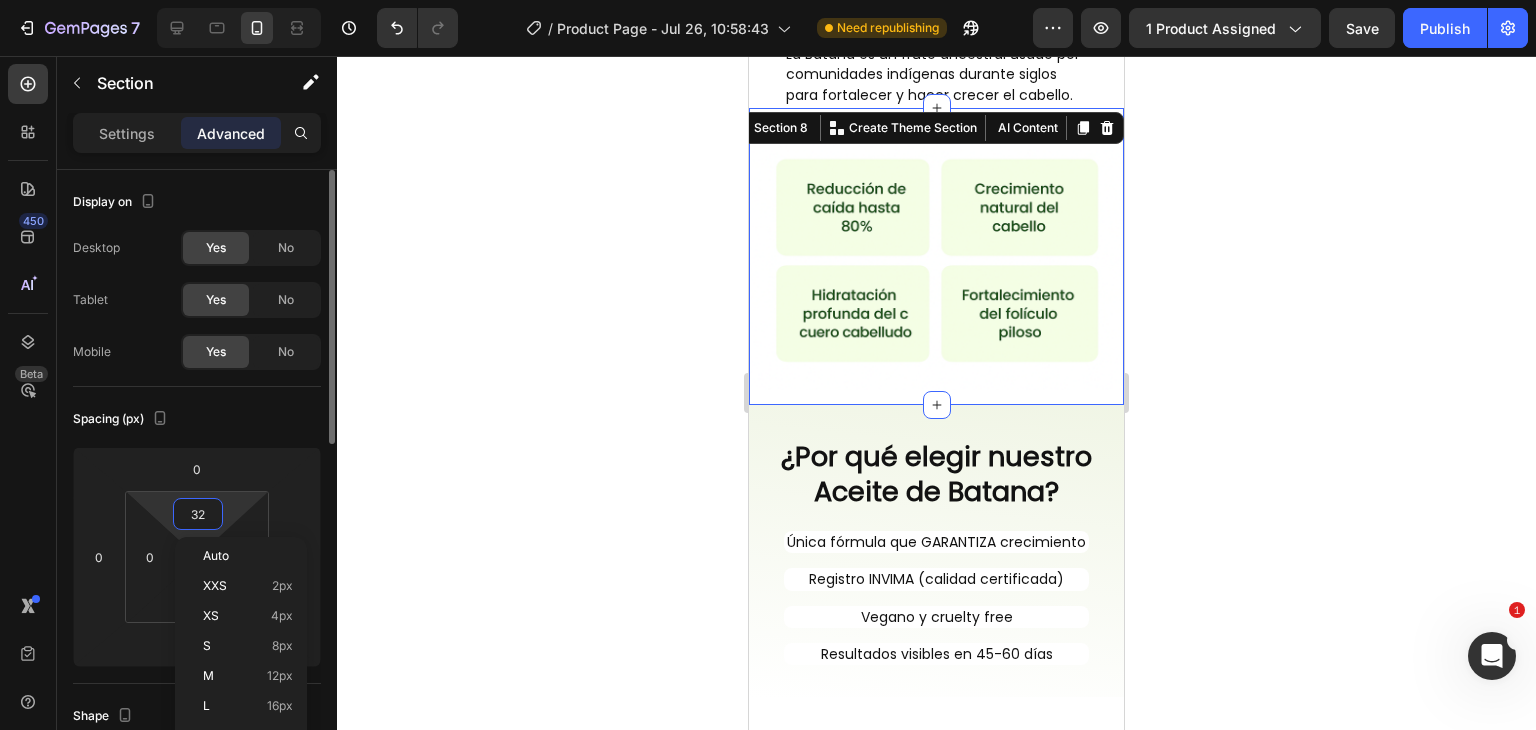 type 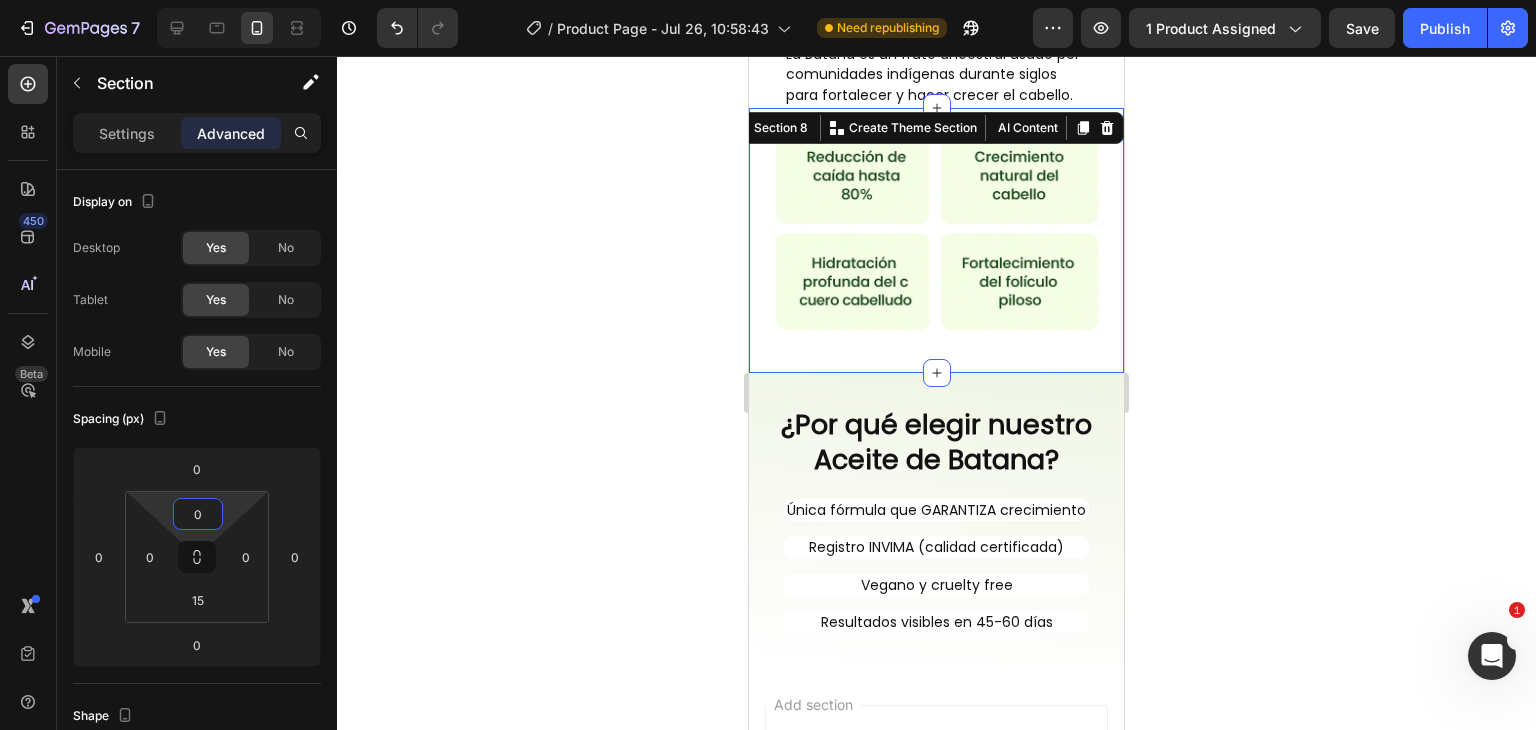 click 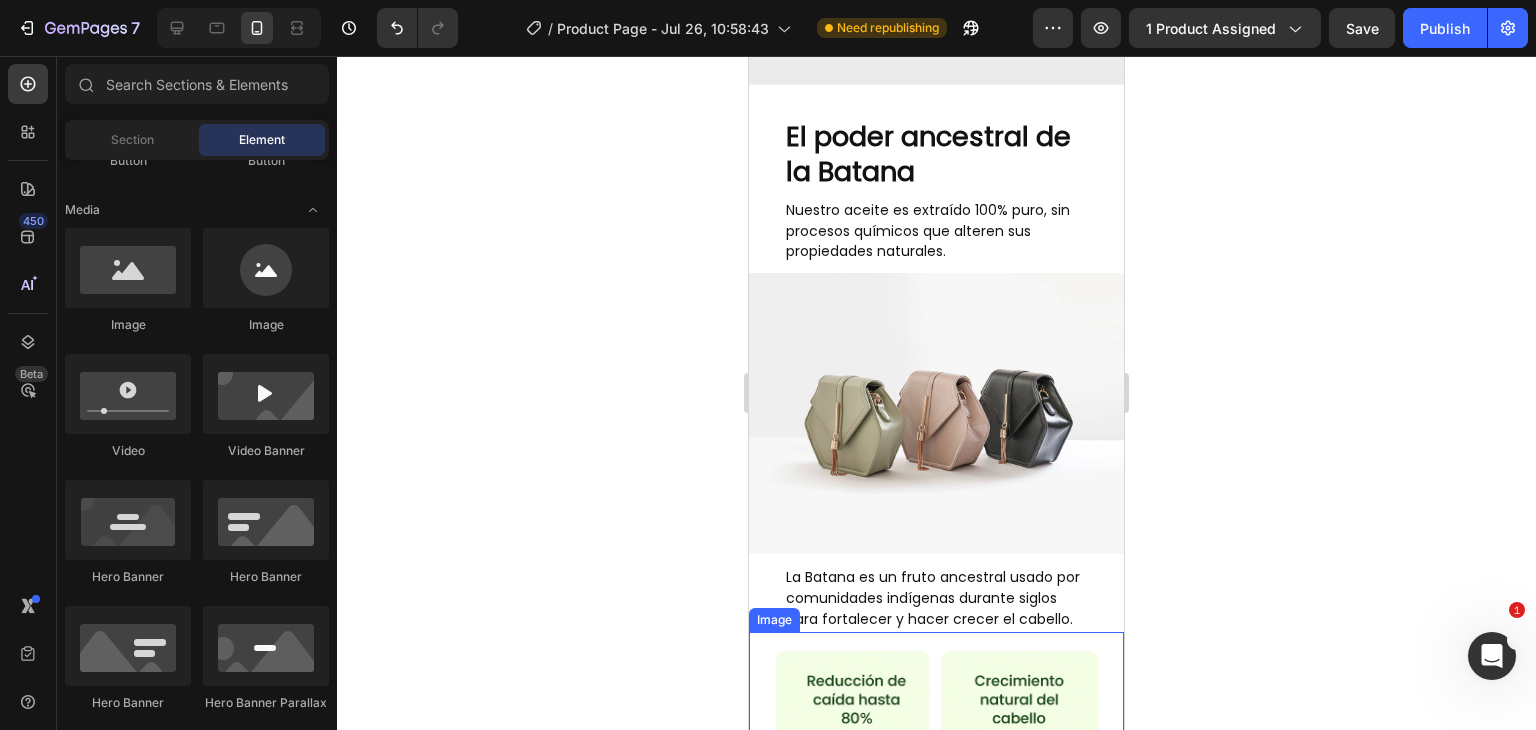 scroll, scrollTop: 1988, scrollLeft: 0, axis: vertical 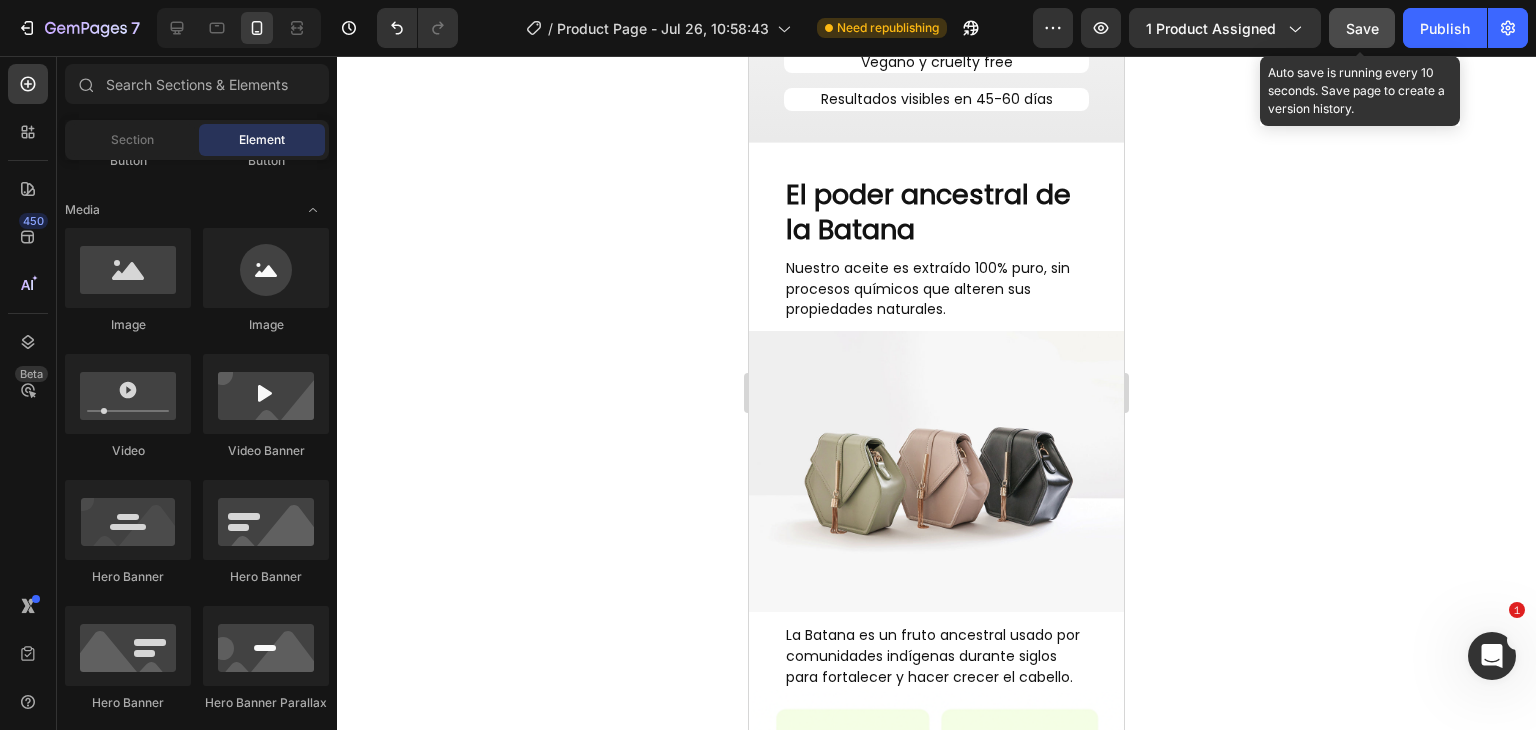 click on "Save" 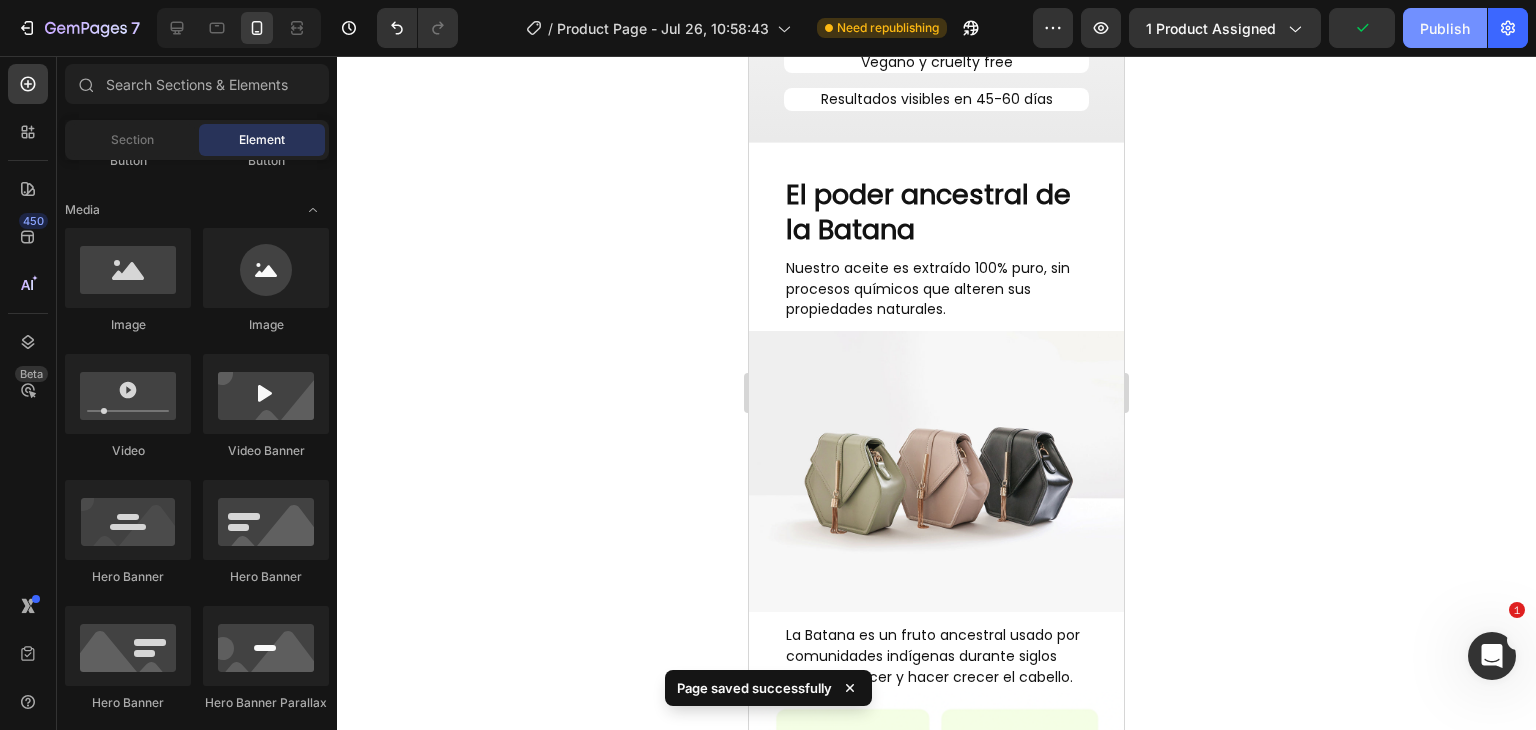 click on "Publish" at bounding box center [1445, 28] 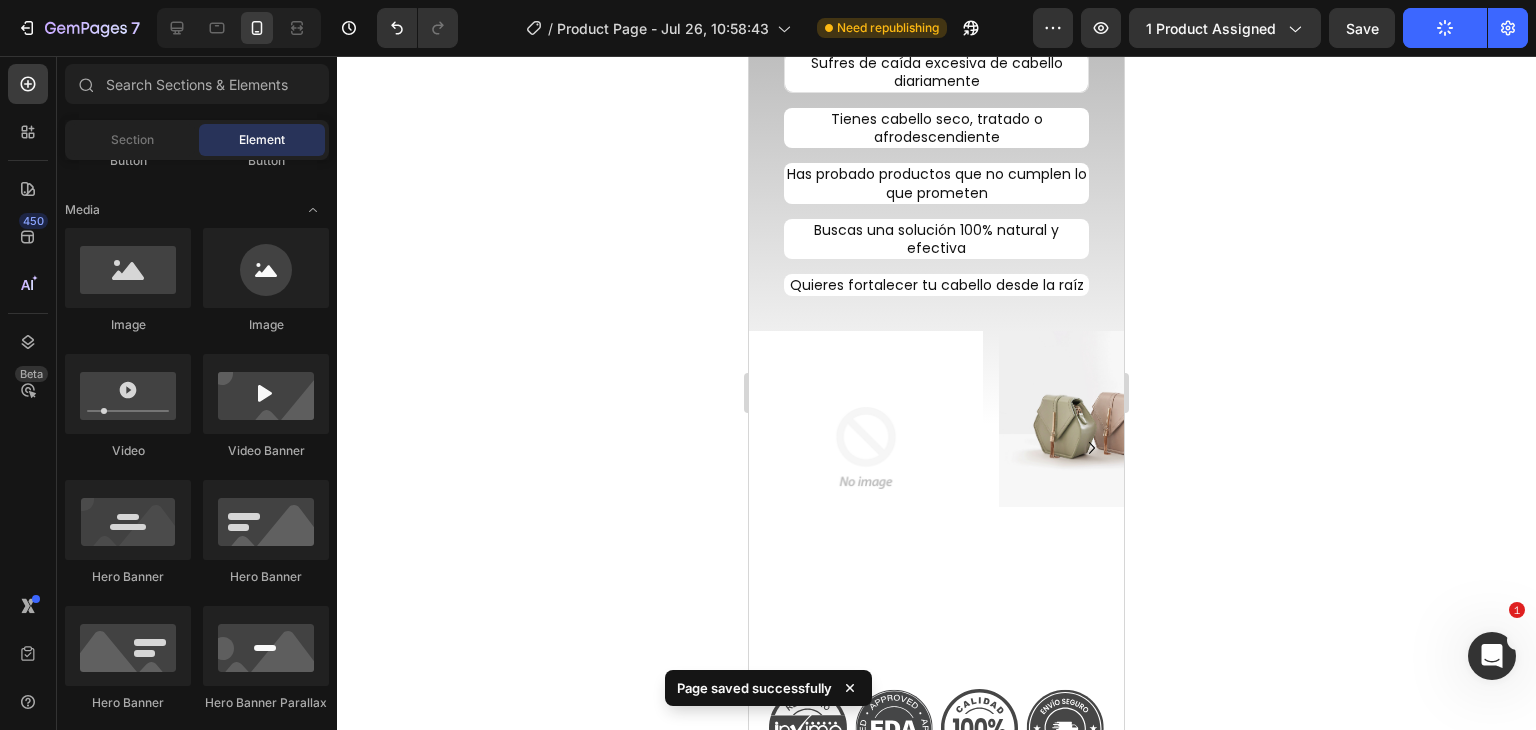 scroll, scrollTop: 988, scrollLeft: 0, axis: vertical 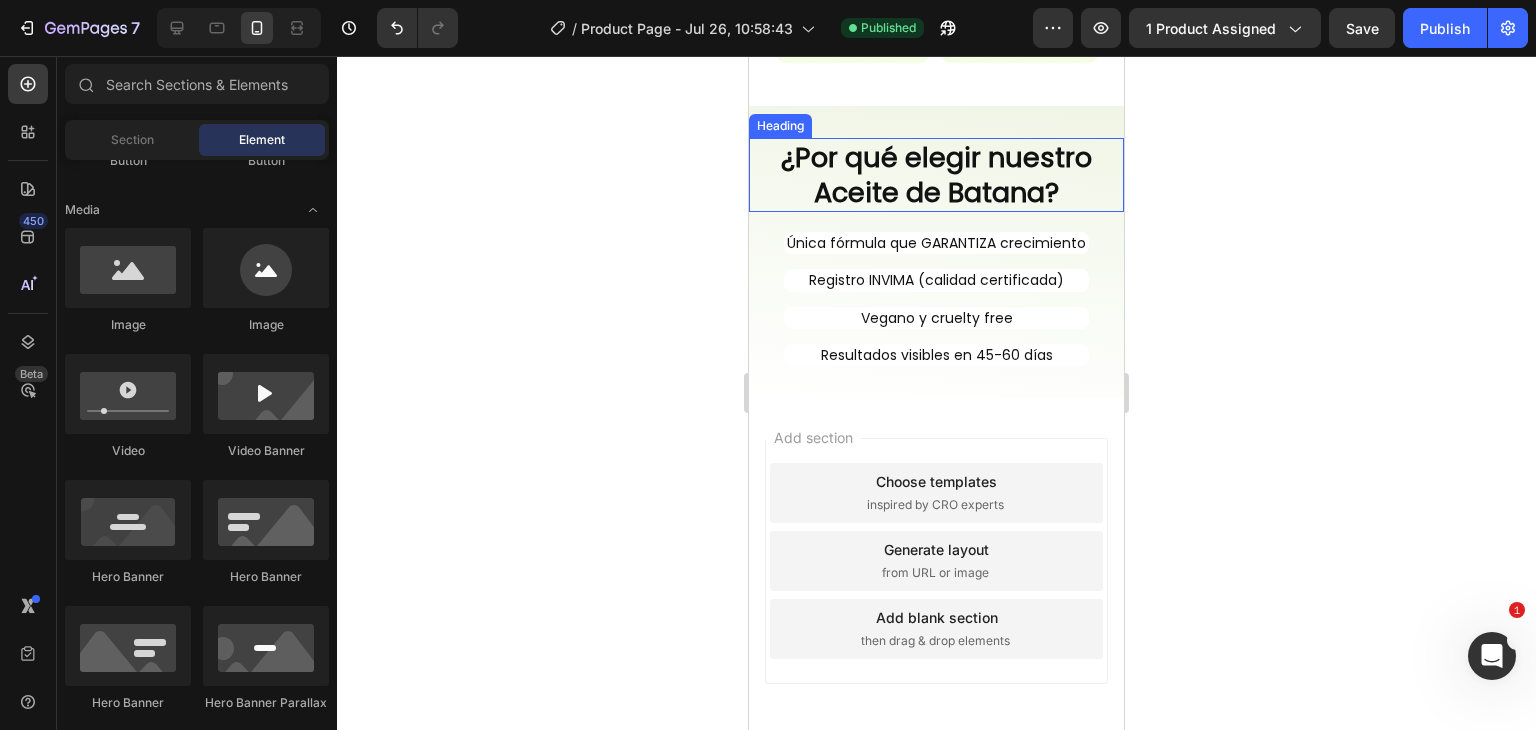 click on "¿Por qué elegir nuestro Aceite de Batana?" at bounding box center (936, 175) 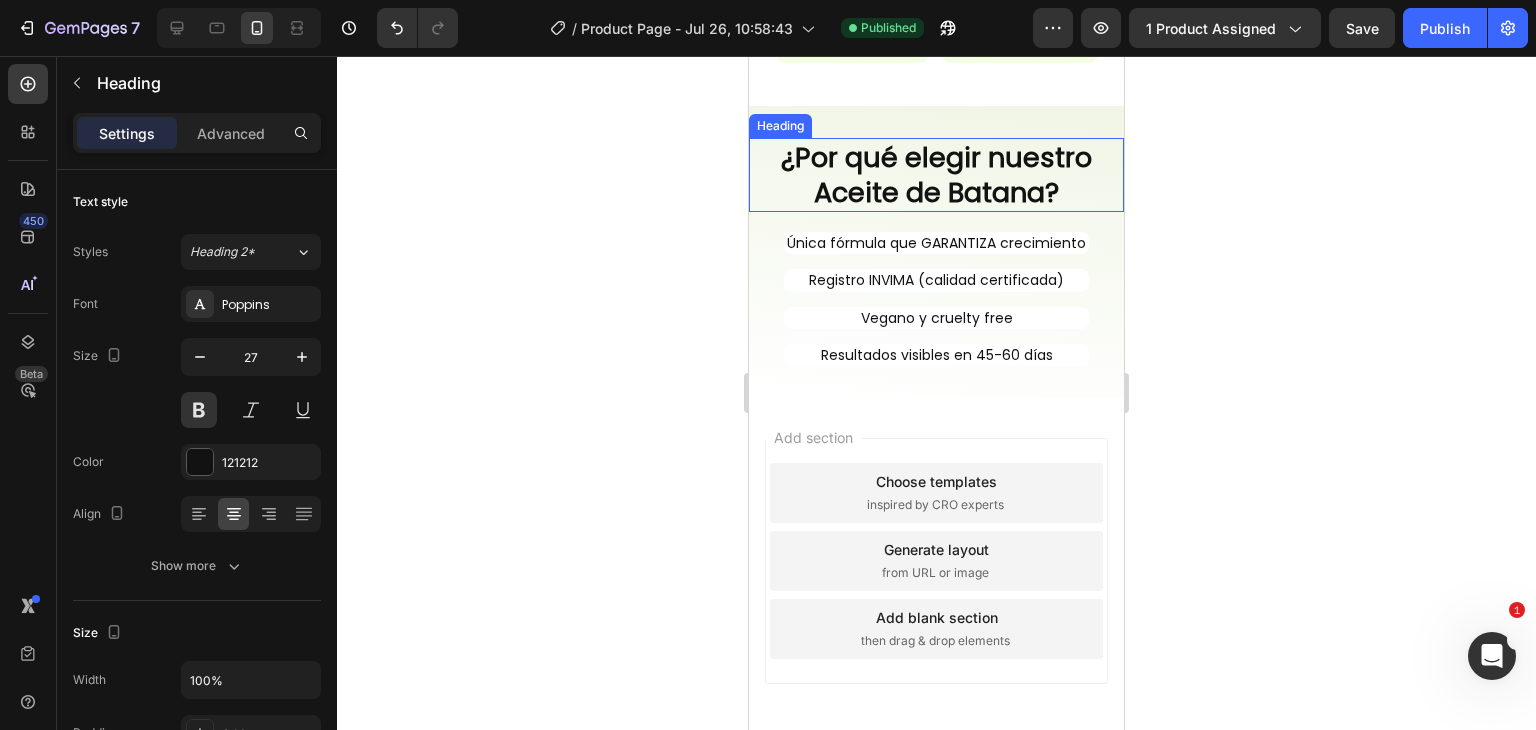 click on "¿Por qué elegir nuestro Aceite de Batana?" at bounding box center [936, 175] 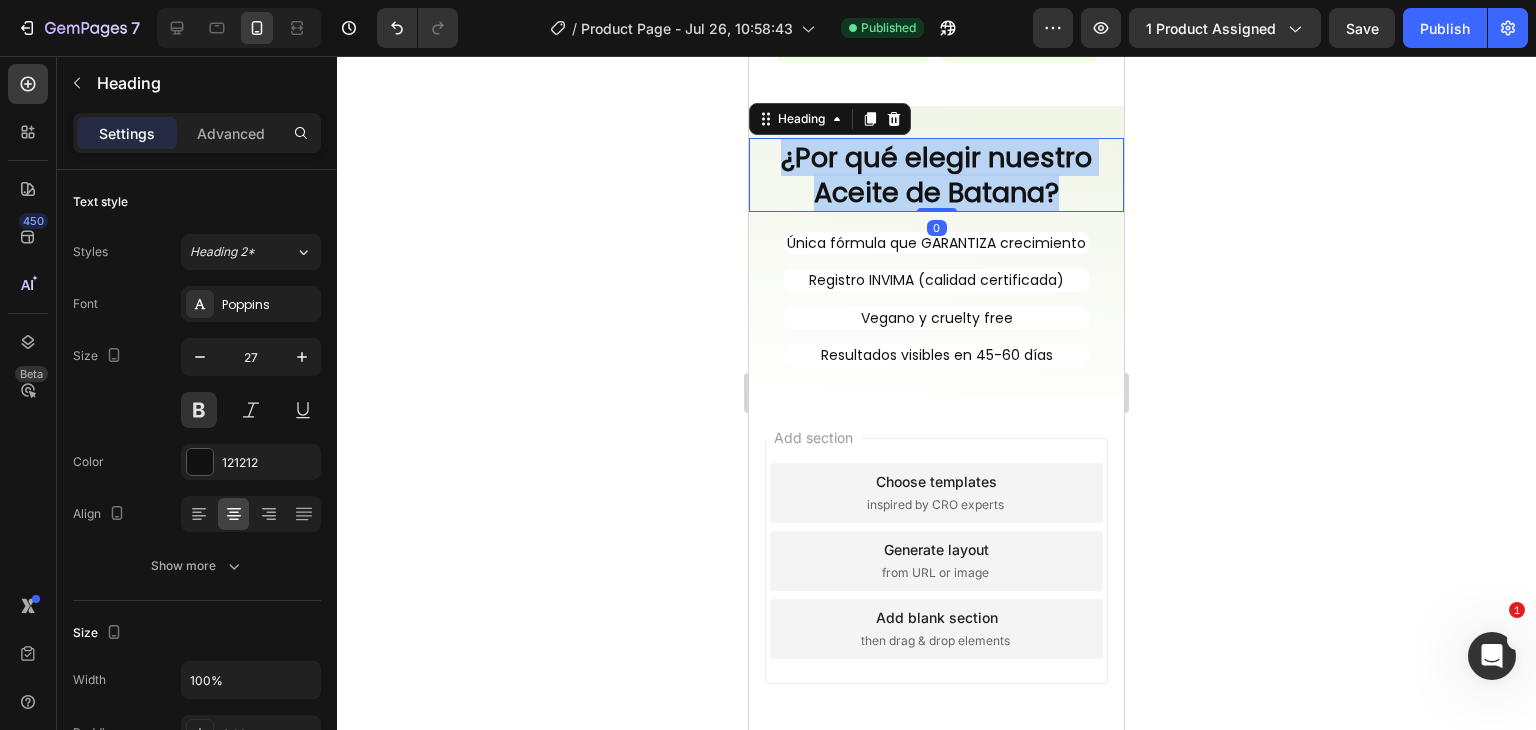 click on "¿Por qué elegir nuestro Aceite de Batana?" at bounding box center [936, 175] 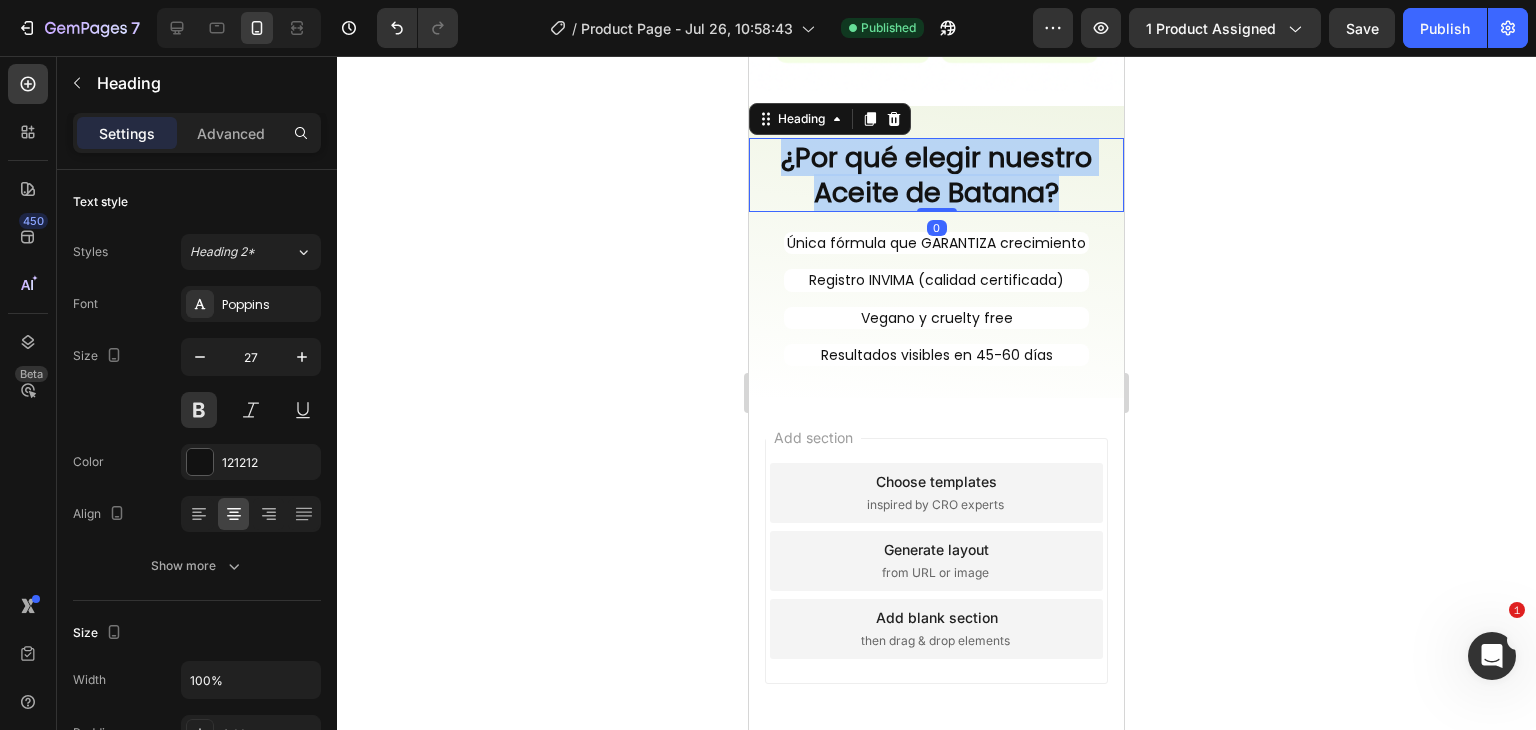 click on "¿Por qué elegir nuestro Aceite de Batana?" at bounding box center [936, 175] 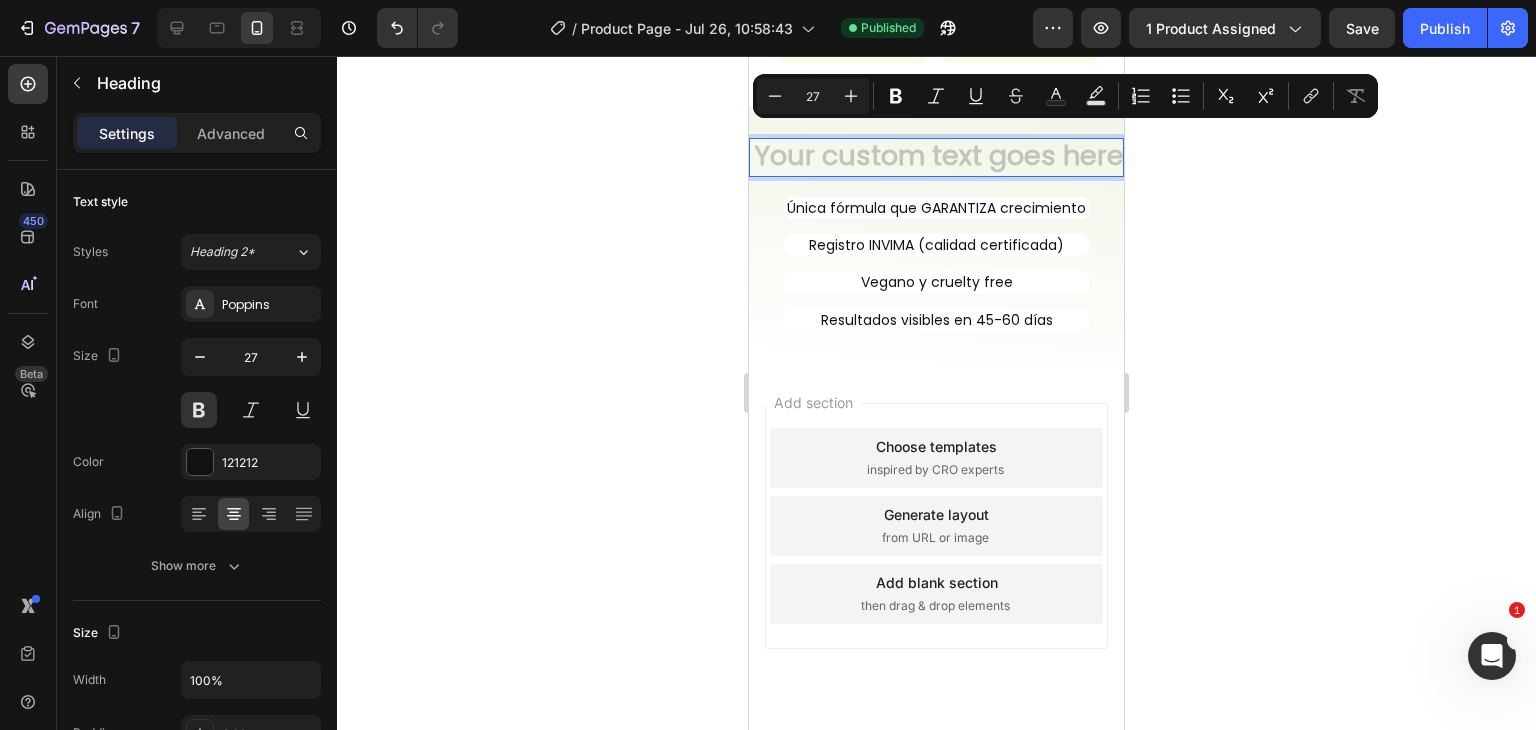 scroll, scrollTop: 2834, scrollLeft: 0, axis: vertical 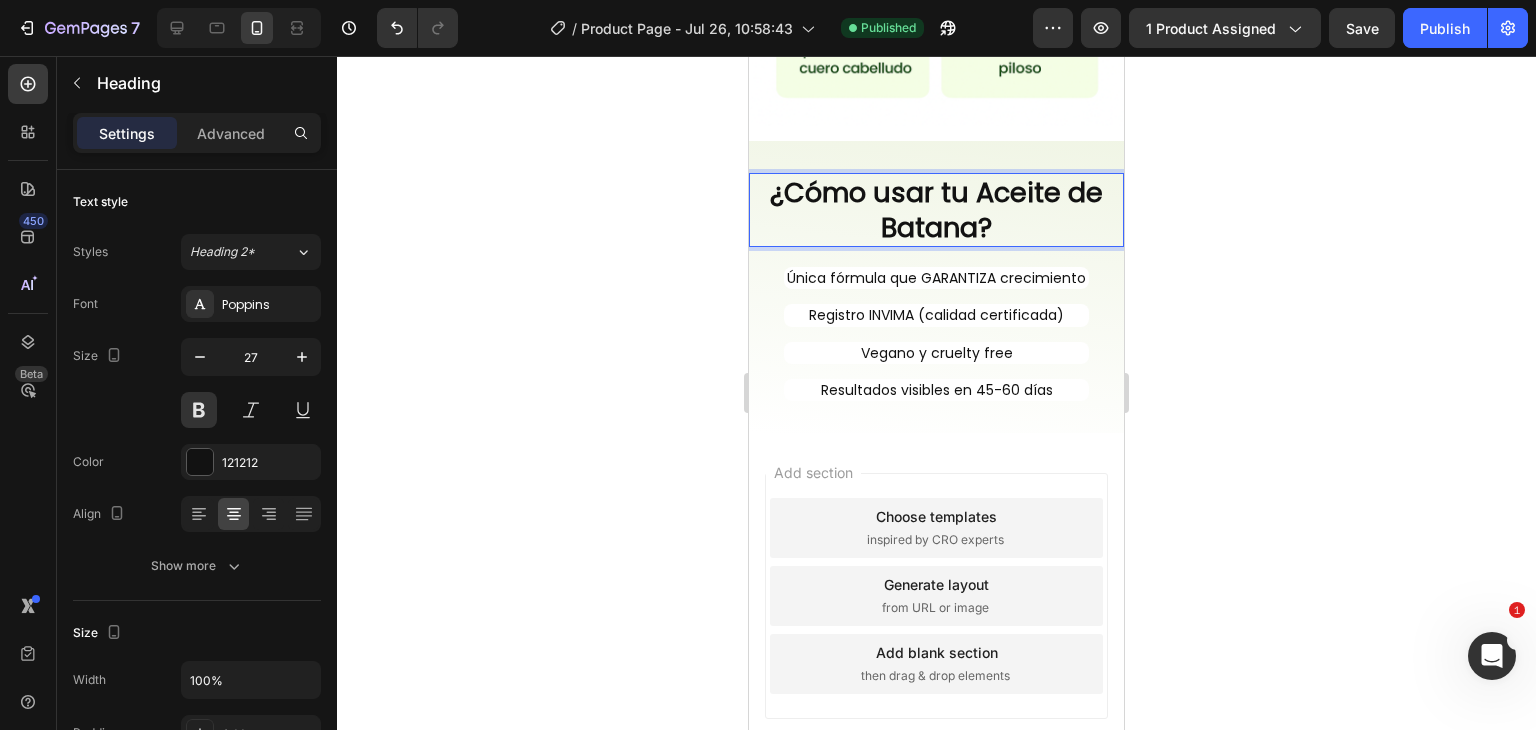 click 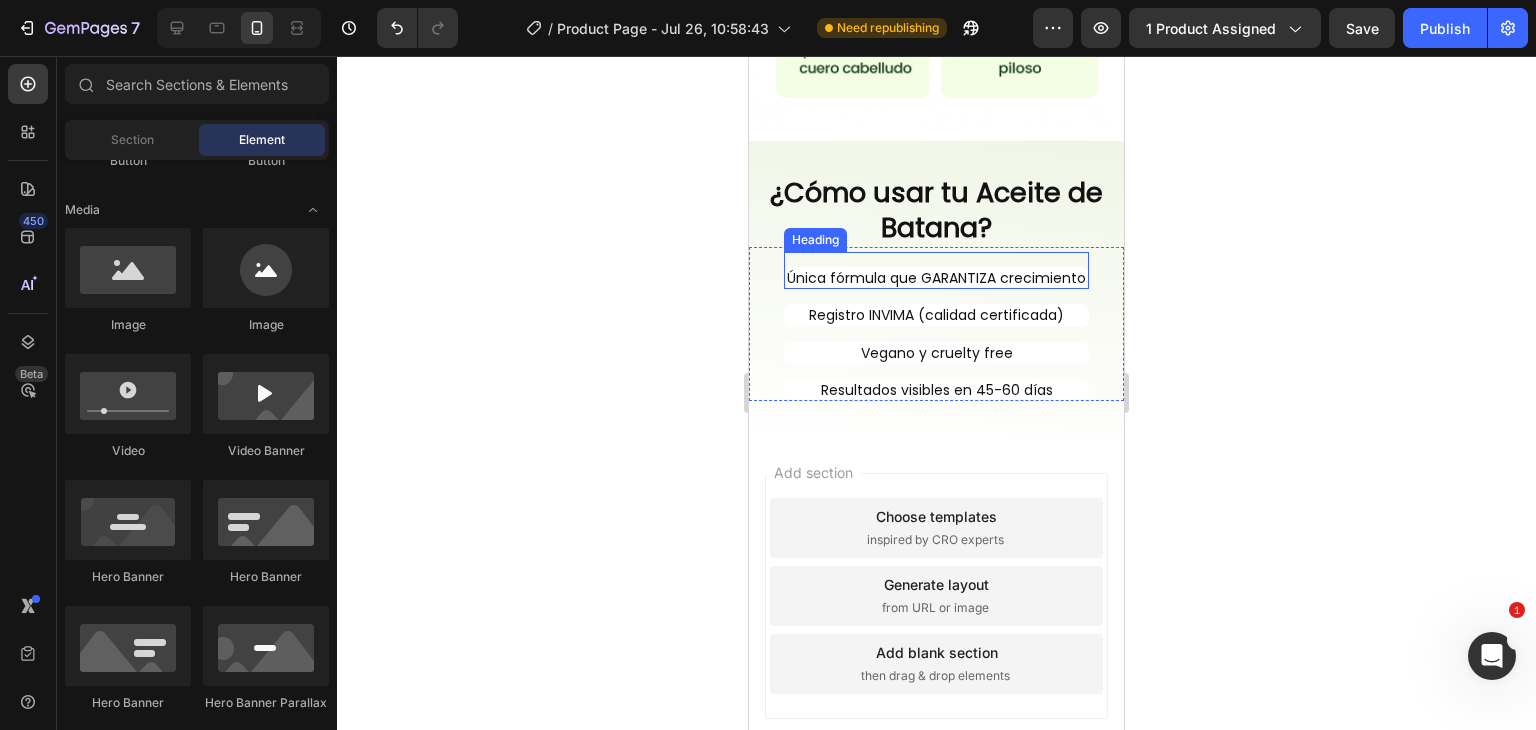 click on "Única fórmula que GARANTIZA crecimiento" at bounding box center (936, 278) 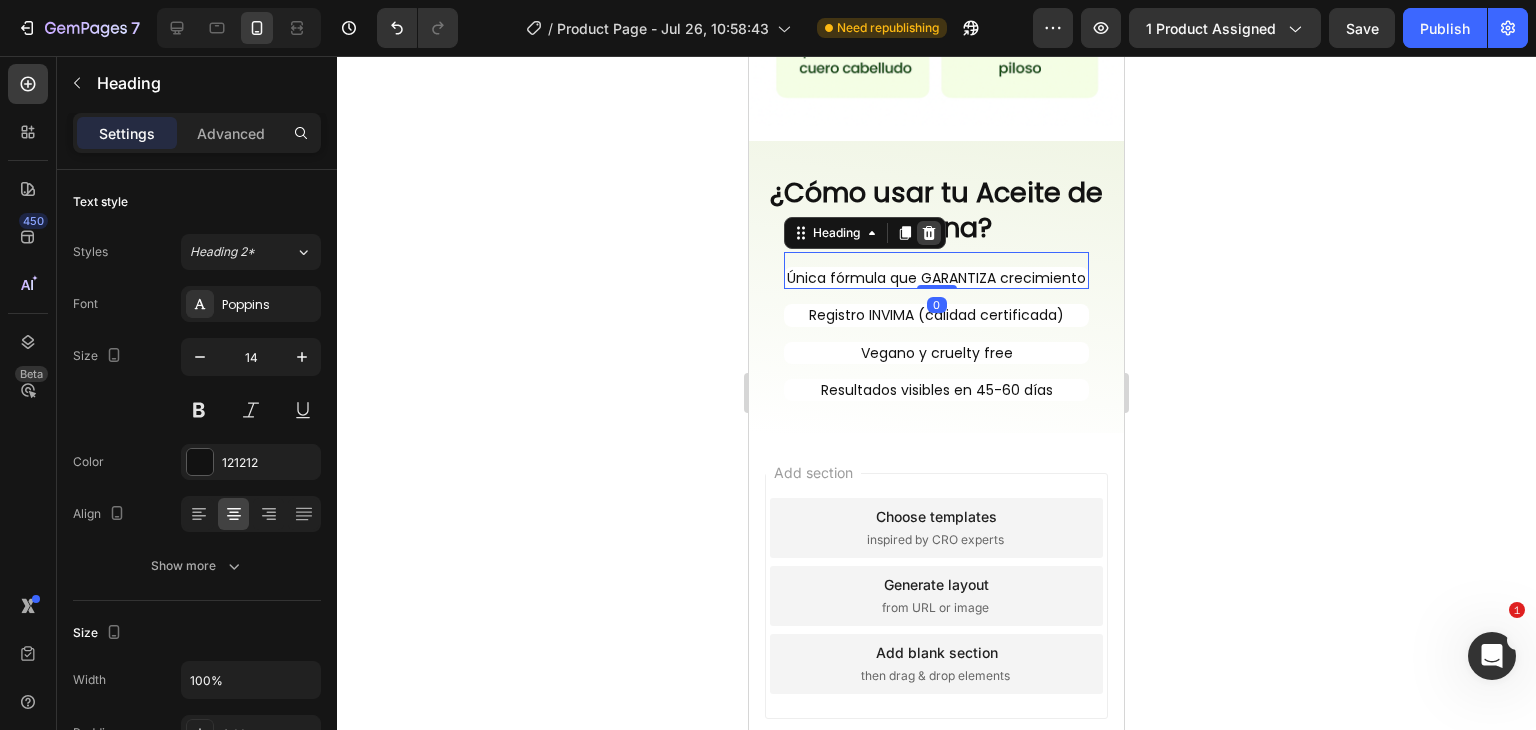 click 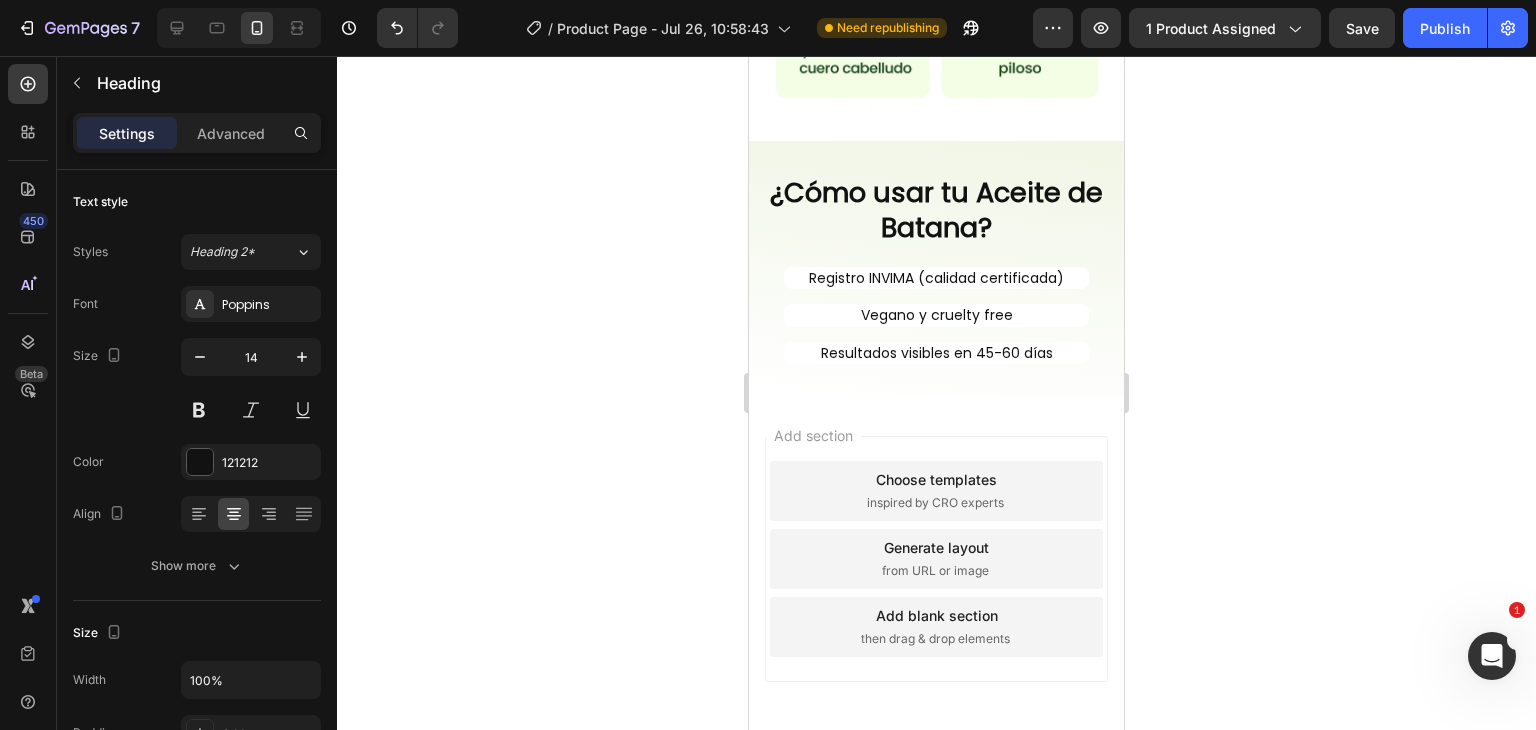 scroll, scrollTop: 2814, scrollLeft: 0, axis: vertical 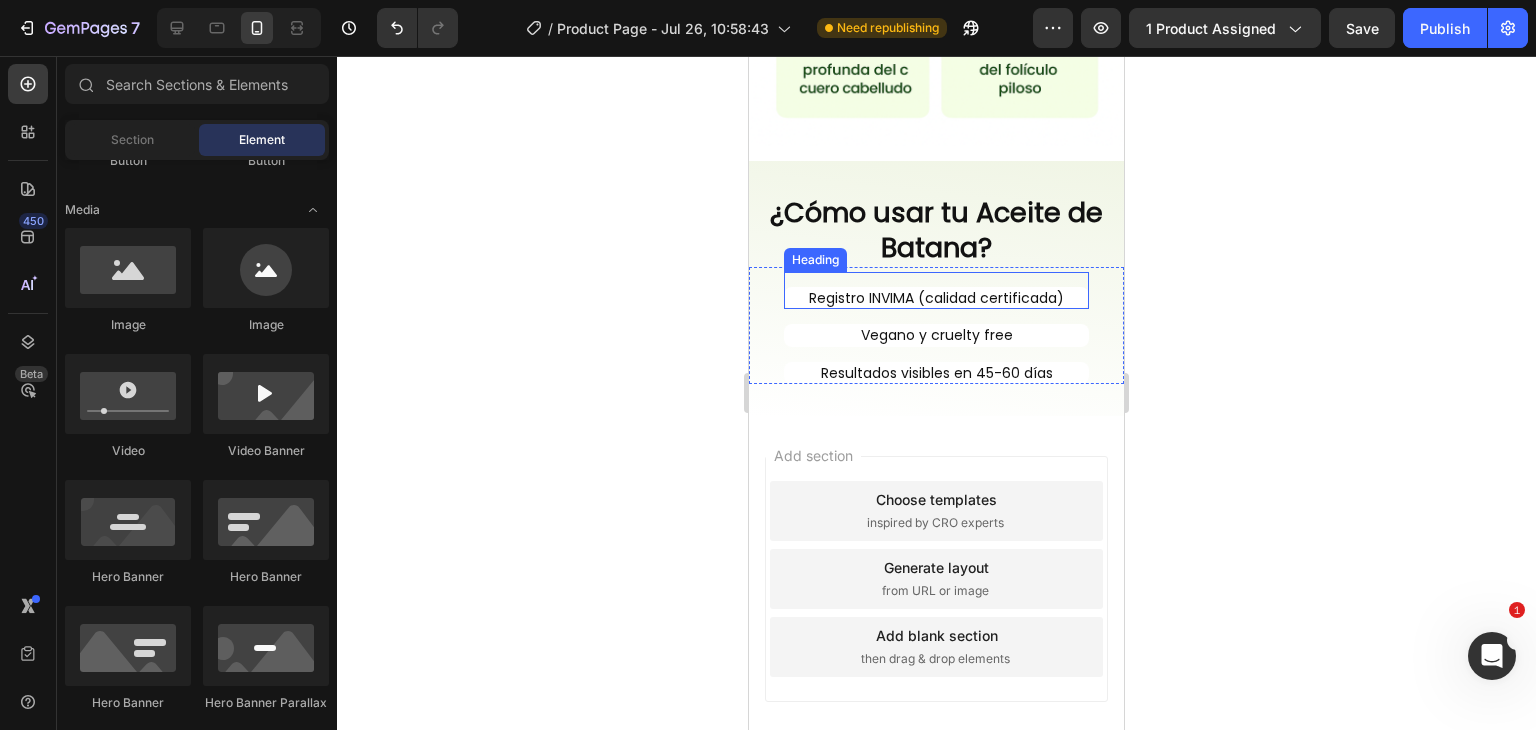click on "Registro INVIMA (calidad certificada)" at bounding box center (936, 298) 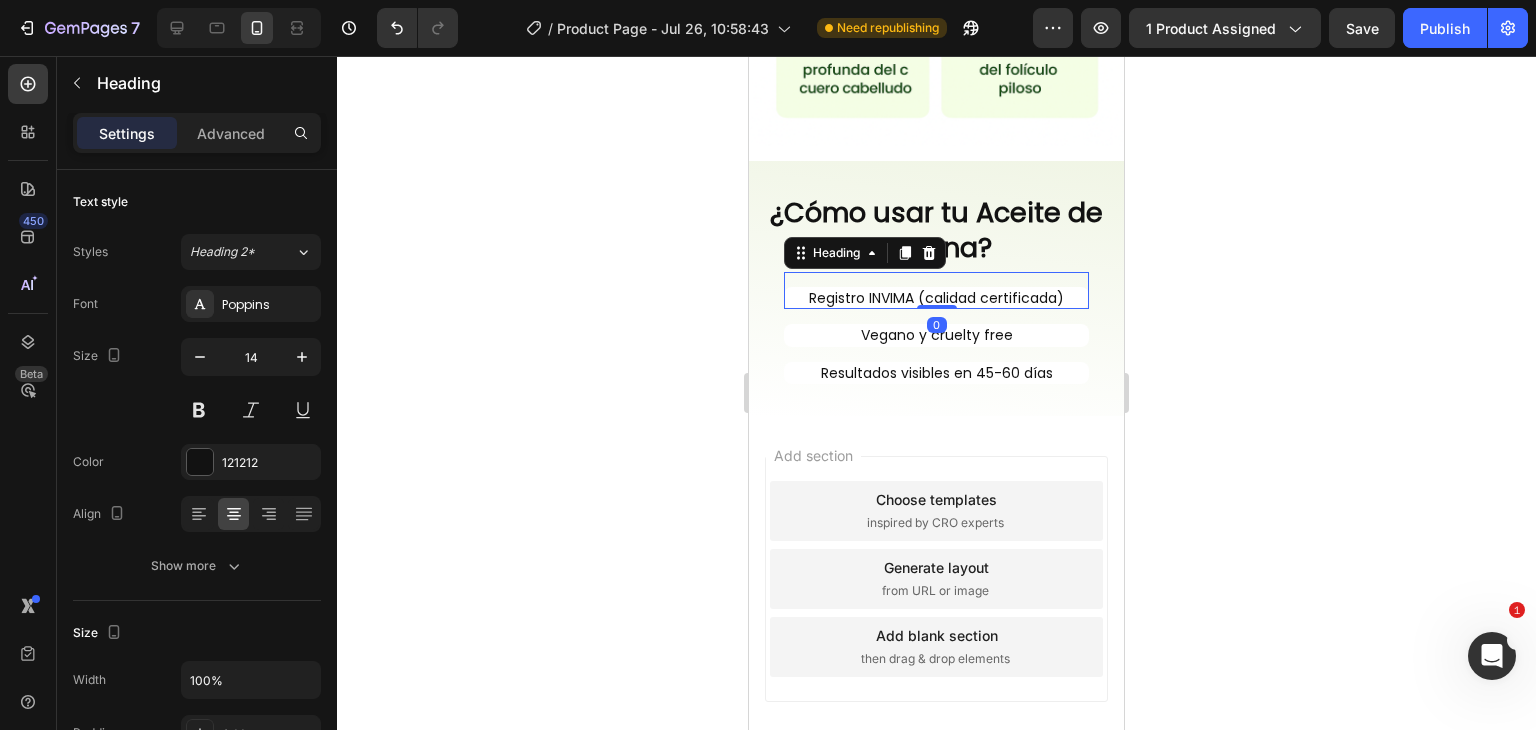 click on "Heading" at bounding box center (865, 253) 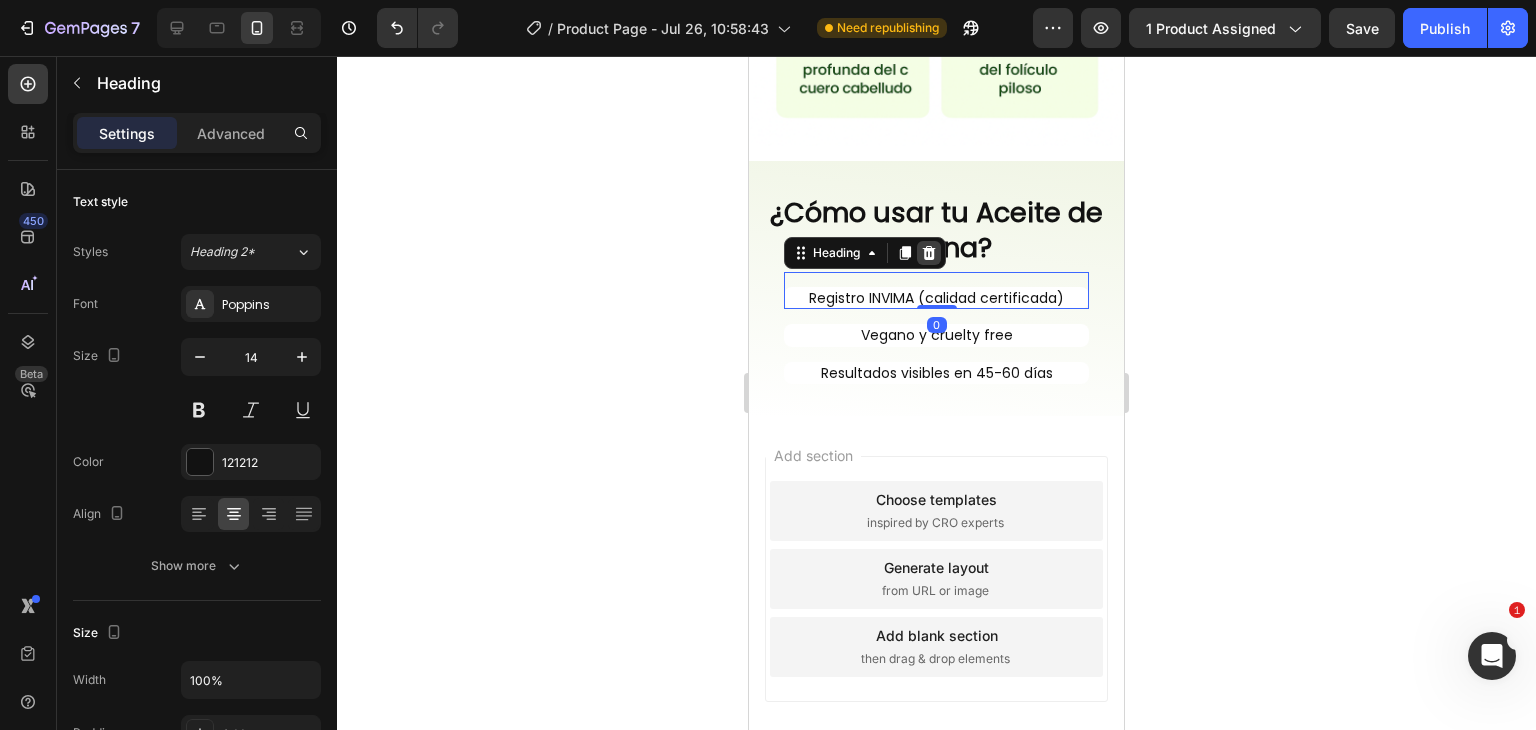 click 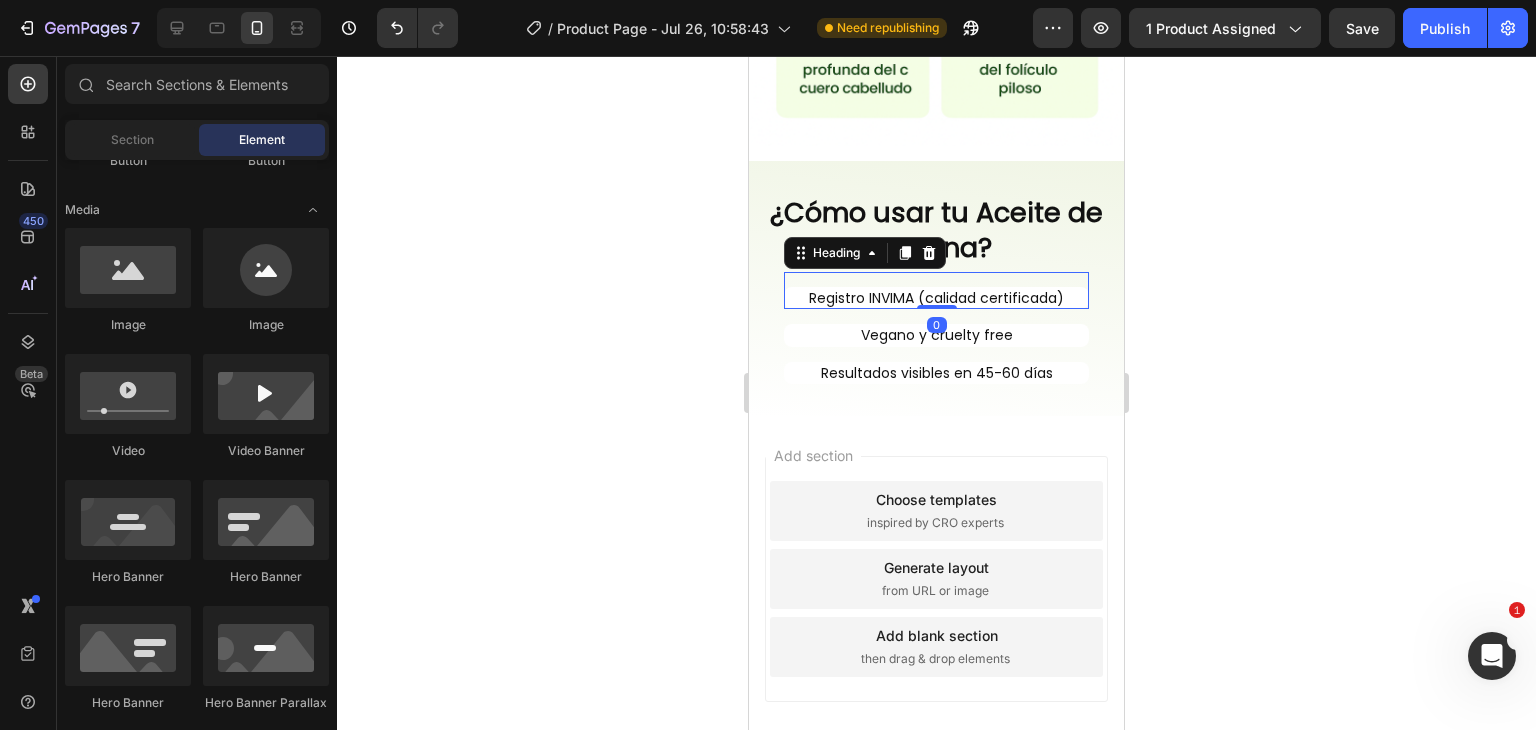 scroll, scrollTop: 2776, scrollLeft: 0, axis: vertical 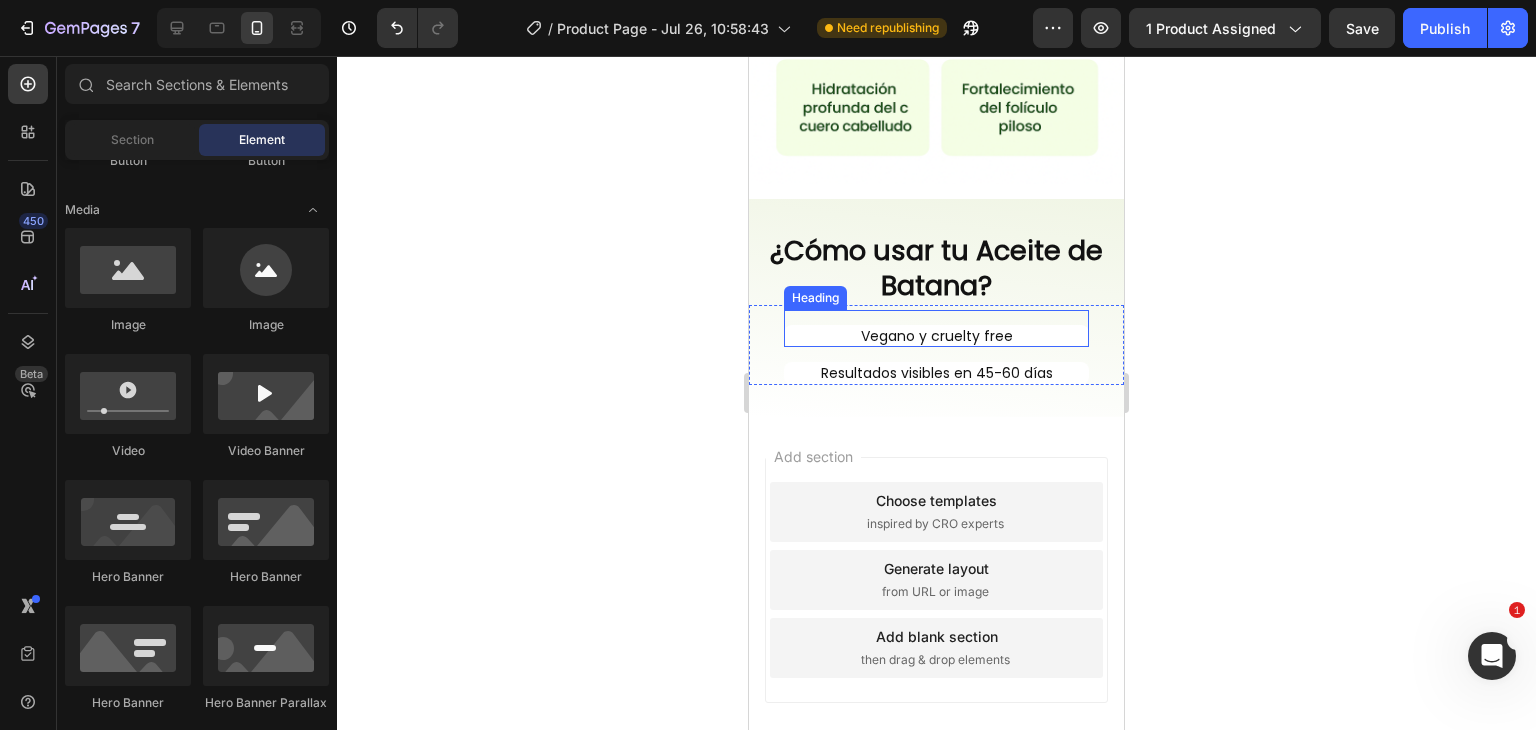 click on "Vegano y cruelty free" at bounding box center (936, 336) 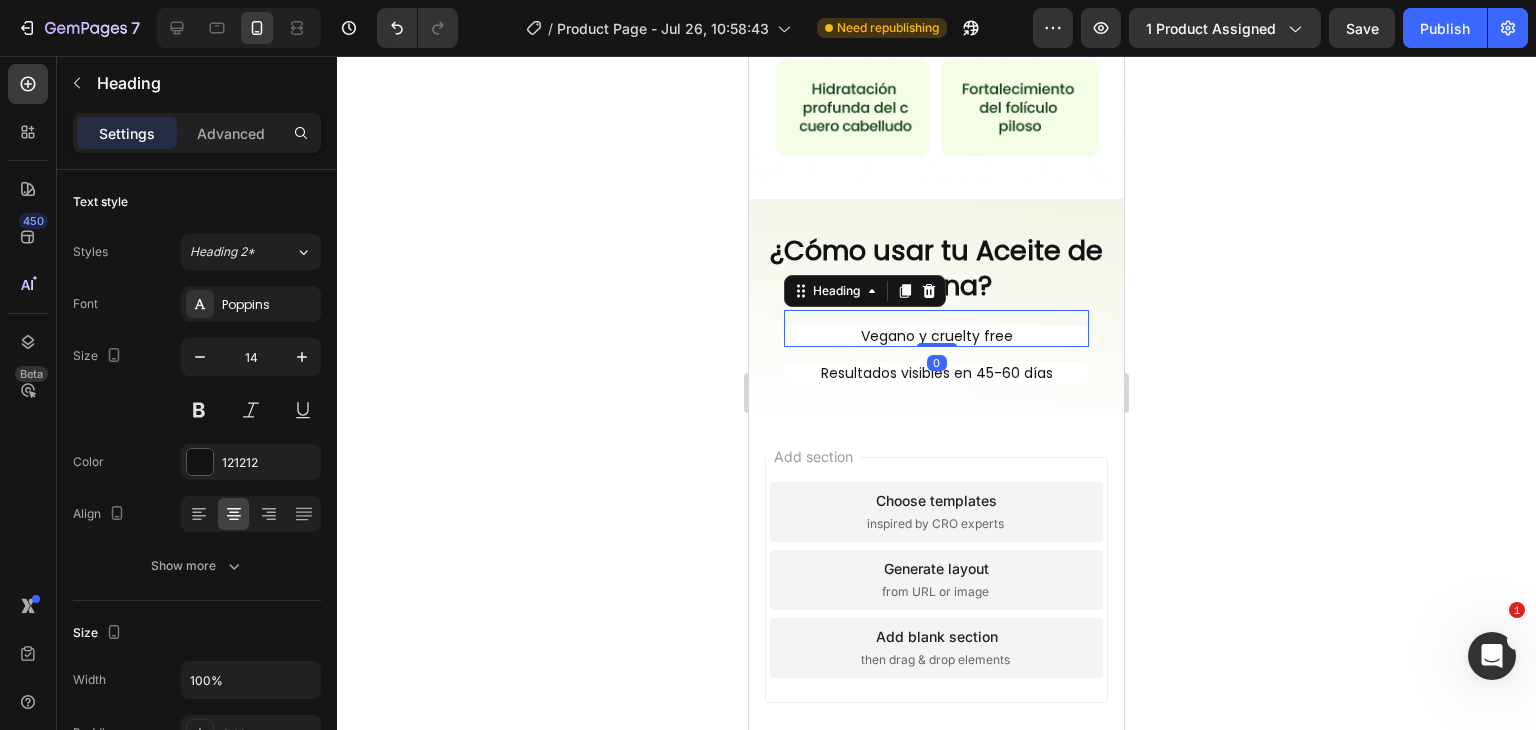 drag, startPoint x: 926, startPoint y: 278, endPoint x: 946, endPoint y: 300, distance: 29.732138 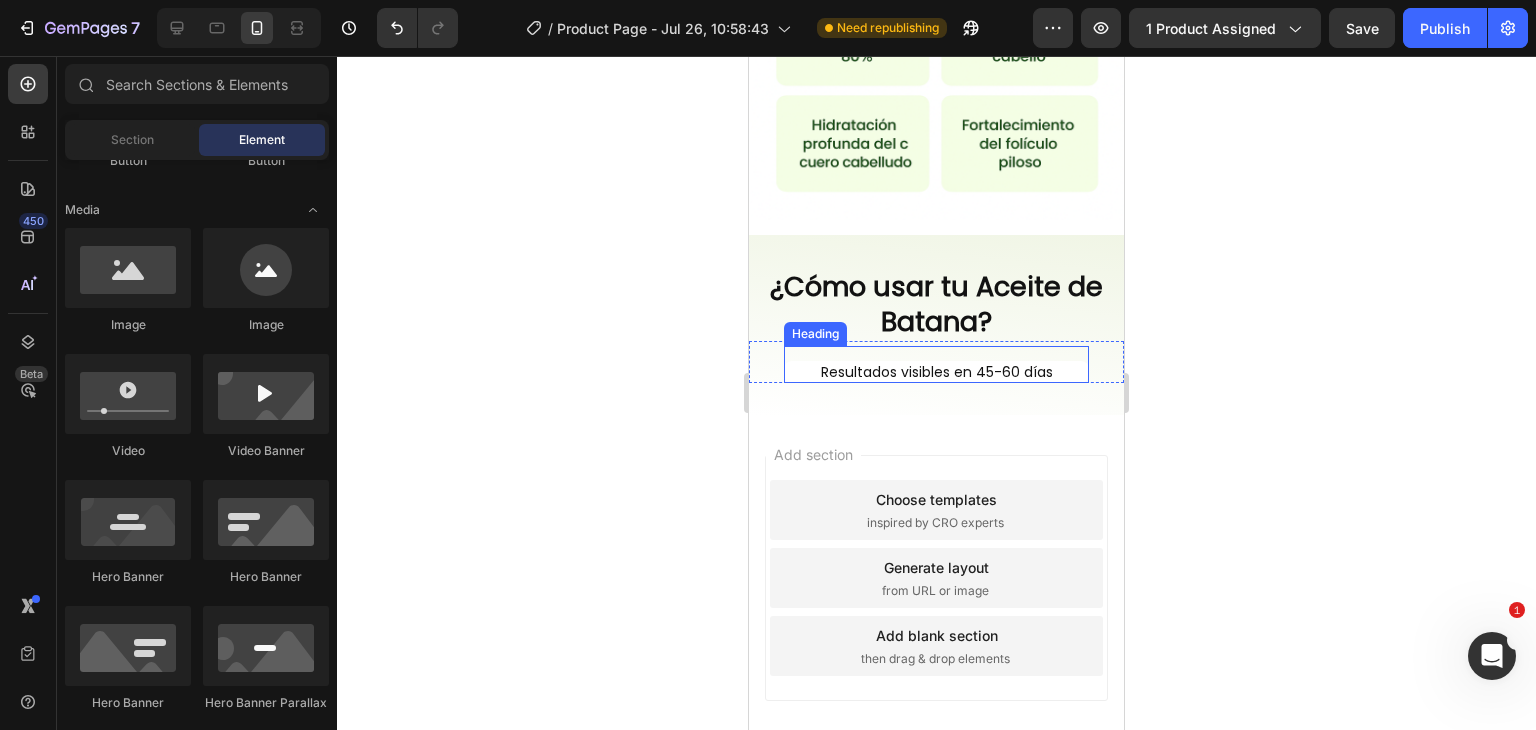 click on "Resultados visibles en 45-60 días" at bounding box center (936, 372) 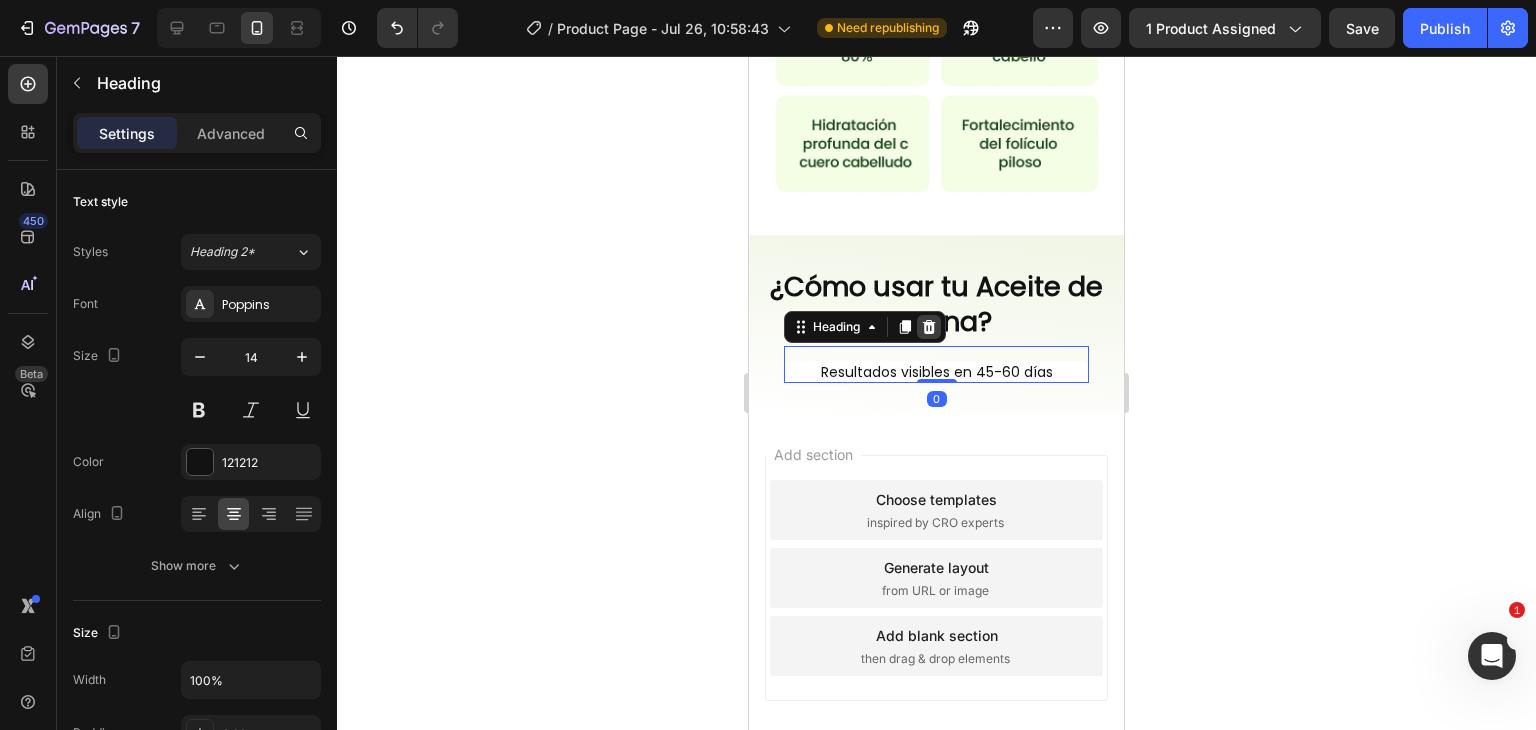 click 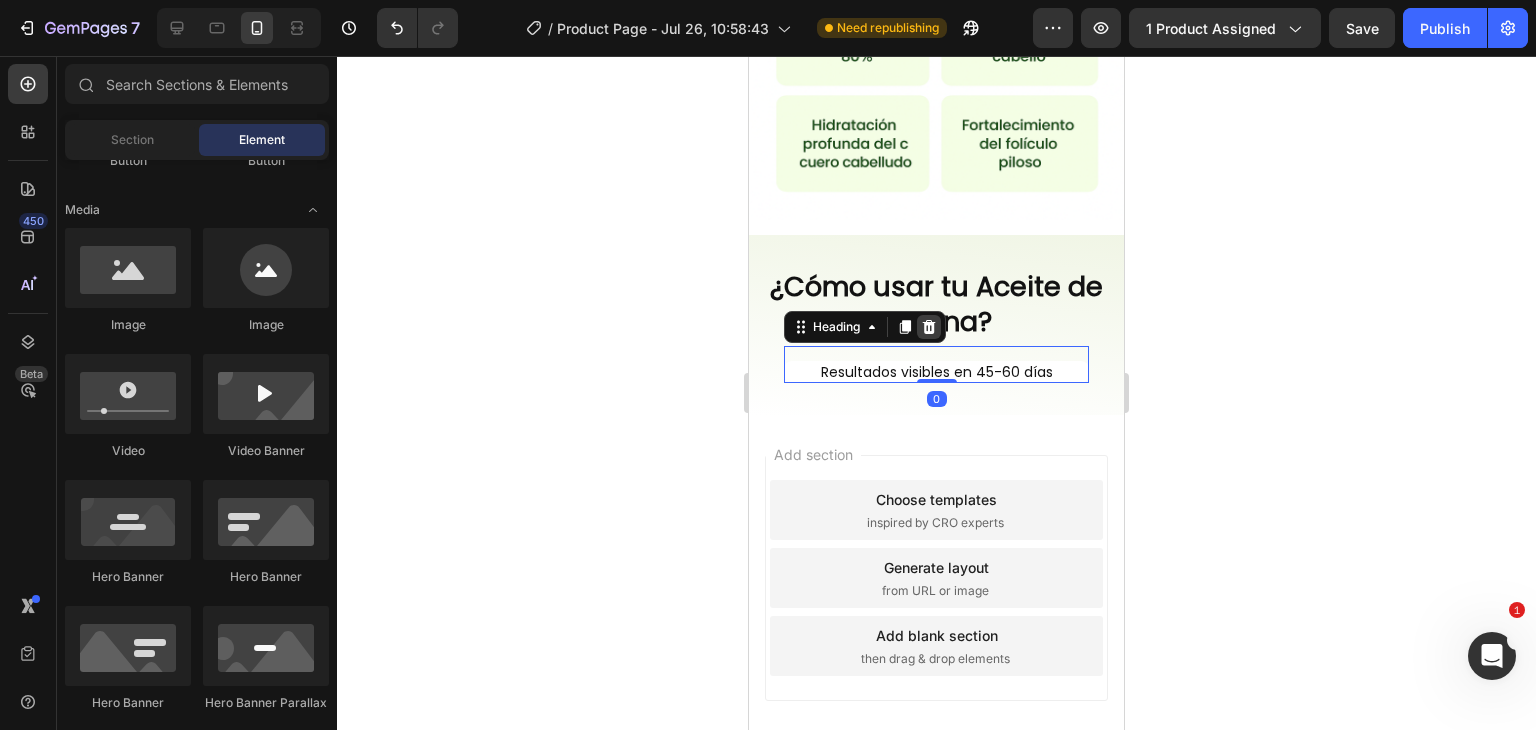 scroll, scrollTop: 2762, scrollLeft: 0, axis: vertical 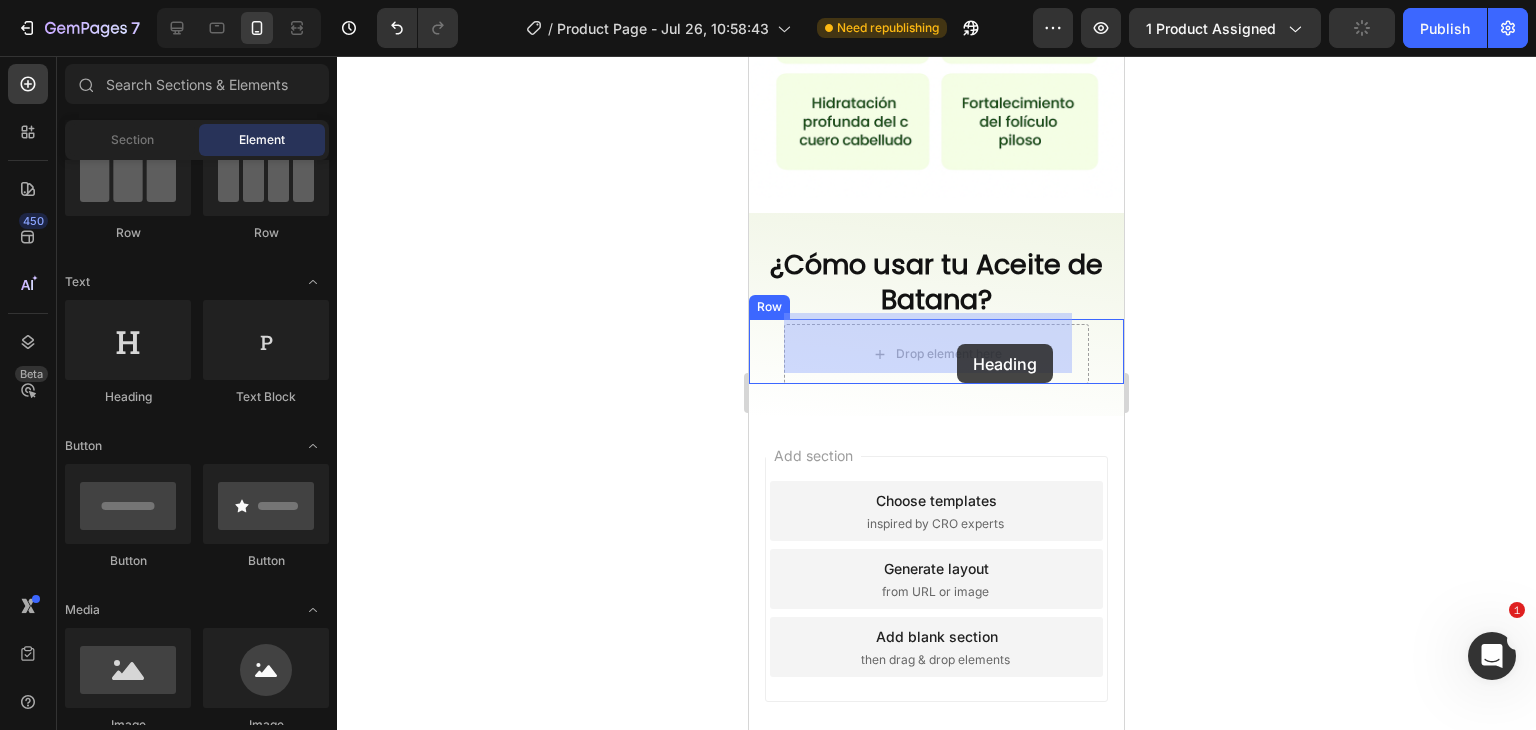 drag, startPoint x: 909, startPoint y: 421, endPoint x: 932, endPoint y: 338, distance: 86.127815 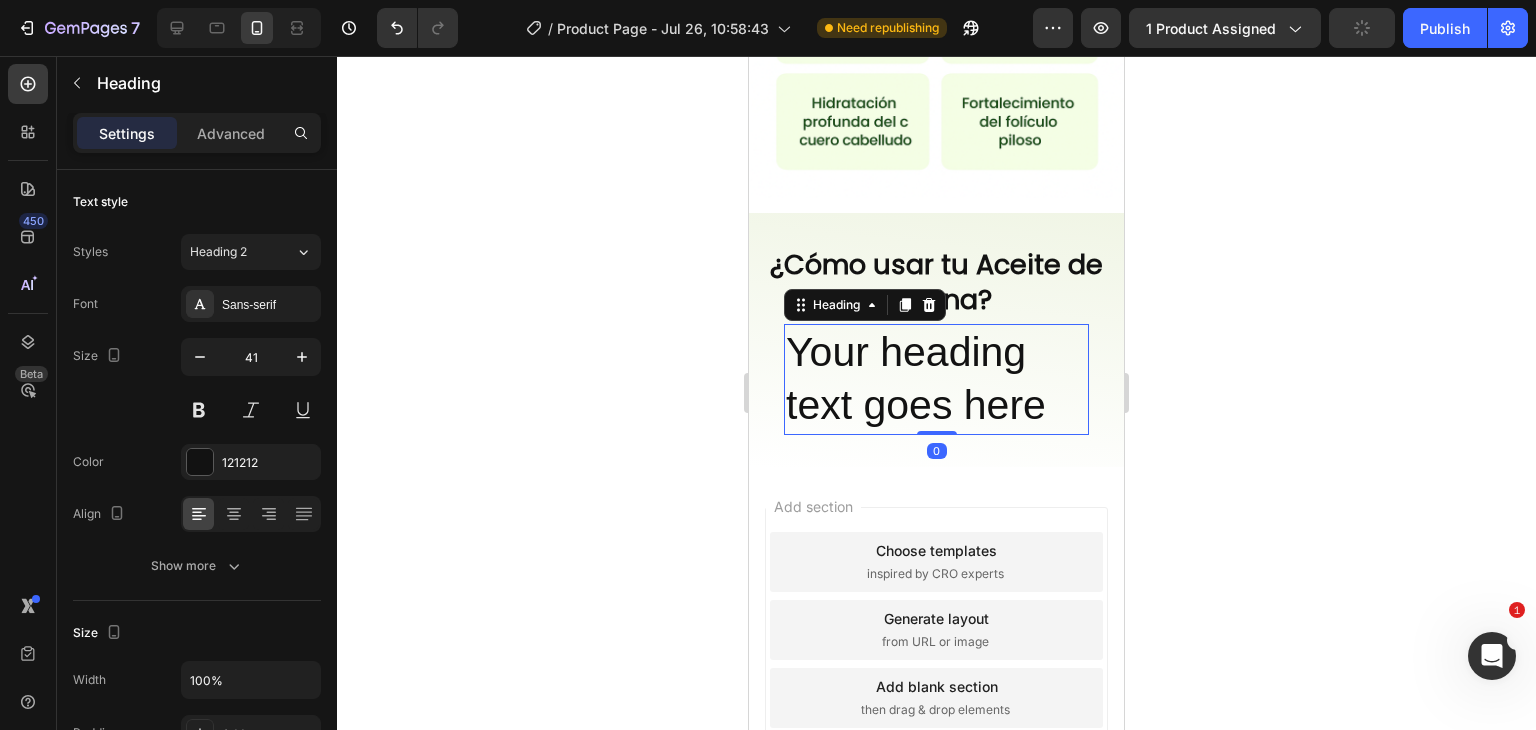 scroll, scrollTop: 2812, scrollLeft: 0, axis: vertical 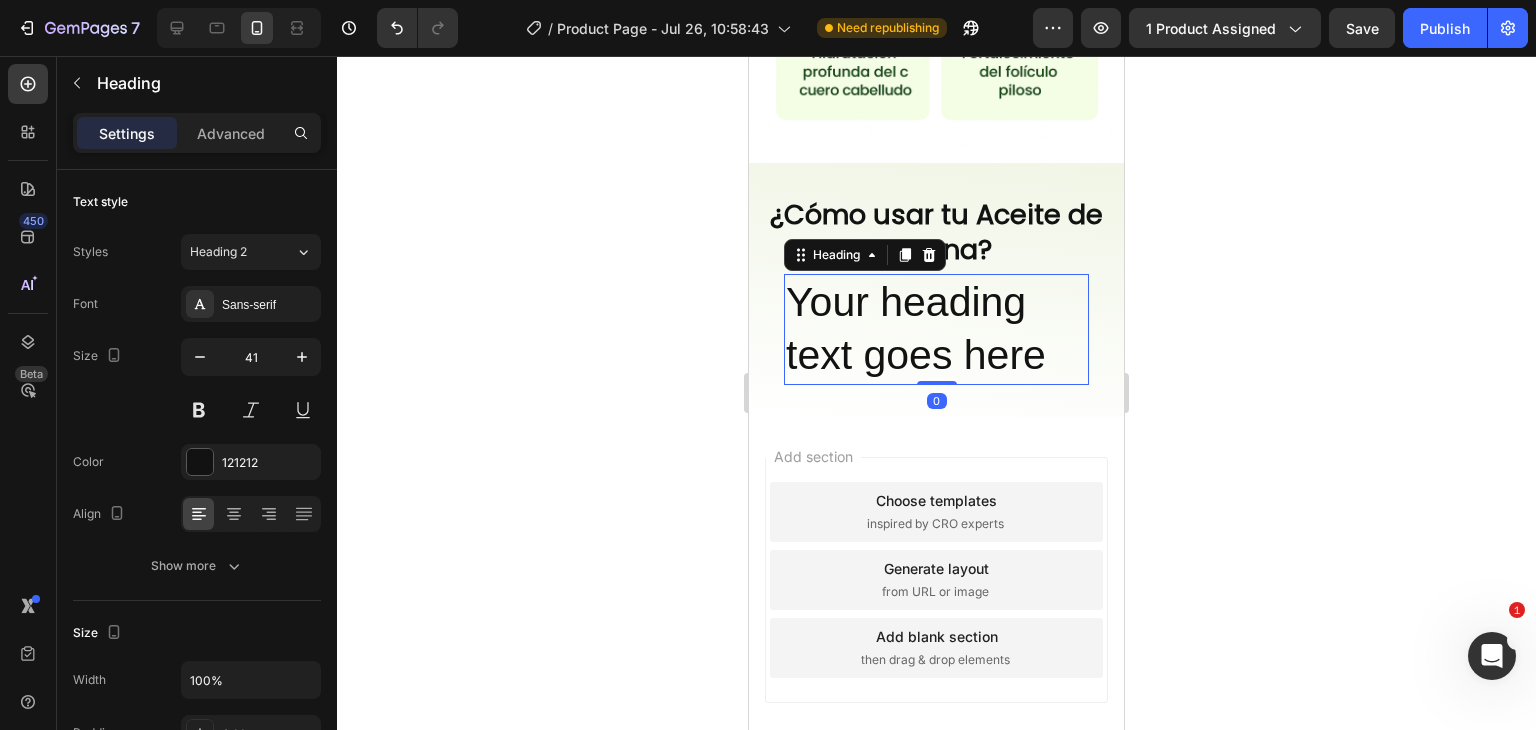 click on "Your heading text goes here" at bounding box center (936, 329) 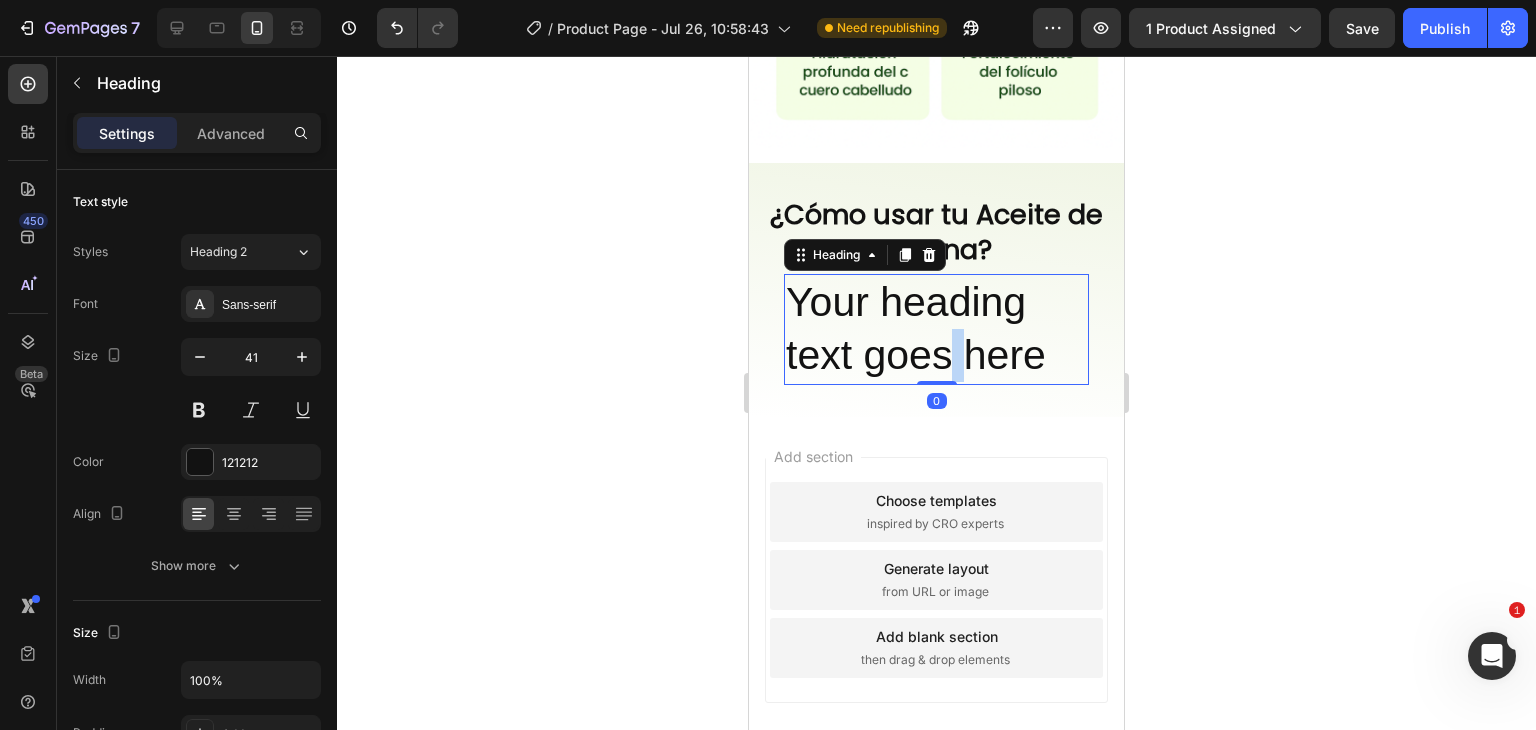 click on "Your heading text goes here" at bounding box center (936, 329) 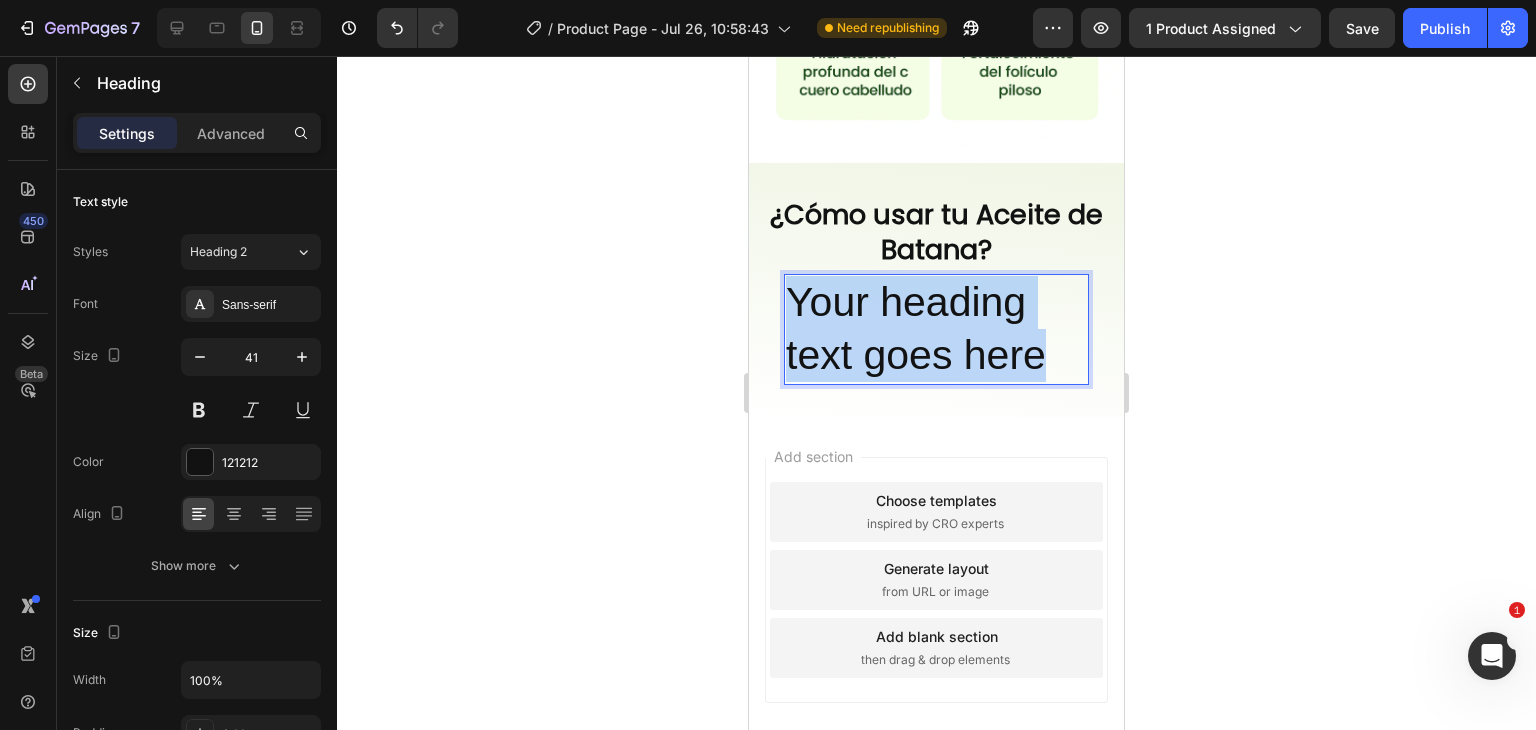 click on "Your heading text goes here" at bounding box center [936, 329] 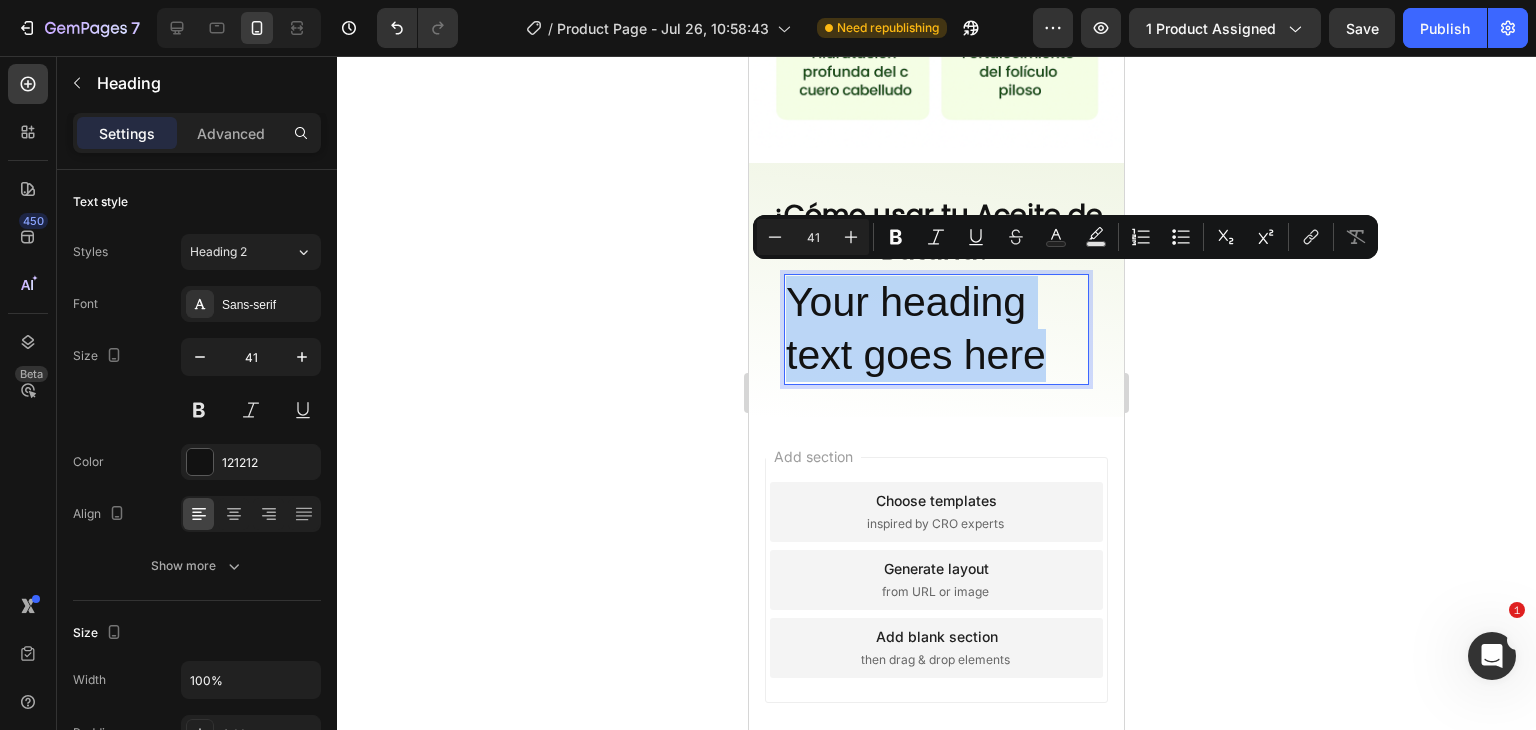 scroll, scrollTop: 2760, scrollLeft: 0, axis: vertical 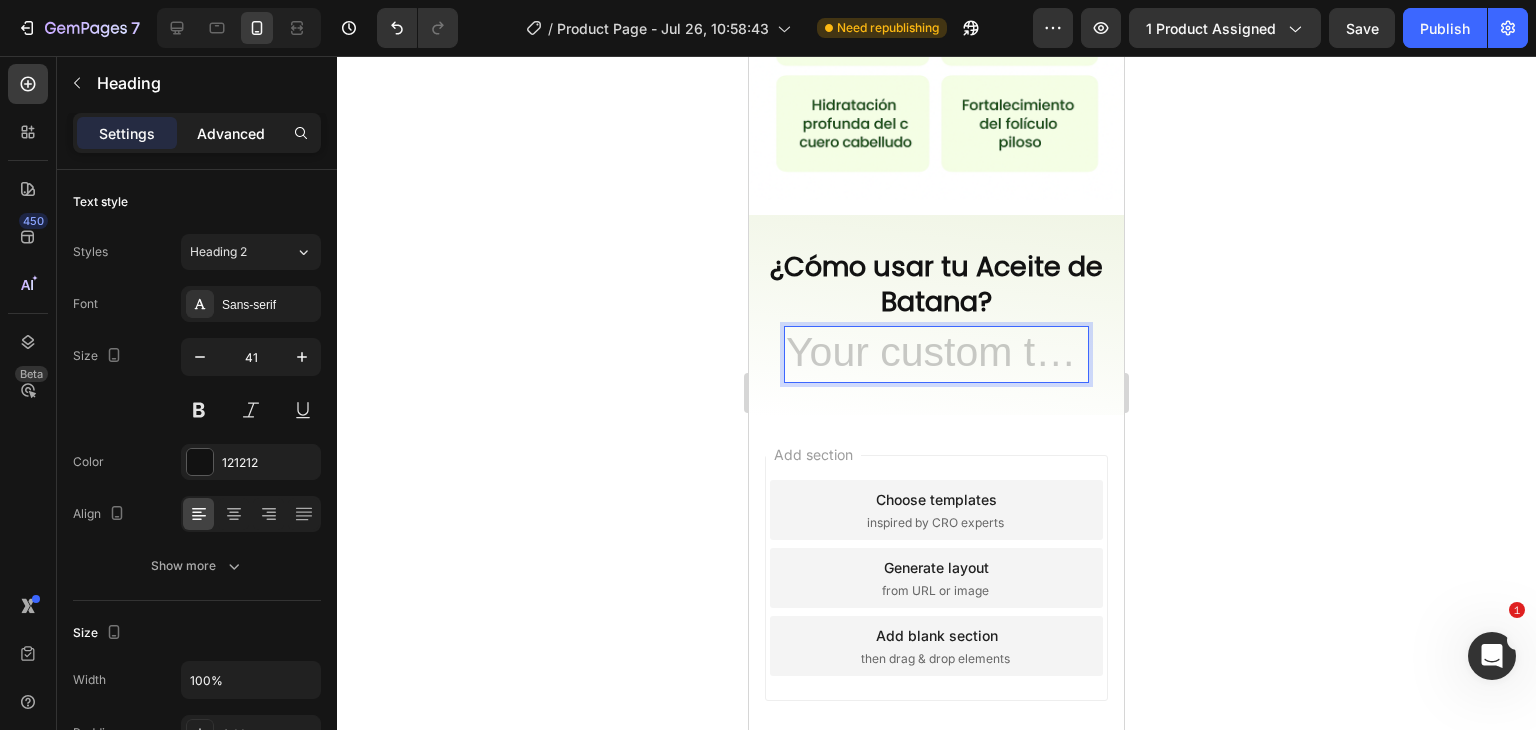 click on "Advanced" at bounding box center (231, 133) 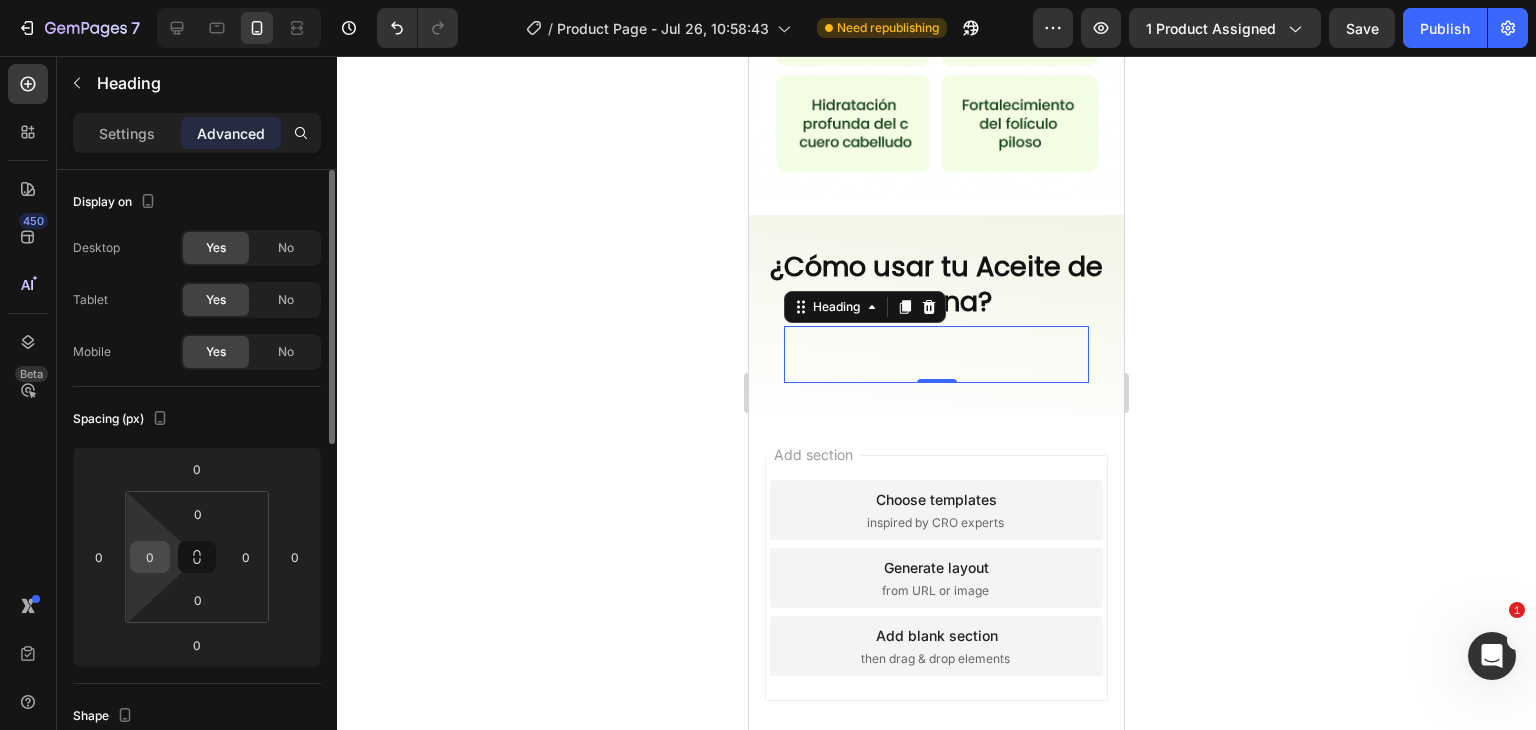 click on "0" at bounding box center (150, 557) 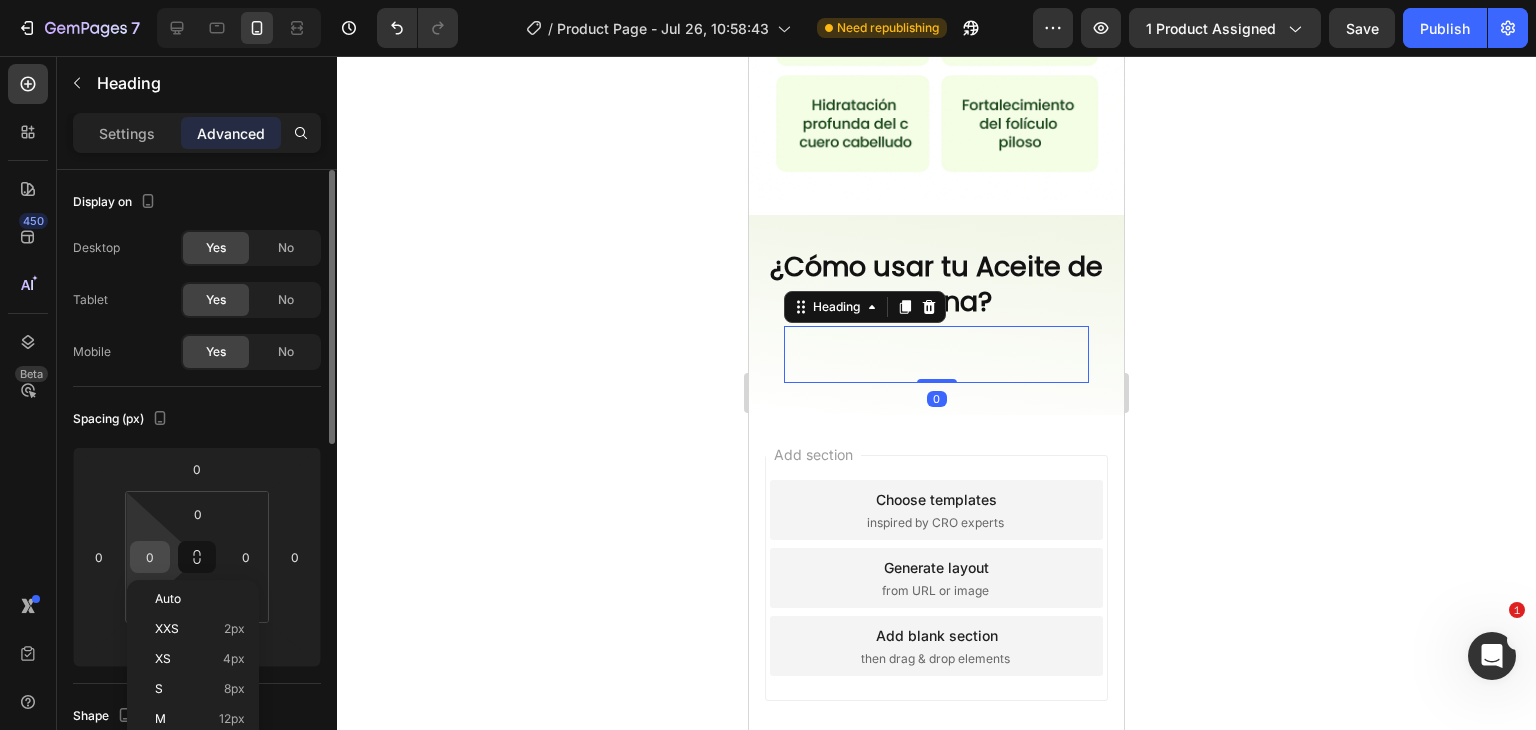 click on "0" at bounding box center [150, 557] 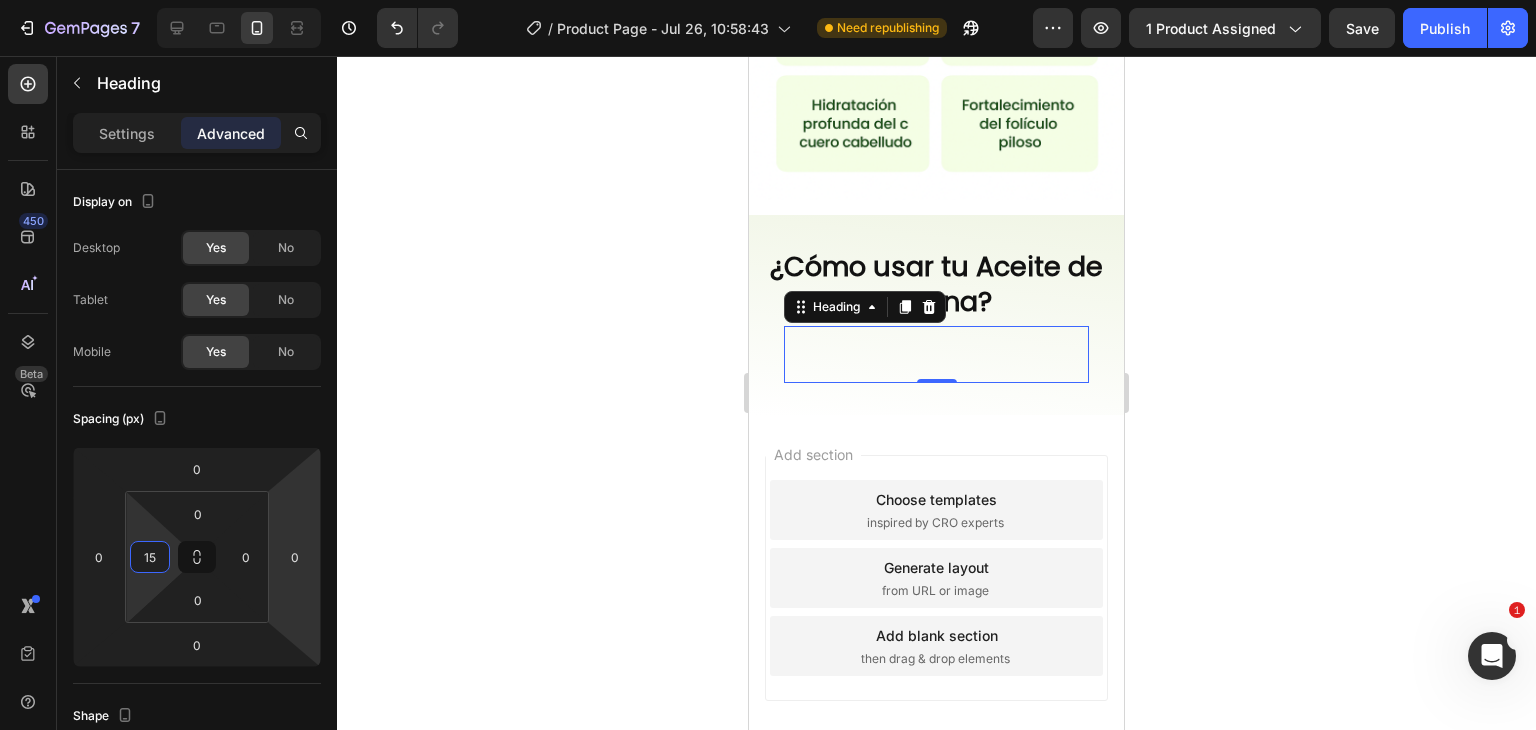 type on "15" 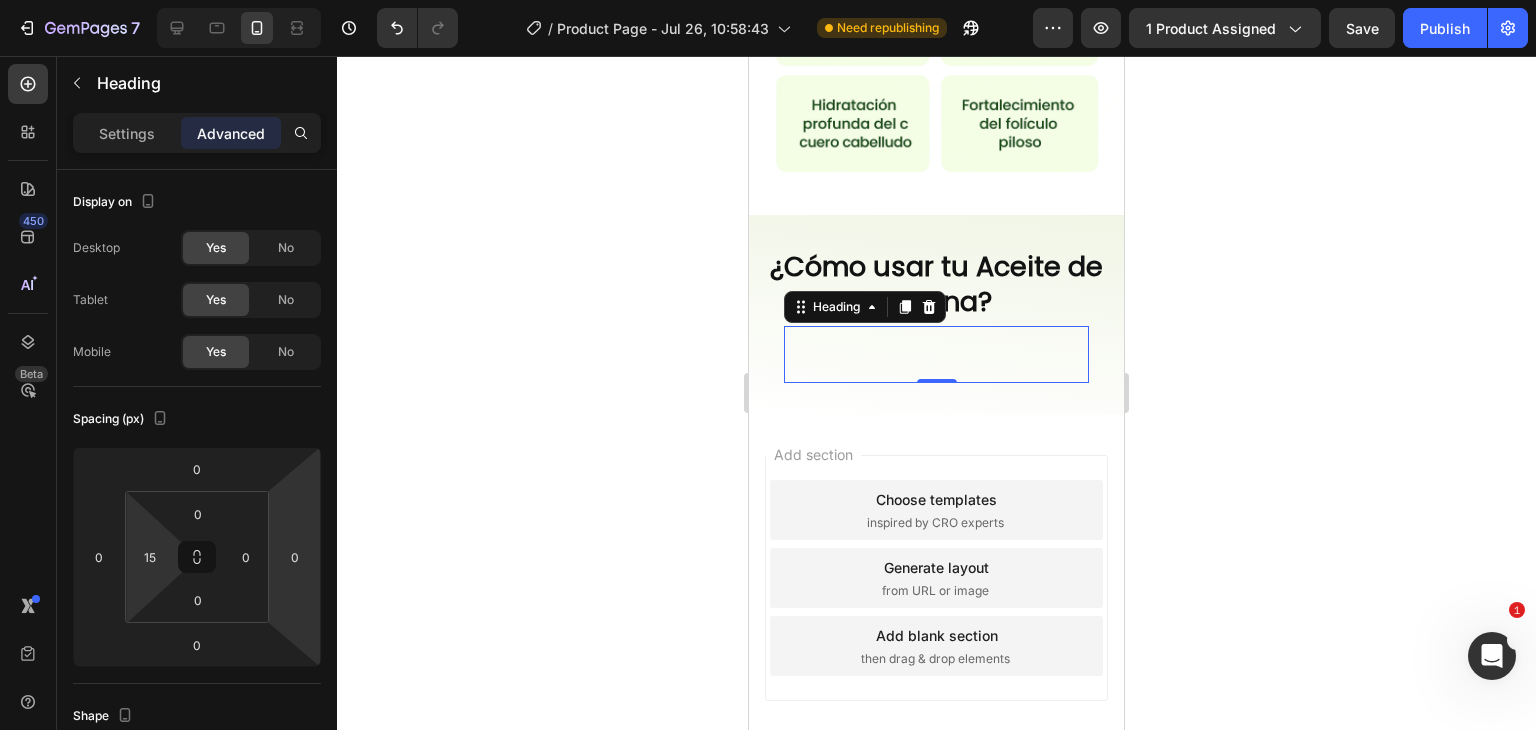 click at bounding box center [944, 354] 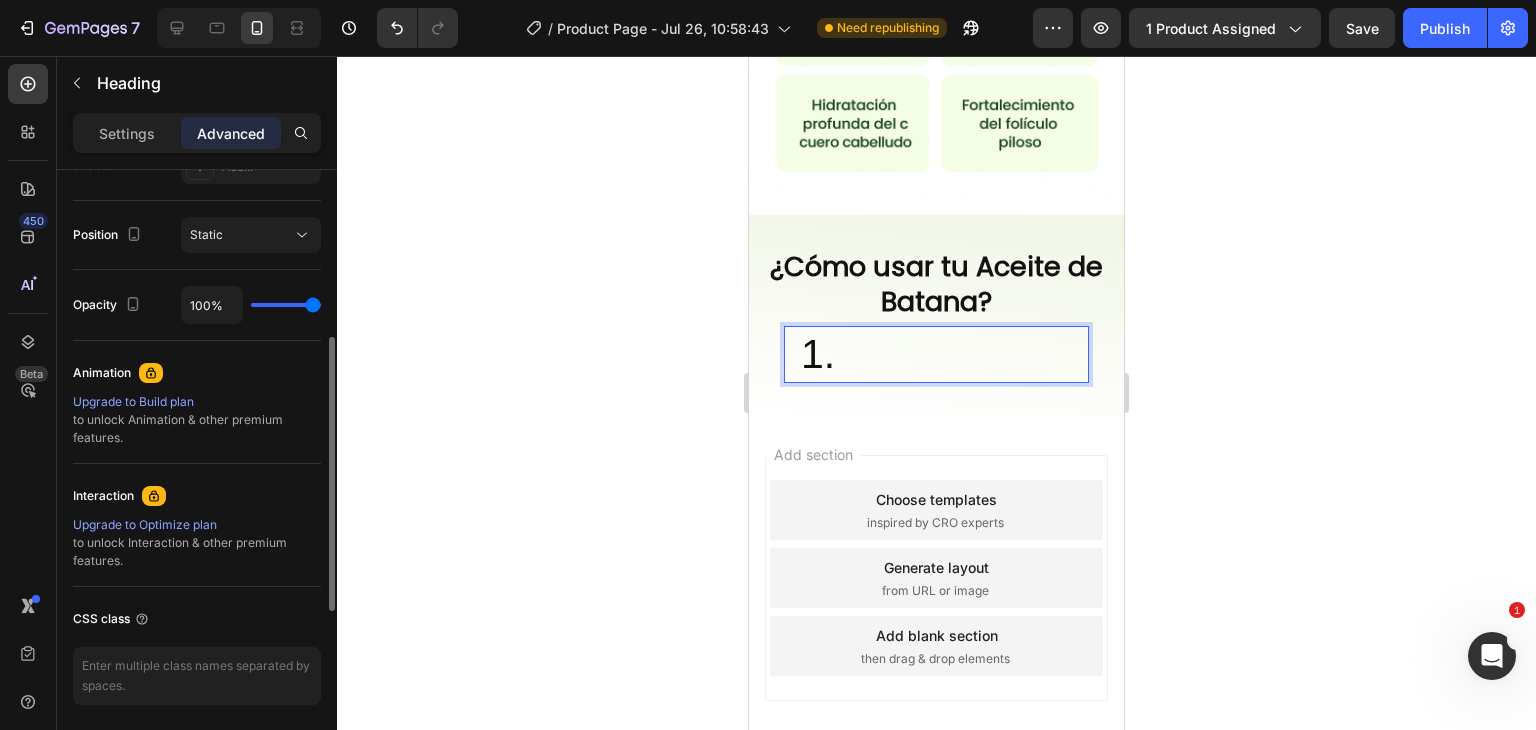 scroll, scrollTop: 500, scrollLeft: 0, axis: vertical 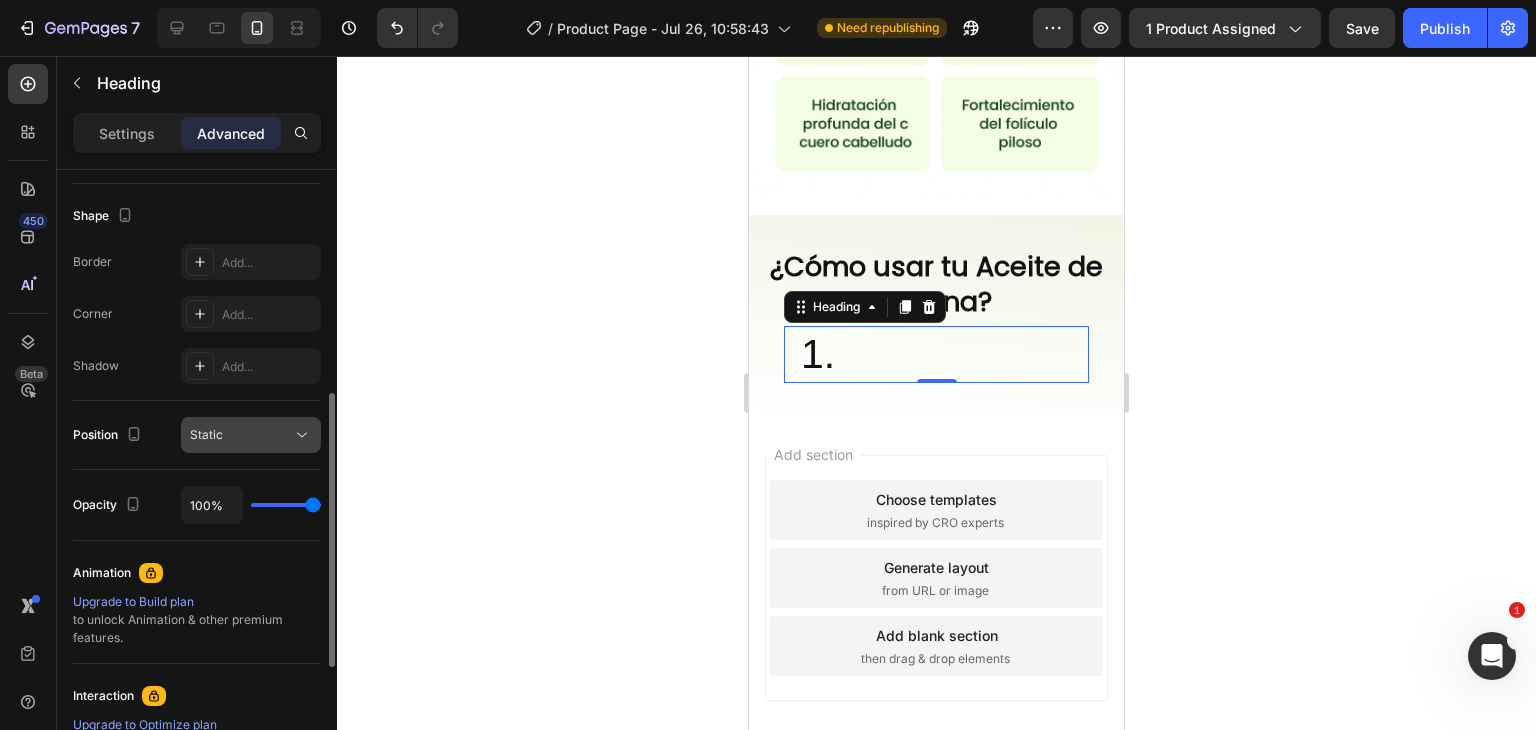 click on "Static" 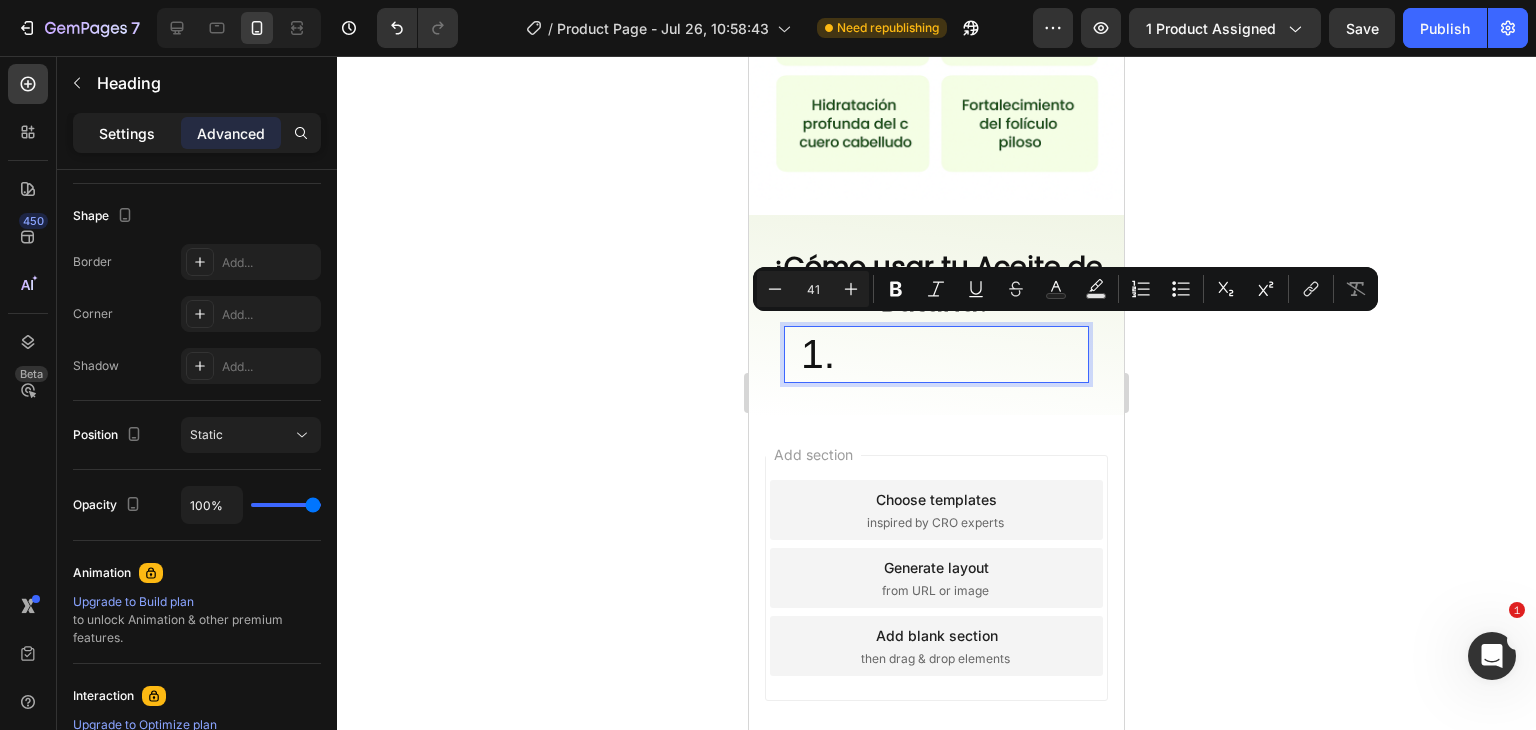 click on "Settings" 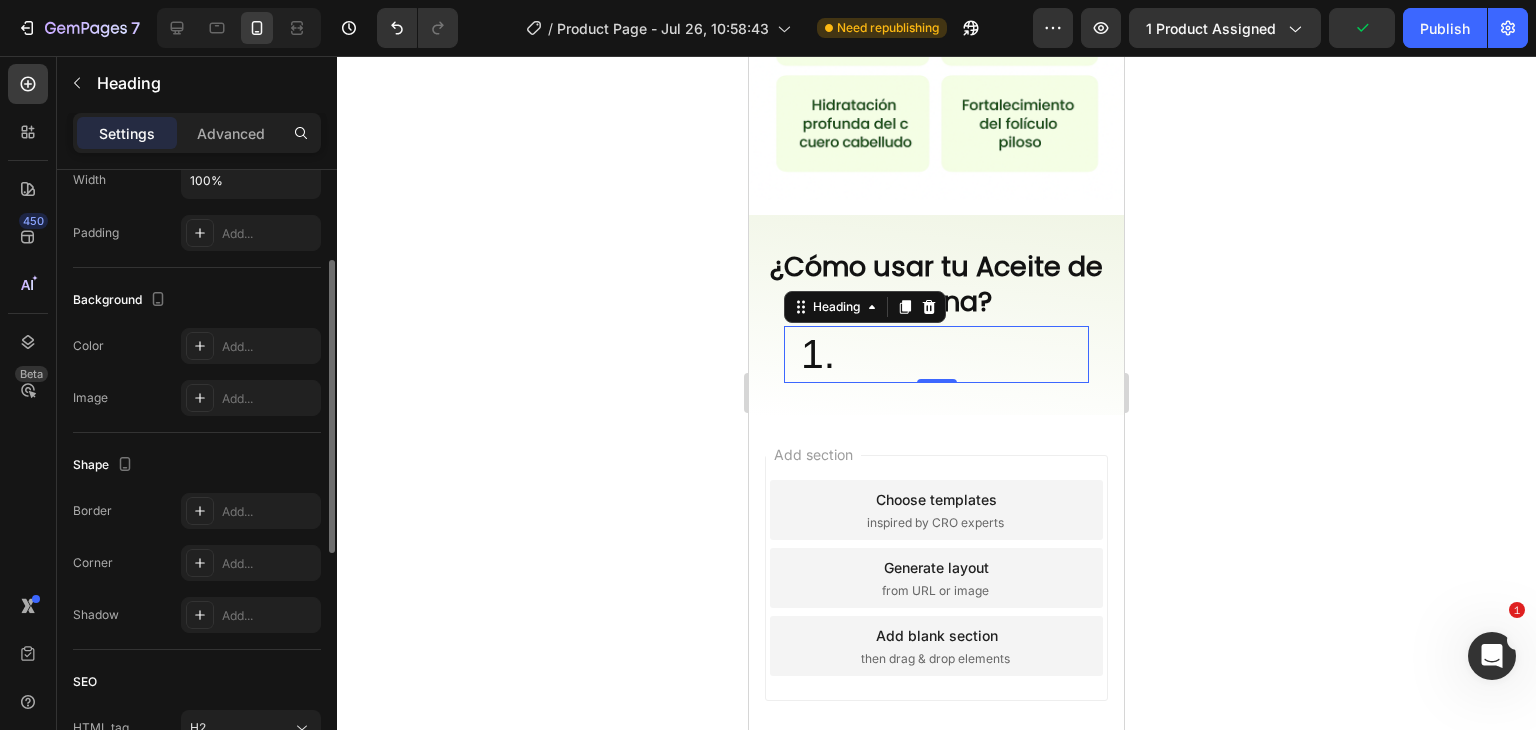 scroll, scrollTop: 0, scrollLeft: 0, axis: both 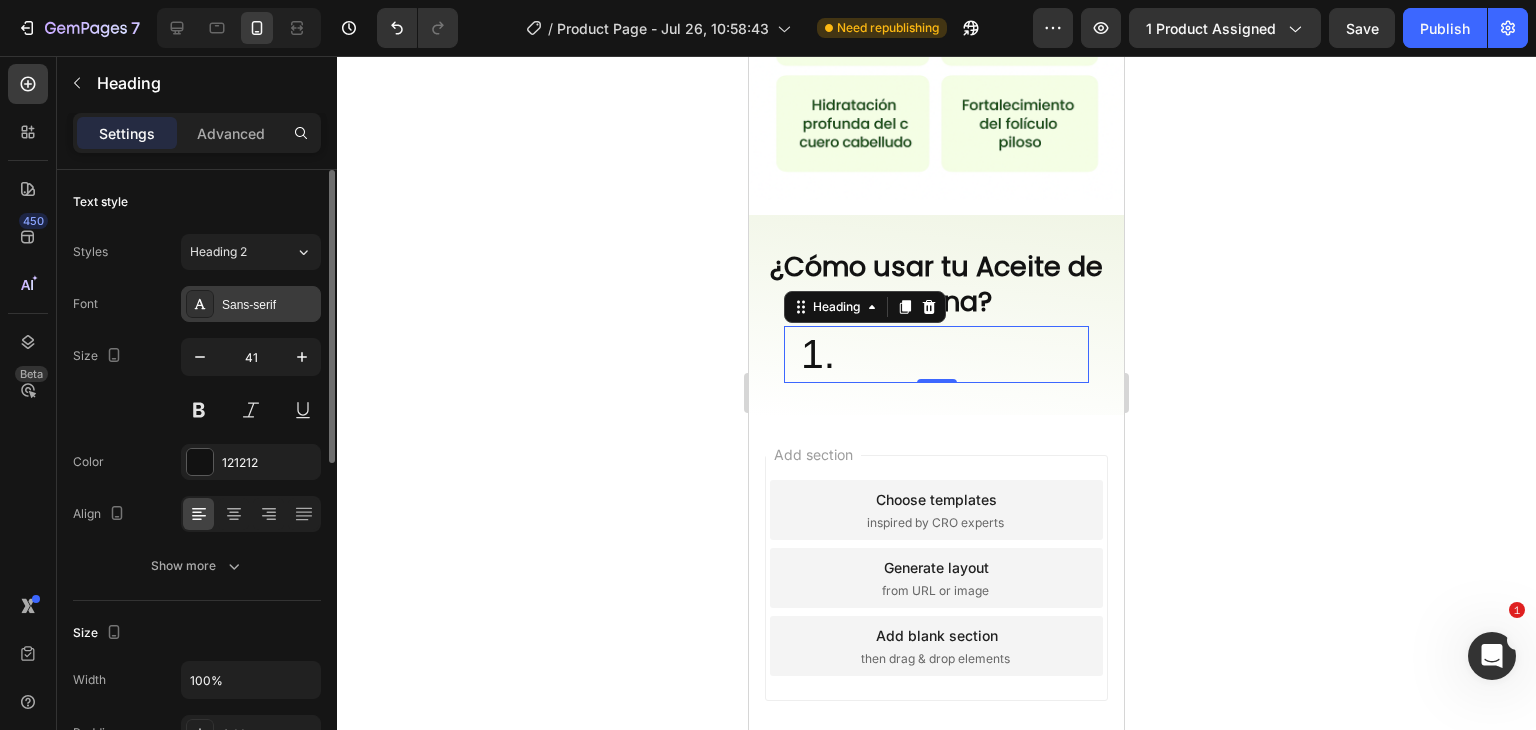 click on "Sans-serif" at bounding box center [251, 304] 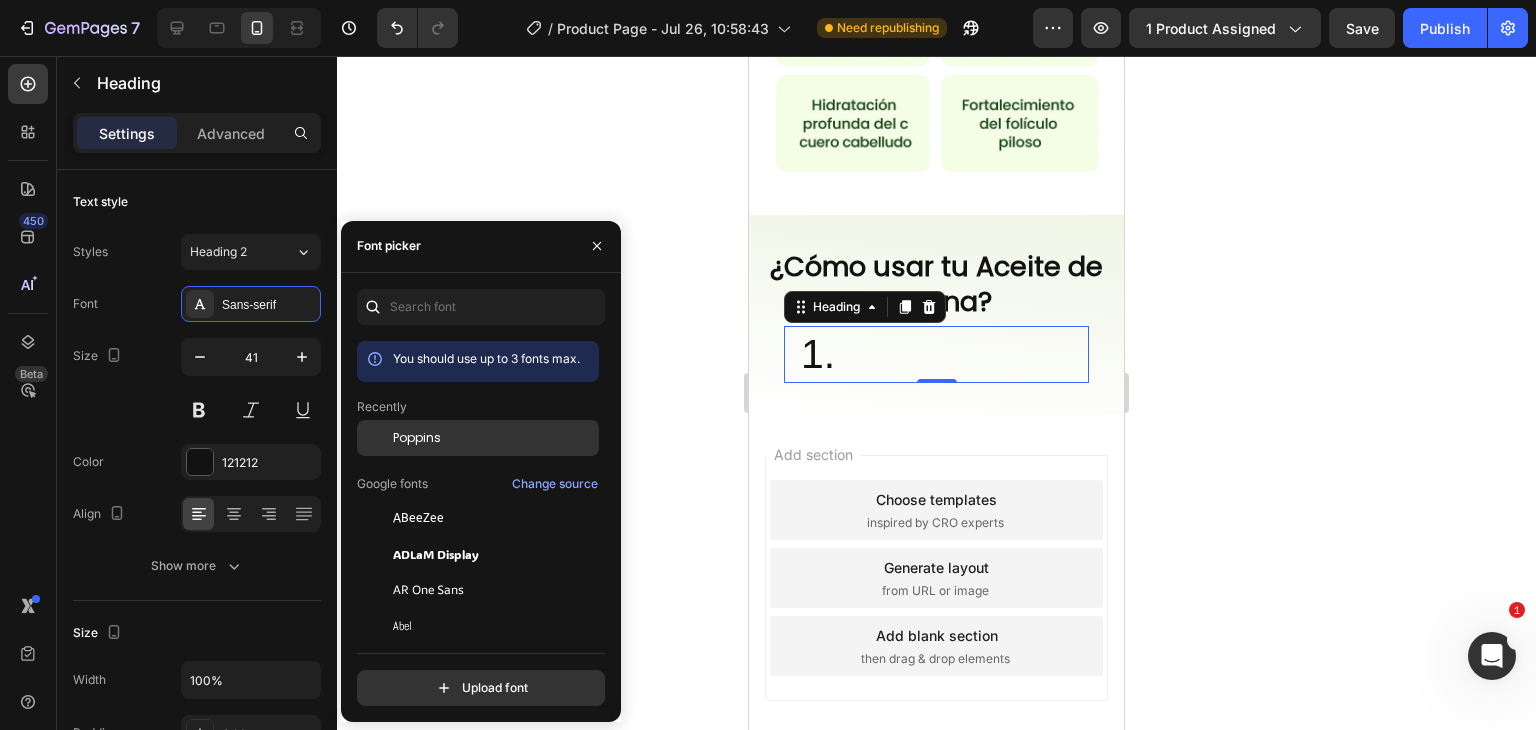 click on "Poppins" 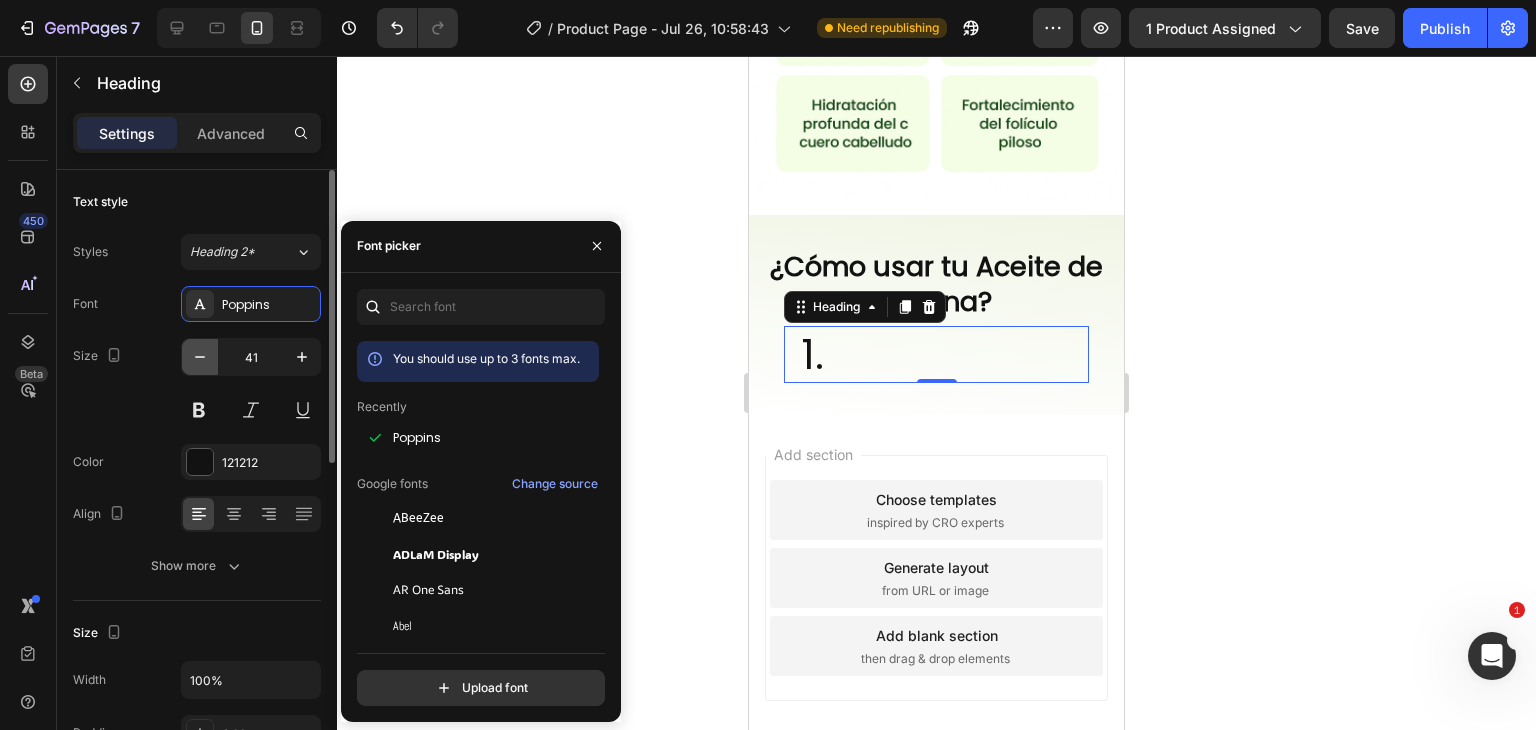 click 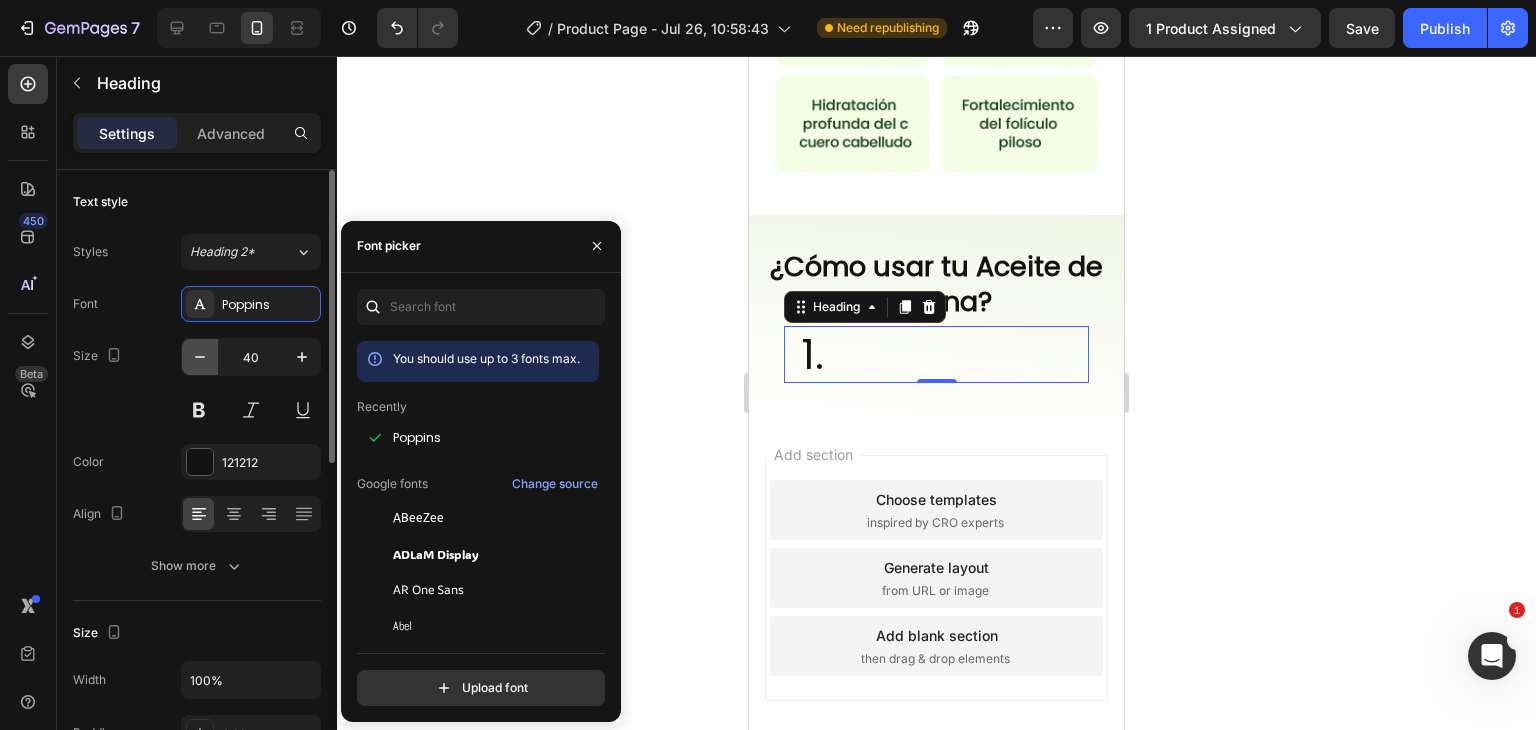 click 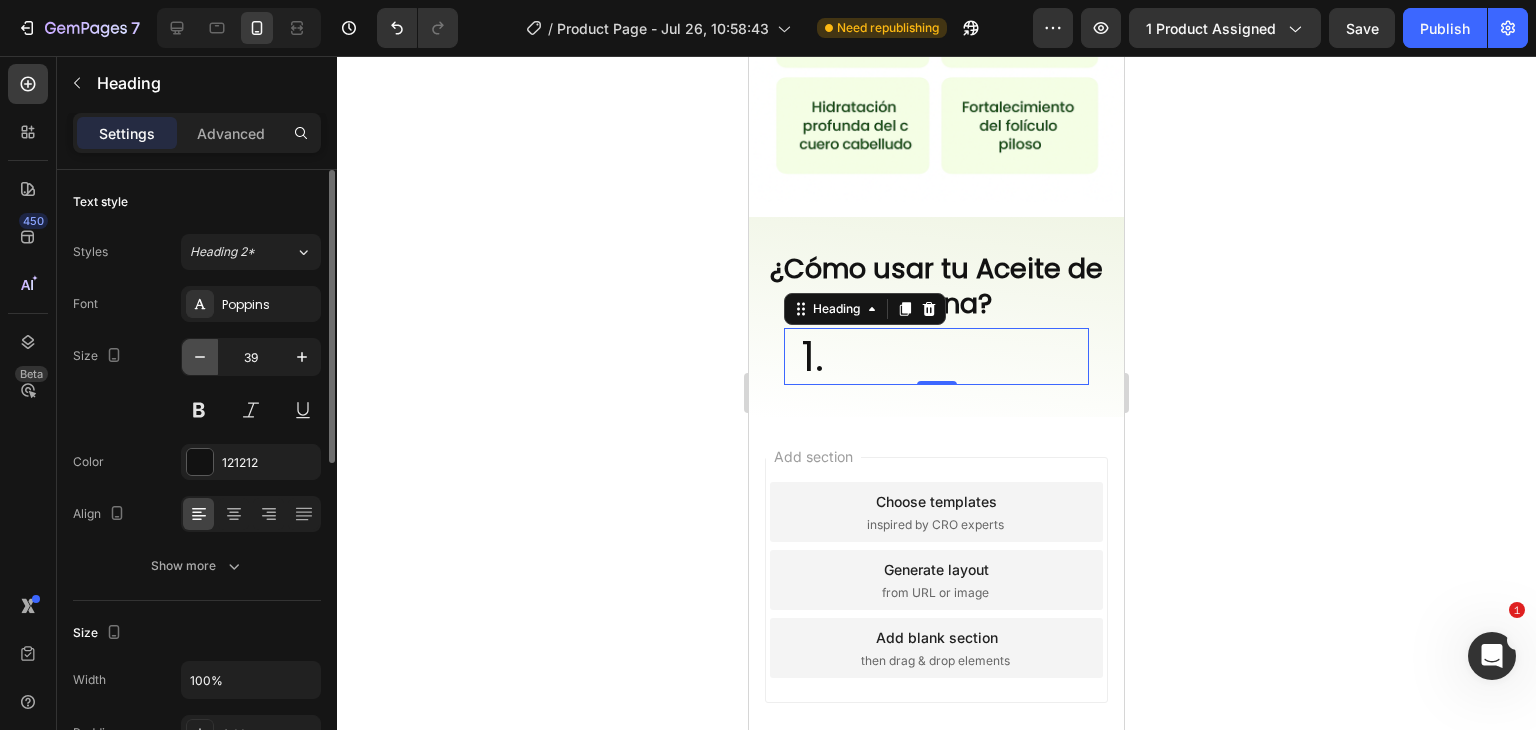 click 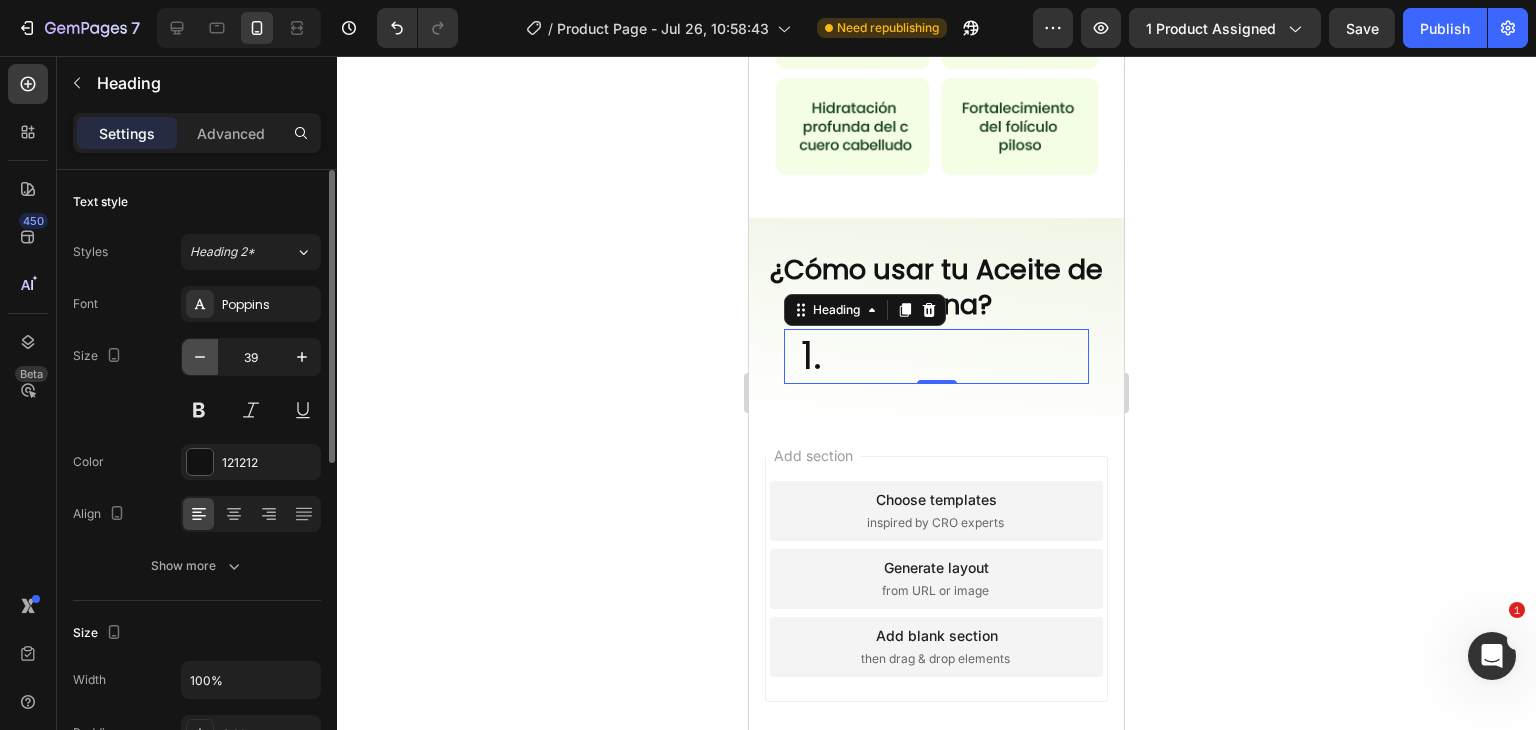 click 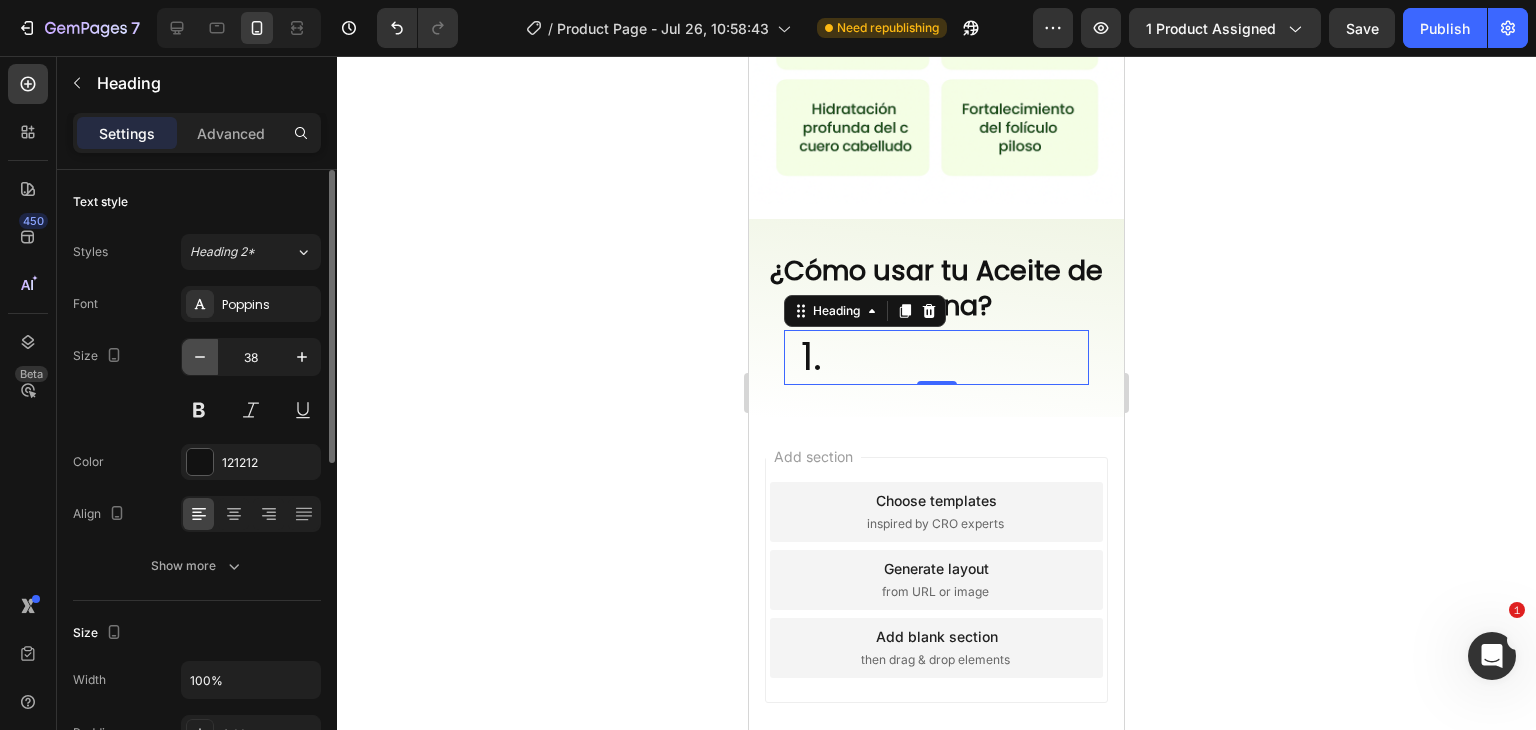 click 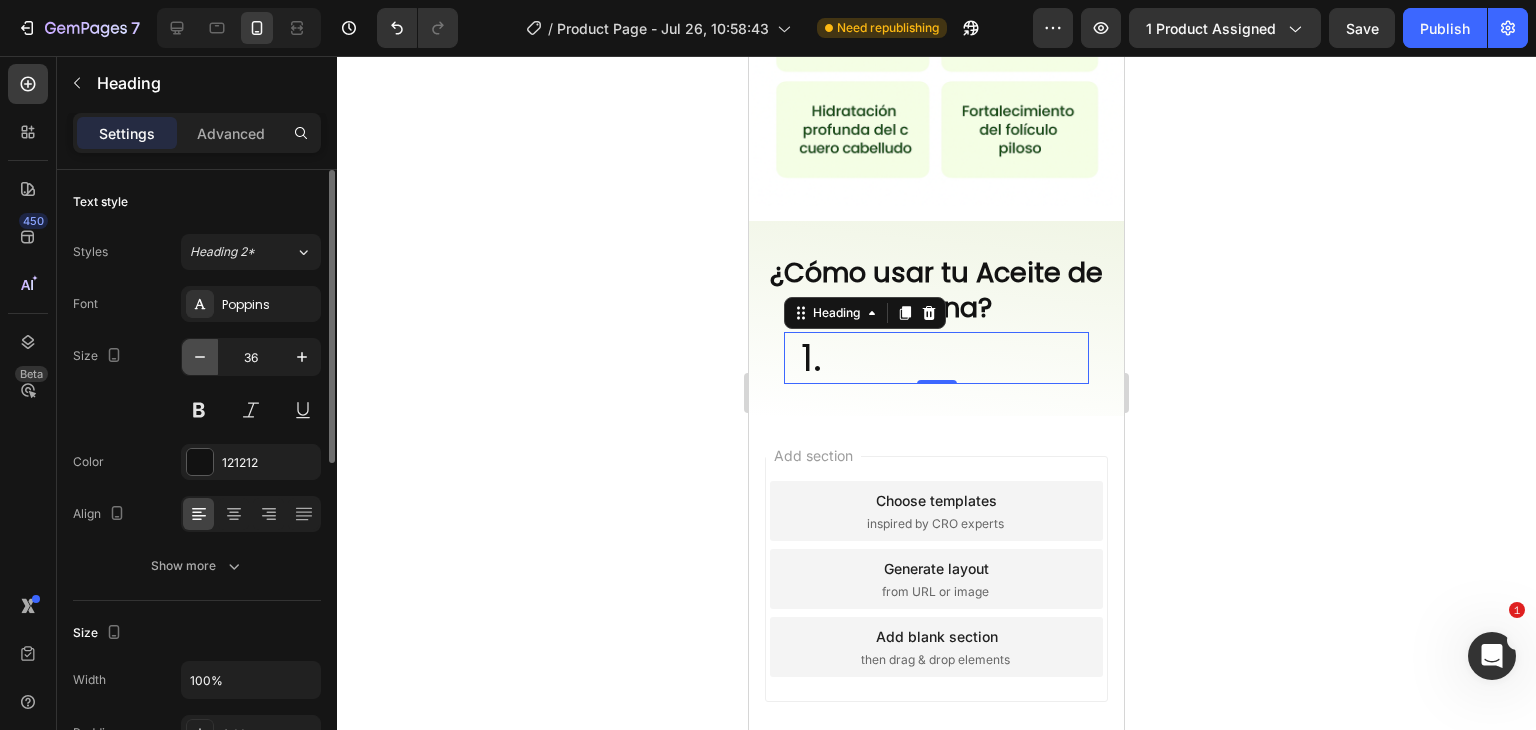 click 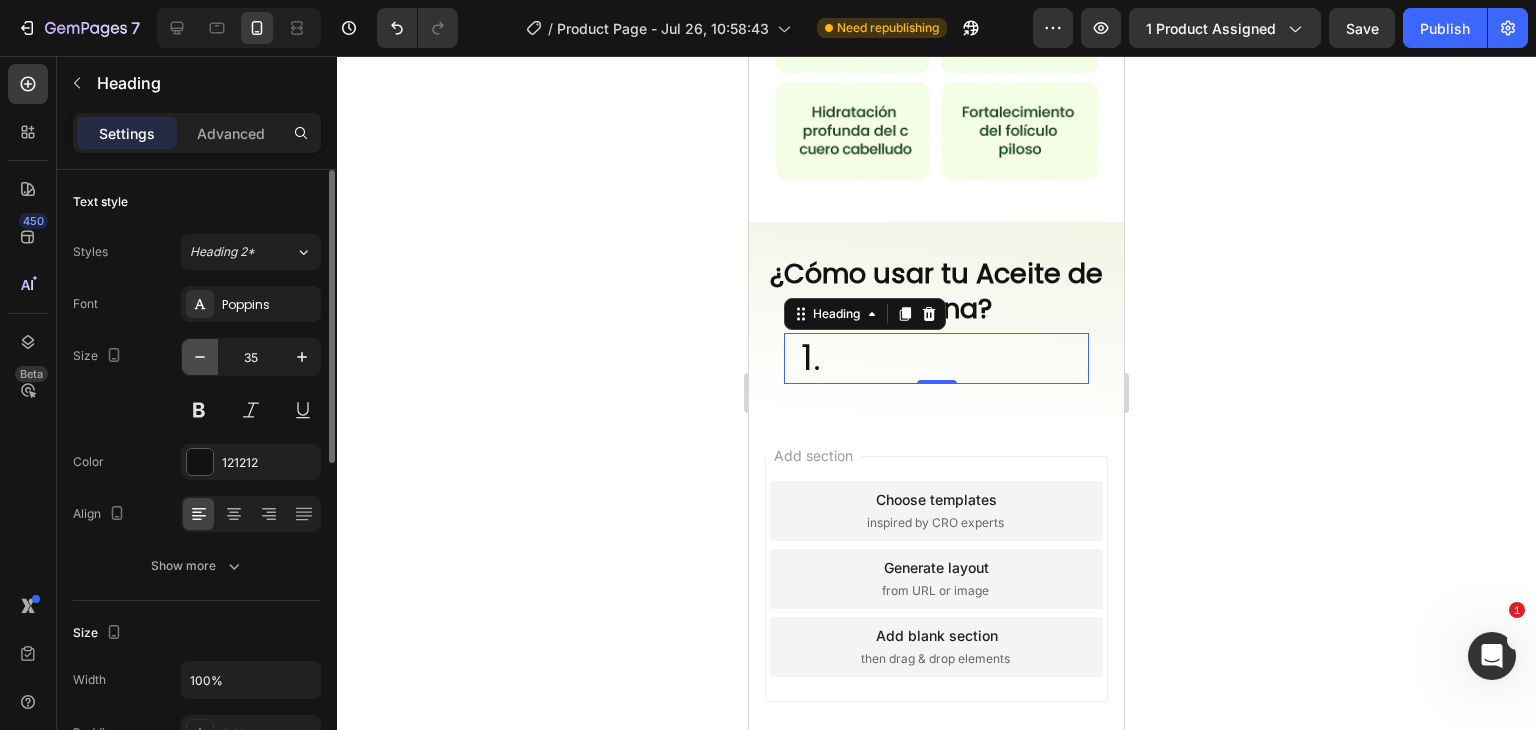 scroll, scrollTop: 2752, scrollLeft: 0, axis: vertical 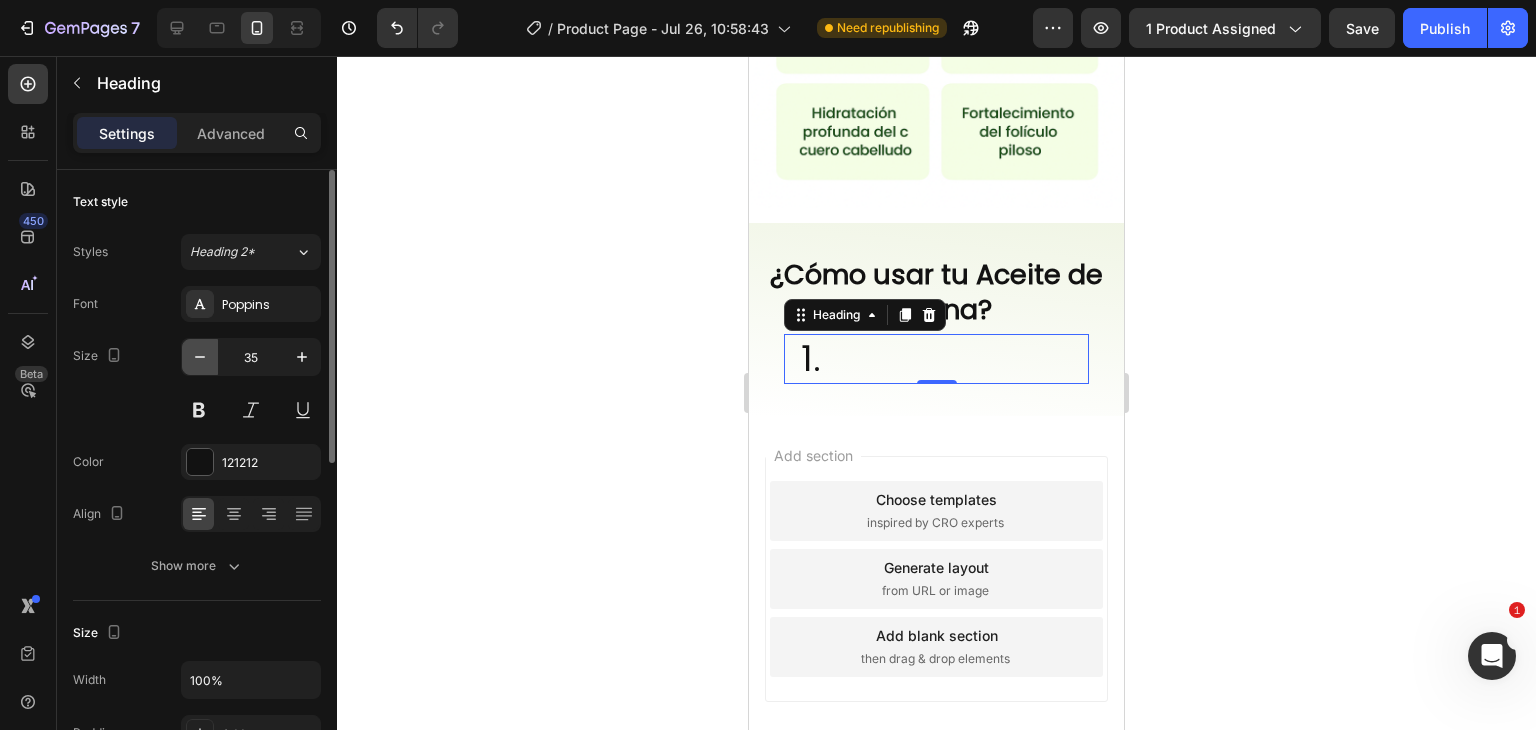 click 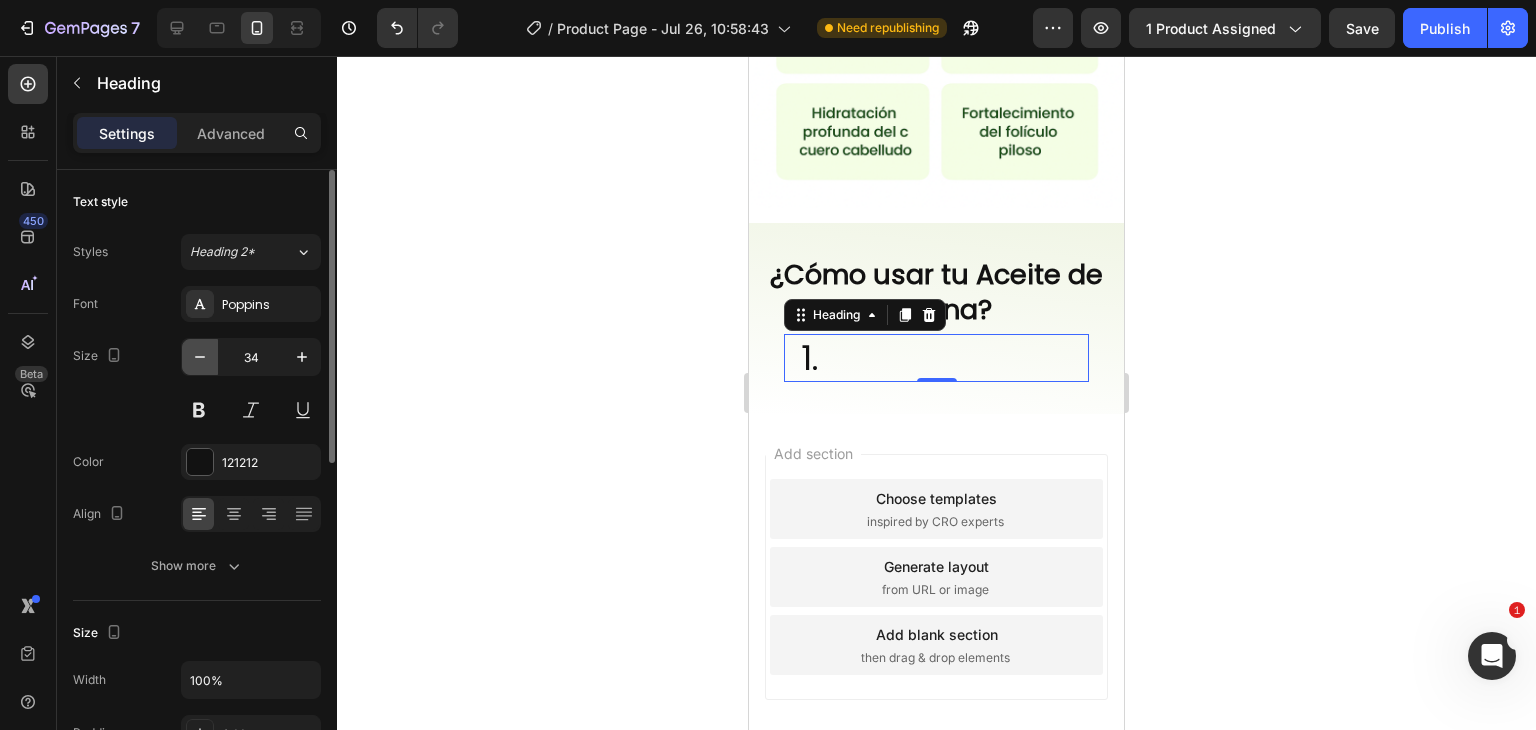 click 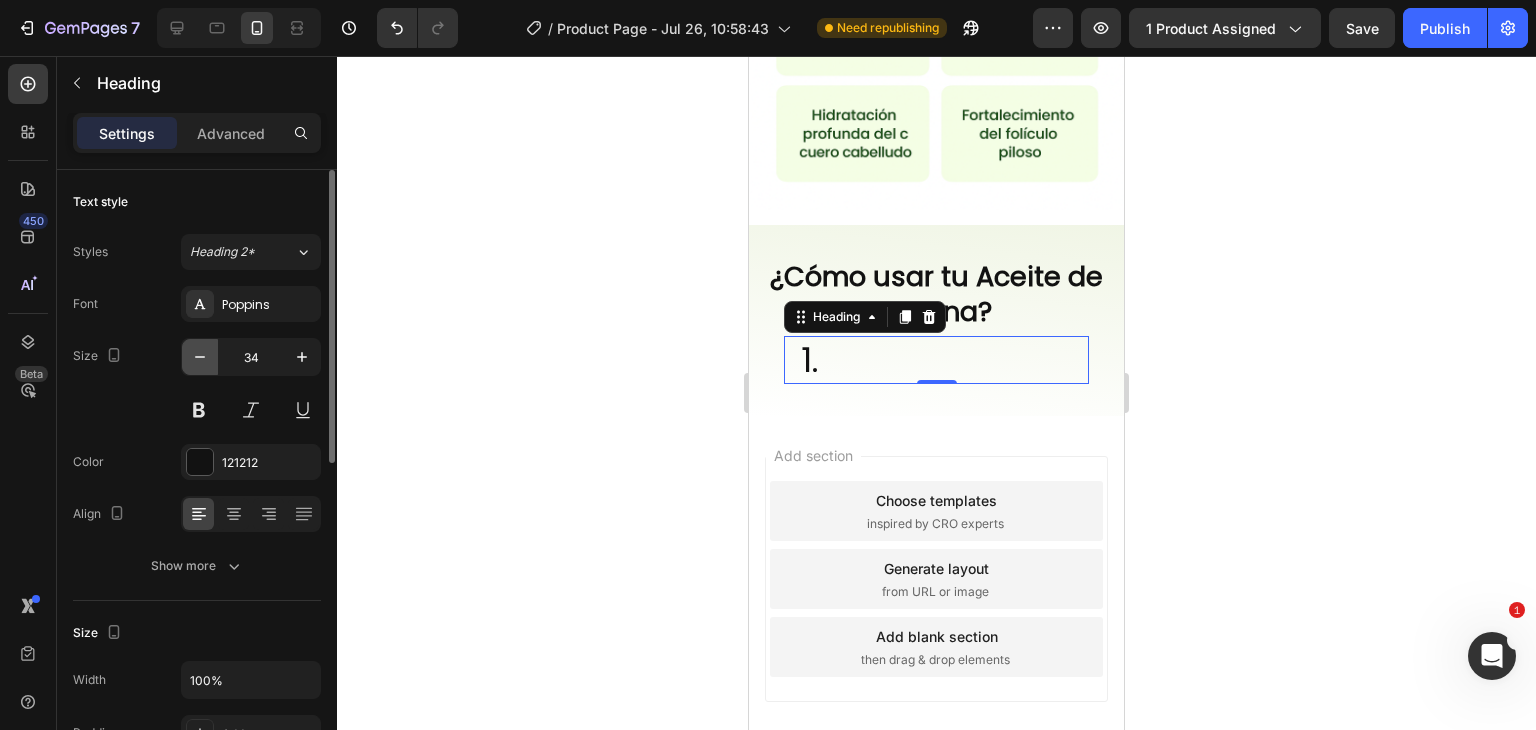 click 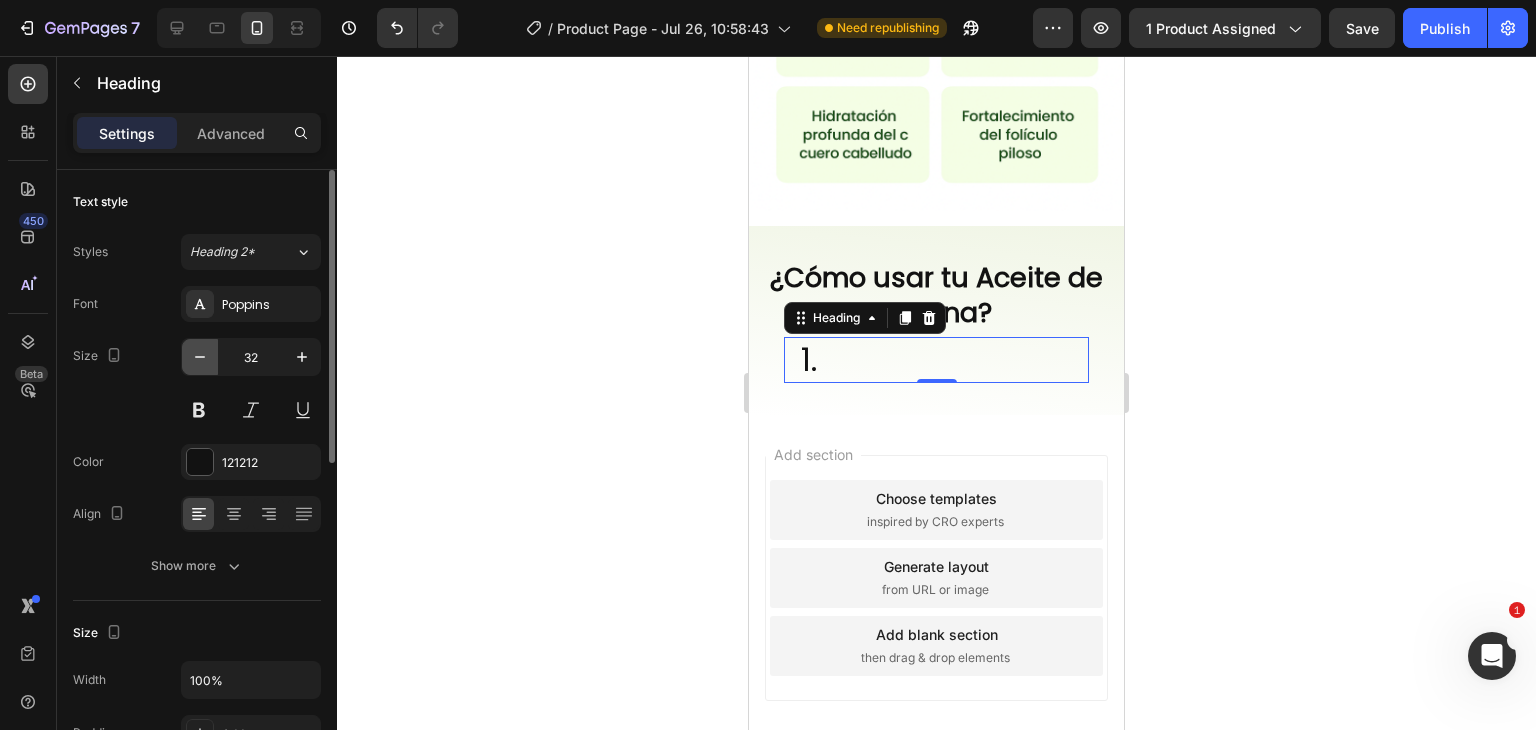 click 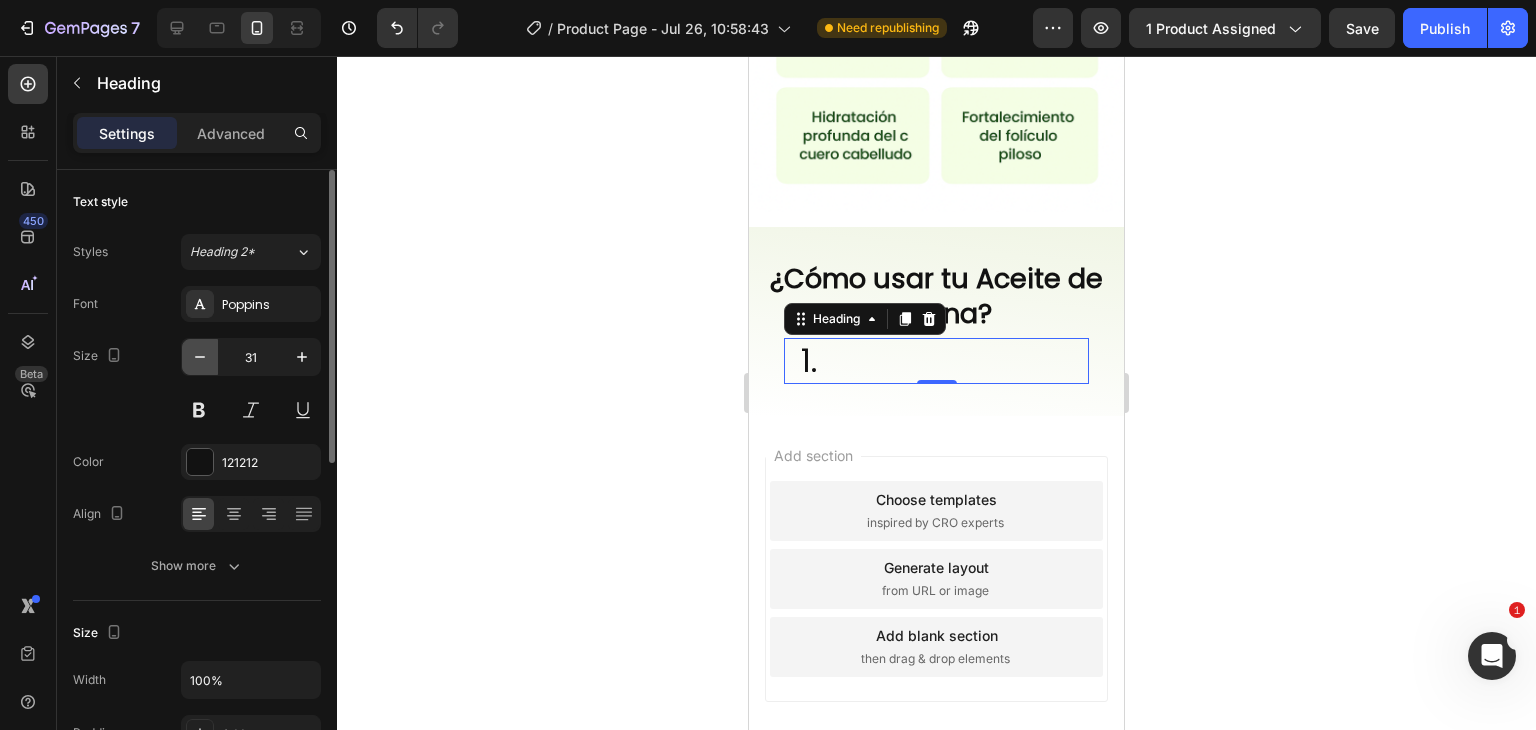 click 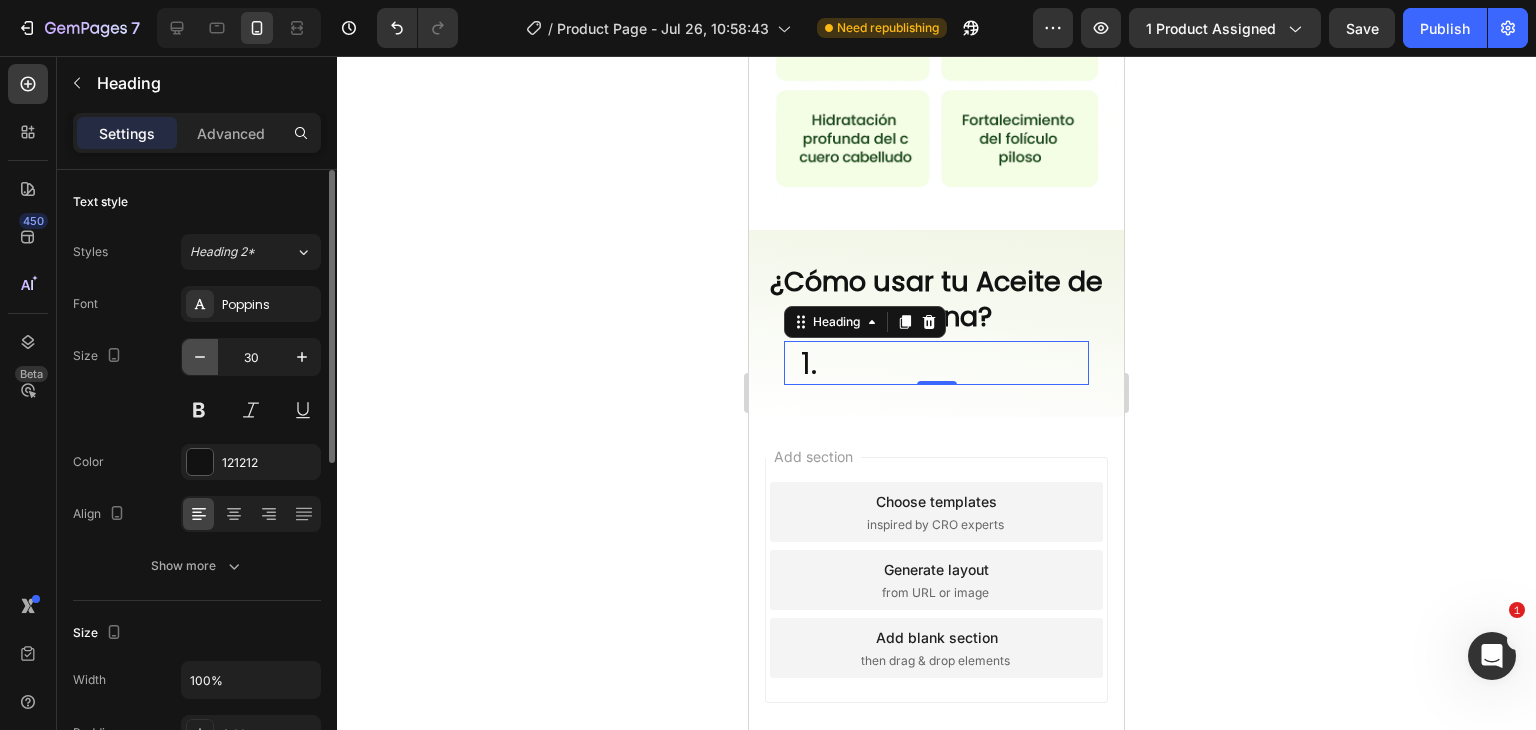 click 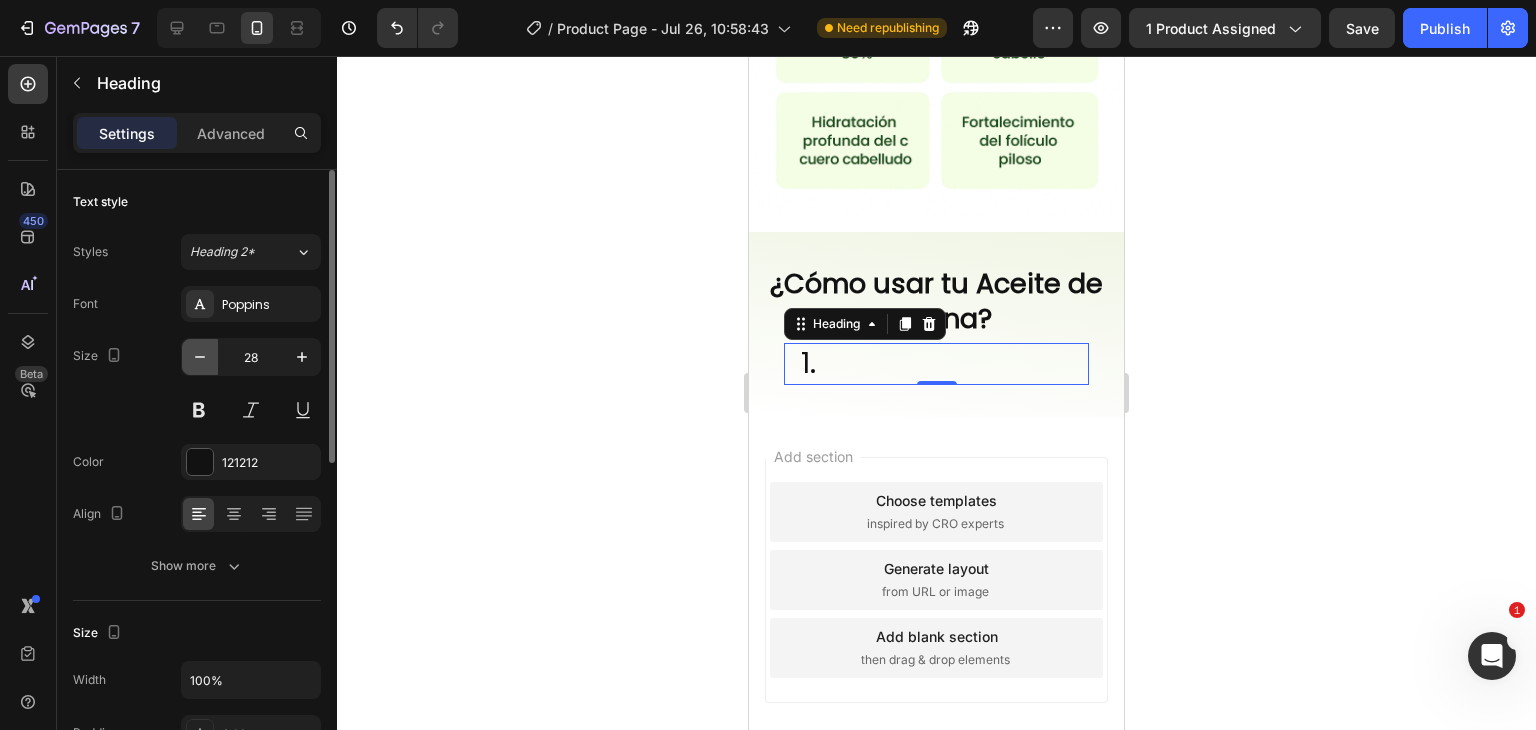 click 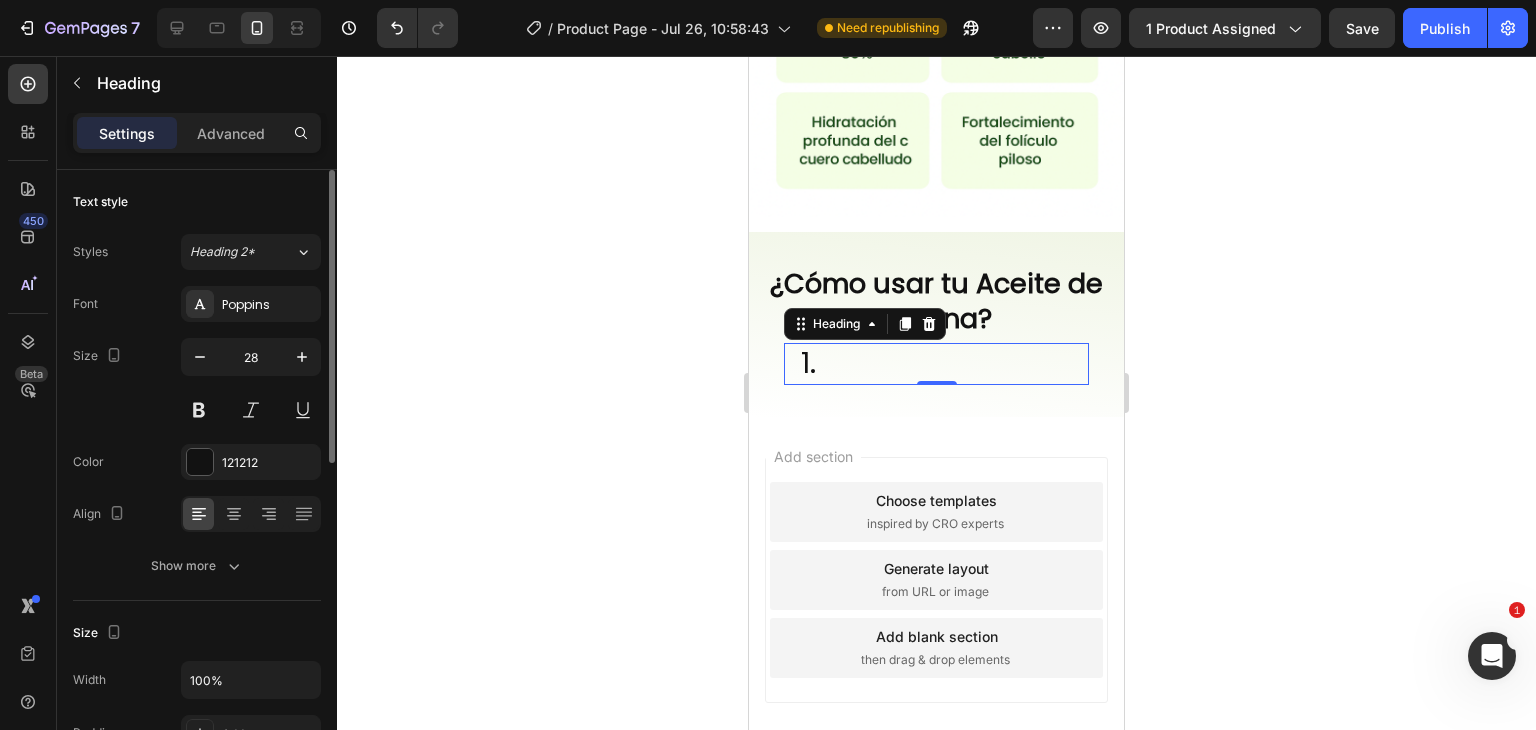 type on "27" 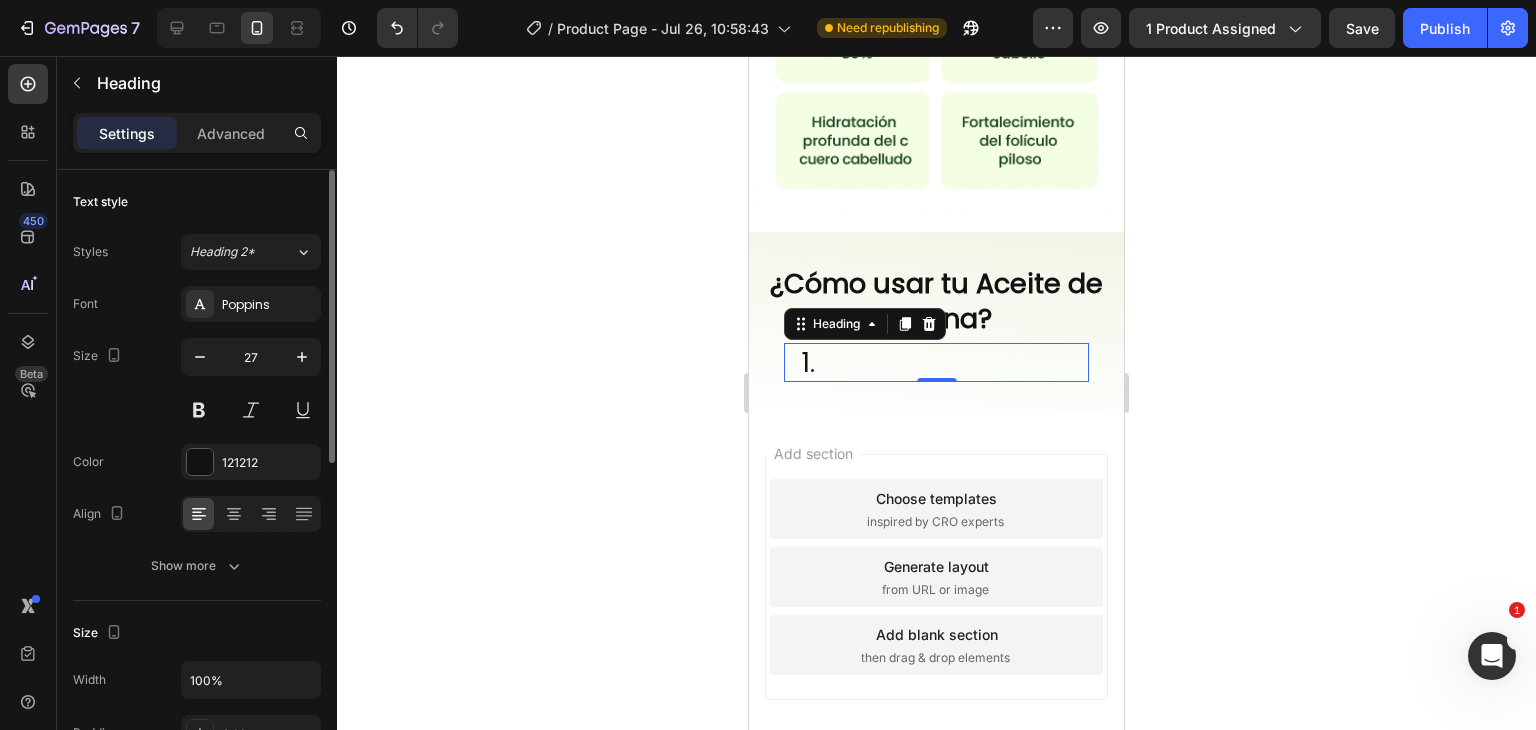 scroll, scrollTop: 2741, scrollLeft: 0, axis: vertical 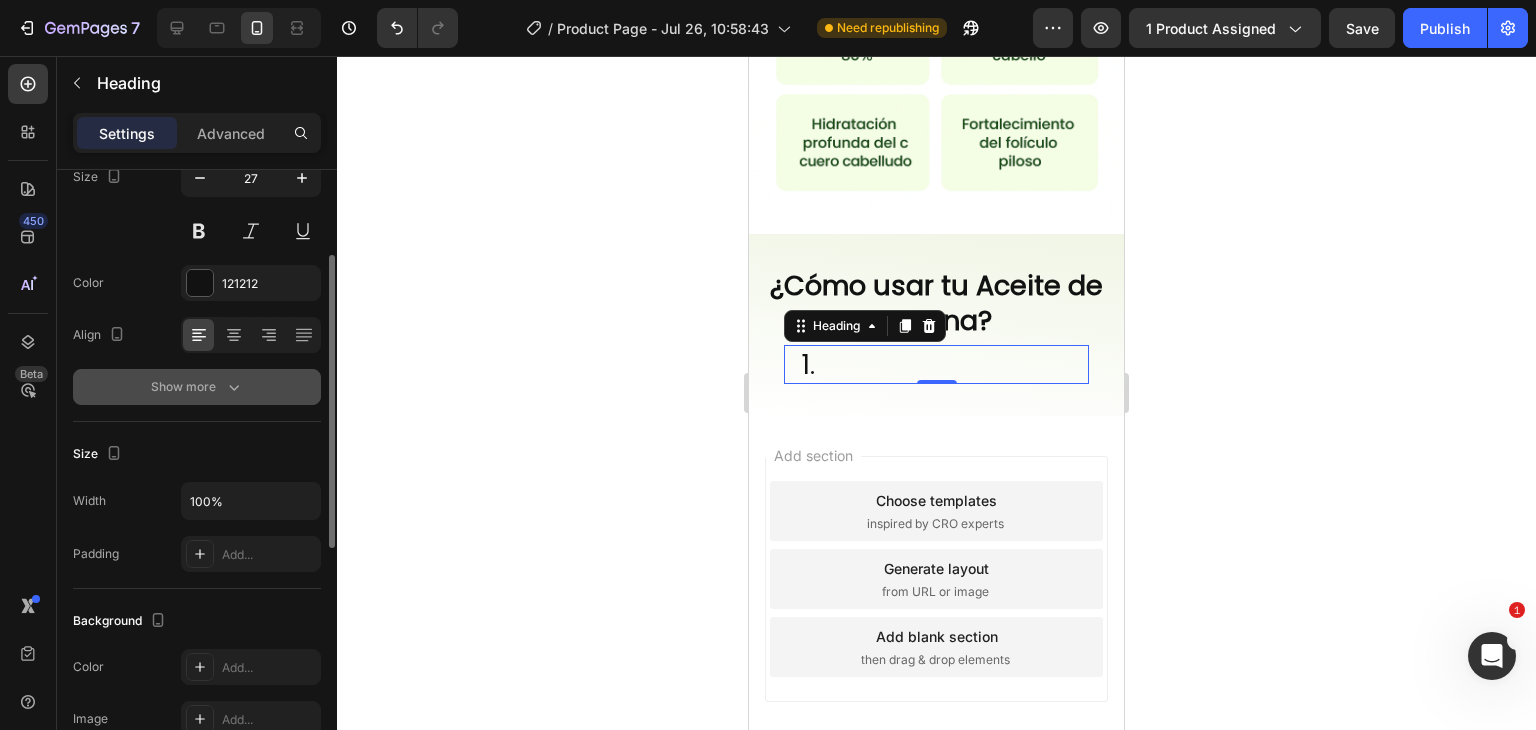 click on "Show more" at bounding box center (197, 387) 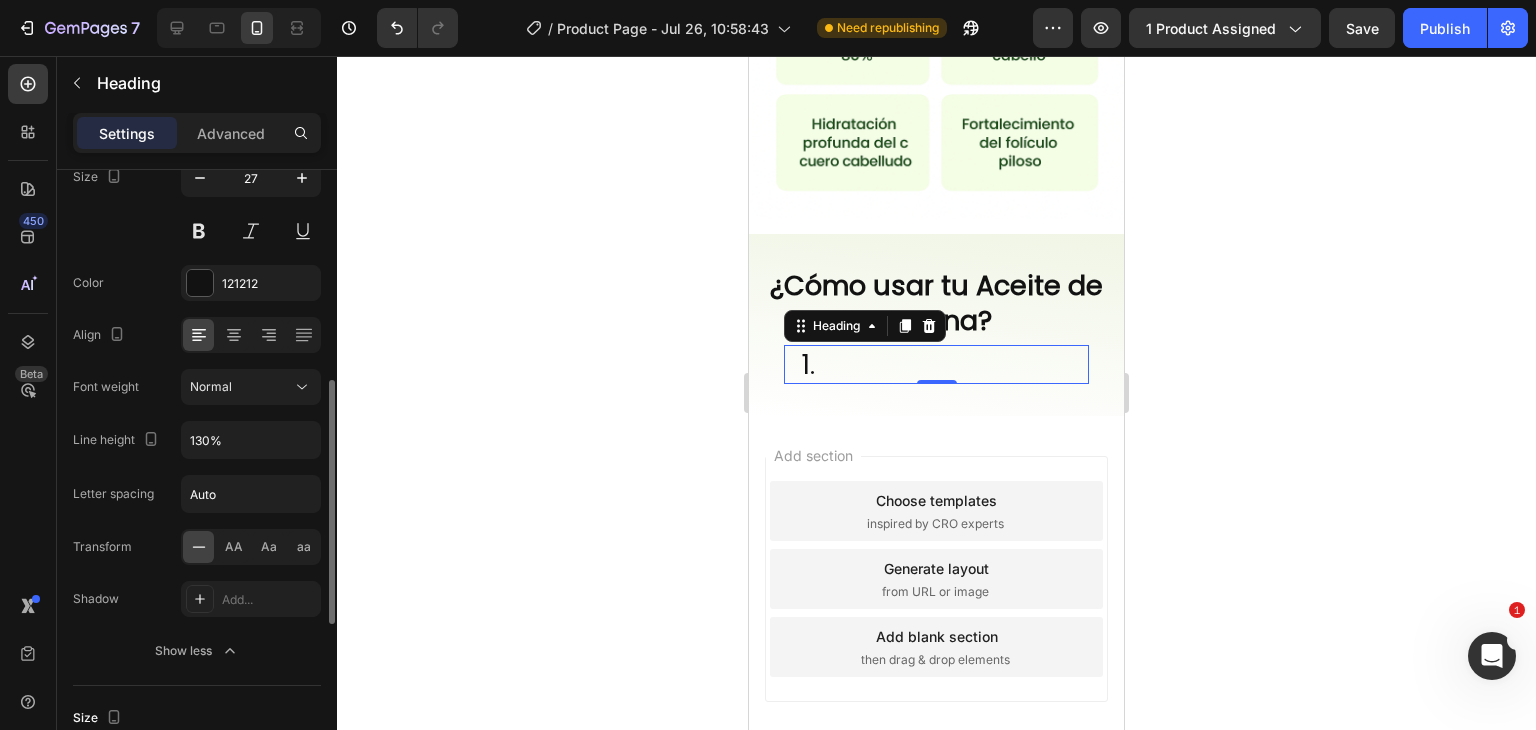 scroll, scrollTop: 279, scrollLeft: 0, axis: vertical 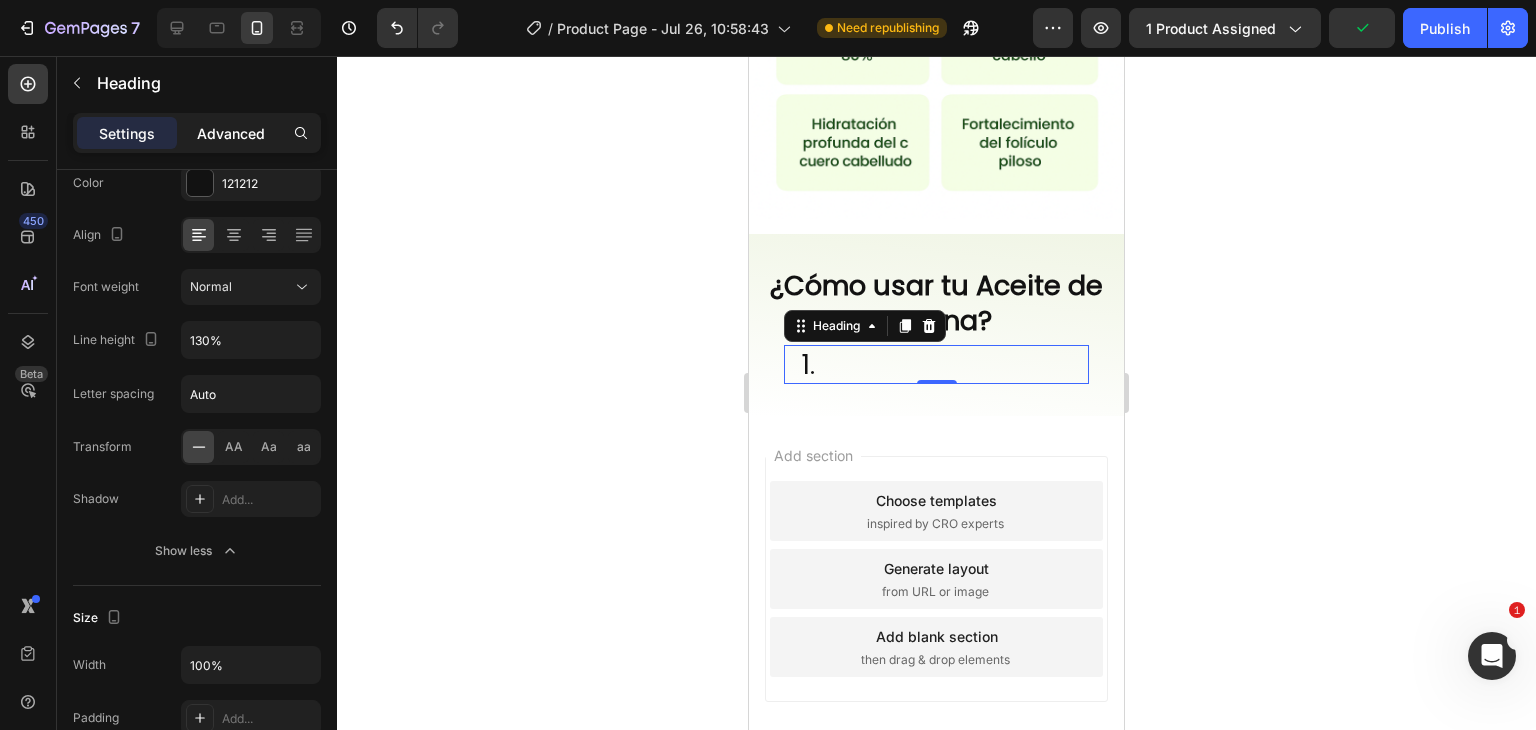 click on "Advanced" at bounding box center (231, 133) 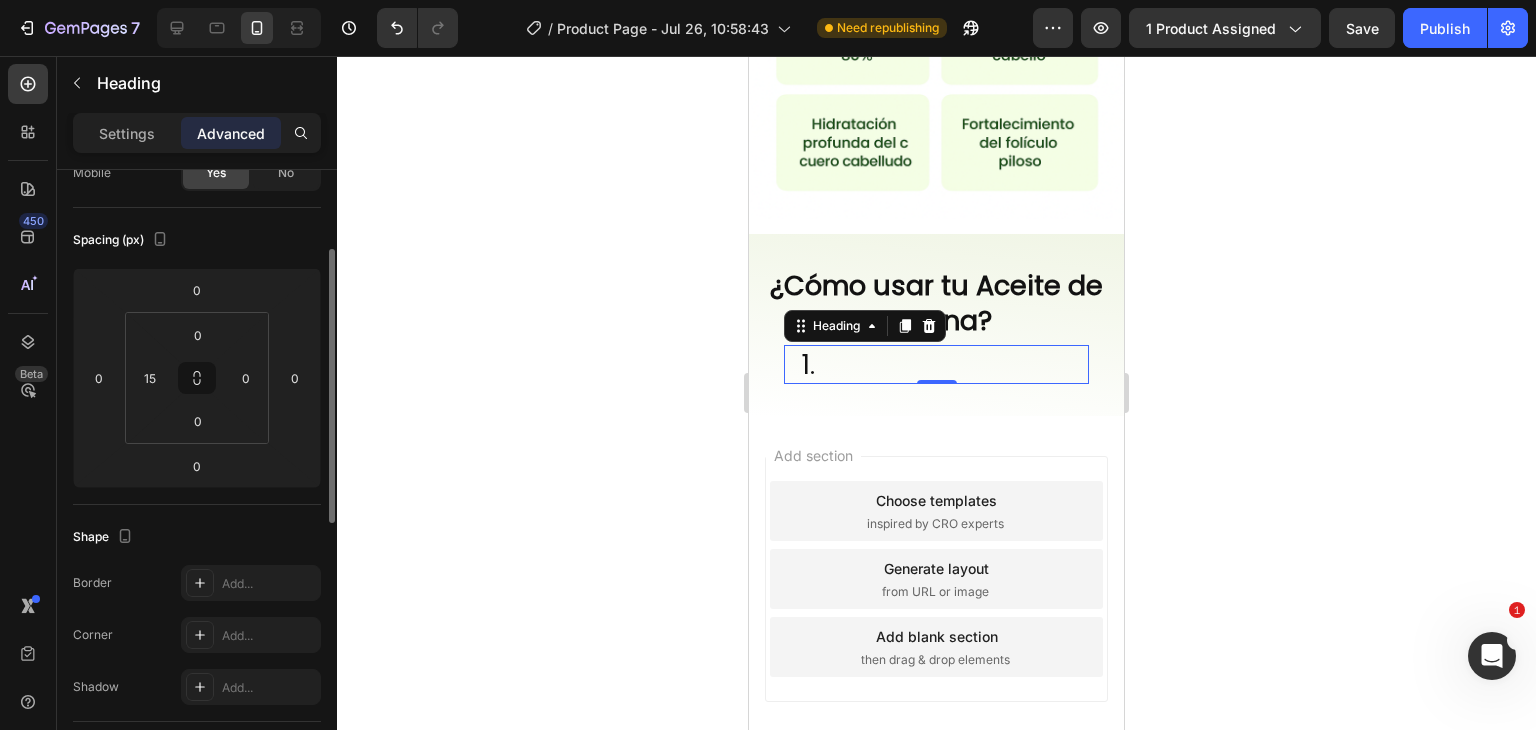 scroll, scrollTop: 0, scrollLeft: 0, axis: both 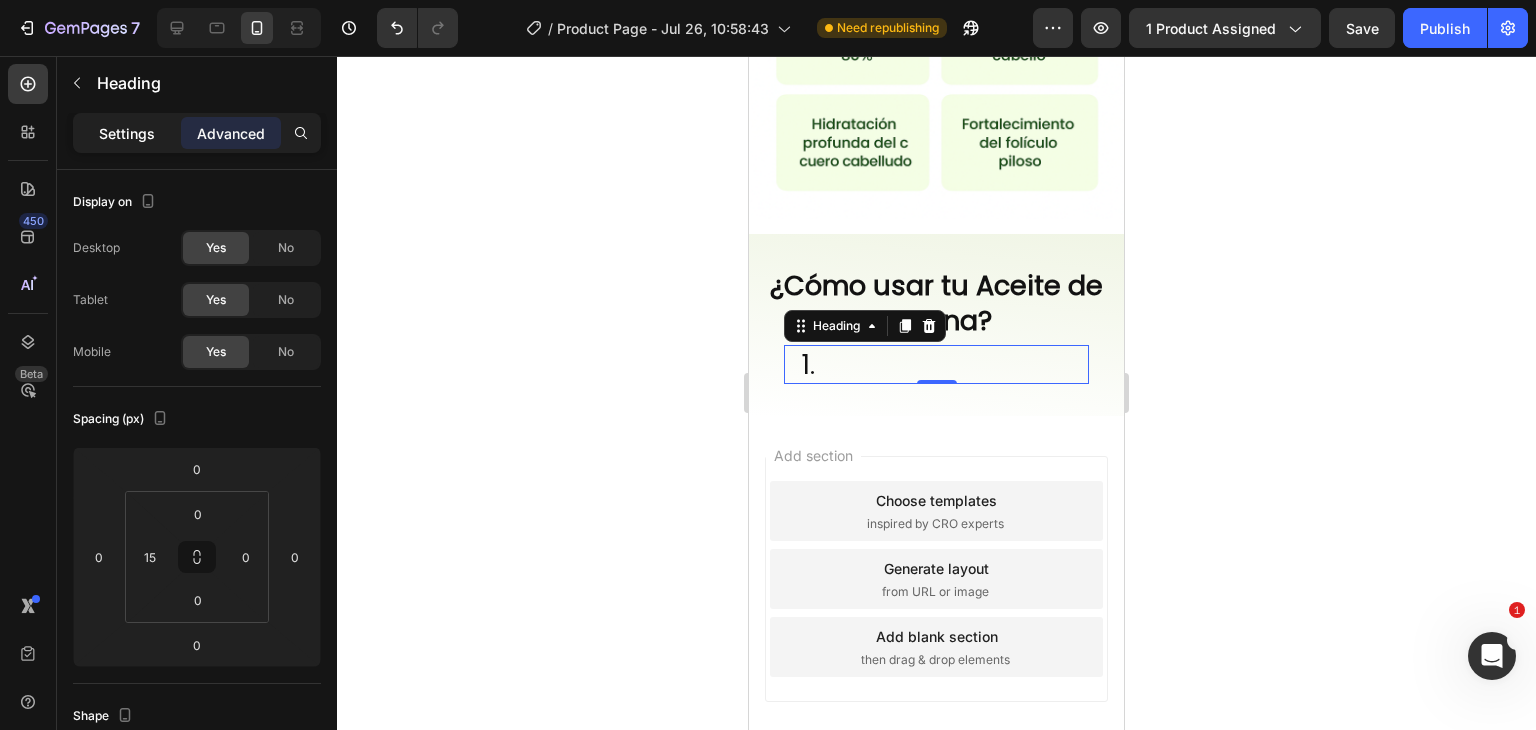 click on "Settings" at bounding box center [127, 133] 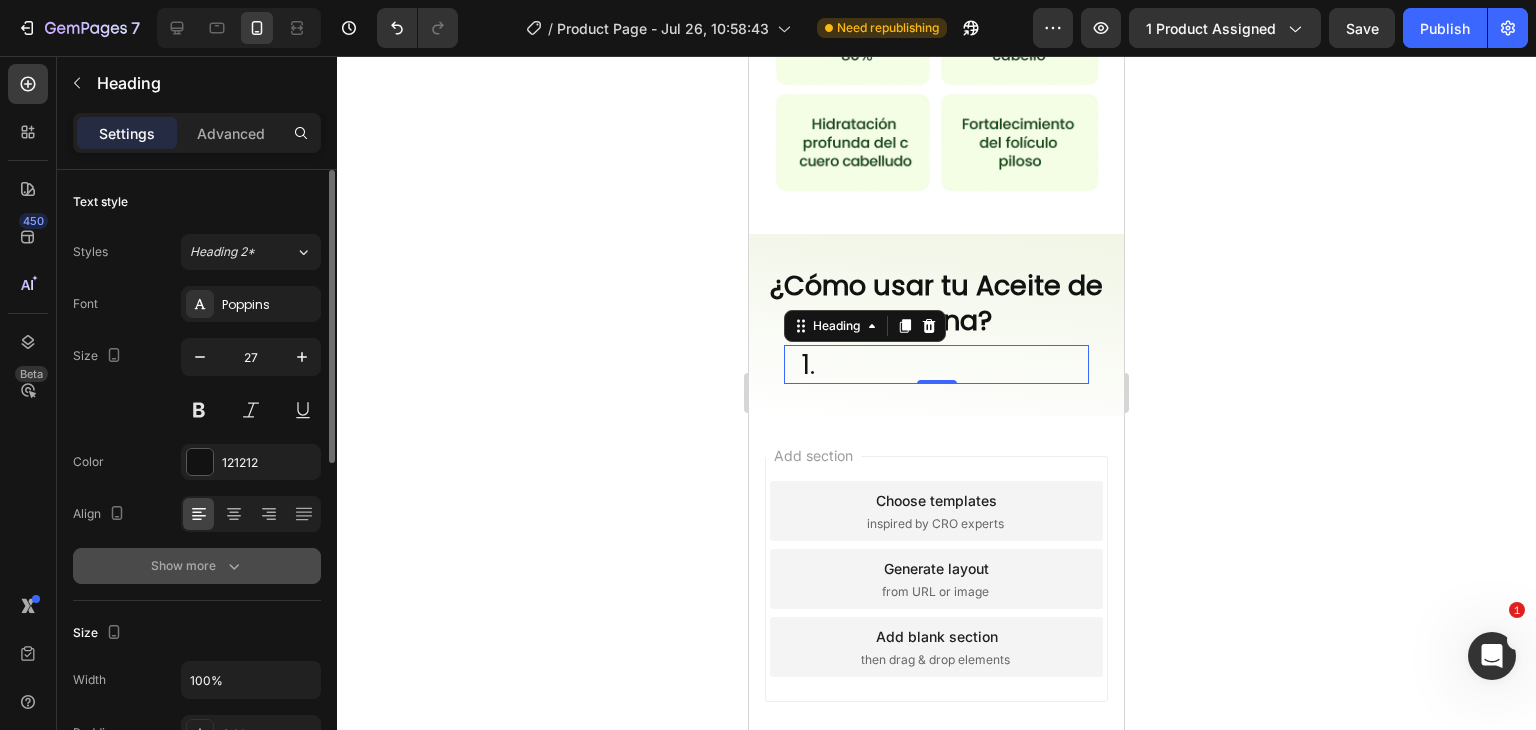 click on "Show more" at bounding box center [197, 566] 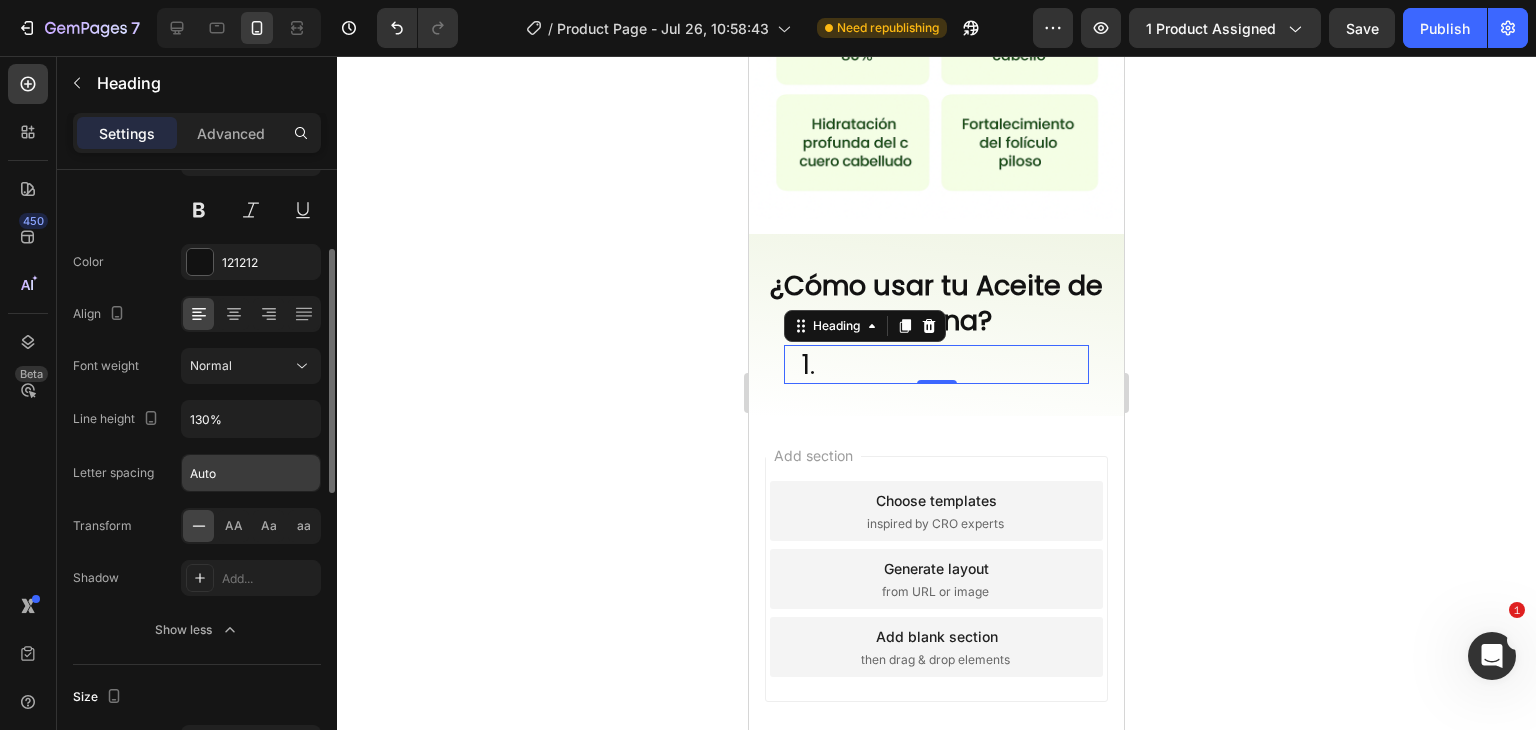 scroll, scrollTop: 300, scrollLeft: 0, axis: vertical 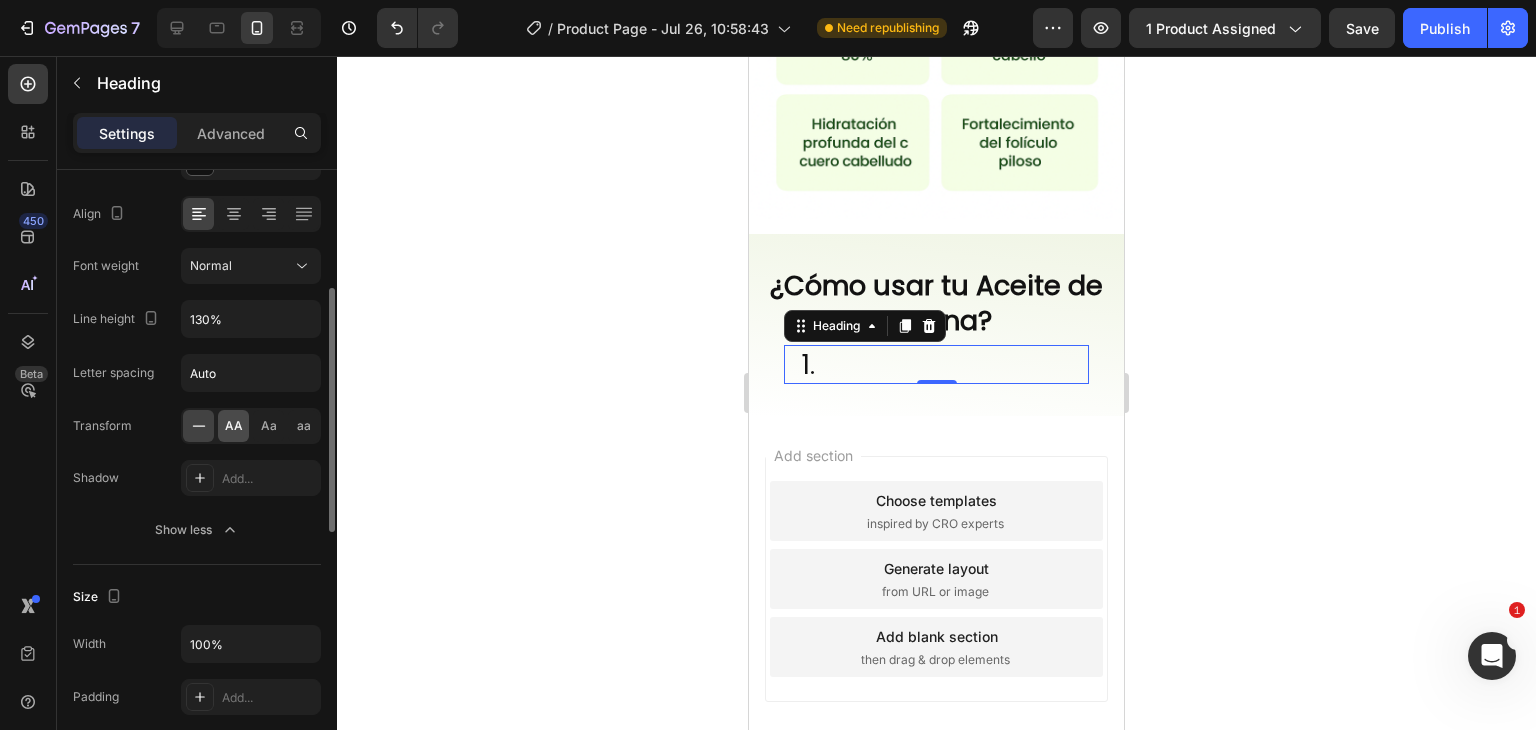 click on "AA" 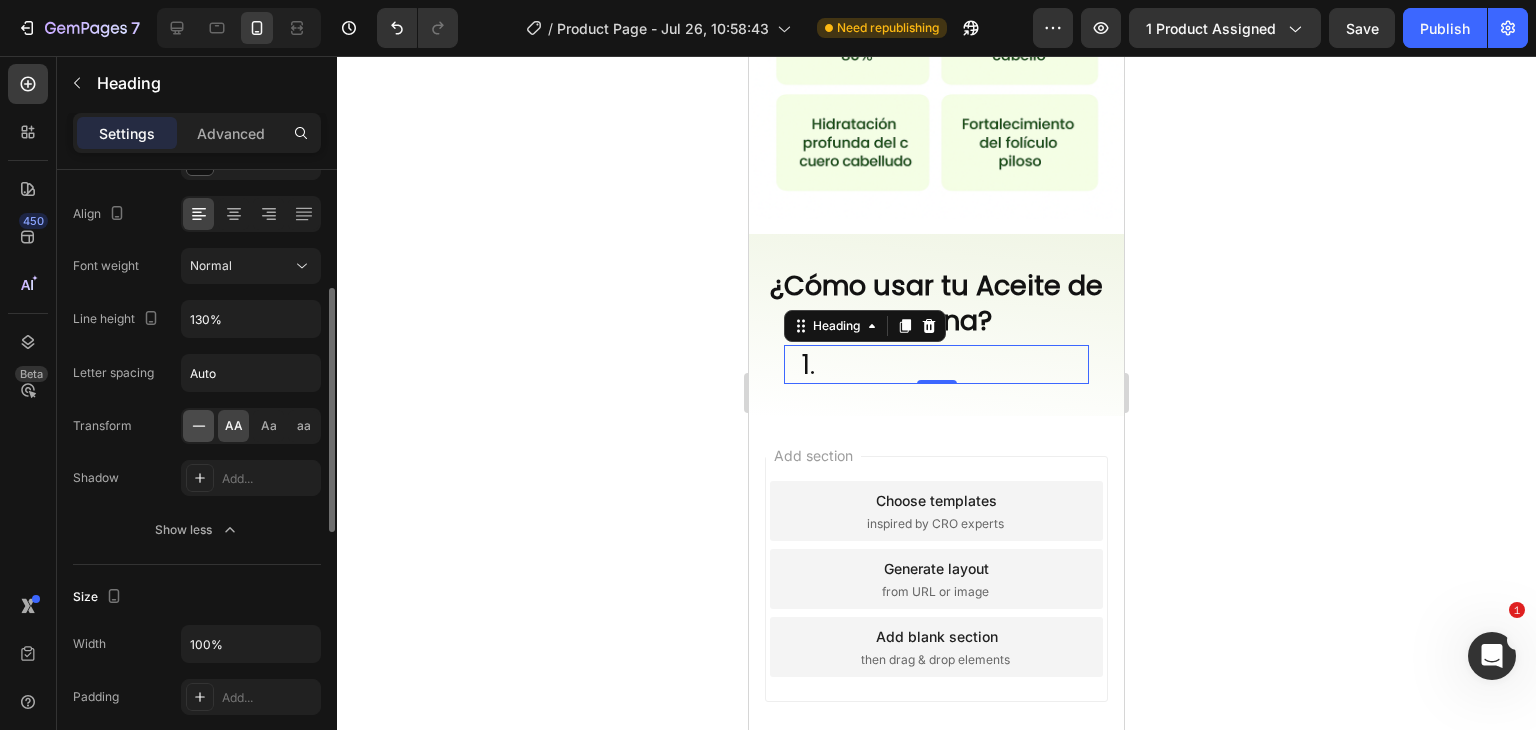 click 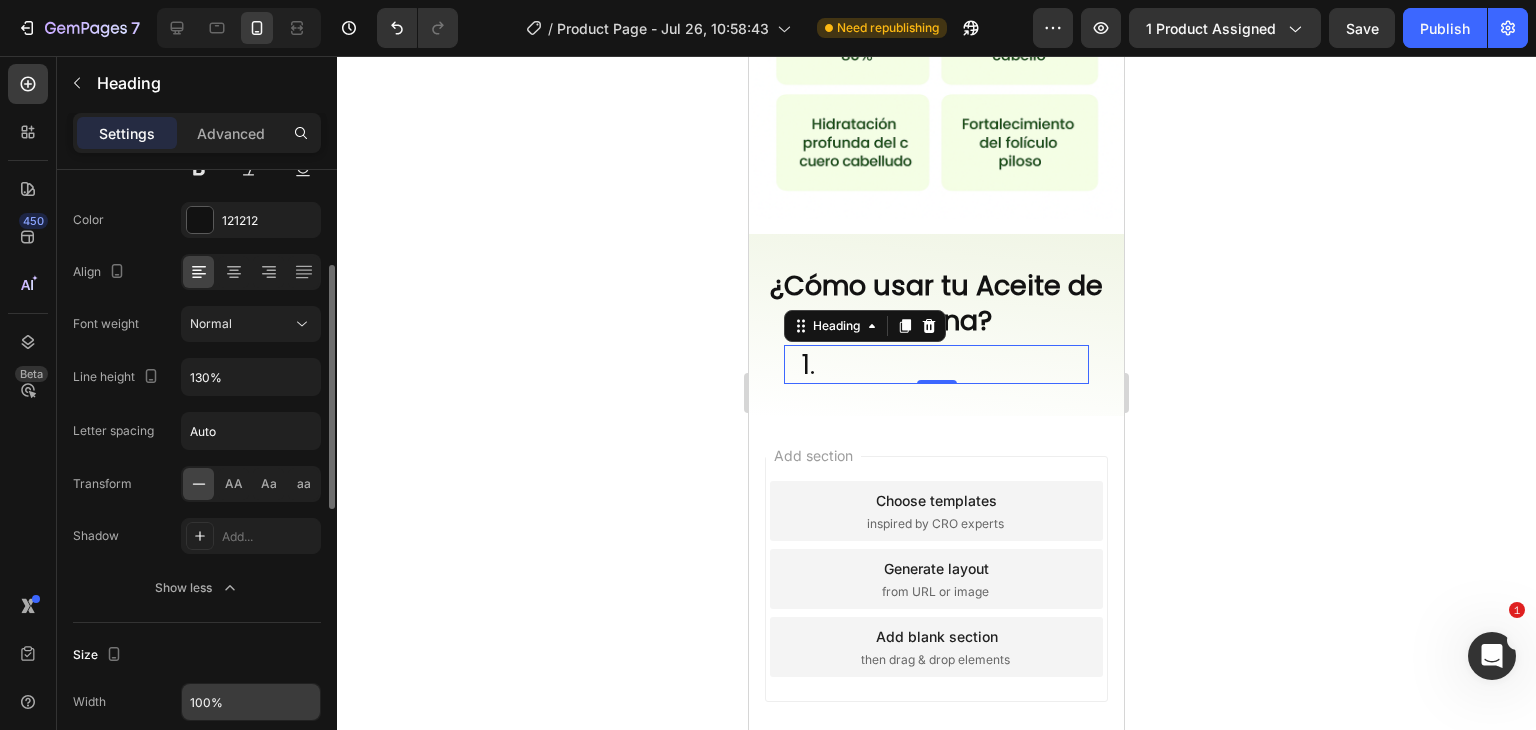 scroll, scrollTop: 0, scrollLeft: 0, axis: both 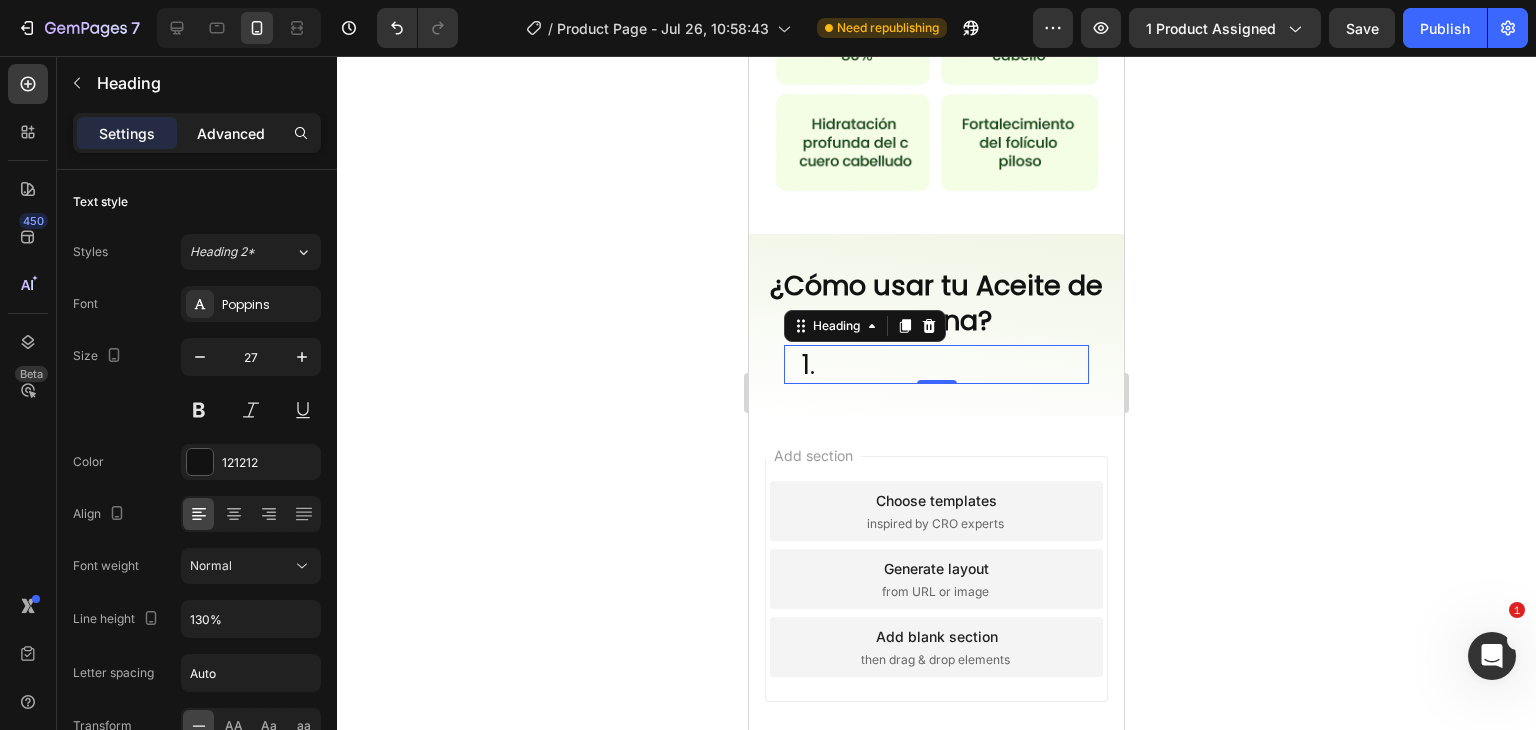 click on "Advanced" at bounding box center [231, 133] 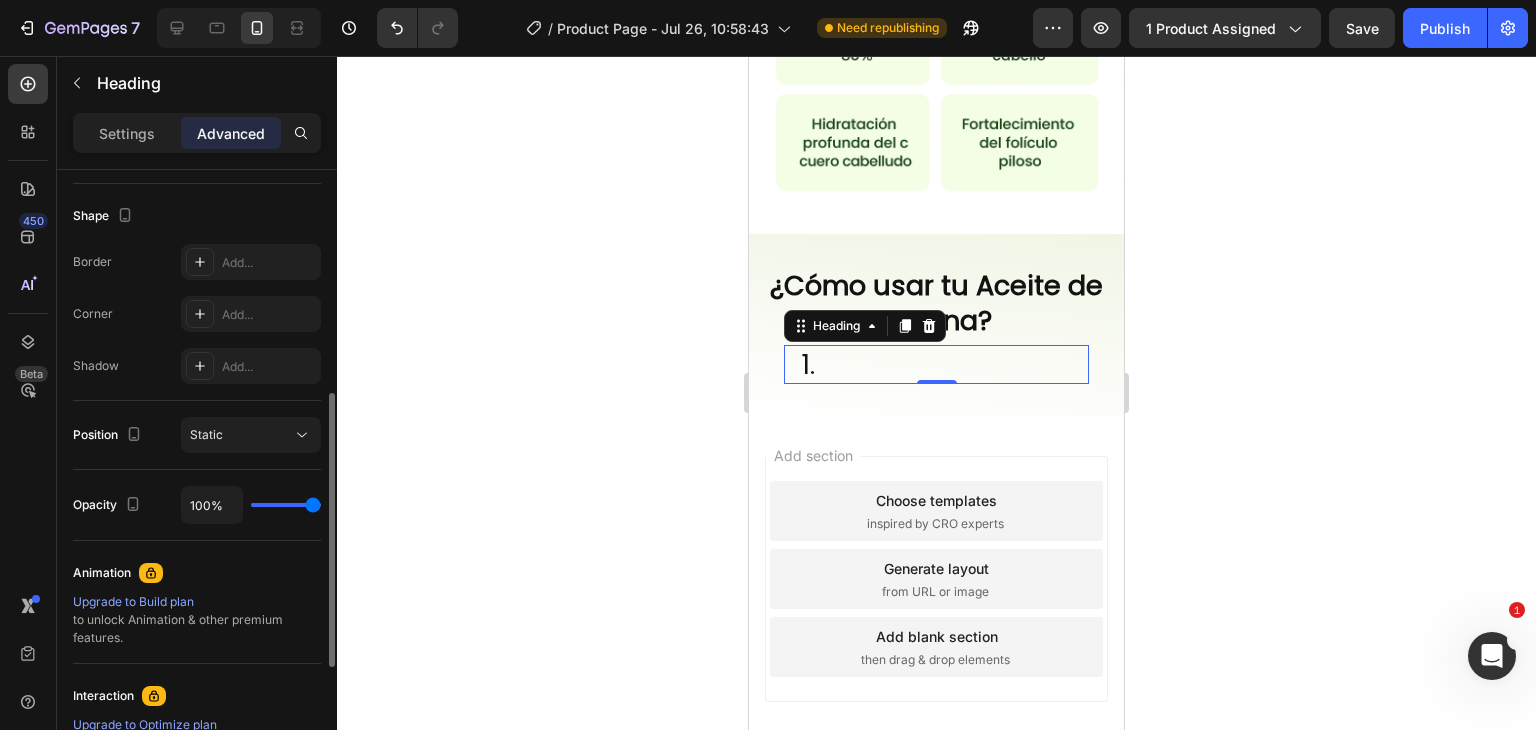 scroll, scrollTop: 769, scrollLeft: 0, axis: vertical 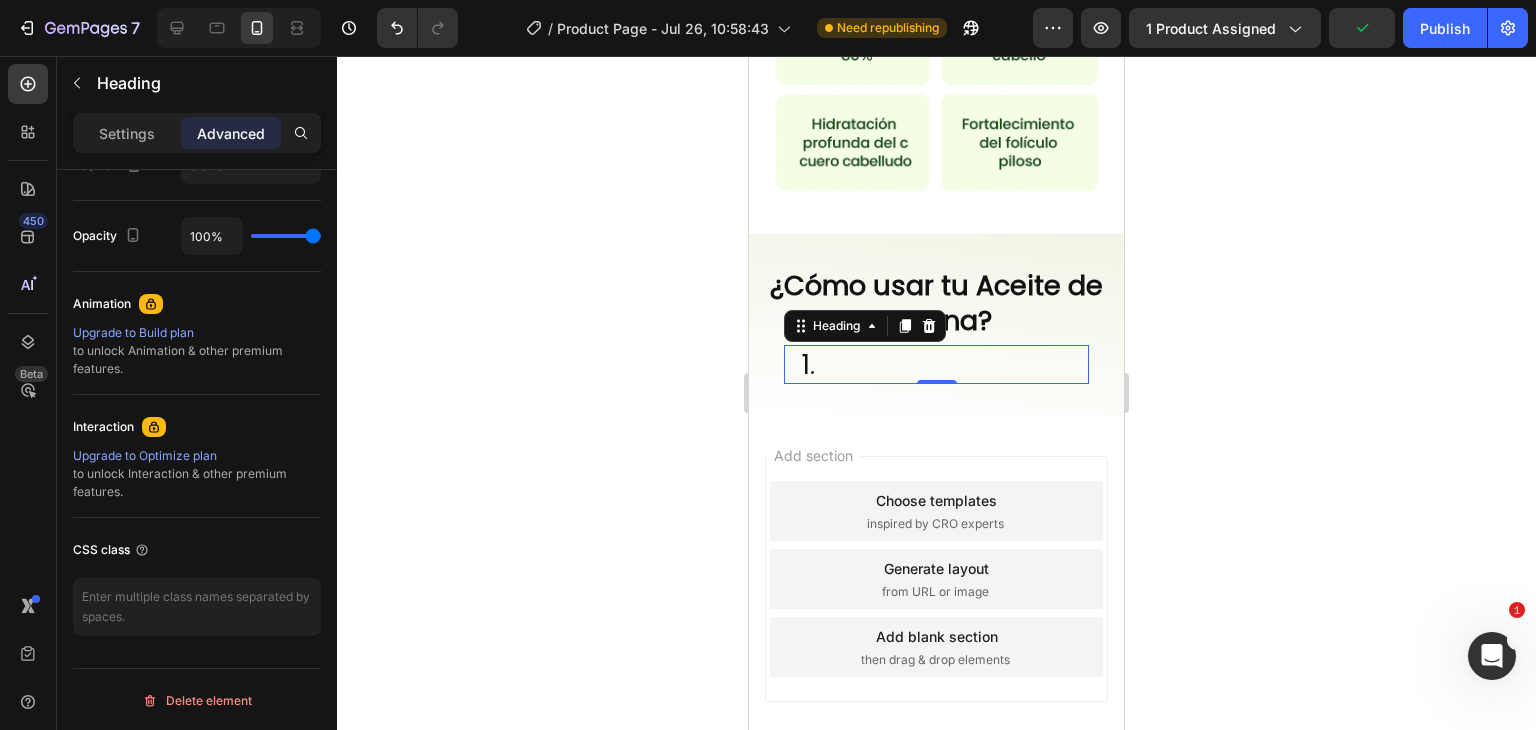 click 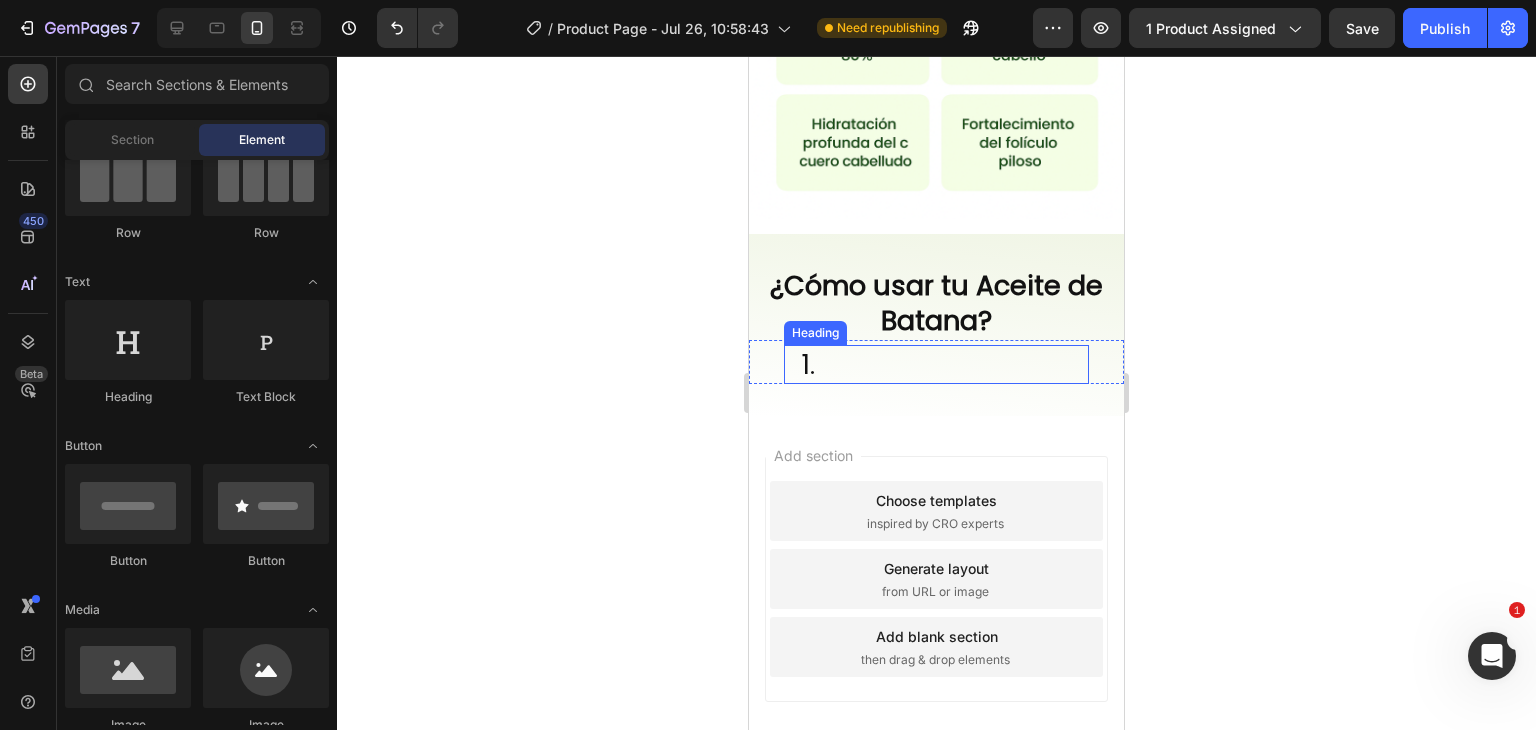 click on "1." at bounding box center (944, 364) 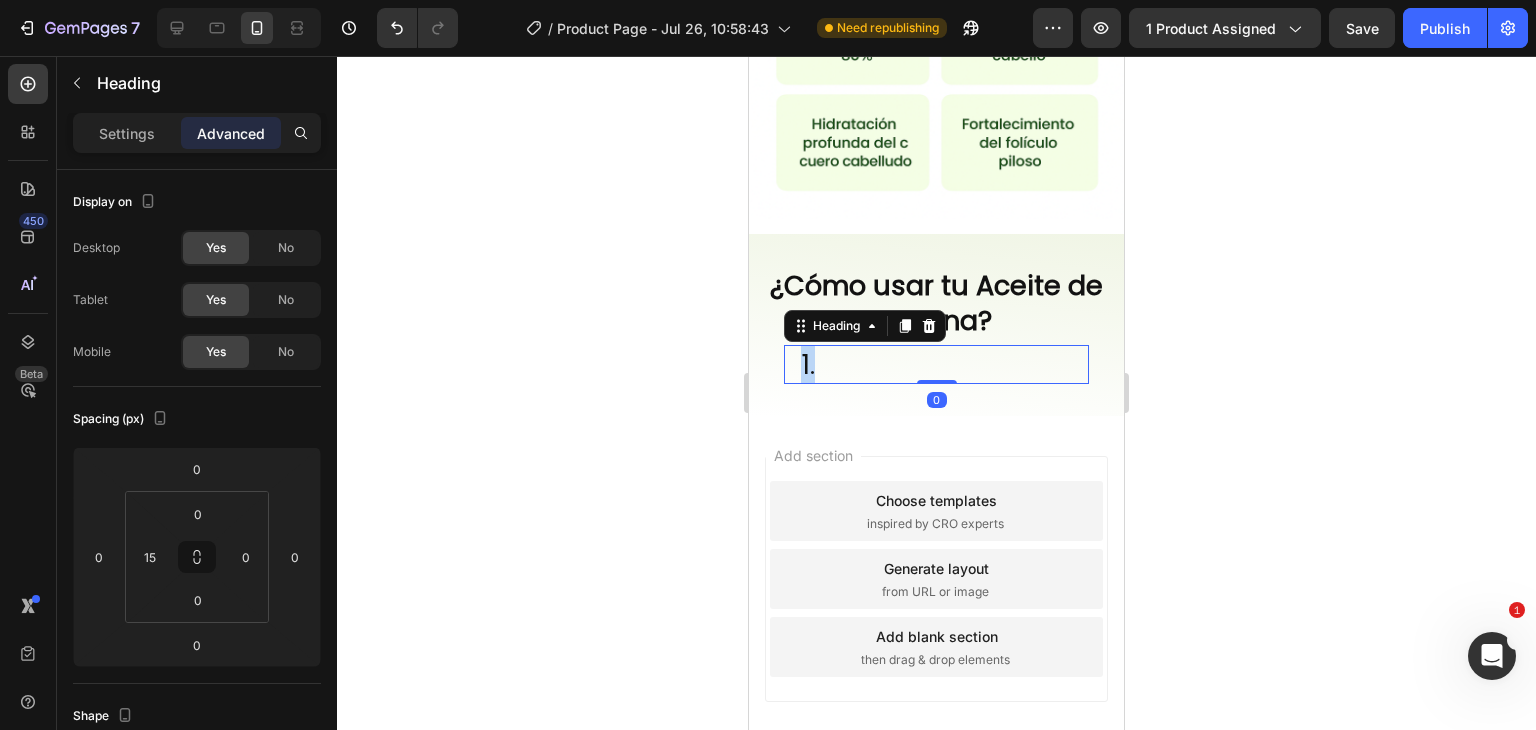 click on "1." at bounding box center (944, 364) 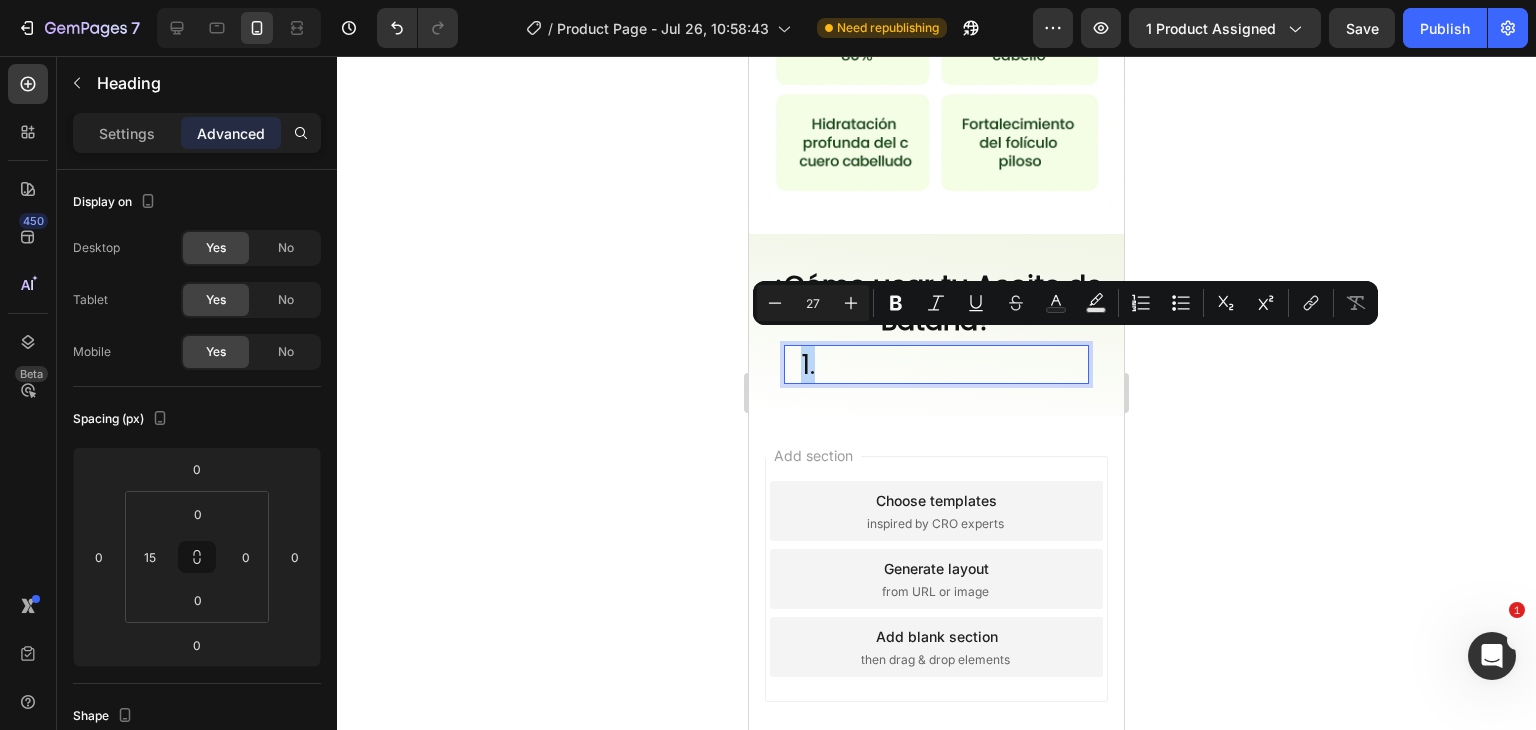 click on "1." at bounding box center [944, 364] 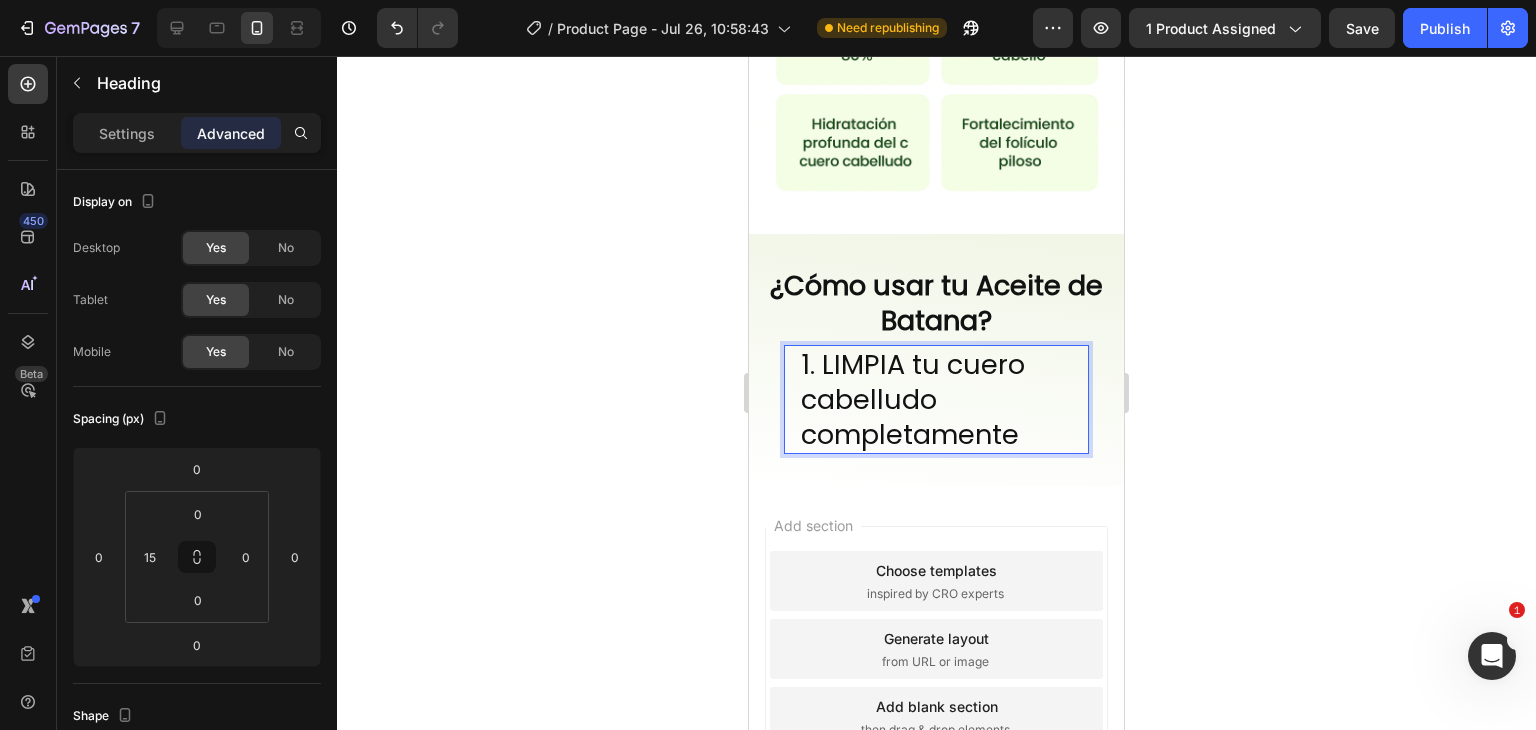 click on "1. LIMPIA tu cuero cabelludo completamente" at bounding box center (944, 399) 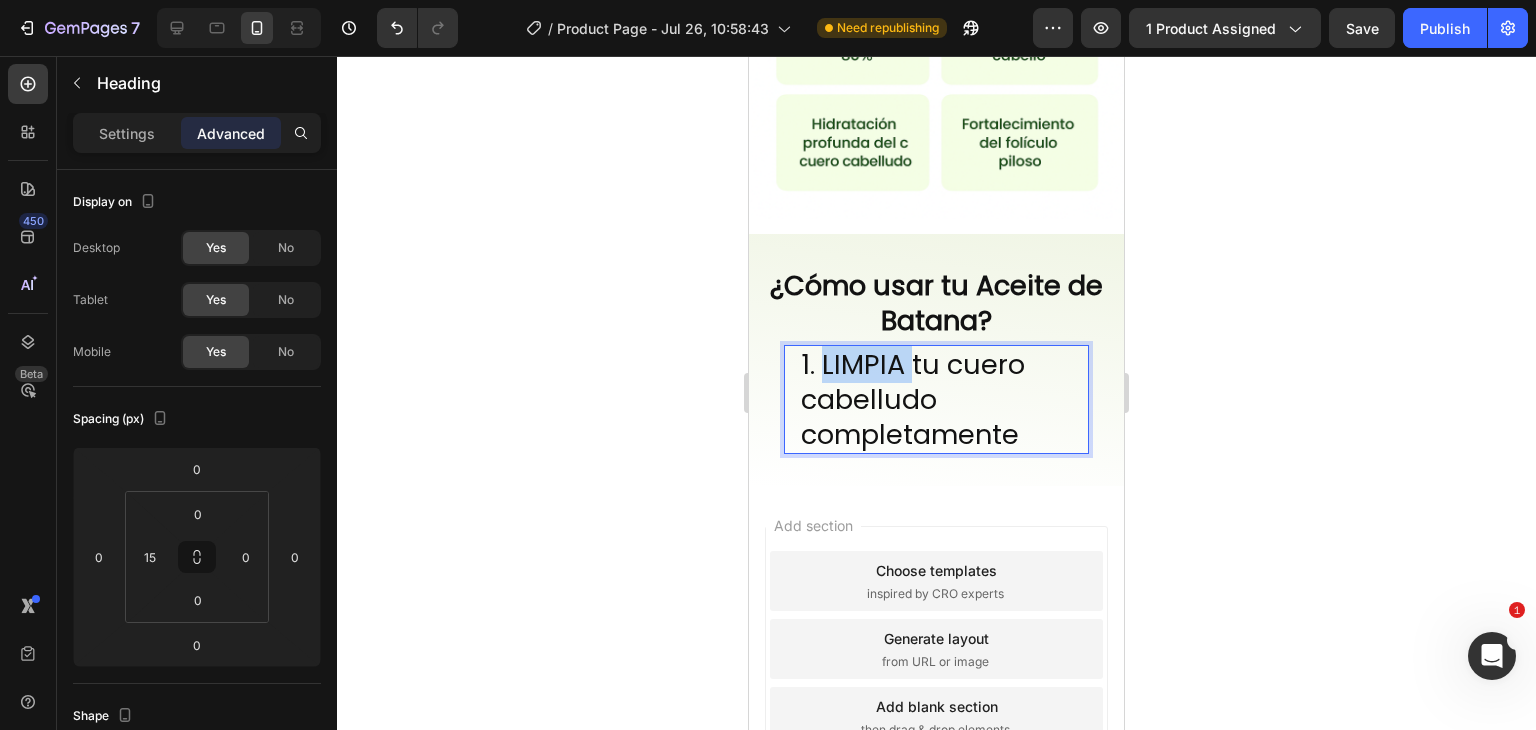click on "1. LIMPIA tu cuero cabelludo completamente" at bounding box center (944, 399) 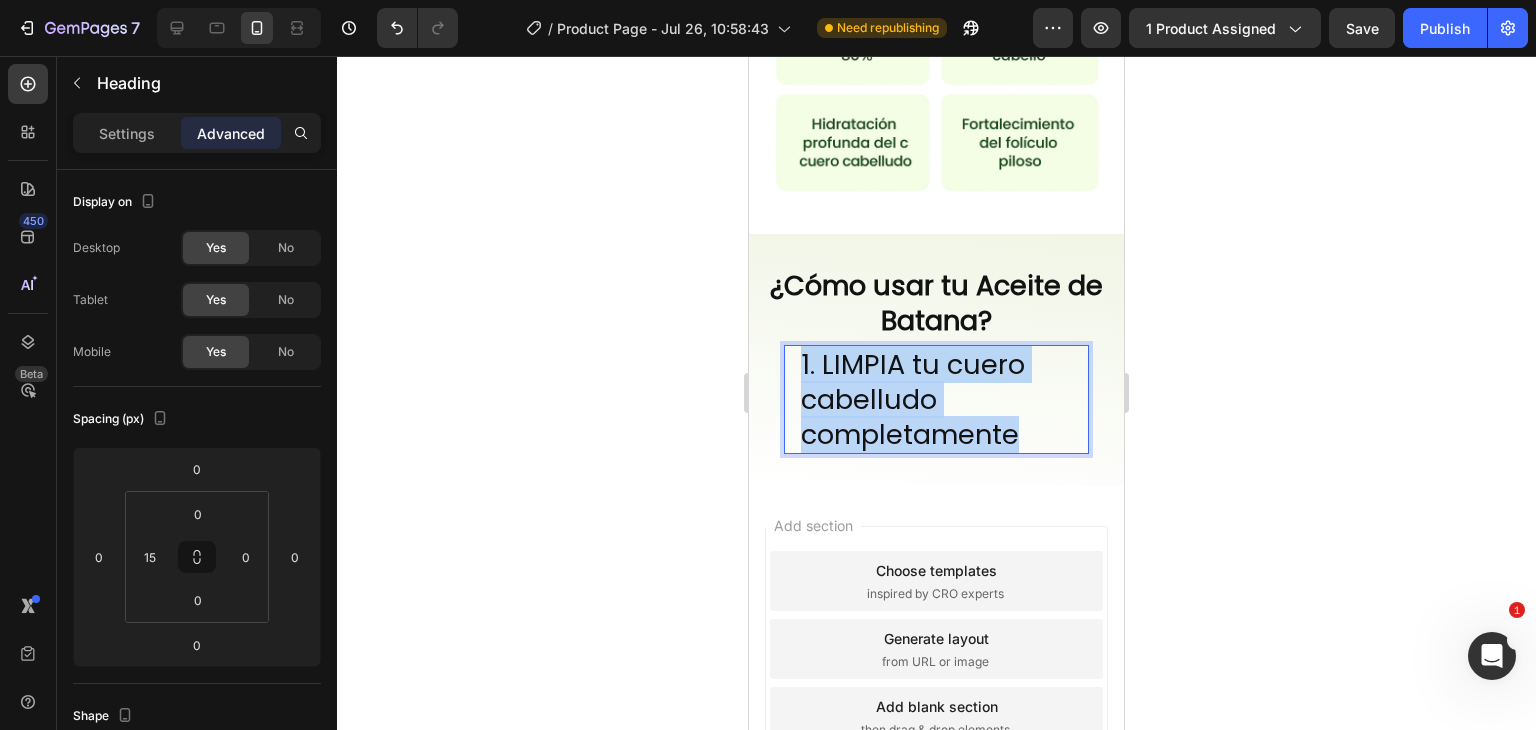 click on "1. LIMPIA tu cuero cabelludo completamente" at bounding box center (944, 399) 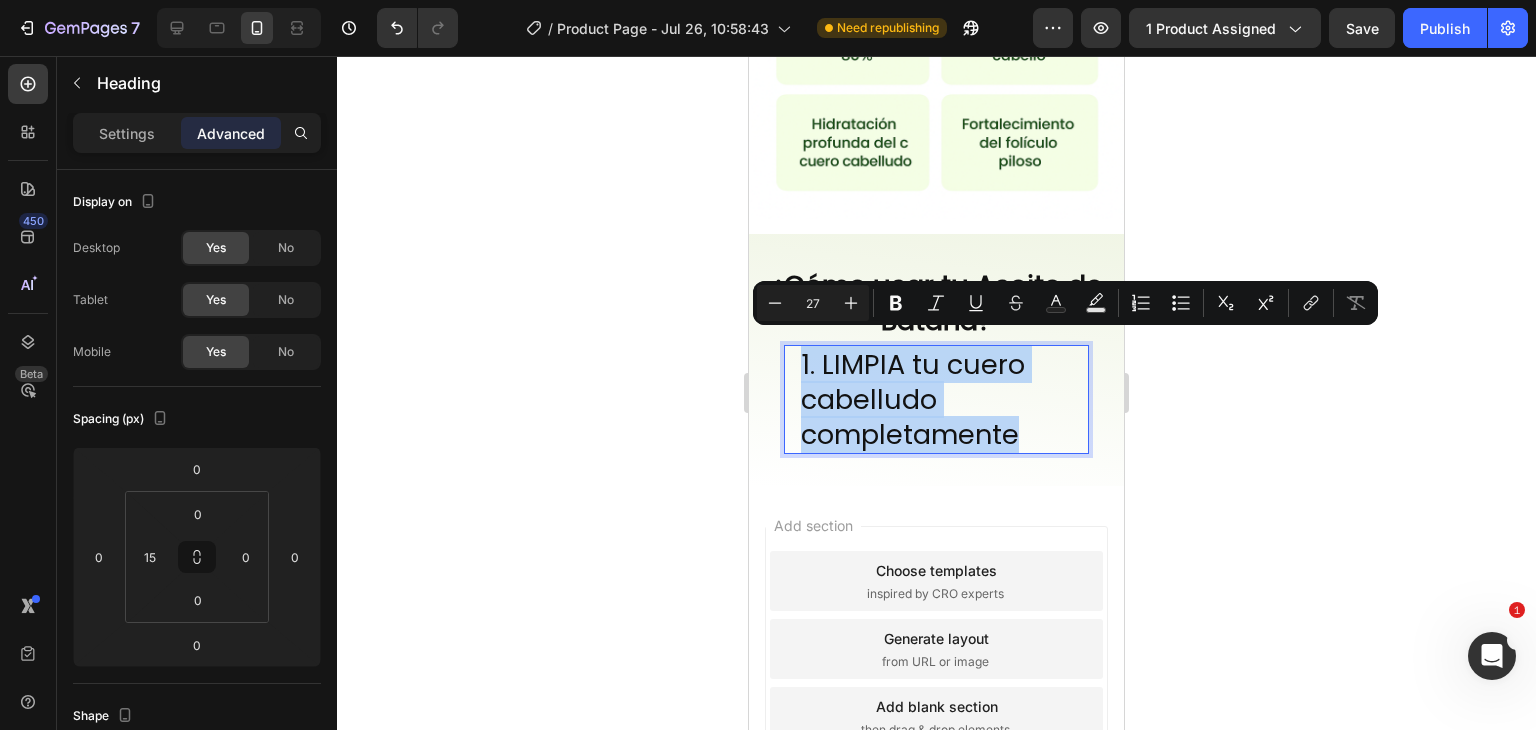click on "1. LIMPIA tu cuero cabelludo completamente" at bounding box center [944, 399] 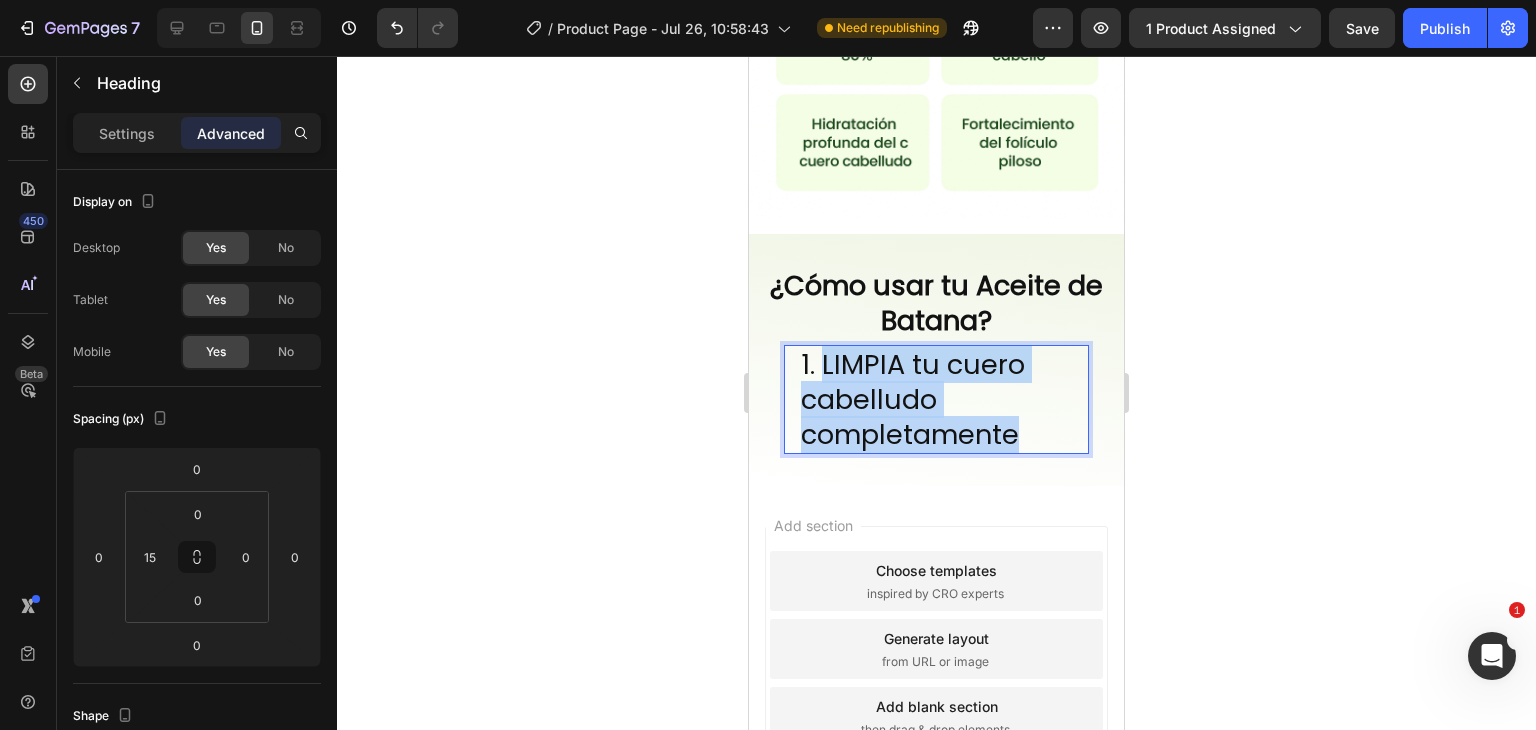 drag, startPoint x: 1022, startPoint y: 429, endPoint x: 824, endPoint y: 354, distance: 211.7286 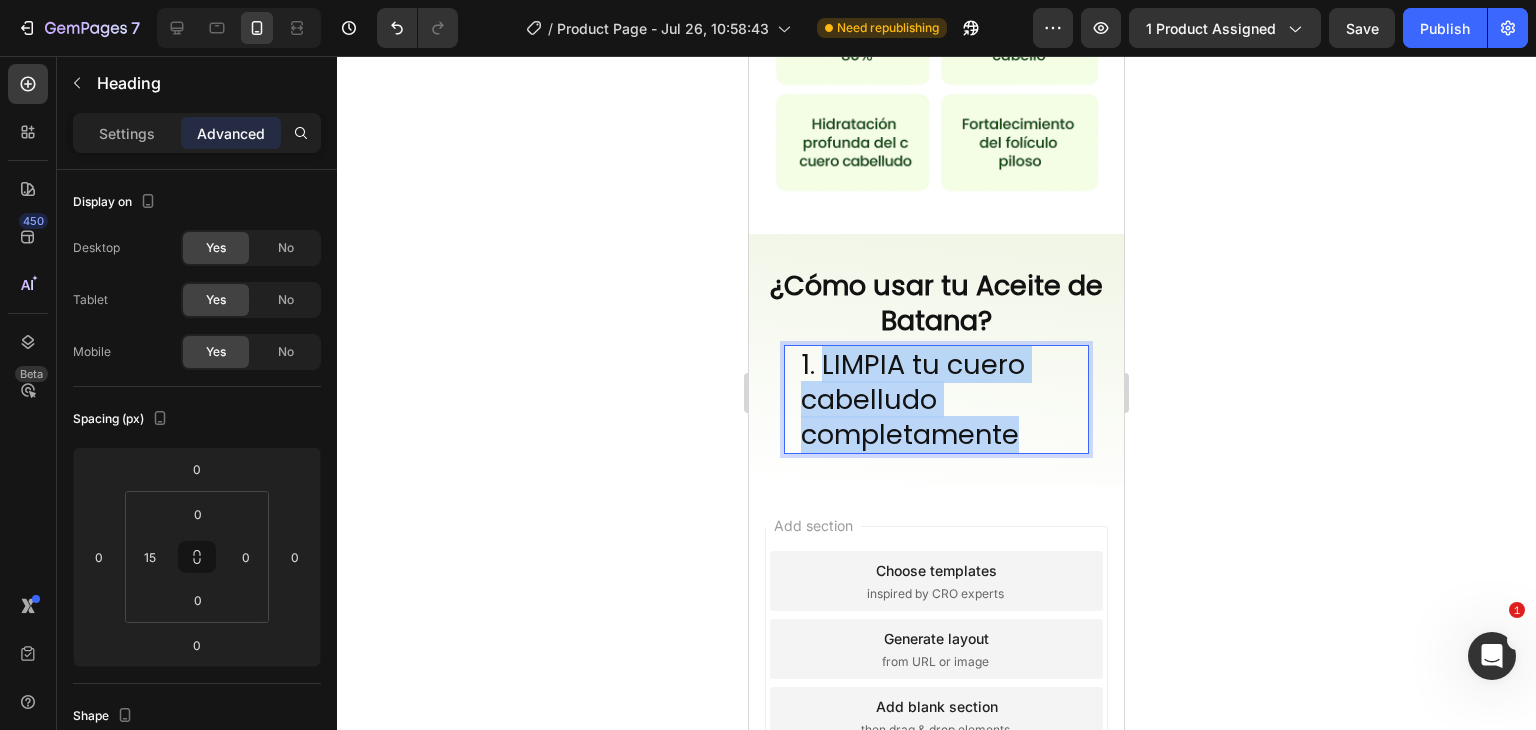 click on "1. LIMPIA tu cuero cabelludo completamente" at bounding box center [944, 399] 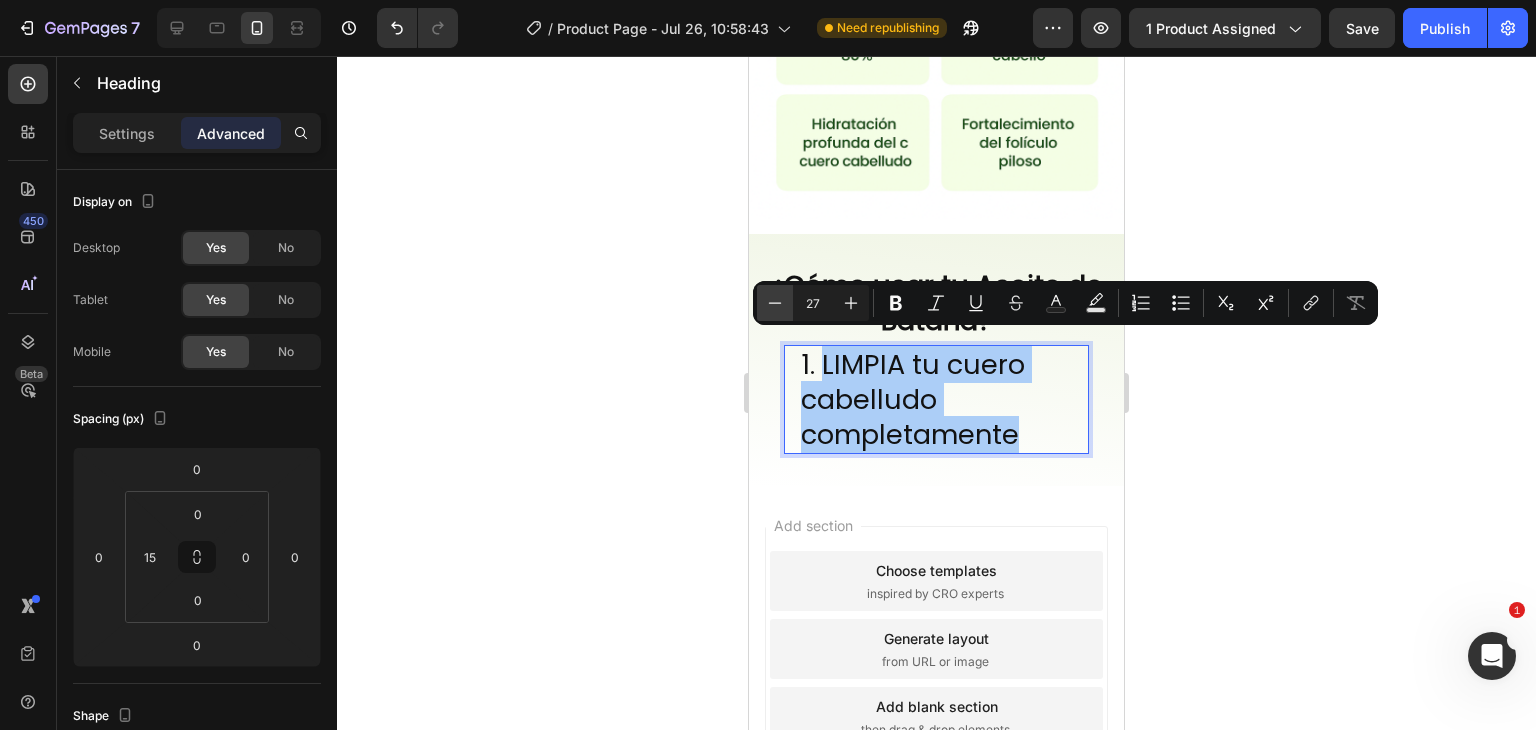 click 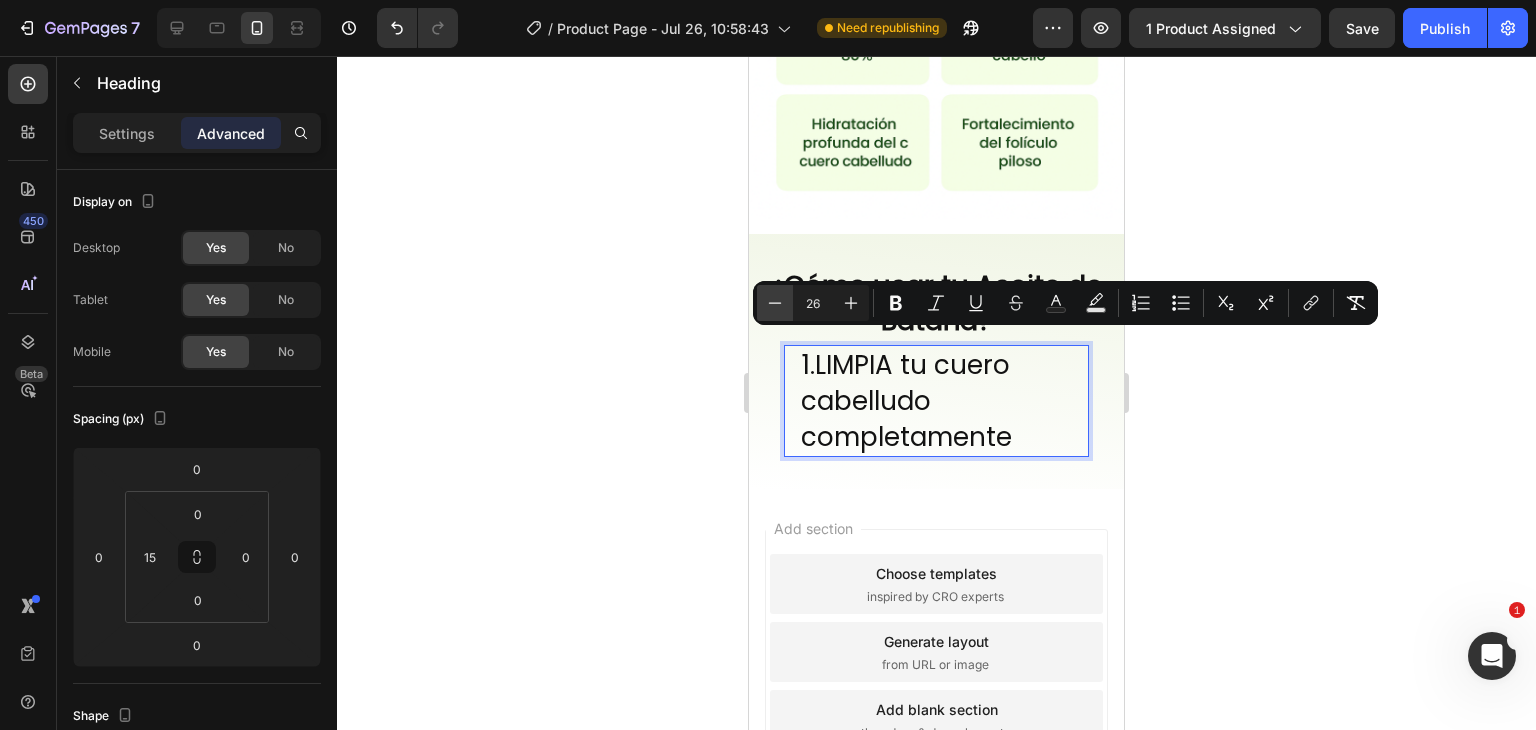click 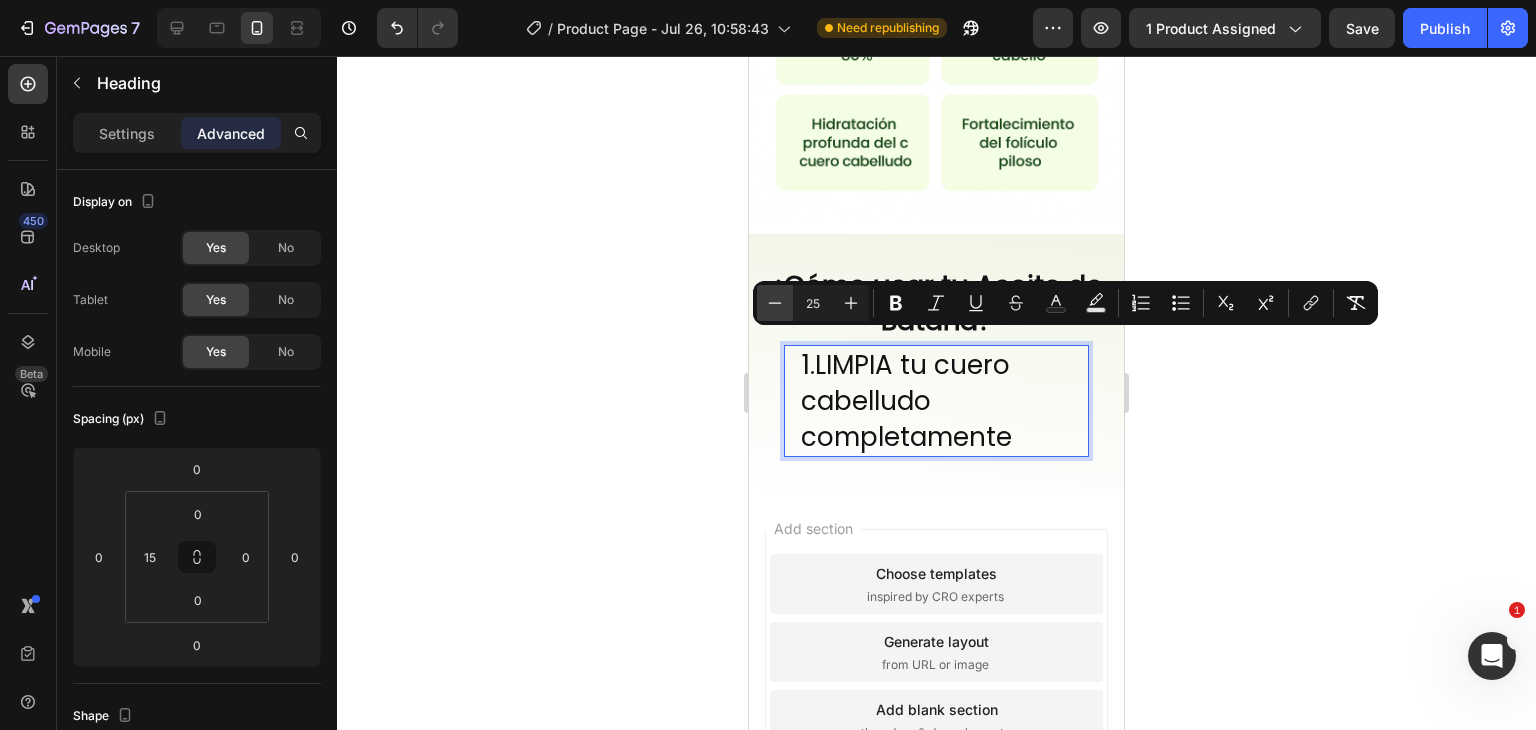 click 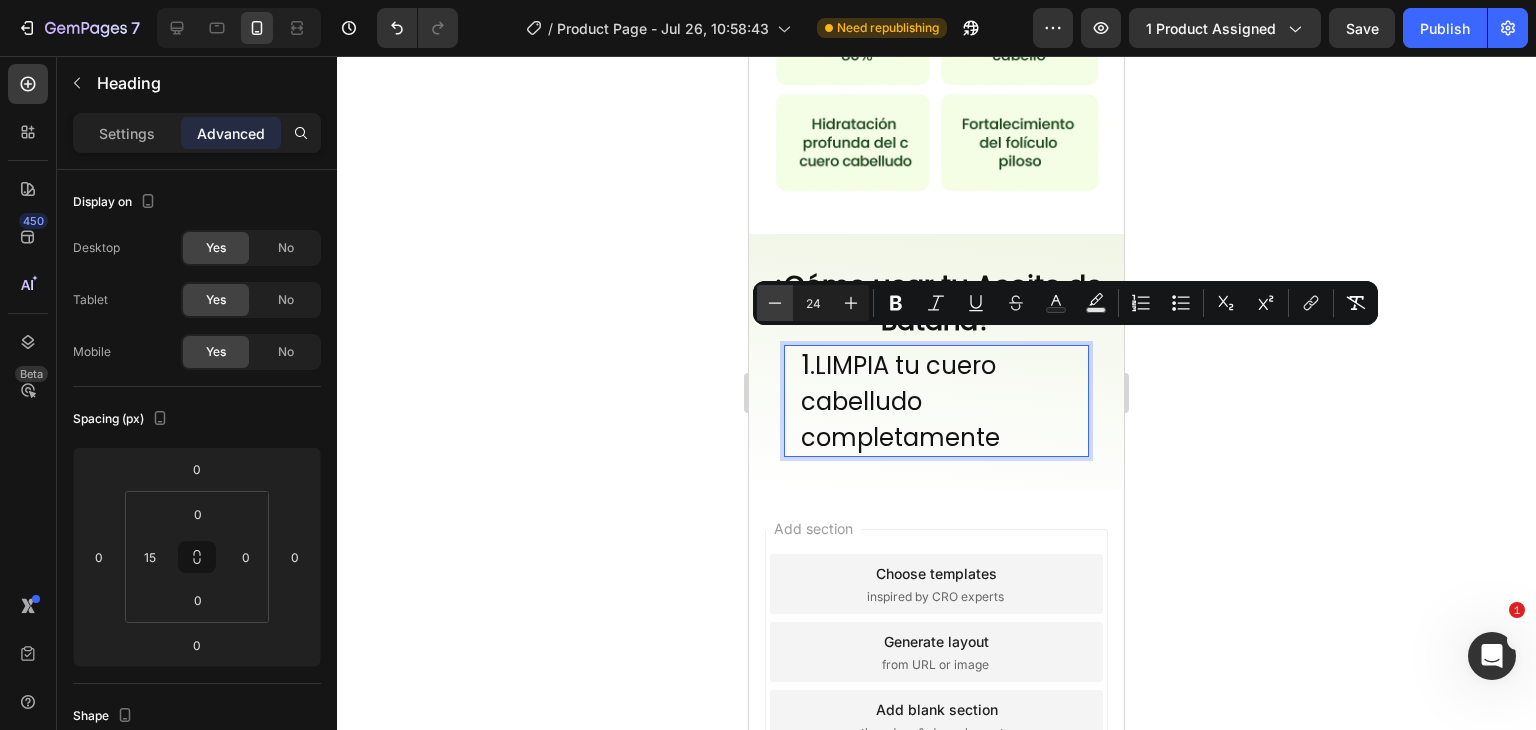 click 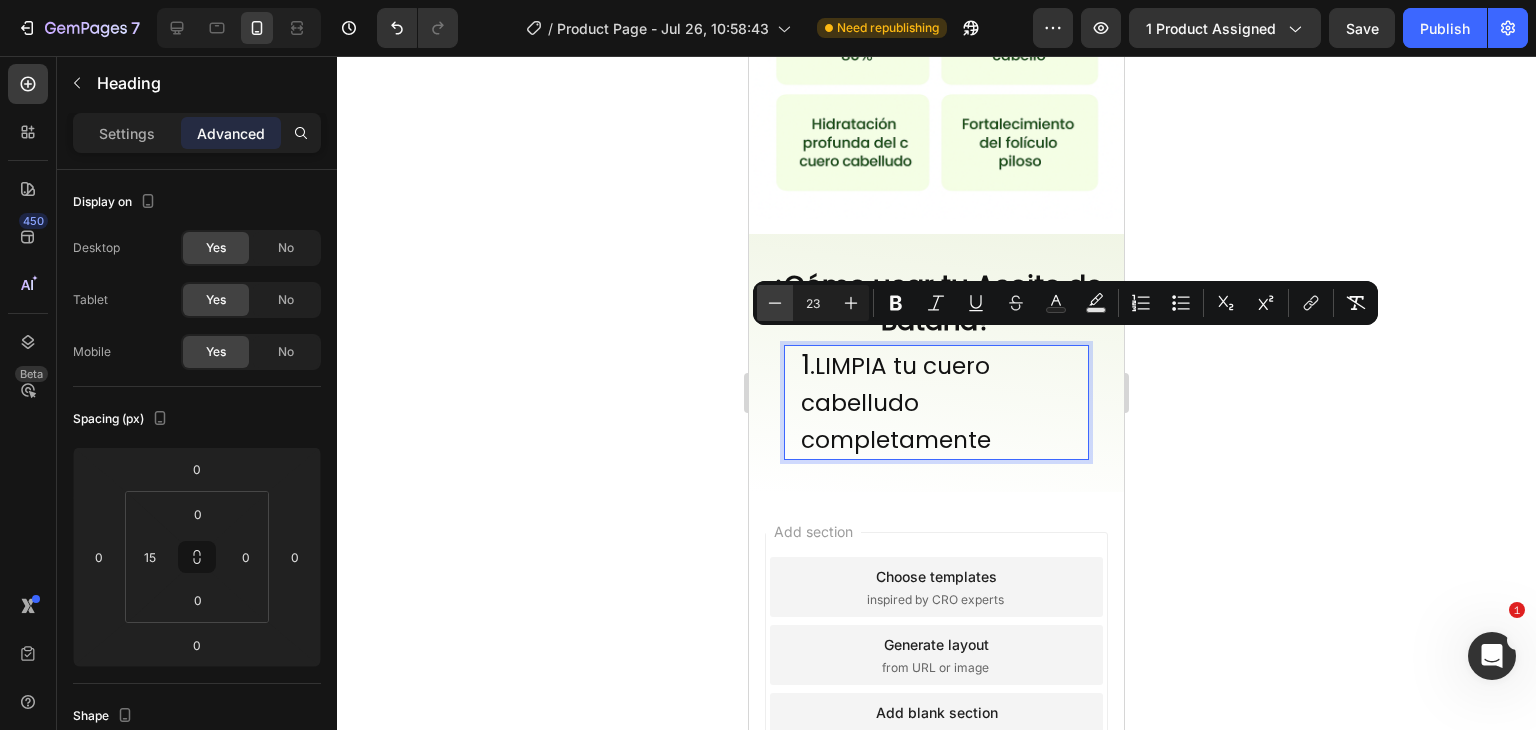 click 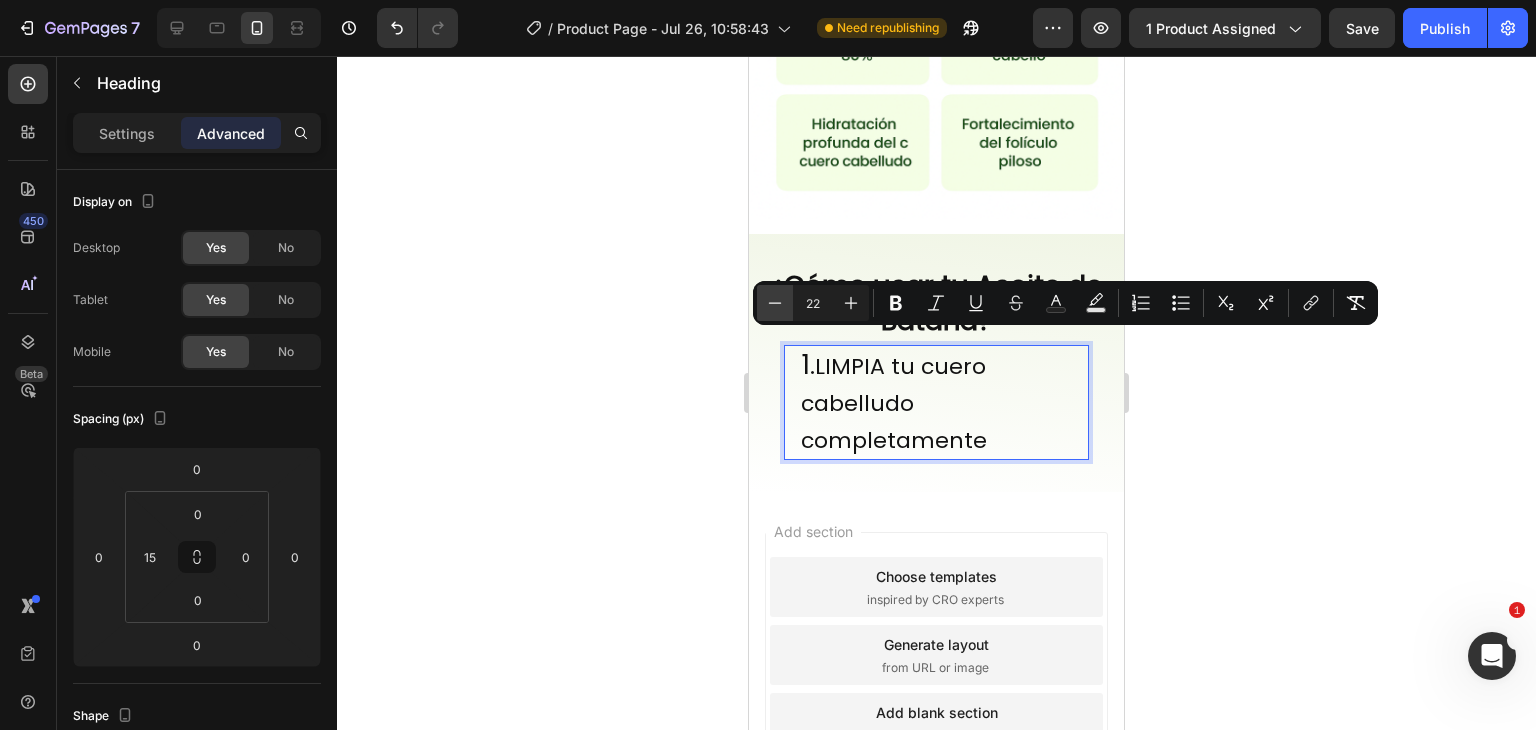 click 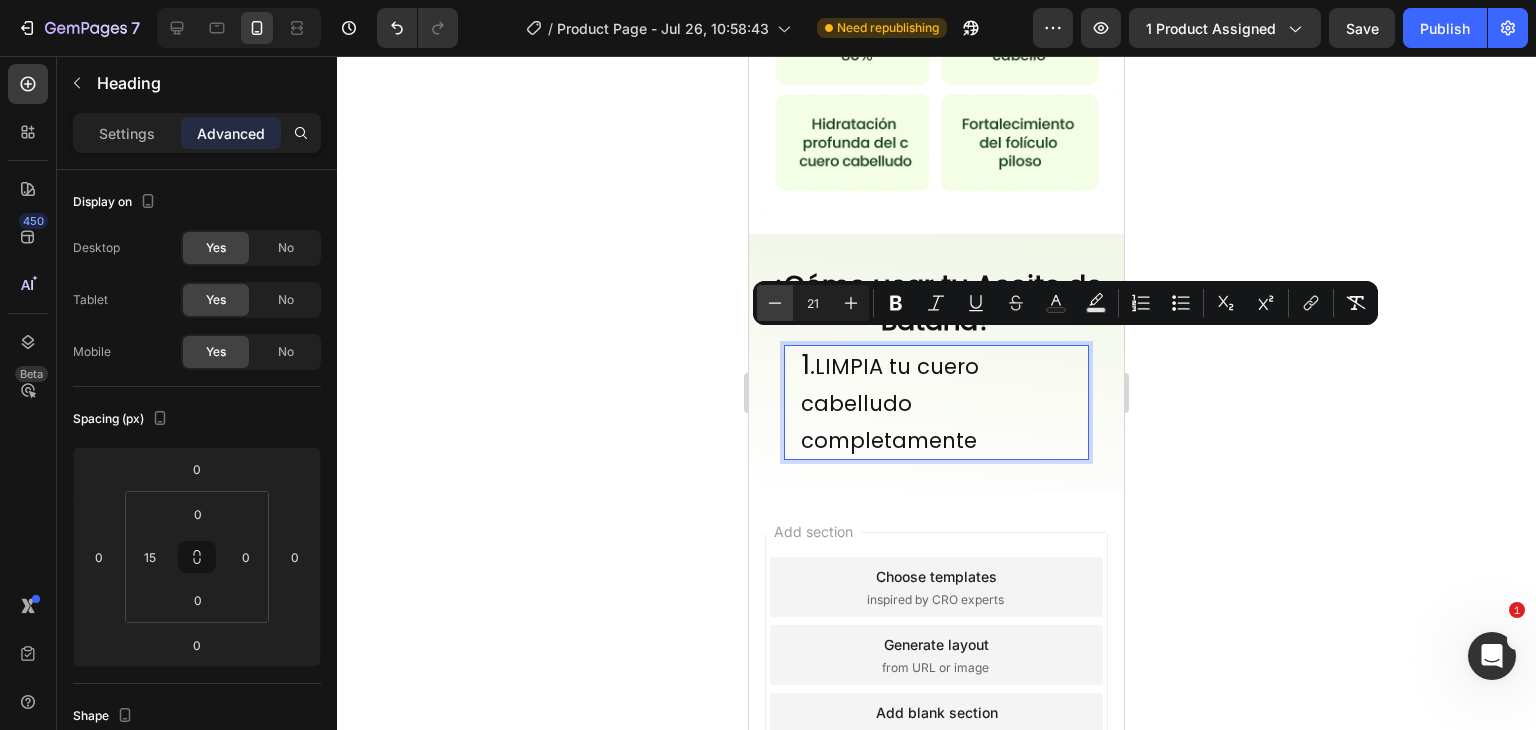 click on "Minus" at bounding box center [775, 303] 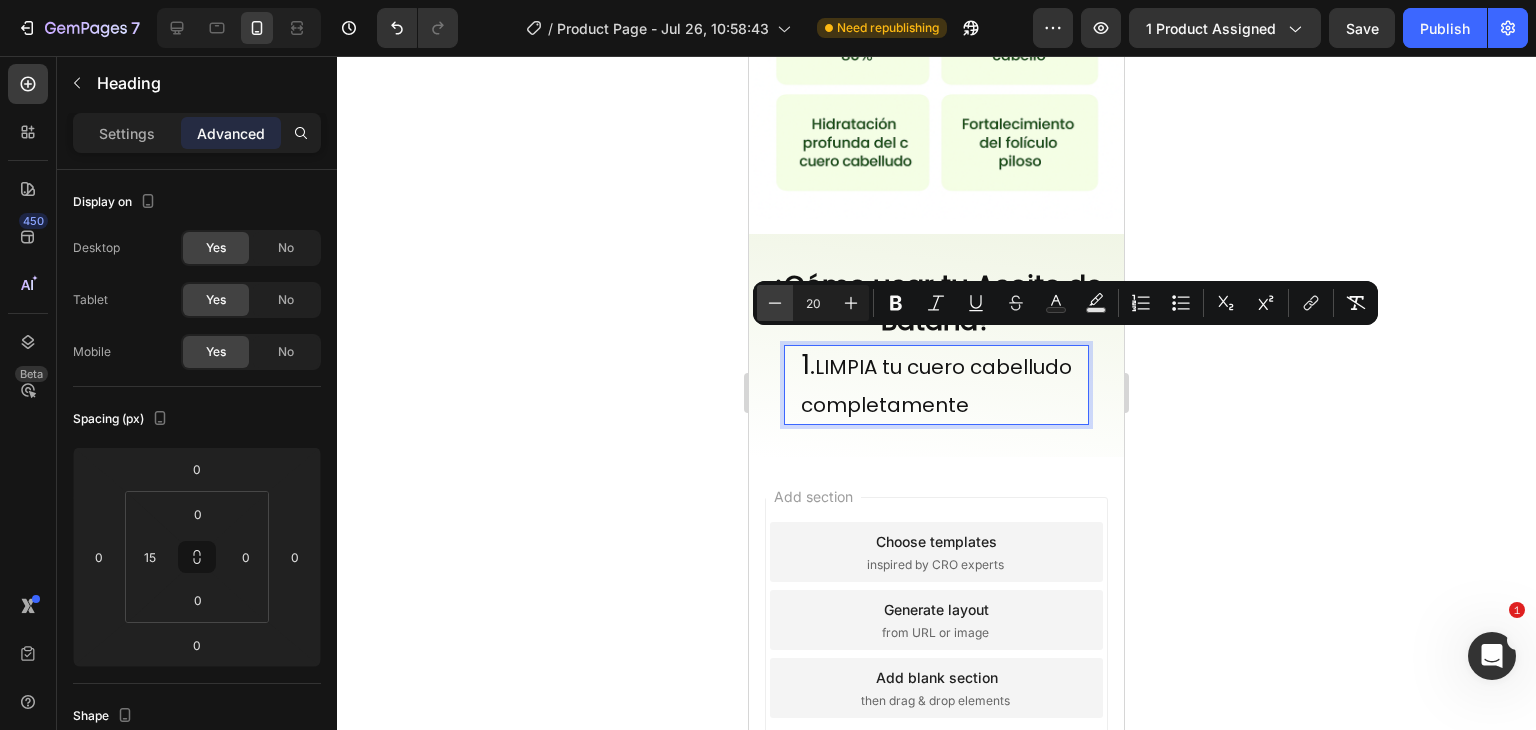 click 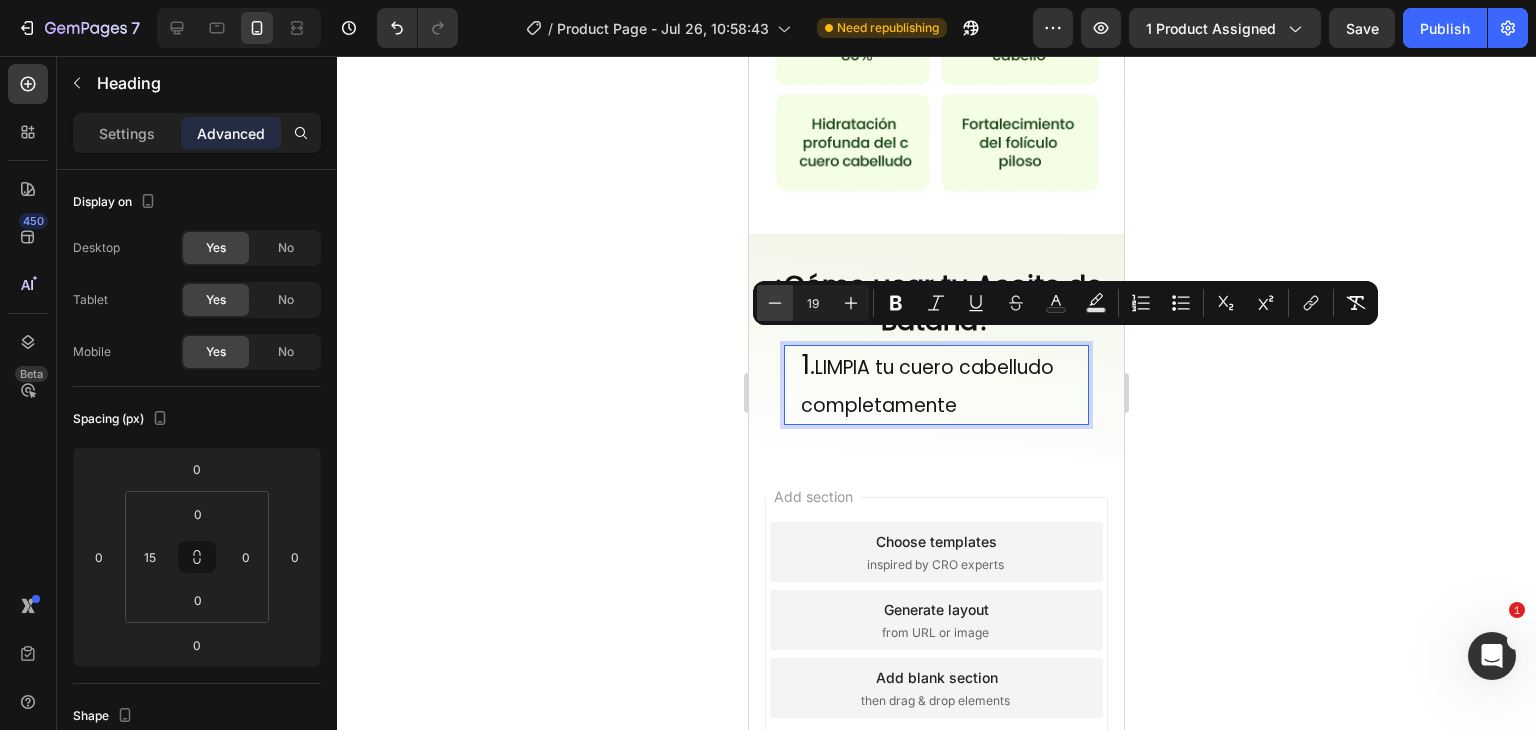 click 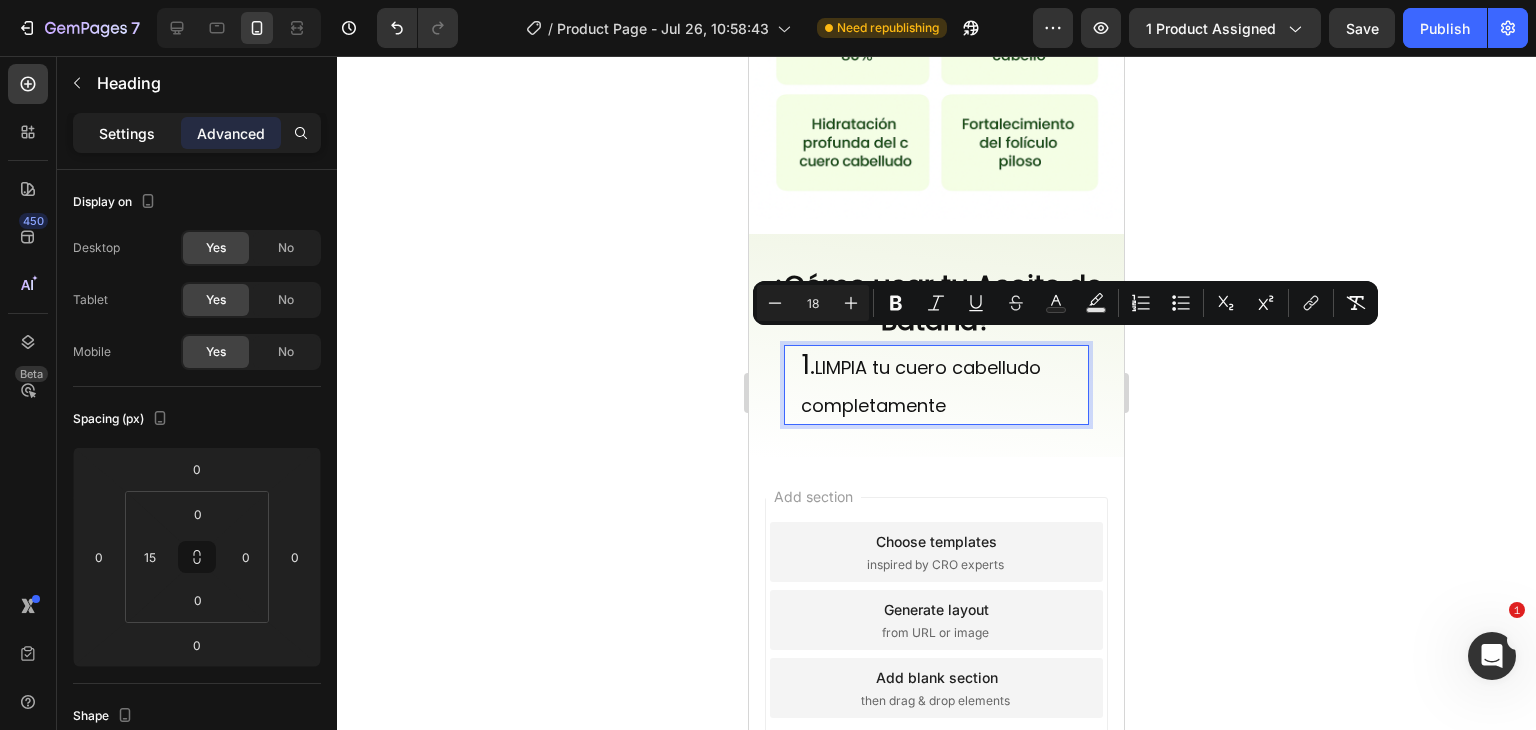 click on "Settings" 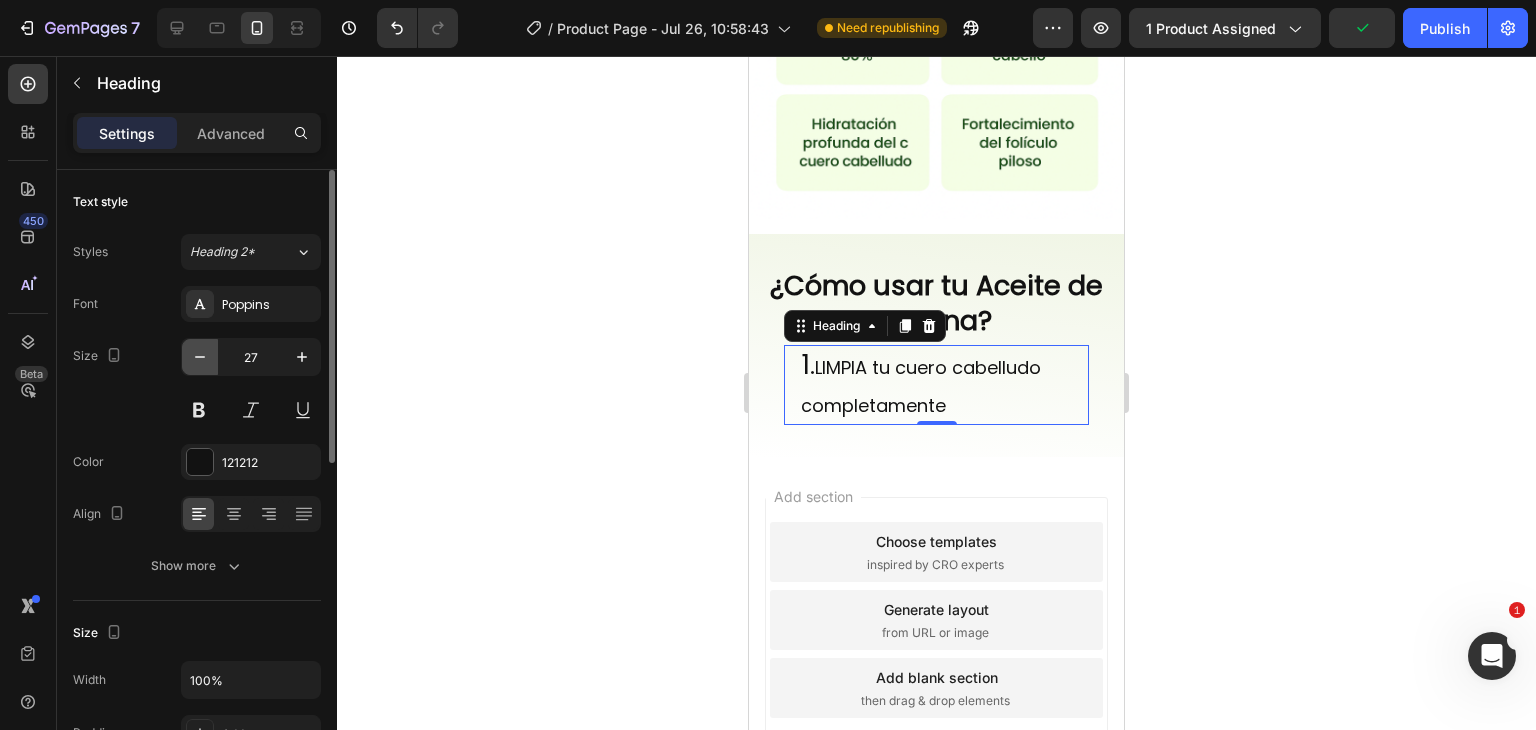 click 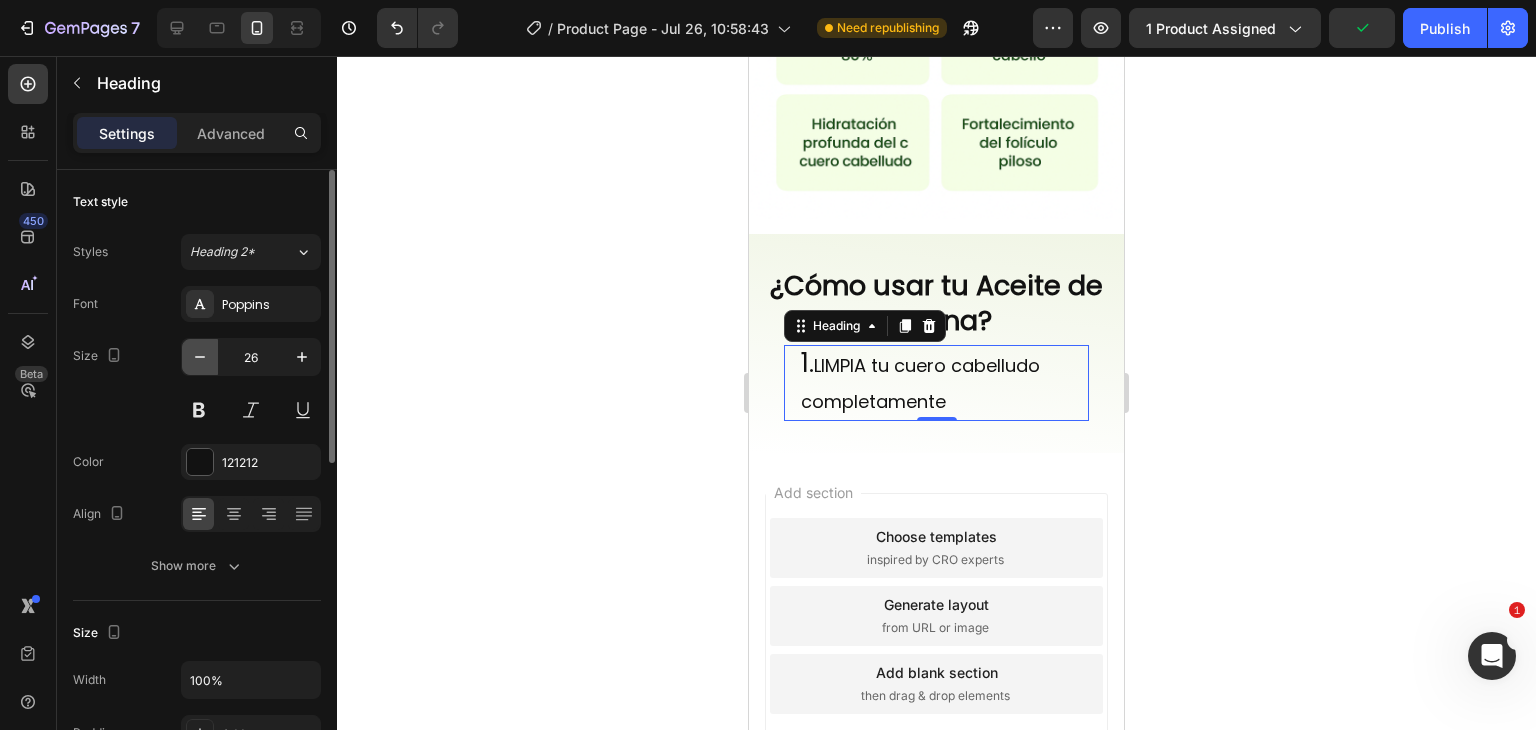 click 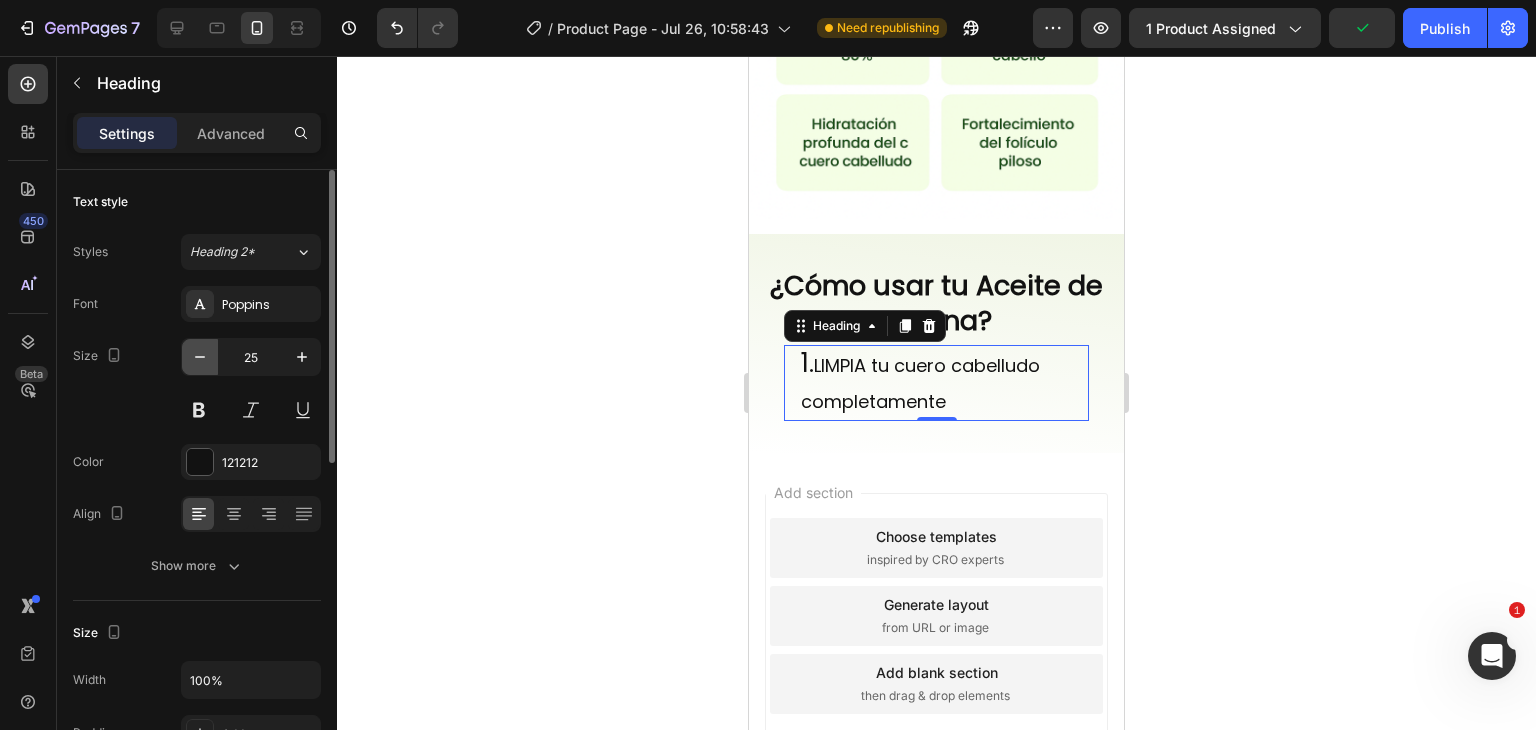 click 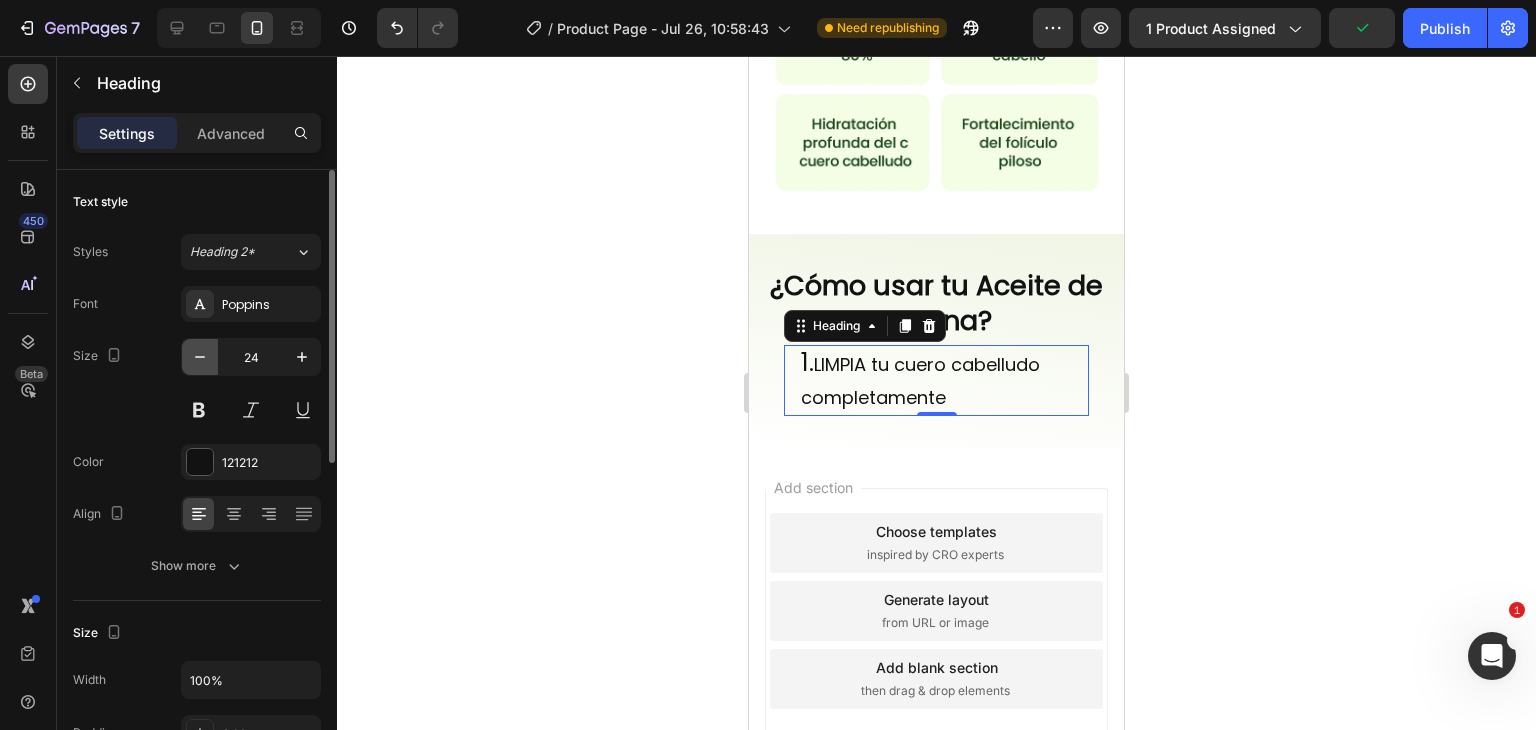 click 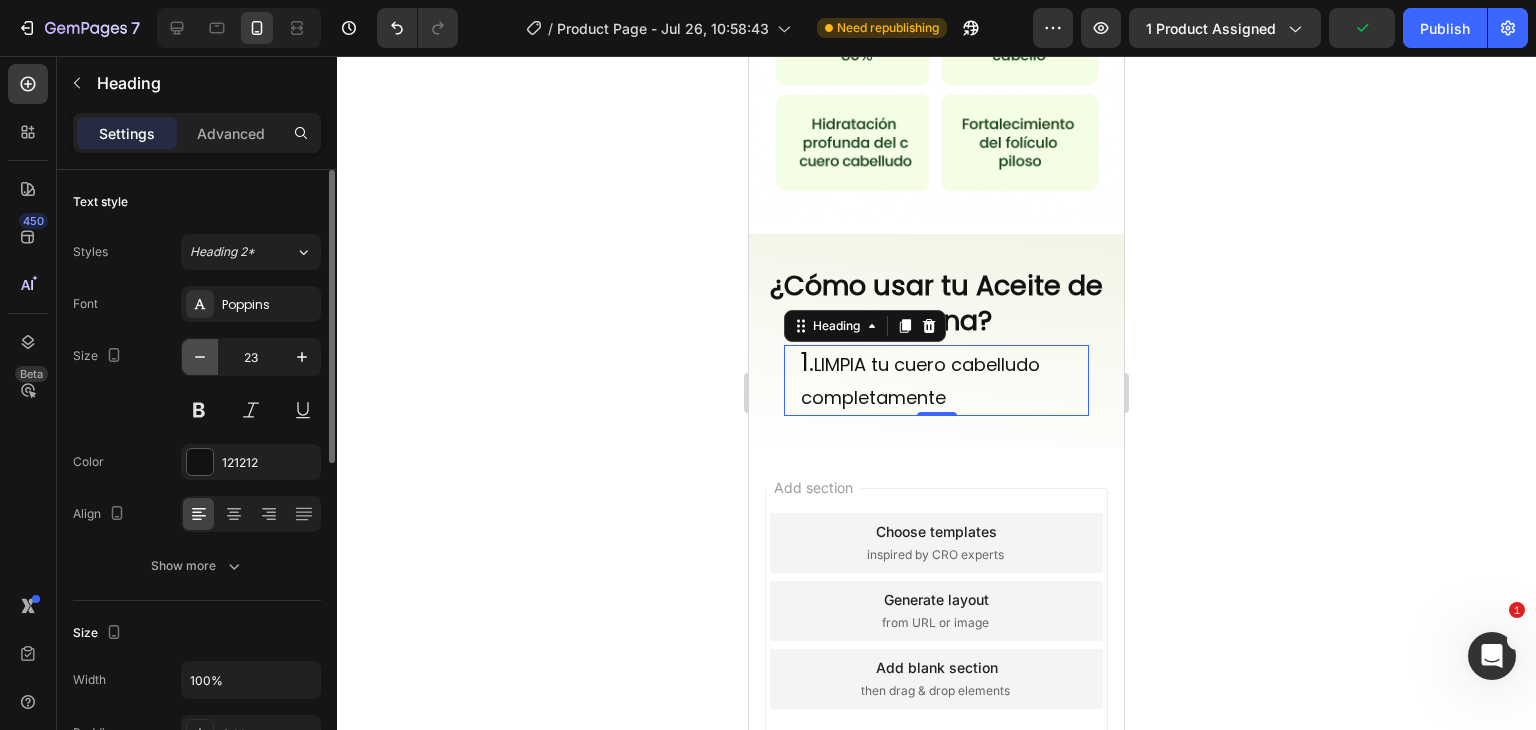 click 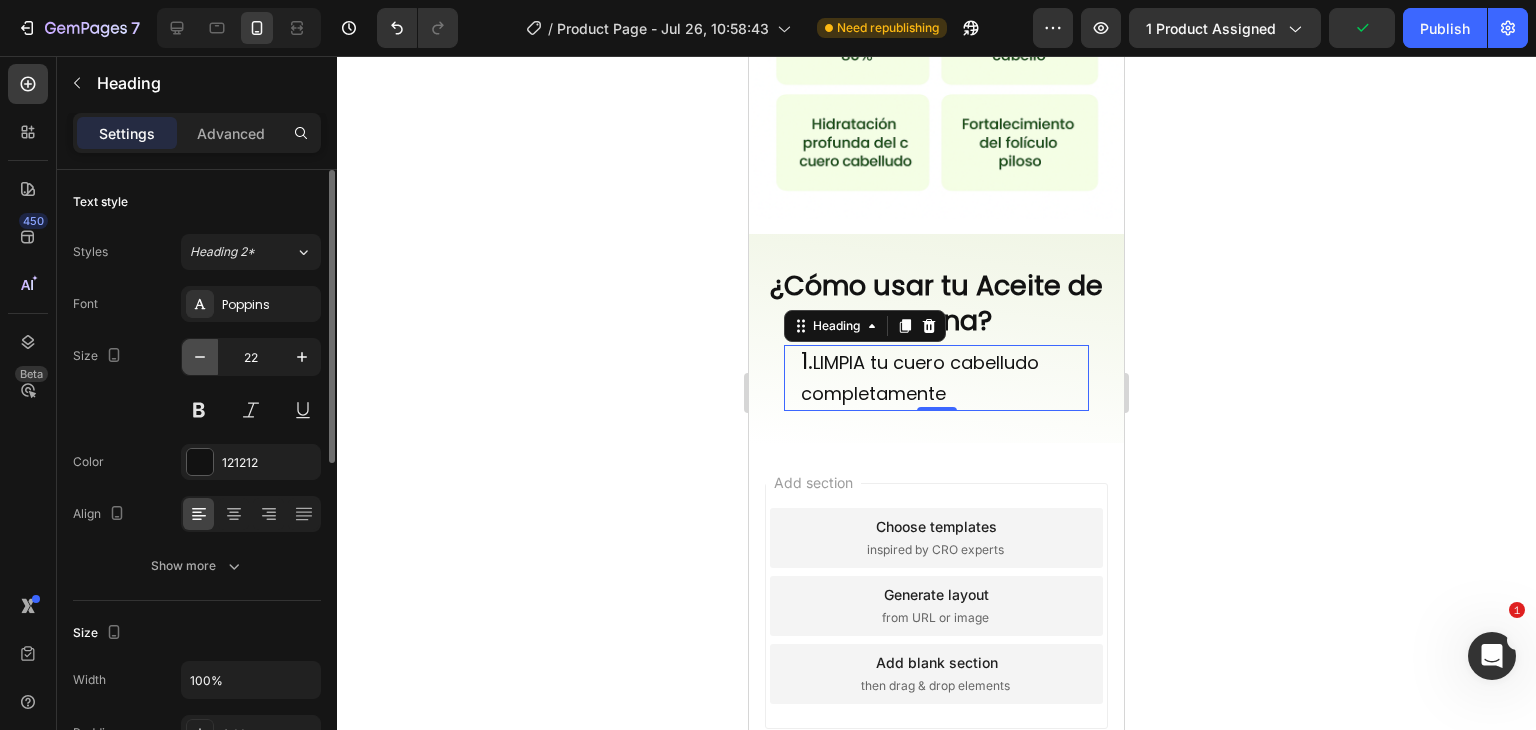 click 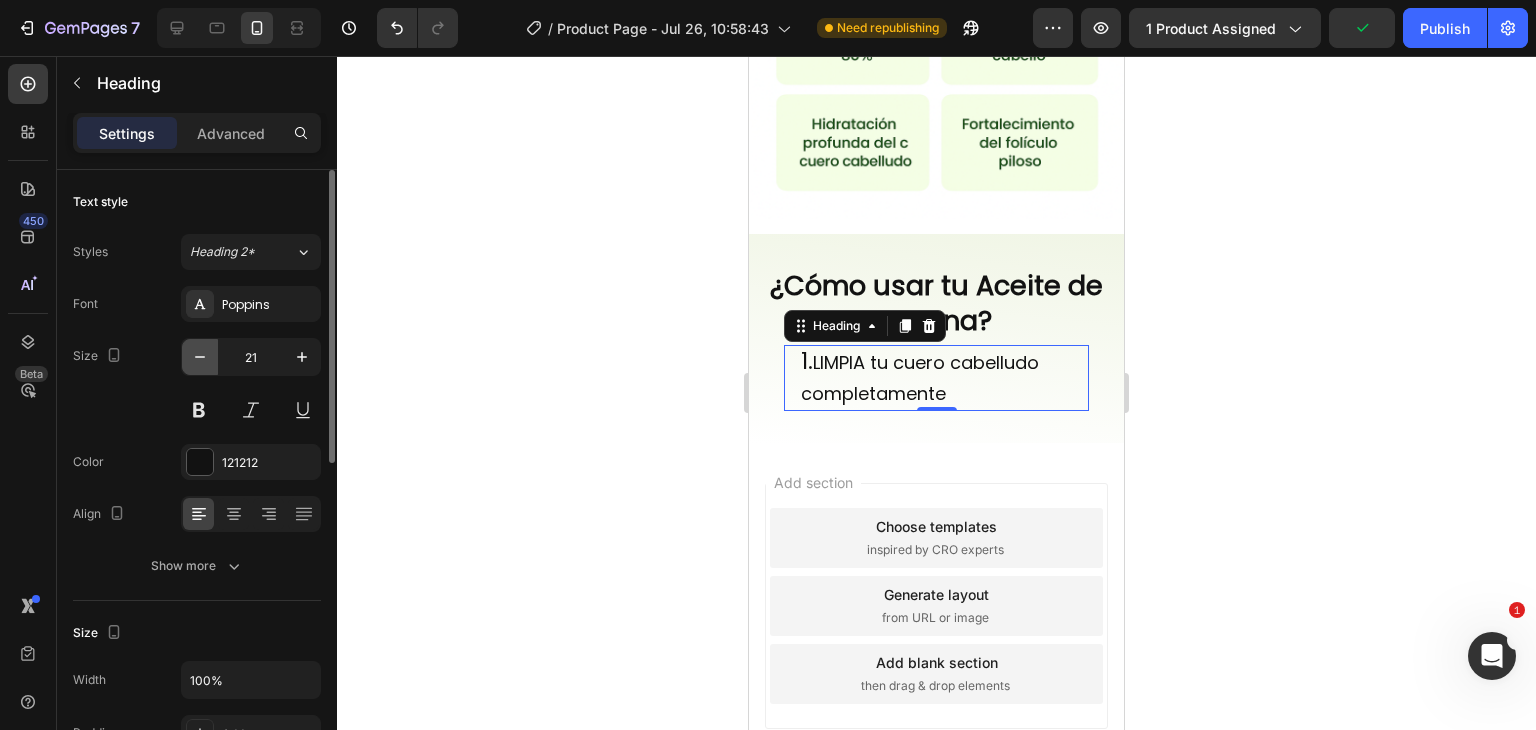 click 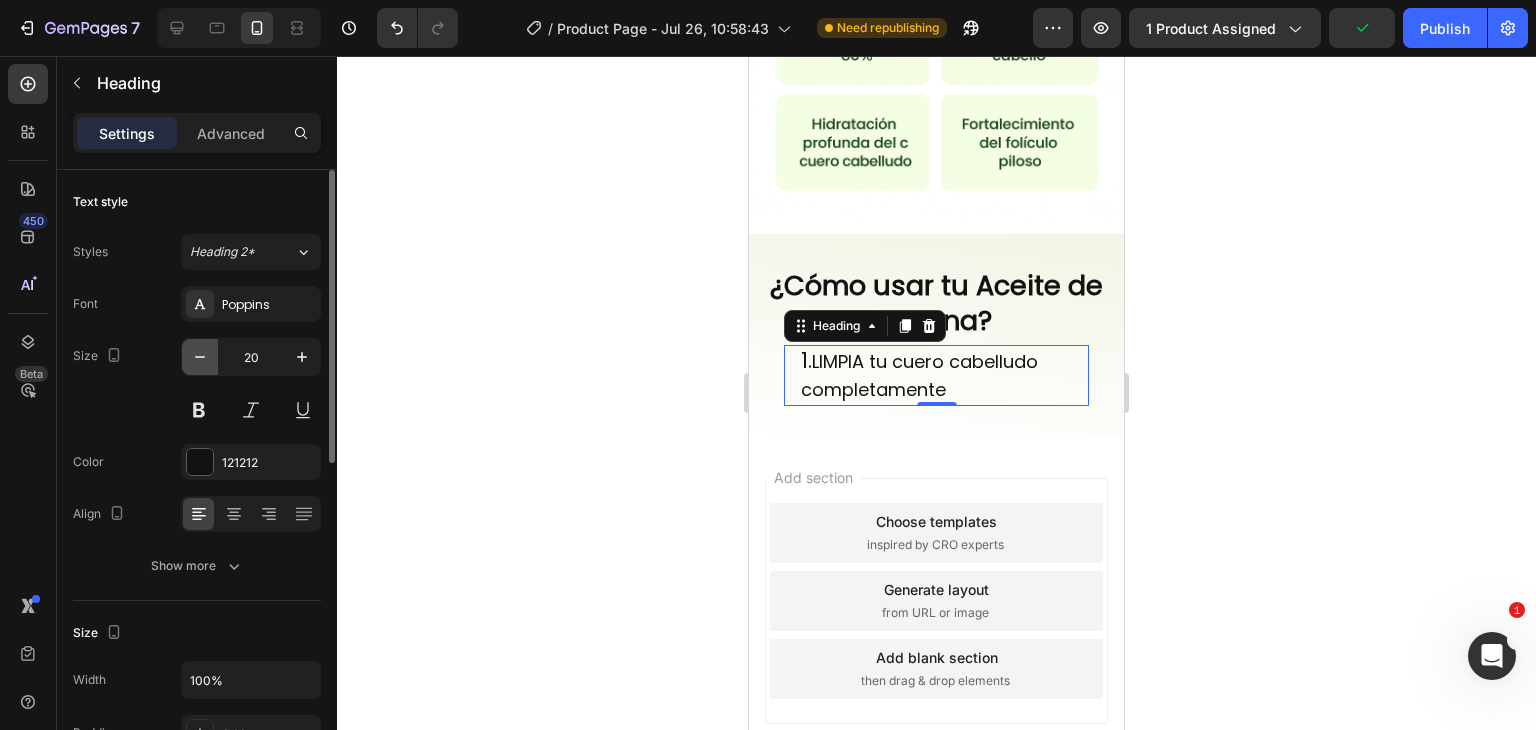 click 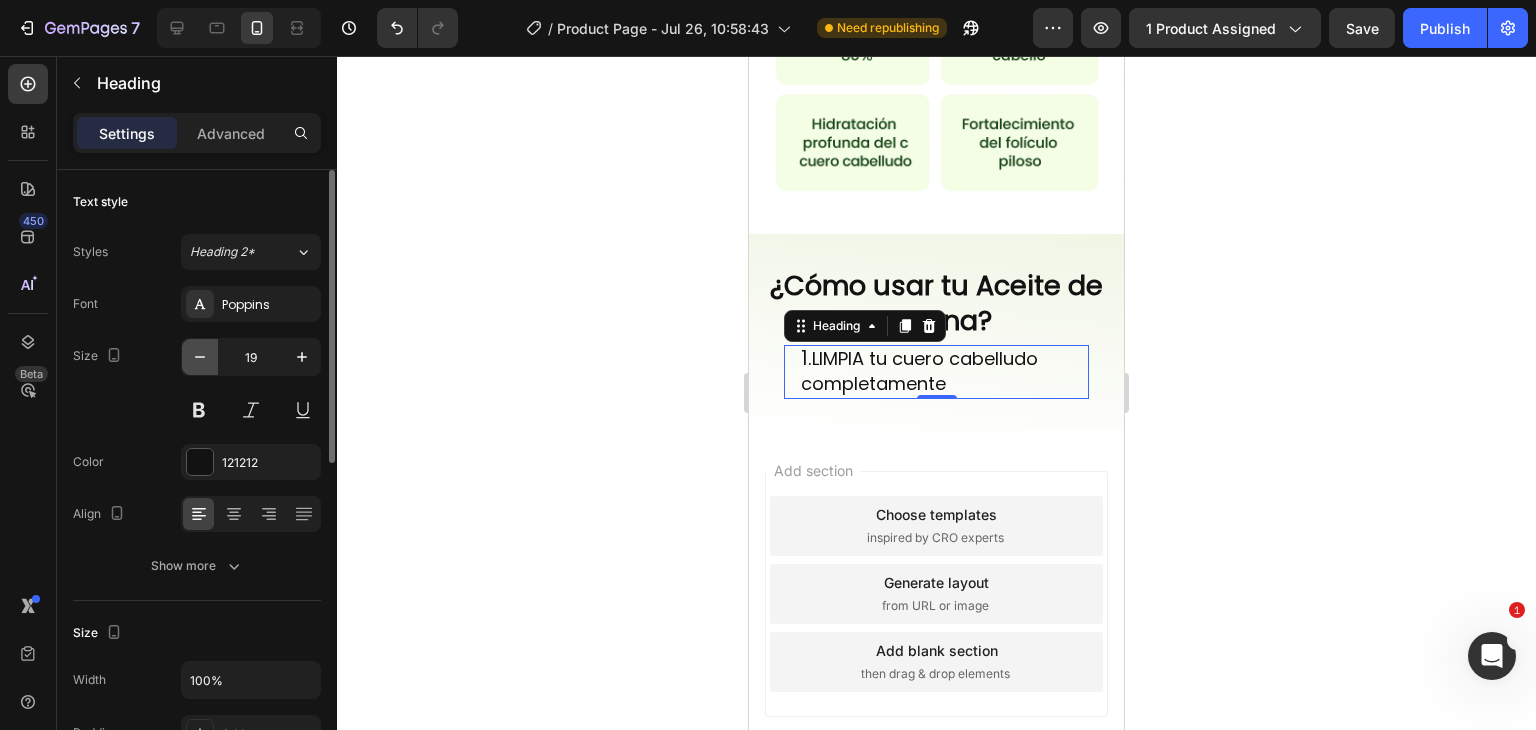click 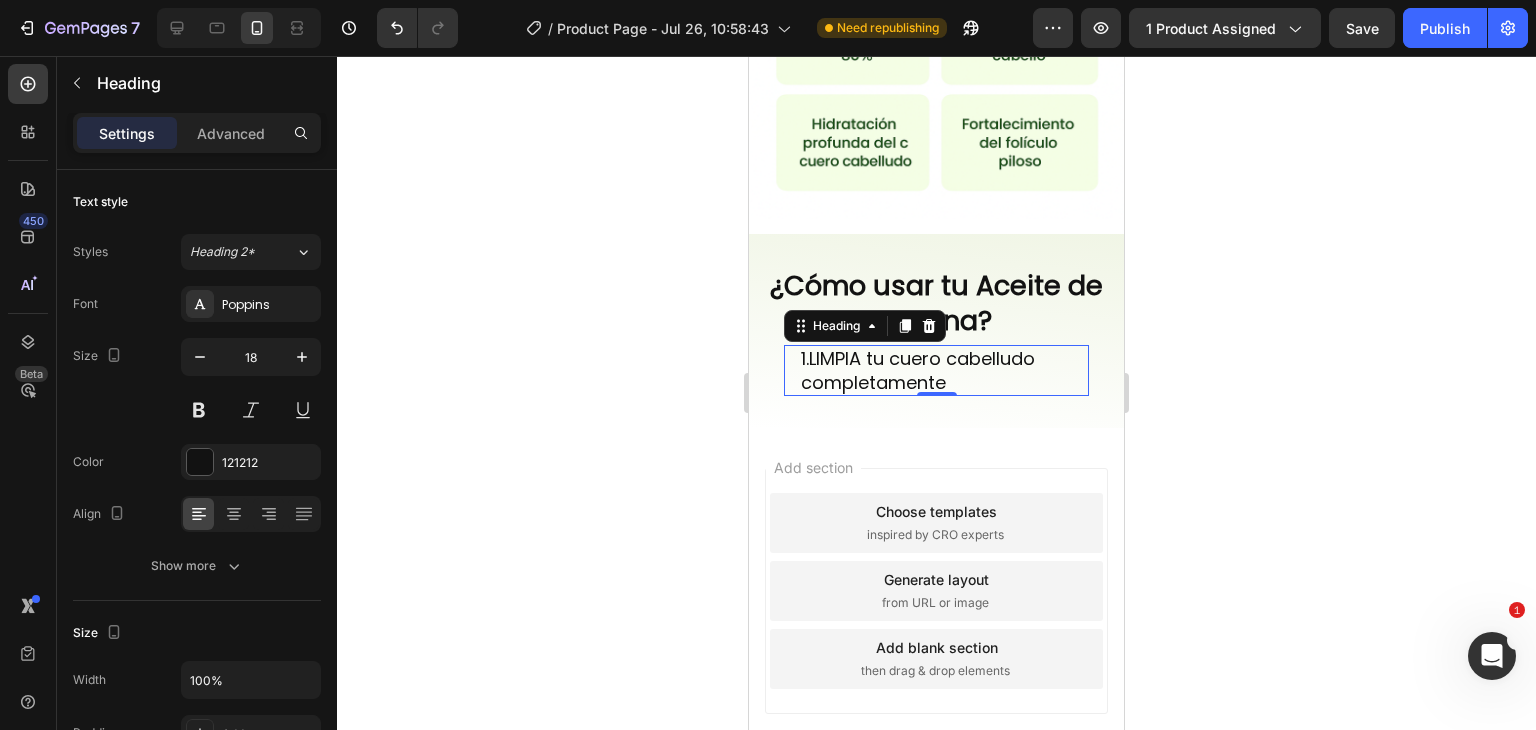 click 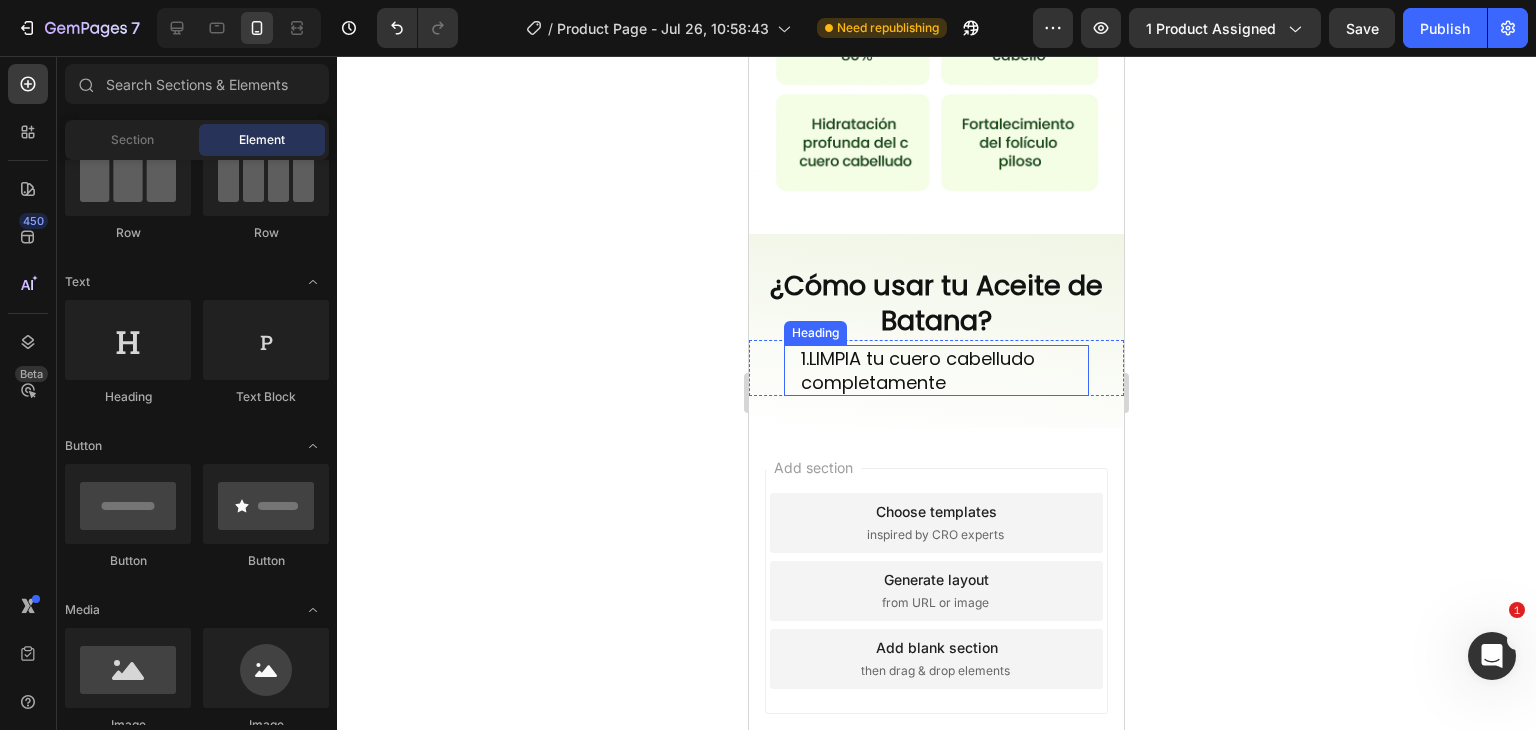 click on "LIMPIA tu cuero cabelludo completamente" at bounding box center (918, 370) 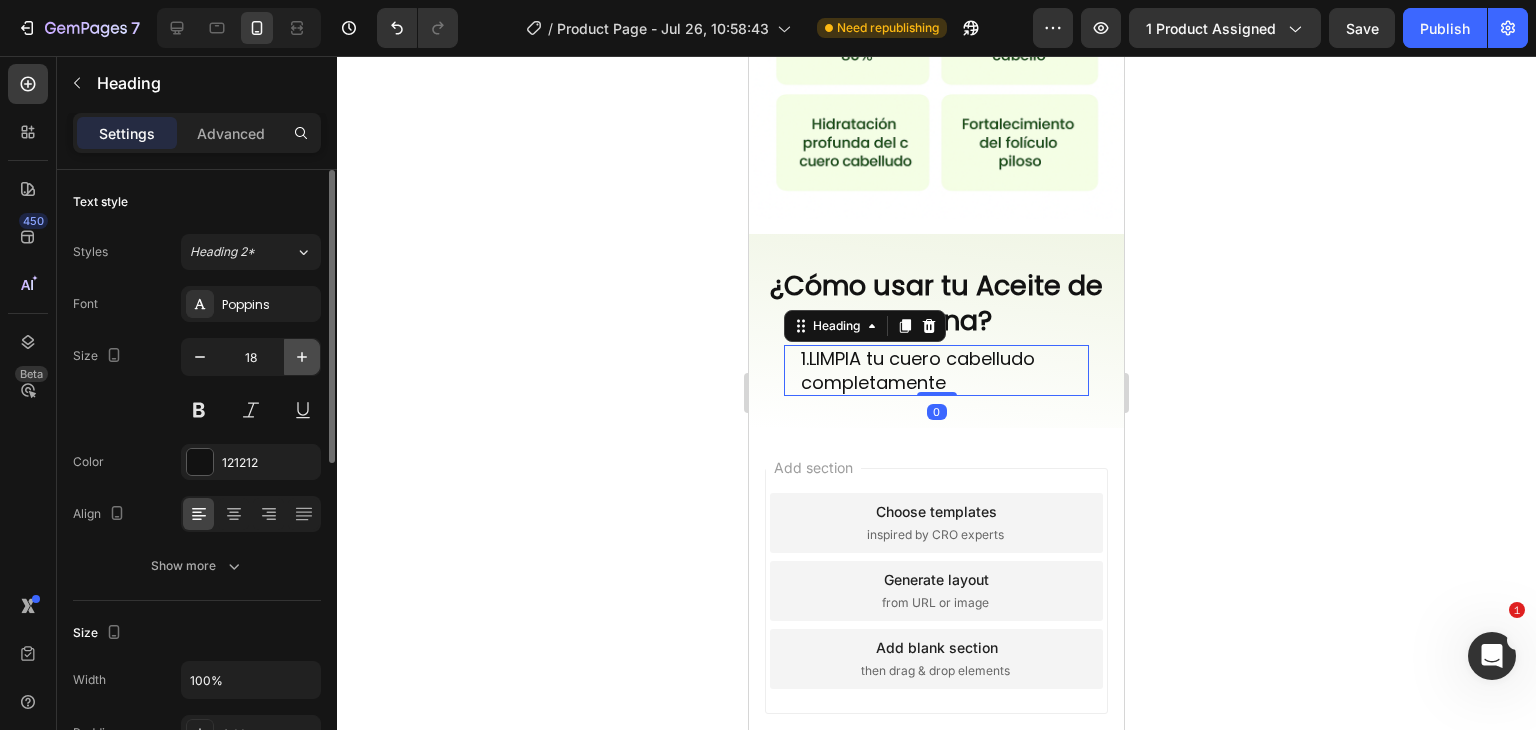 click at bounding box center (302, 357) 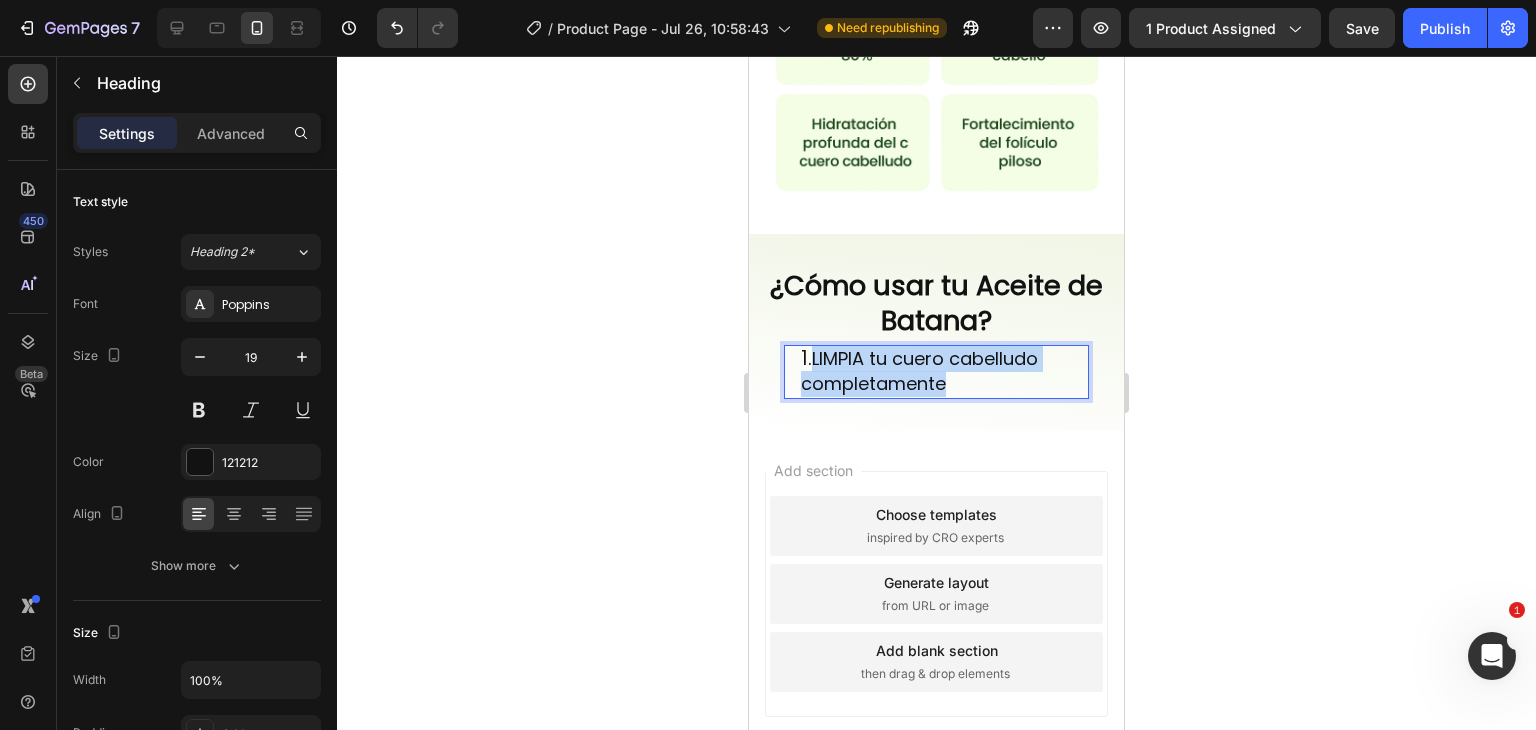 drag, startPoint x: 963, startPoint y: 379, endPoint x: 814, endPoint y: 348, distance: 152.19067 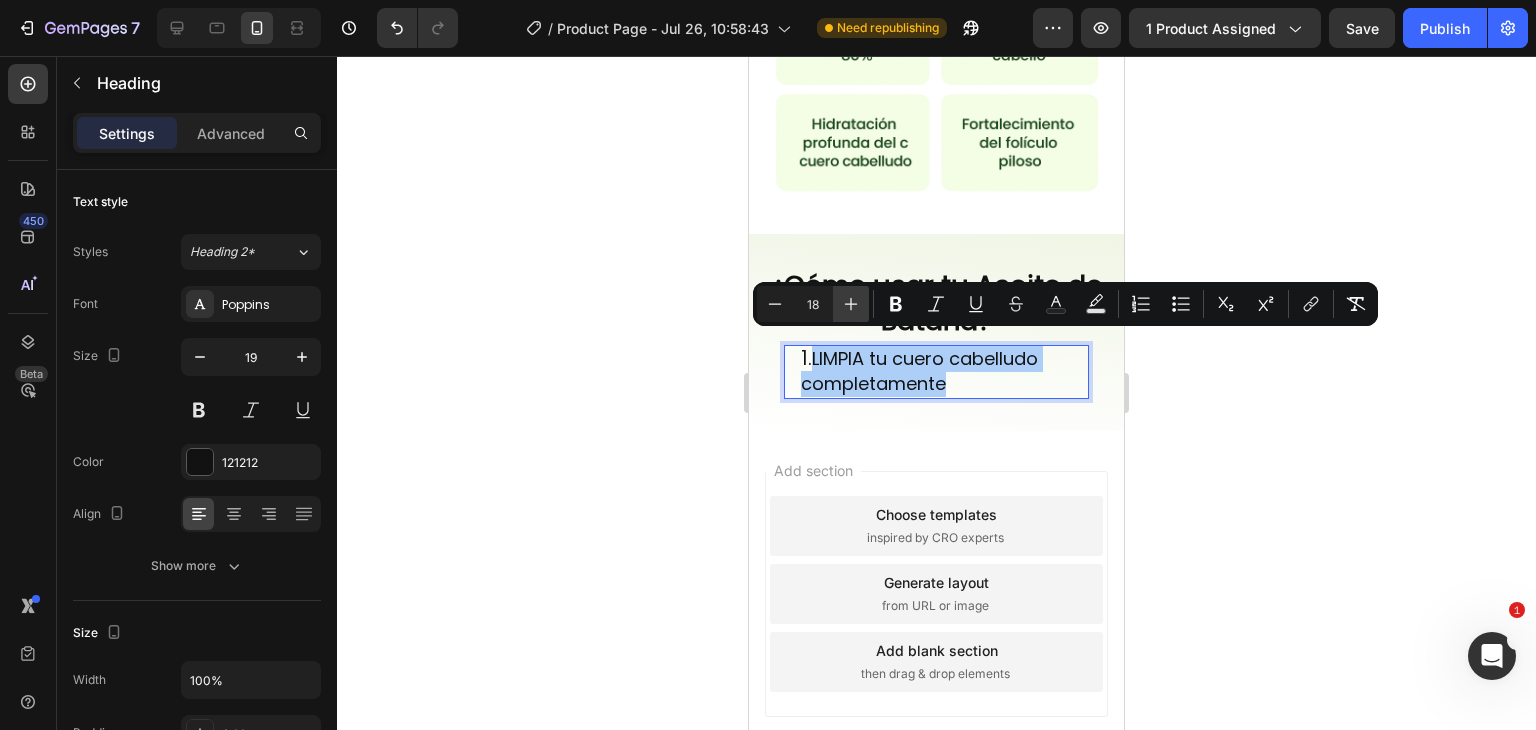 click 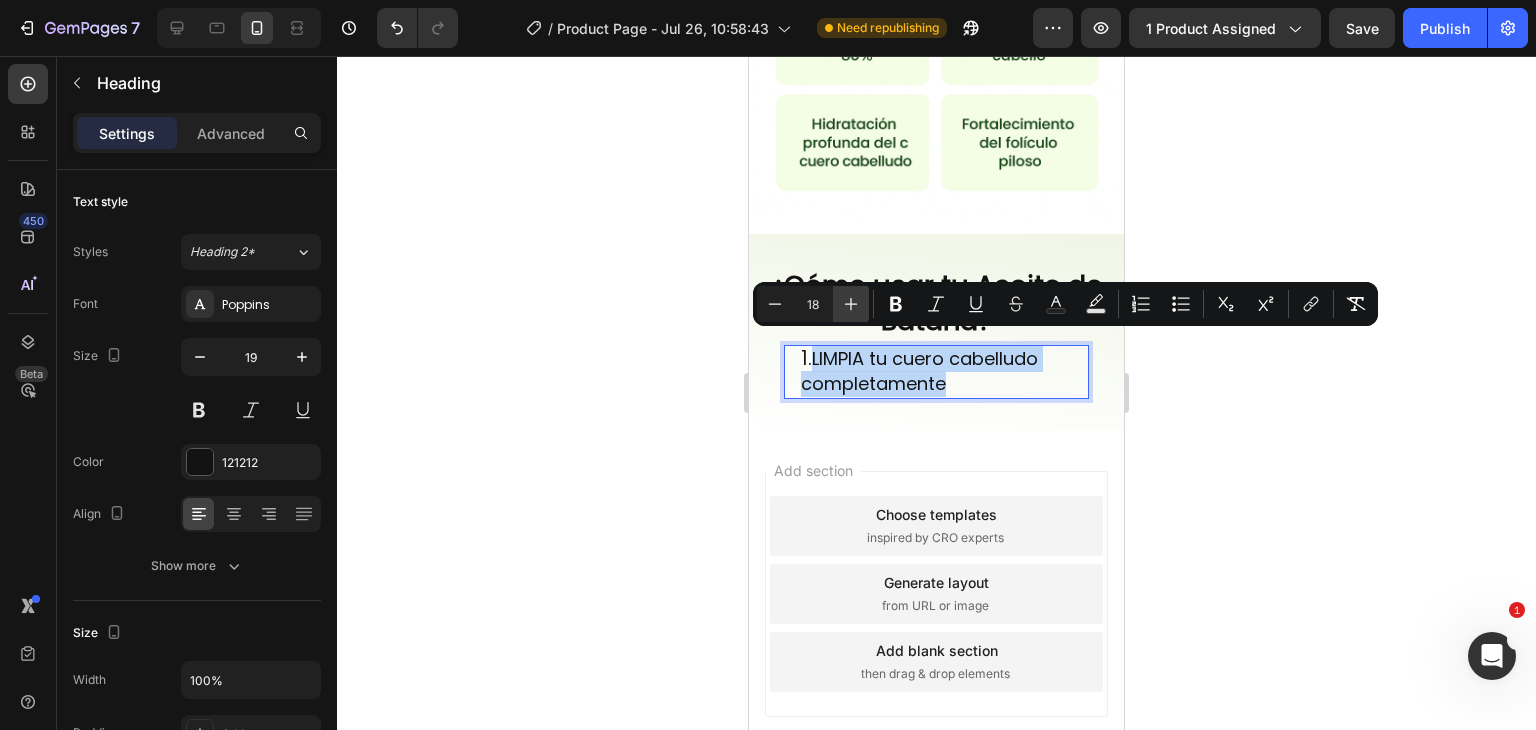 type on "19" 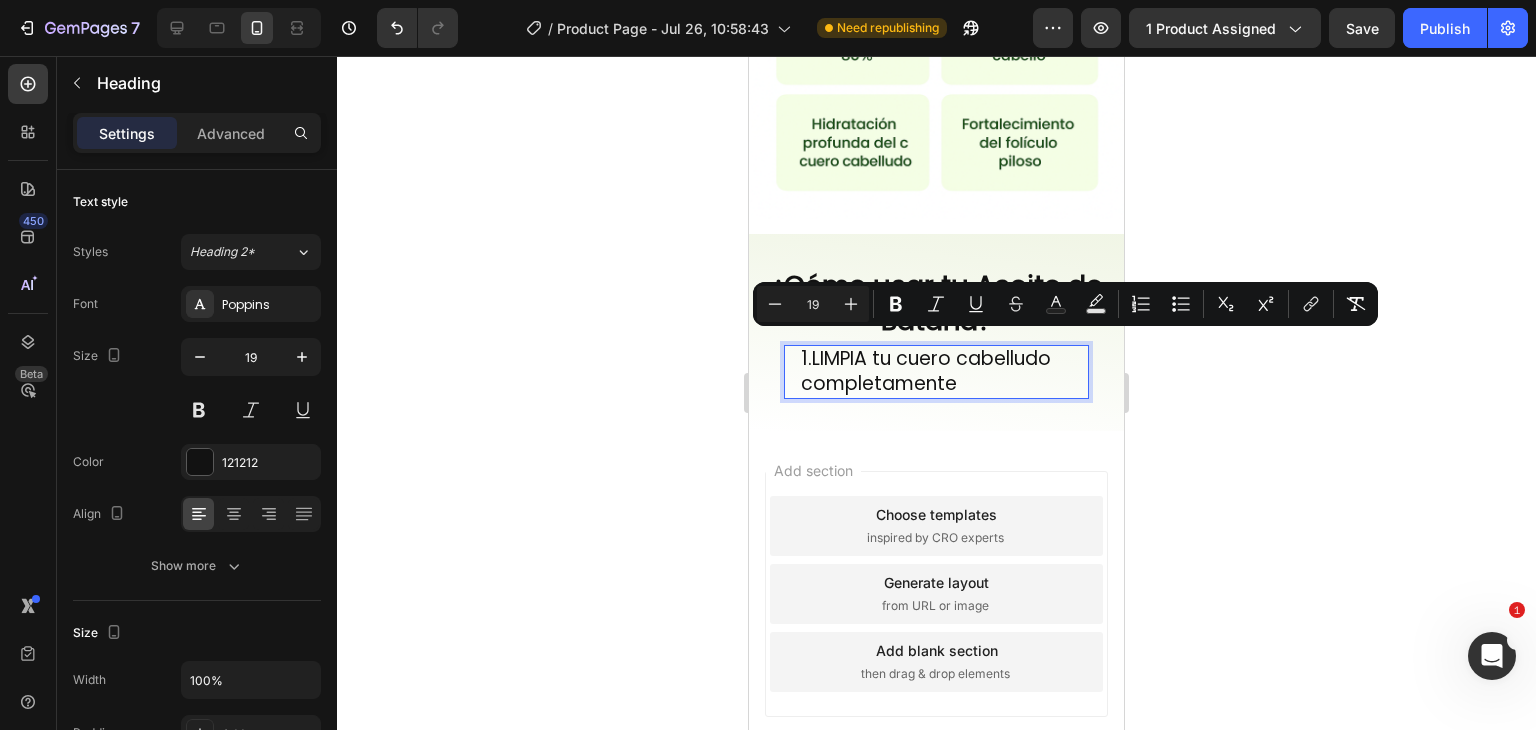 click 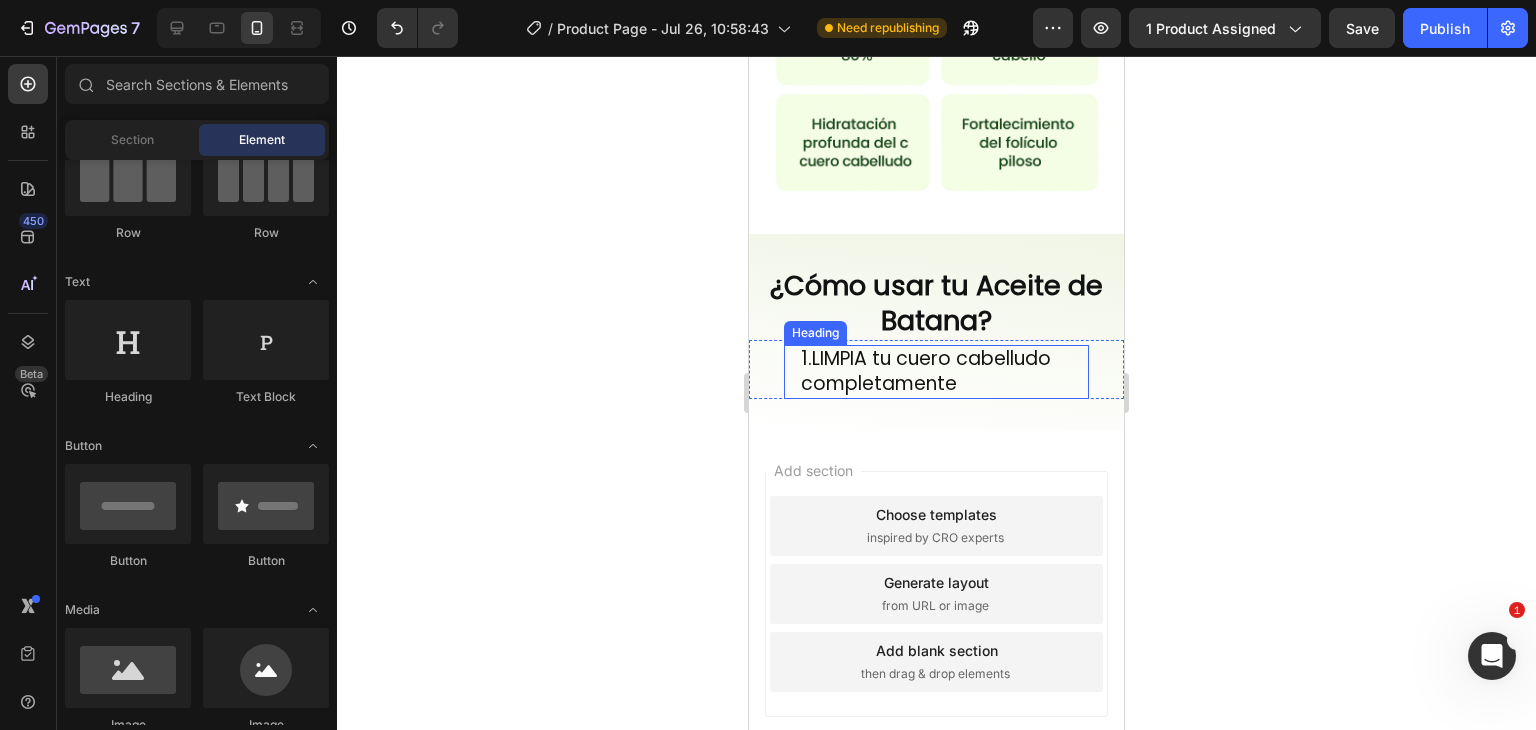 click on "LIMPIA tu cuero cabelludo completamente" at bounding box center (926, 371) 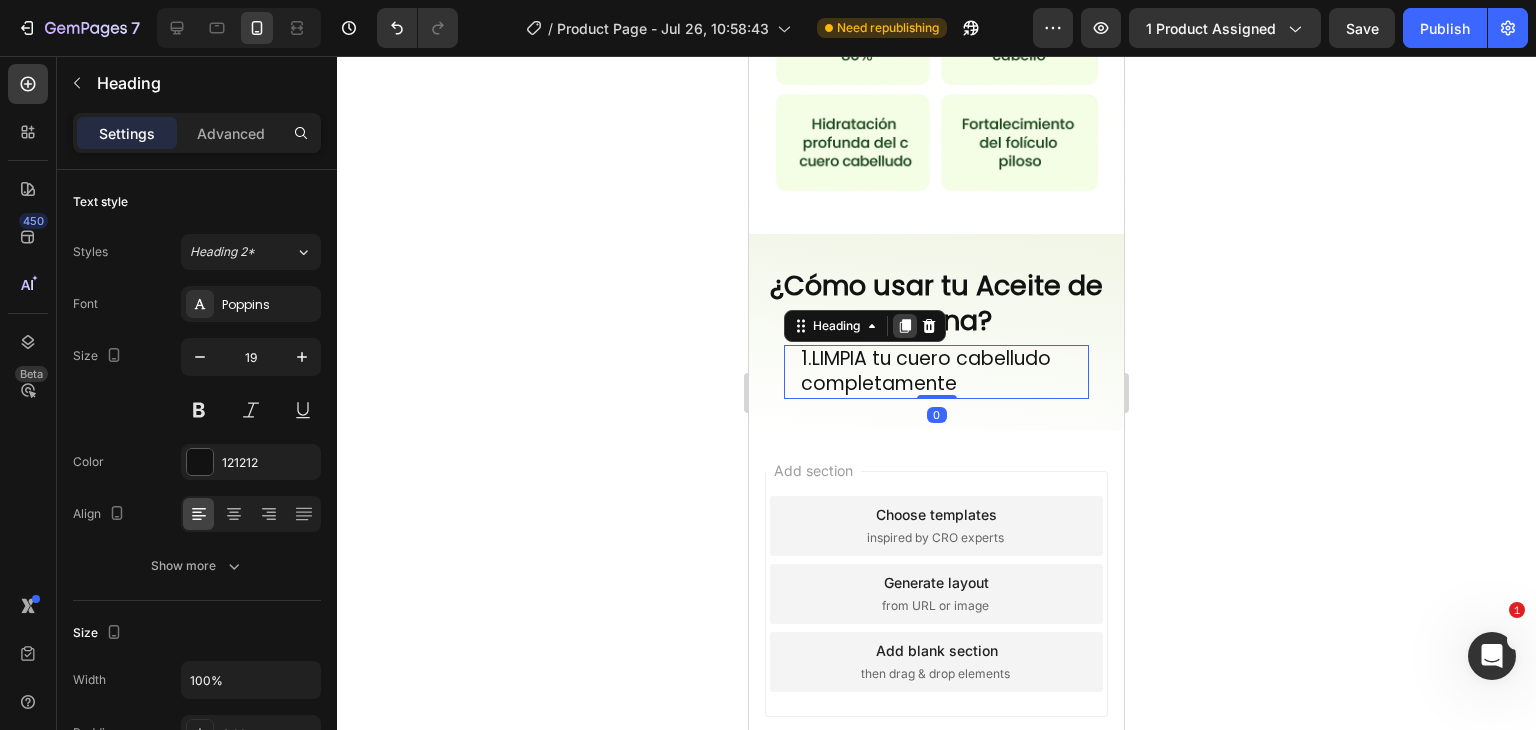 click 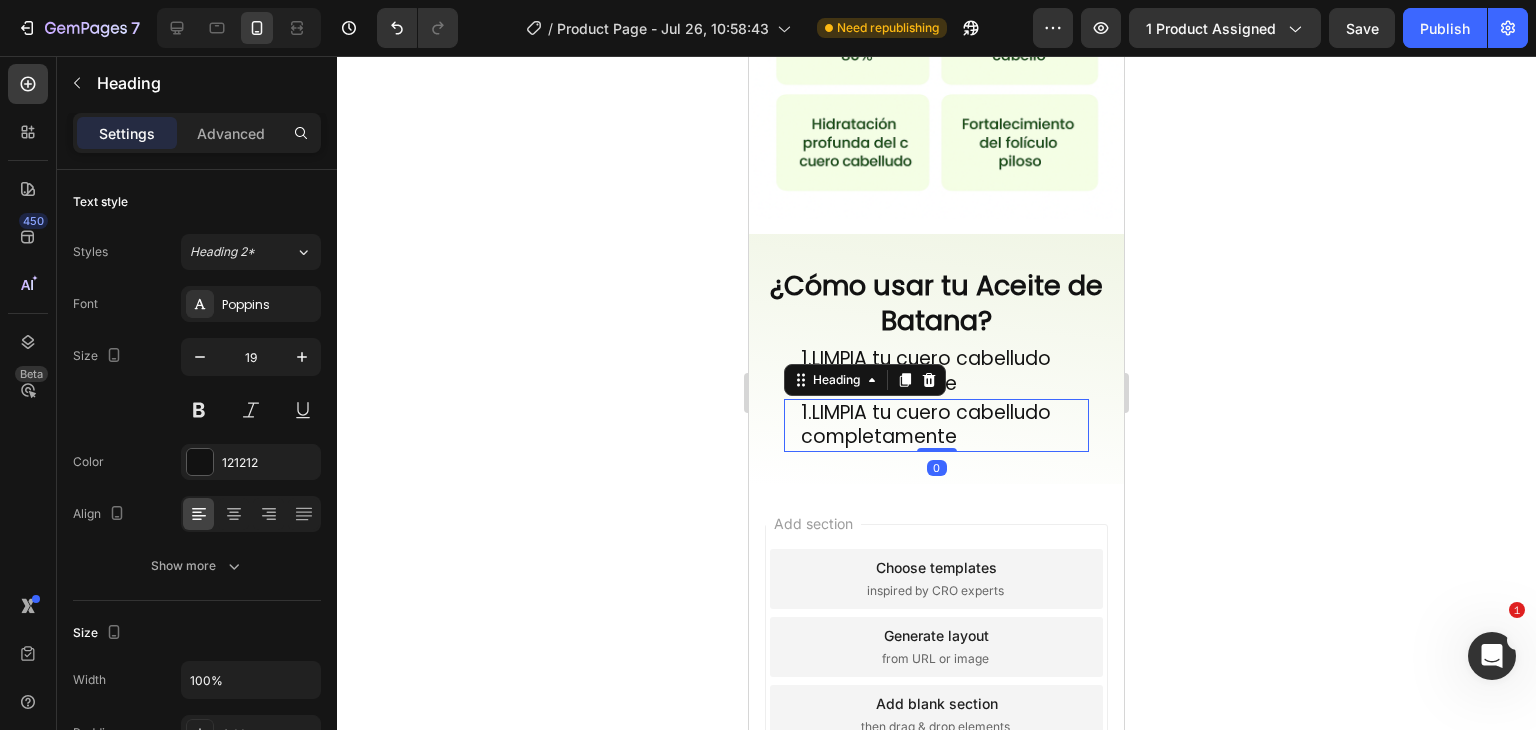 scroll, scrollTop: 679, scrollLeft: 0, axis: vertical 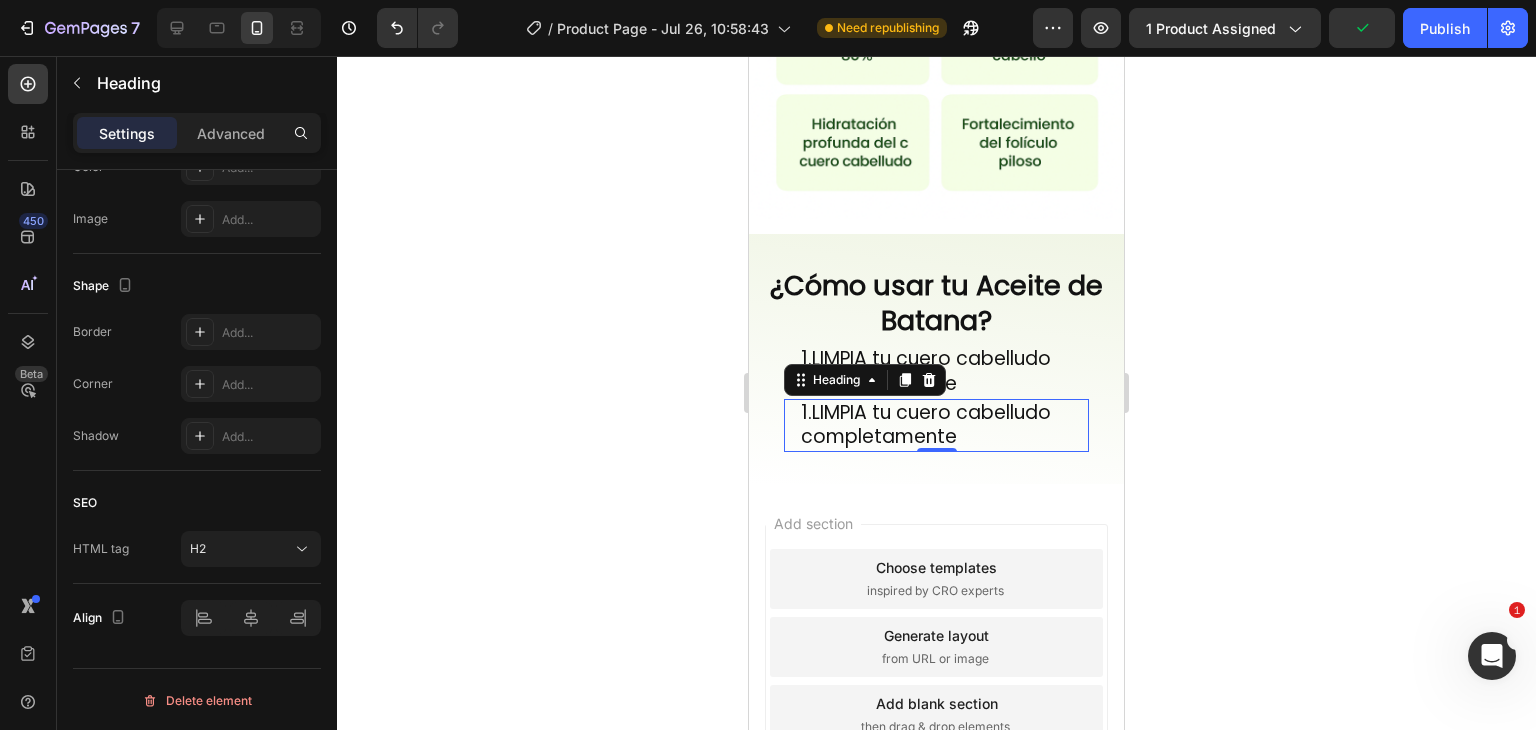 click on "LIMPIA tu cuero cabelludo completamente" at bounding box center (926, 425) 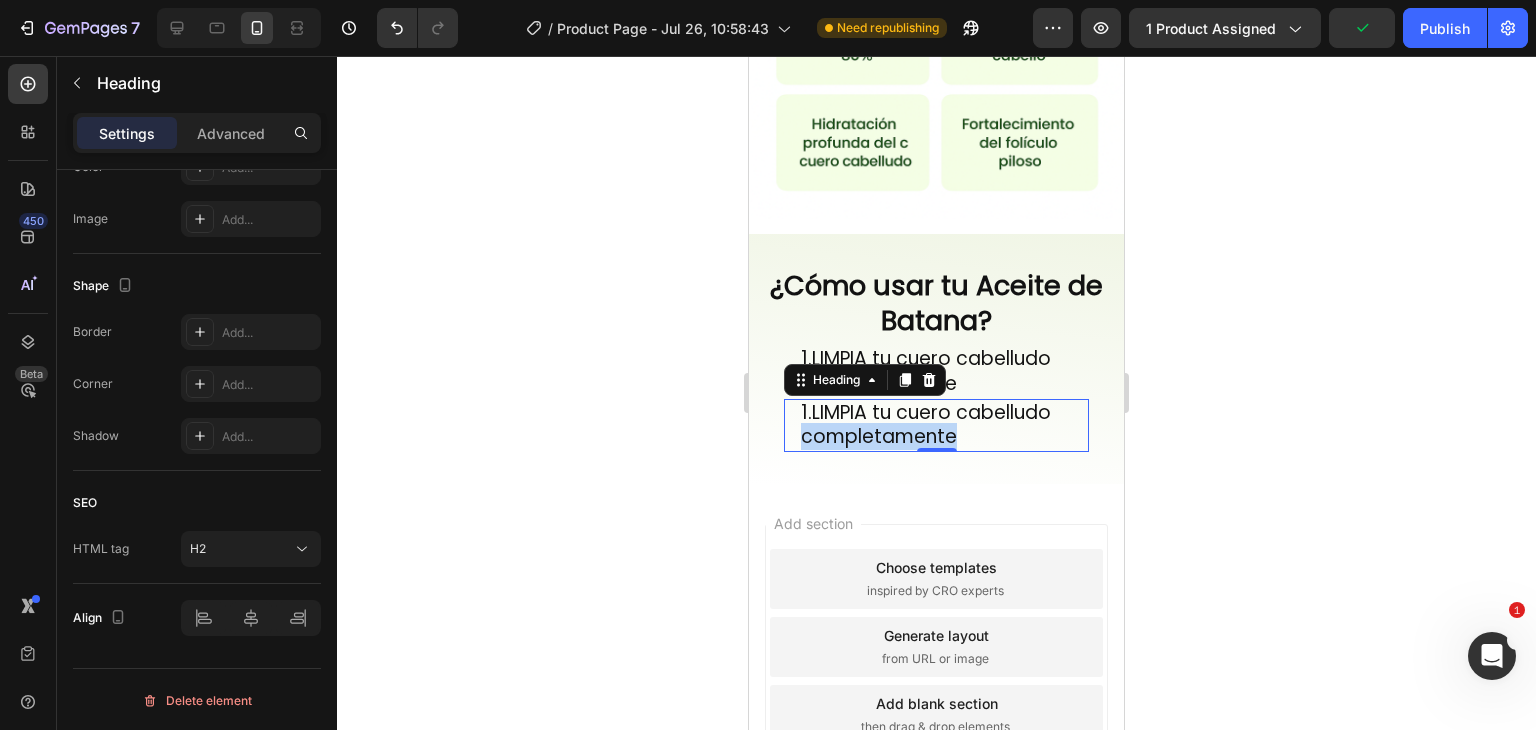 click on "LIMPIA tu cuero cabelludo completamente" at bounding box center [926, 425] 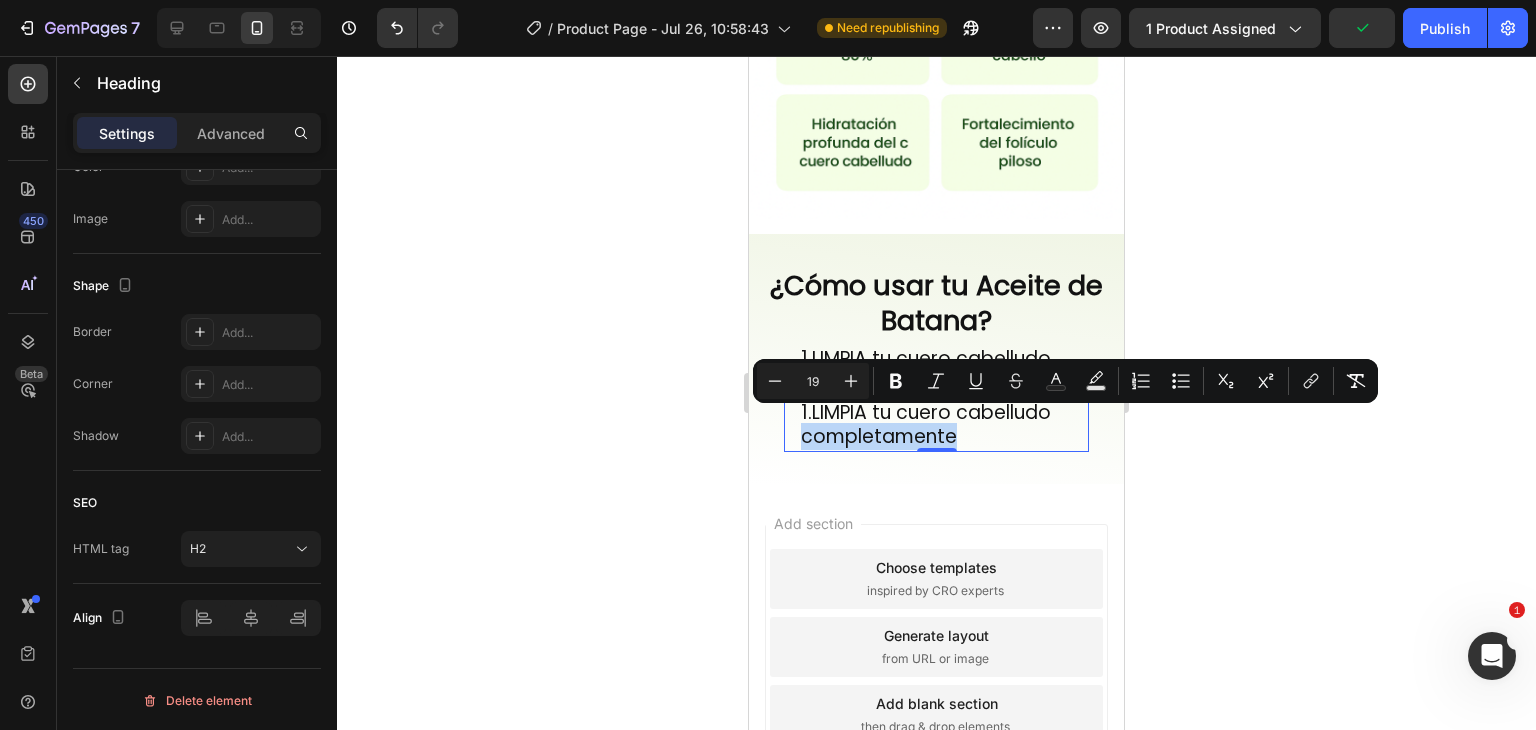 click on "LIMPIA tu cuero cabelludo completamente" at bounding box center [926, 425] 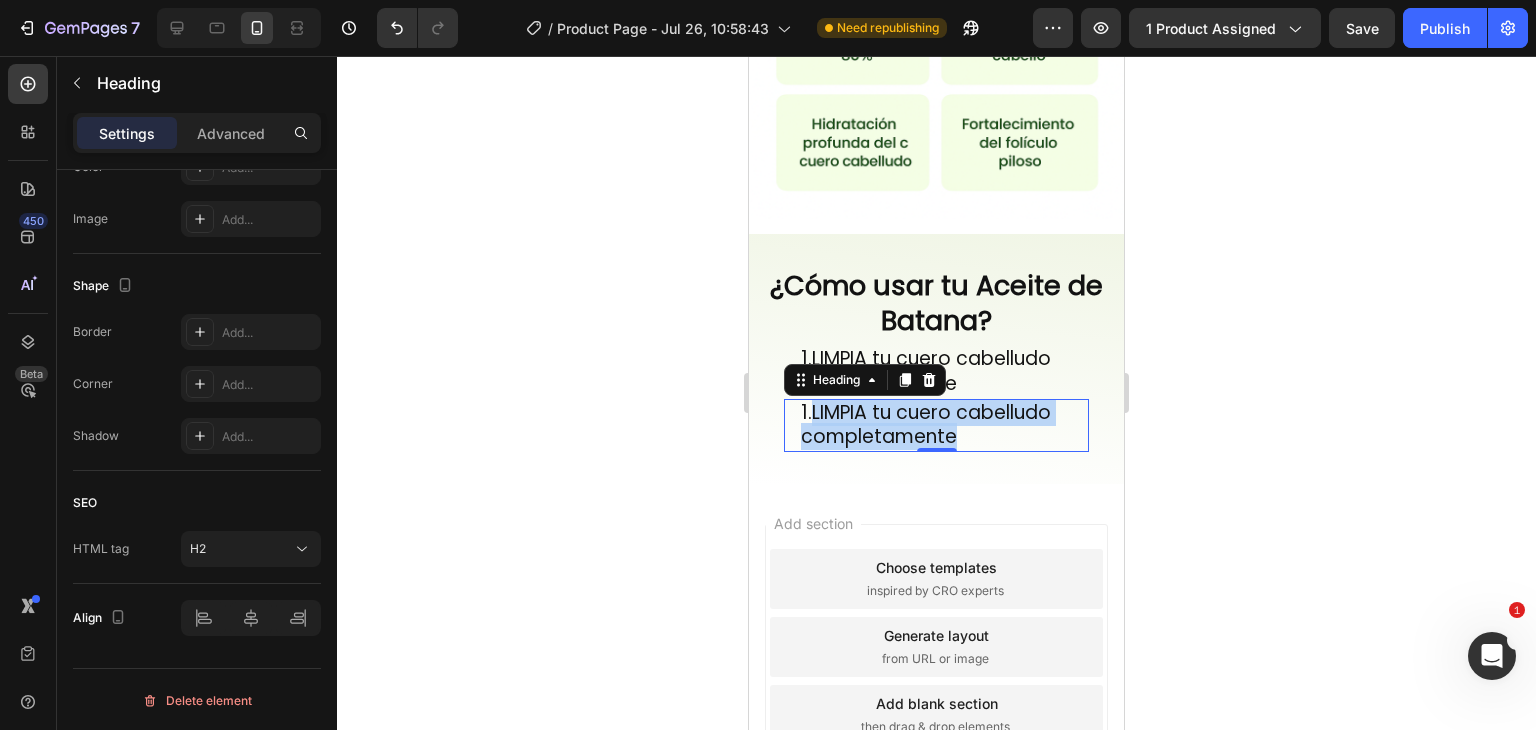 drag, startPoint x: 959, startPoint y: 420, endPoint x: 817, endPoint y: 401, distance: 143.26549 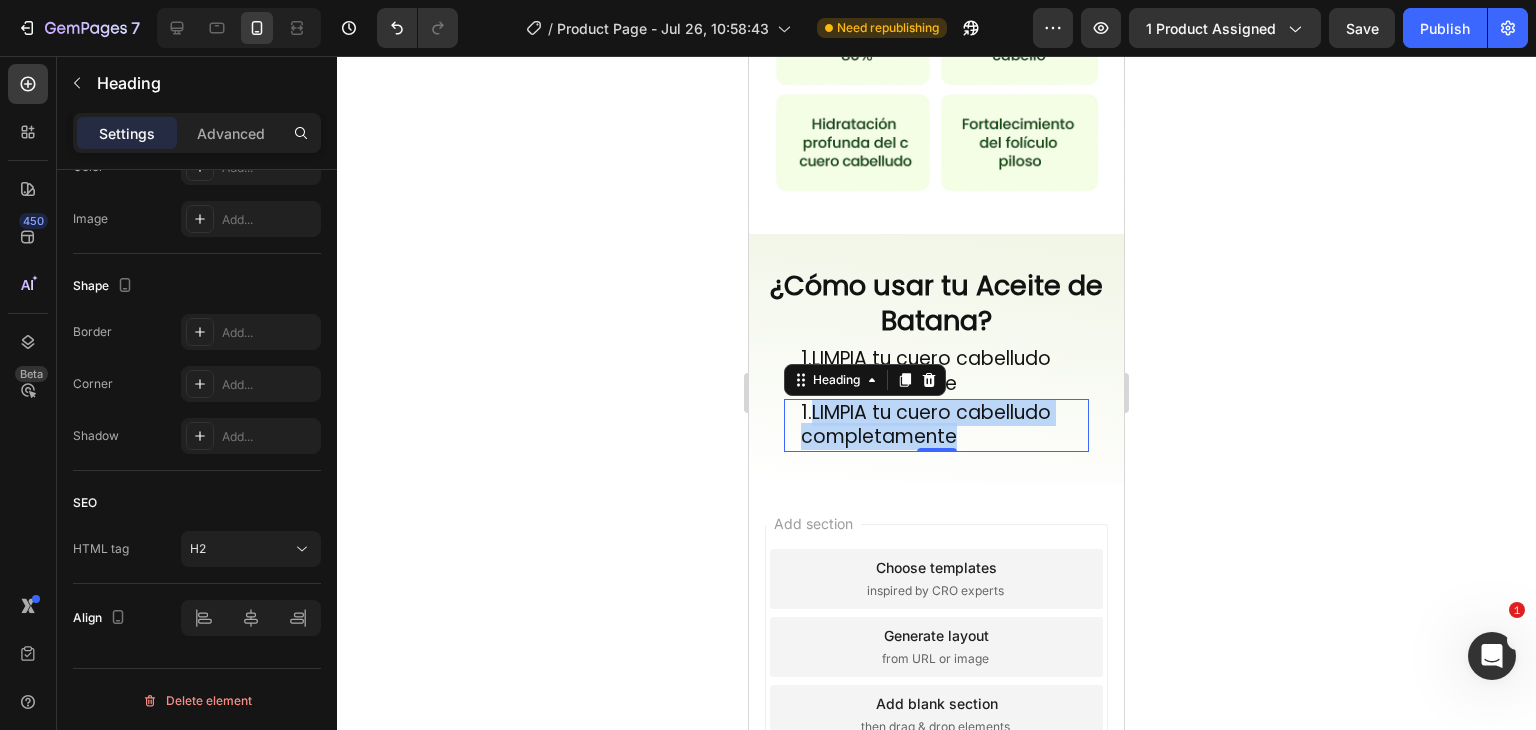click on "1.  LIMPIA tu cuero cabelludo completamente" at bounding box center [944, 425] 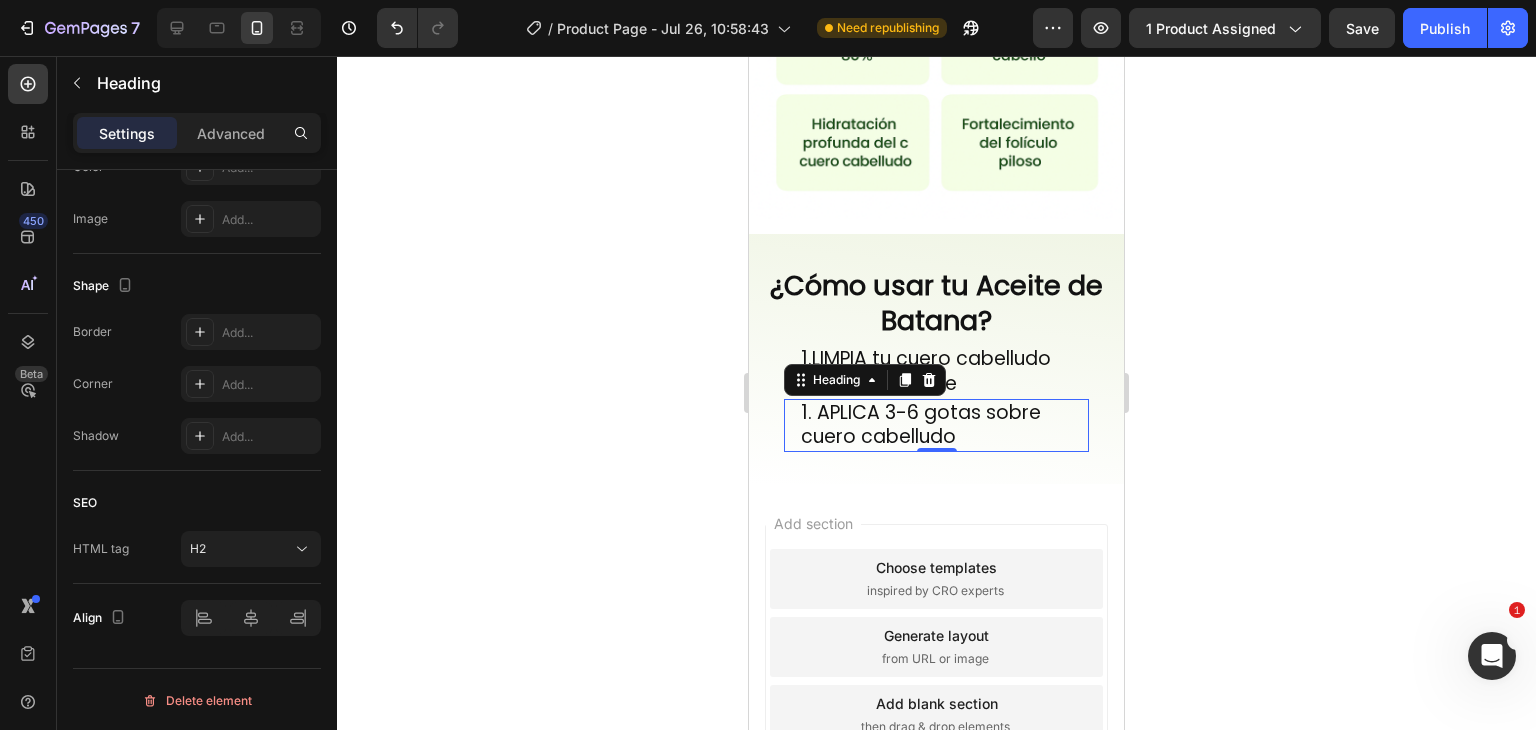 click 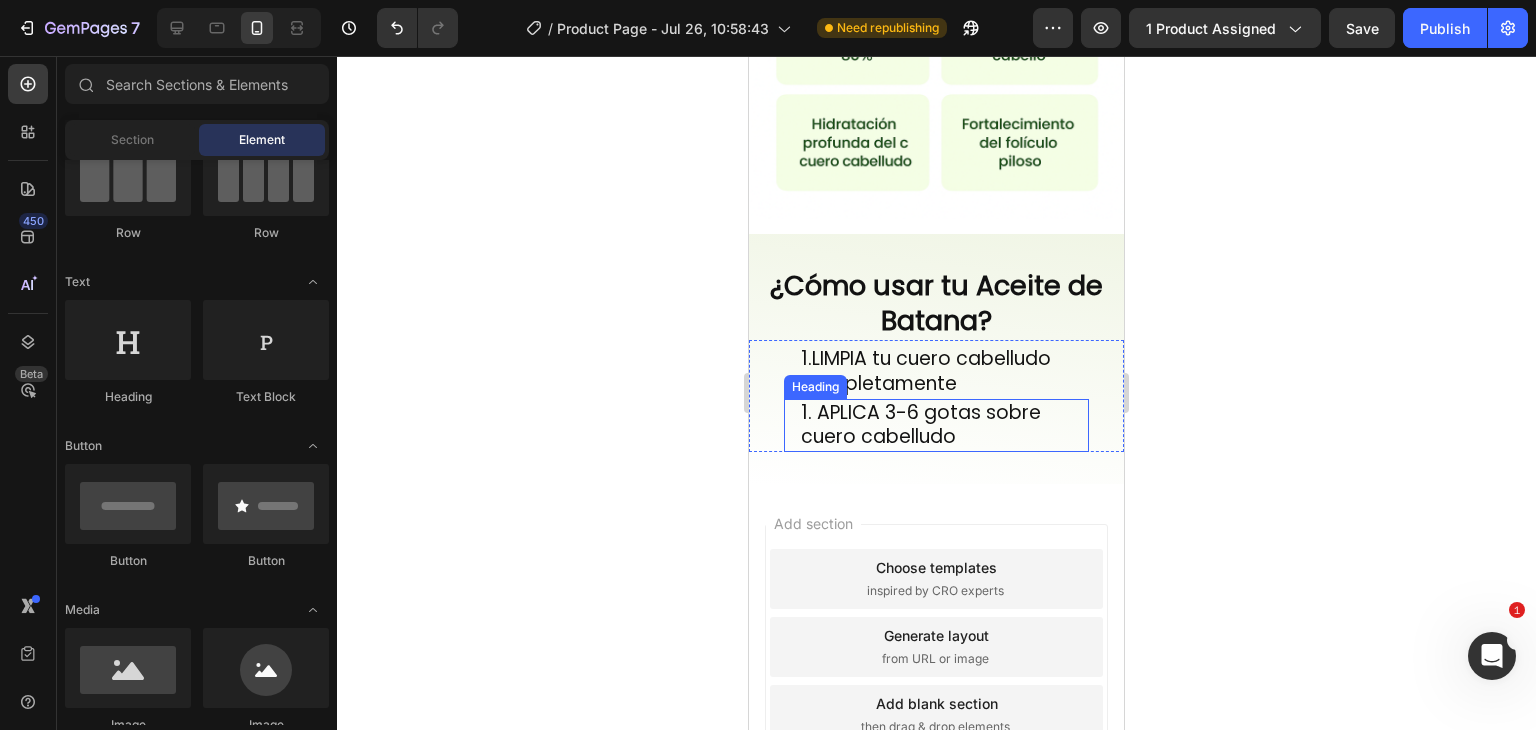 click on "1. APLICA 3-6 gotas sobre cuero cabelludo" at bounding box center (944, 425) 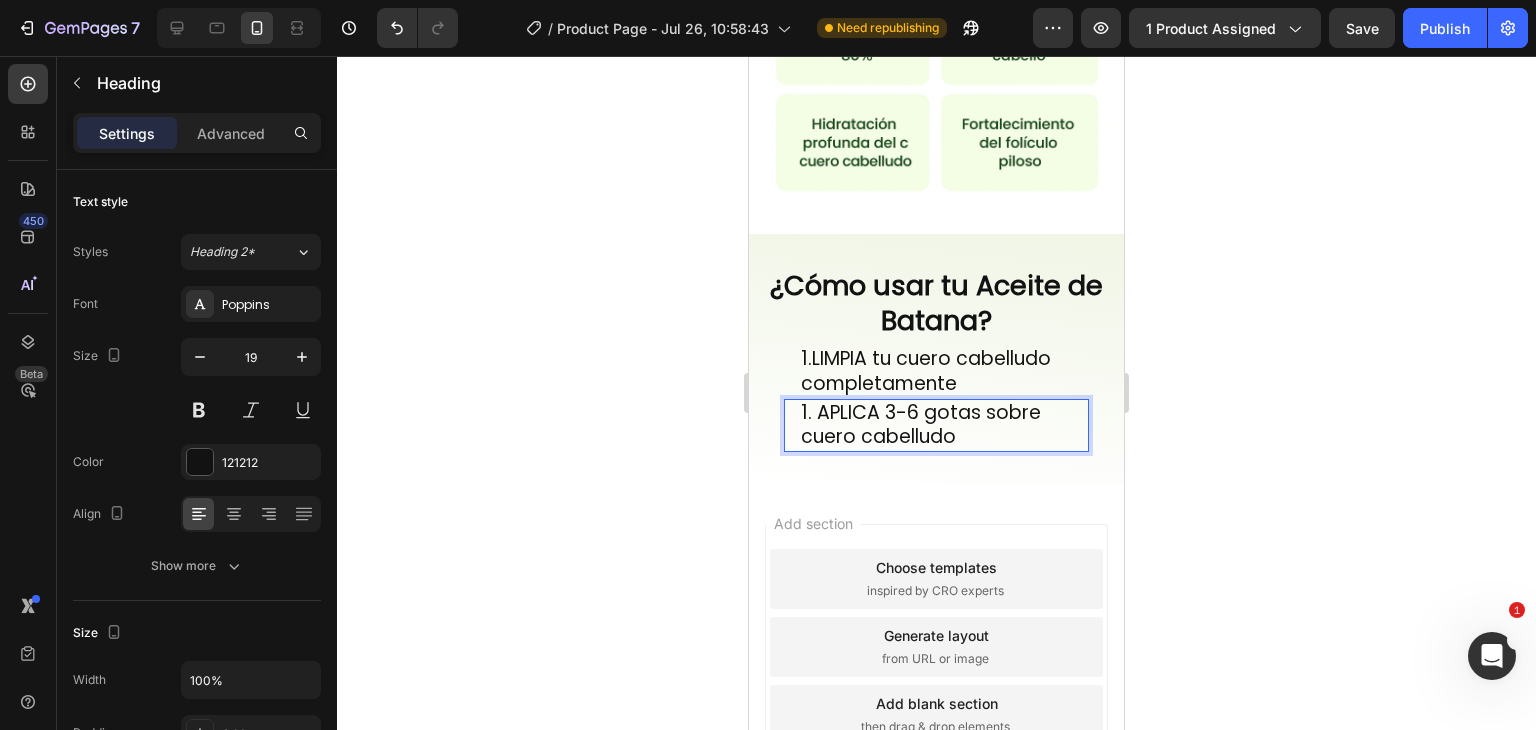 click on "1. APLICA 3-6 gotas sobre cuero cabelludo" at bounding box center (944, 425) 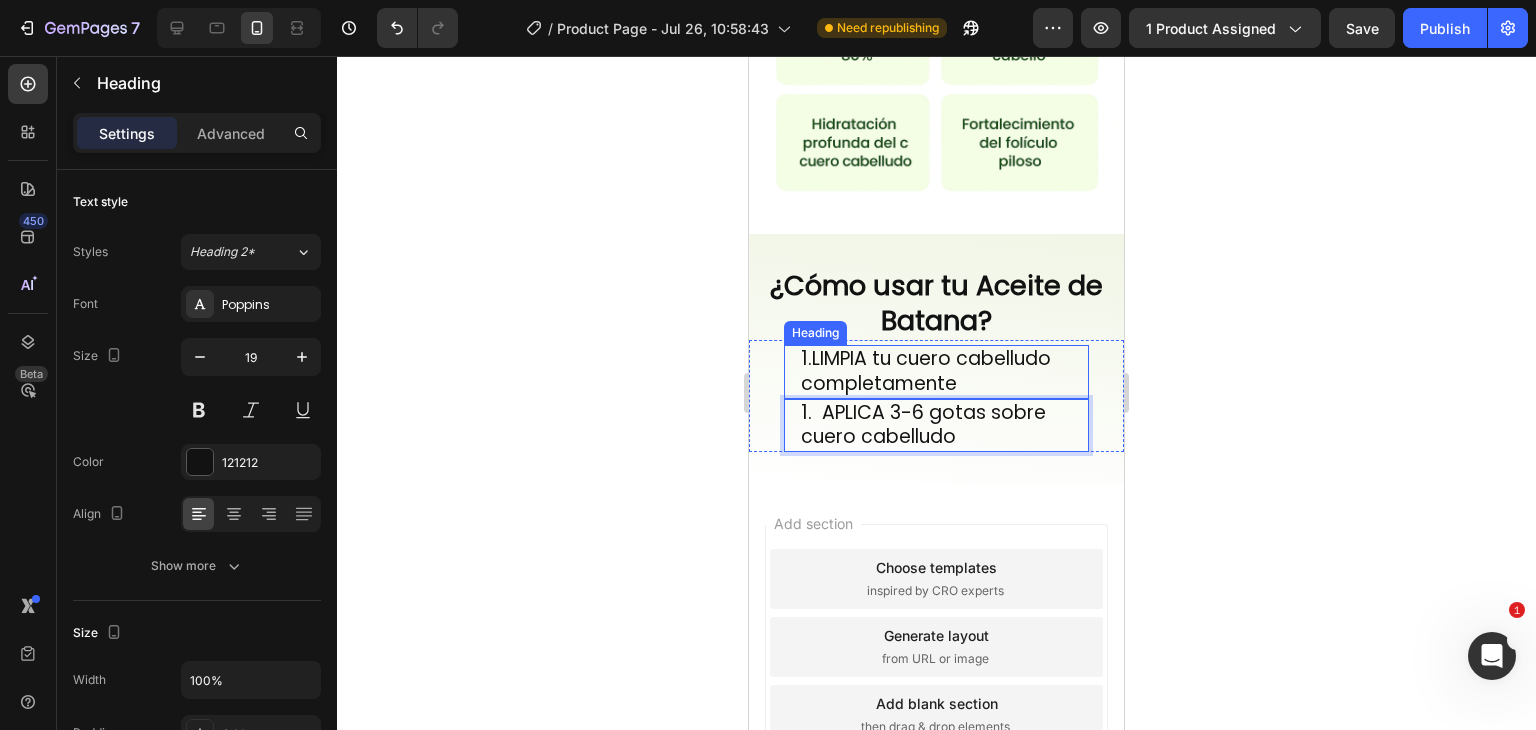 click on "LIMPIA tu cuero cabelludo completamente" at bounding box center (926, 371) 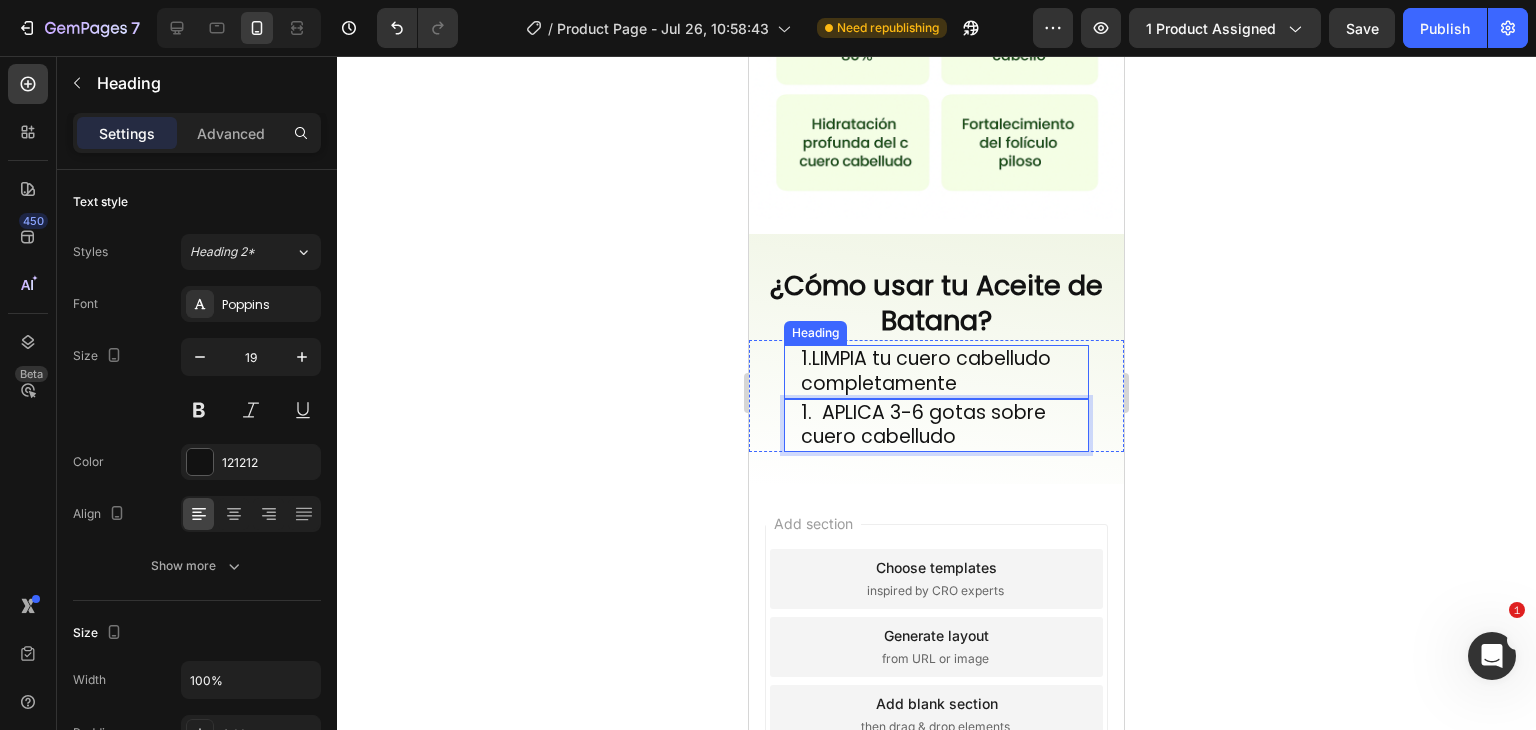 scroll, scrollTop: 678, scrollLeft: 0, axis: vertical 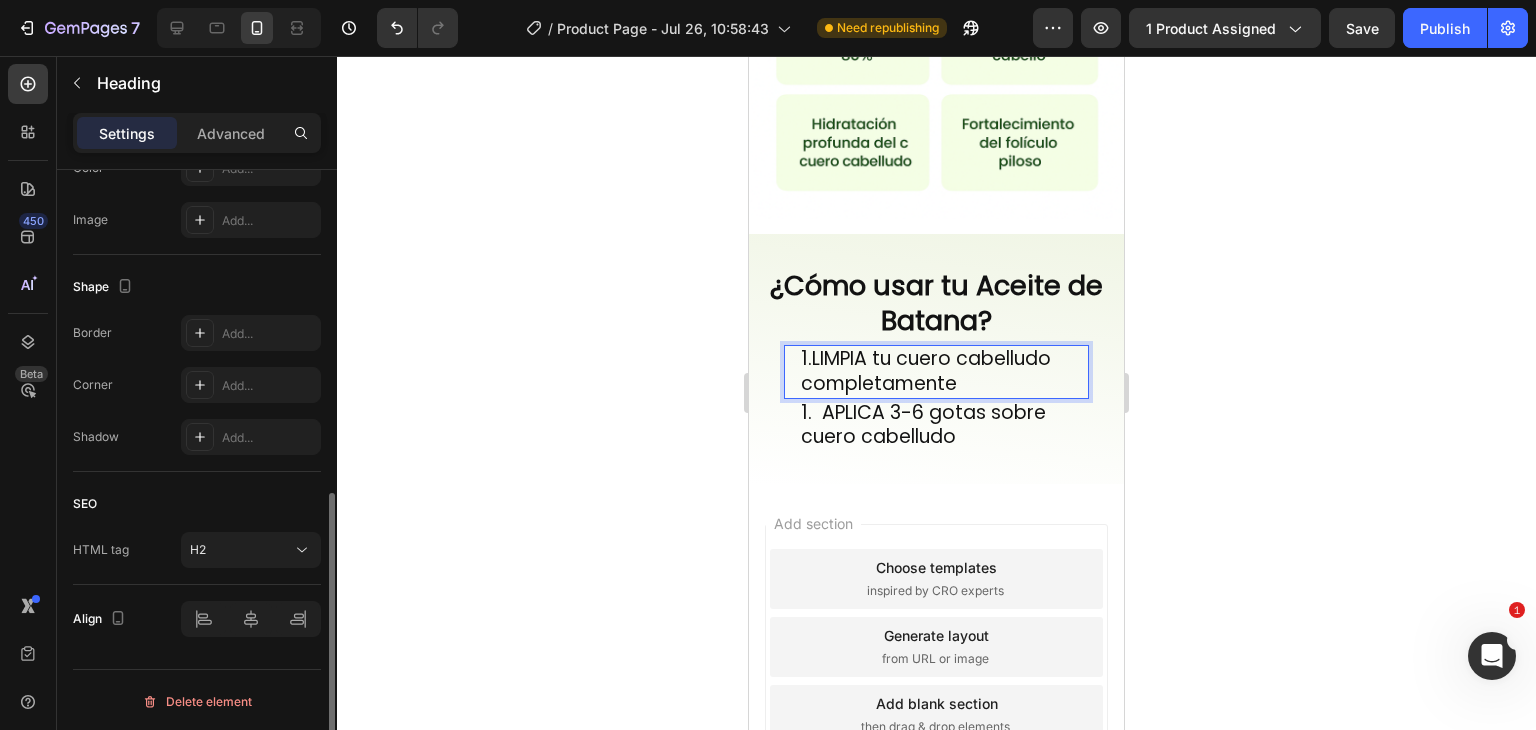 click on "LIMPIA tu cuero cabelludo completamente" at bounding box center [926, 371] 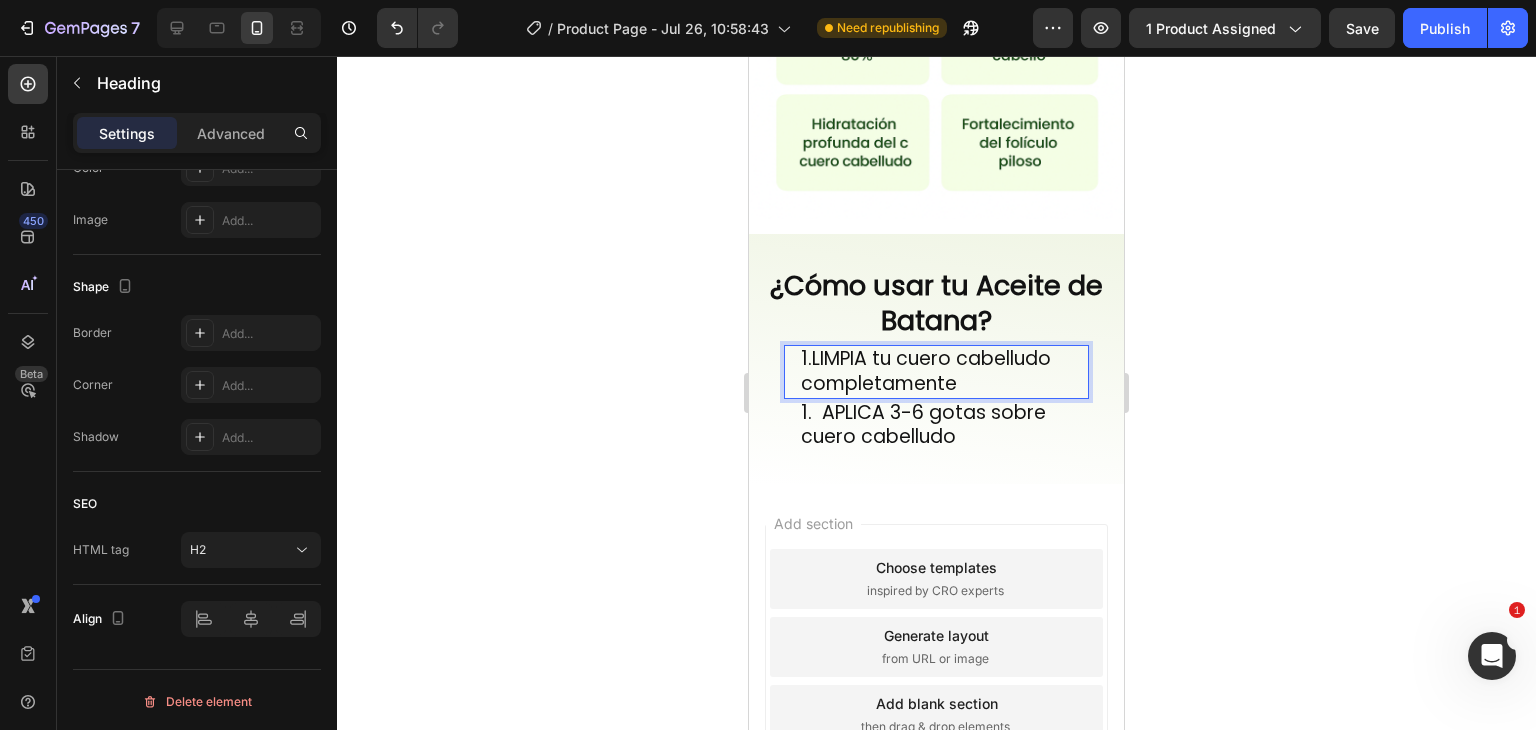 click 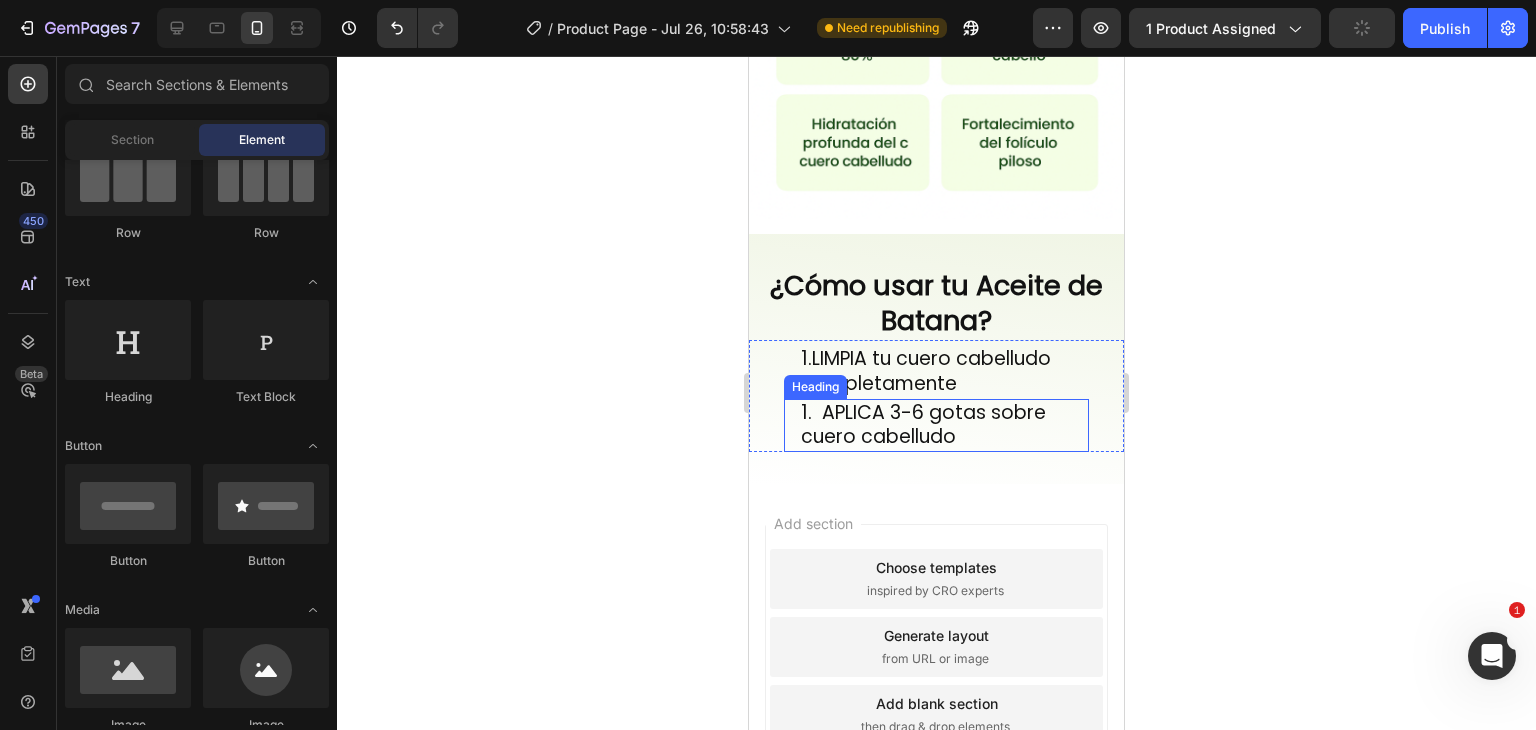 click on "1.  APLICA 3-6 gotas sobre cuero cabelludo" at bounding box center [944, 425] 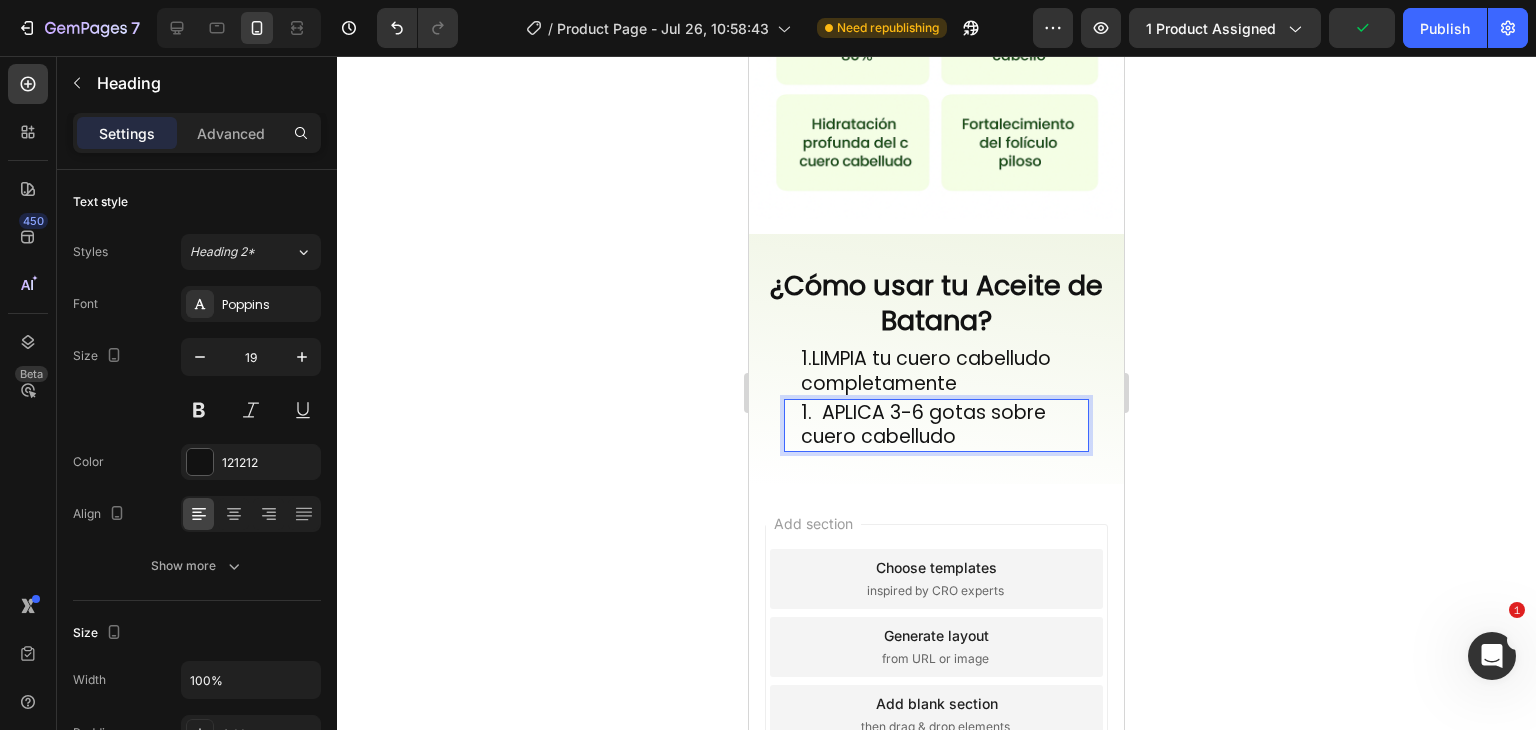 click on "1.  APLICA 3-6 gotas sobre cuero cabelludo" at bounding box center [944, 425] 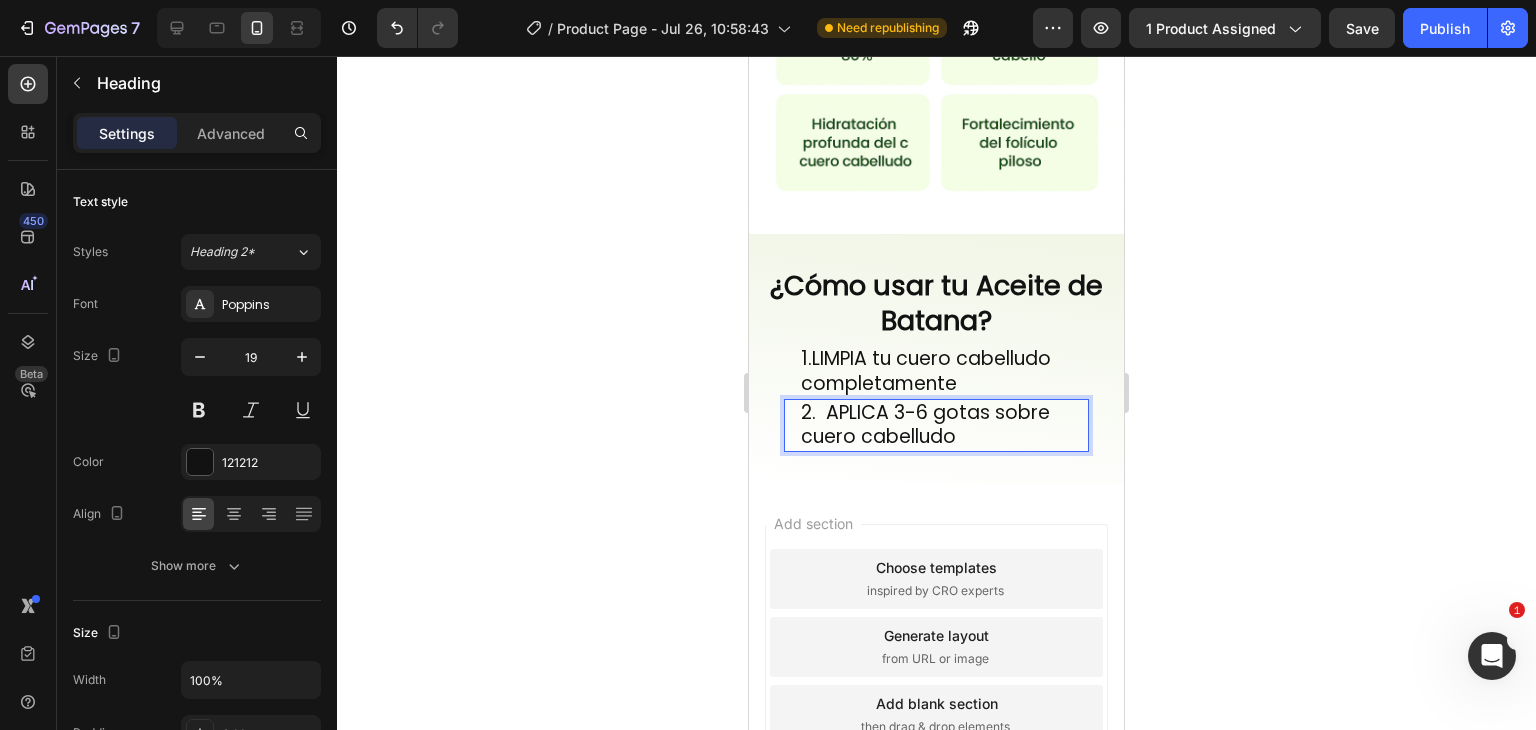 click 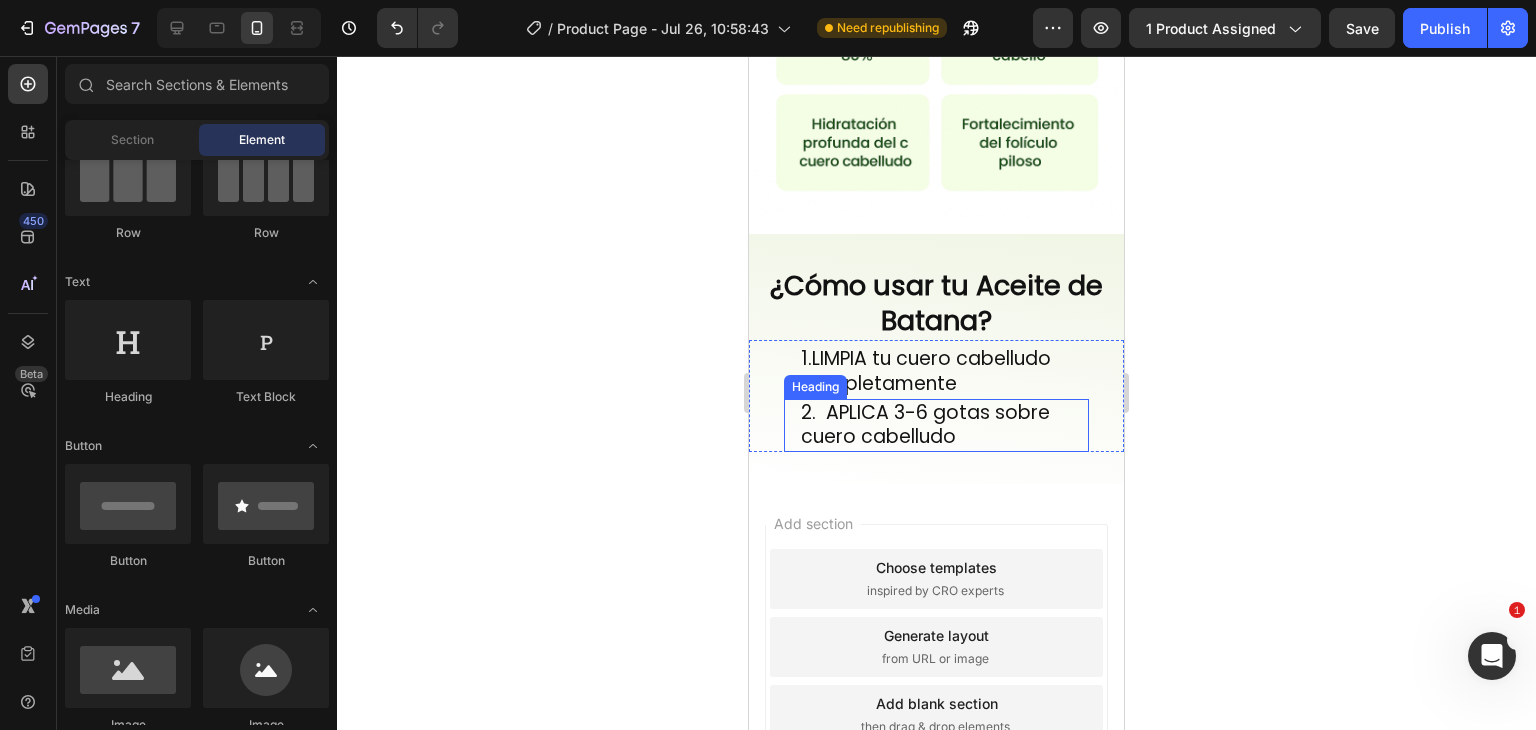 click on "2.  APLICA 3-6 gotas sobre cuero cabelludo" at bounding box center (944, 425) 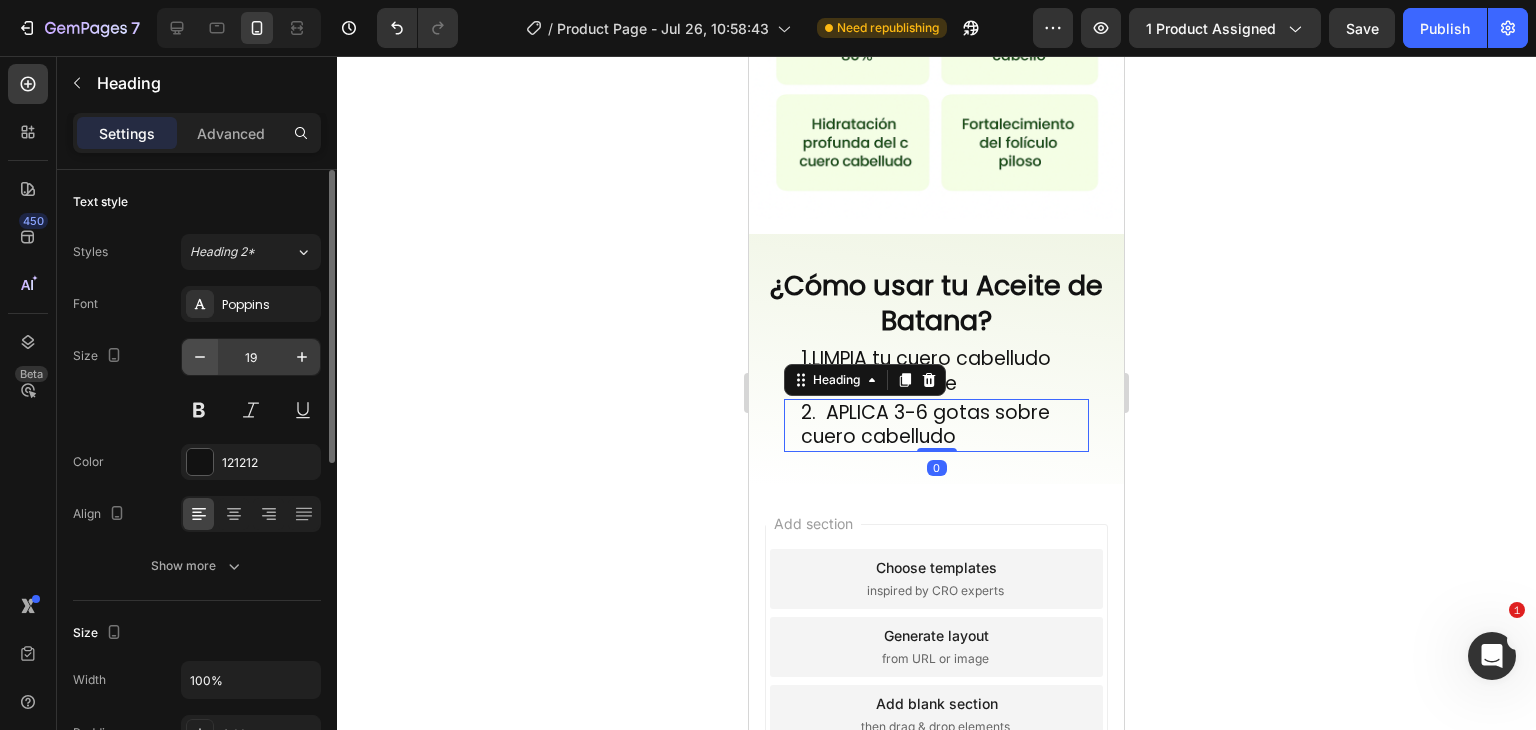 click at bounding box center [200, 357] 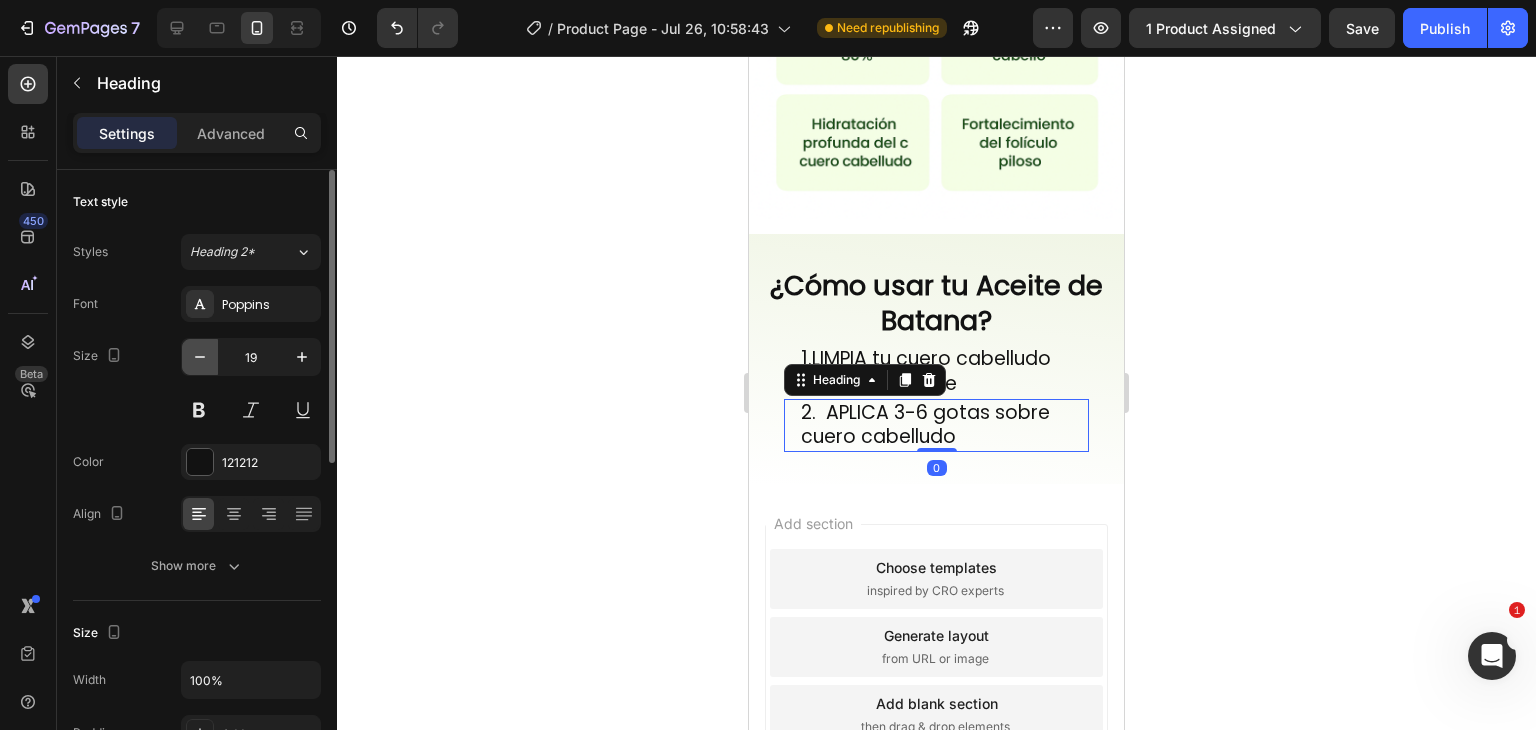 type on "18" 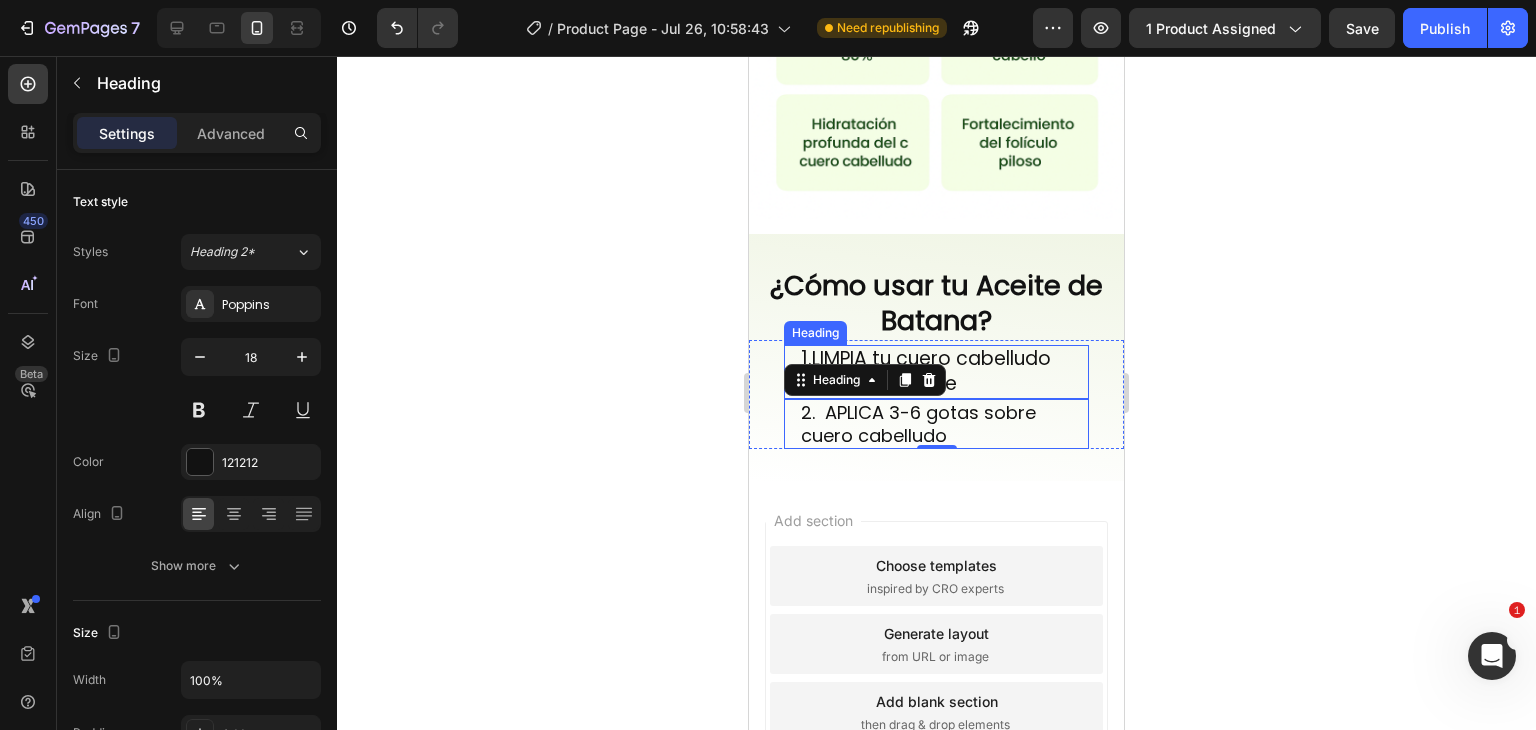 click on "1.   LIMPIA tu cuero cabelludo completamente" at bounding box center (944, 371) 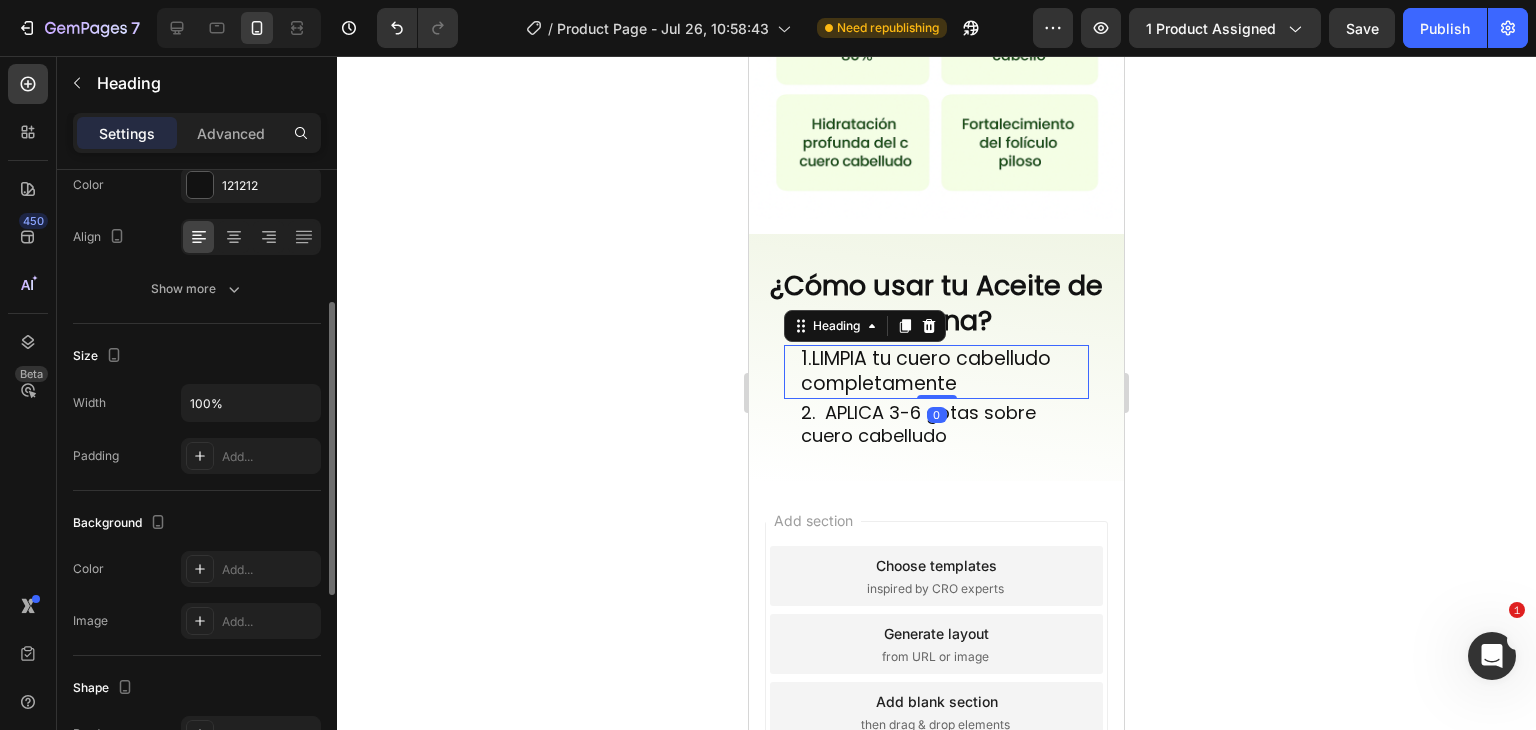 scroll, scrollTop: 0, scrollLeft: 0, axis: both 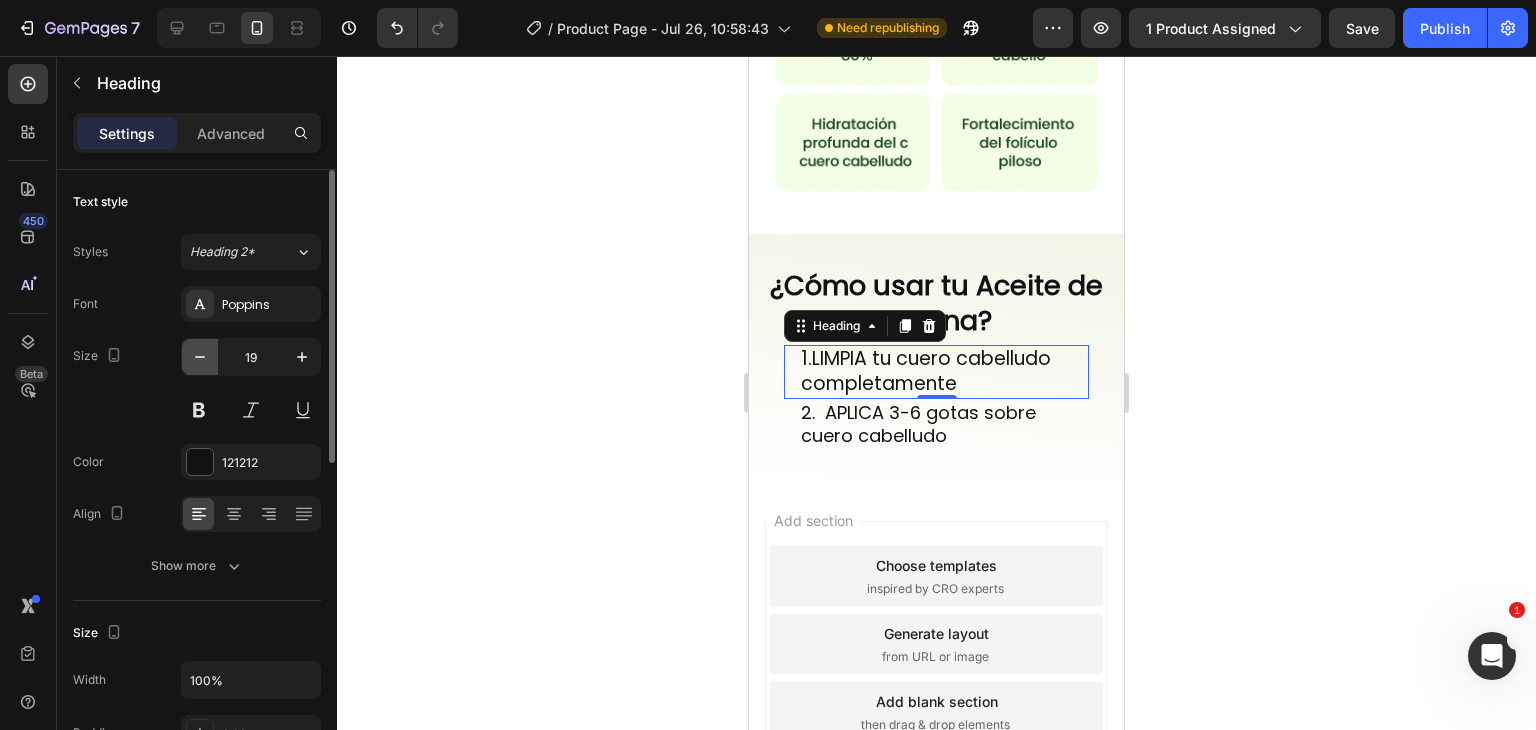 click 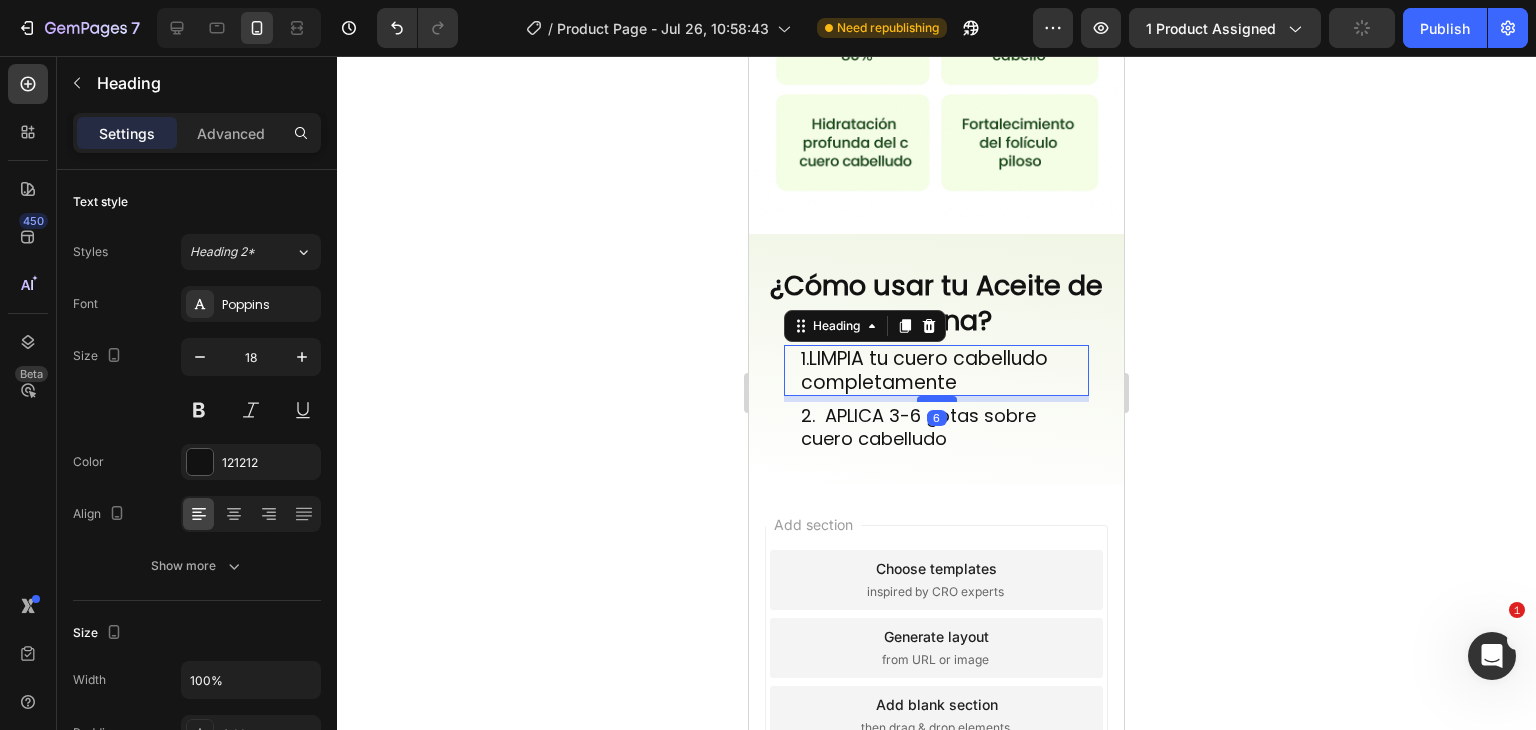 drag, startPoint x: 919, startPoint y: 383, endPoint x: 931, endPoint y: 389, distance: 13.416408 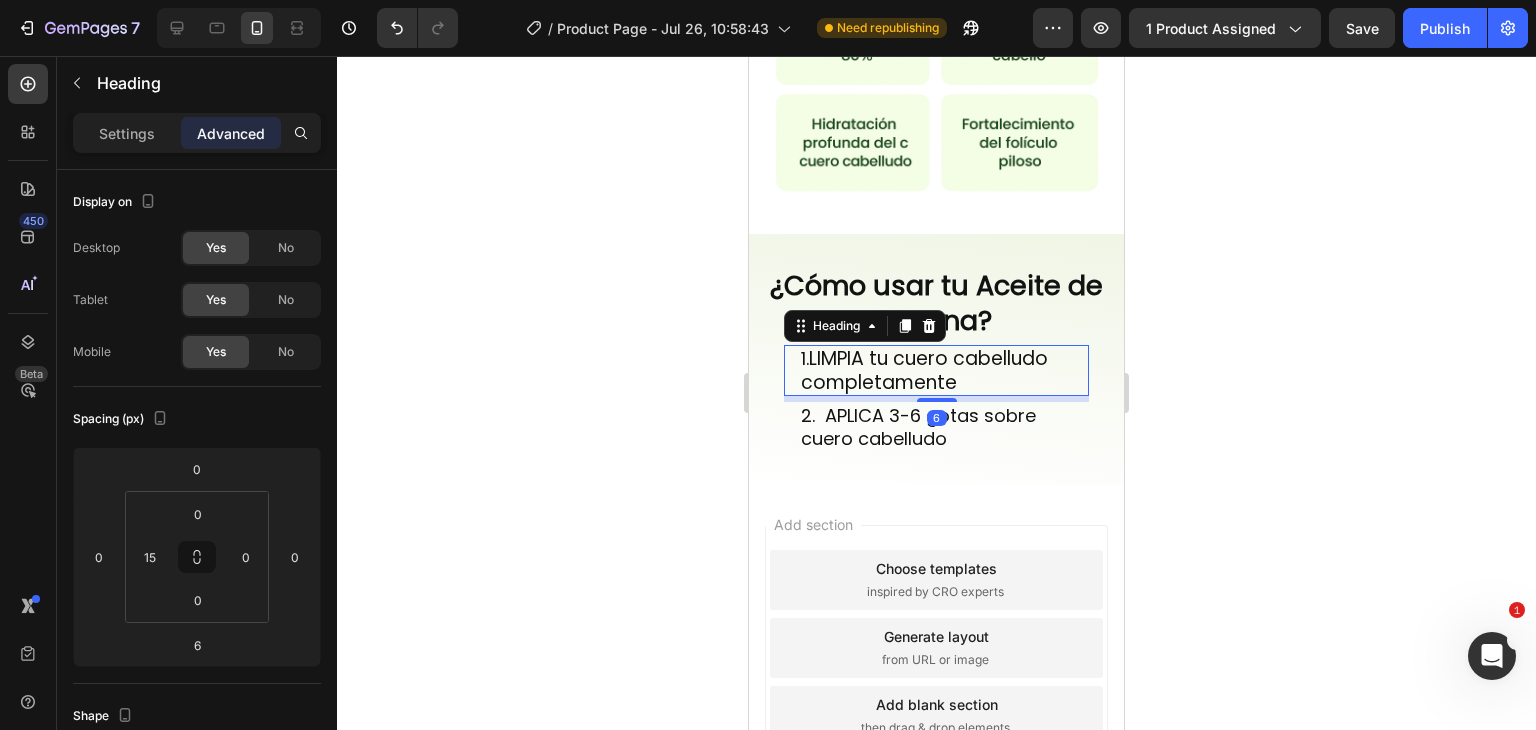 click 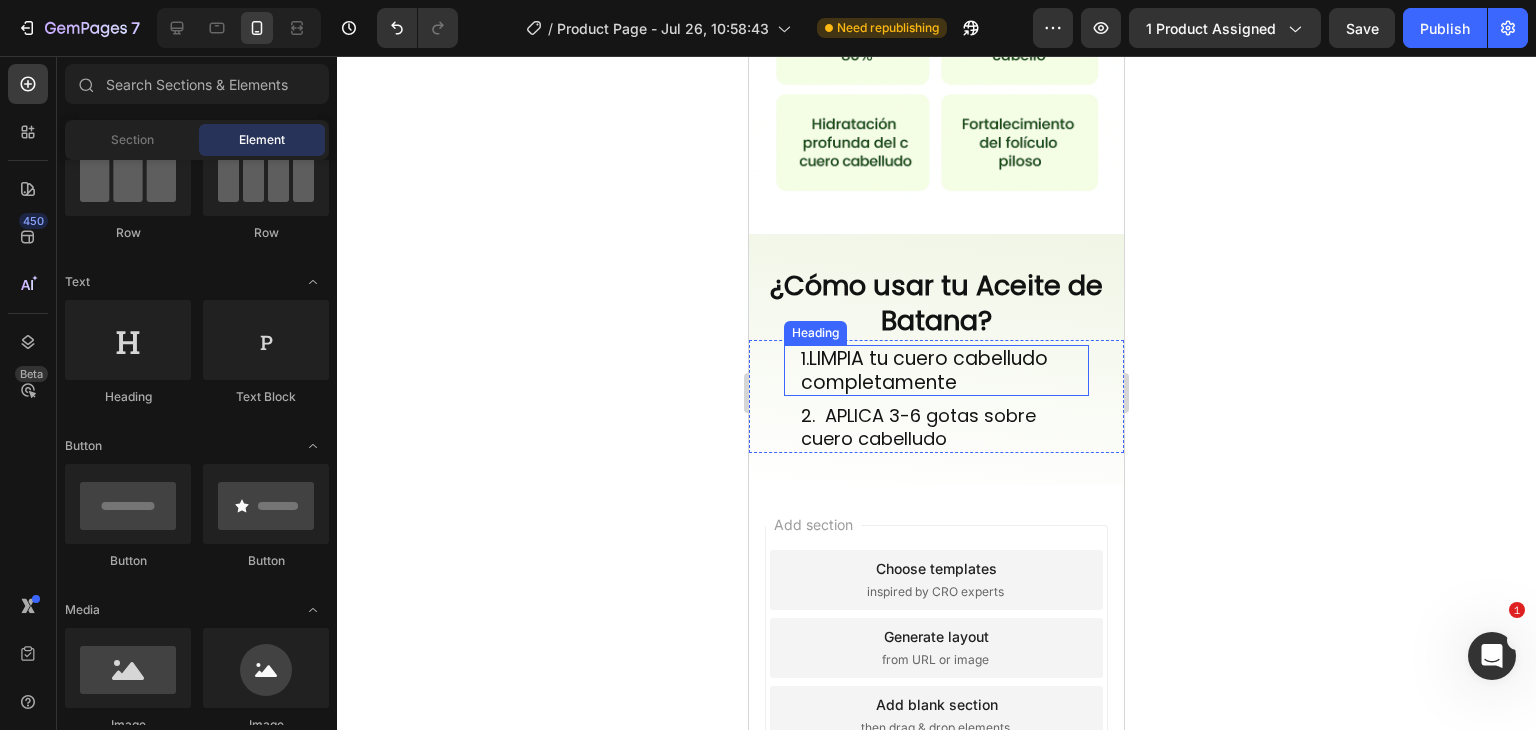 click on "LIMPIA tu cuero cabelludo completamente" at bounding box center [924, 370] 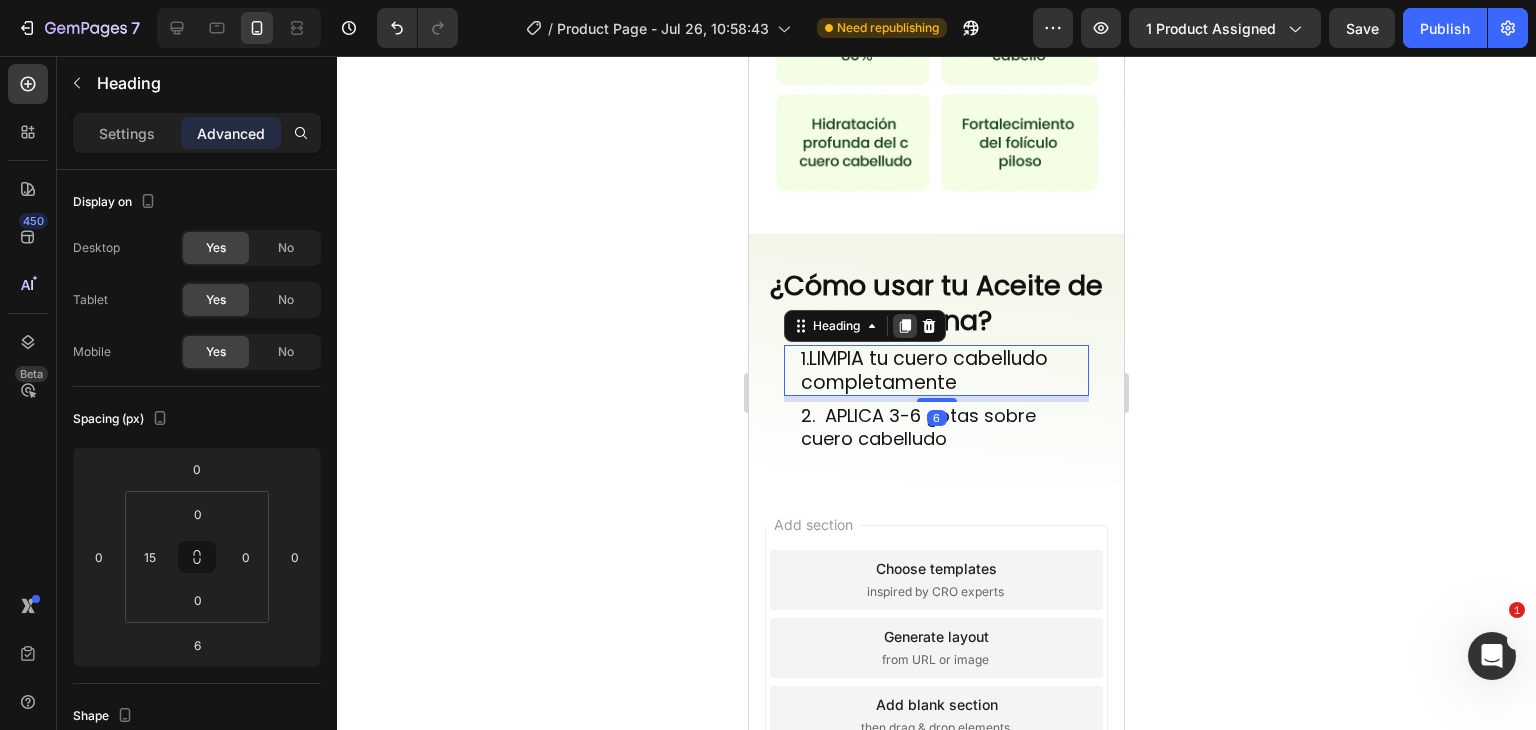 click 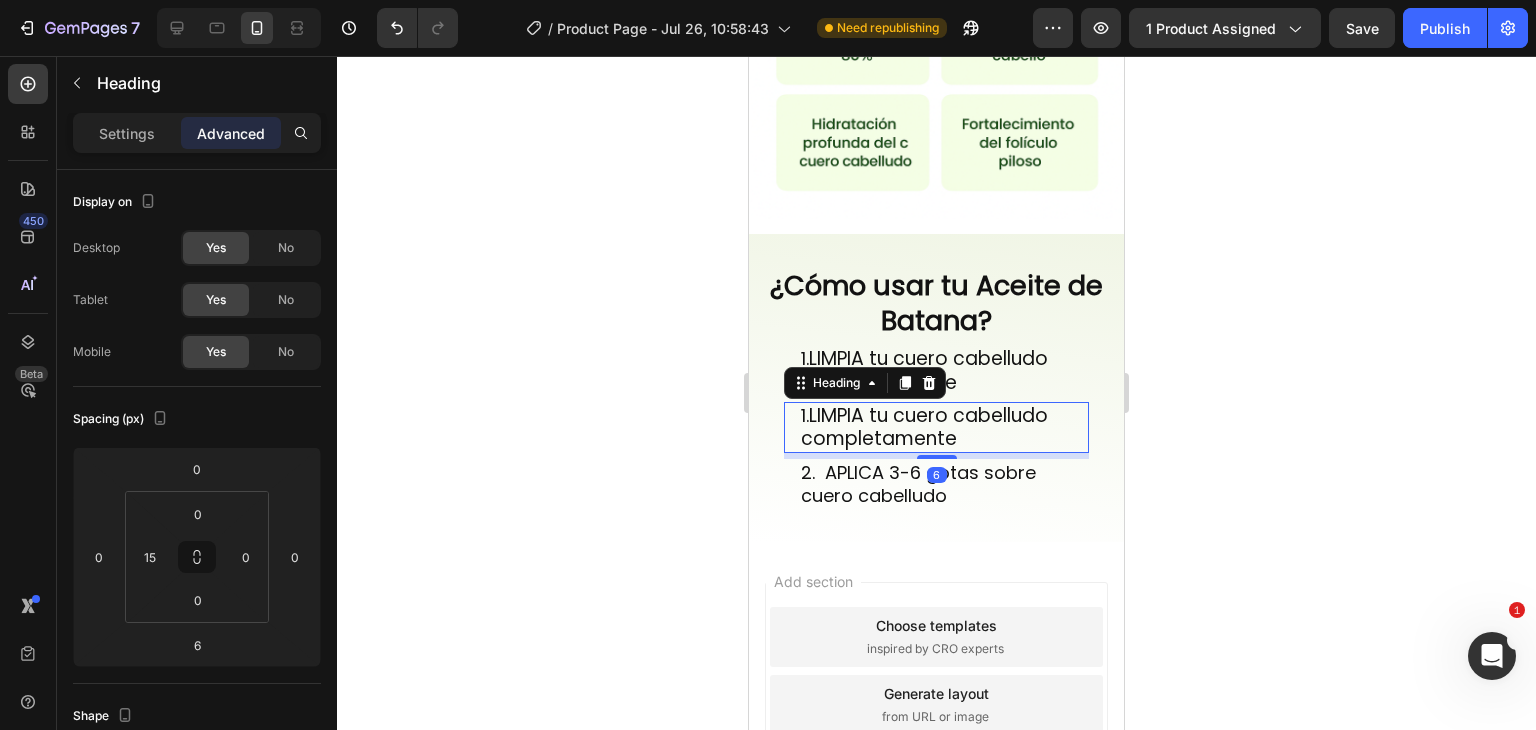 click 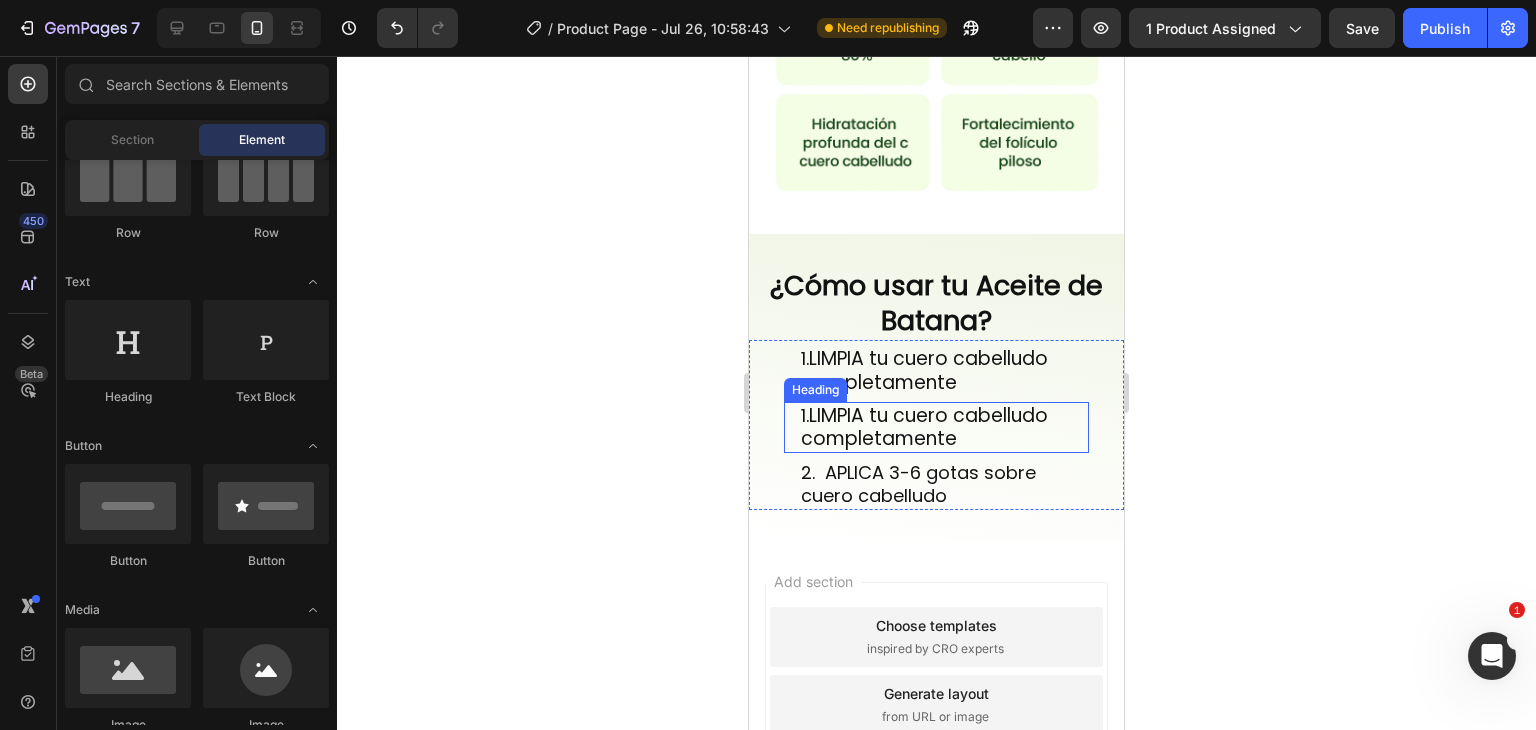 click on "1.   LIMPIA tu cuero cabelludo completamente" at bounding box center (944, 427) 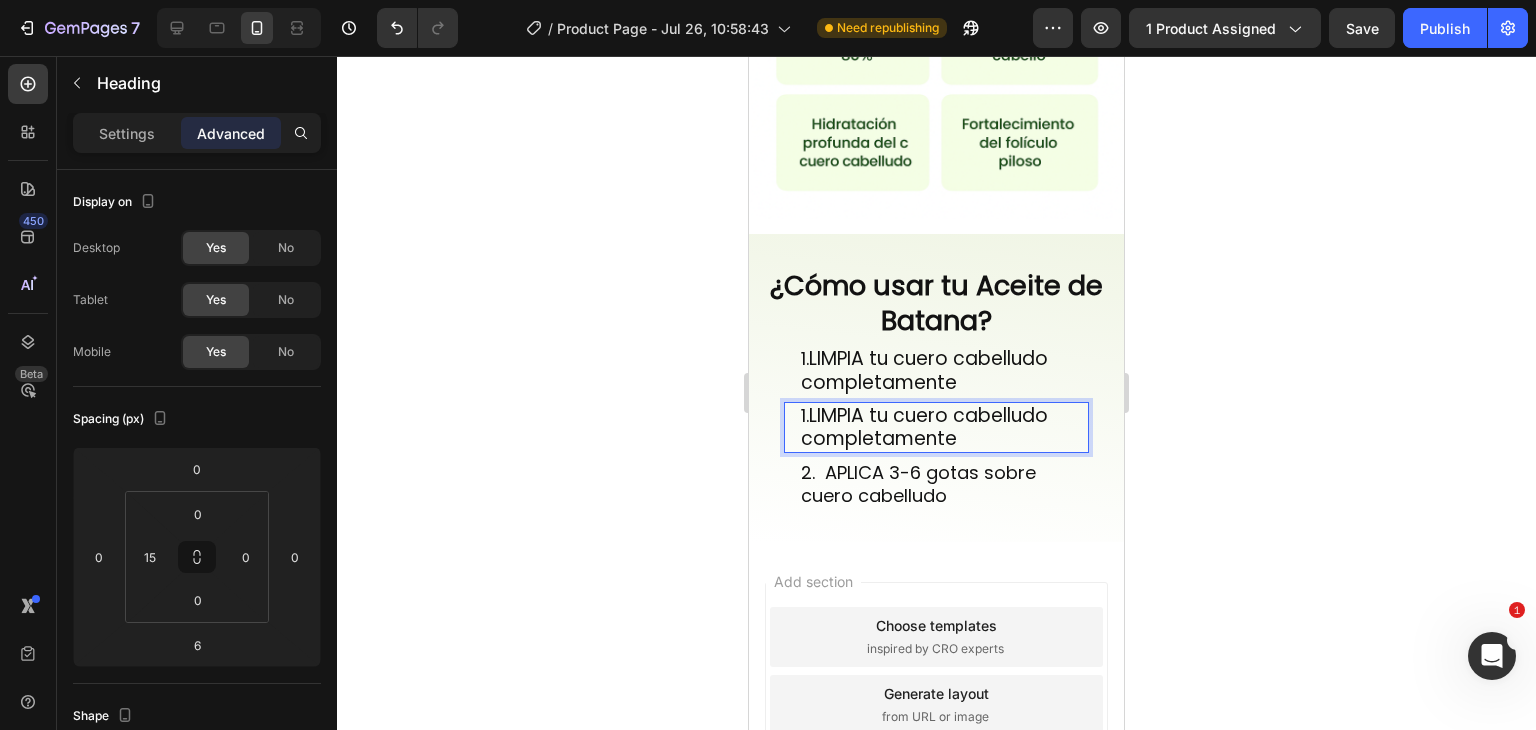 click on "1.   LIMPIA tu cuero cabelludo completamente" at bounding box center [944, 427] 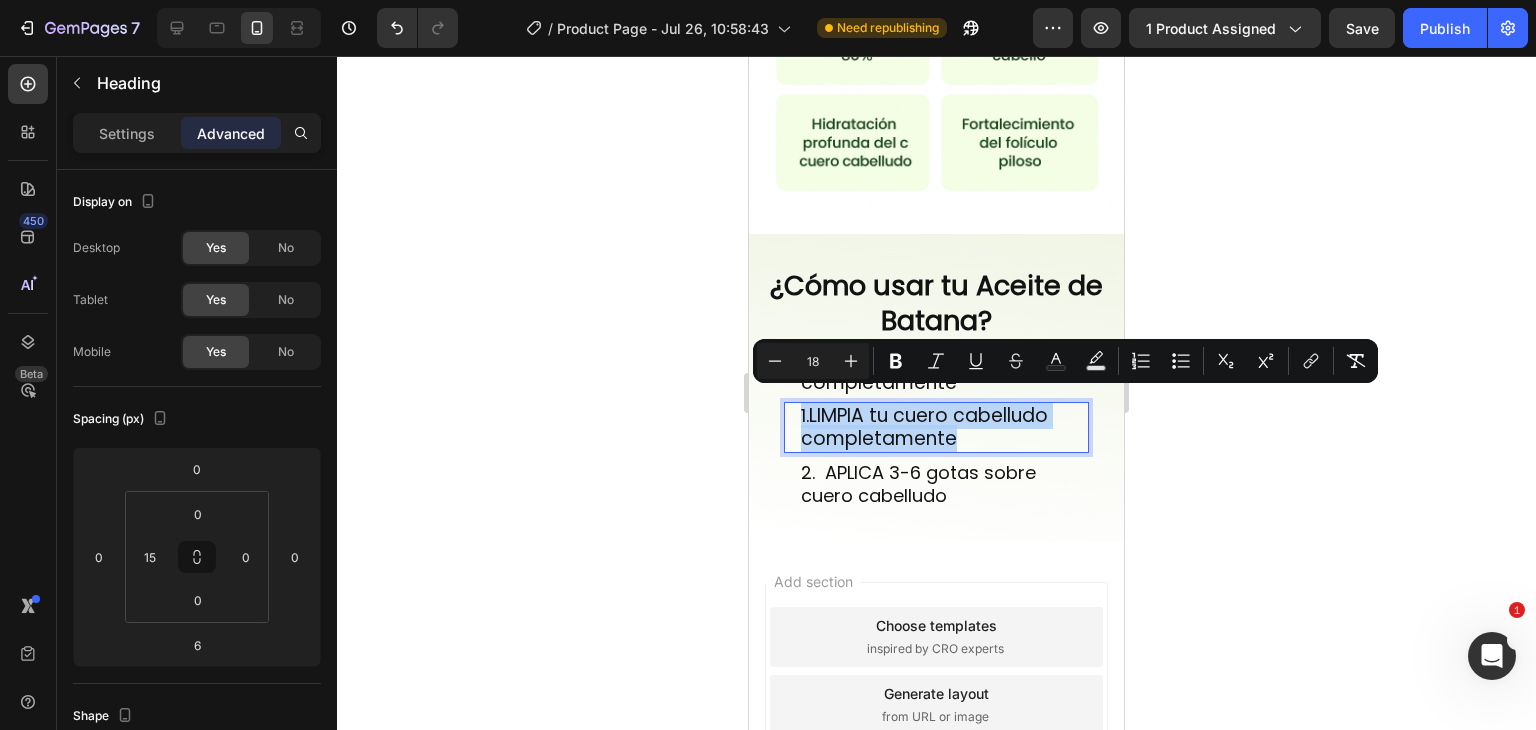 drag, startPoint x: 959, startPoint y: 434, endPoint x: 866, endPoint y: 405, distance: 97.41663 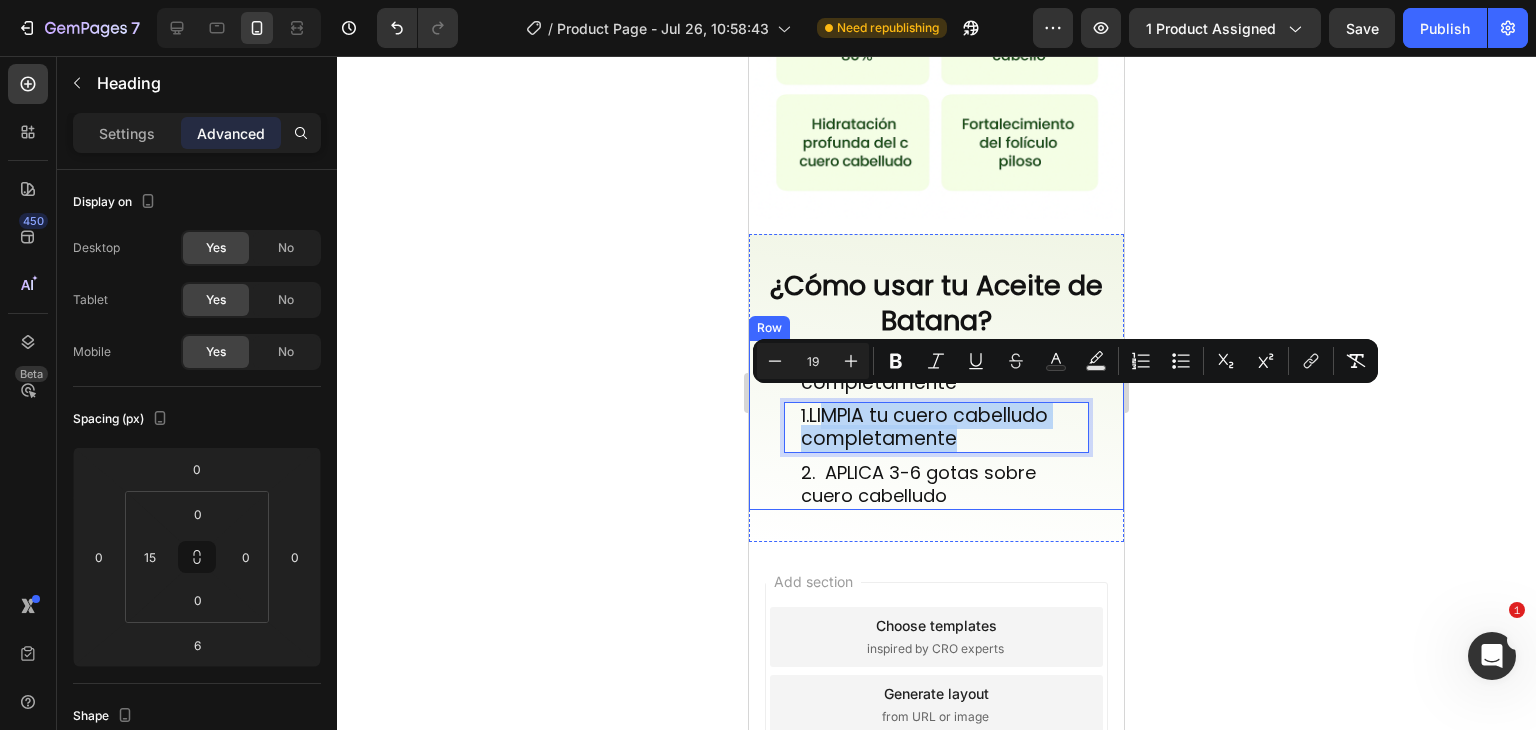 drag, startPoint x: 831, startPoint y: 409, endPoint x: 964, endPoint y: 448, distance: 138.60014 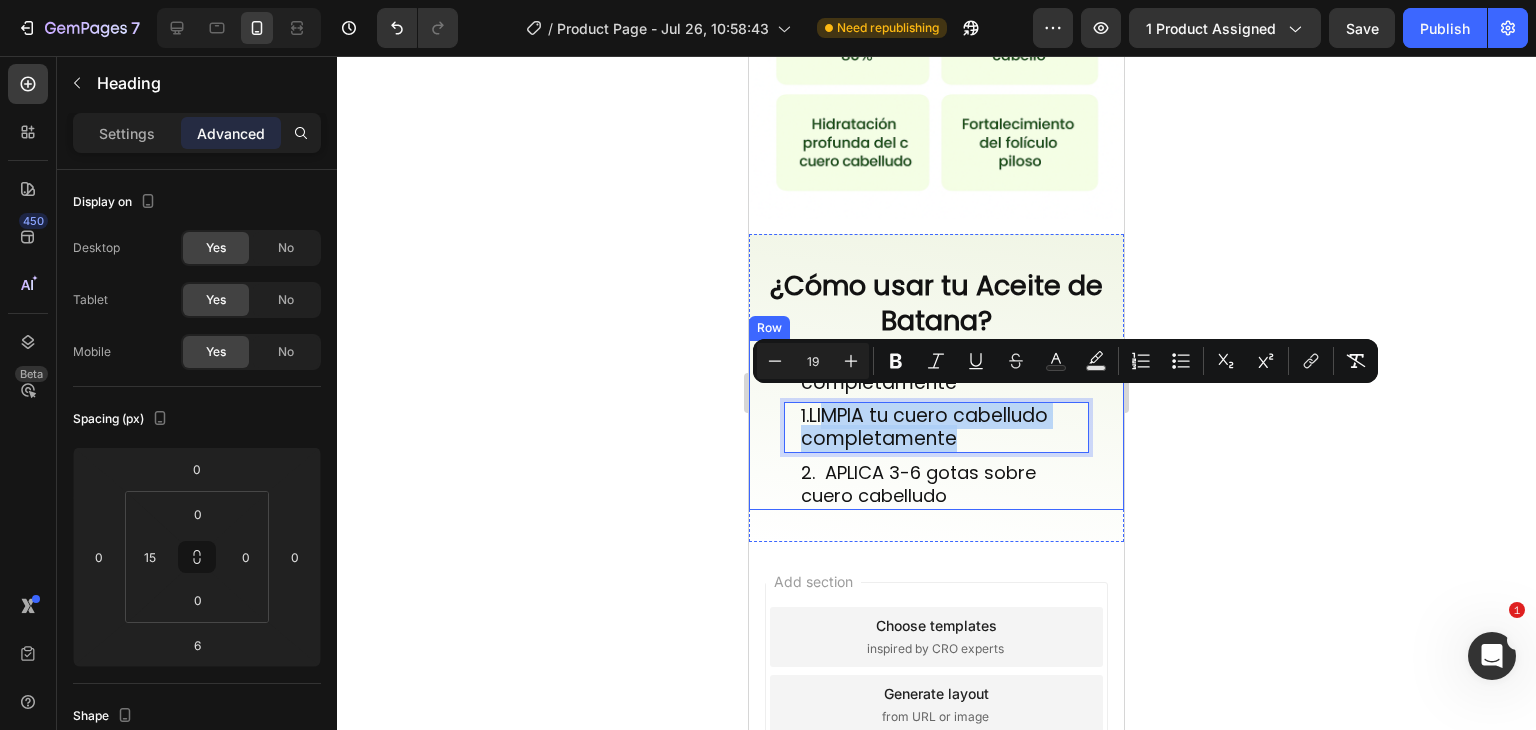 click on "1.   LIMPIA tu cuero cabelludo completamente Heading 1.   LIMPIA tu cuero cabelludo completamente Heading   6 2.  APLICA 3-6 gotas sobre cuero cabelludo Heading" at bounding box center [936, 427] 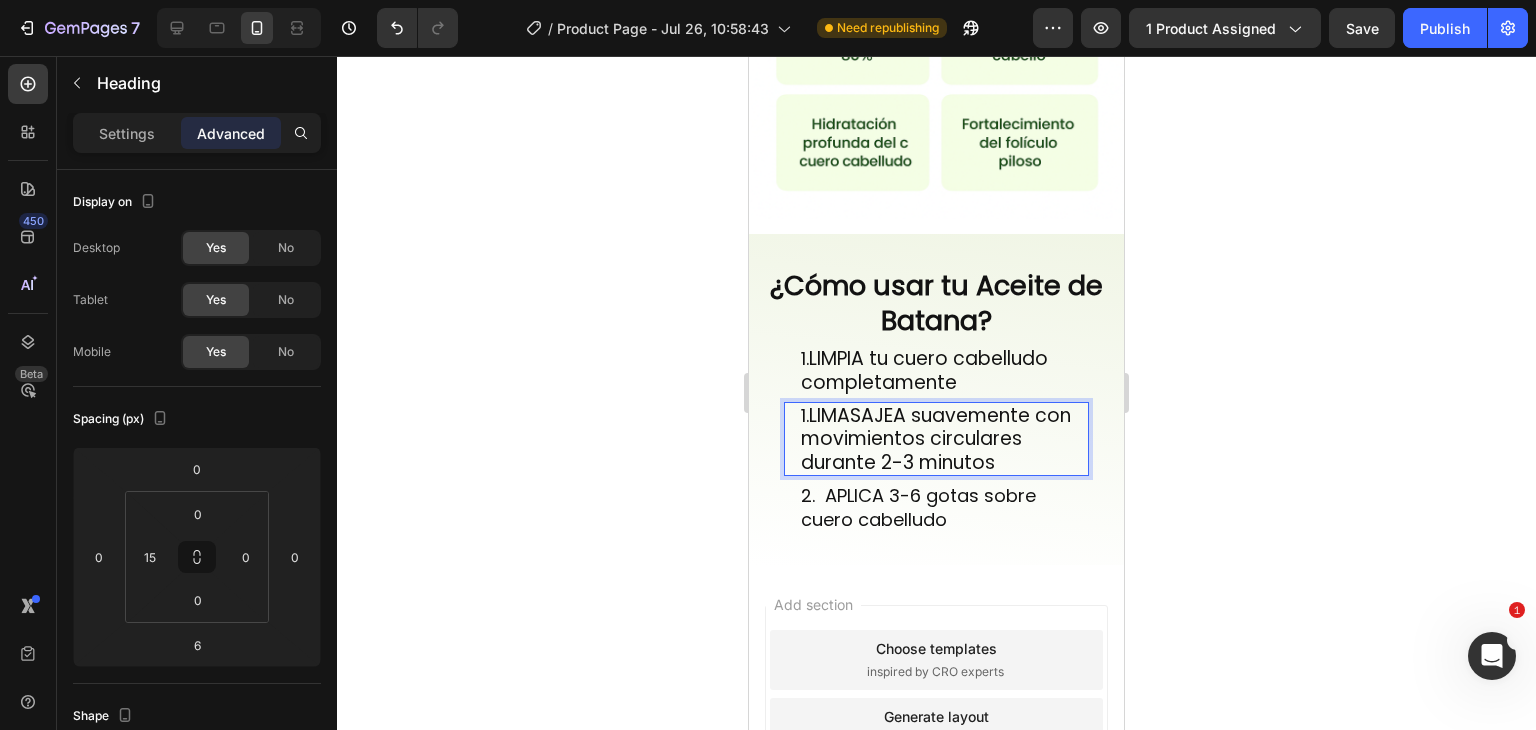 click on "LIMASAJEA suavemente con movimientos circulares durante 2-3 minutos" at bounding box center (936, 439) 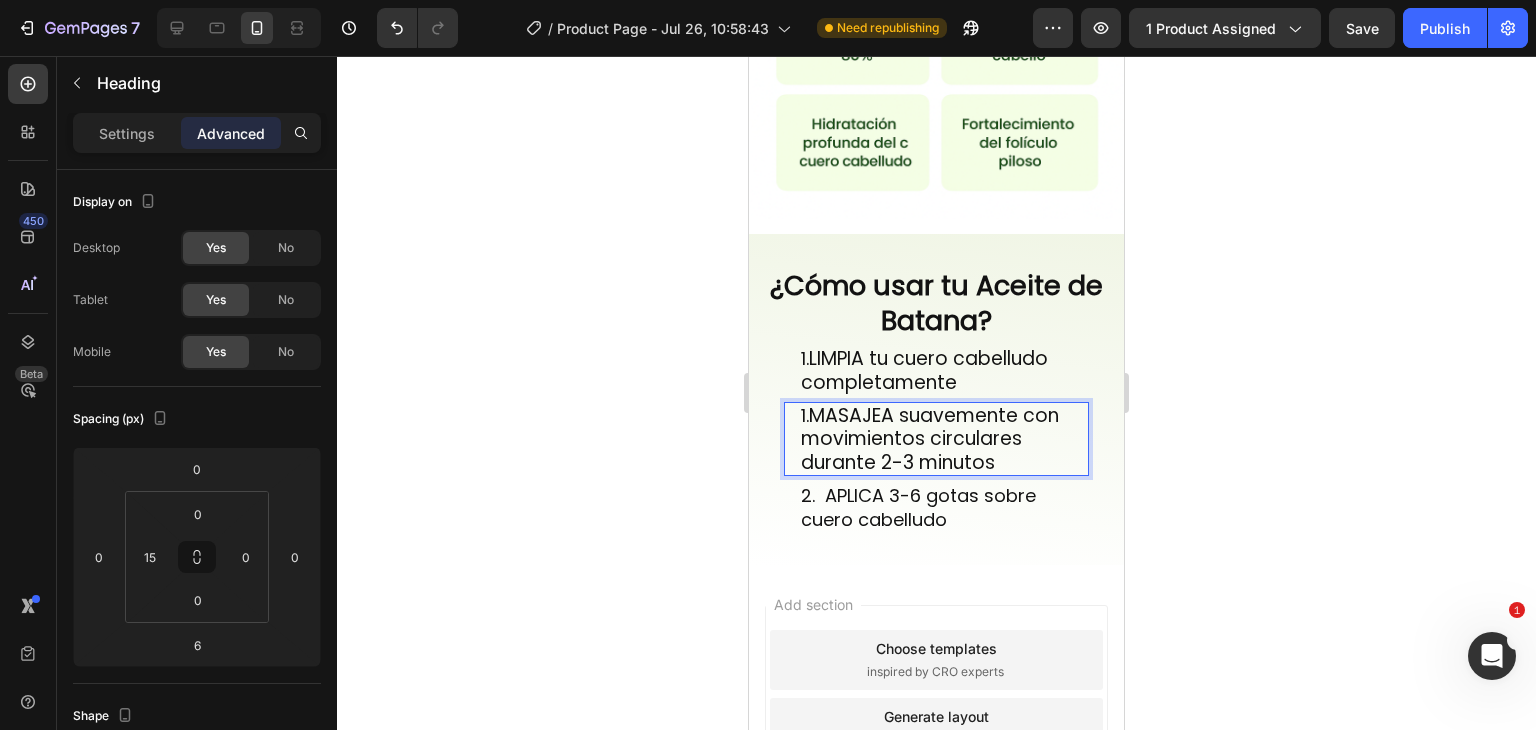 click 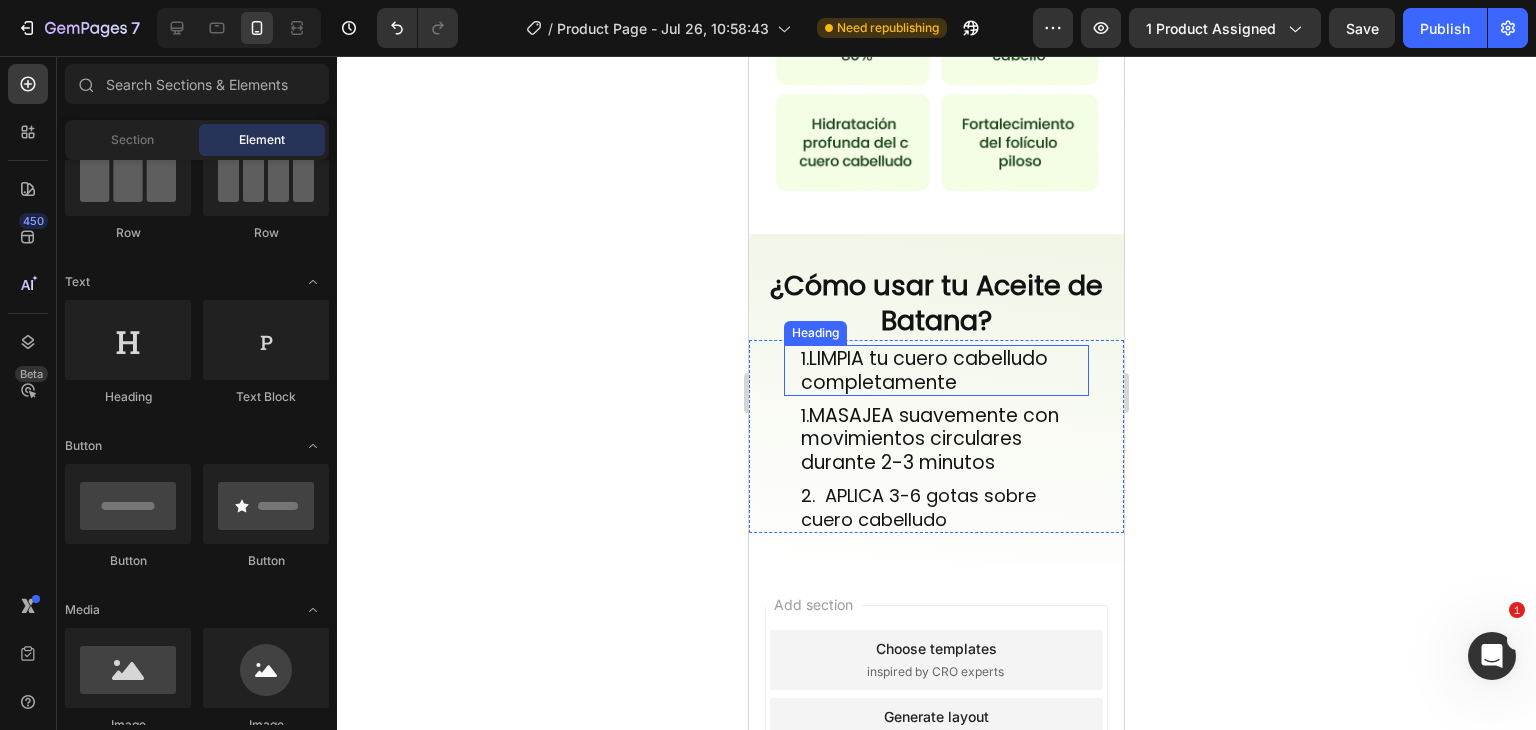 click on "MASAJEA suavemente con movimientos circulares durante 2-3 minutos" at bounding box center (930, 439) 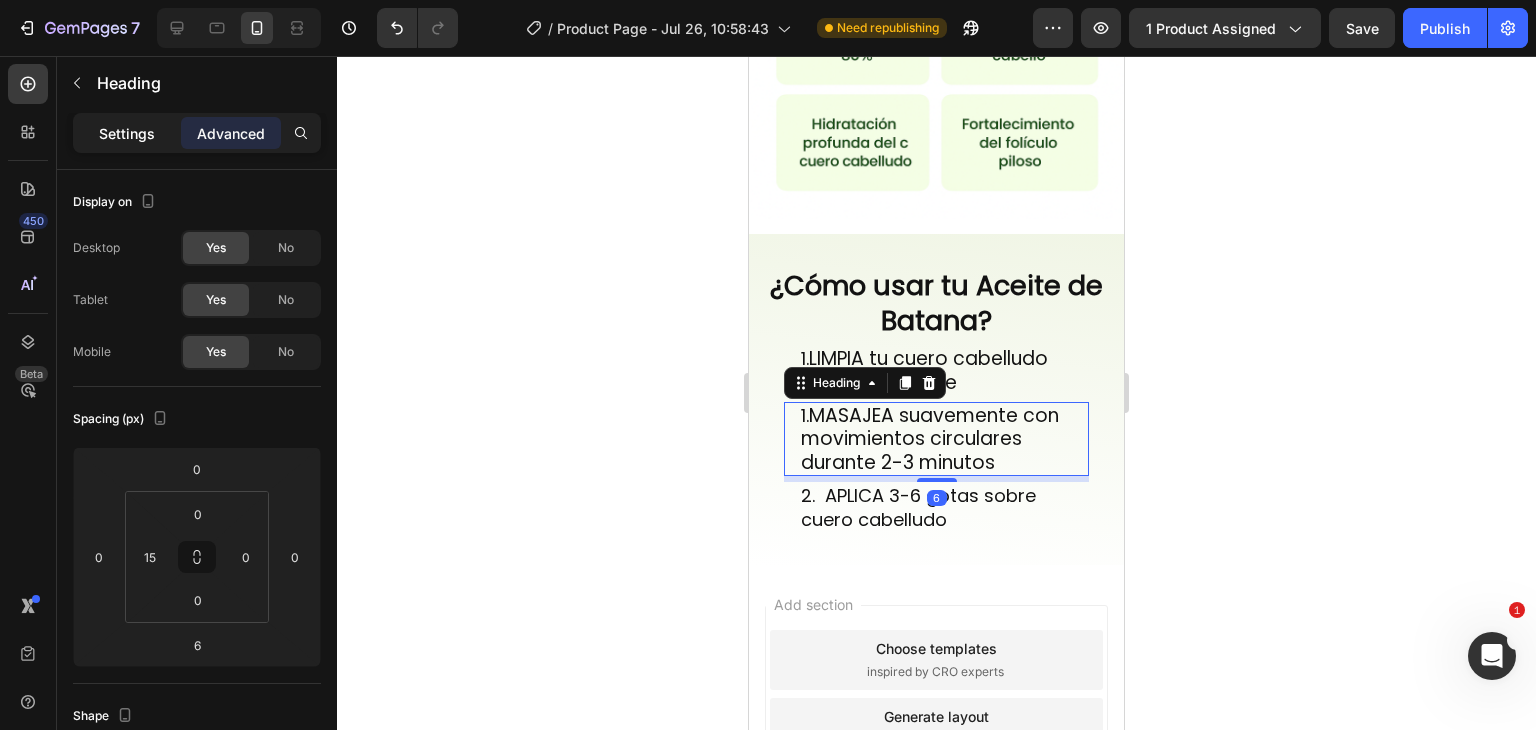 click on "Settings" 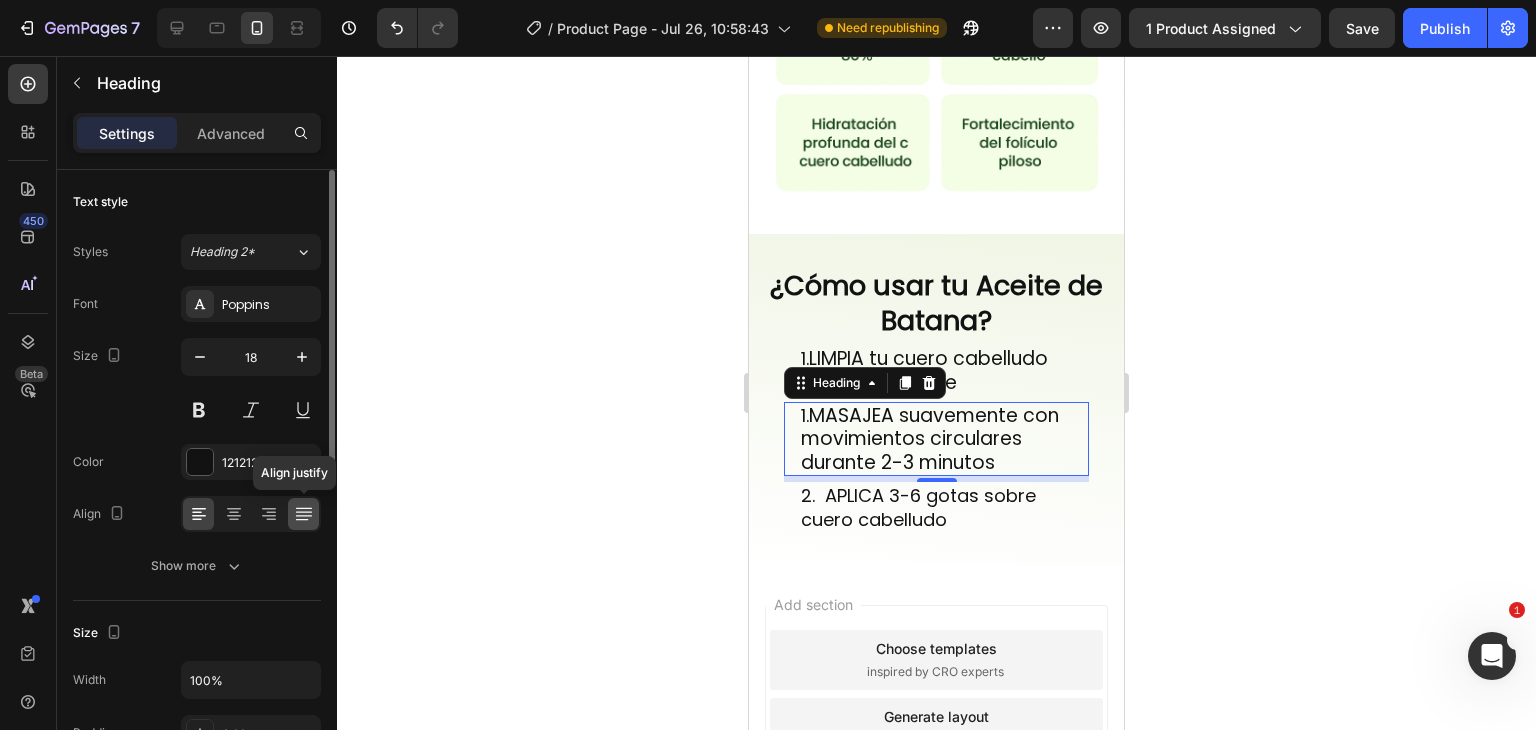 click 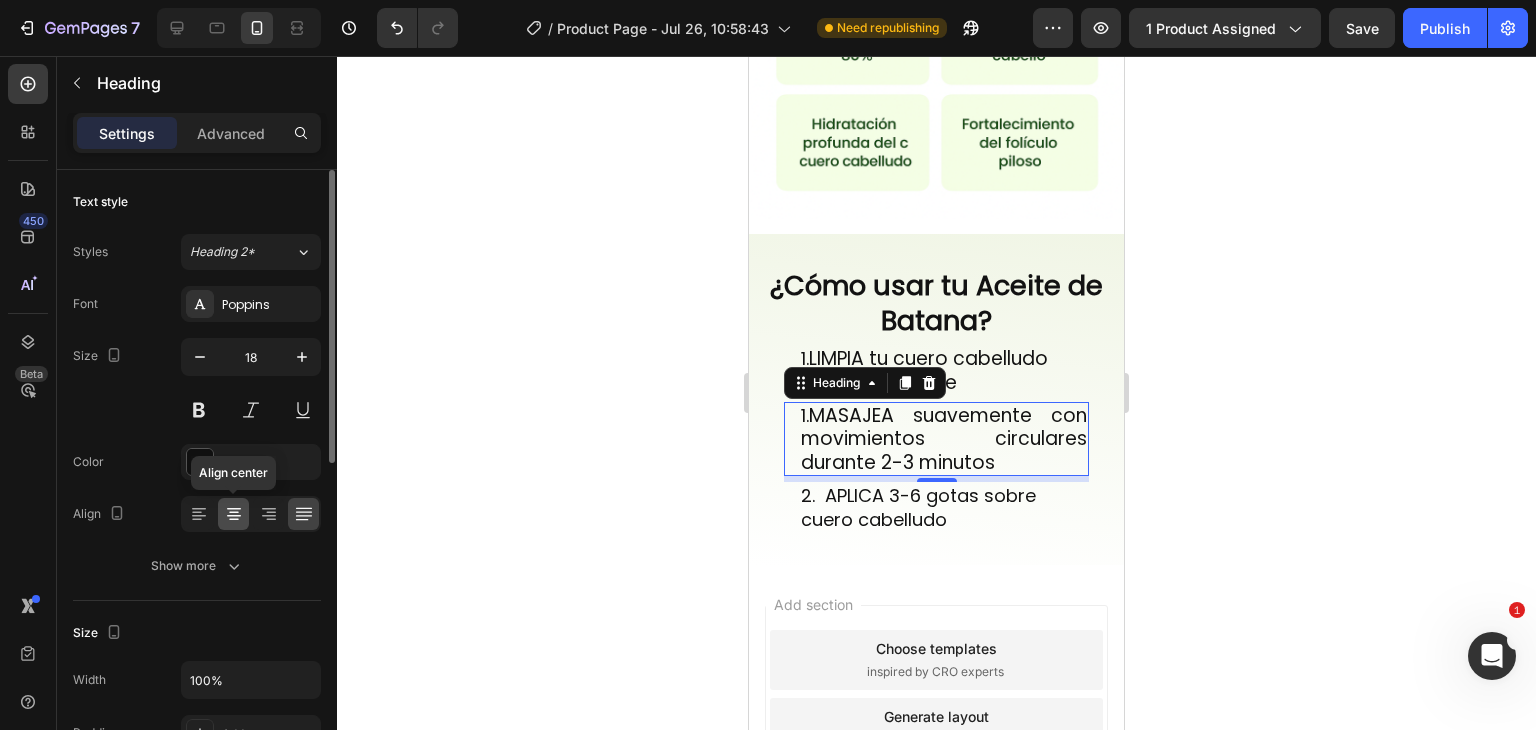 click 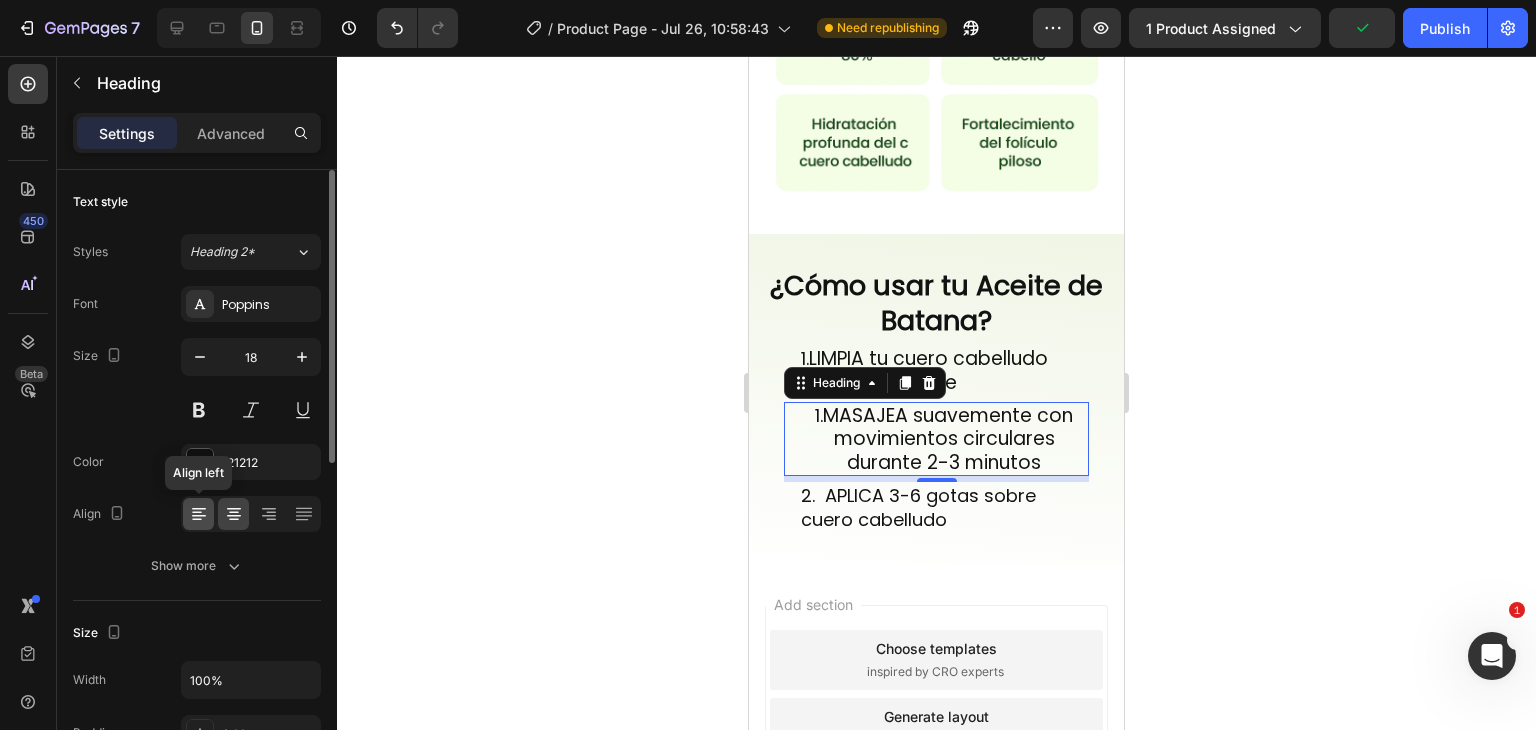 click 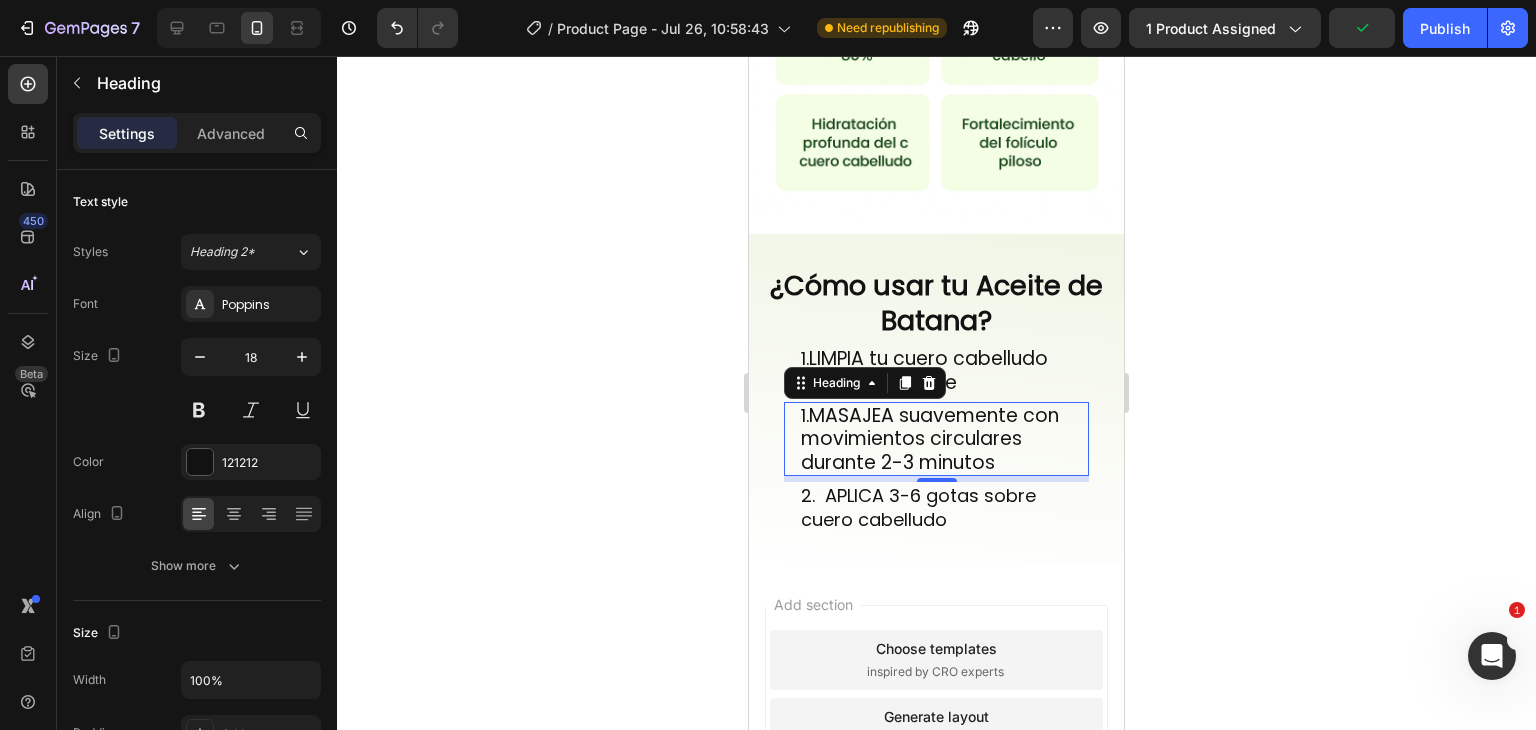 click 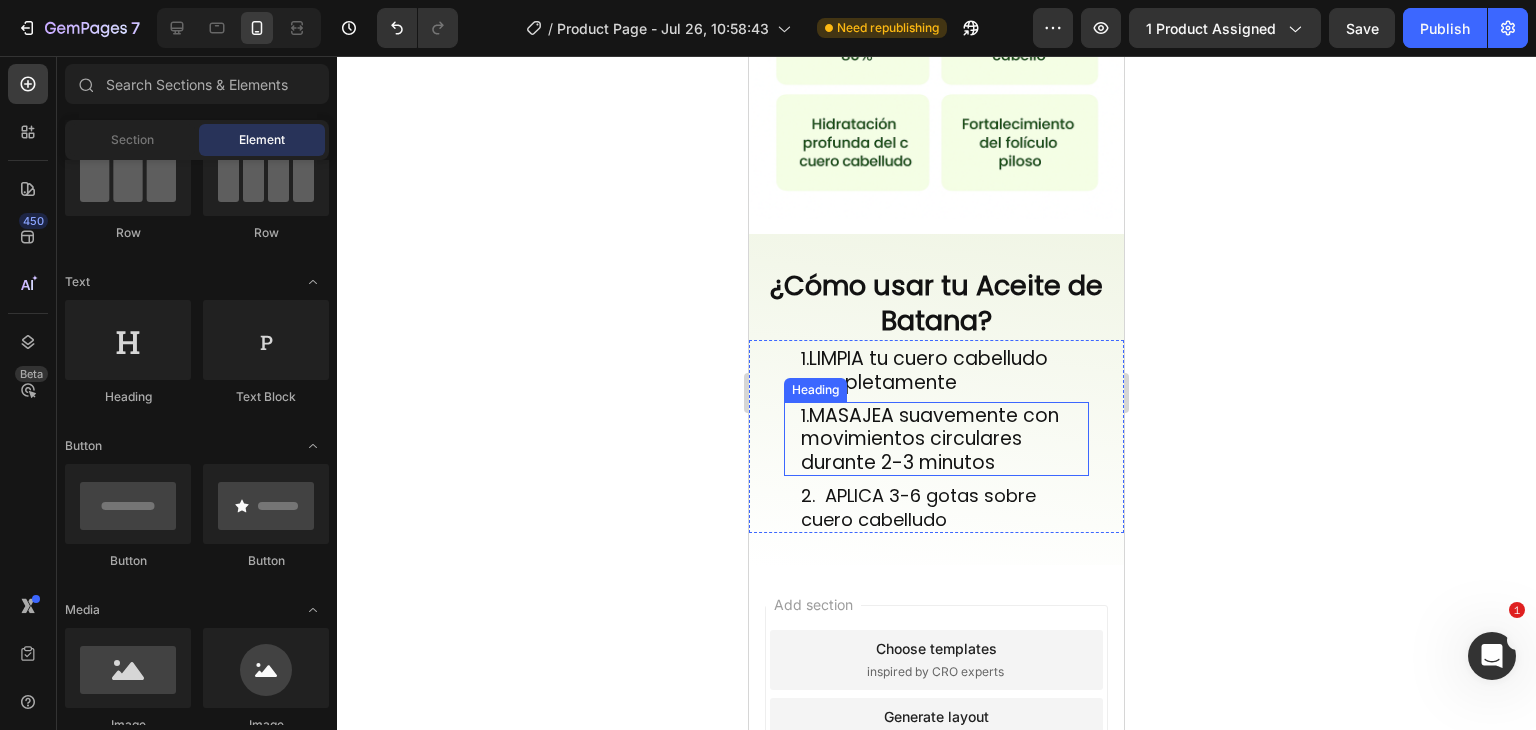 click on "1.   MASAJEA suavemente con movimientos circulares durante 2-3 minutos" at bounding box center [944, 439] 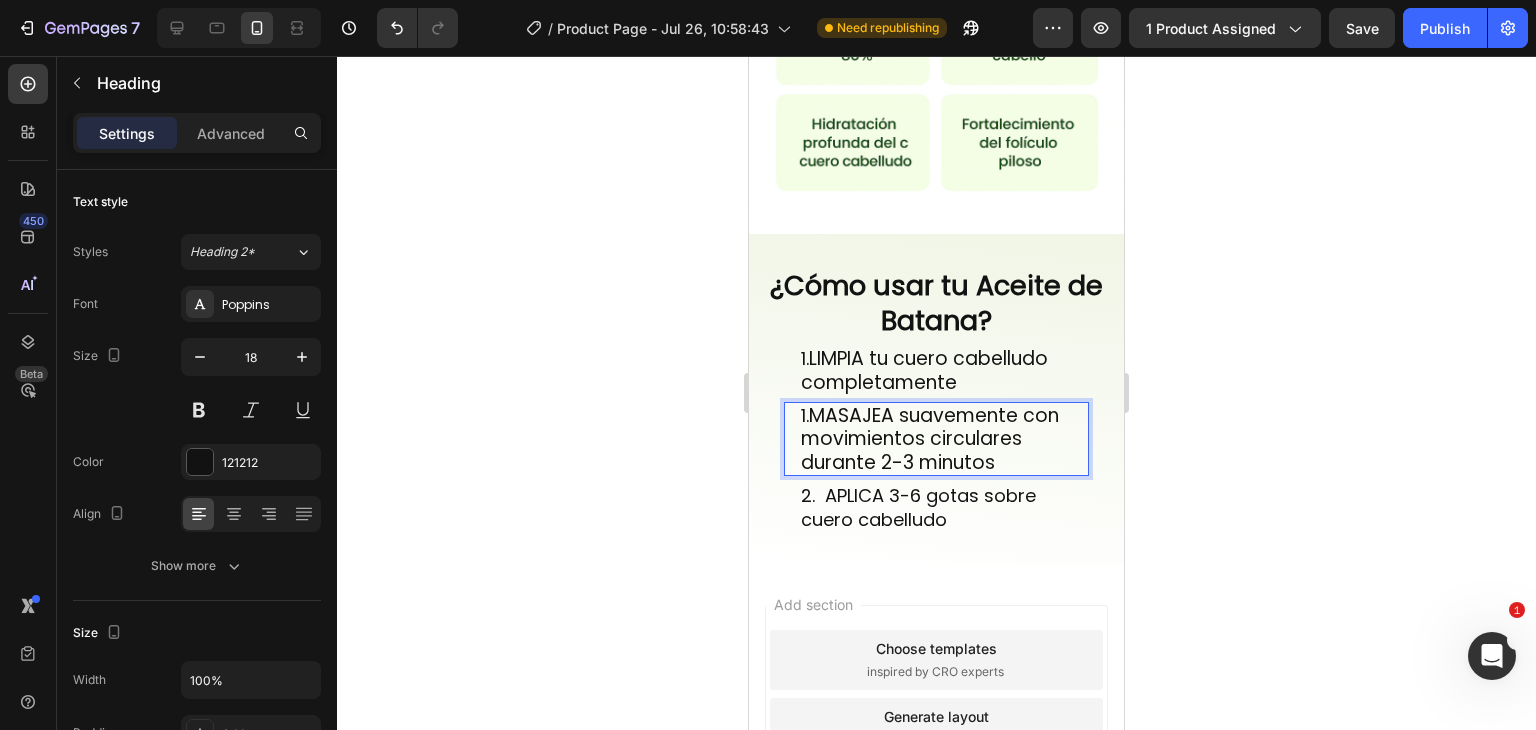 click on "1.   MASAJEA suavemente con movimientos circulares durante 2-3 minutos" at bounding box center (944, 439) 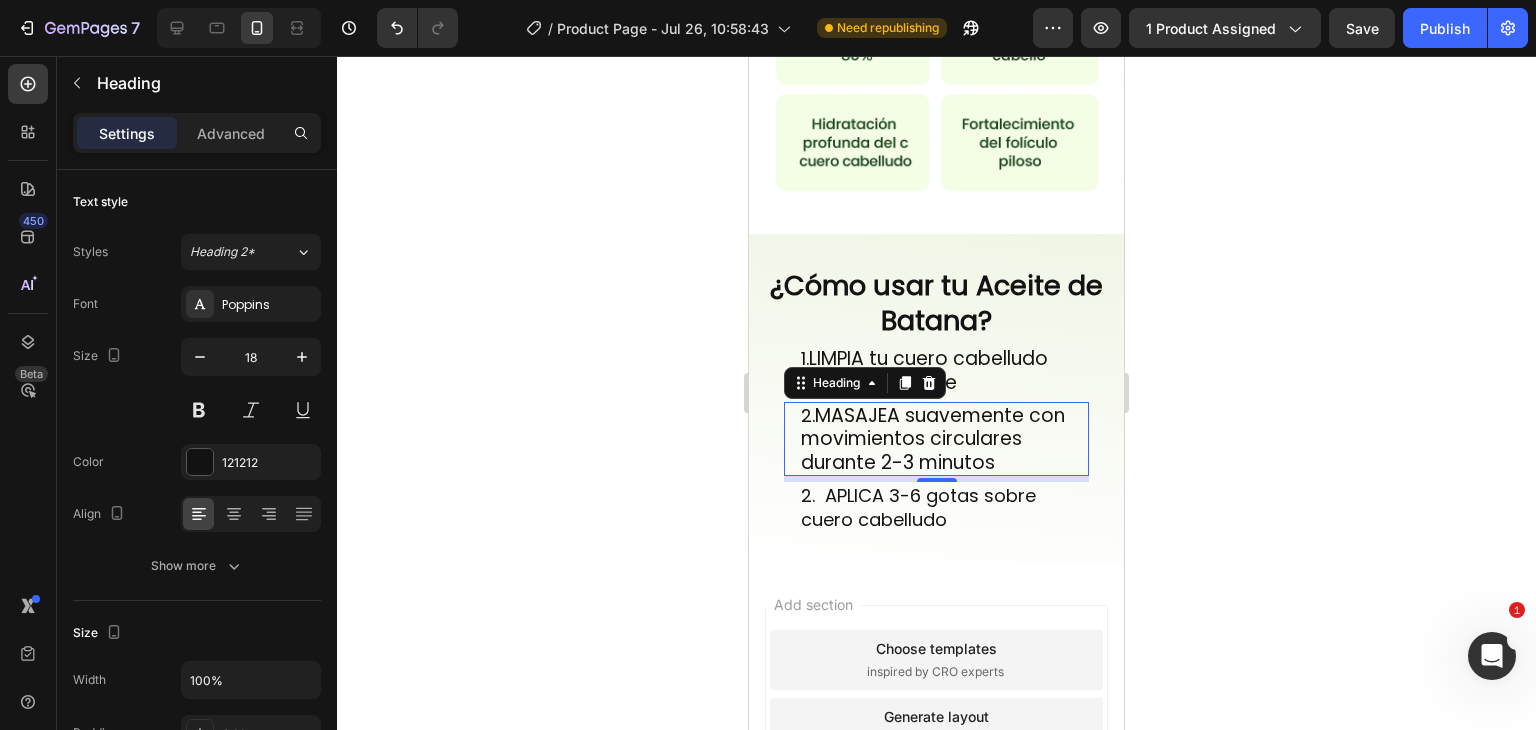 click 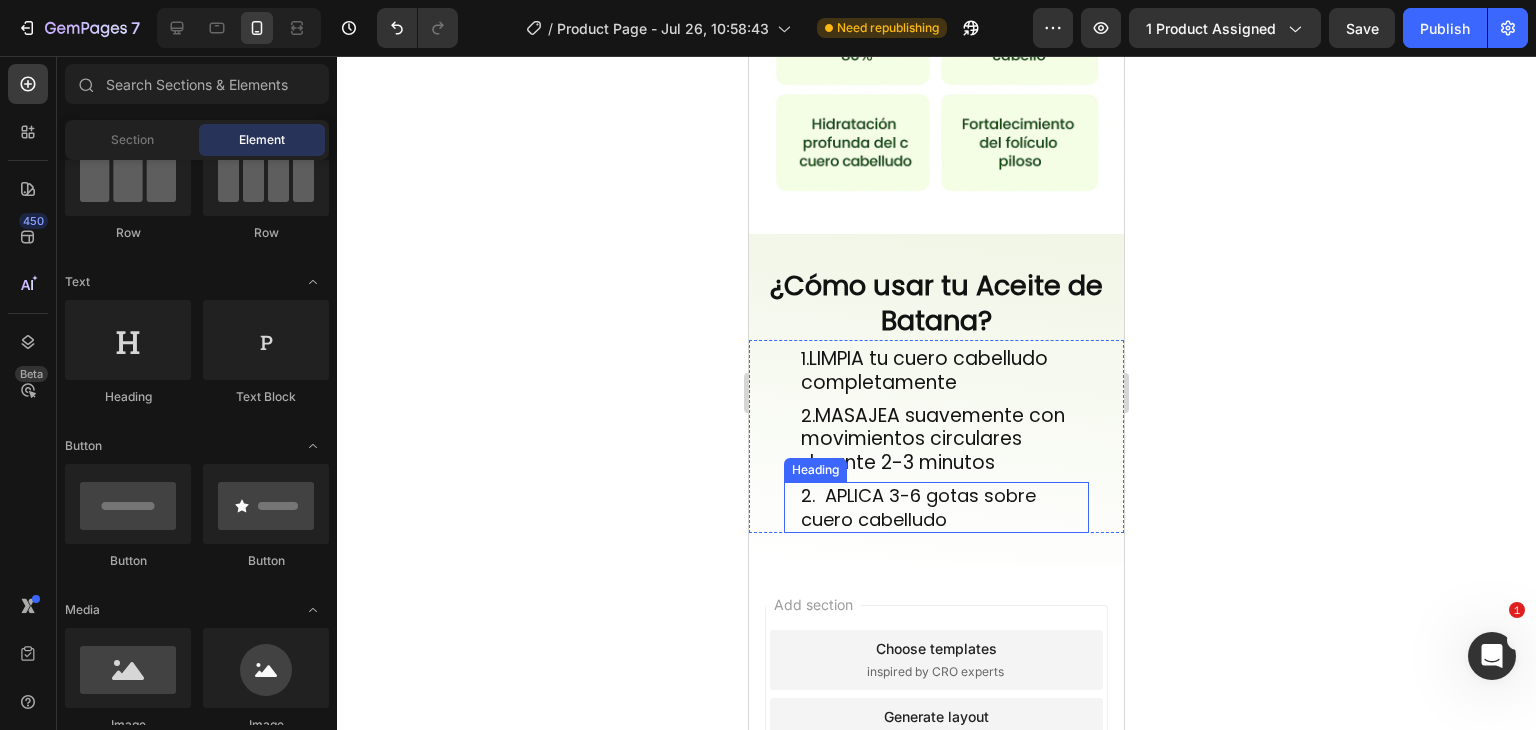 click on "2.  APLICA 3-6 gotas sobre cuero cabelludo" at bounding box center [944, 507] 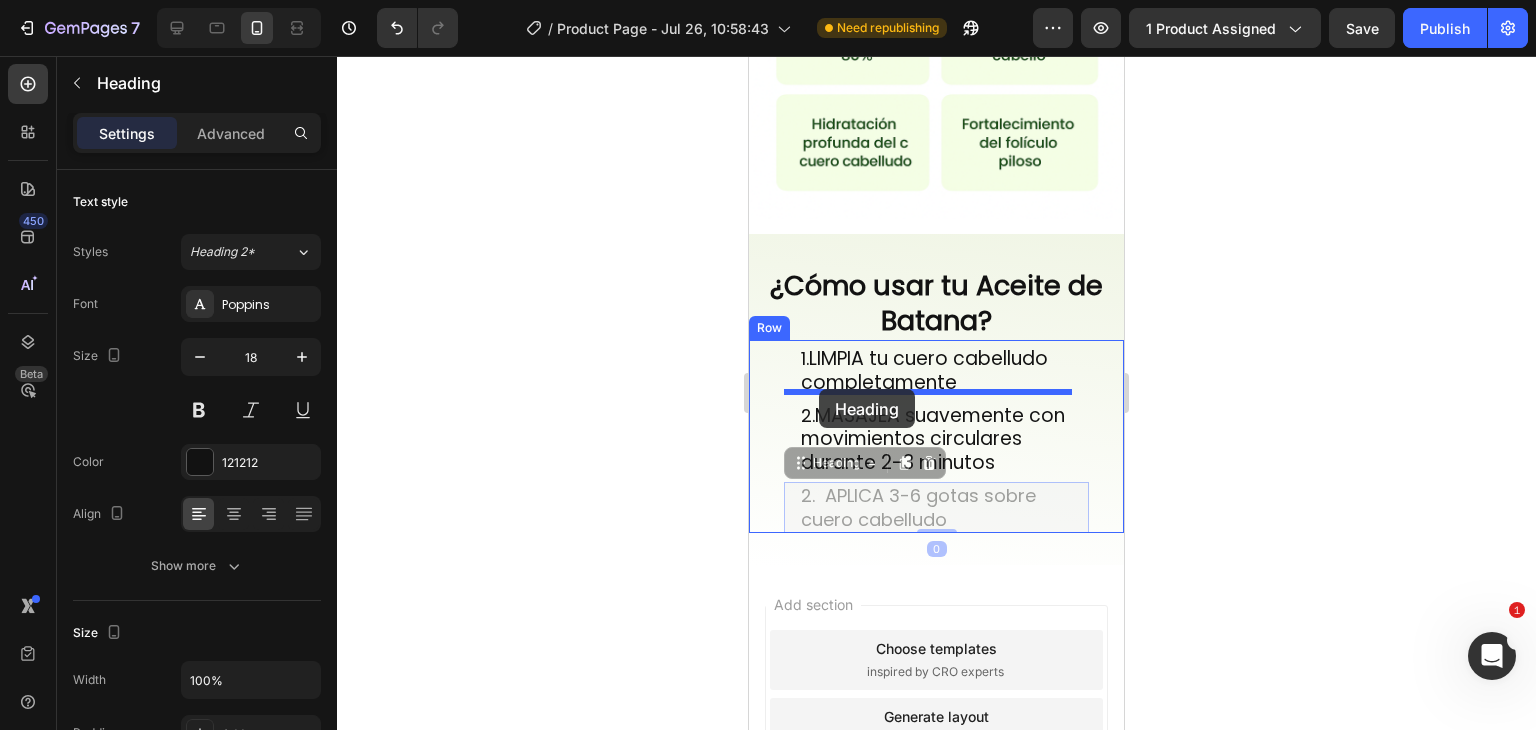 drag, startPoint x: 798, startPoint y: 456, endPoint x: 819, endPoint y: 389, distance: 70.21396 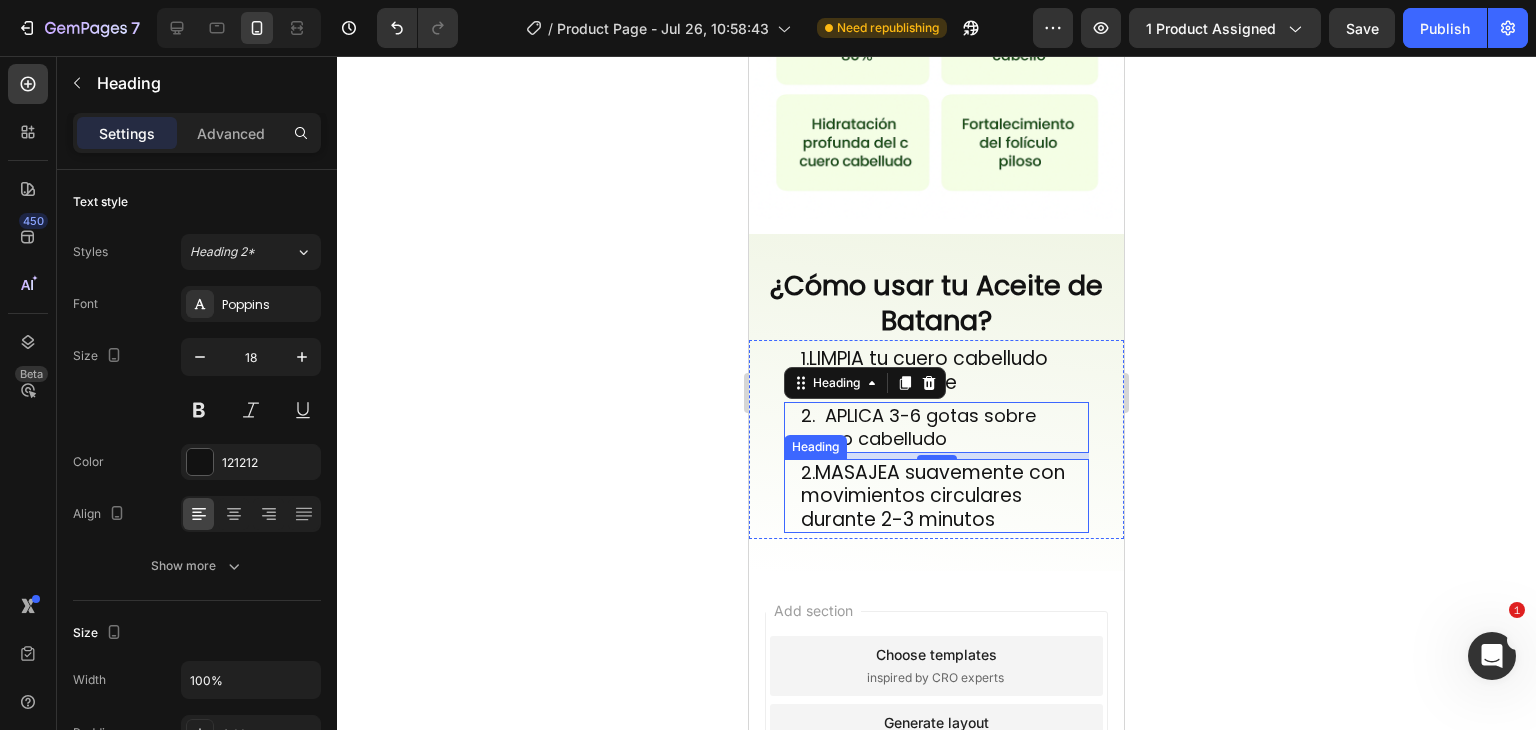 click on "2.   MASAJEA suavemente con movimientos circulares durante 2-3 minutos" at bounding box center (944, 496) 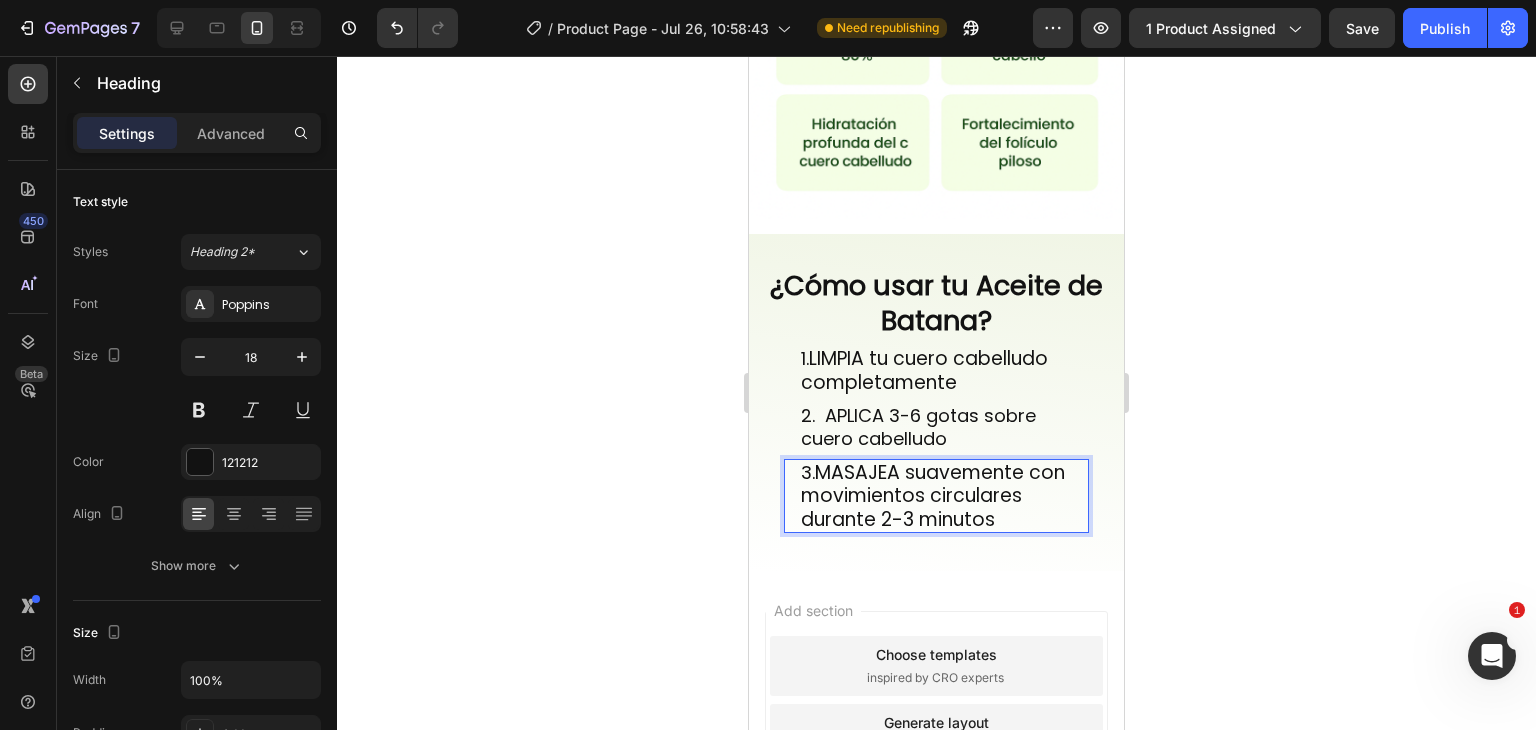 click 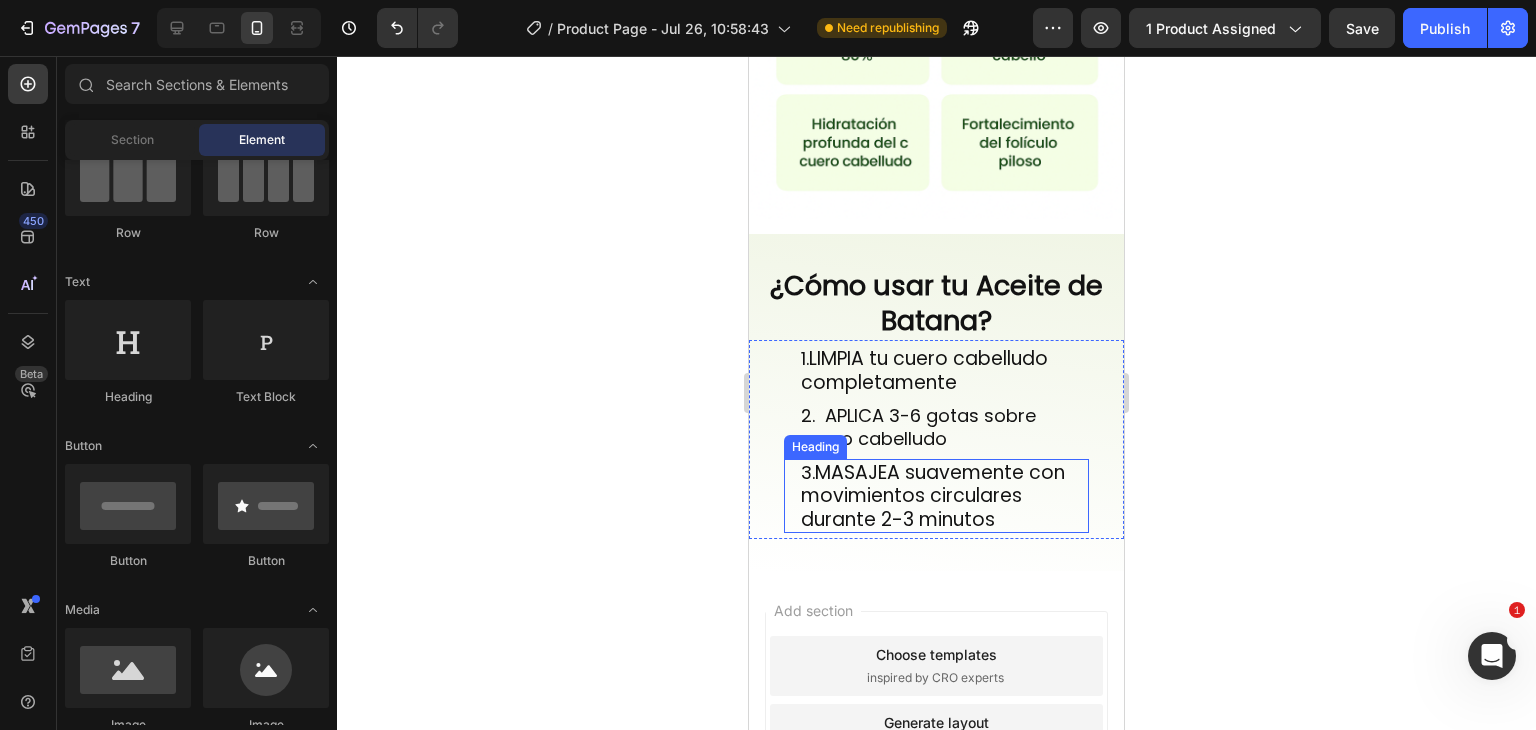 click on "MASAJEA suavemente con movimientos circulares durante 2-3 minutos" at bounding box center [933, 496] 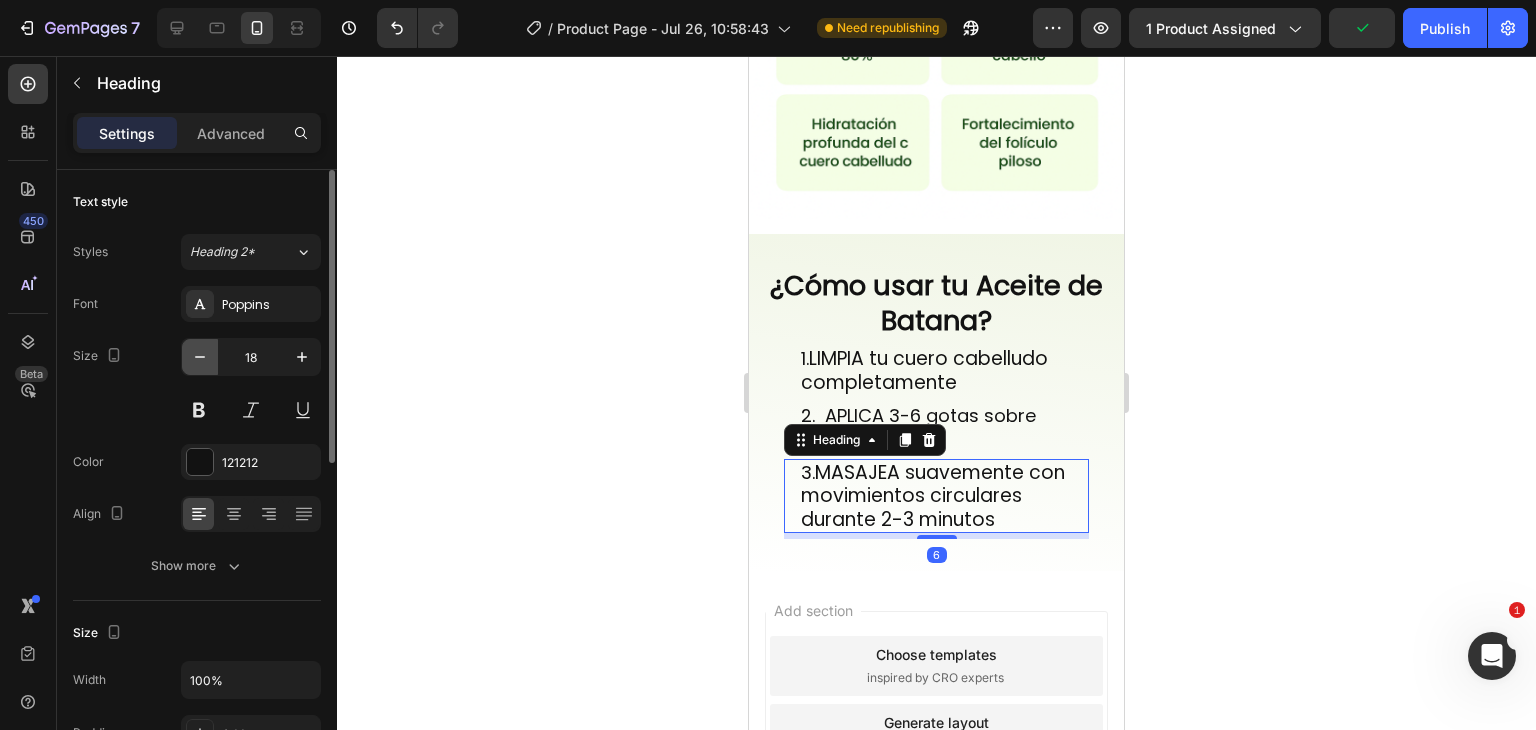 click 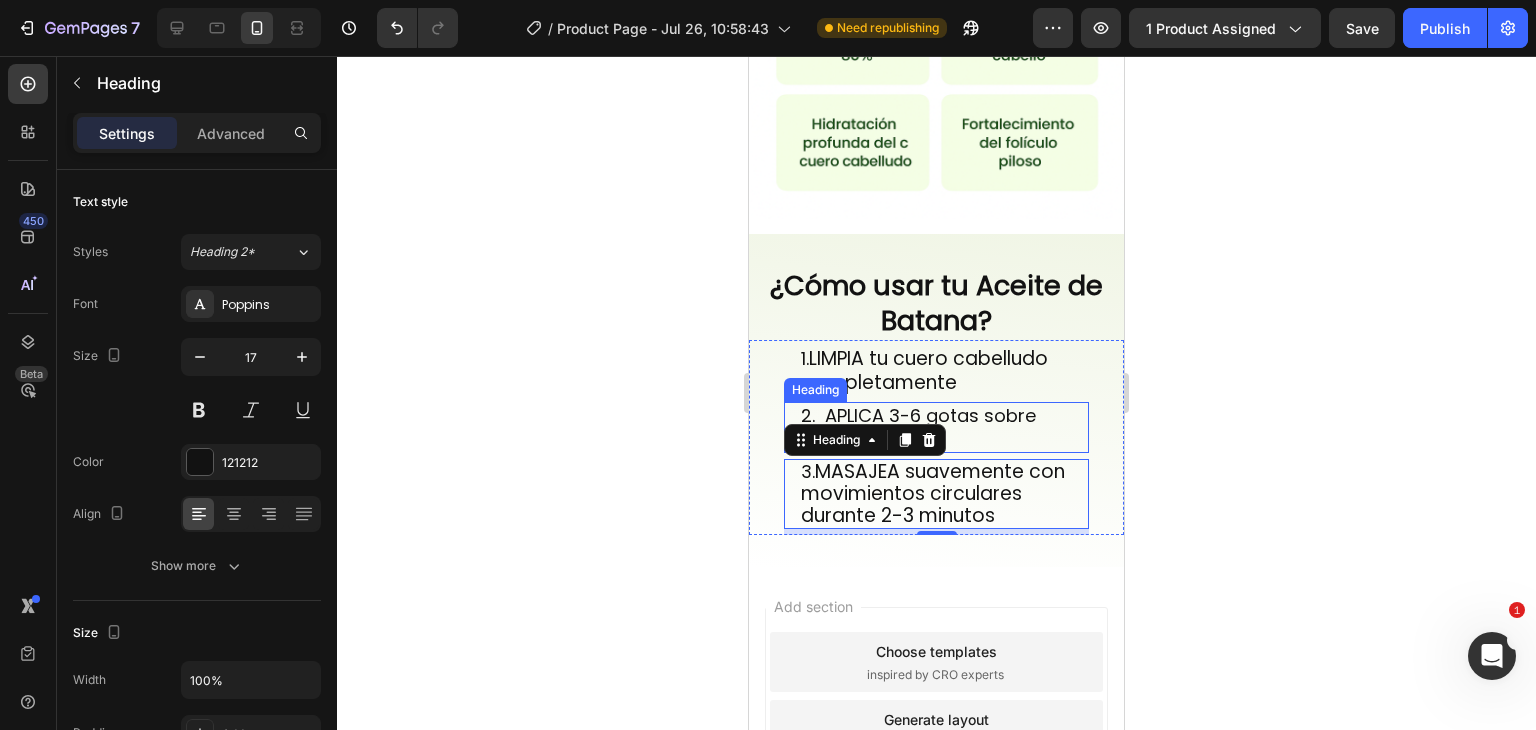 click on "2.  APLICA 3-6 gotas sobre cuero cabelludo" at bounding box center (944, 427) 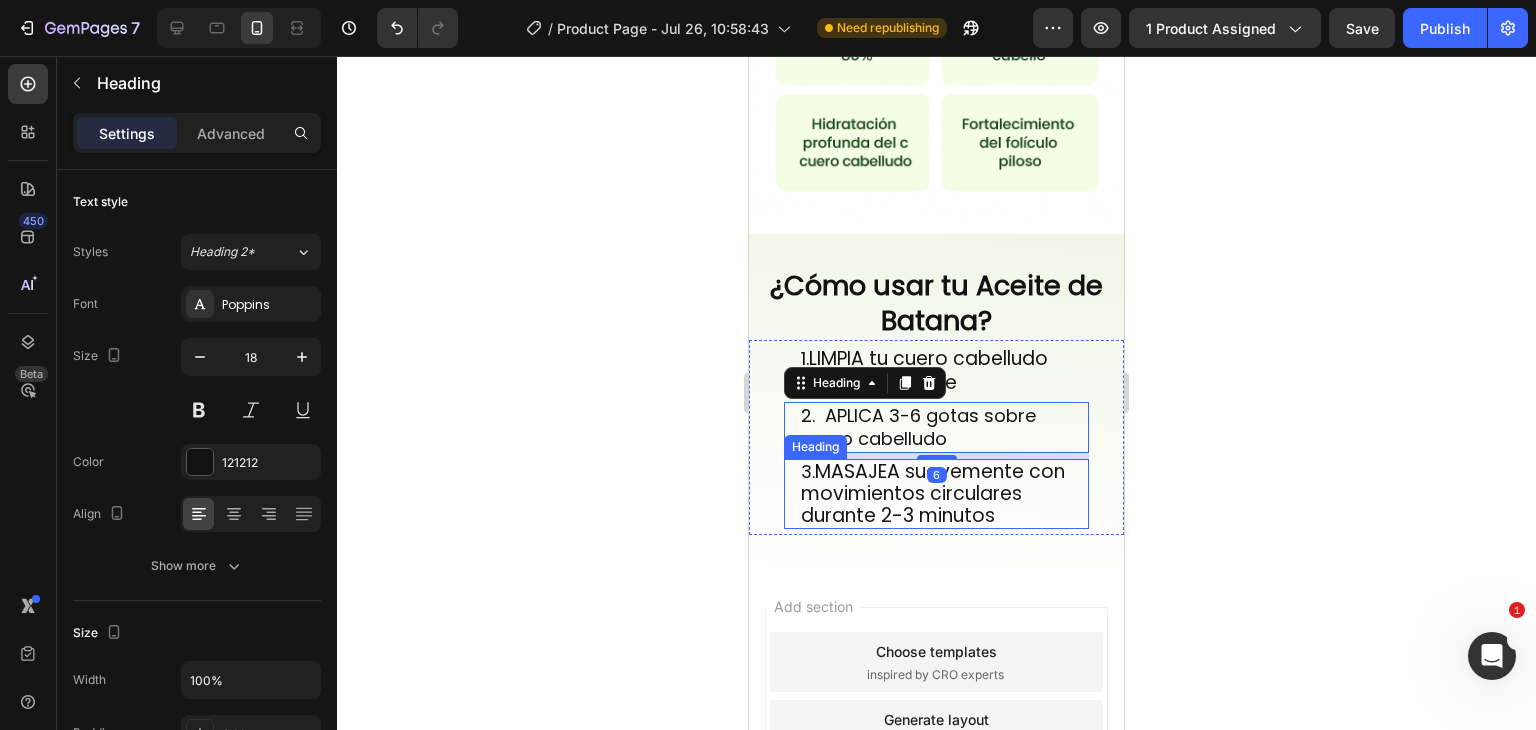 click on "MASAJEA suavemente con movimientos circulares durante 2-3 minutos" at bounding box center [933, 493] 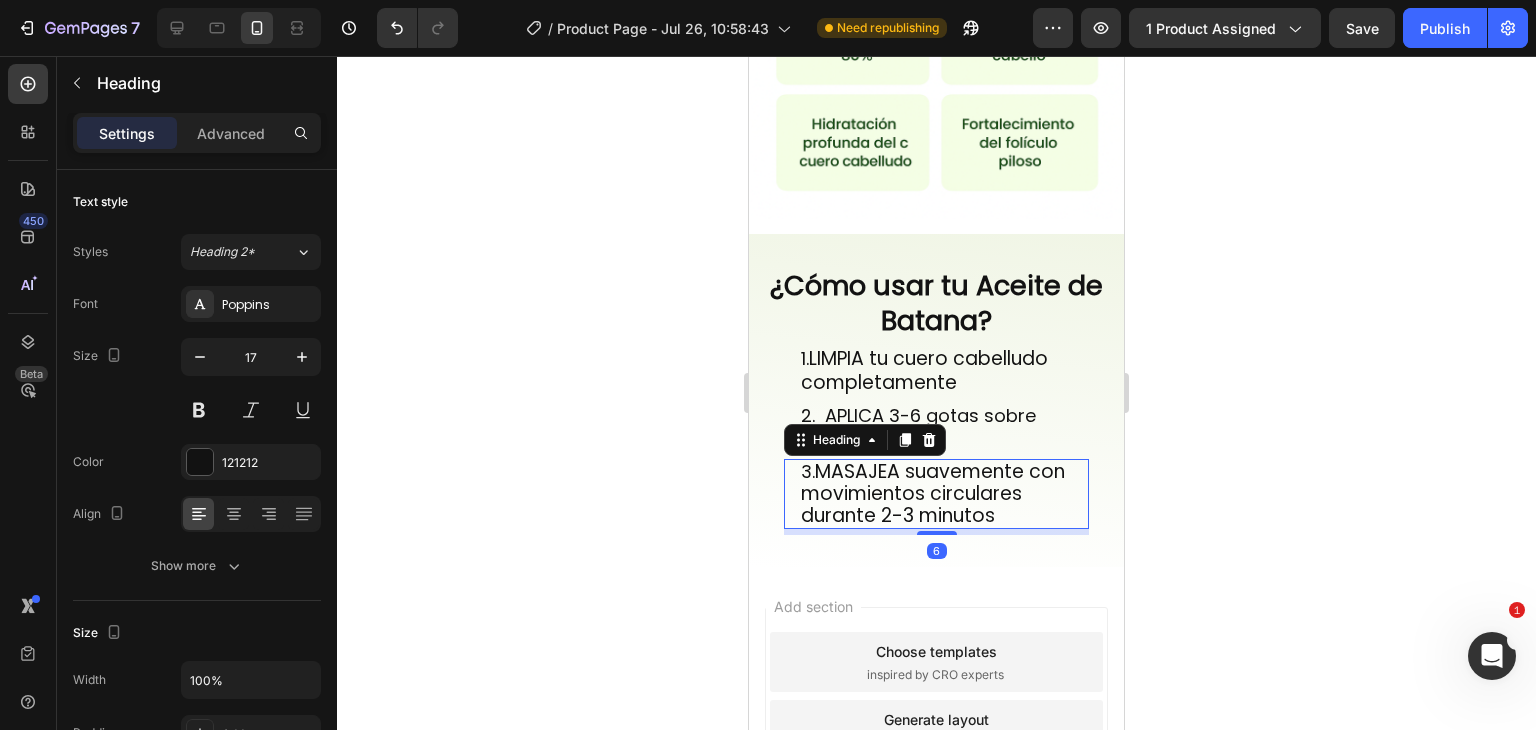 click 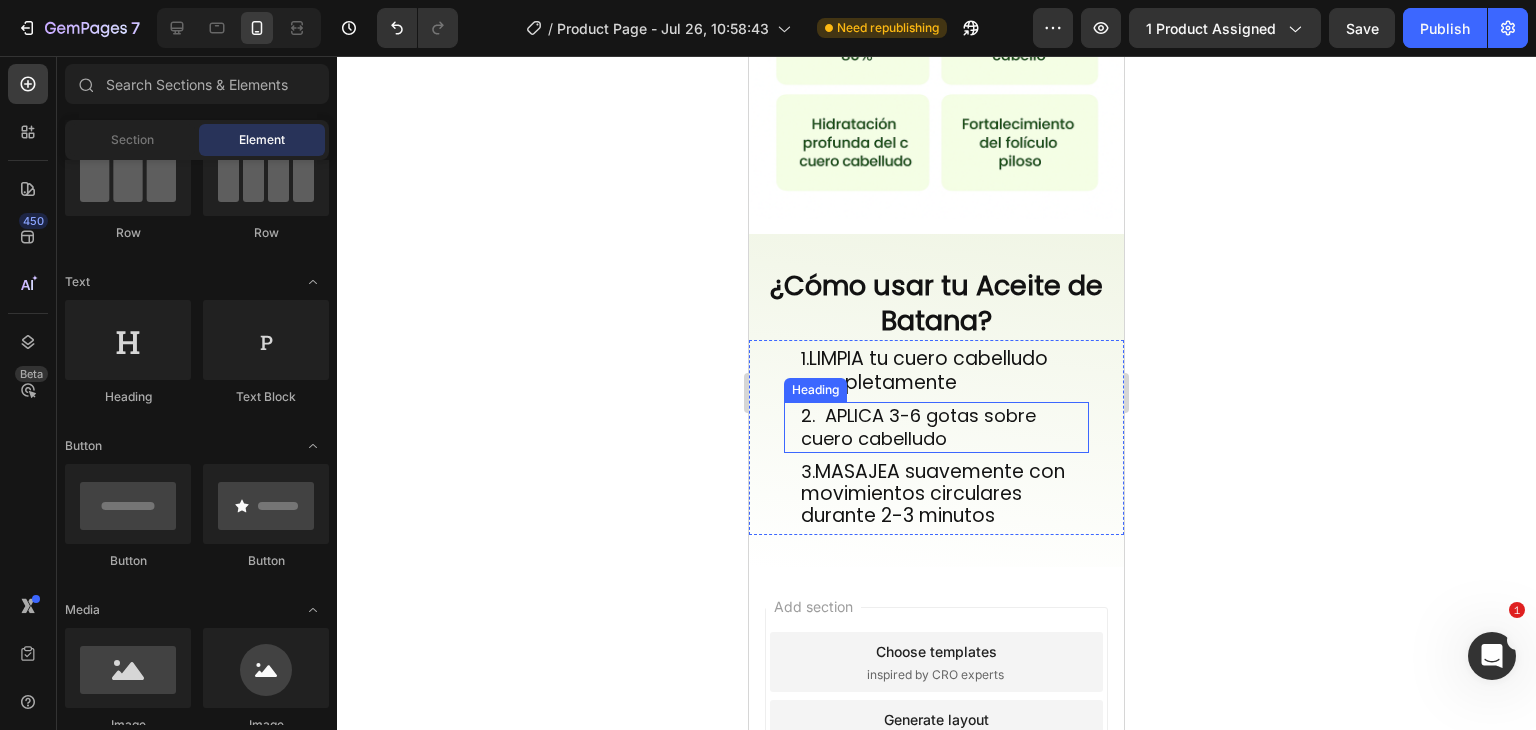 click on "2.  APLICA 3-6 gotas sobre cuero cabelludo" at bounding box center [944, 427] 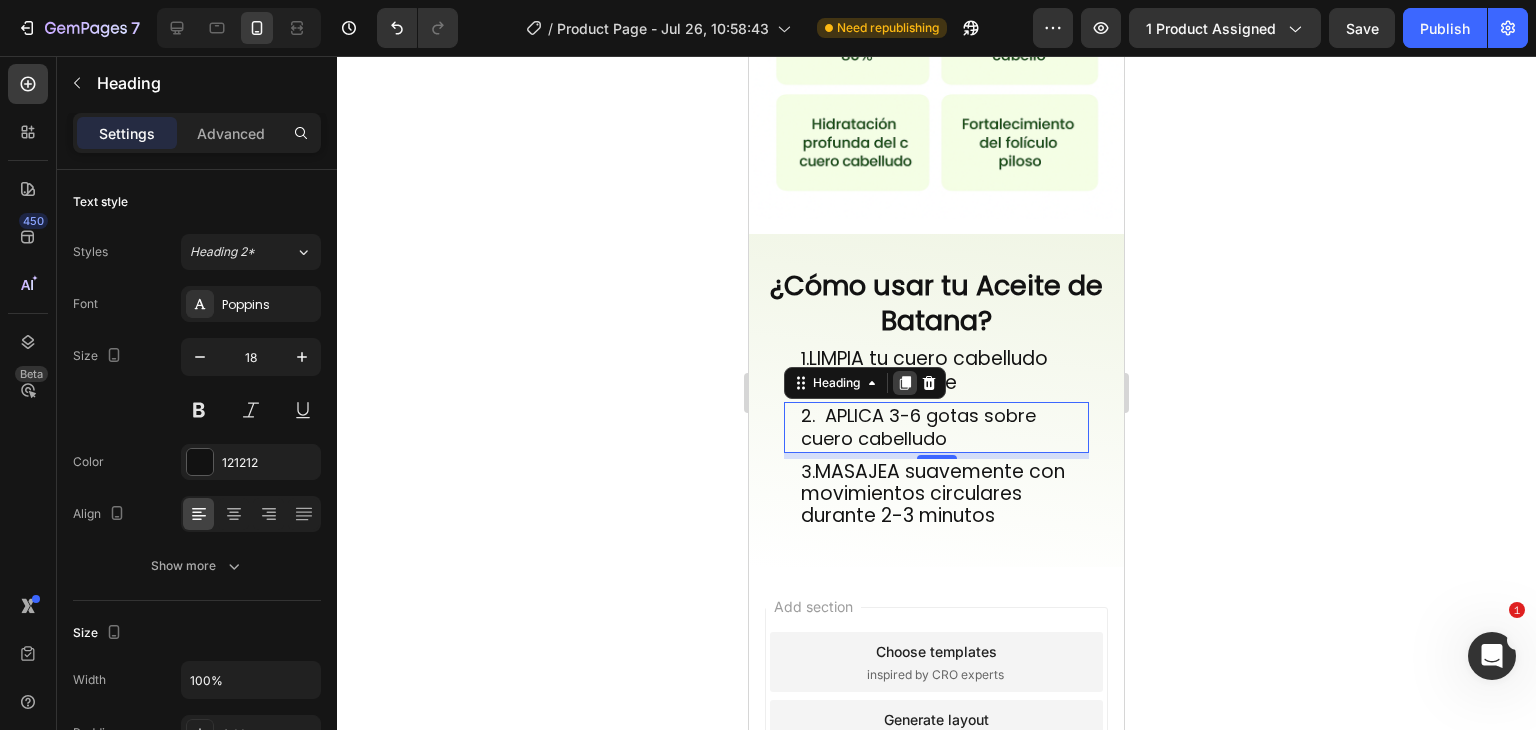 click at bounding box center (905, 383) 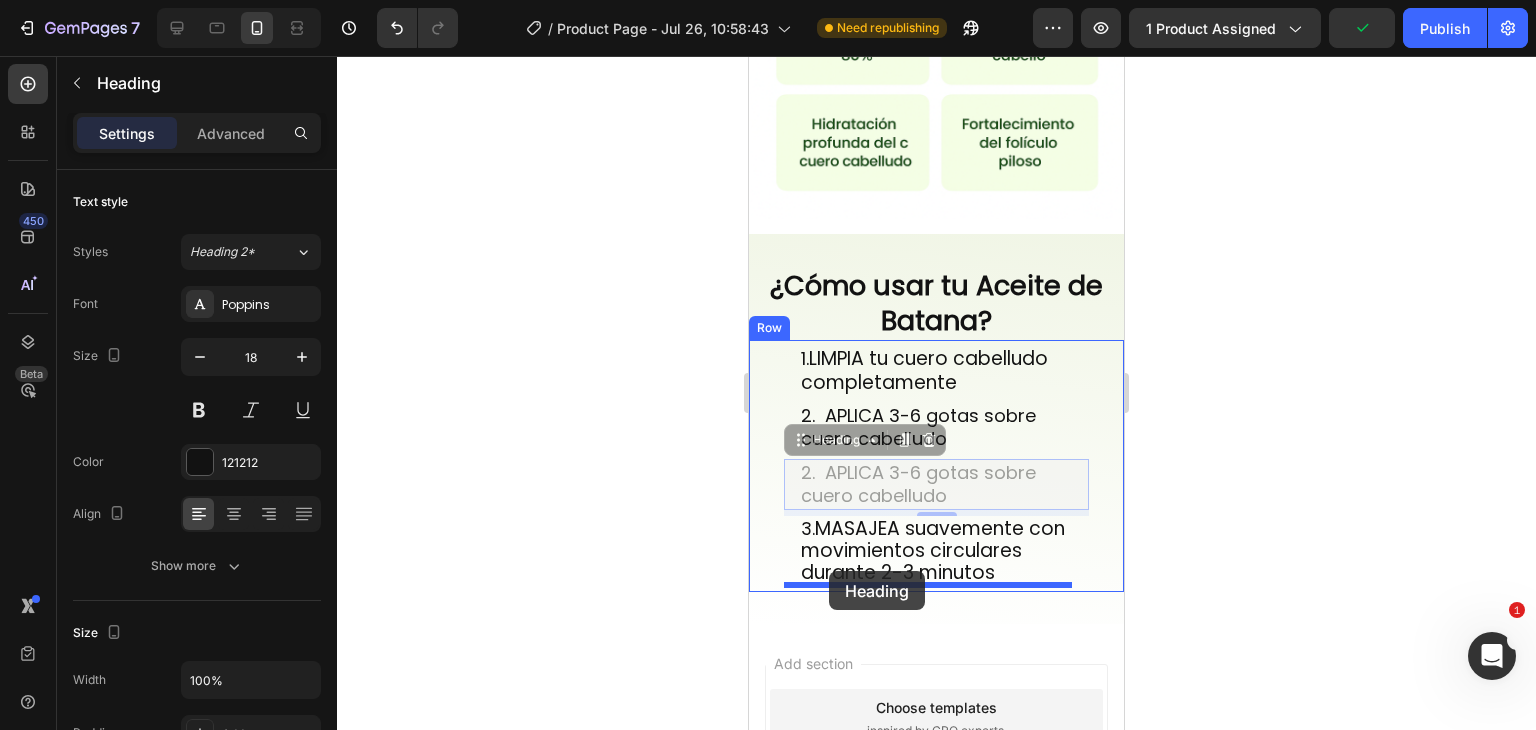 drag, startPoint x: 800, startPoint y: 433, endPoint x: 829, endPoint y: 571, distance: 141.01419 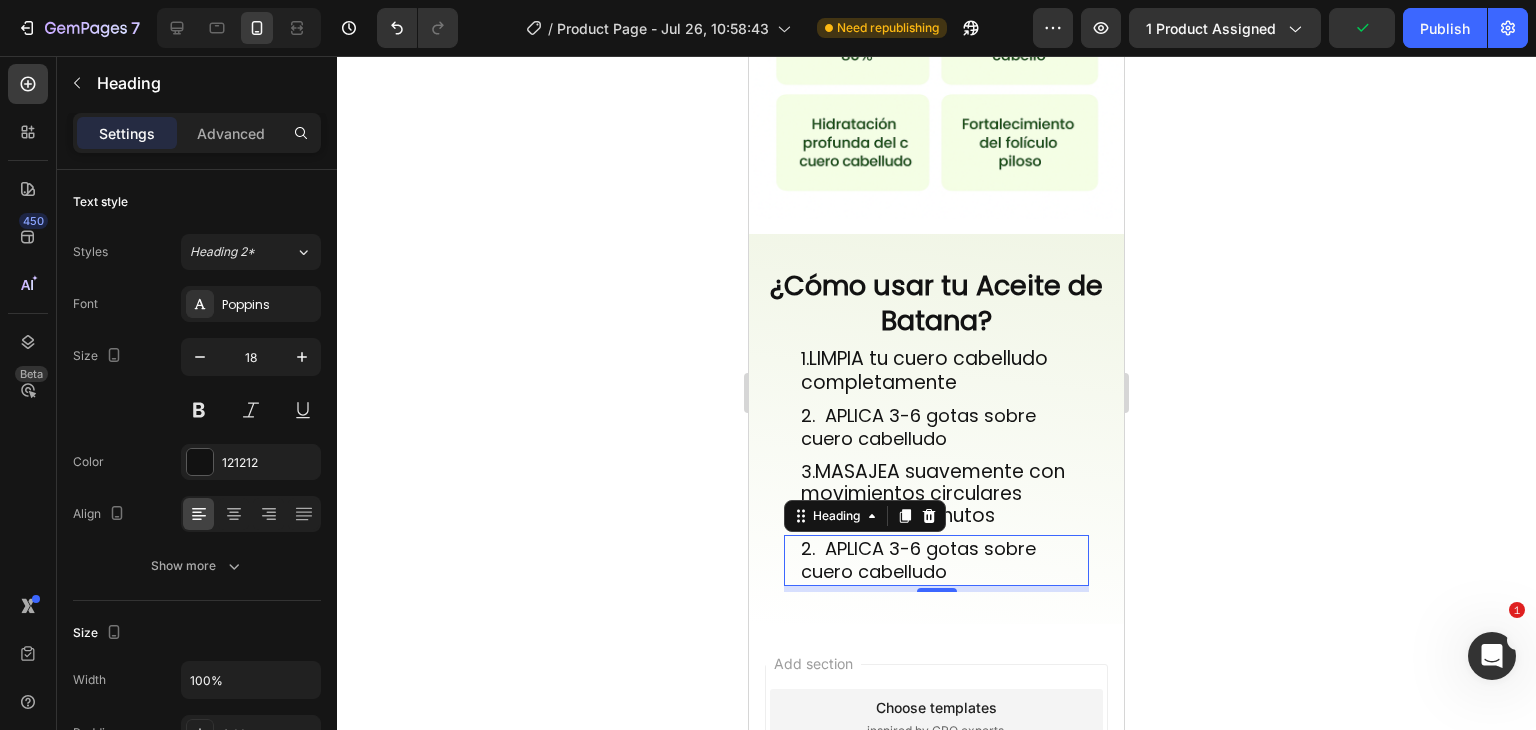 click 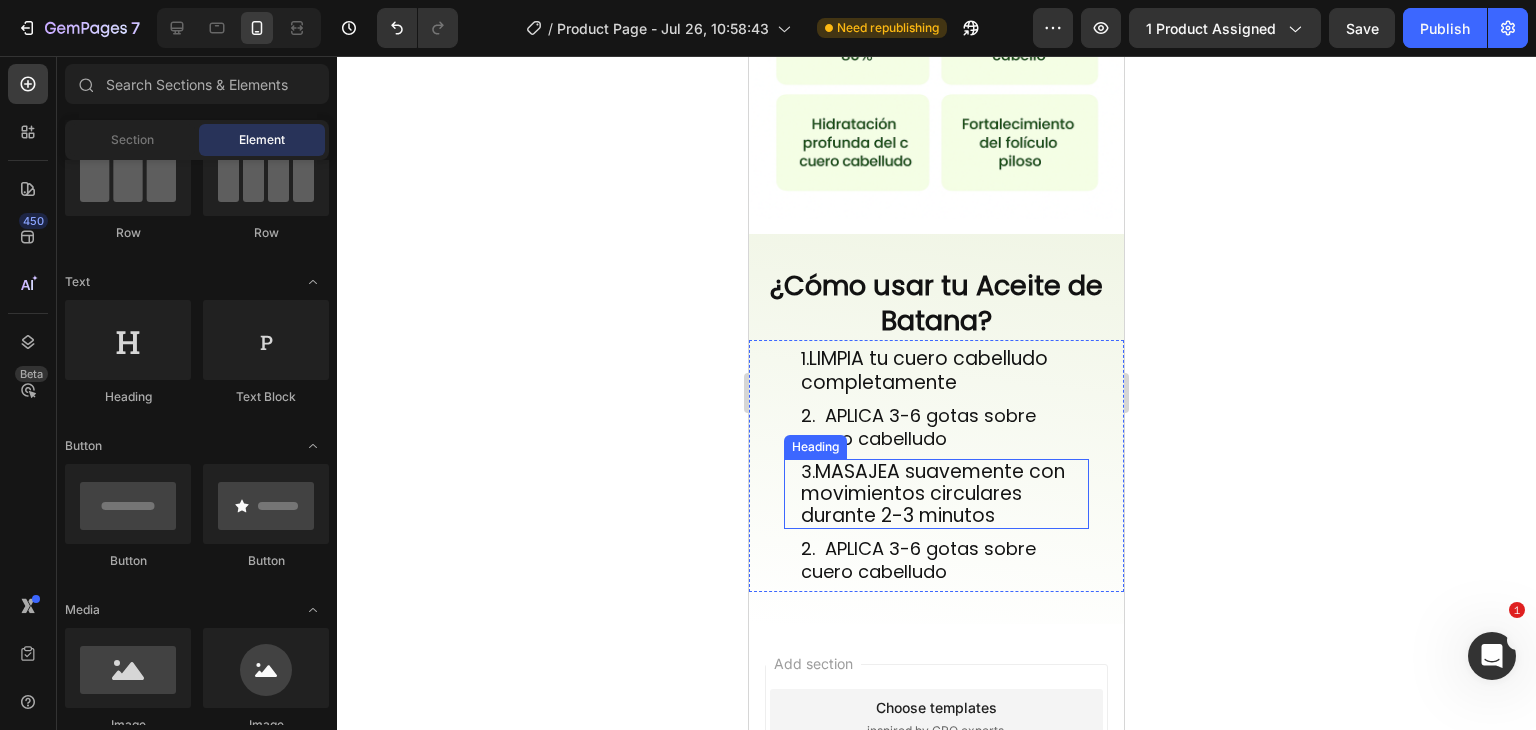 click on "MASAJEA suavemente con movimientos circulares durante 2-3 minutos" at bounding box center (933, 493) 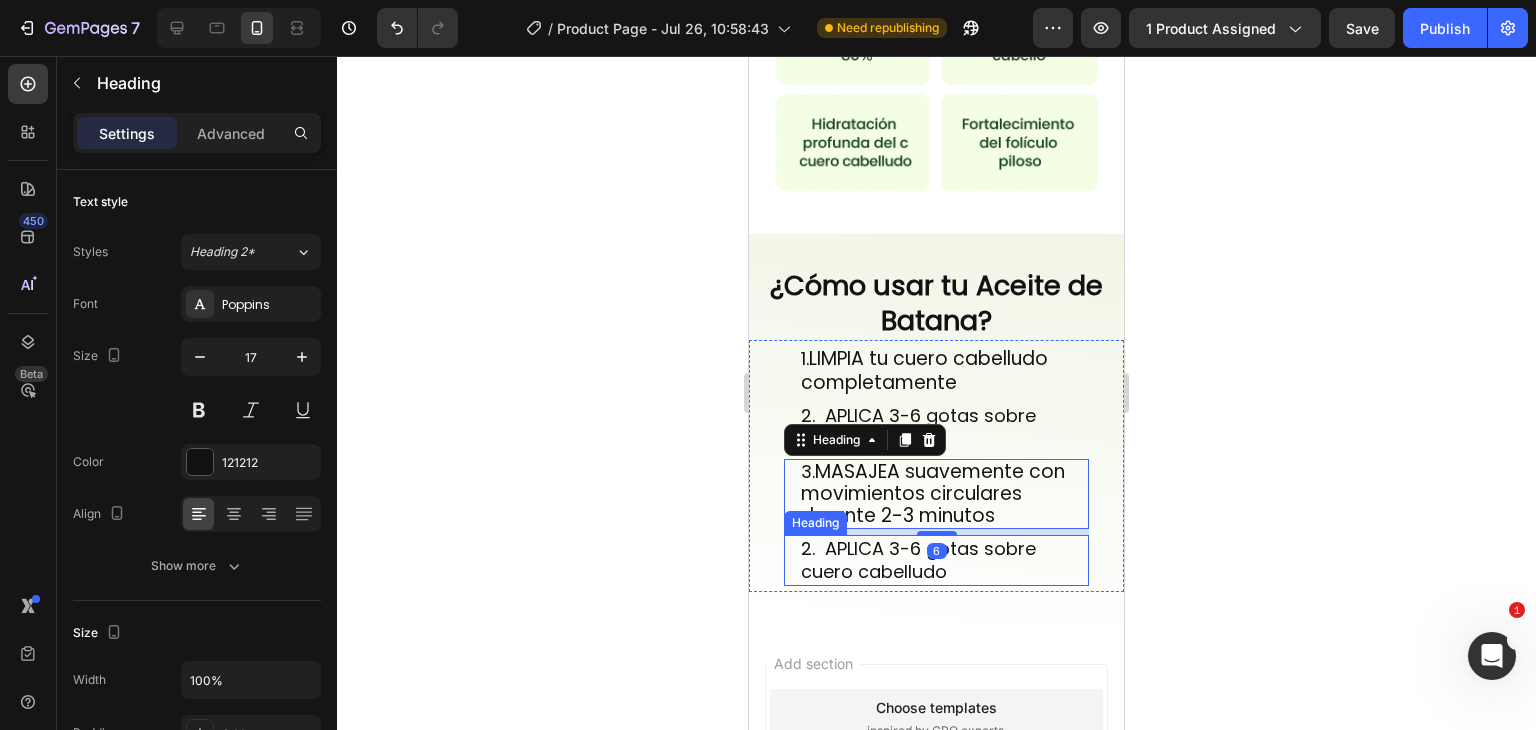 click on "2.  APLICA 3-6 gotas sobre cuero cabelludo" at bounding box center (944, 560) 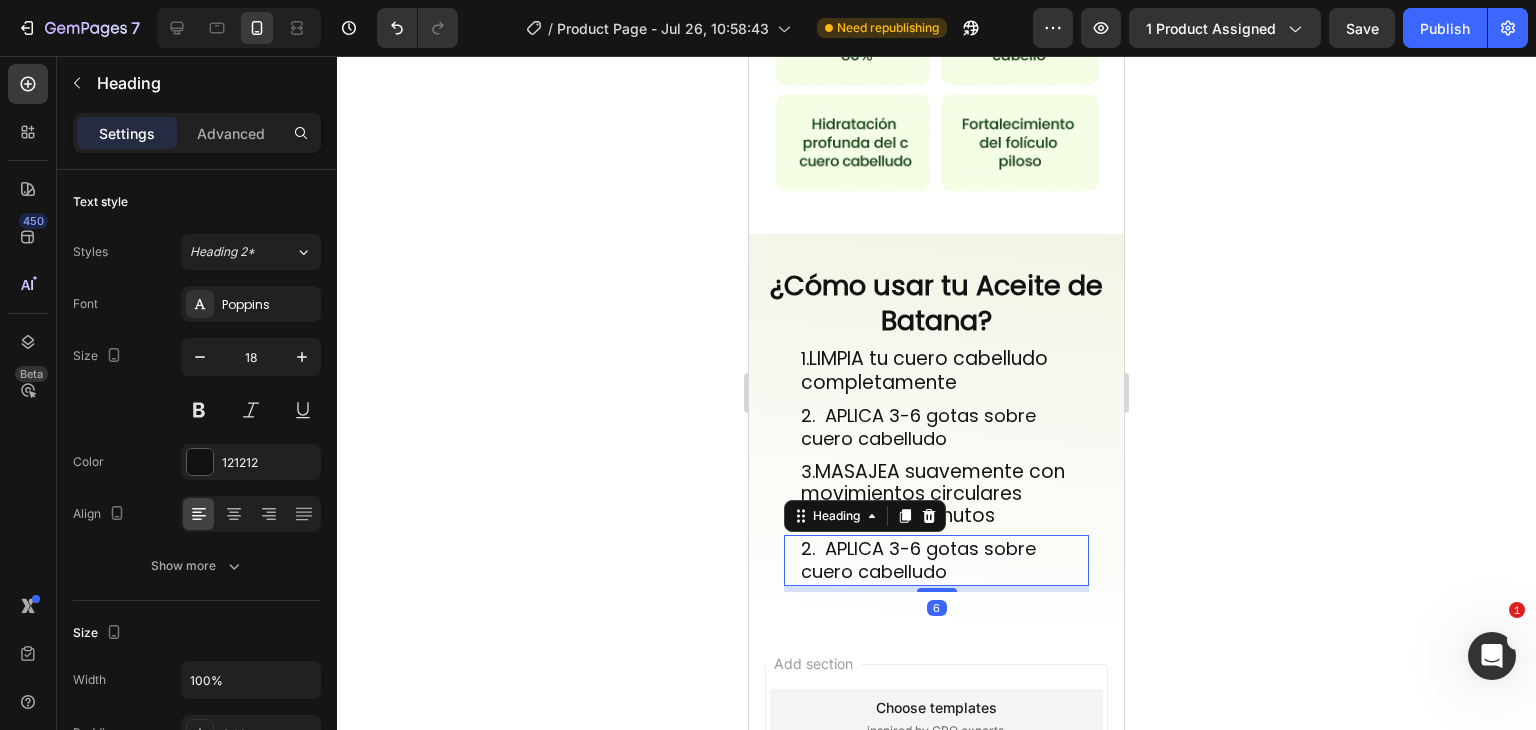 click on "2.  APLICA 3-6 gotas sobre cuero cabelludo" at bounding box center (944, 560) 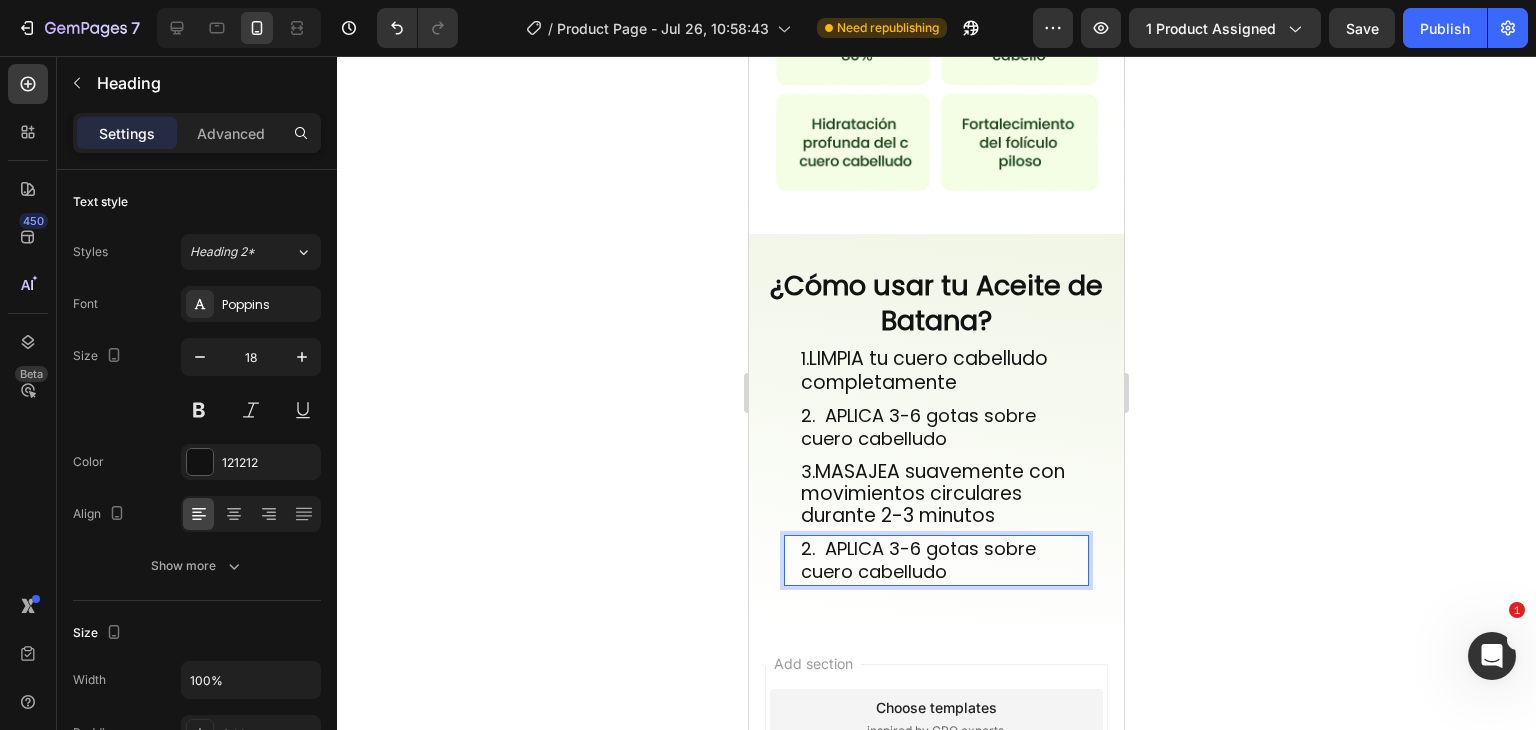 click on "2.  APLICA 3-6 gotas sobre cuero cabelludo" at bounding box center [944, 560] 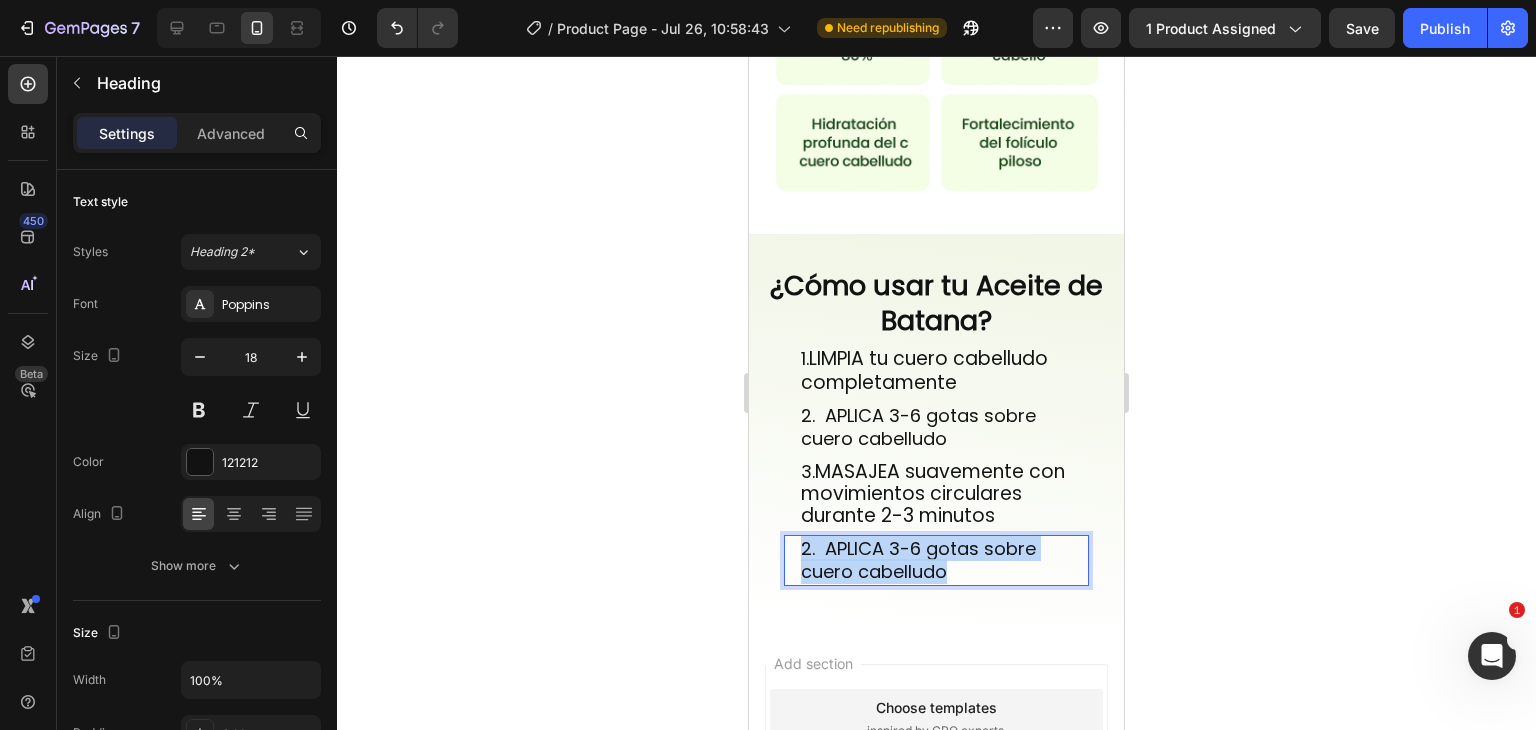 click on "2.  APLICA 3-6 gotas sobre cuero cabelludo" at bounding box center [944, 560] 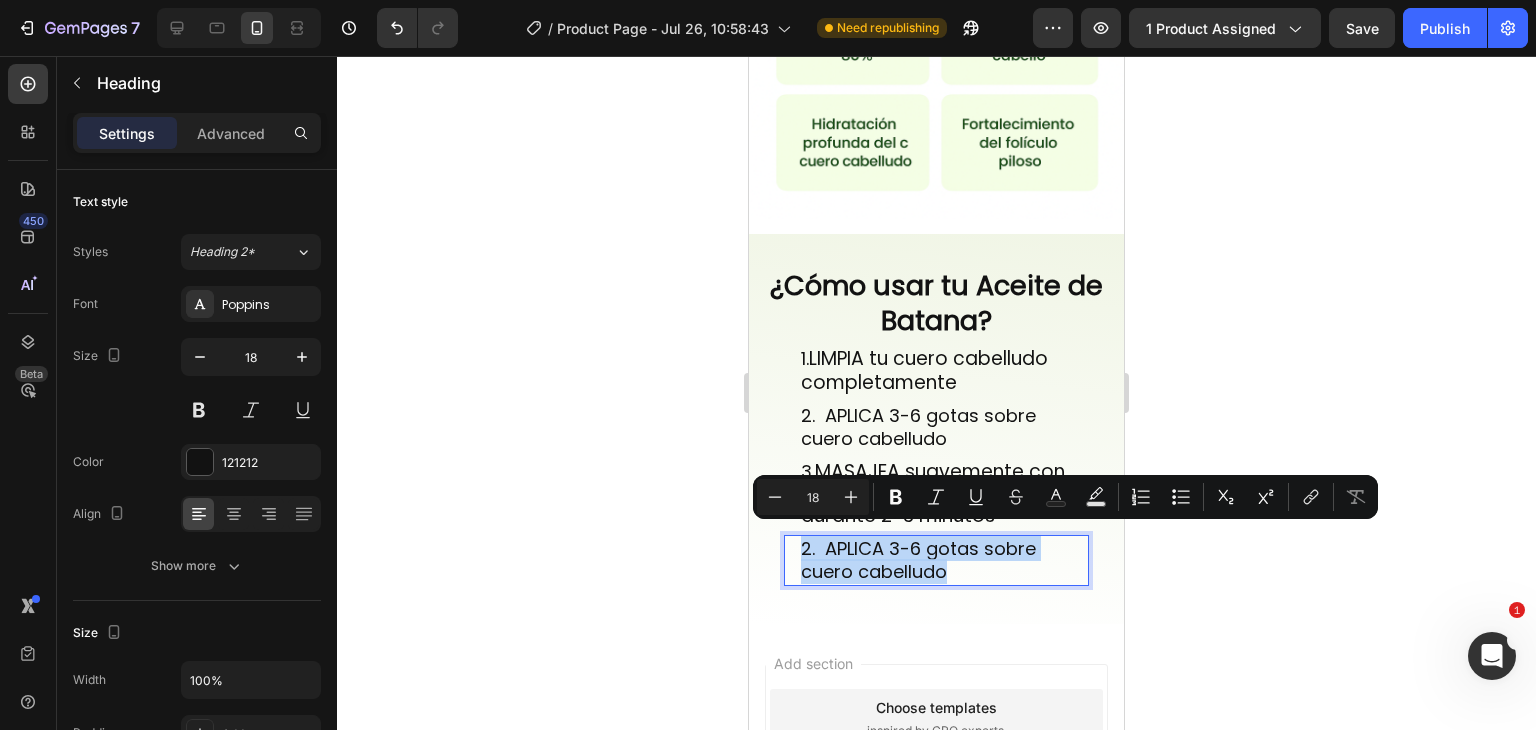 click on "2.  APLICA 3-6 gotas sobre cuero cabelludo" at bounding box center (944, 560) 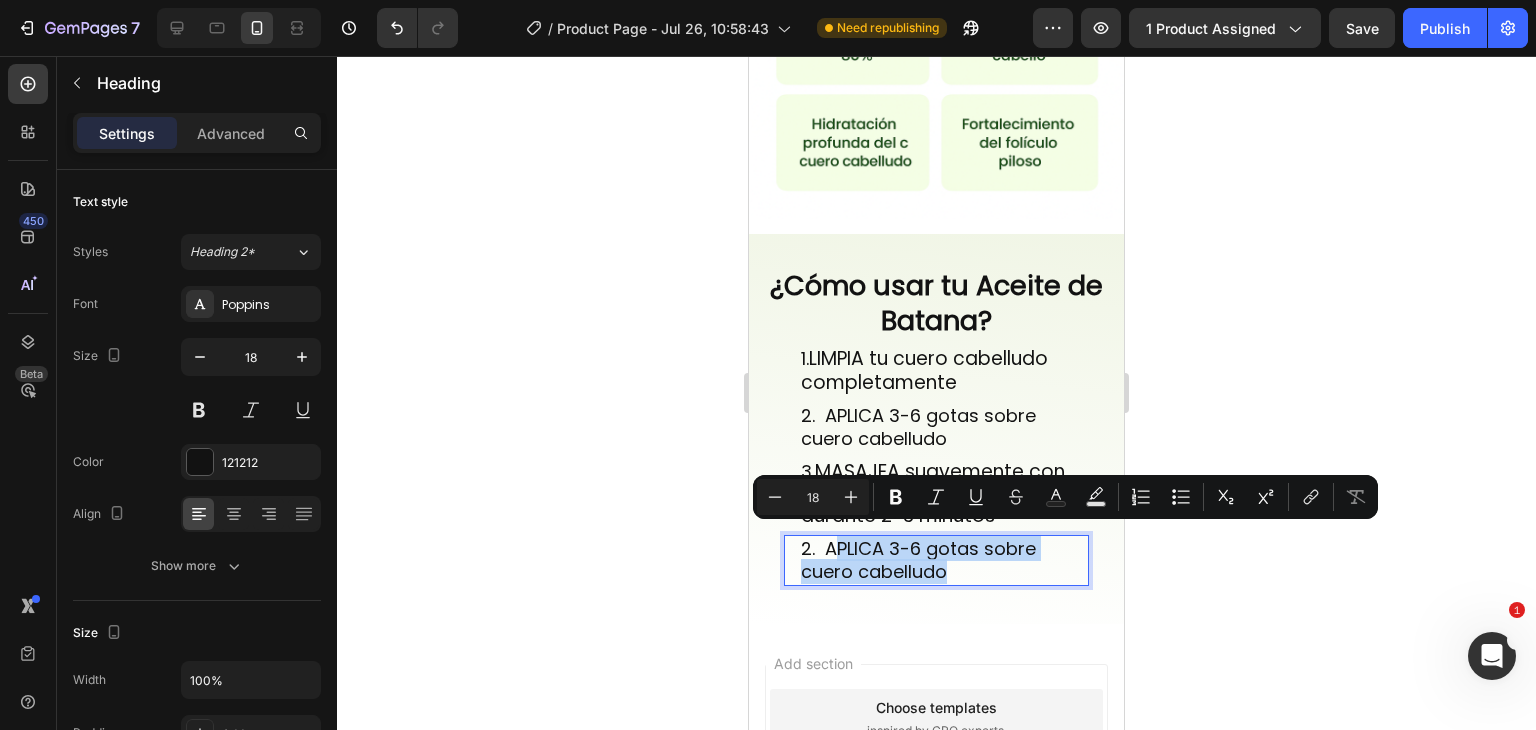 drag, startPoint x: 972, startPoint y: 558, endPoint x: 836, endPoint y: 538, distance: 137.46272 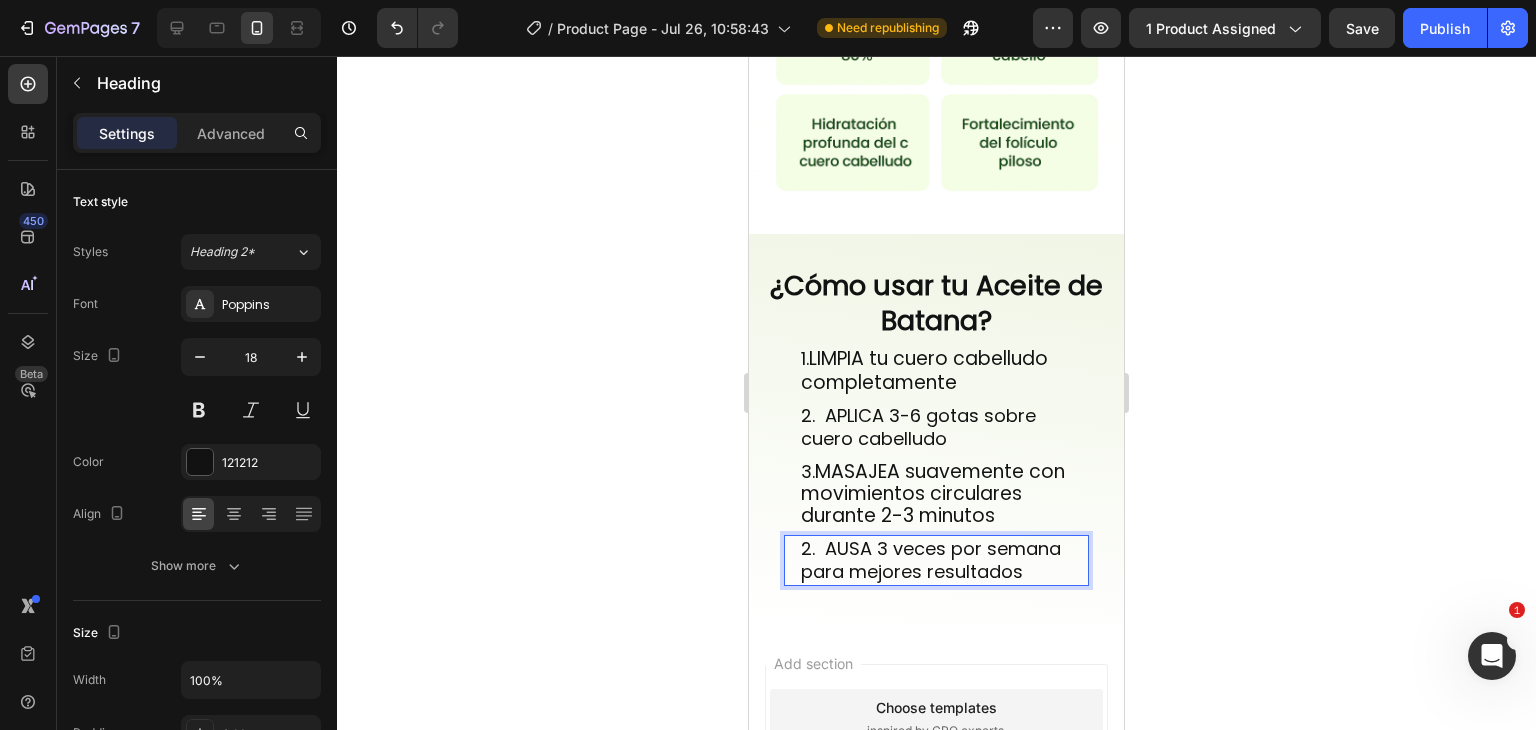 click on "2.  AUSA 3 veces por semana para mejores resultados" at bounding box center [944, 560] 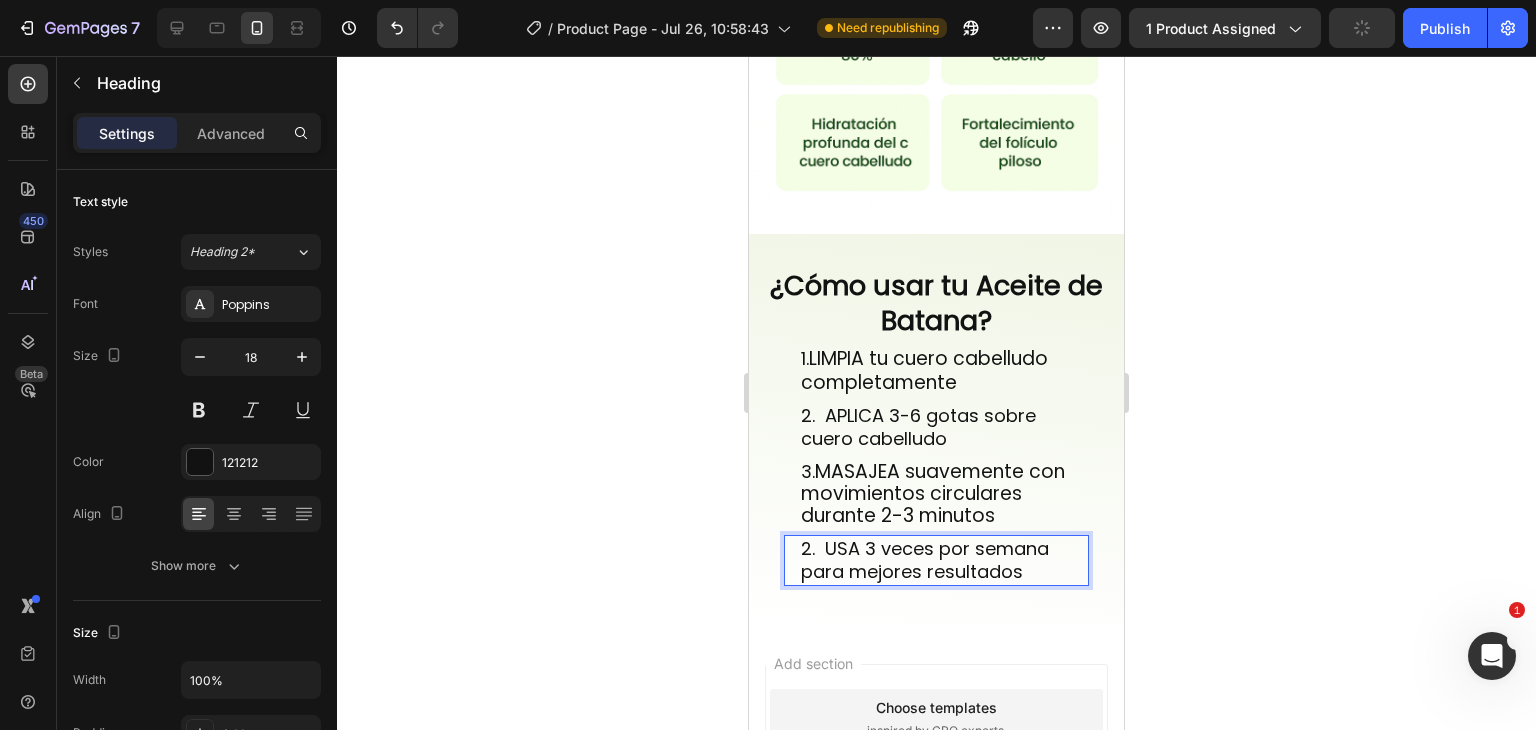 click 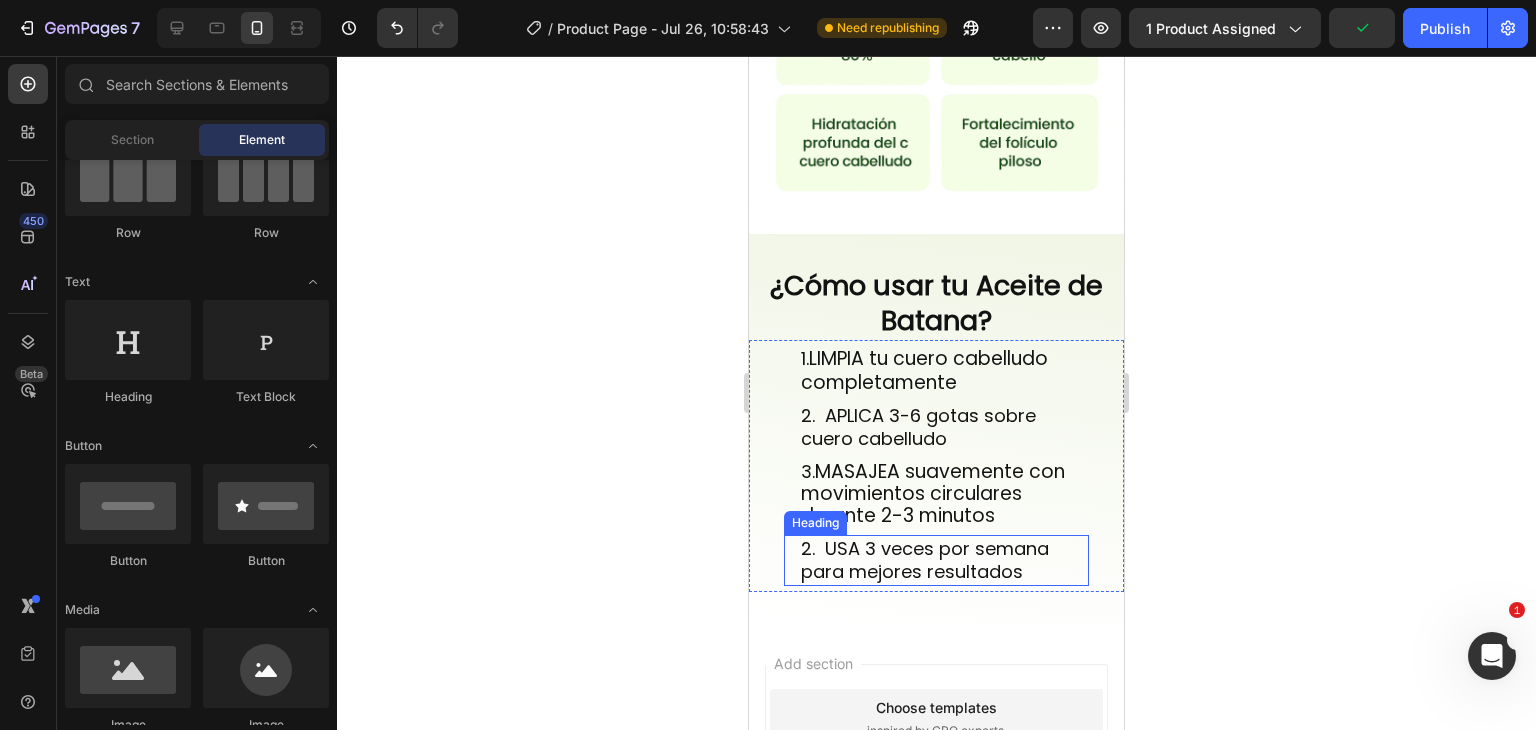 click on "2.  USA 3 veces por semana para mejores resultados" at bounding box center [944, 560] 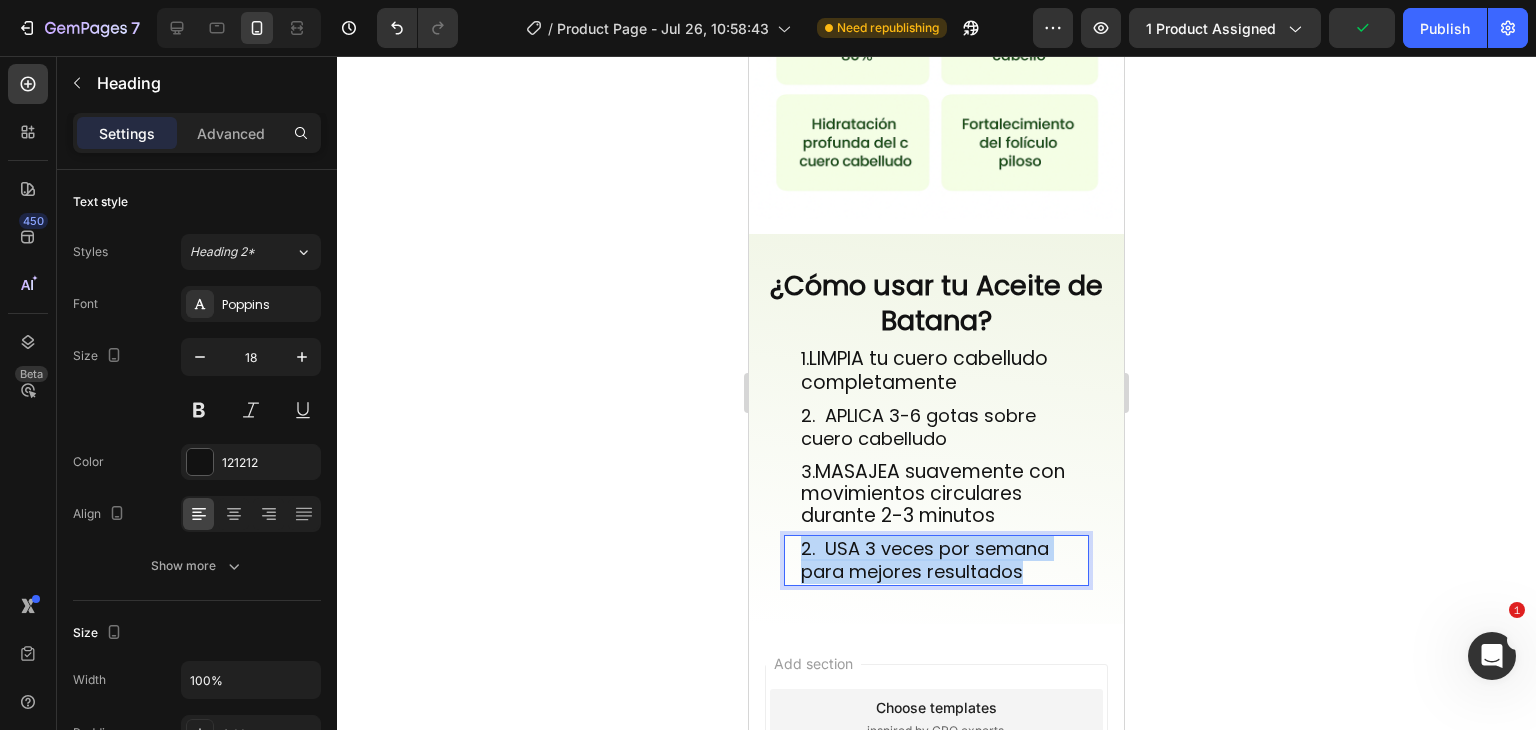 click on "2.  USA 3 veces por semana para mejores resultados" at bounding box center (944, 560) 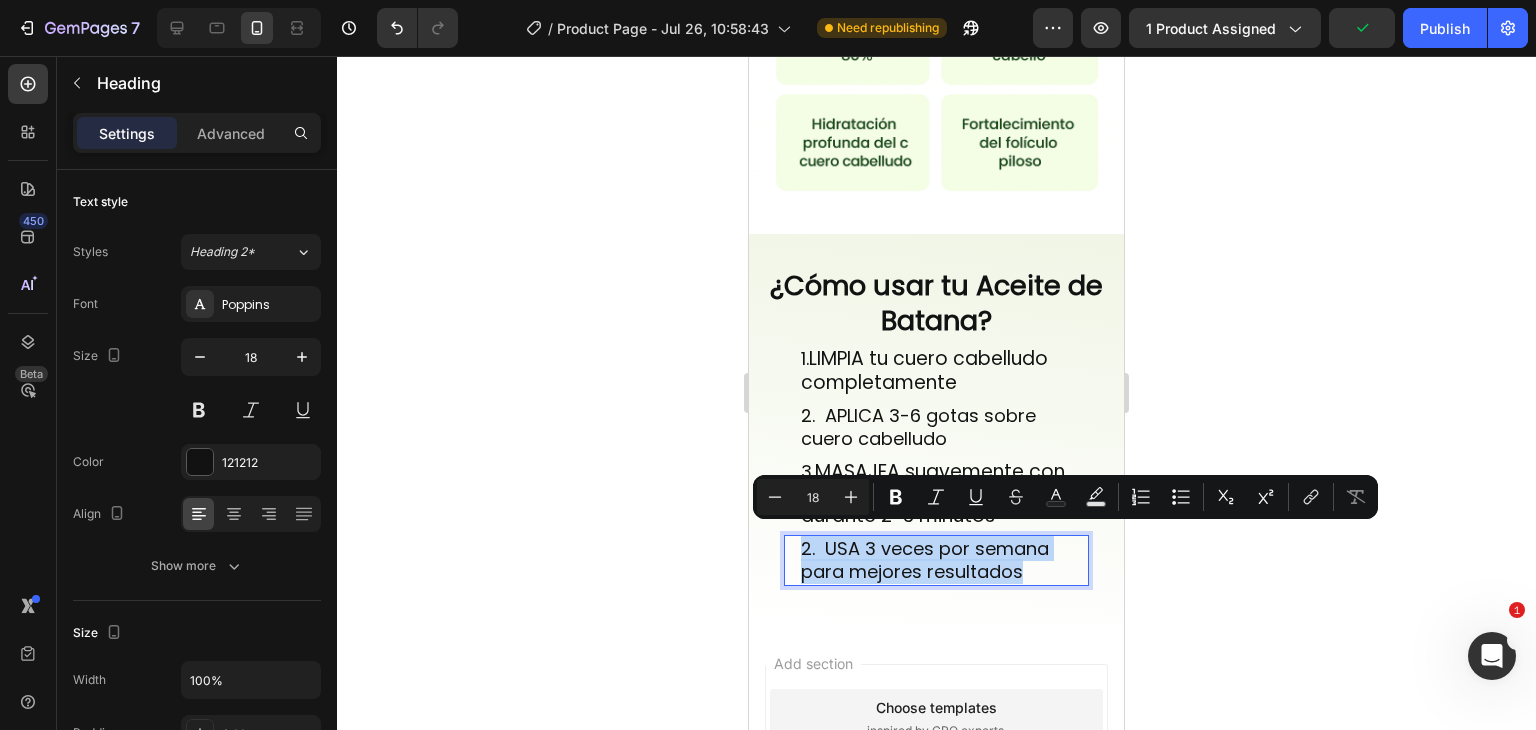 click on "2.  USA 3 veces por semana para mejores resultados" at bounding box center [944, 560] 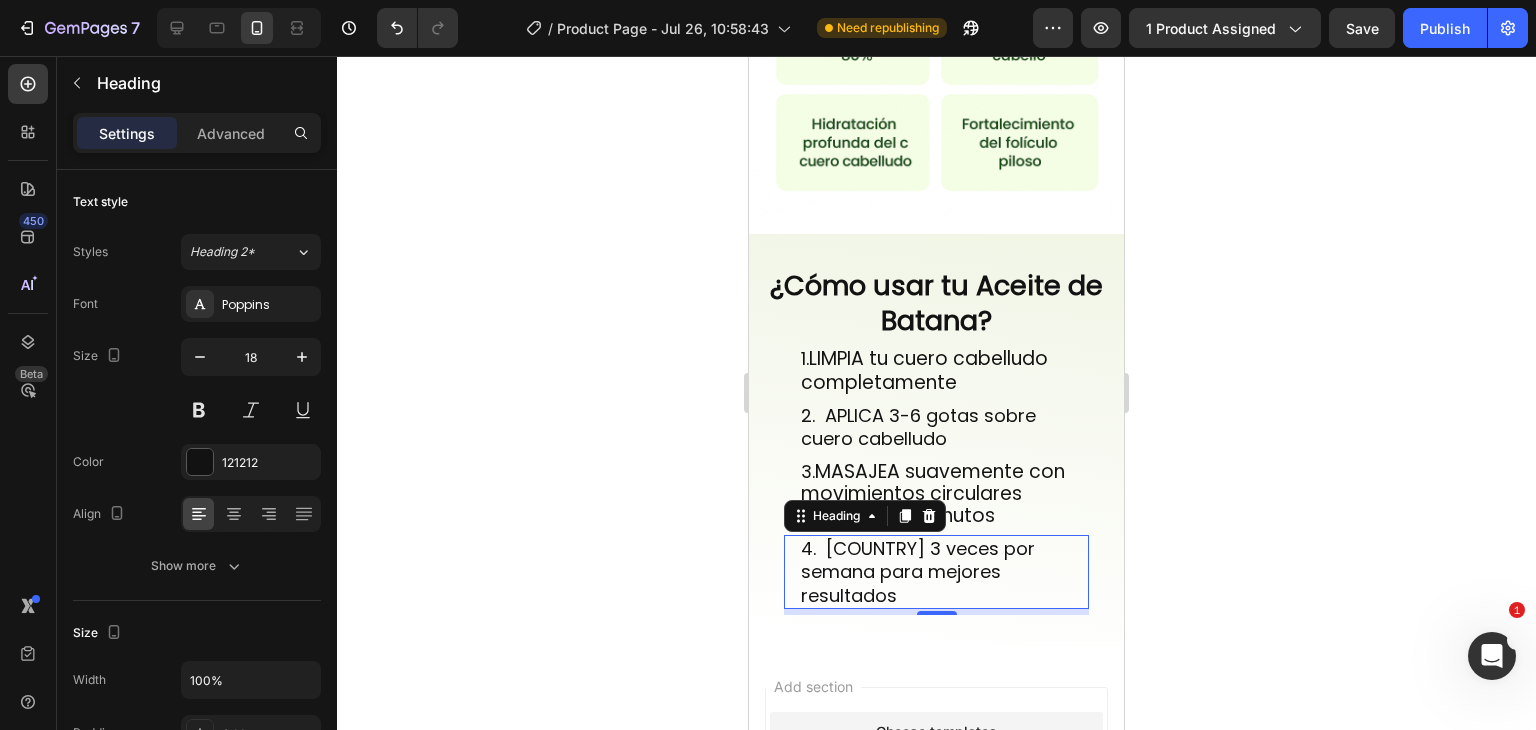 click 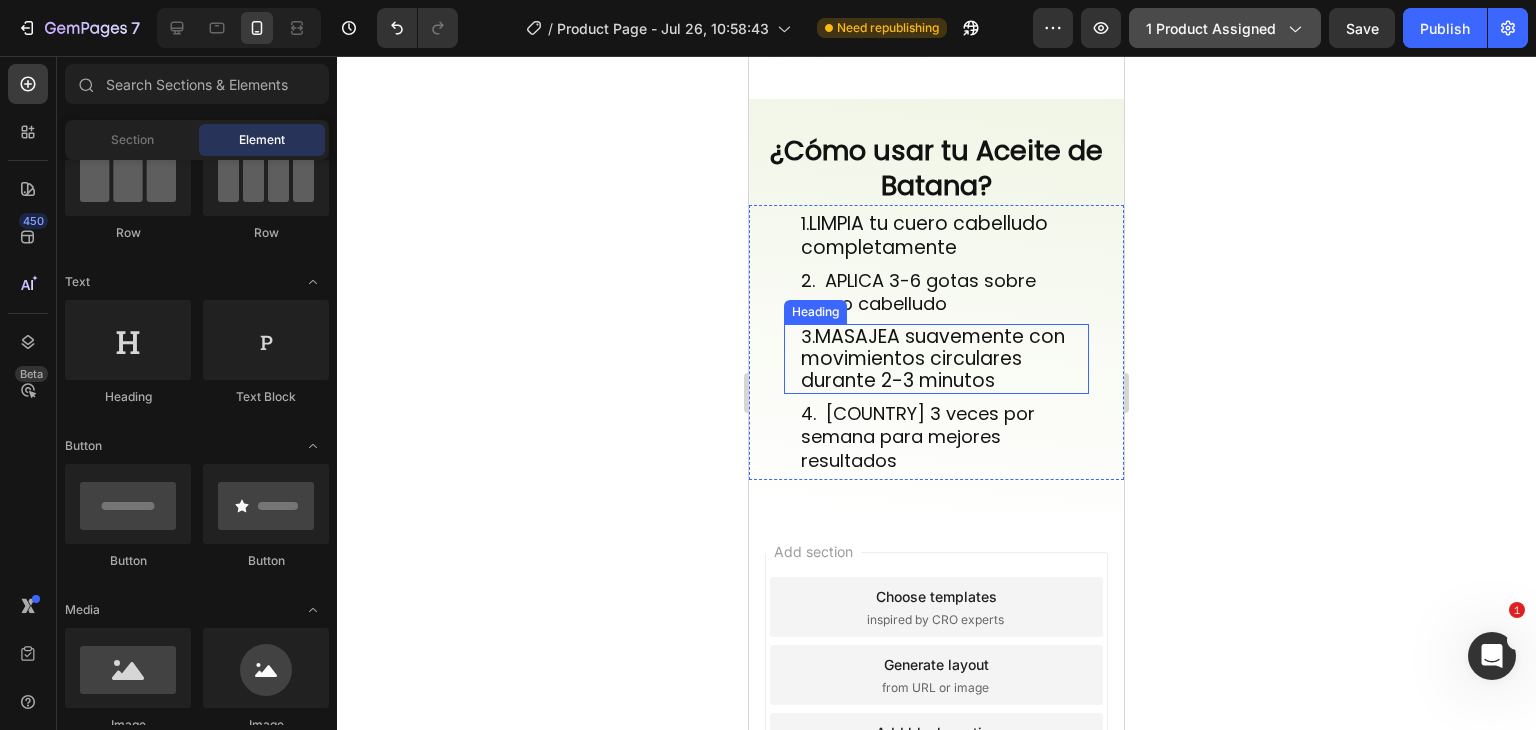 scroll, scrollTop: 2841, scrollLeft: 0, axis: vertical 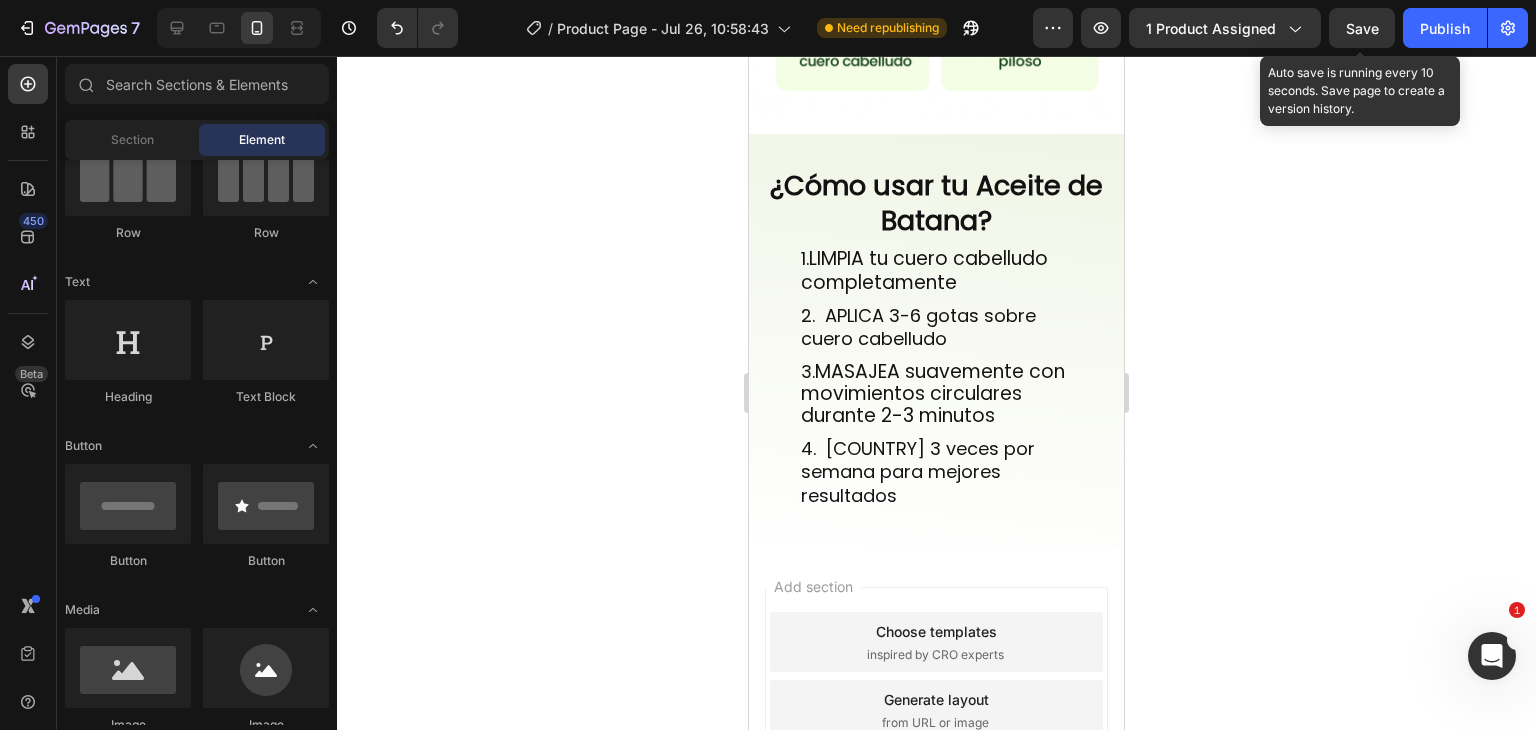 click on "Save" at bounding box center [1362, 28] 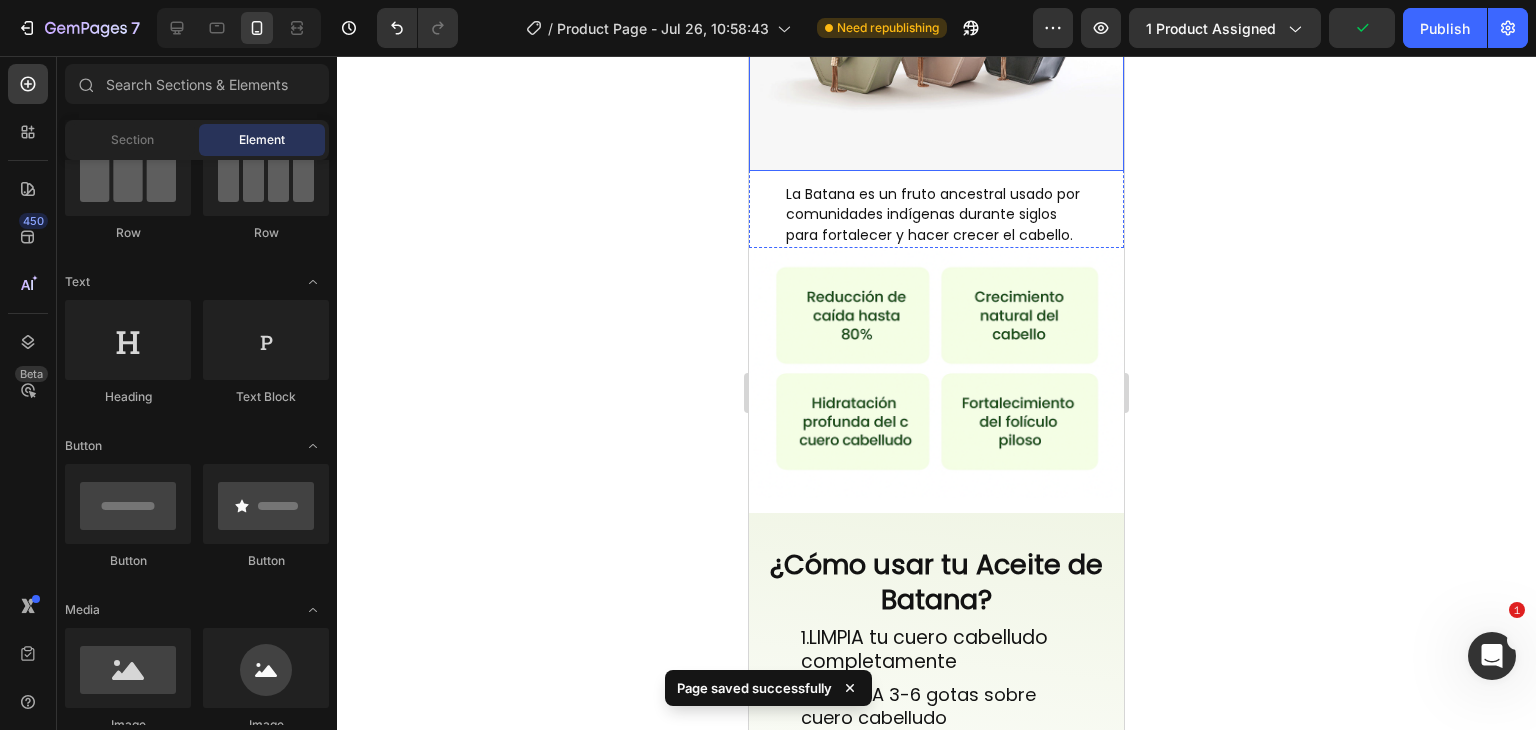 scroll, scrollTop: 2484, scrollLeft: 0, axis: vertical 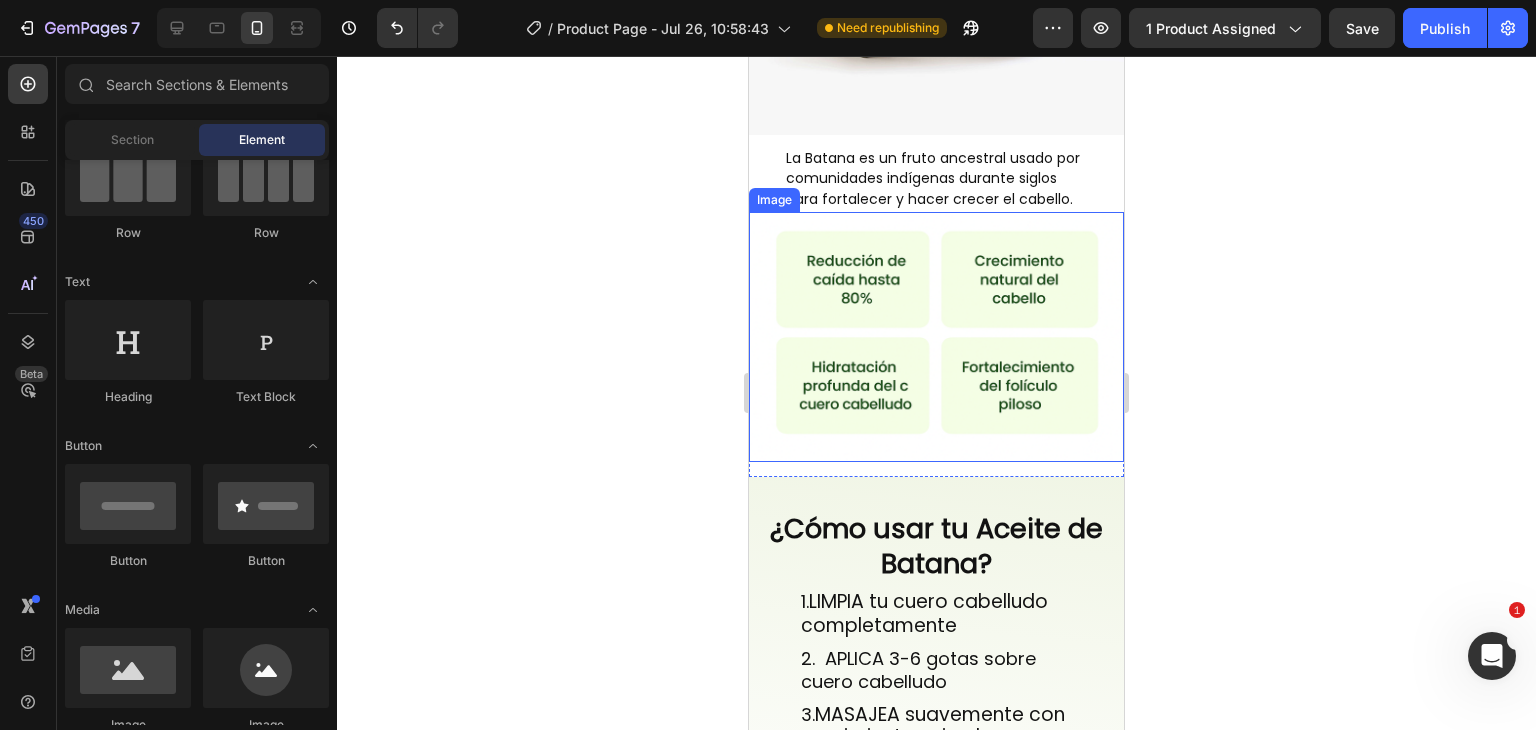click at bounding box center (936, 337) 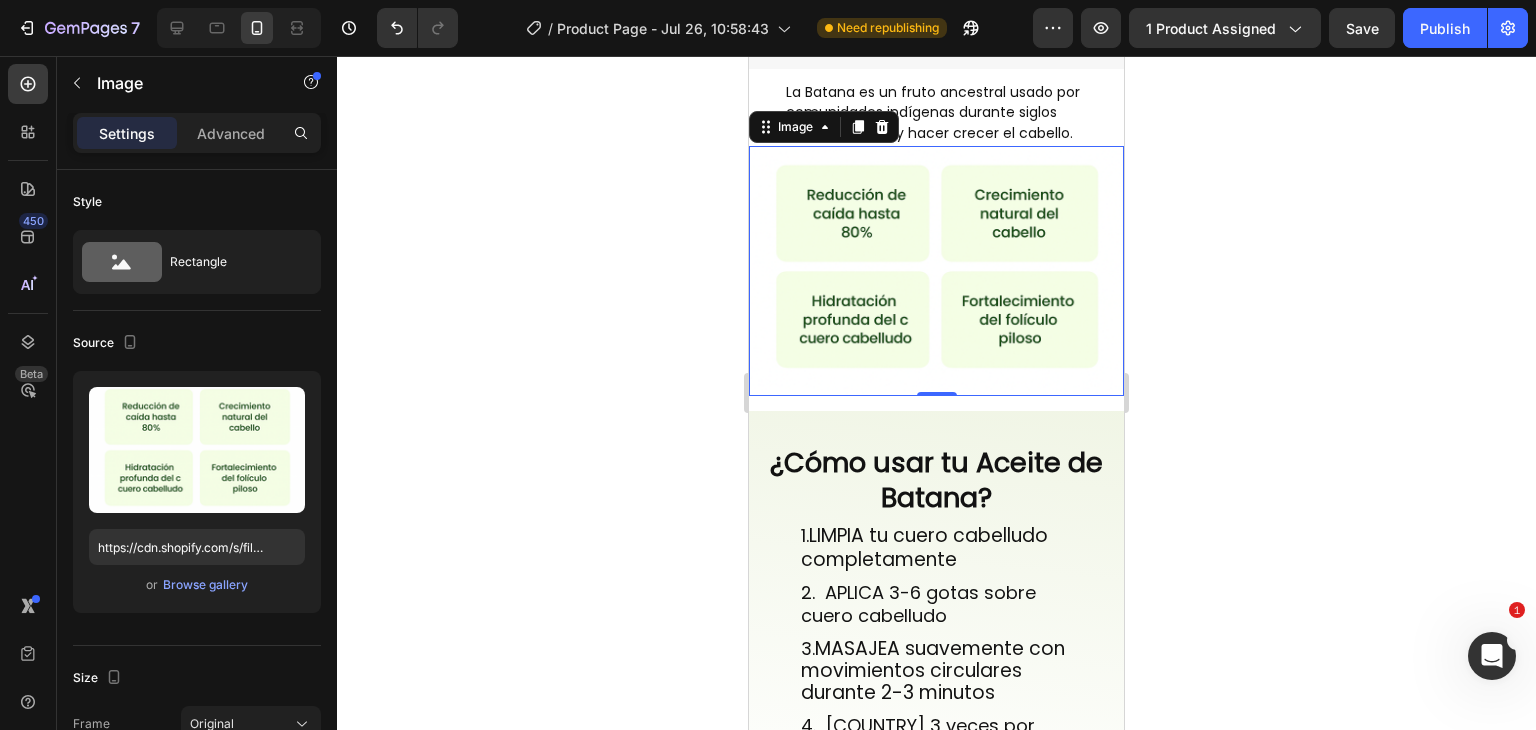 scroll, scrollTop: 2584, scrollLeft: 0, axis: vertical 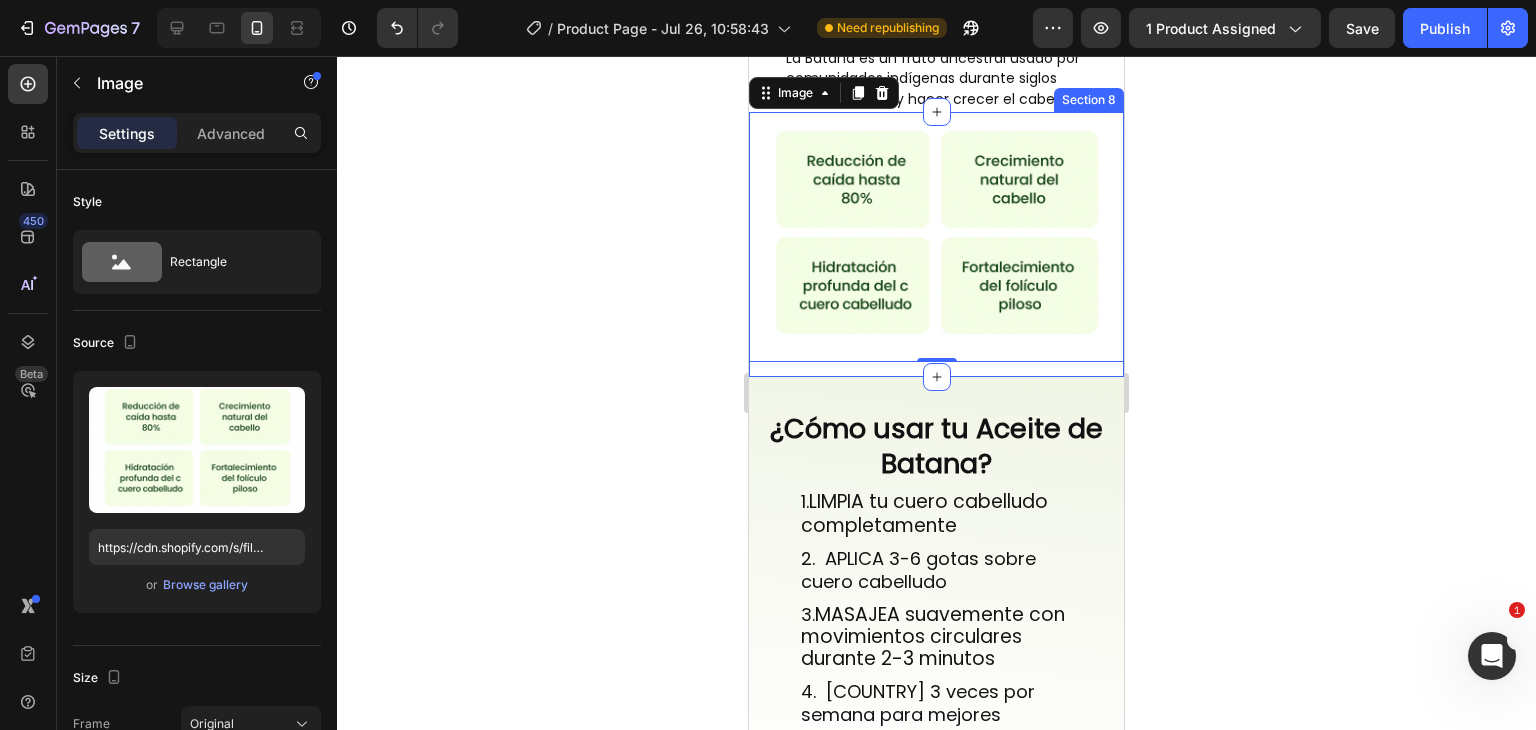 click on "Image   0 Section 8" at bounding box center [936, 244] 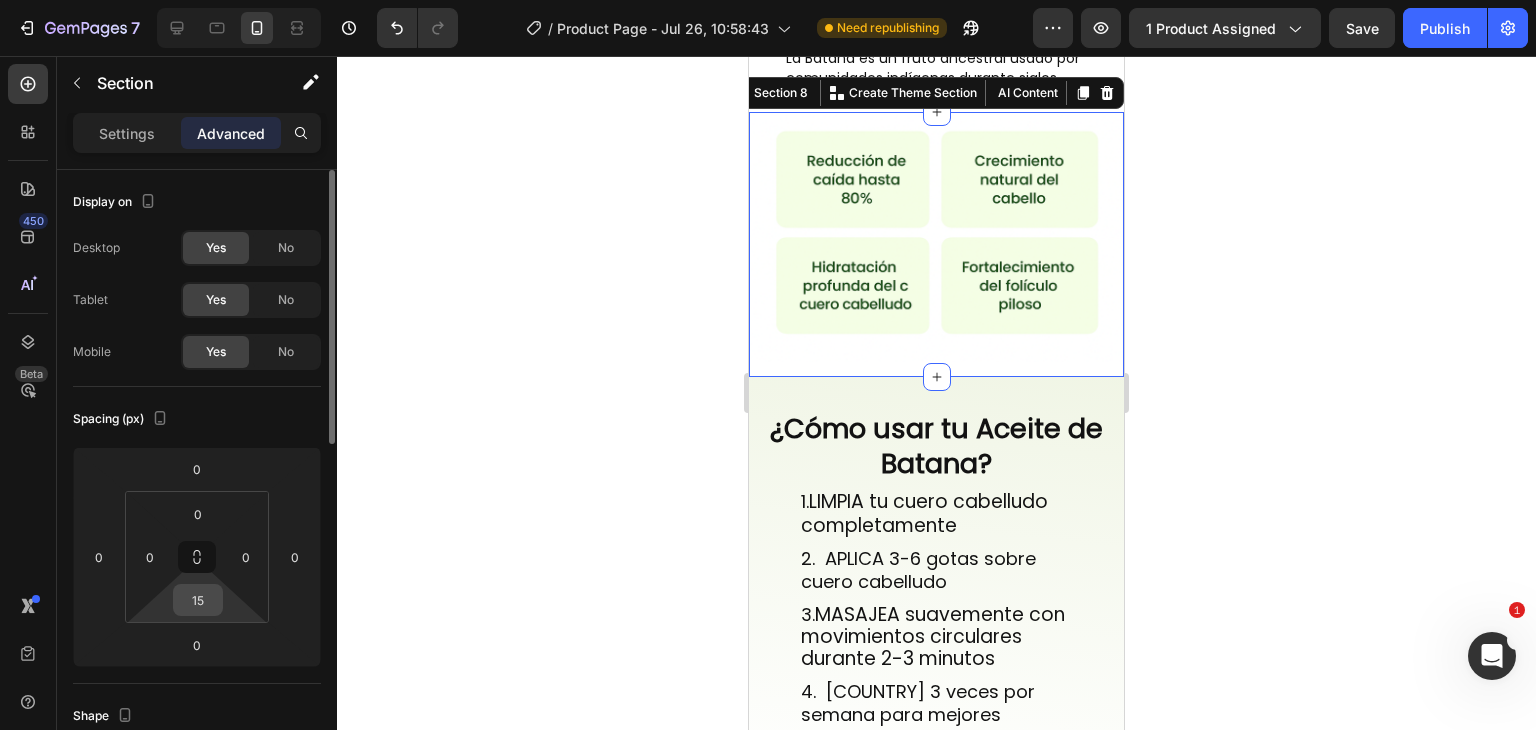 click on "15" at bounding box center (198, 600) 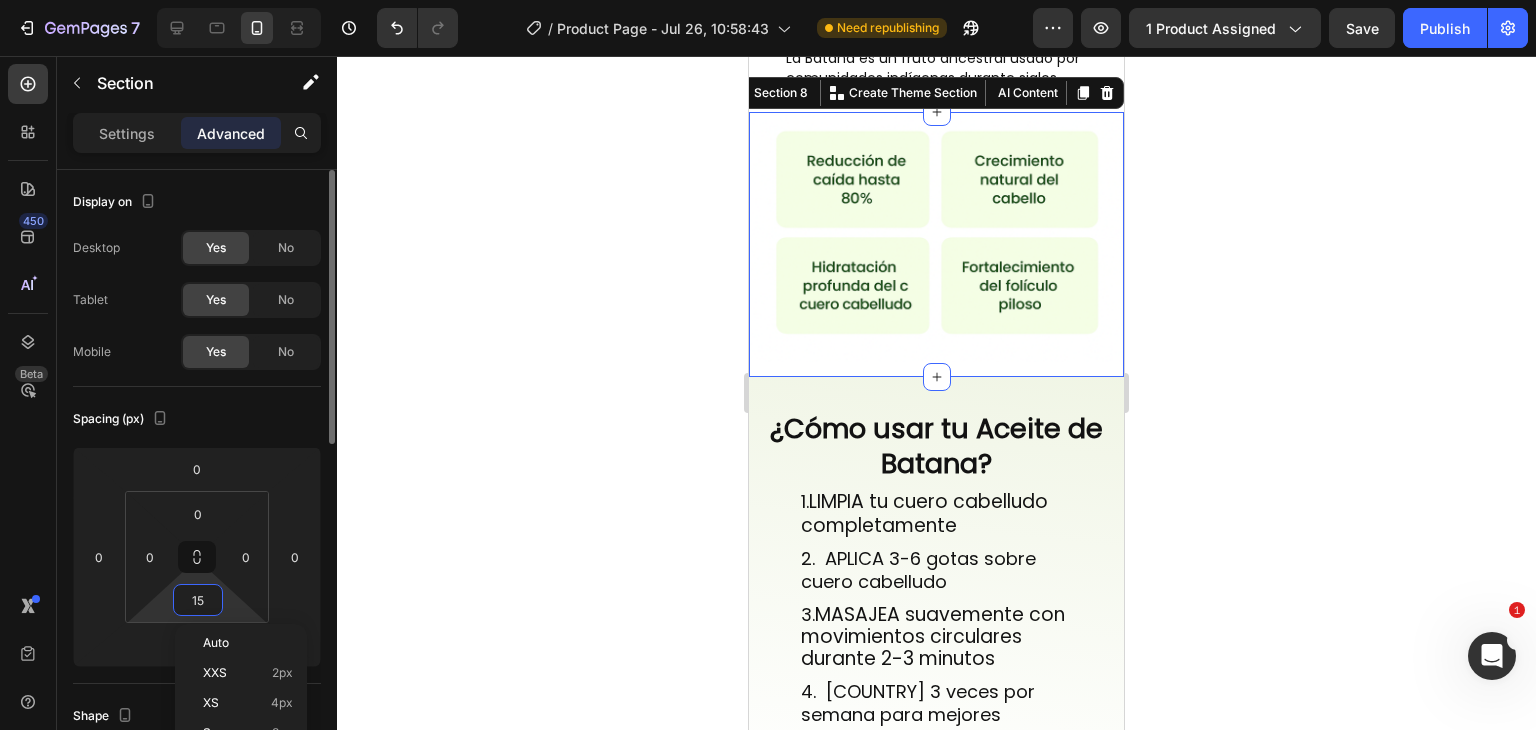 type 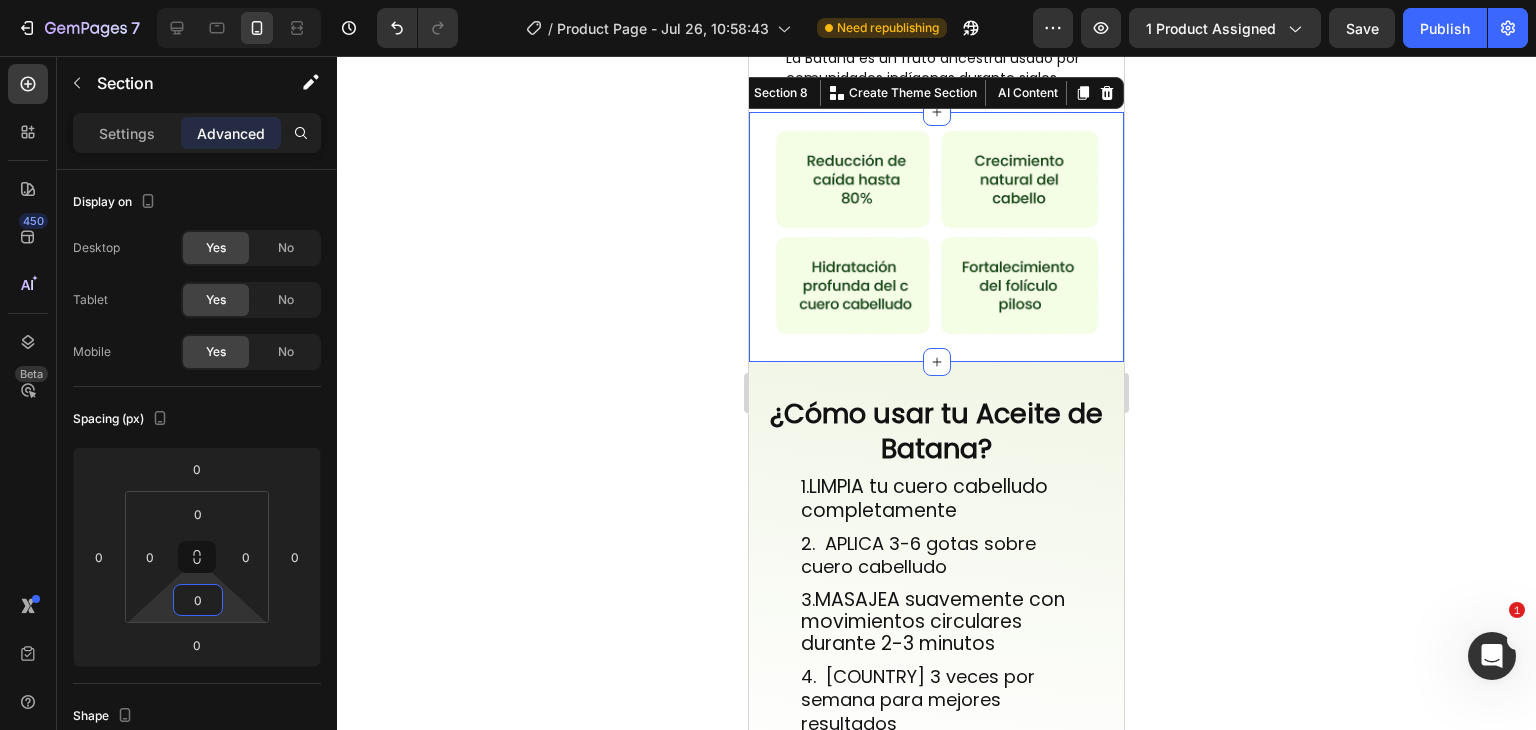 click 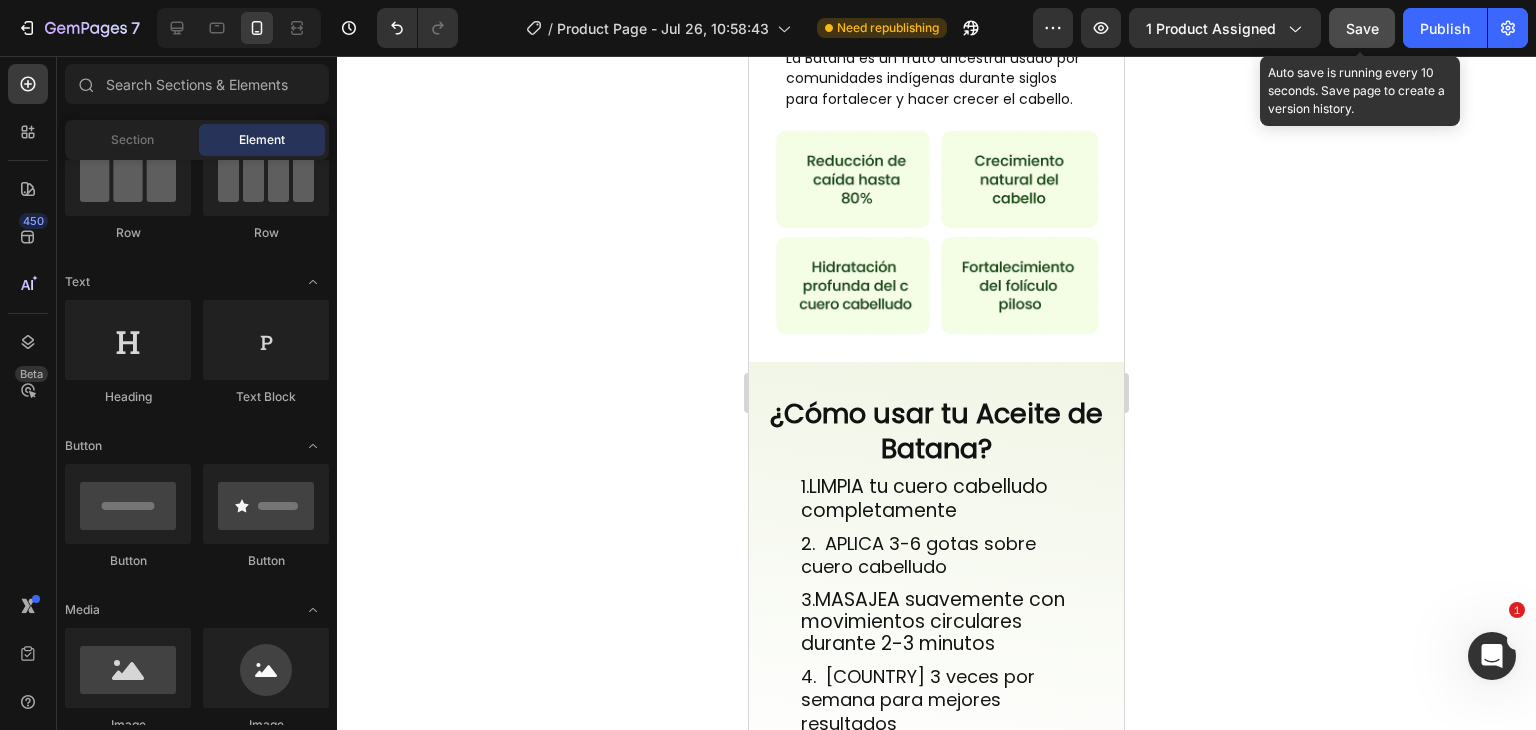 click on "Save" 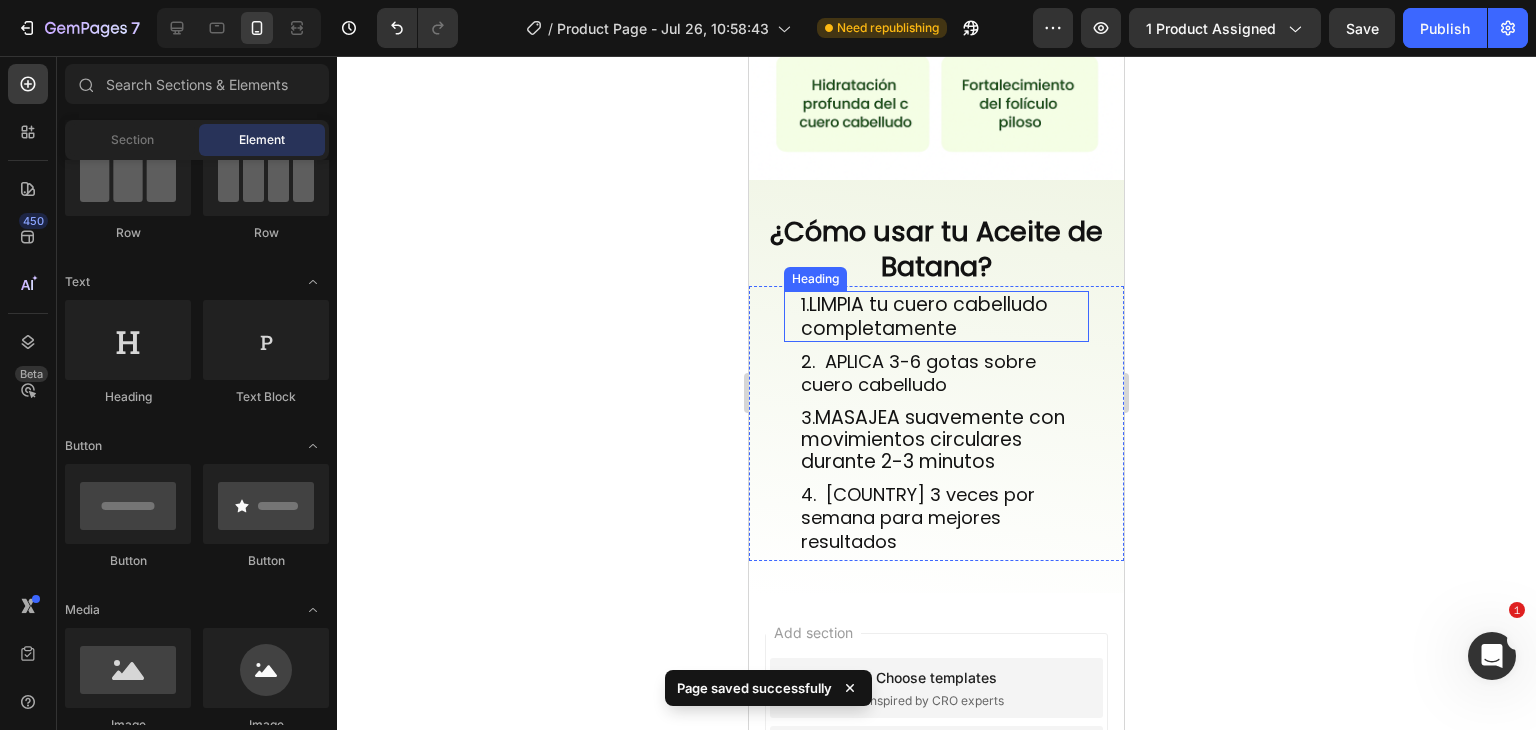 scroll, scrollTop: 2684, scrollLeft: 0, axis: vertical 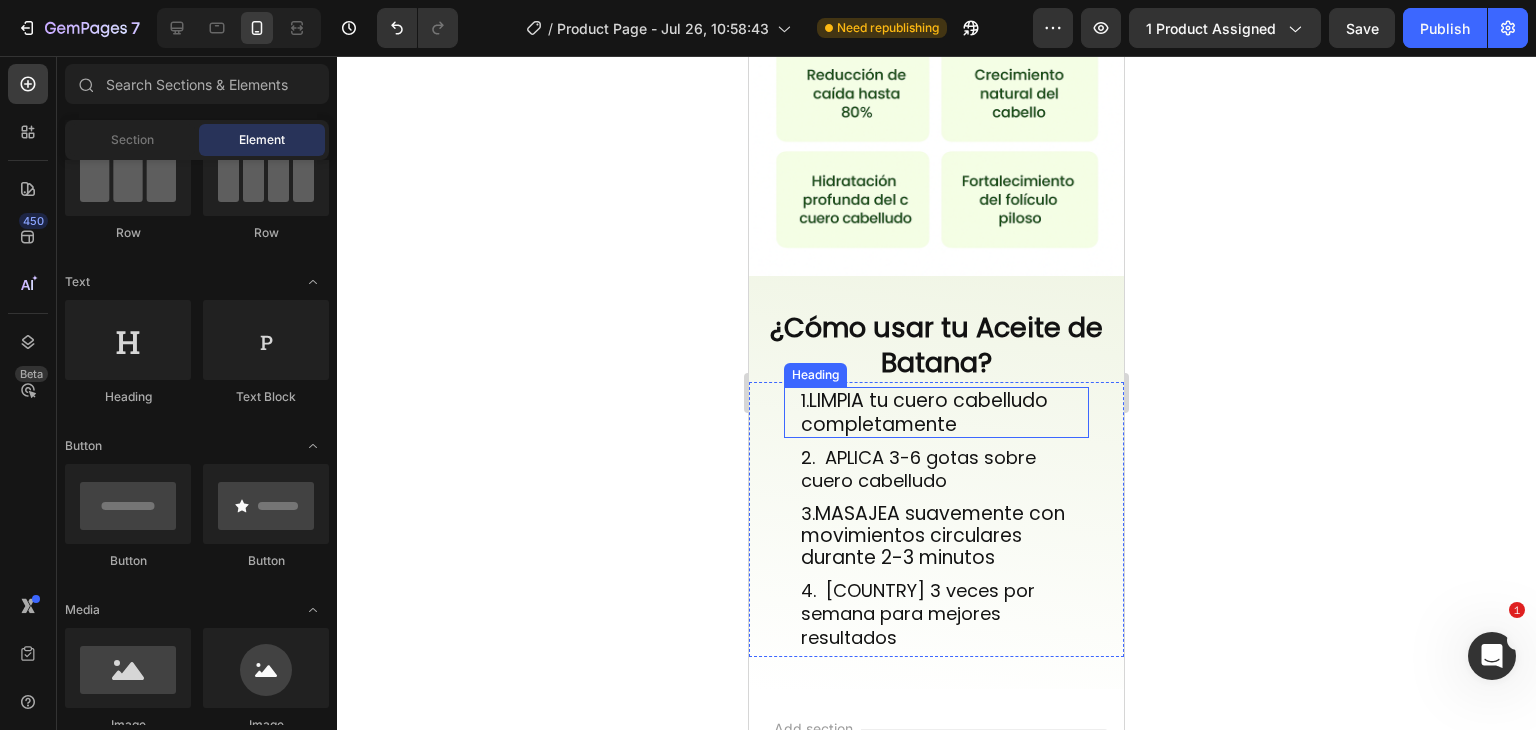 click on "LIMPIA tu cuero cabelludo completamente" at bounding box center (924, 412) 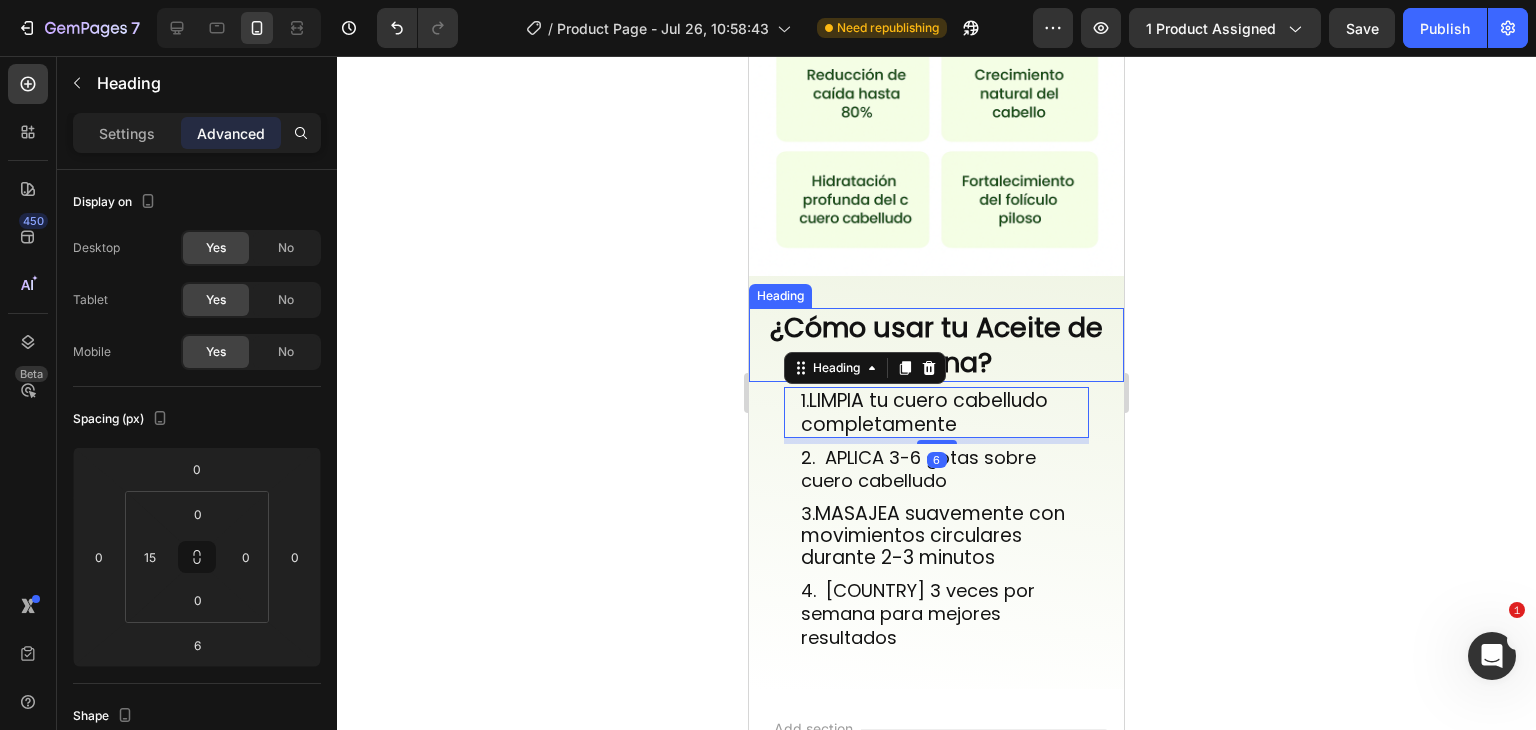 click on "¿Cómo usar tu Aceite de Batana?" at bounding box center [936, 345] 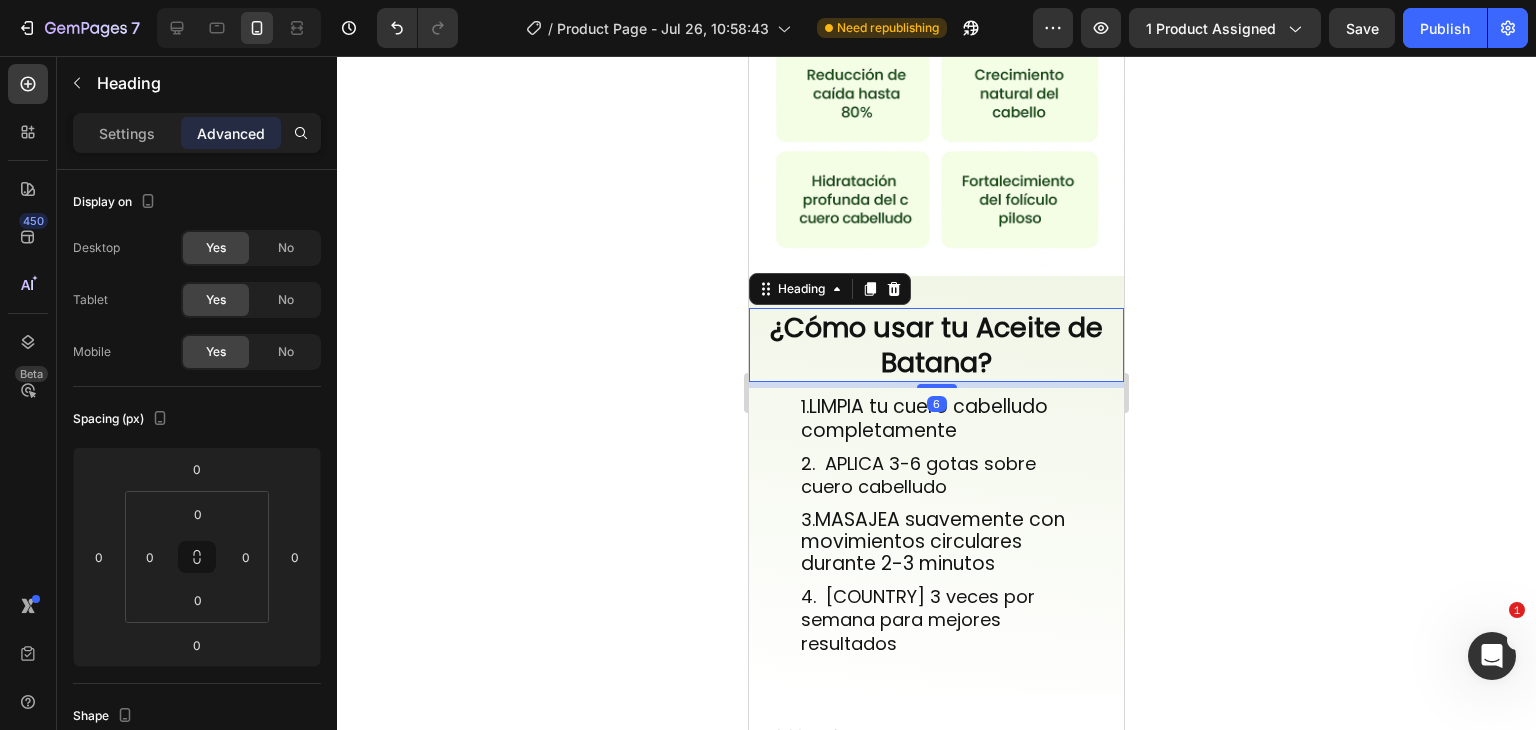 drag, startPoint x: 932, startPoint y: 367, endPoint x: 1024, endPoint y: 375, distance: 92.34717 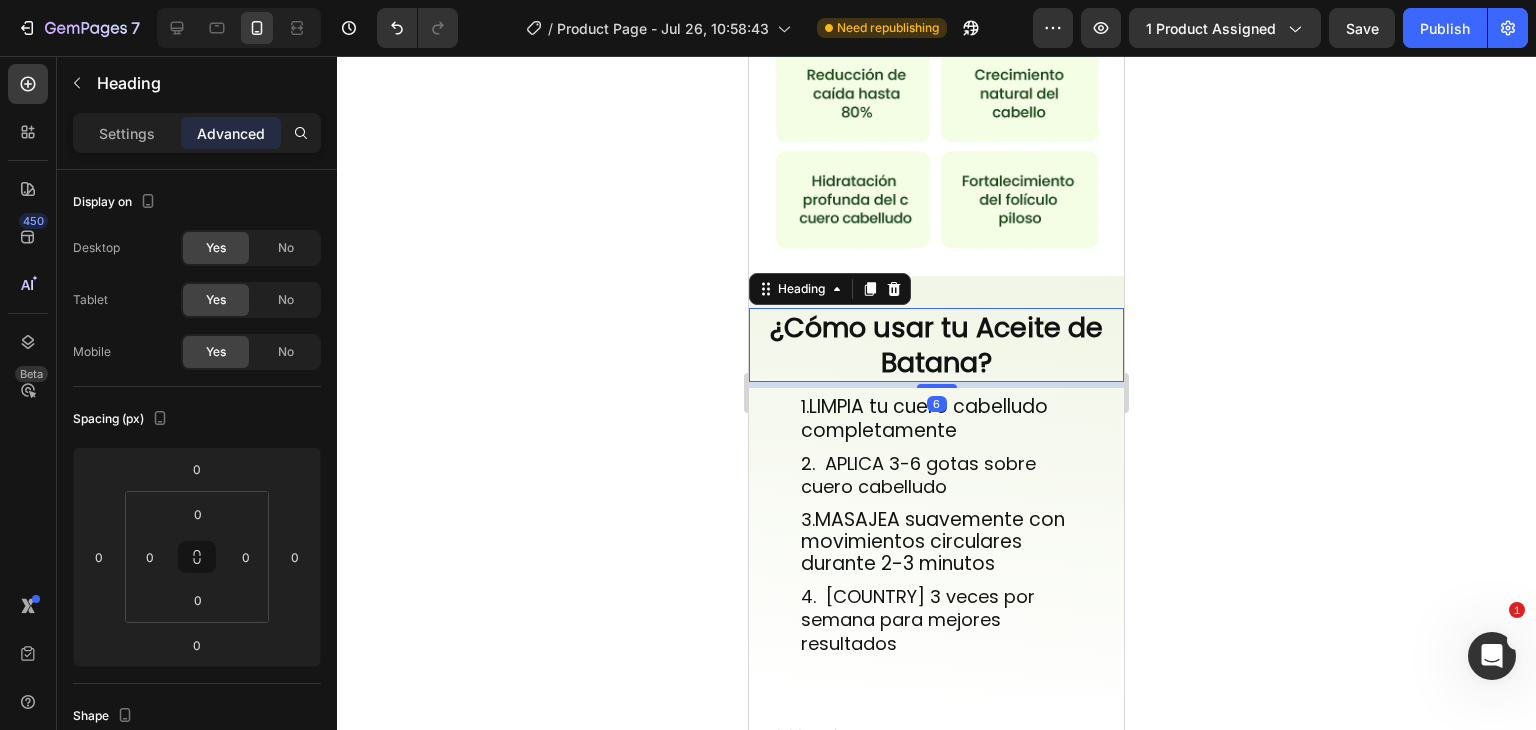 click at bounding box center [937, 386] 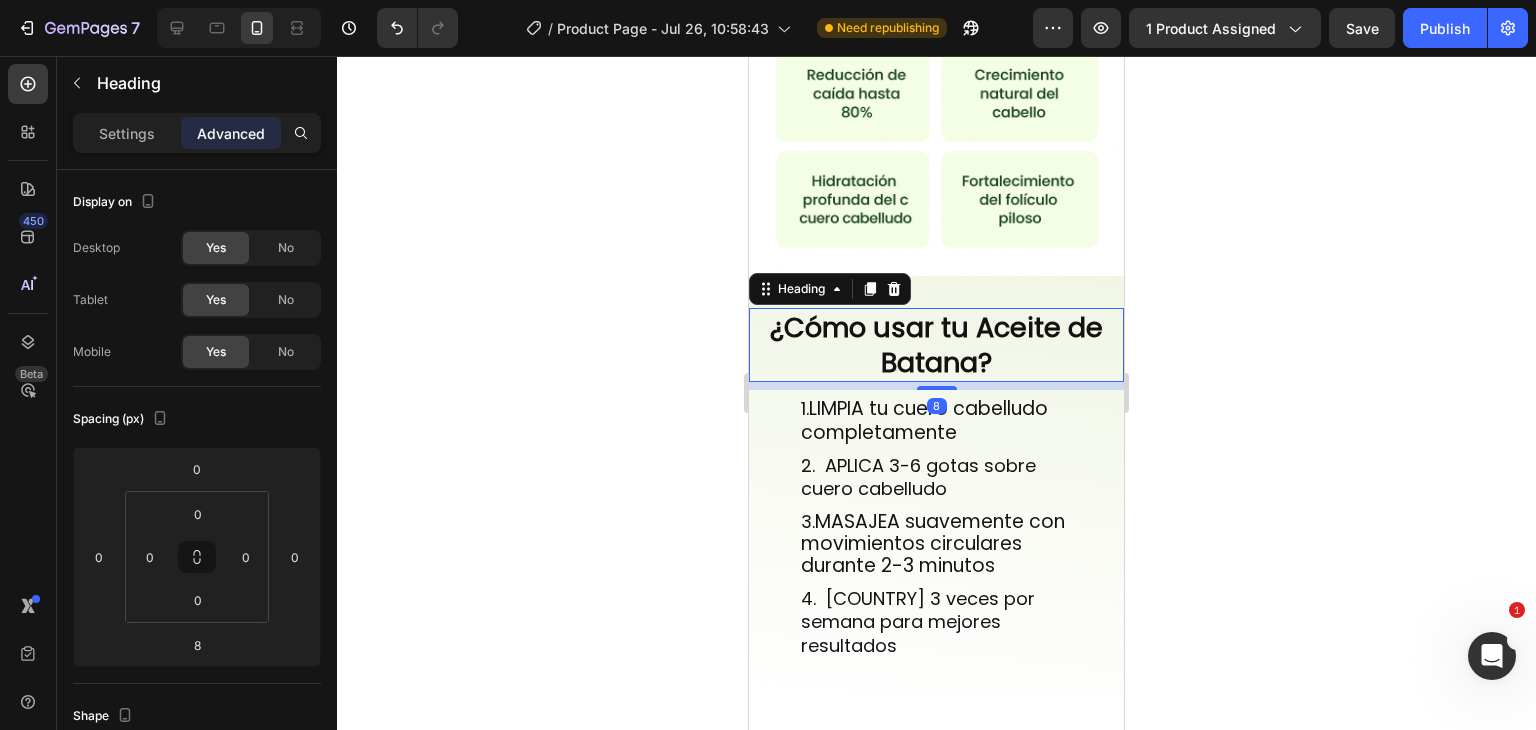 click 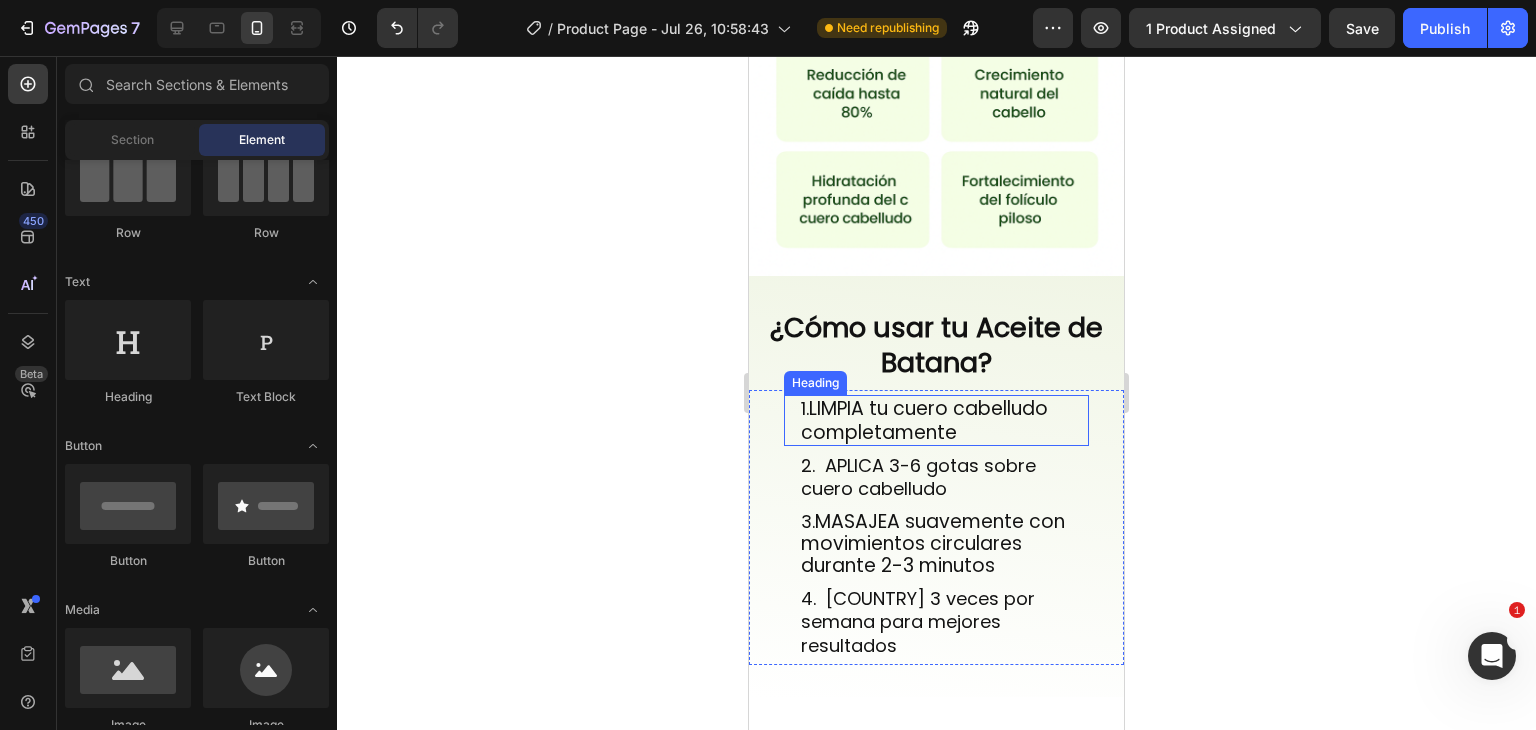 click on "LIMPIA tu cuero cabelludo completamente" at bounding box center (924, 420) 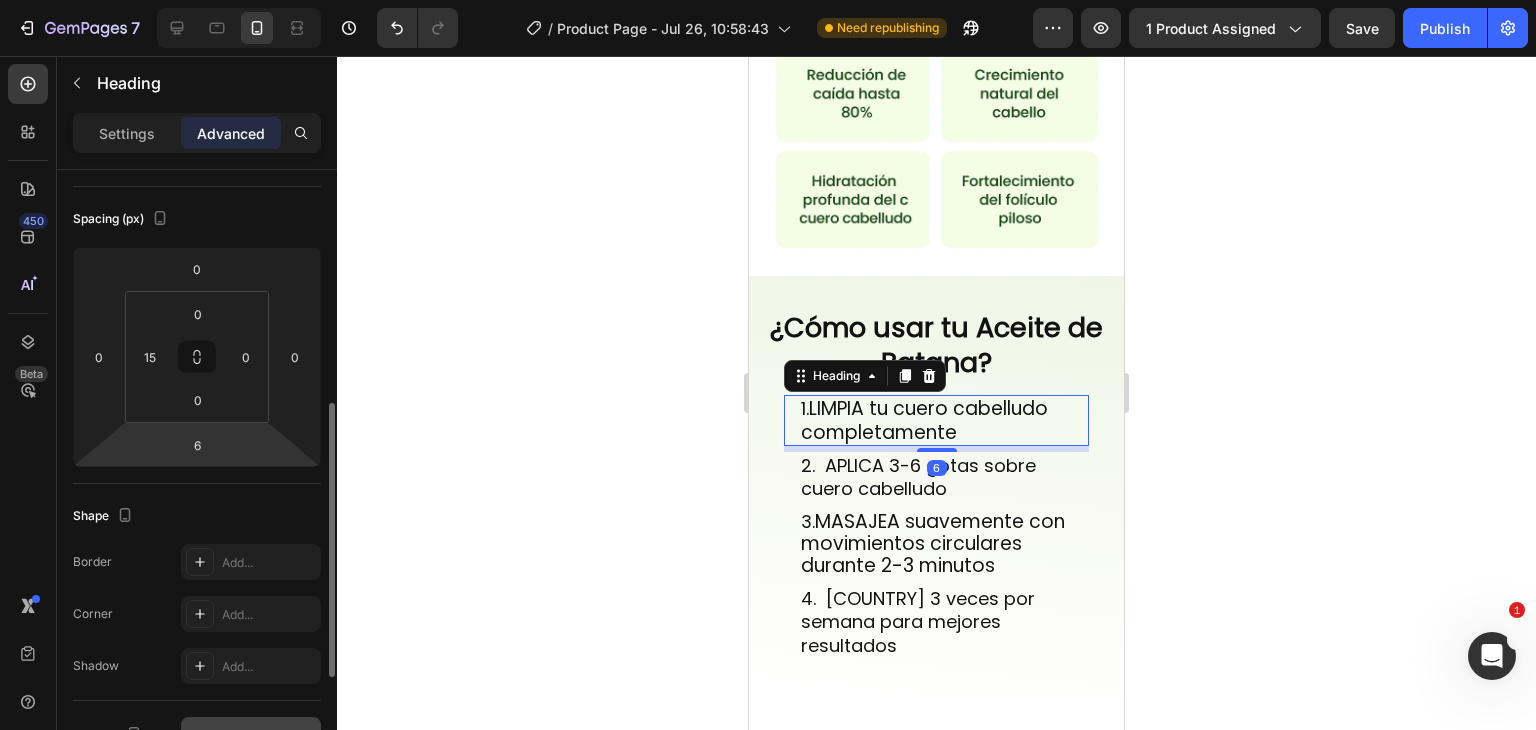 scroll, scrollTop: 500, scrollLeft: 0, axis: vertical 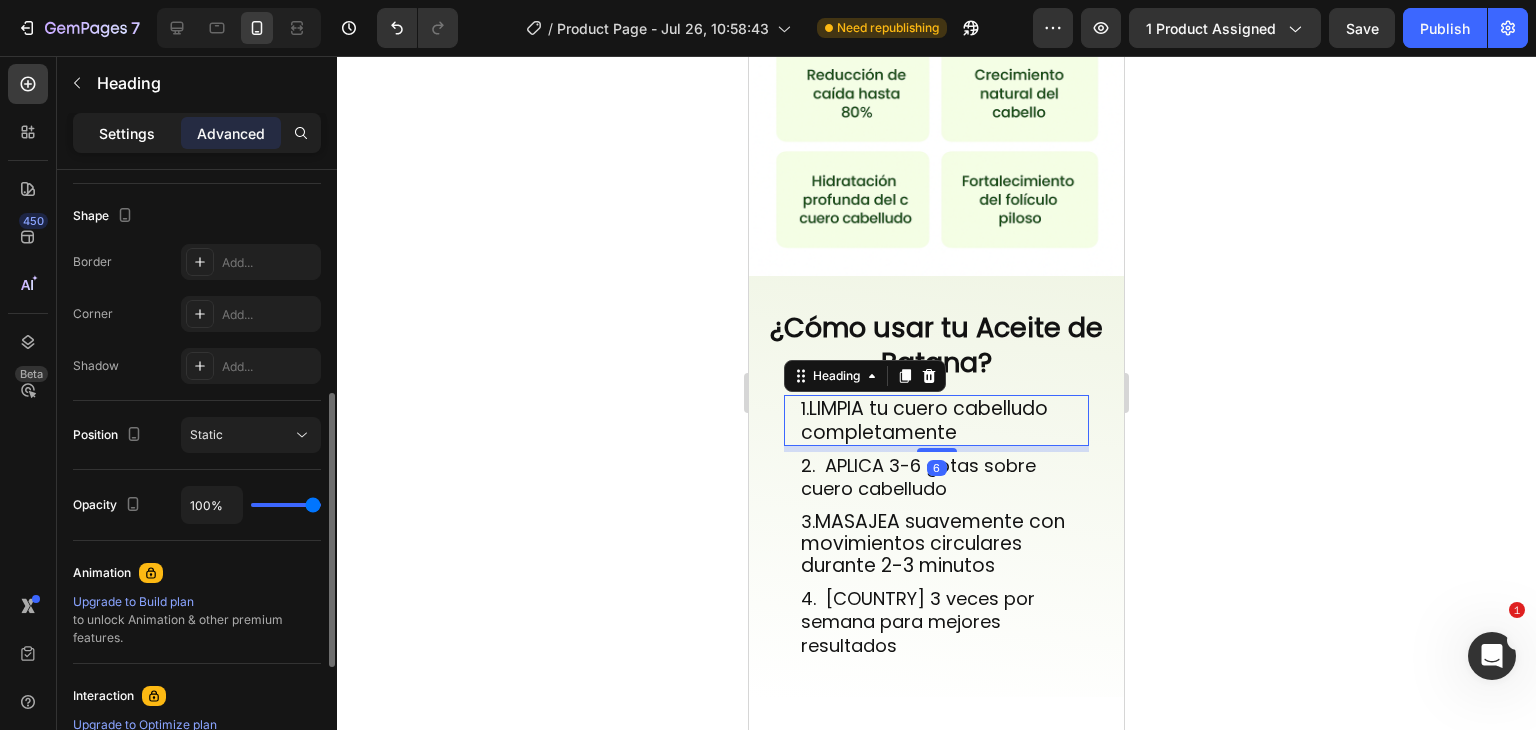 click on "Settings" 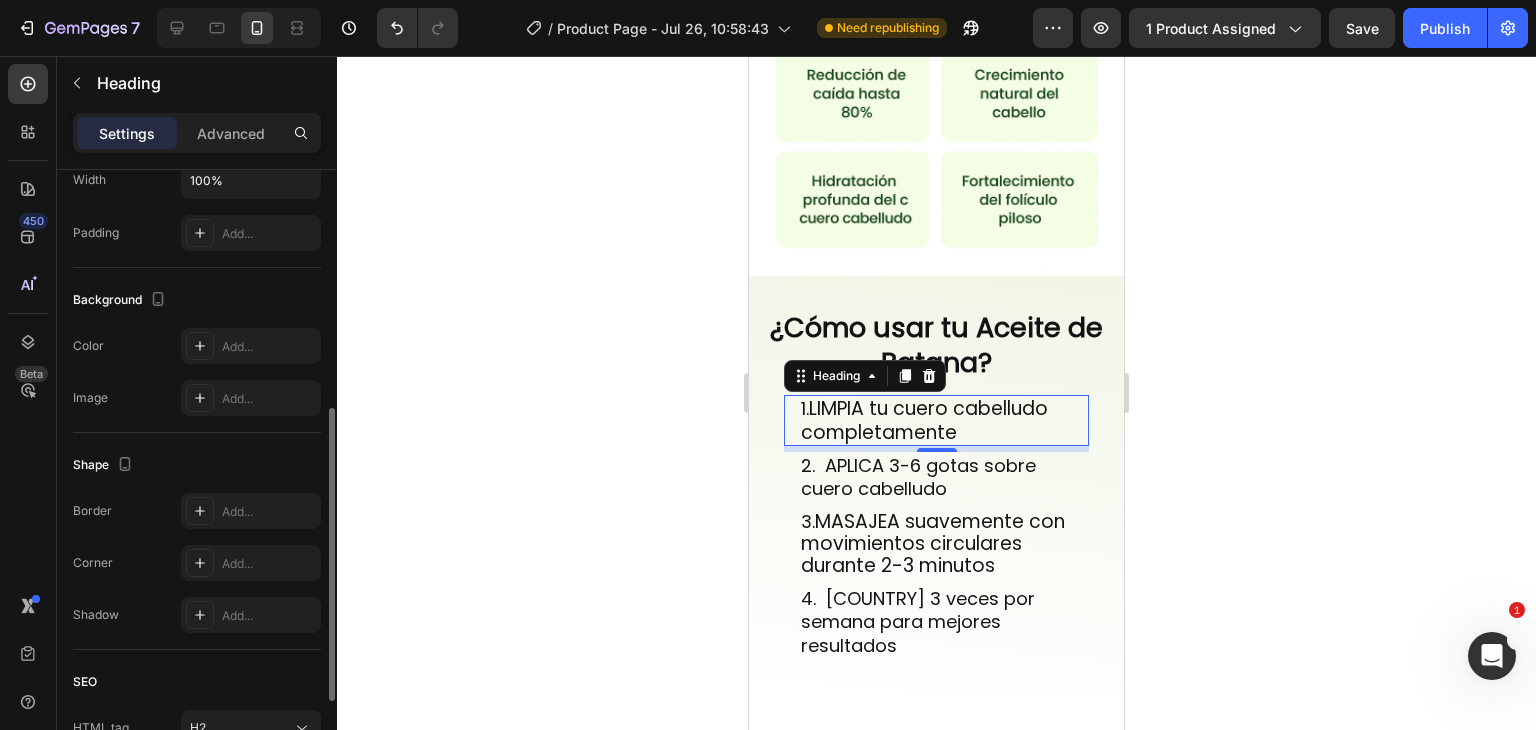 scroll, scrollTop: 679, scrollLeft: 0, axis: vertical 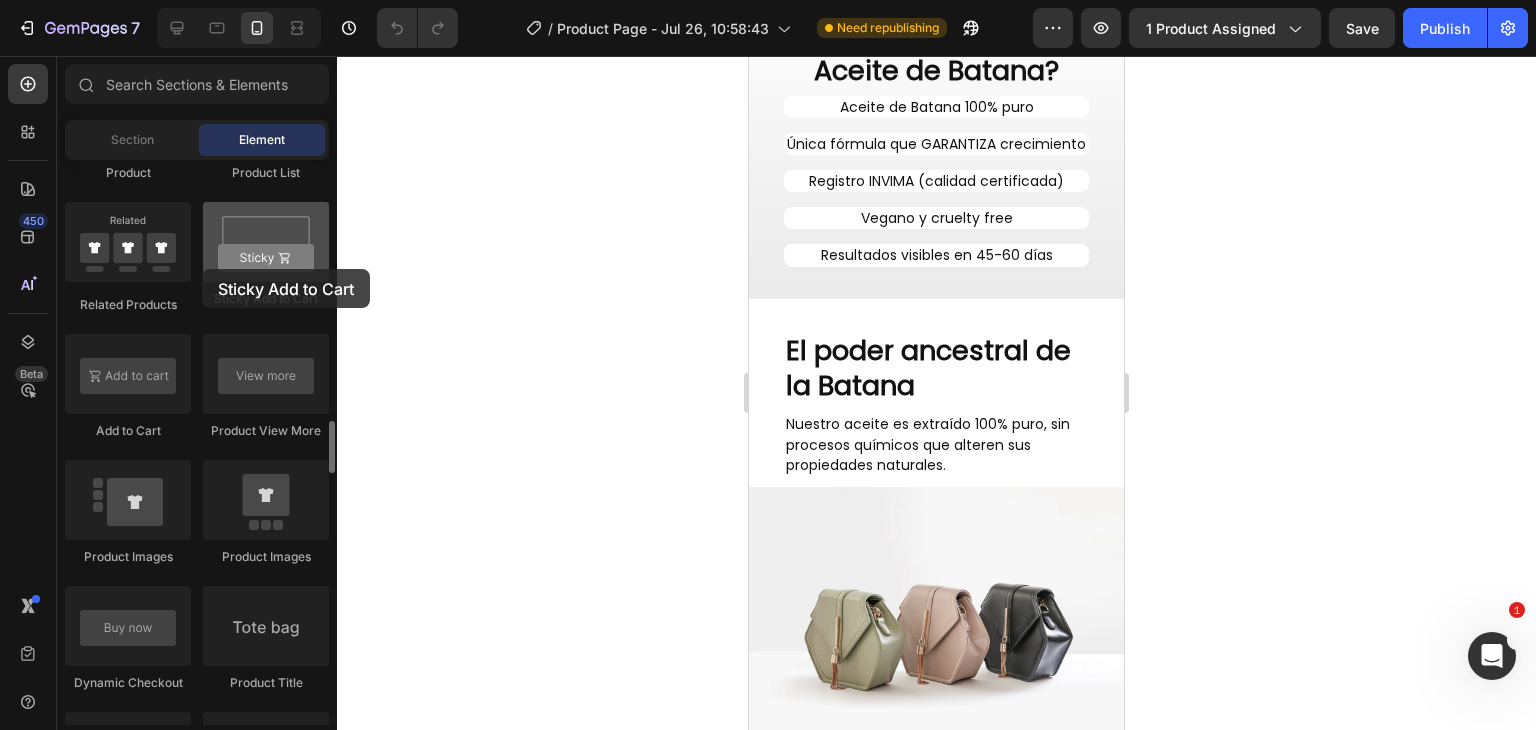 drag, startPoint x: 240, startPoint y: 271, endPoint x: 204, endPoint y: 268, distance: 36.124783 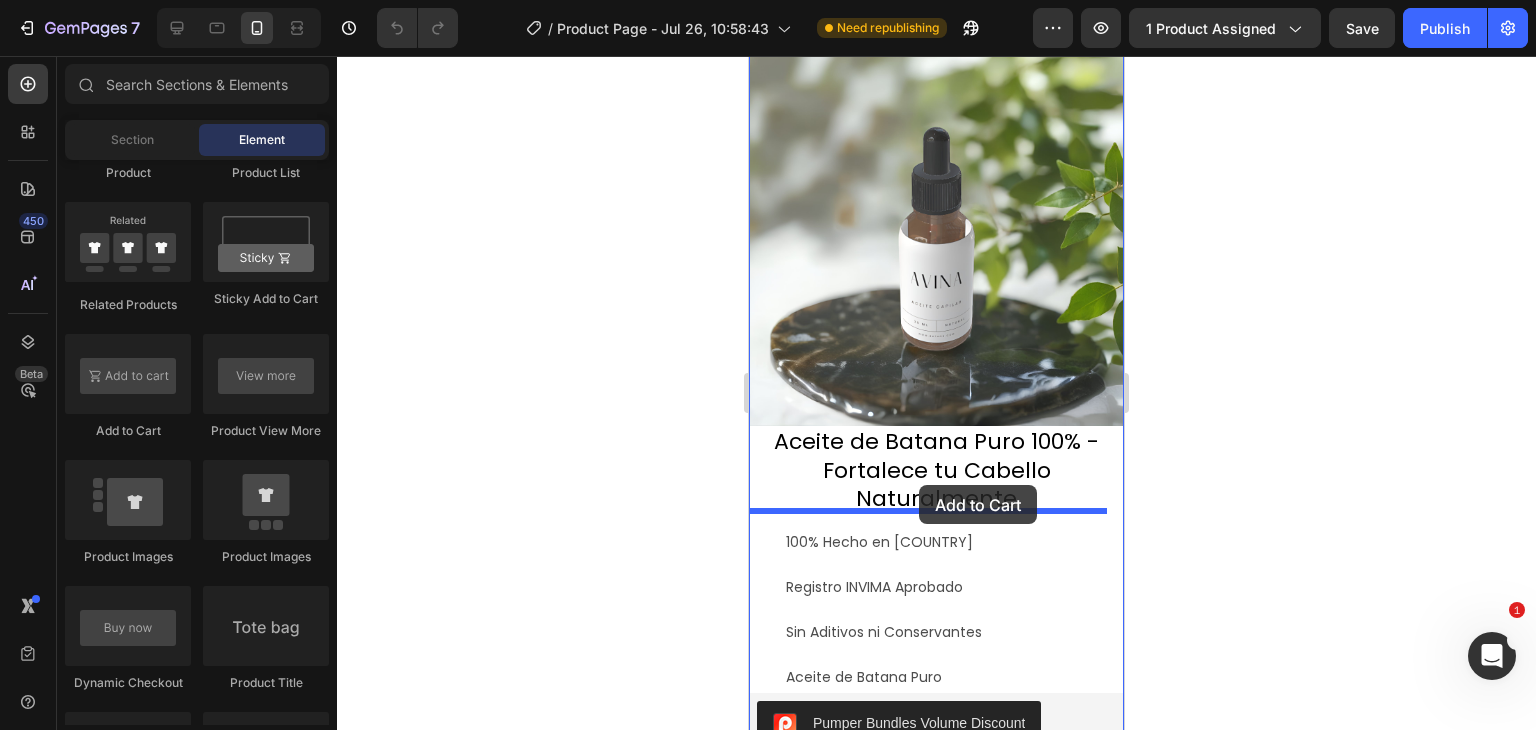 scroll, scrollTop: 400, scrollLeft: 0, axis: vertical 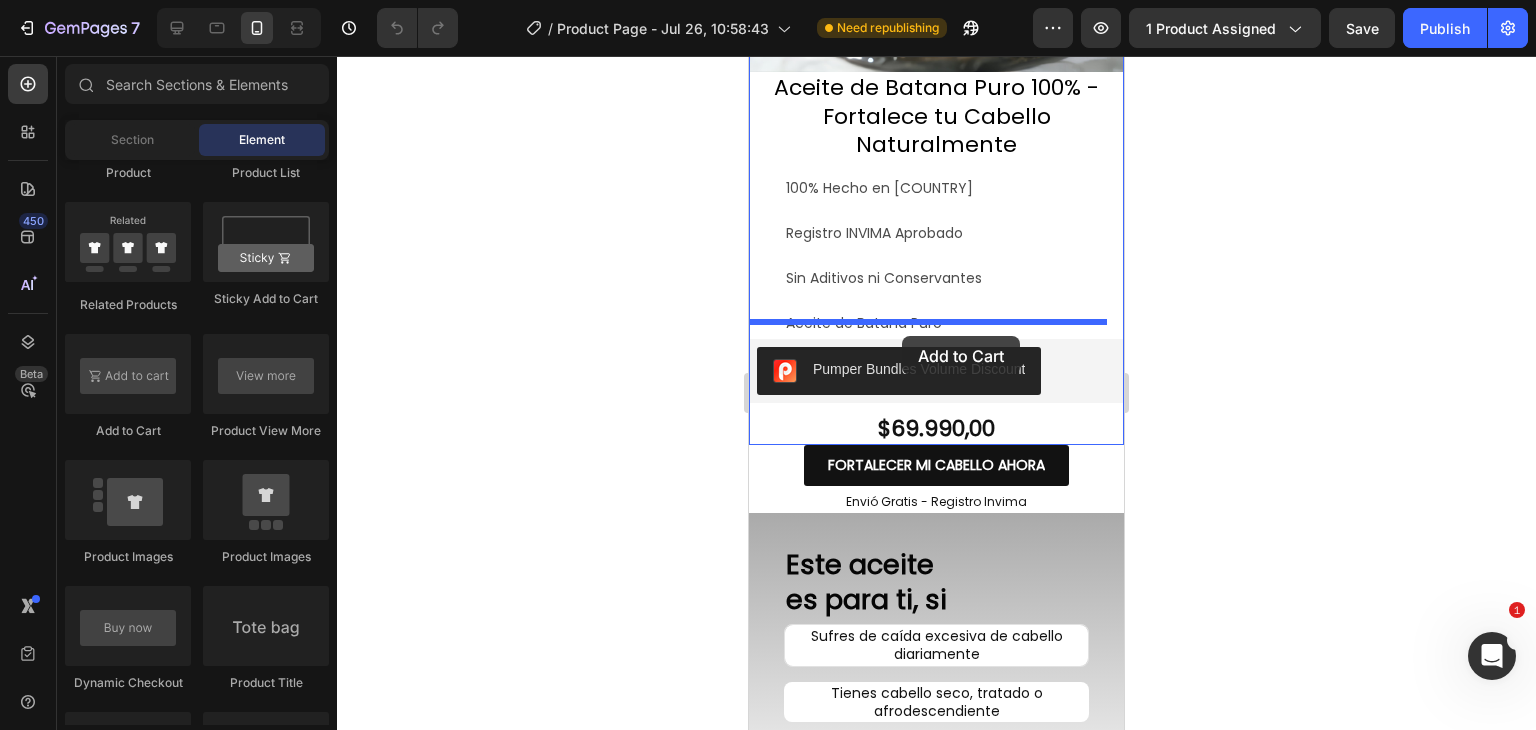 drag, startPoint x: 849, startPoint y: 430, endPoint x: 902, endPoint y: 336, distance: 107.912 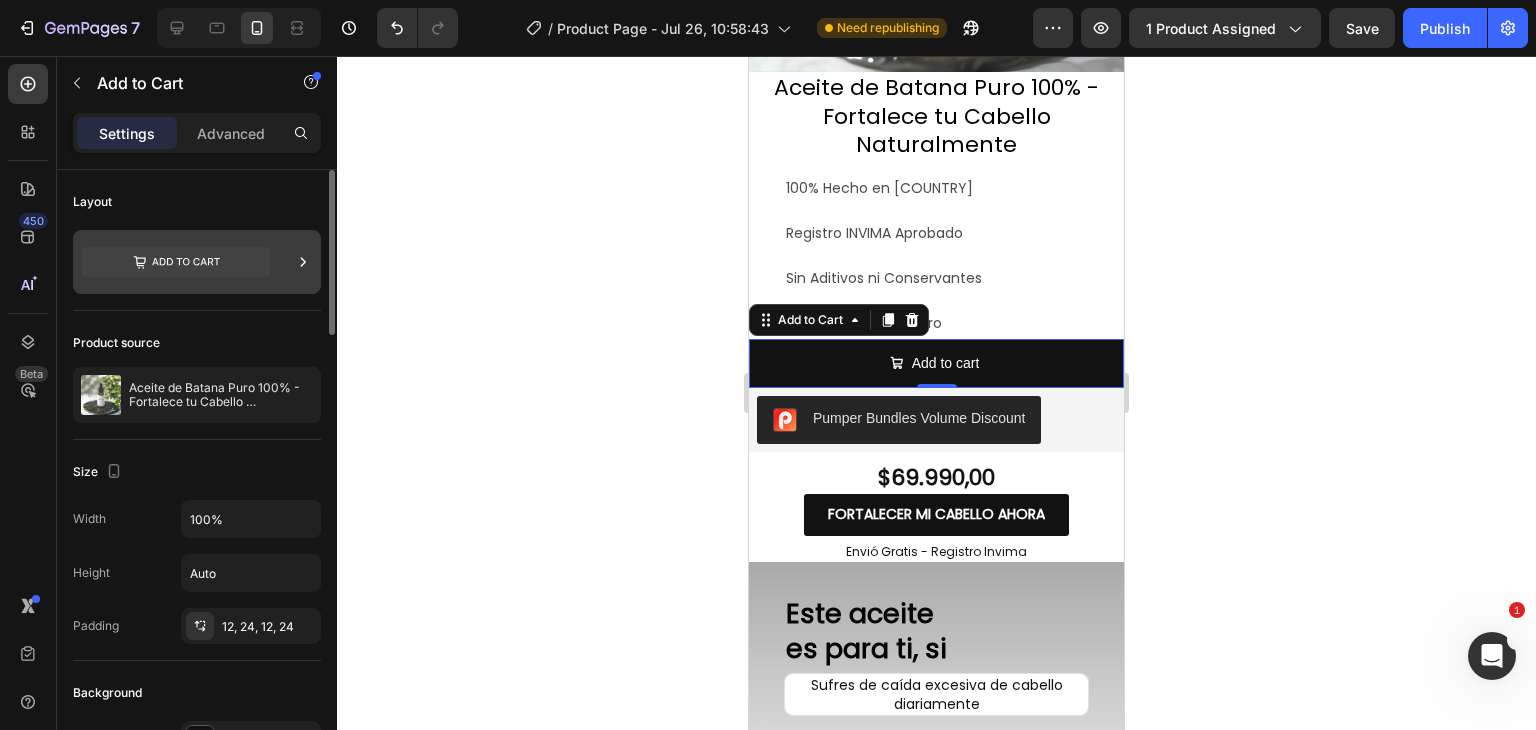 click 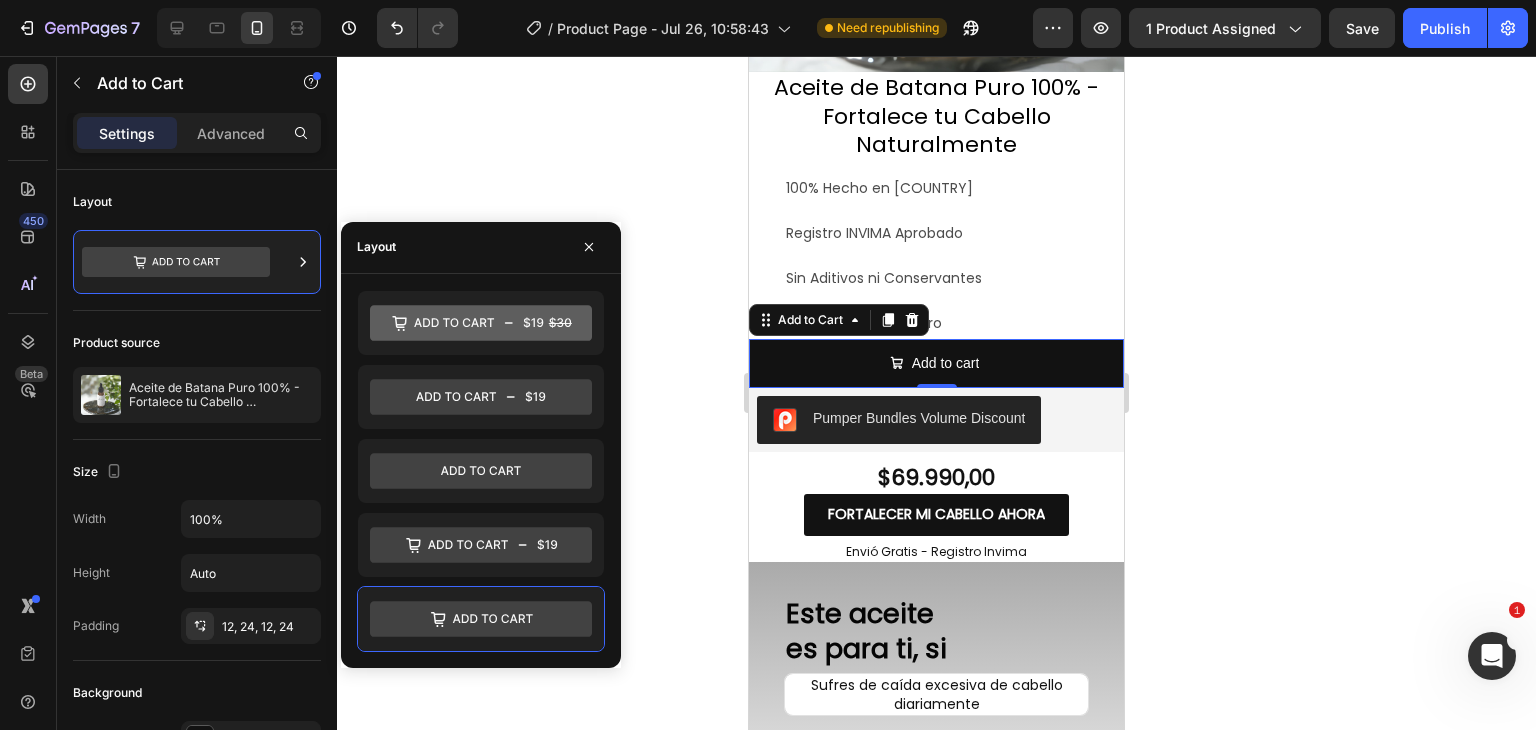 click on "Settings Advanced" at bounding box center [197, 133] 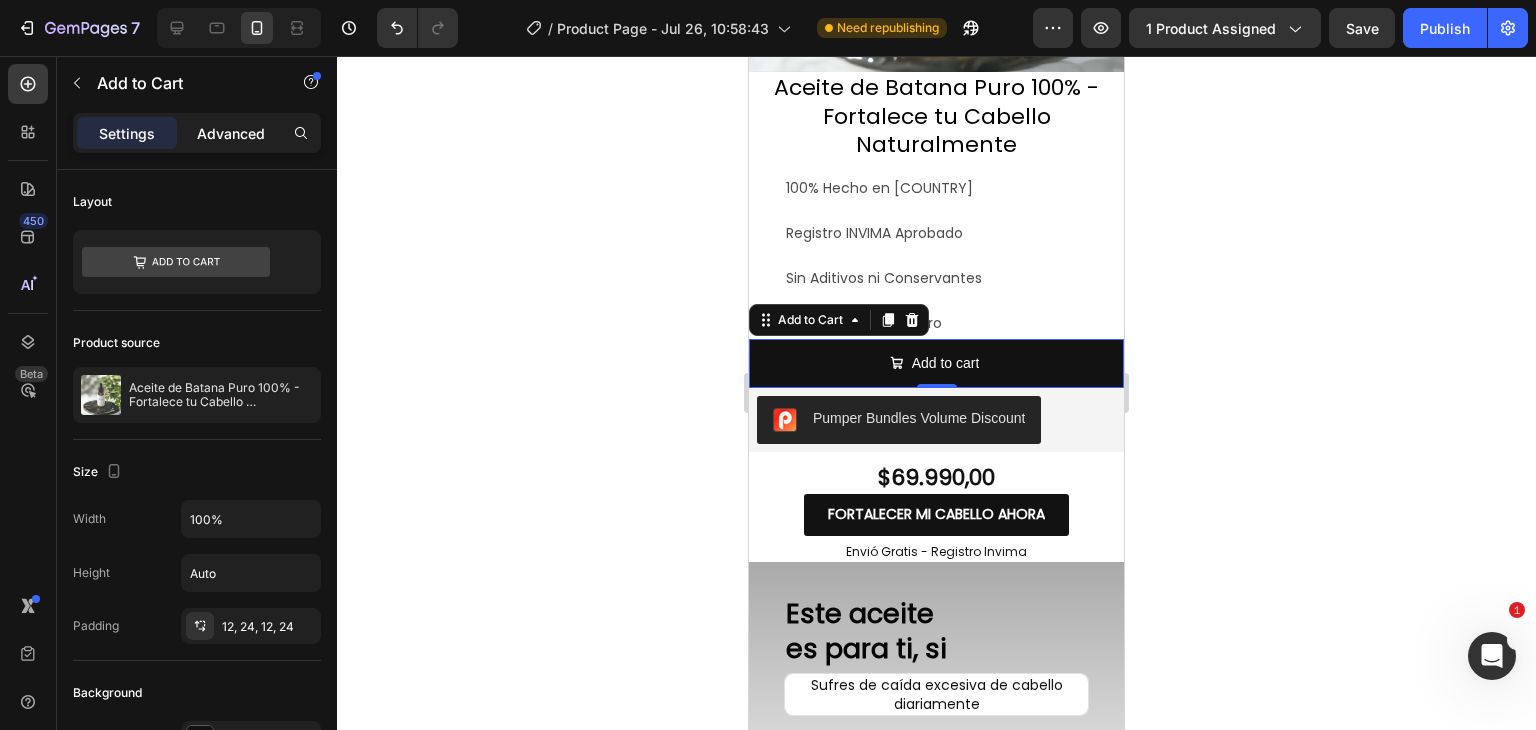 click on "Advanced" at bounding box center [231, 133] 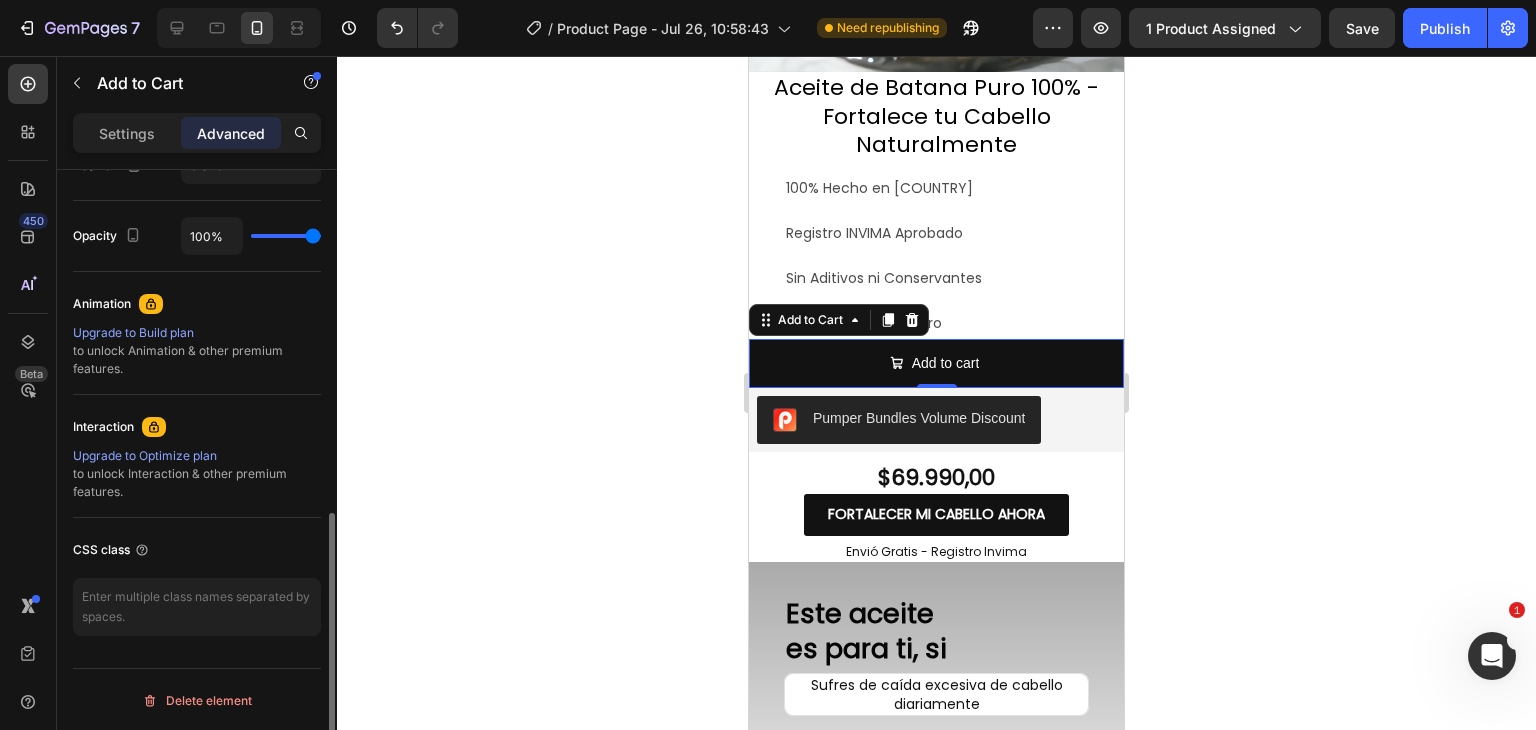 scroll, scrollTop: 369, scrollLeft: 0, axis: vertical 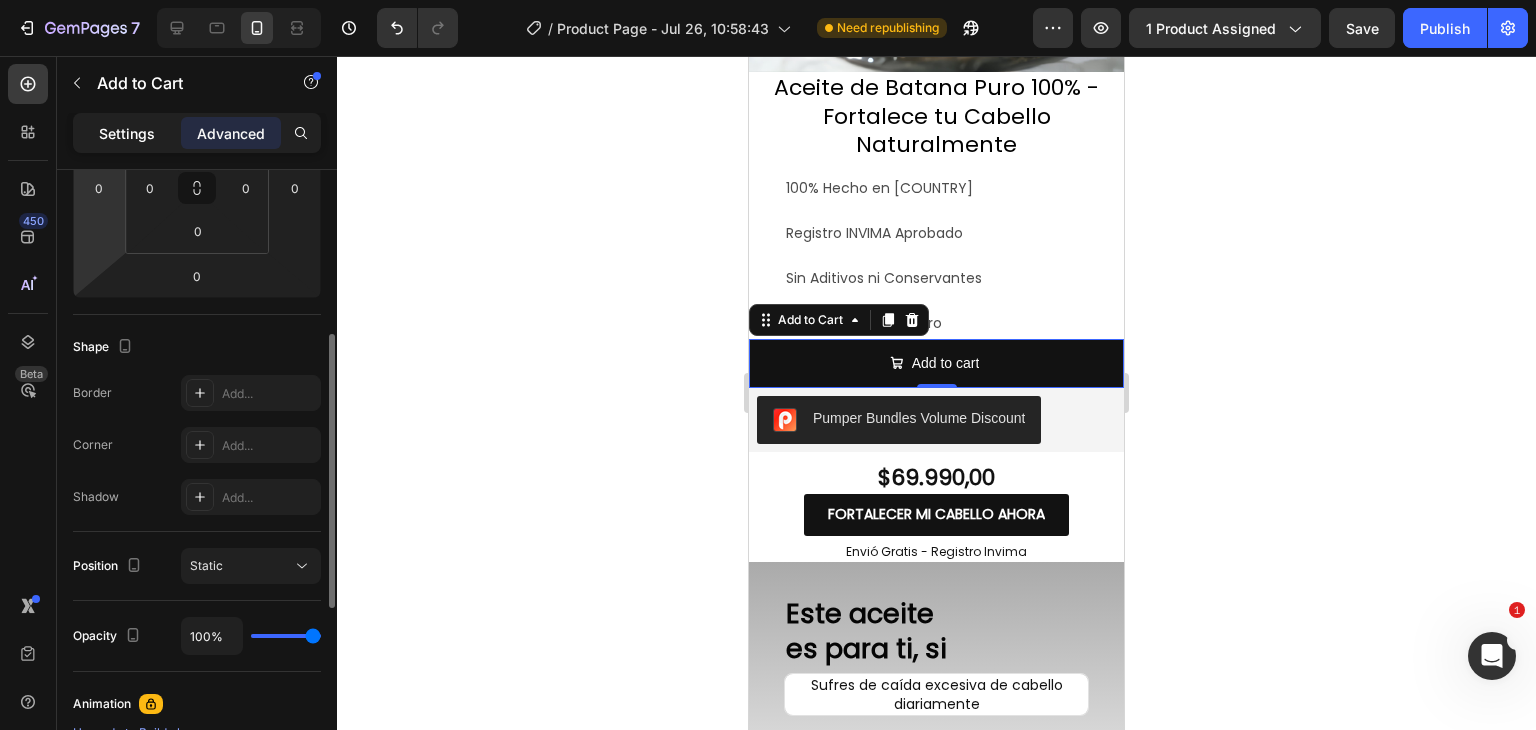 click on "Settings" at bounding box center [127, 133] 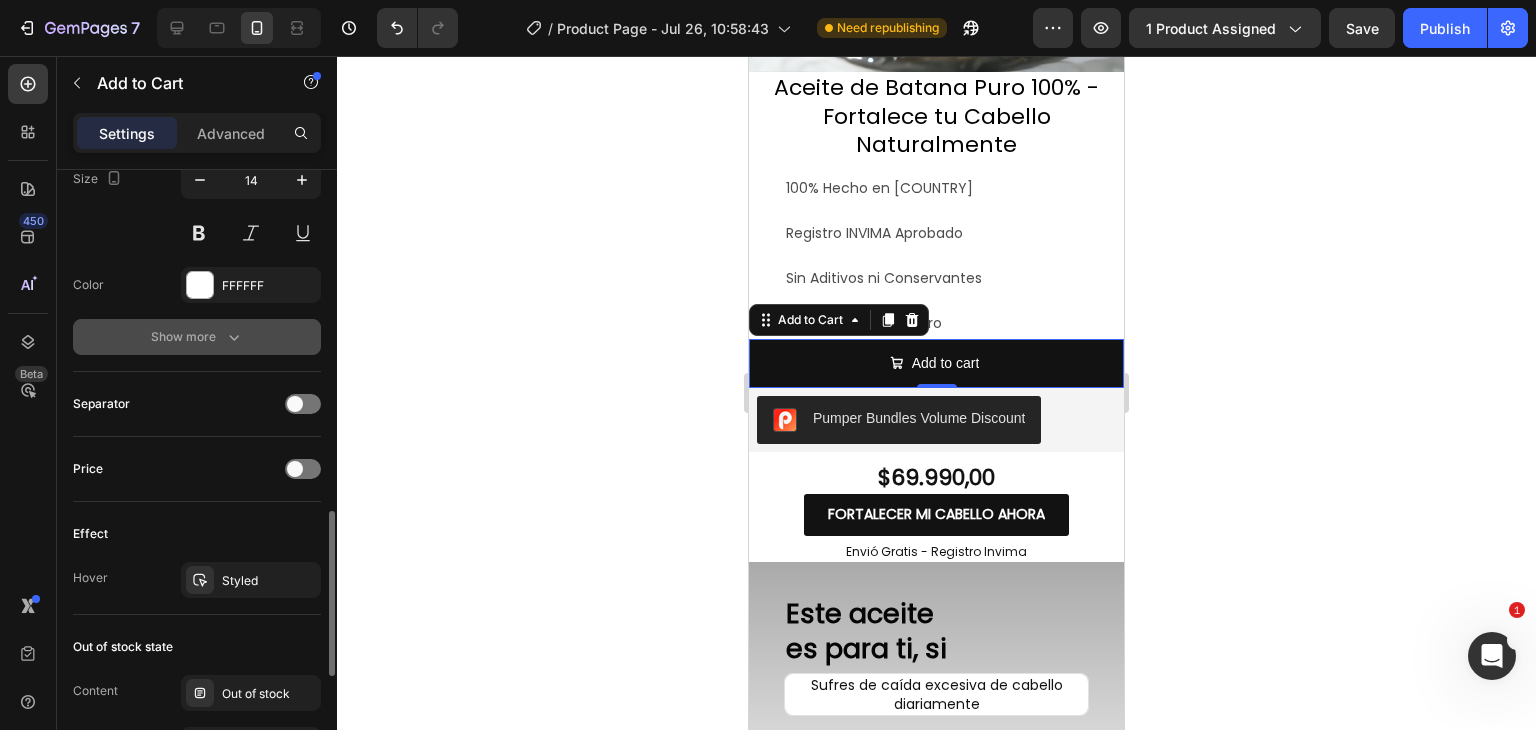 scroll, scrollTop: 969, scrollLeft: 0, axis: vertical 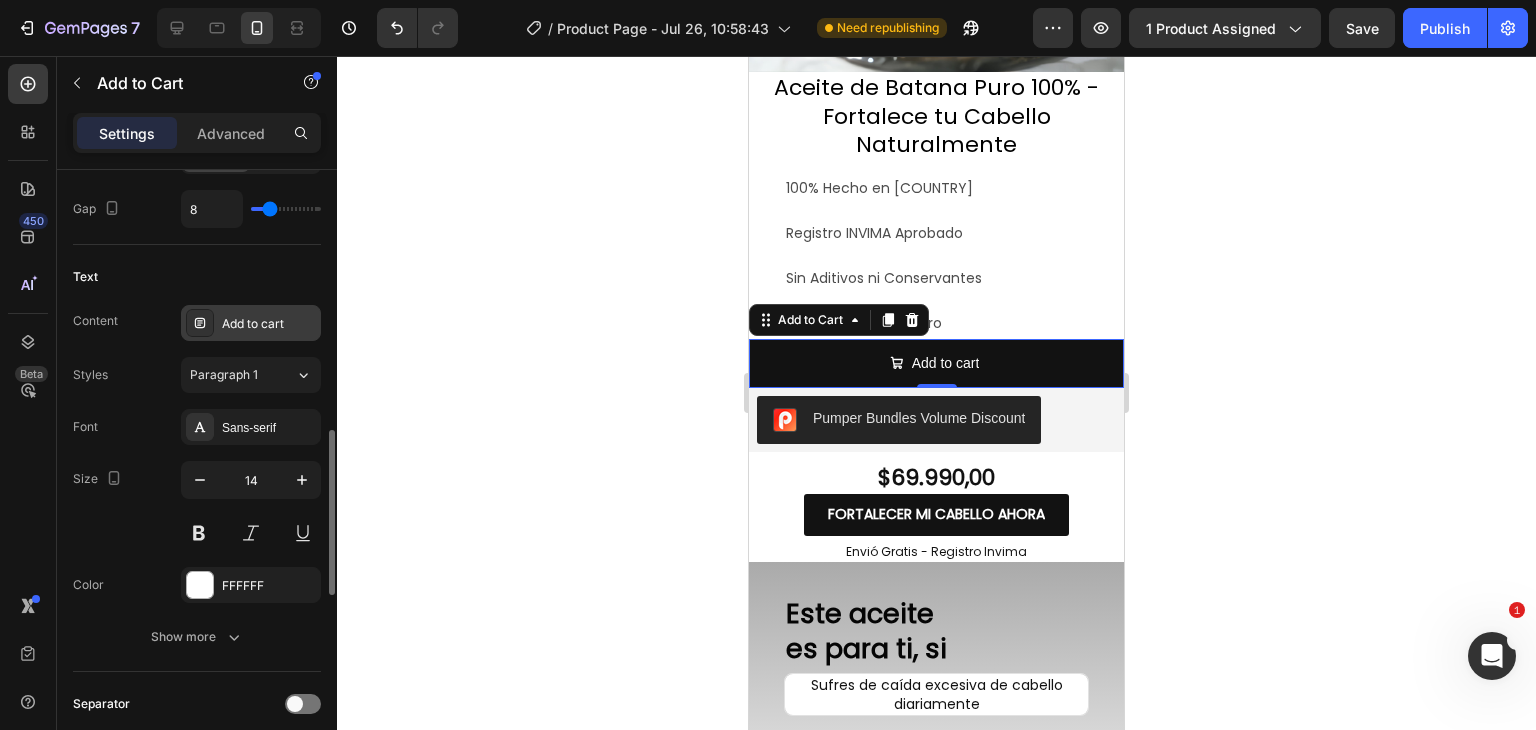 click on "Add to cart" at bounding box center (269, 324) 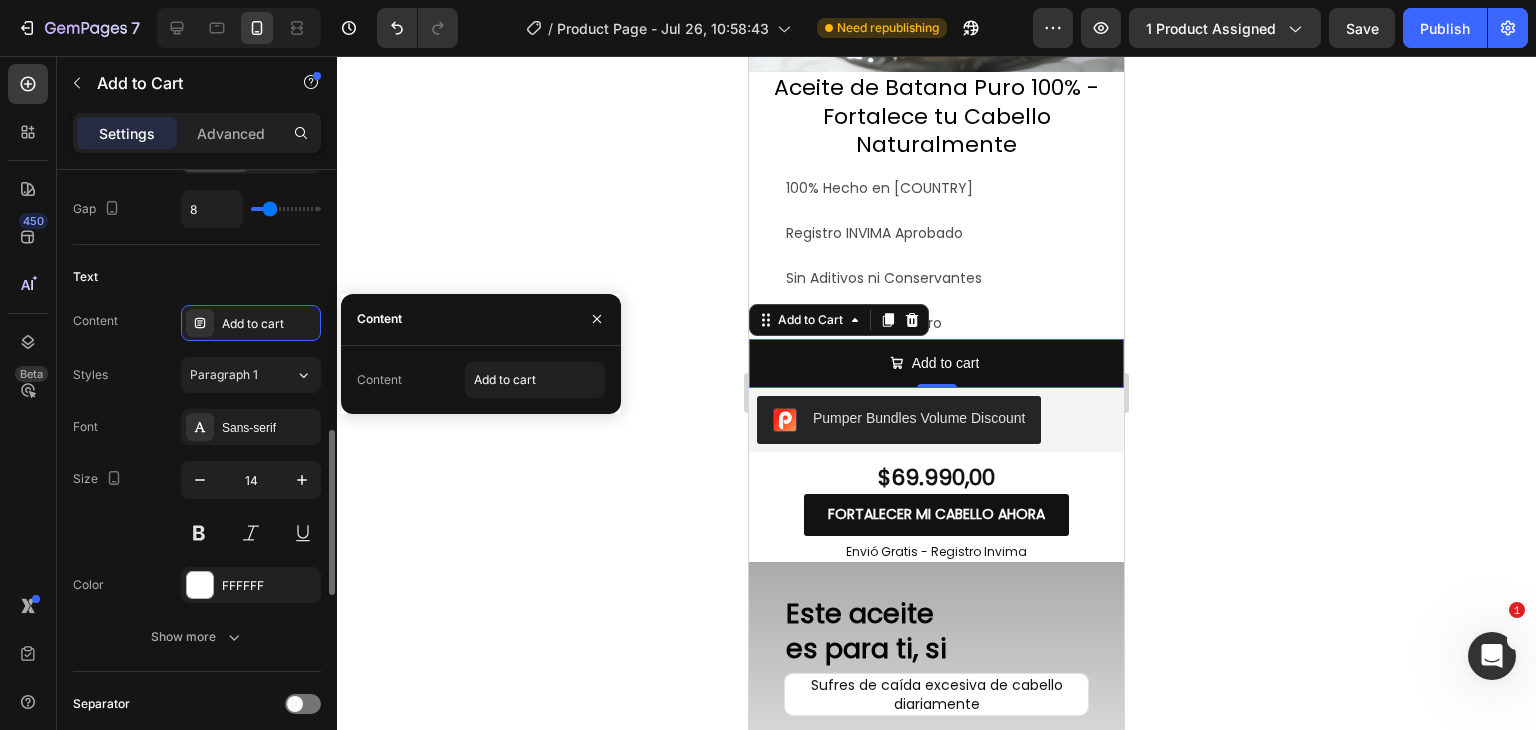 click on "Text Content Add to cart Styles Paragraph 1 Font Sans-serif Size 14 Color FFFFFF Show more" 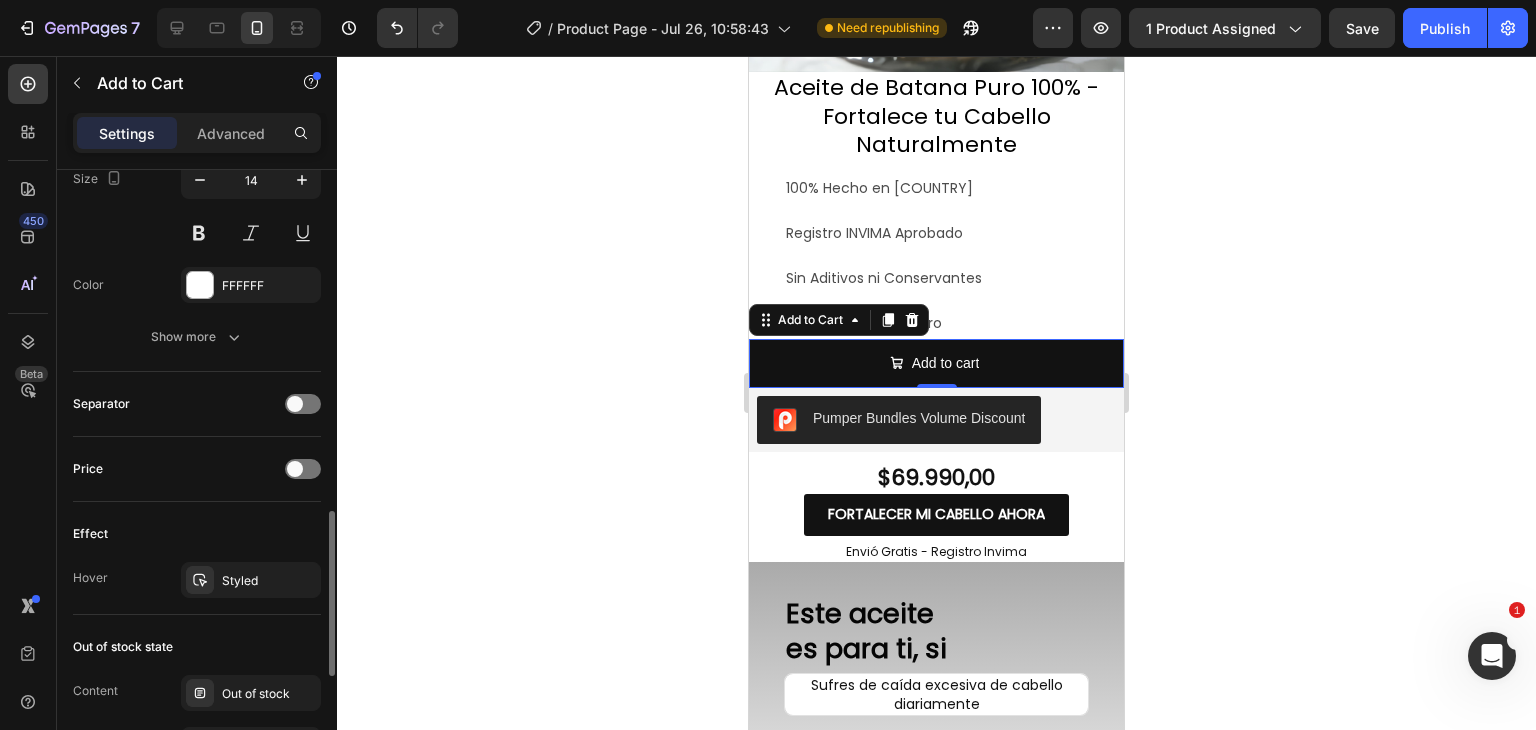 scroll, scrollTop: 1469, scrollLeft: 0, axis: vertical 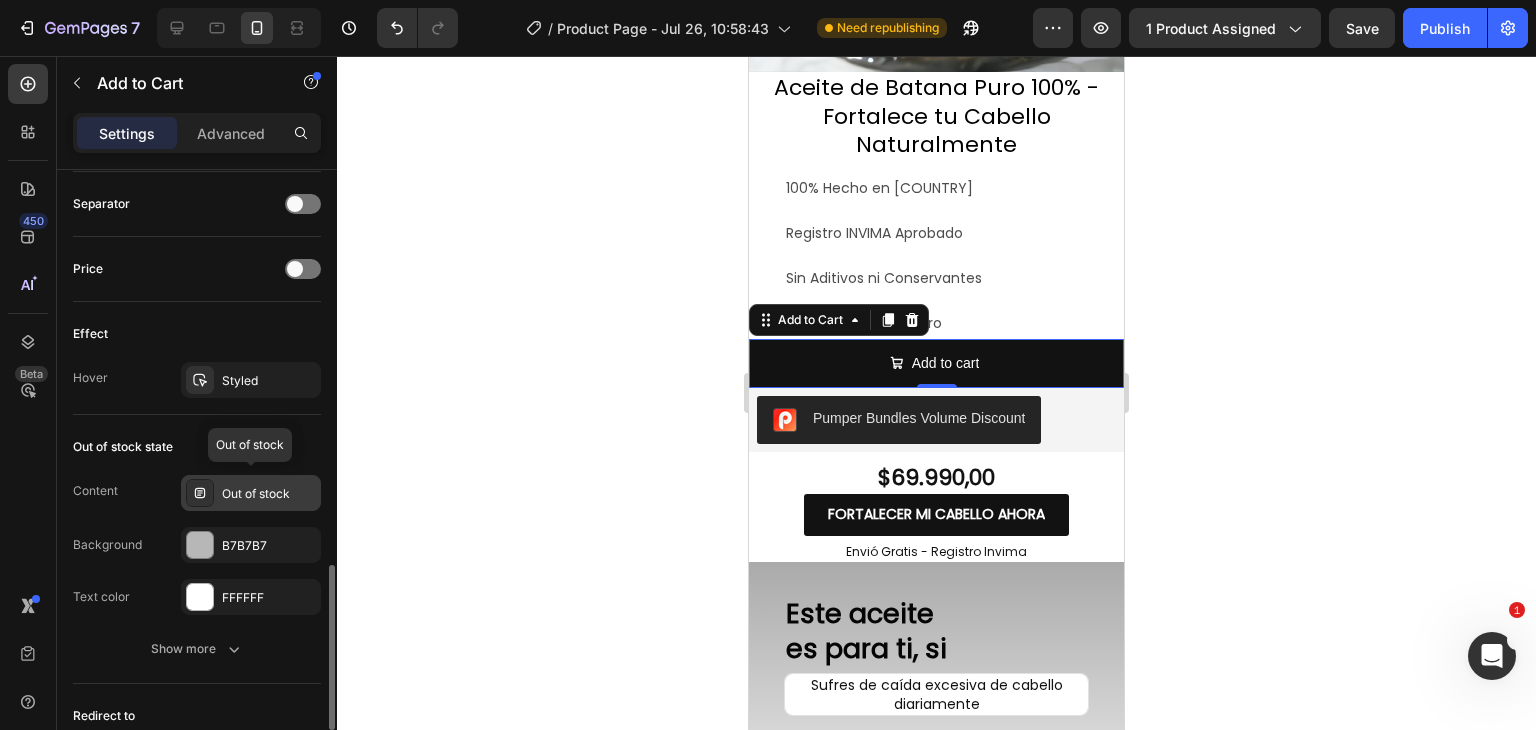 click on "Out of stock" at bounding box center (251, 493) 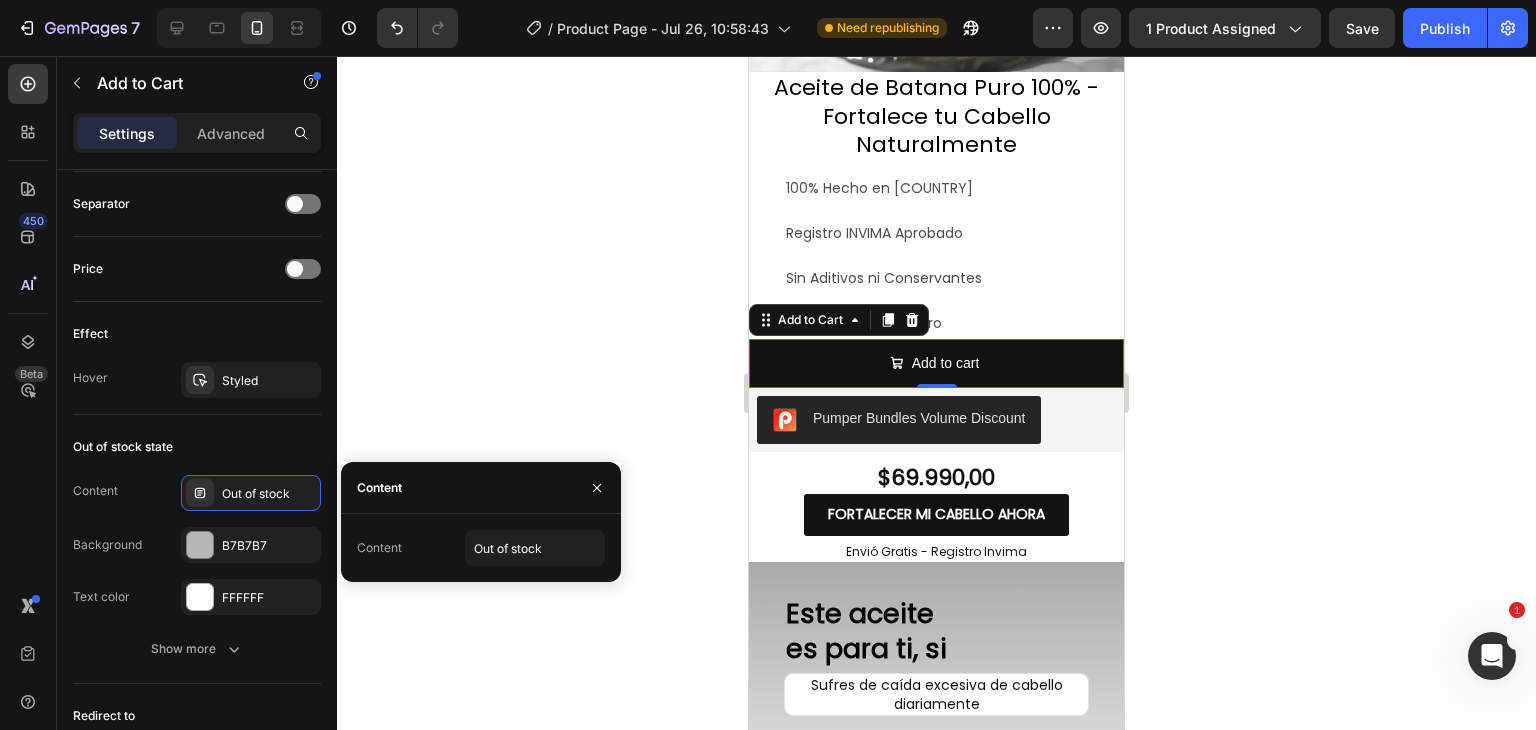 click 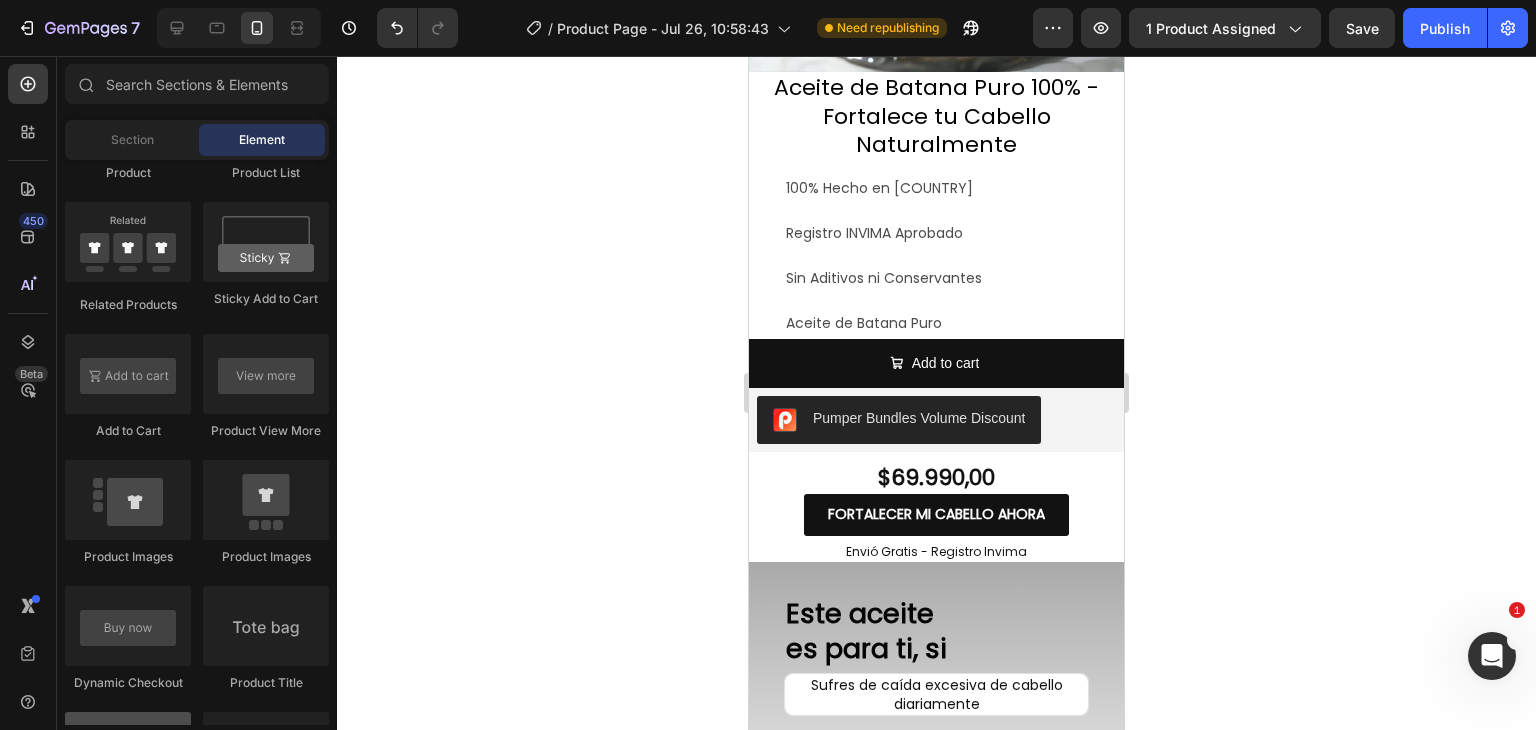 scroll, scrollTop: 3100, scrollLeft: 0, axis: vertical 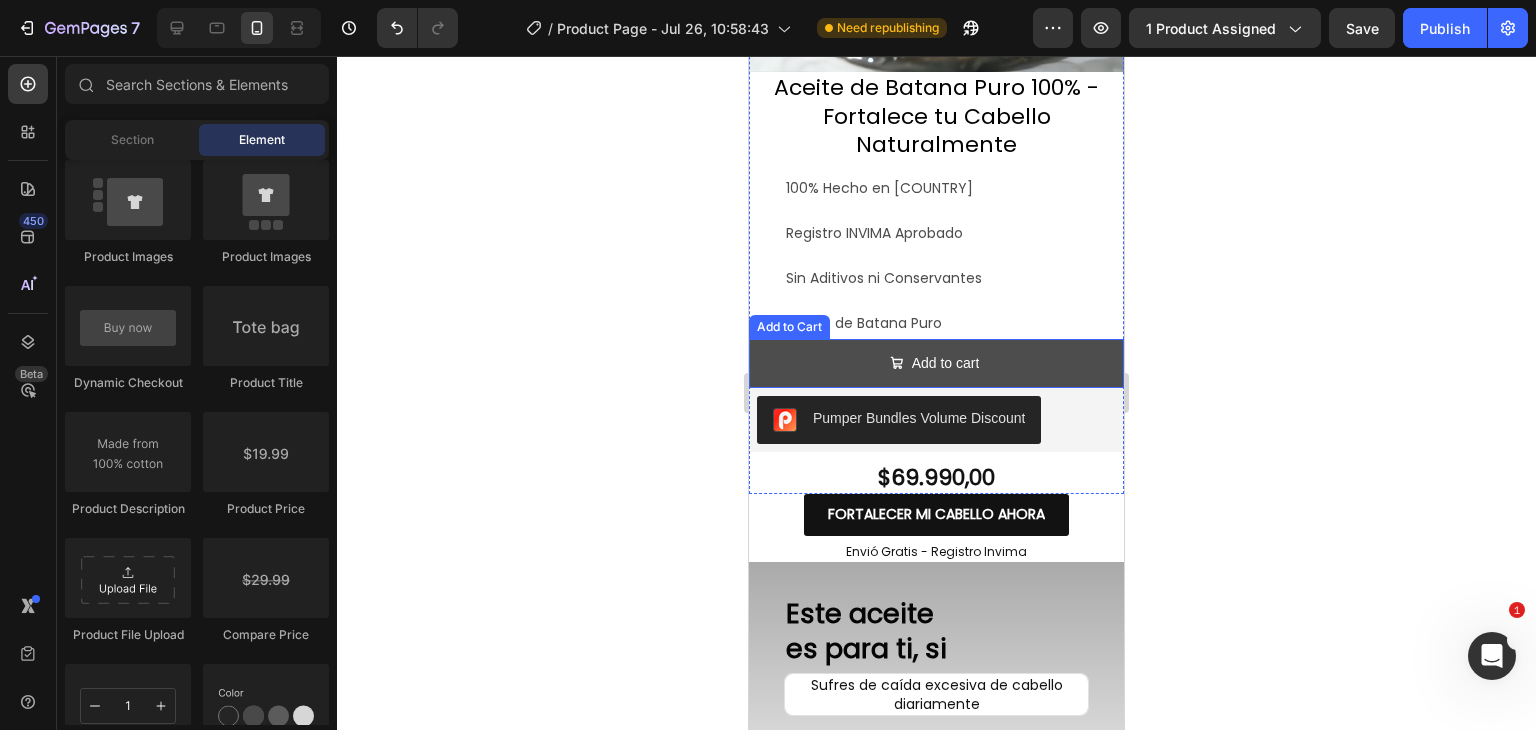 click on "Add to cart" at bounding box center [936, 363] 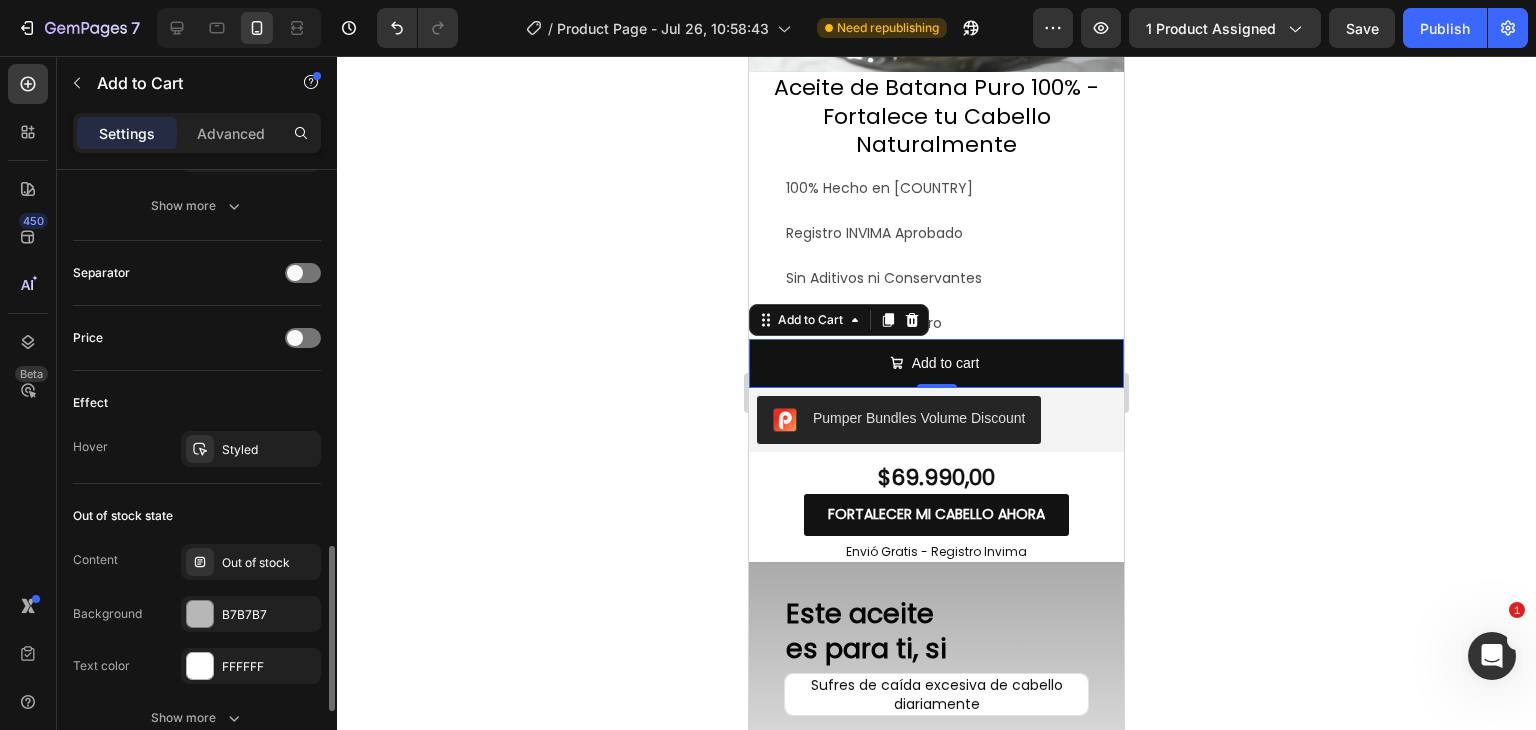 scroll, scrollTop: 1680, scrollLeft: 0, axis: vertical 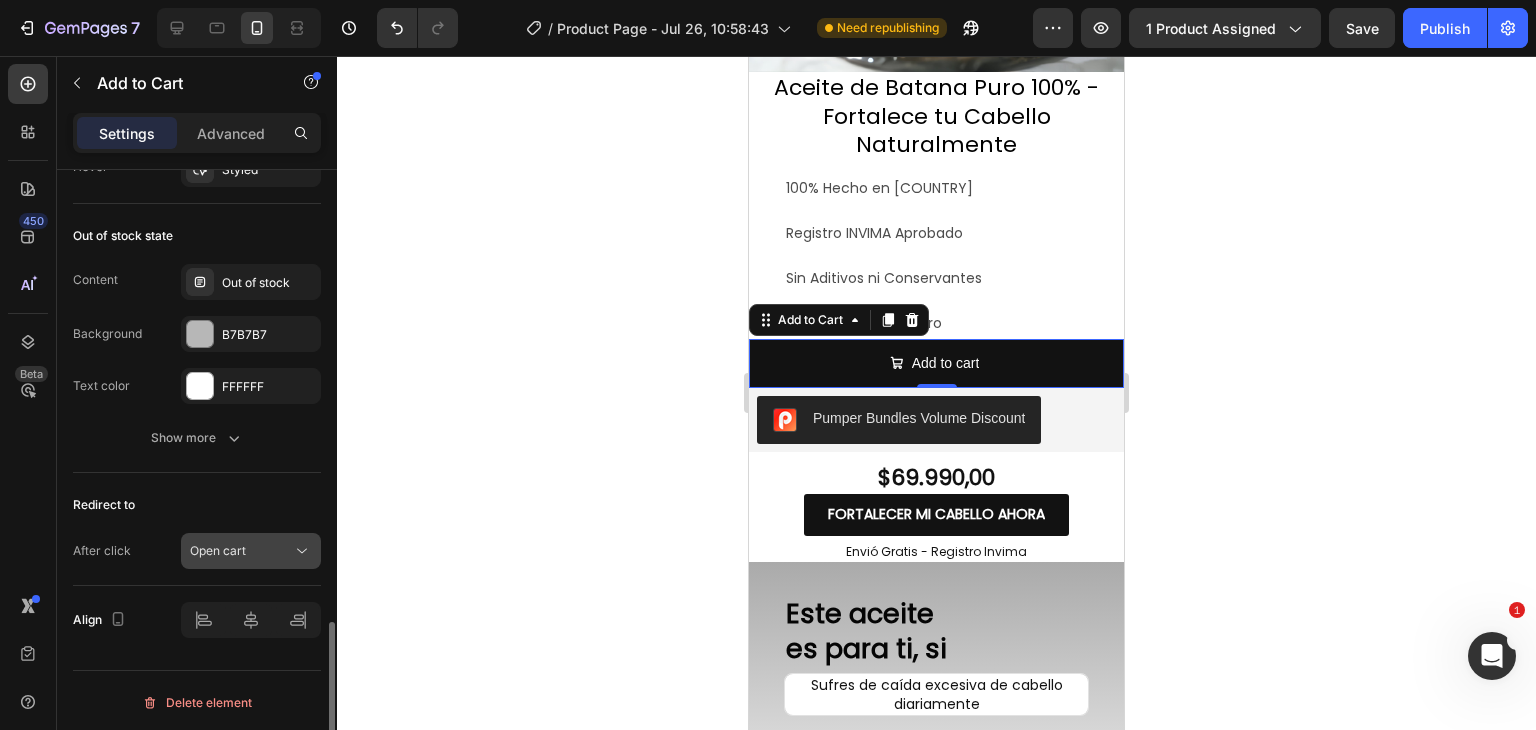click on "Open cart" at bounding box center (241, 551) 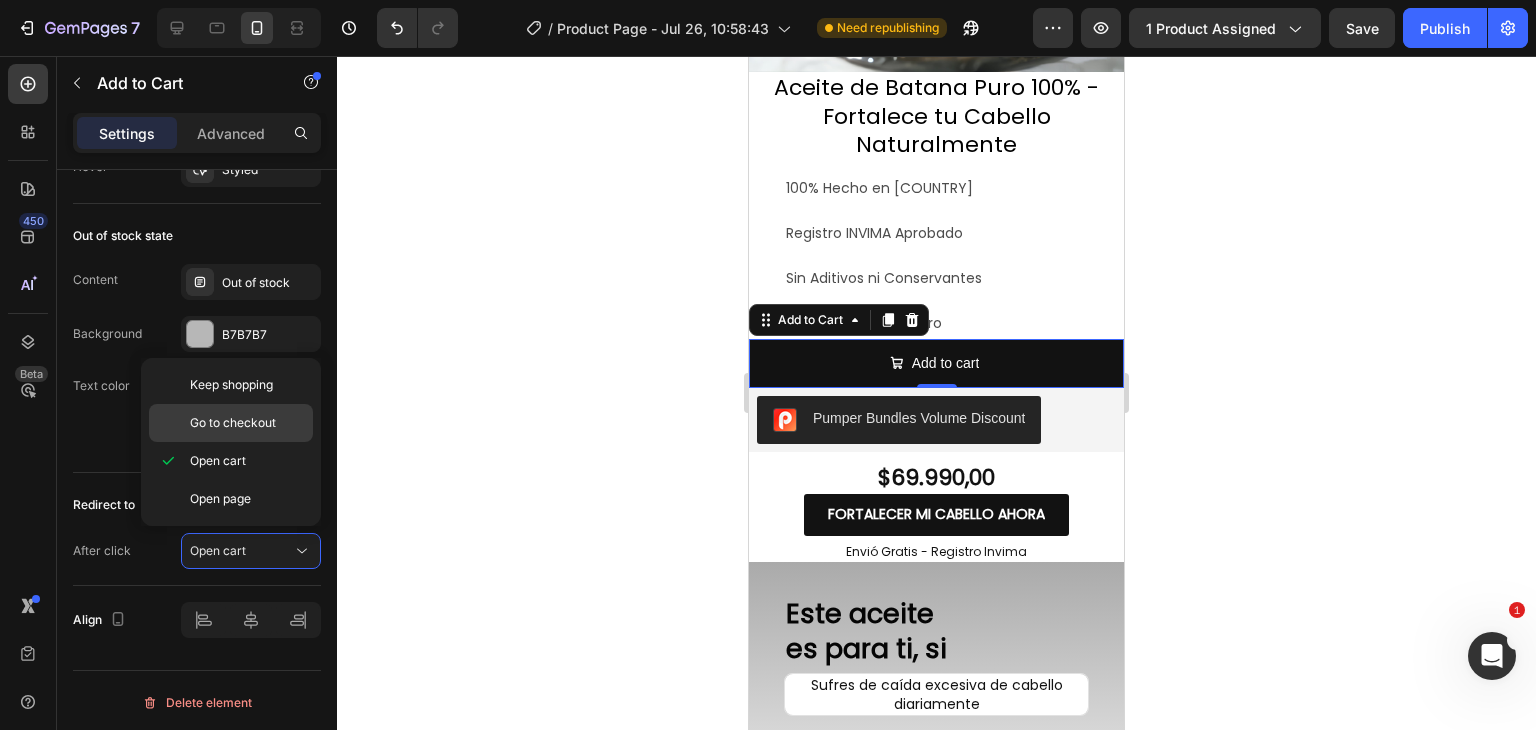 click on "Go to checkout" at bounding box center (233, 423) 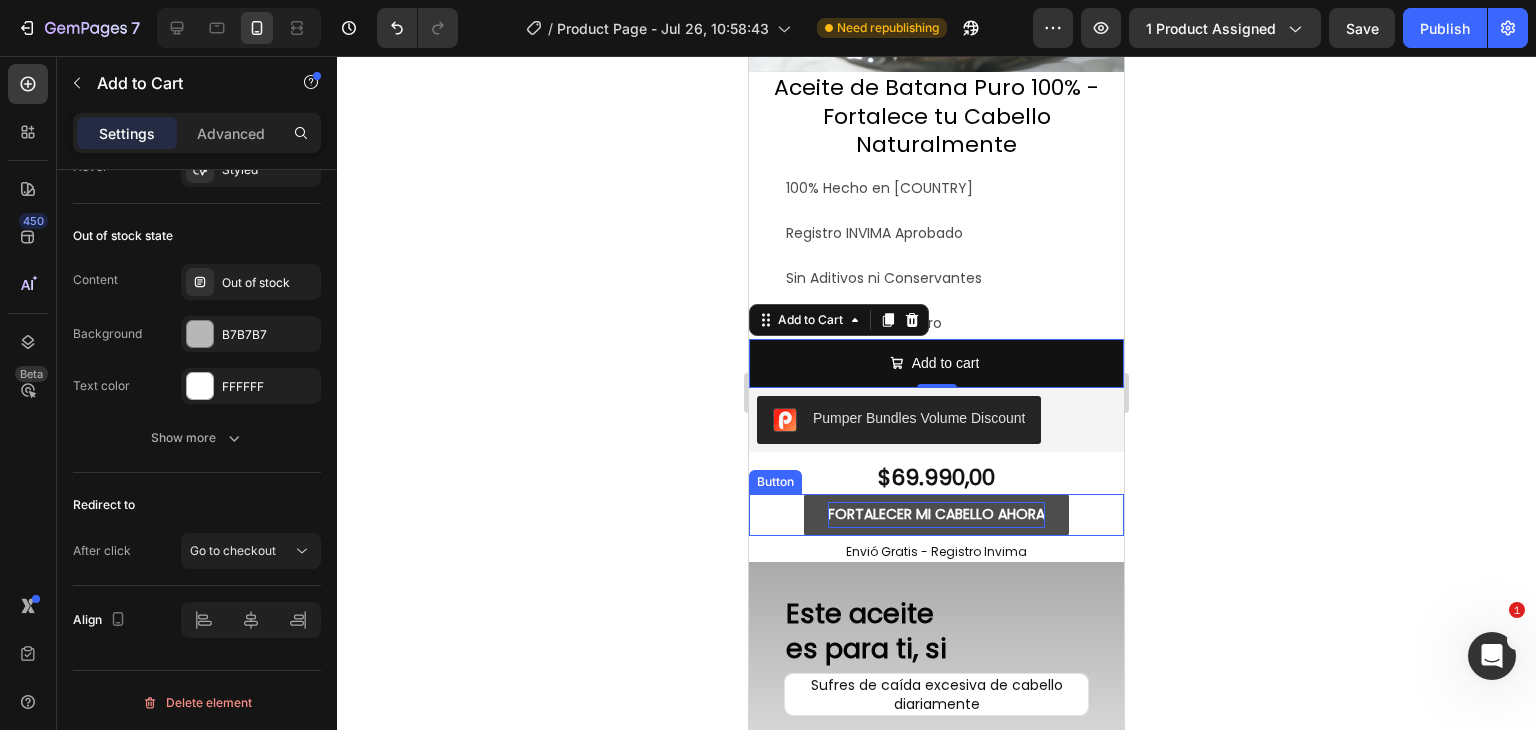 click on "FORTALECER MI CABELLO AHORA" at bounding box center (936, 514) 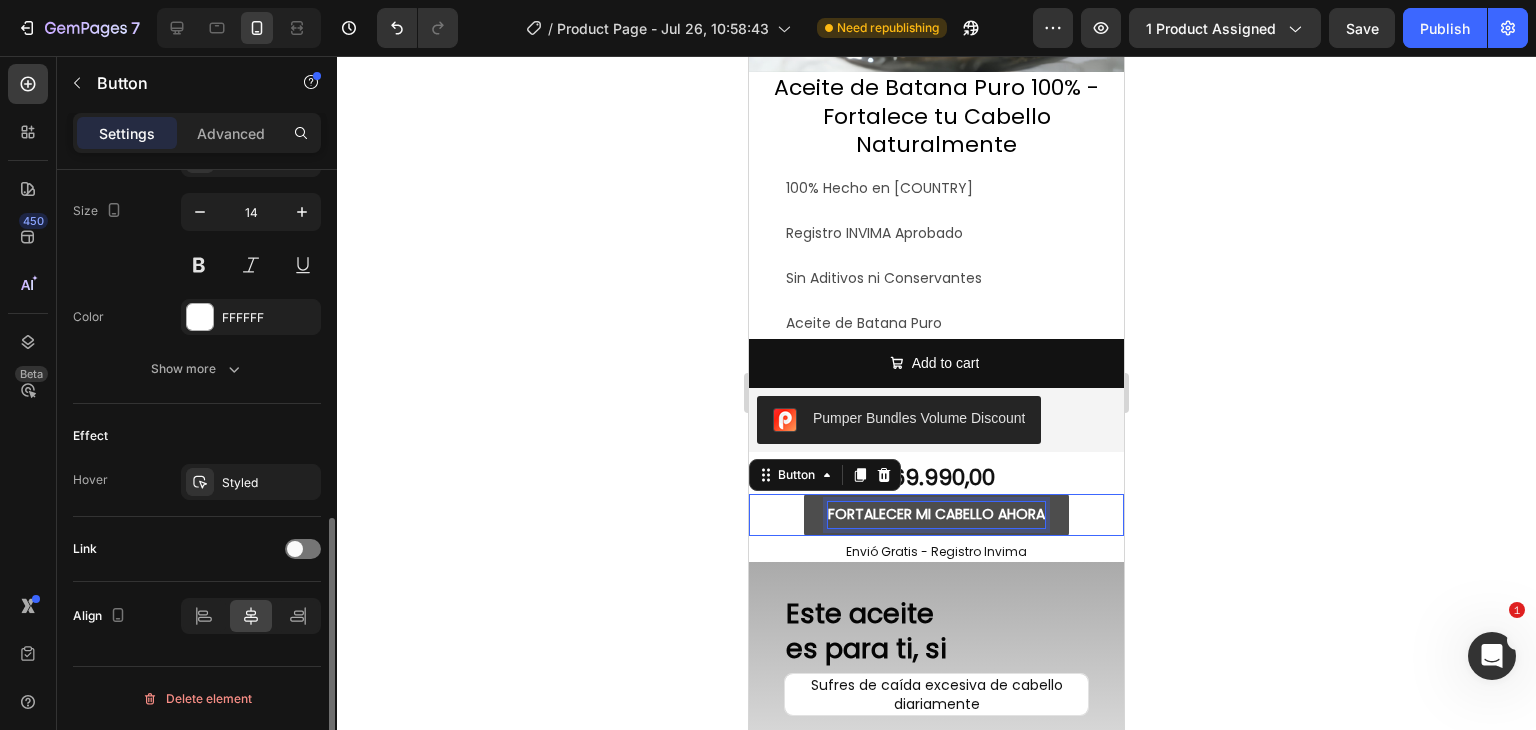 click on "FORTALECER MI CABELLO AHORA" at bounding box center (936, 514) 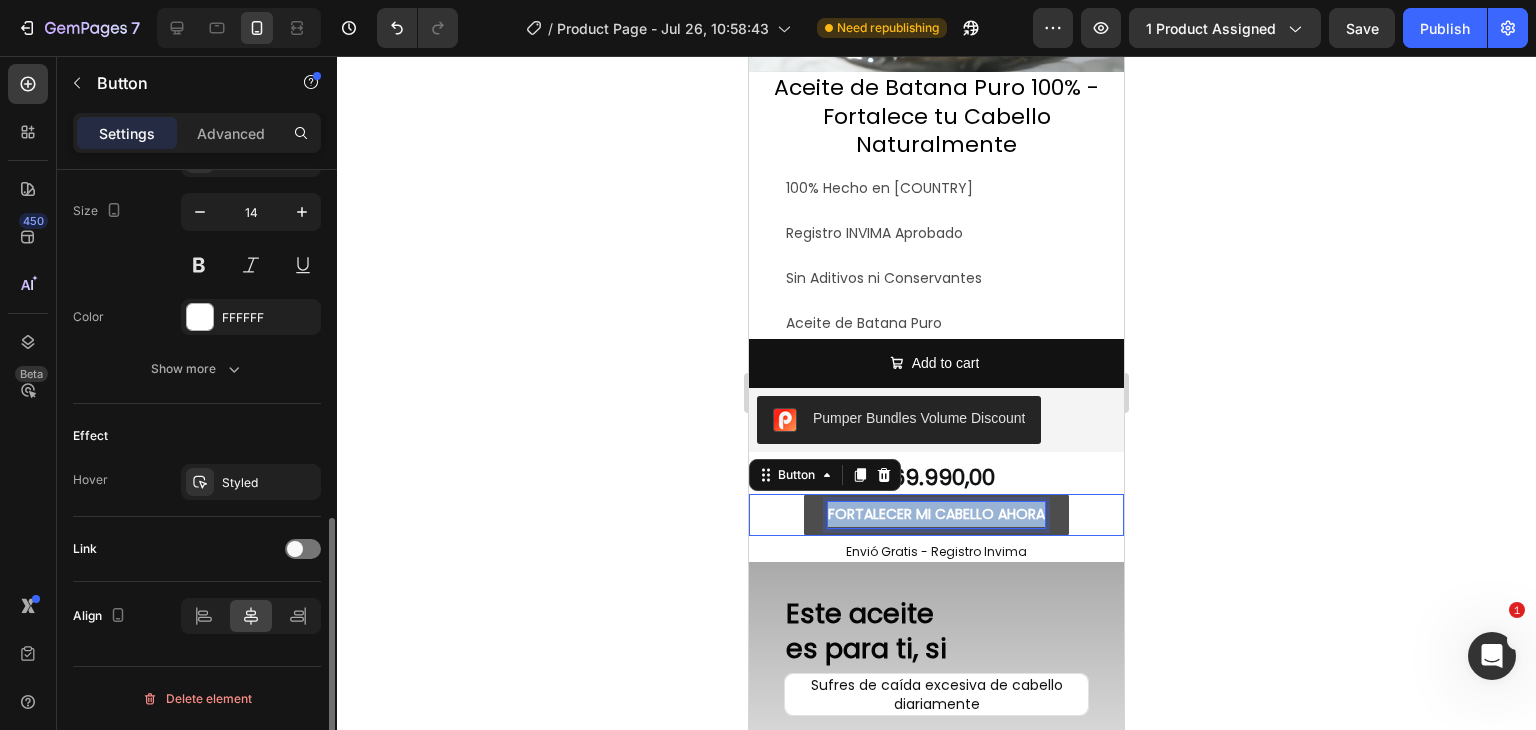 scroll, scrollTop: 0, scrollLeft: 0, axis: both 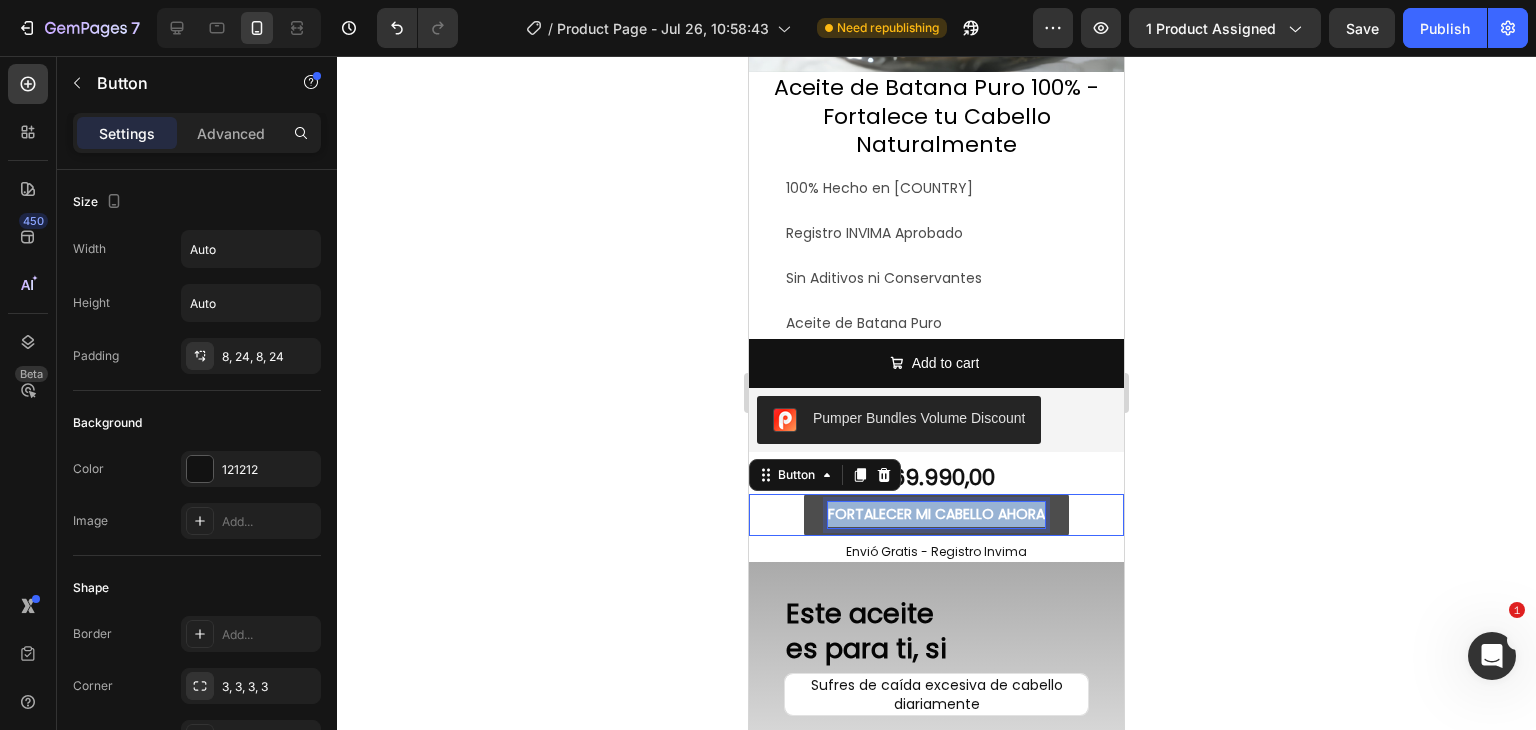 click on "FORTALECER MI CABELLO AHORA" at bounding box center (936, 514) 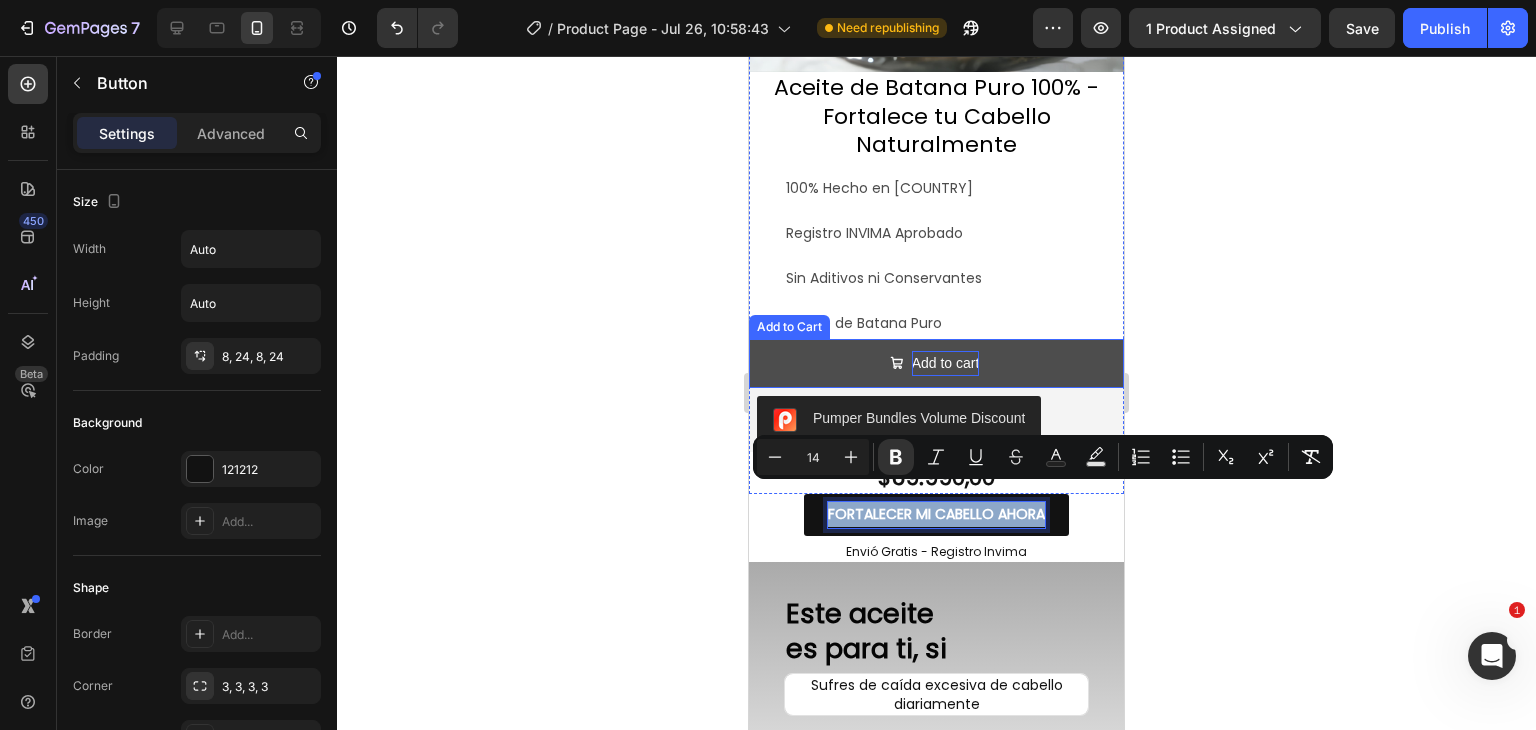 click on "Add to cart" at bounding box center [946, 363] 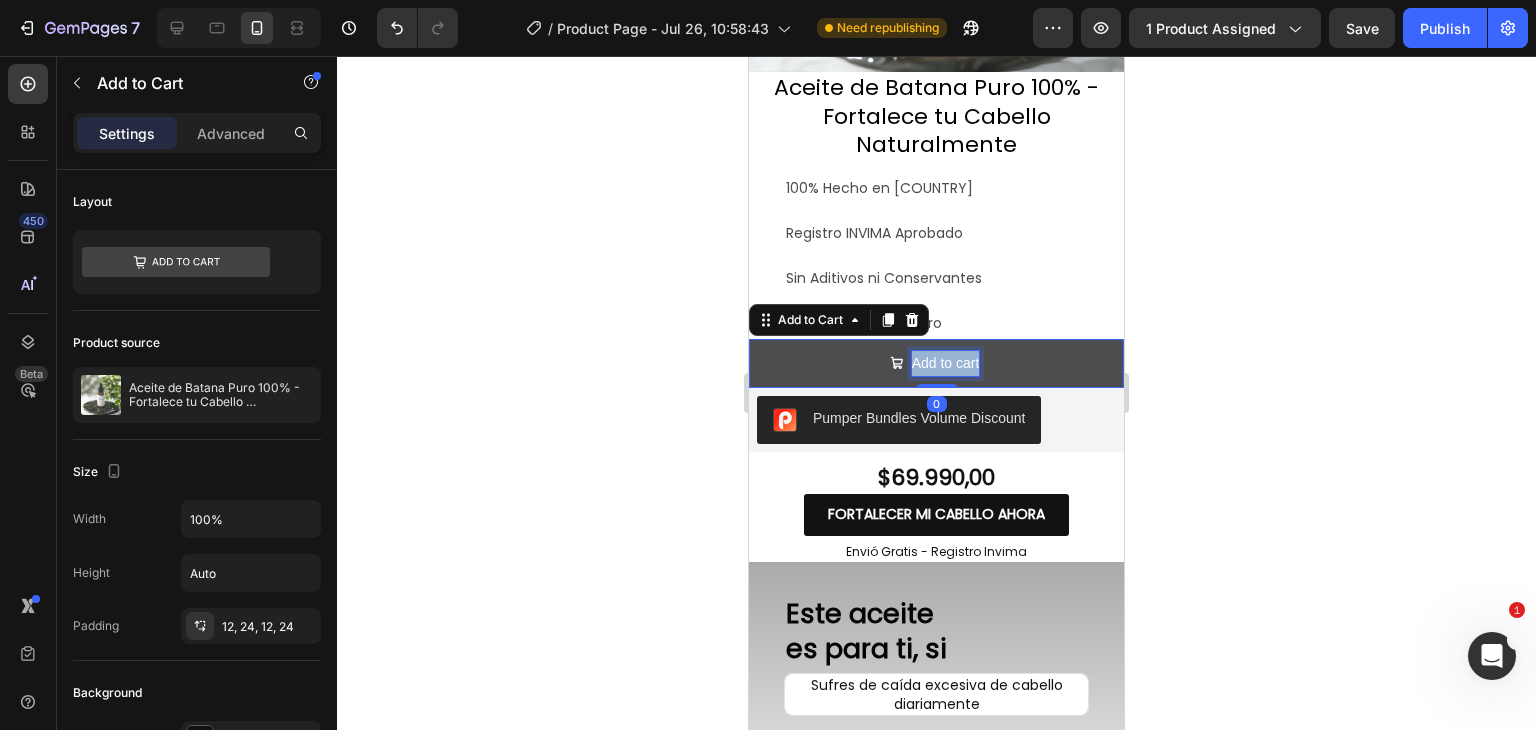 click on "Add to cart" at bounding box center (946, 363) 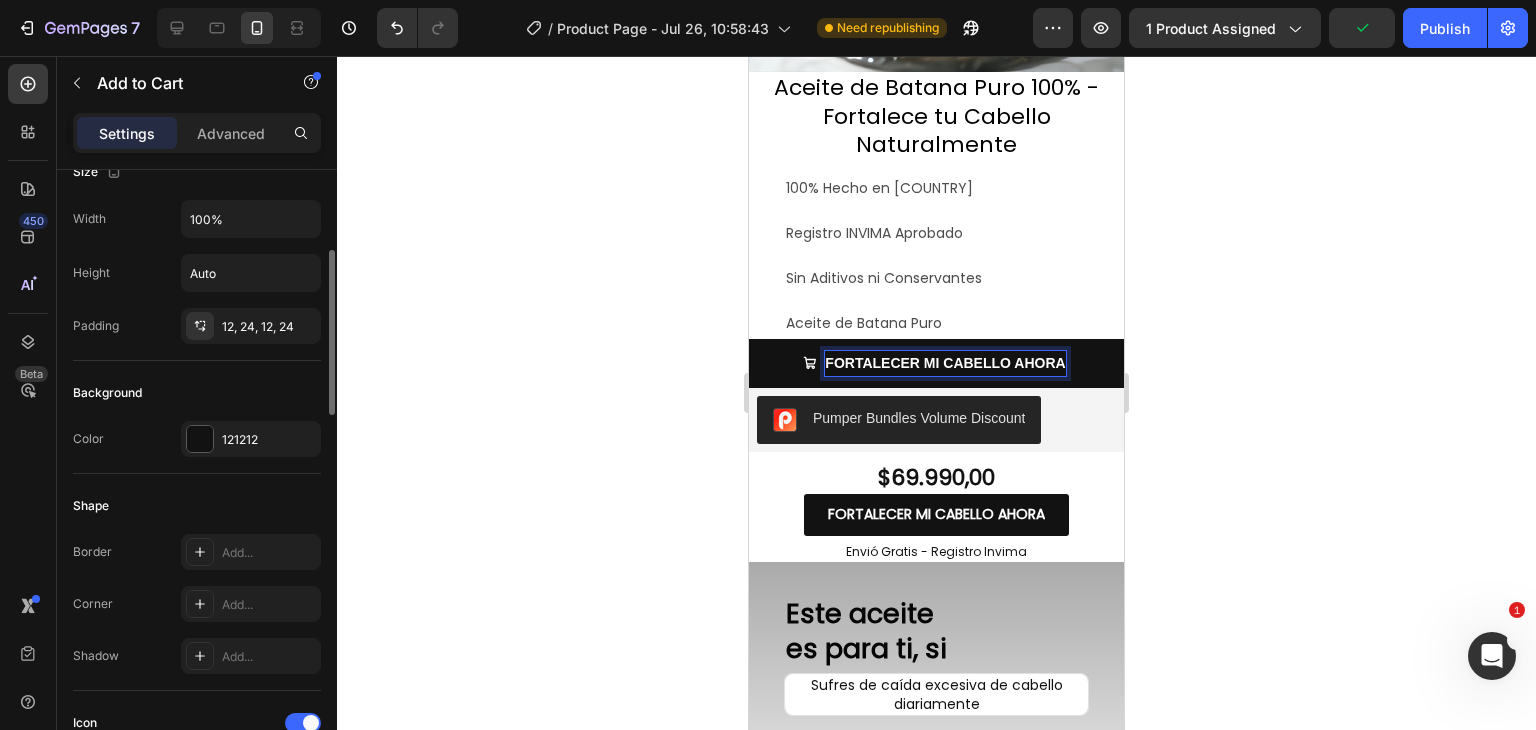 scroll, scrollTop: 0, scrollLeft: 0, axis: both 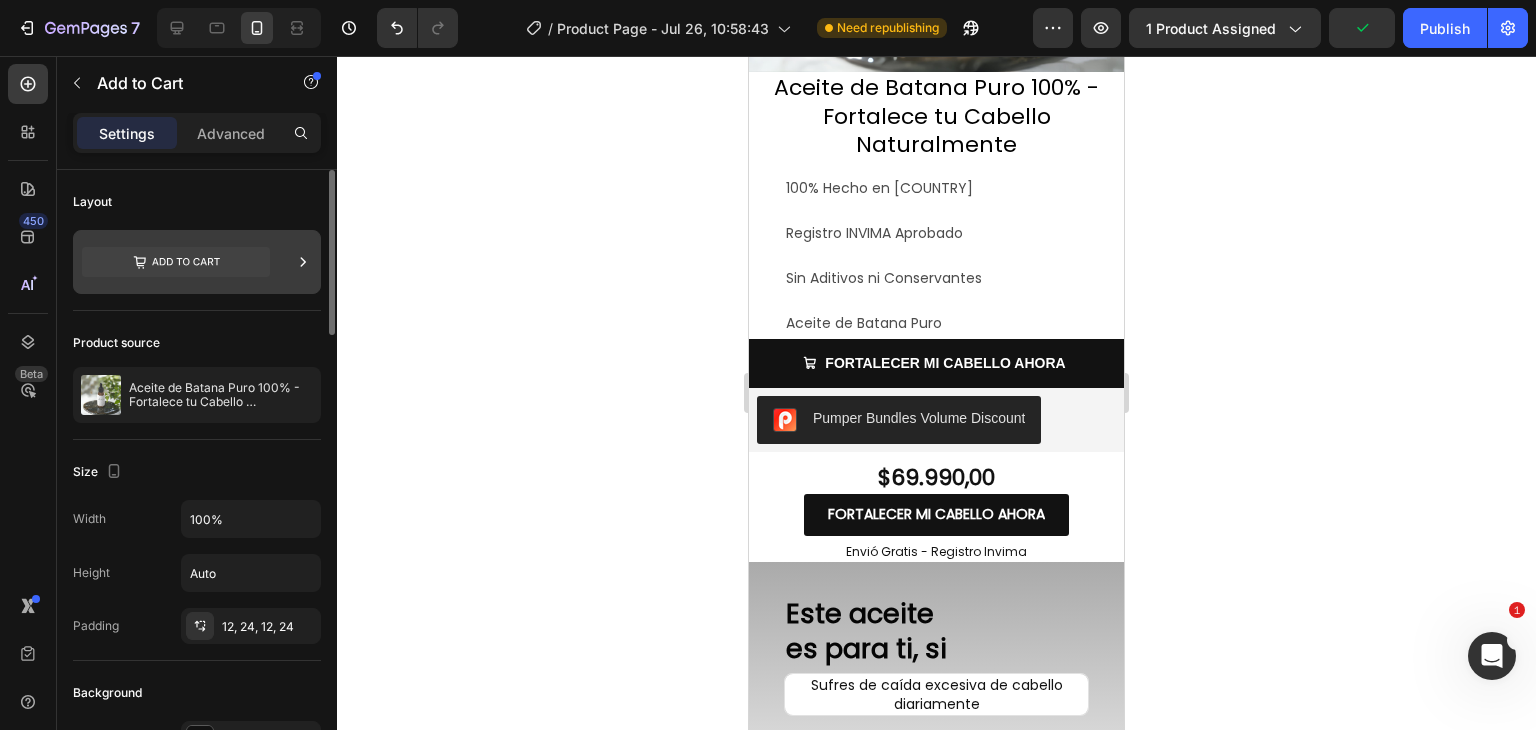 click at bounding box center (197, 262) 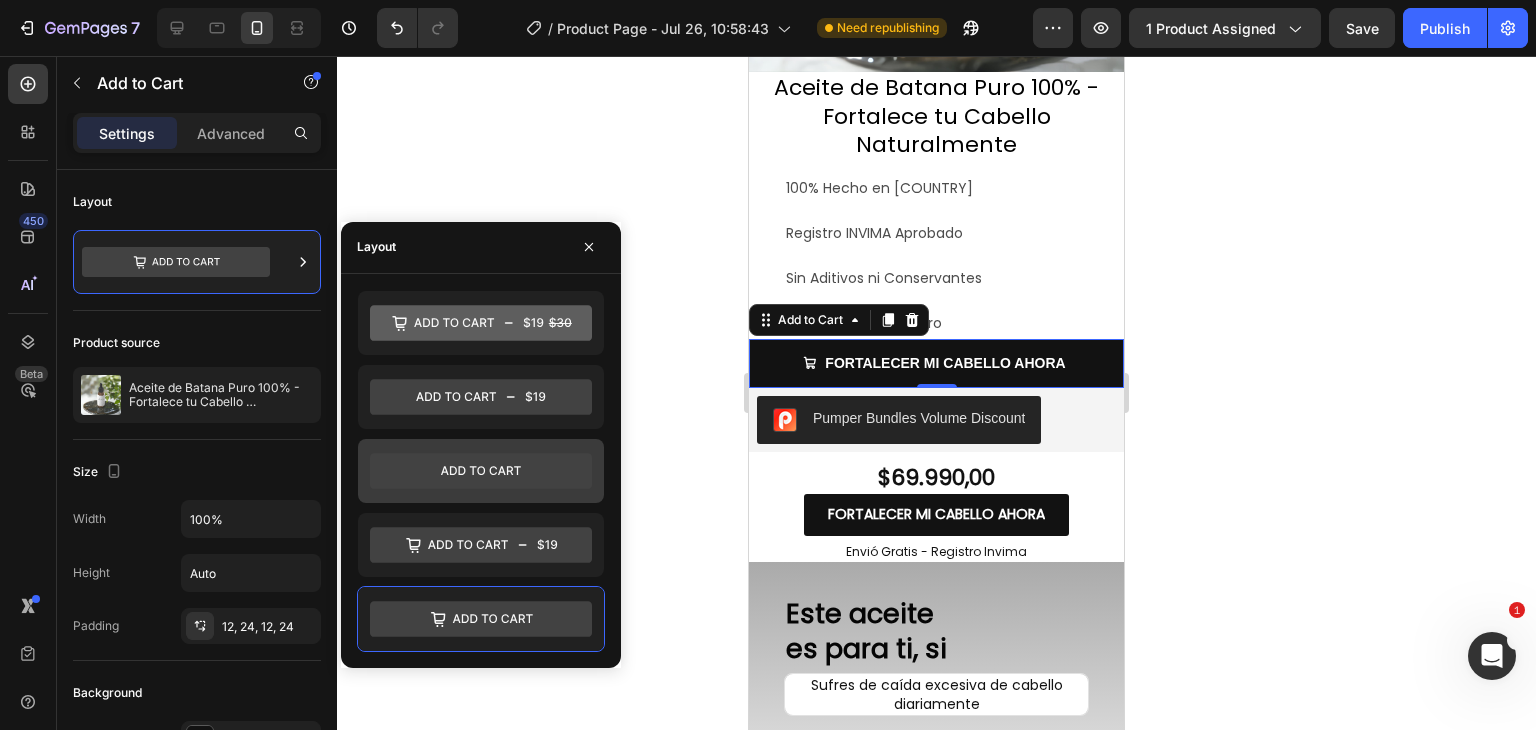 click 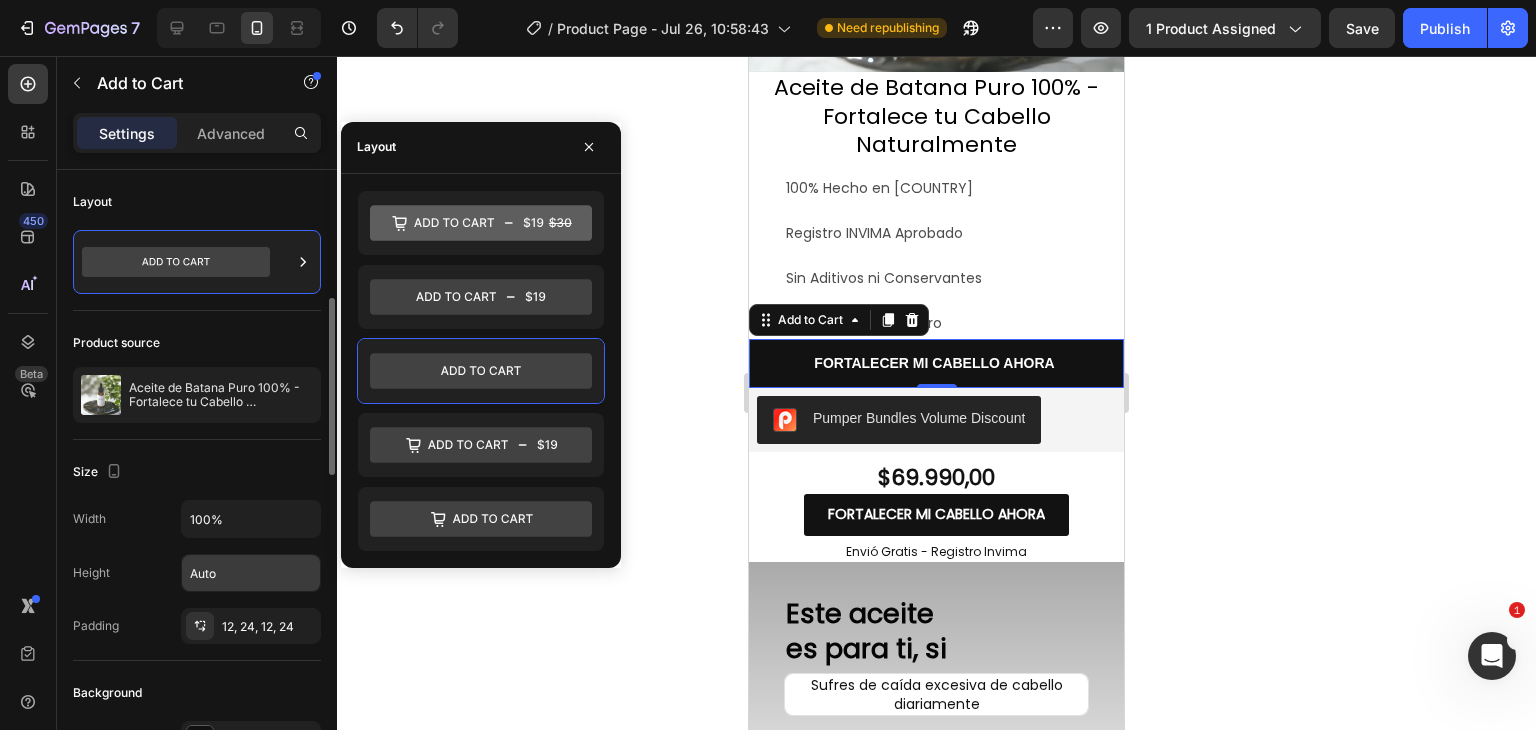 scroll, scrollTop: 200, scrollLeft: 0, axis: vertical 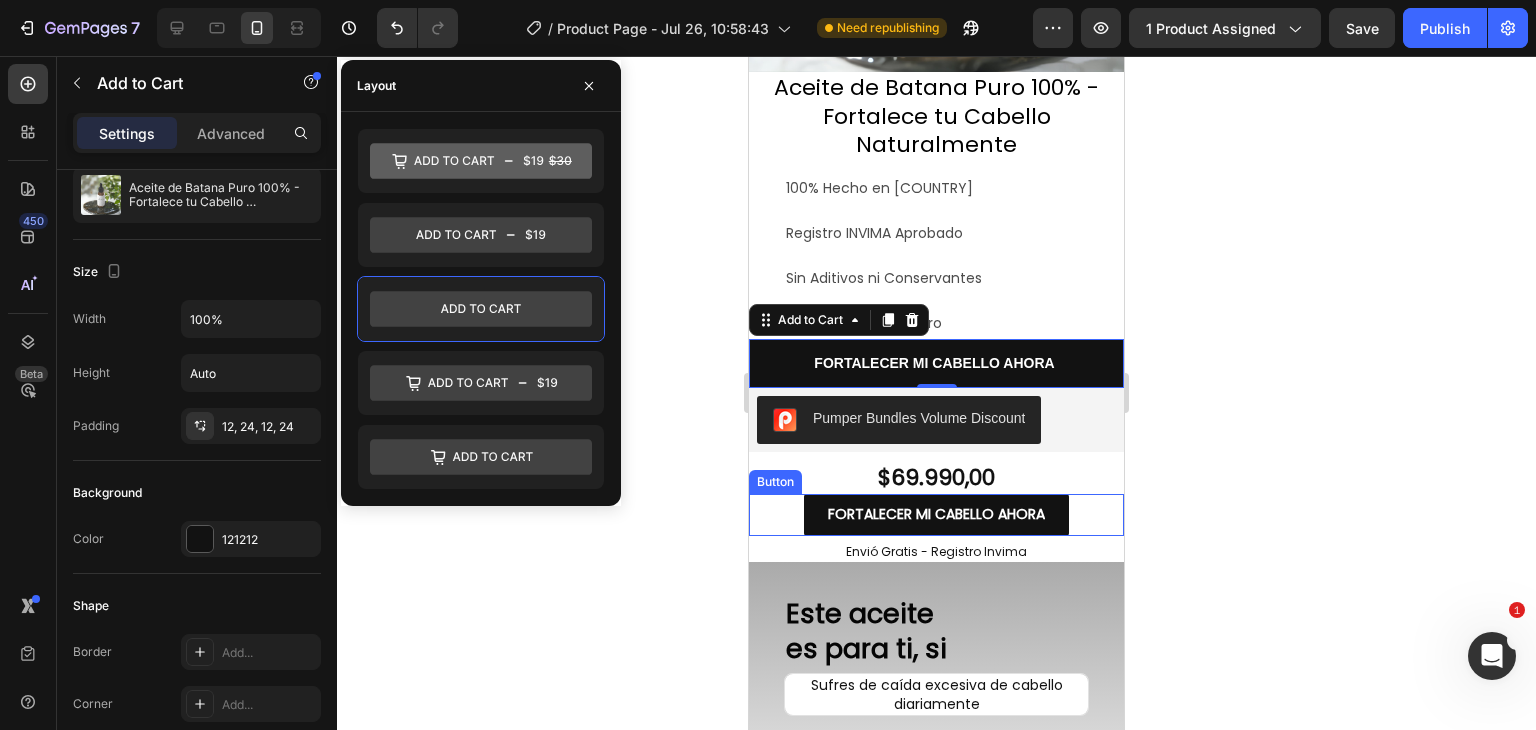 click on "FORTALECER MI CABELLO AHORA Button" at bounding box center (936, 514) 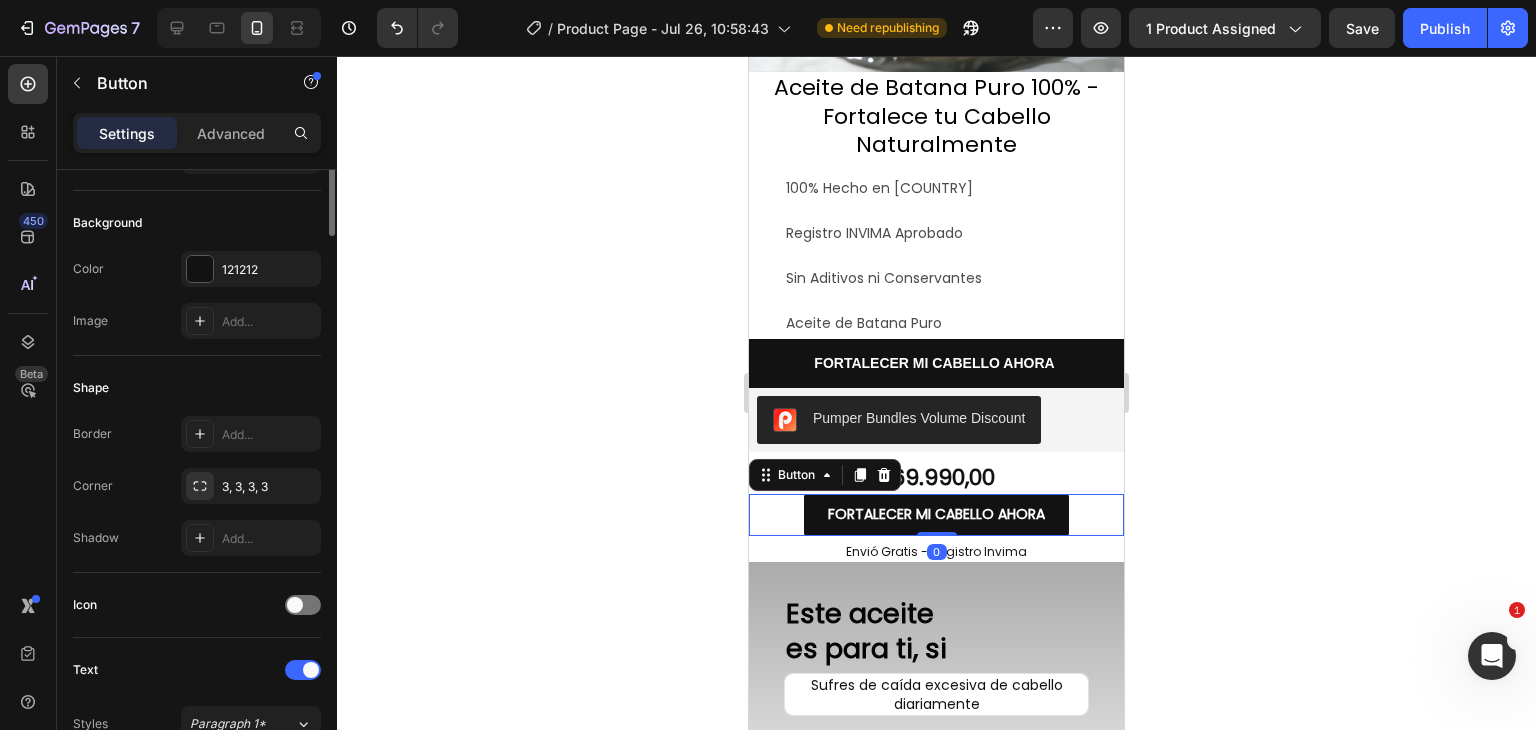 scroll, scrollTop: 0, scrollLeft: 0, axis: both 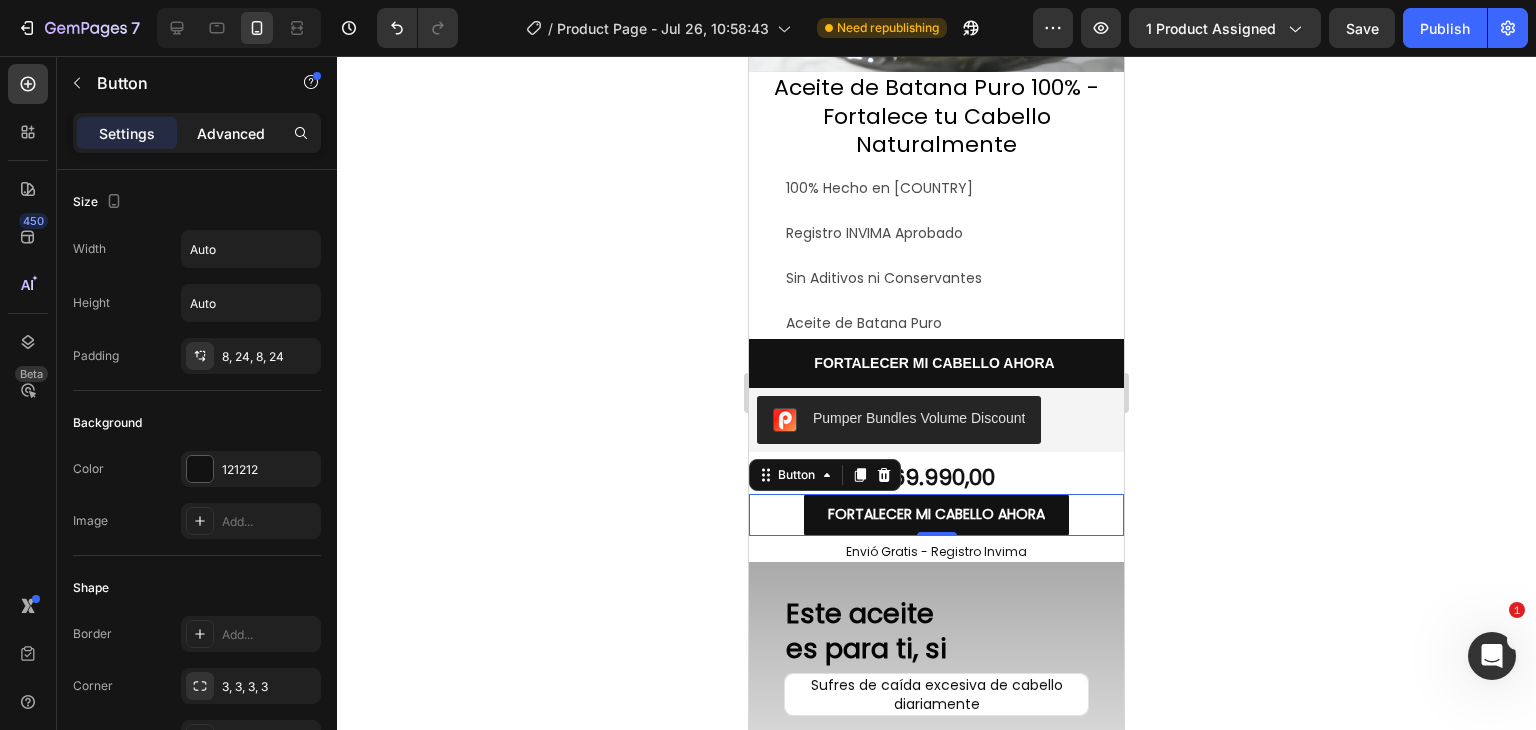 click on "Advanced" at bounding box center (231, 133) 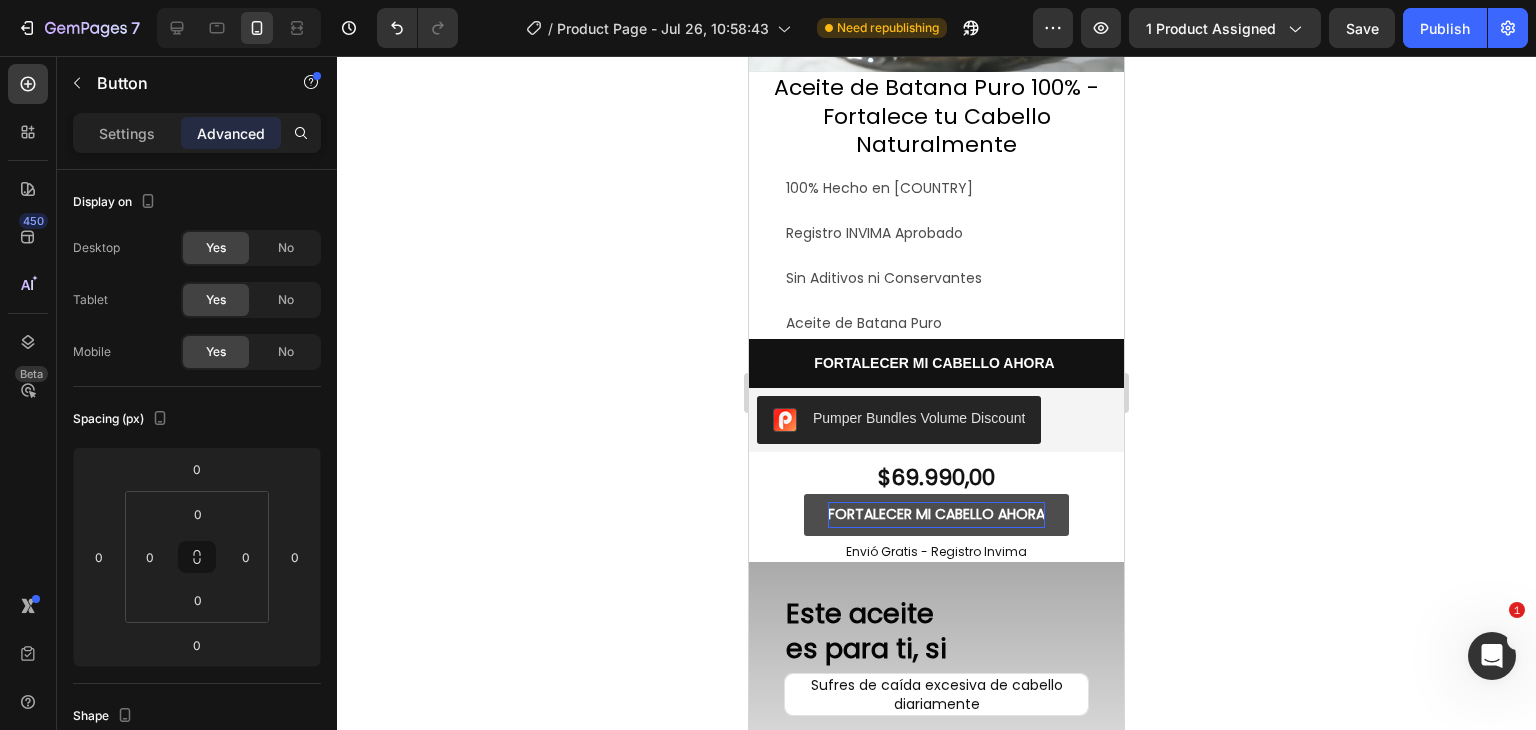 click on "FORTALECER MI CABELLO AHORA" at bounding box center [936, 514] 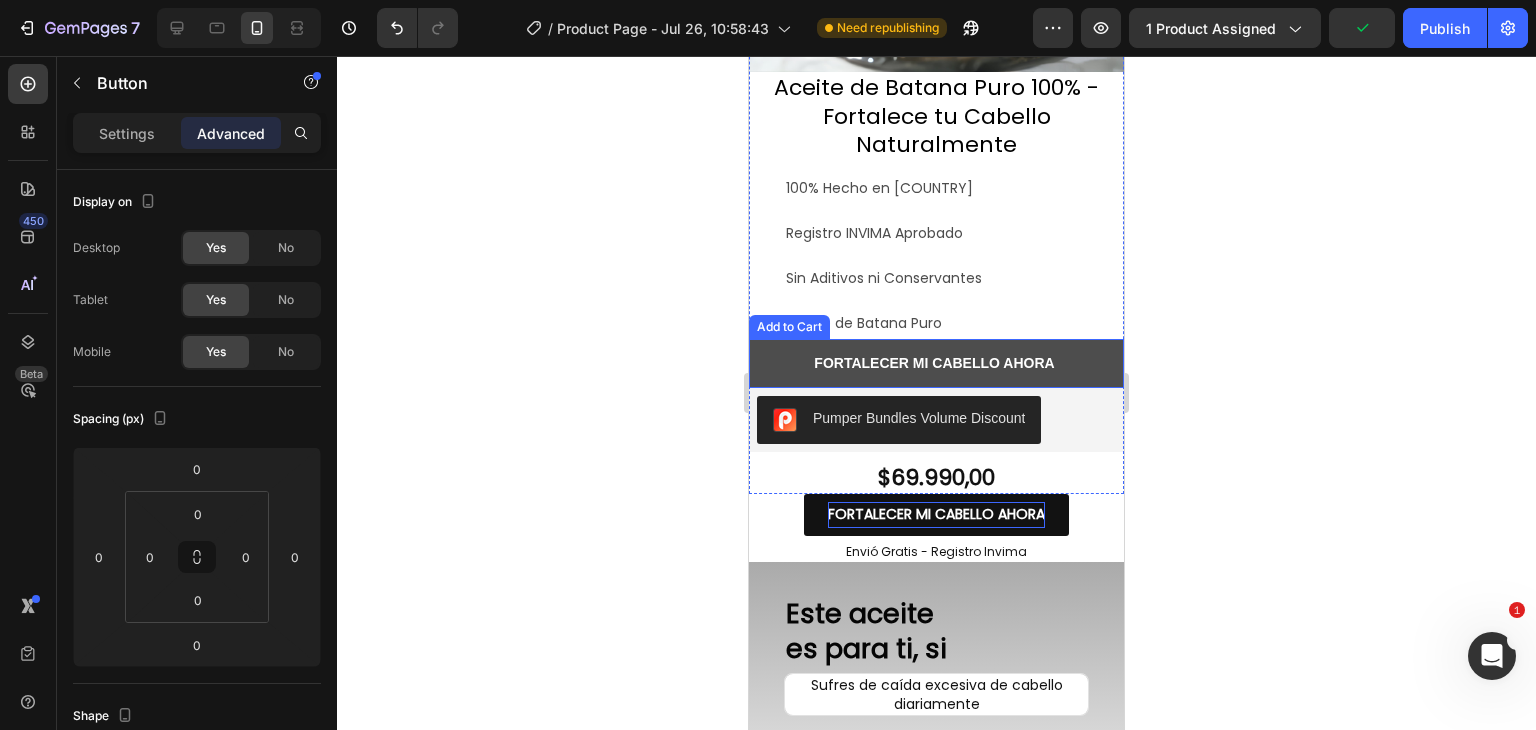 click on "FORTALECER MI CABELLO AHORA" at bounding box center (936, 363) 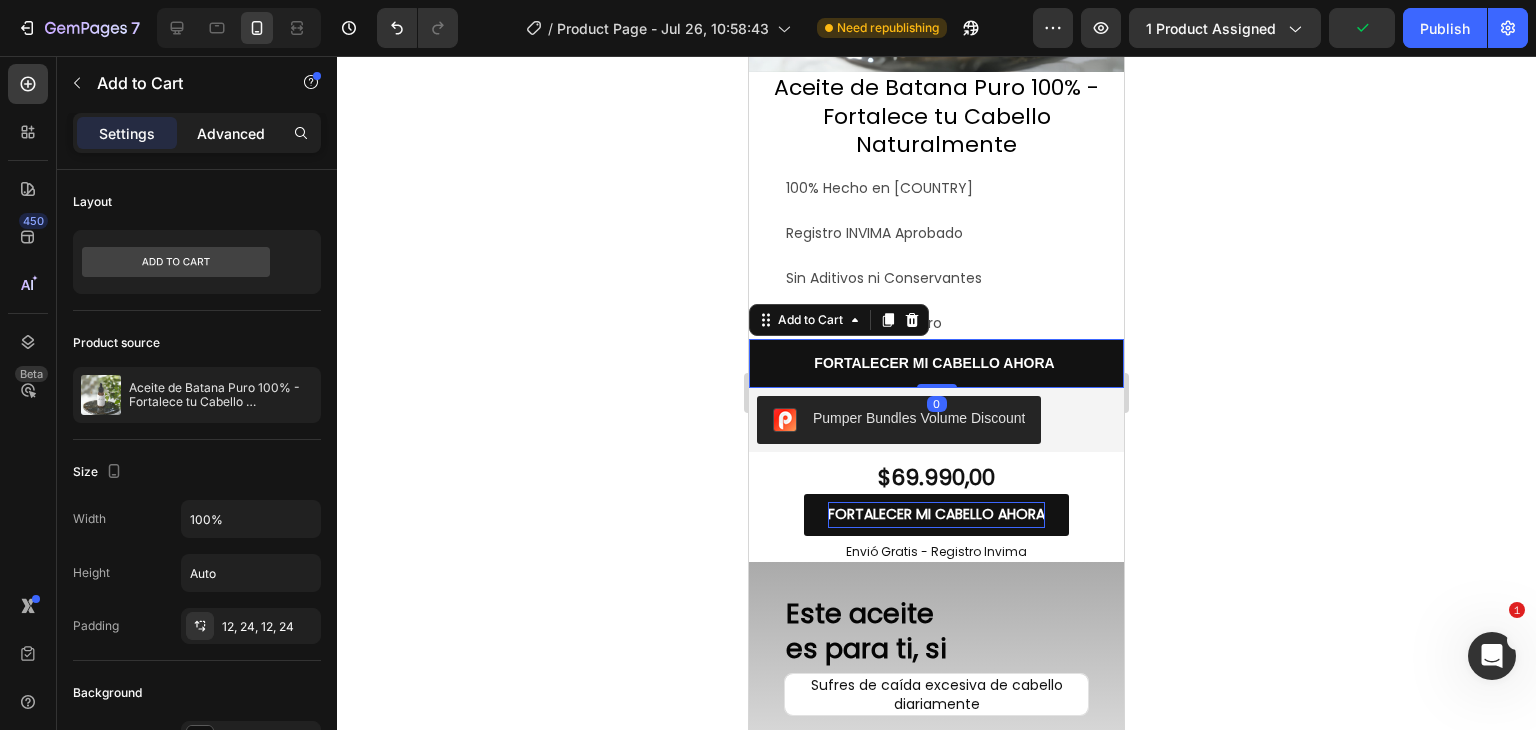 click on "Advanced" at bounding box center (231, 133) 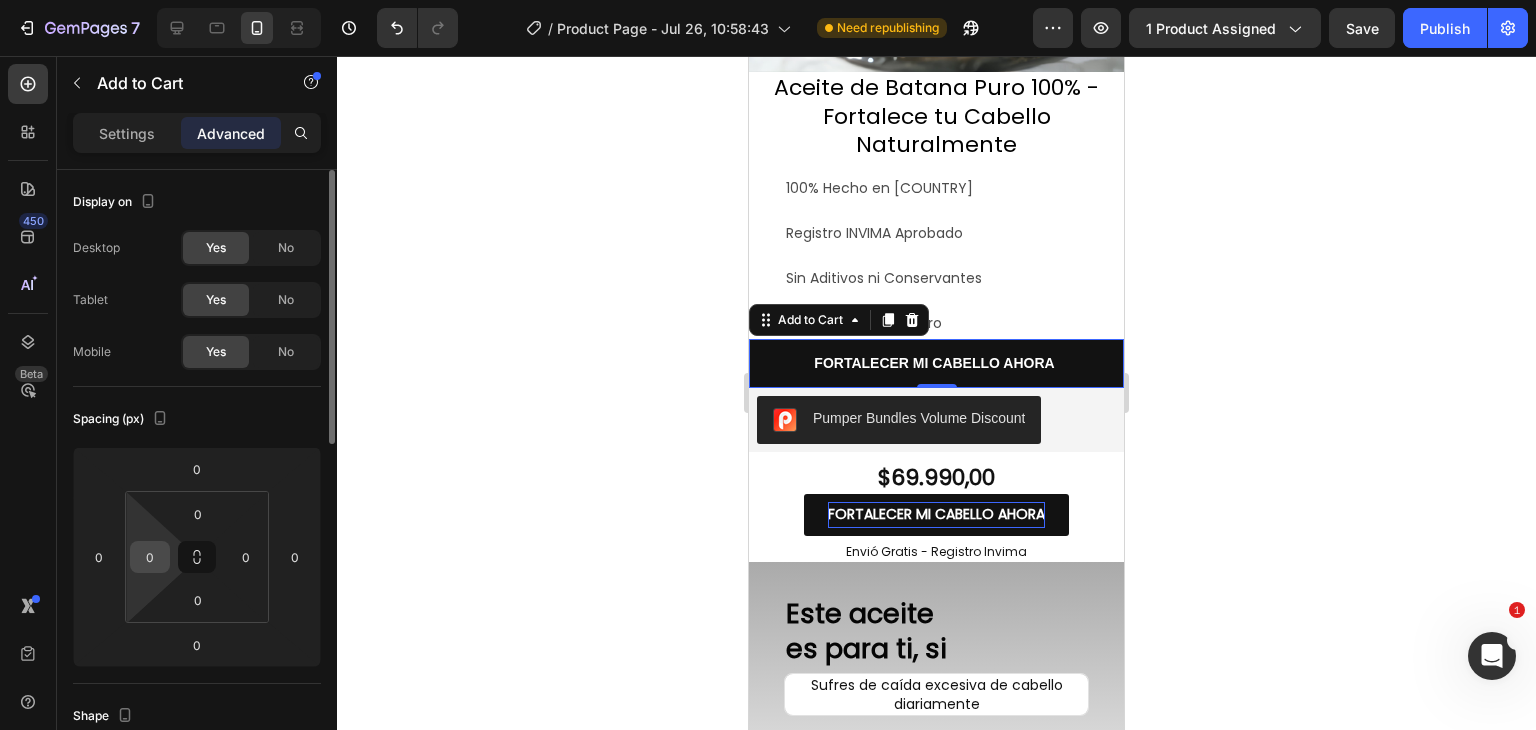 click on "0" at bounding box center (150, 557) 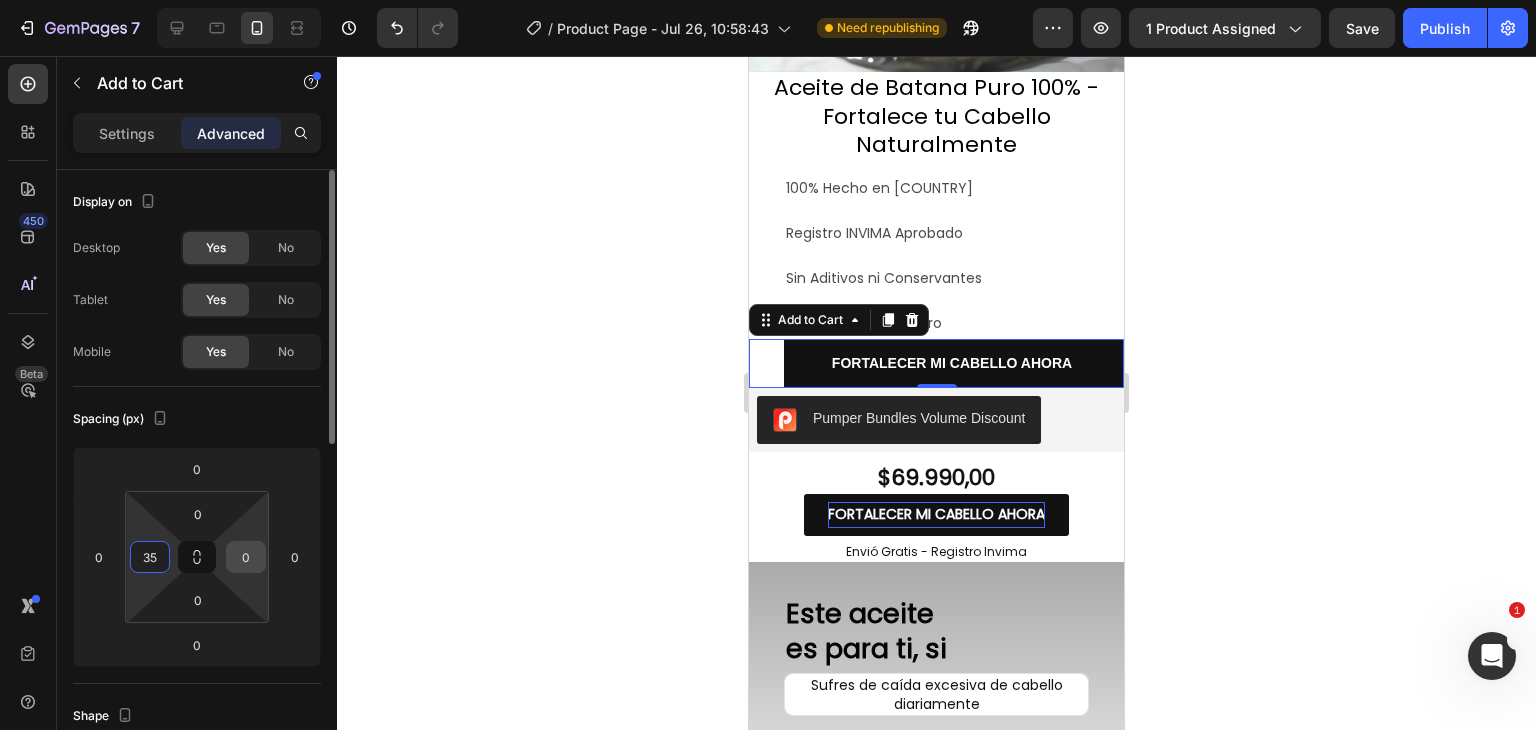 type on "35" 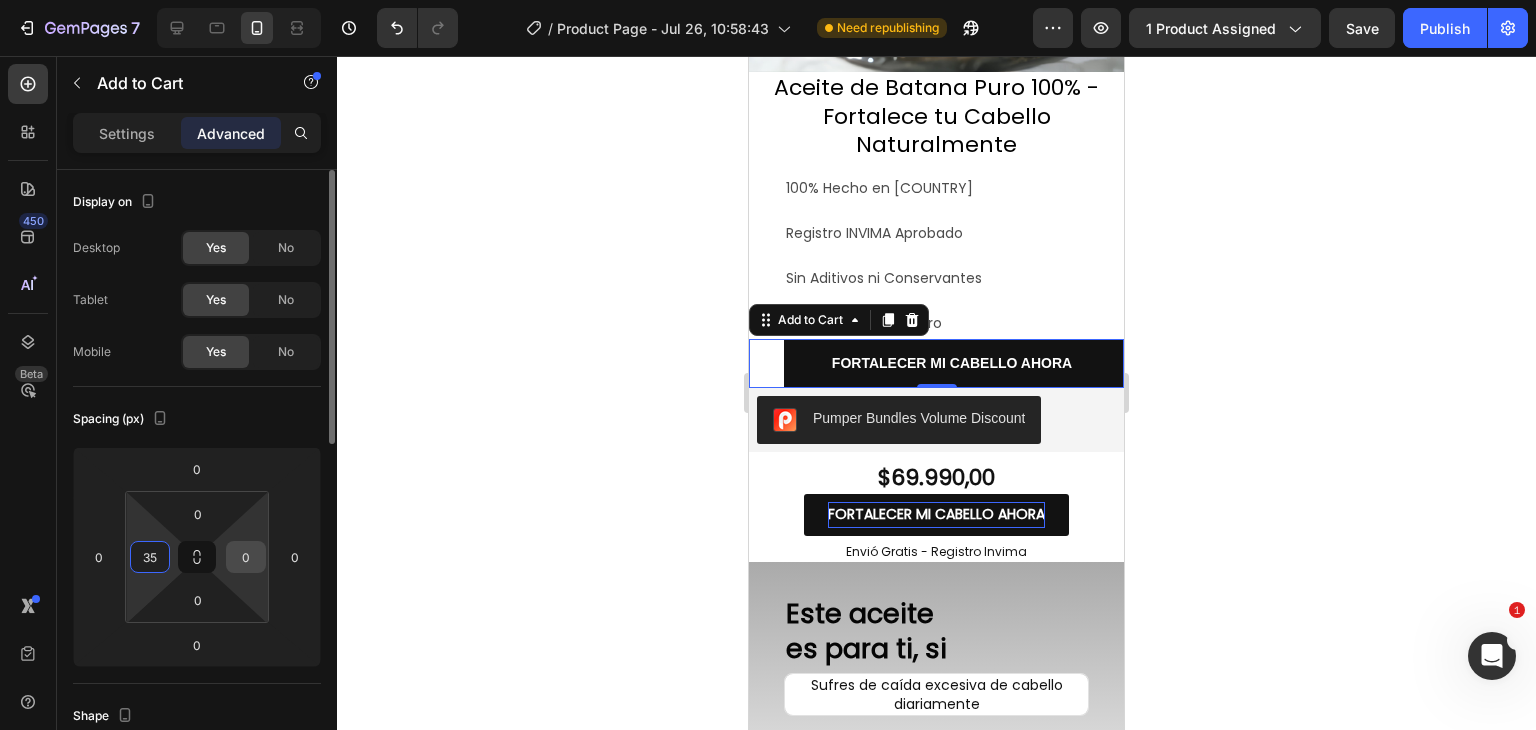click on "0" at bounding box center (246, 557) 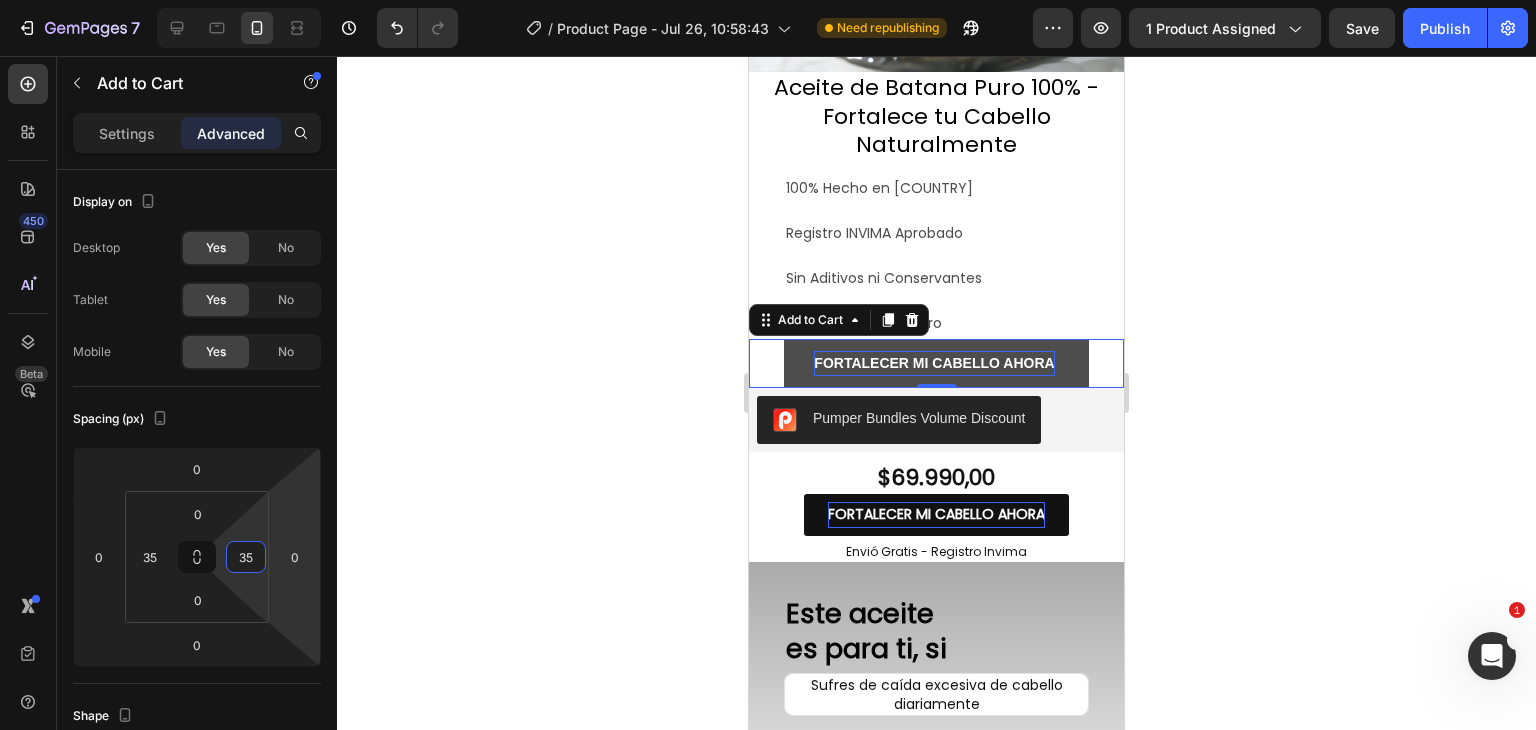 type on "35" 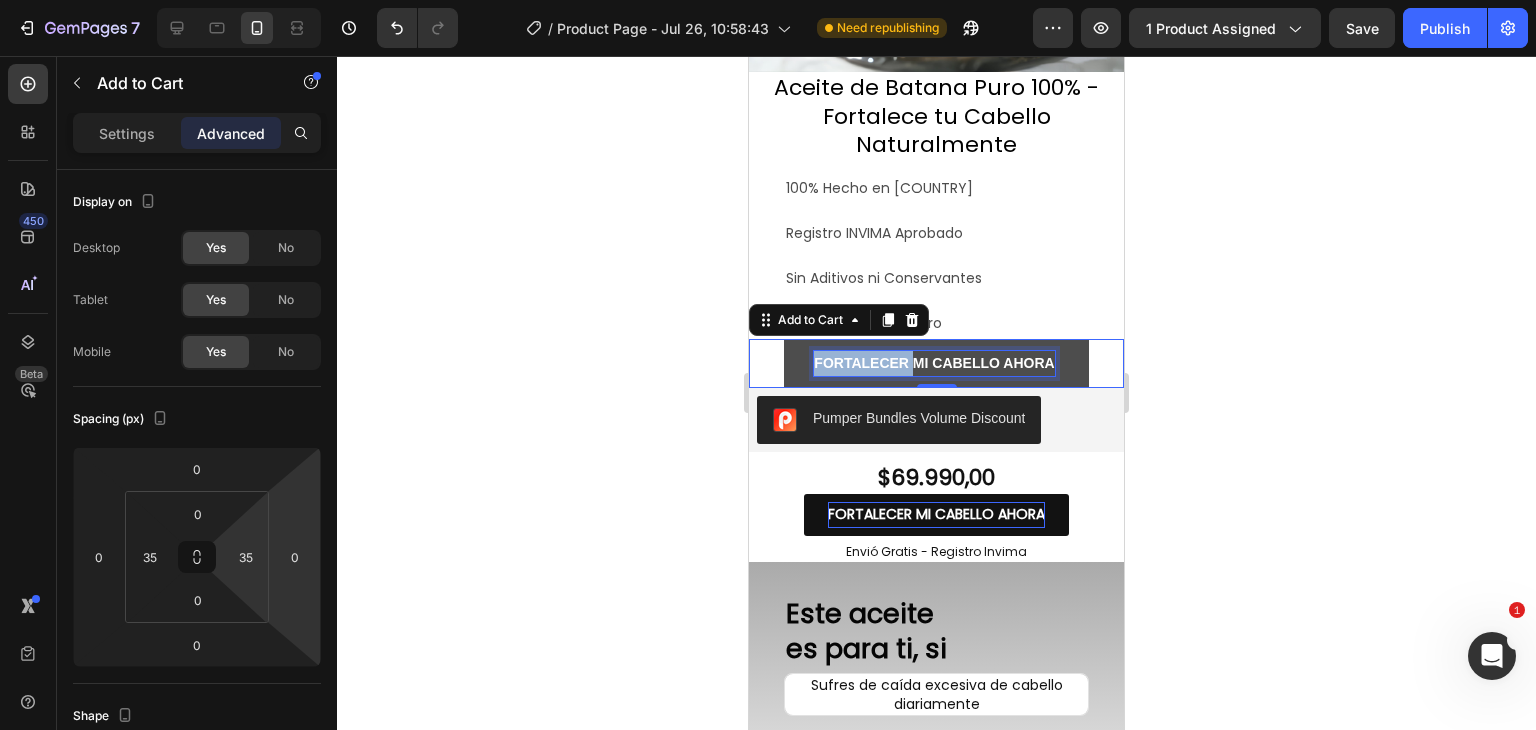 click on "FORTALECER MI CABELLO AHORA" at bounding box center [934, 363] 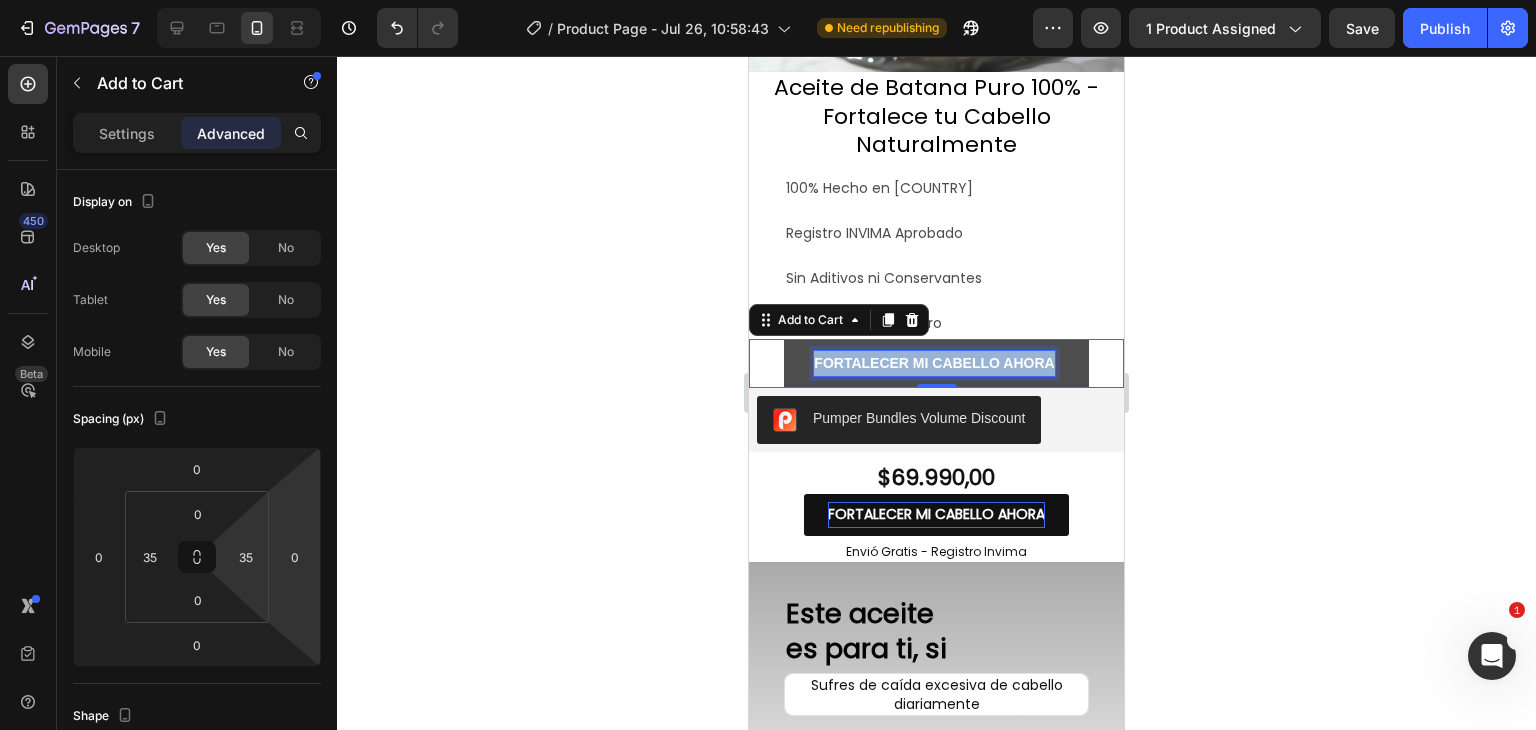 click on "FORTALECER MI CABELLO AHORA" at bounding box center (934, 363) 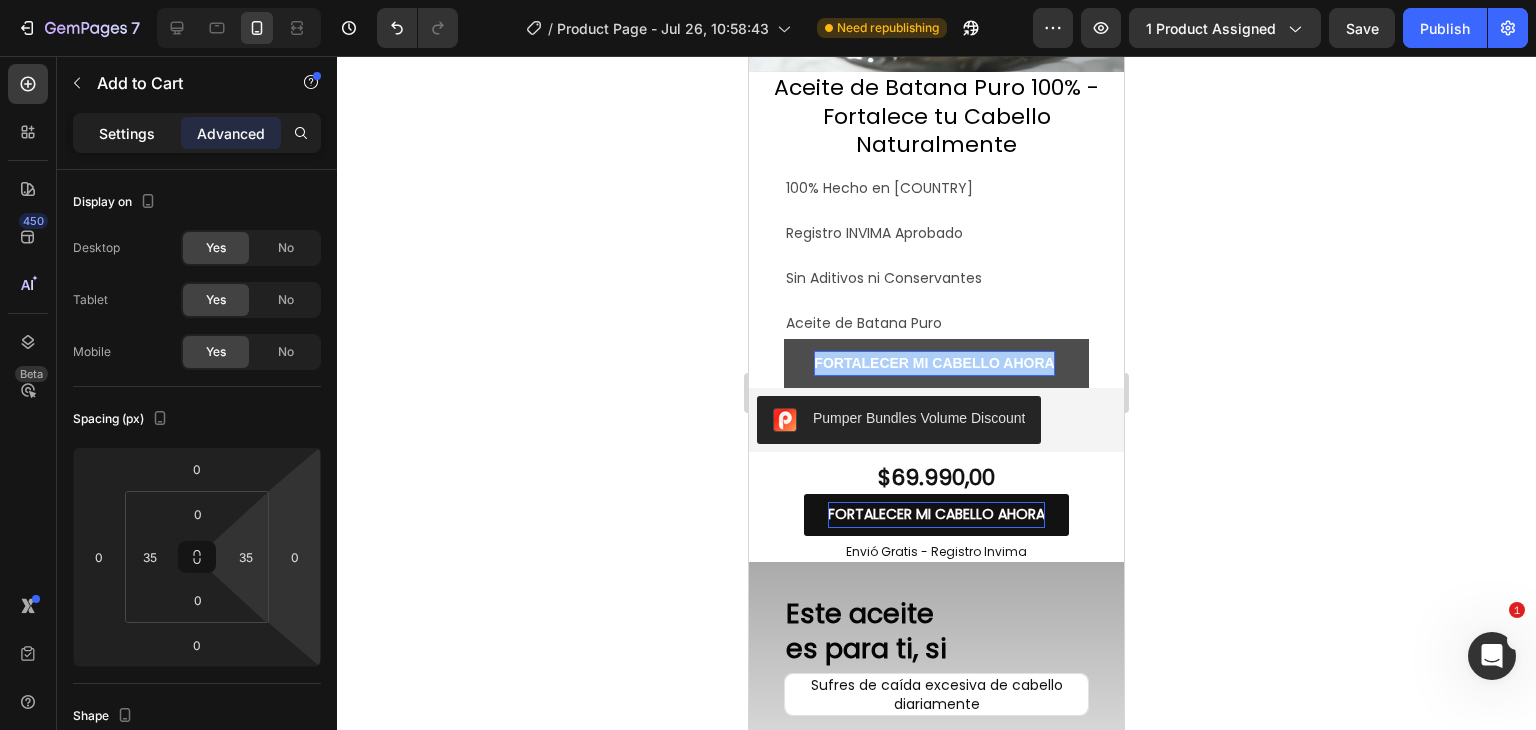click on "Settings" at bounding box center [127, 133] 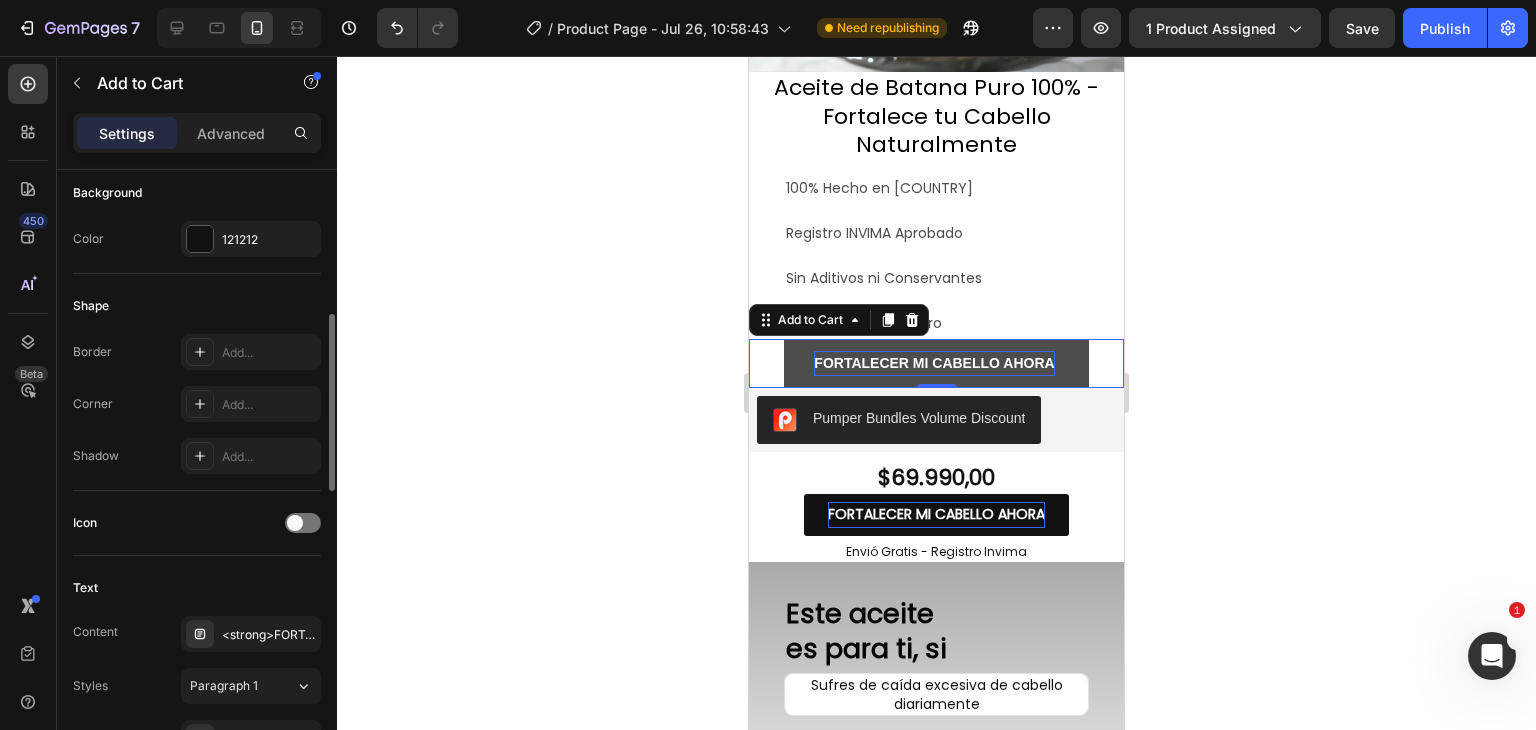 scroll, scrollTop: 800, scrollLeft: 0, axis: vertical 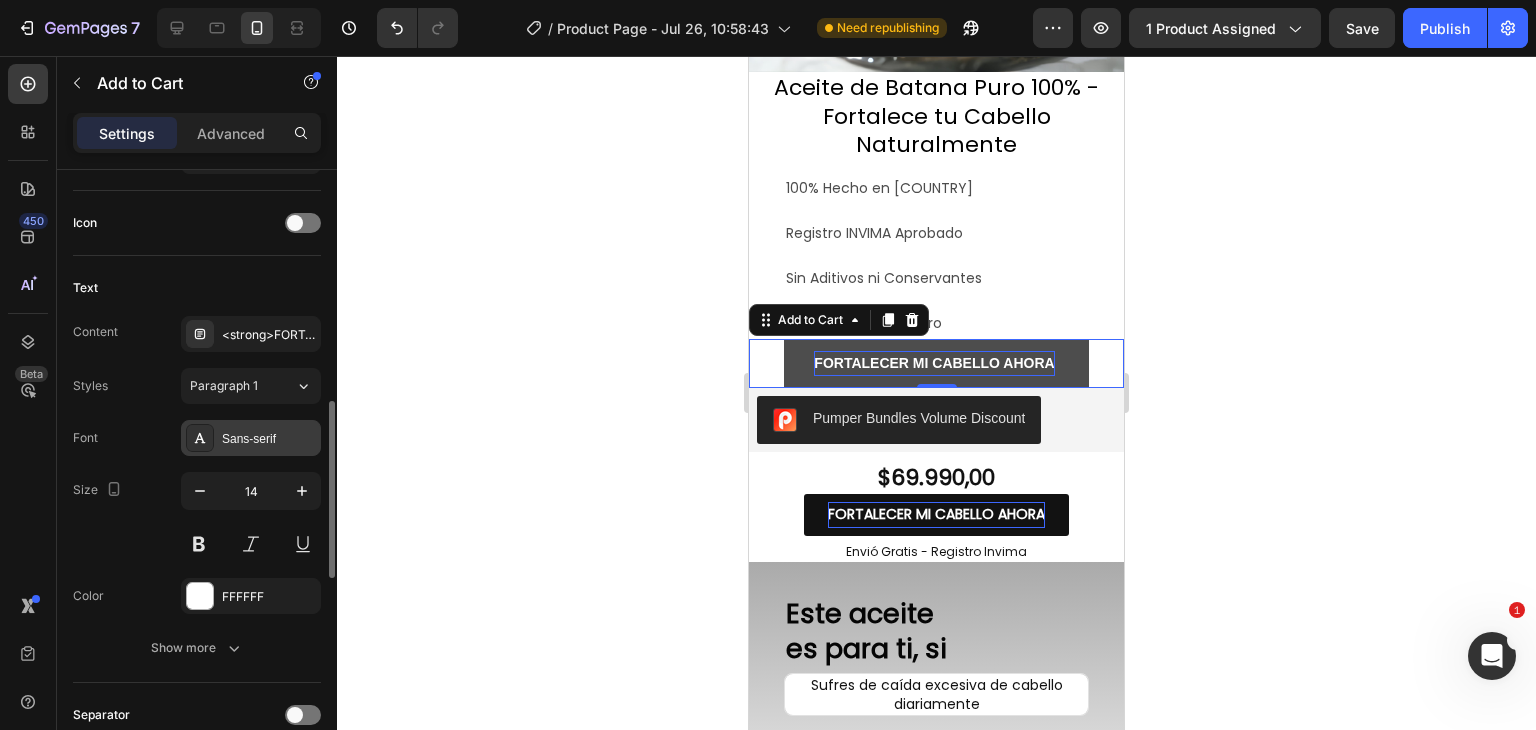 click on "Sans-serif" at bounding box center [251, 438] 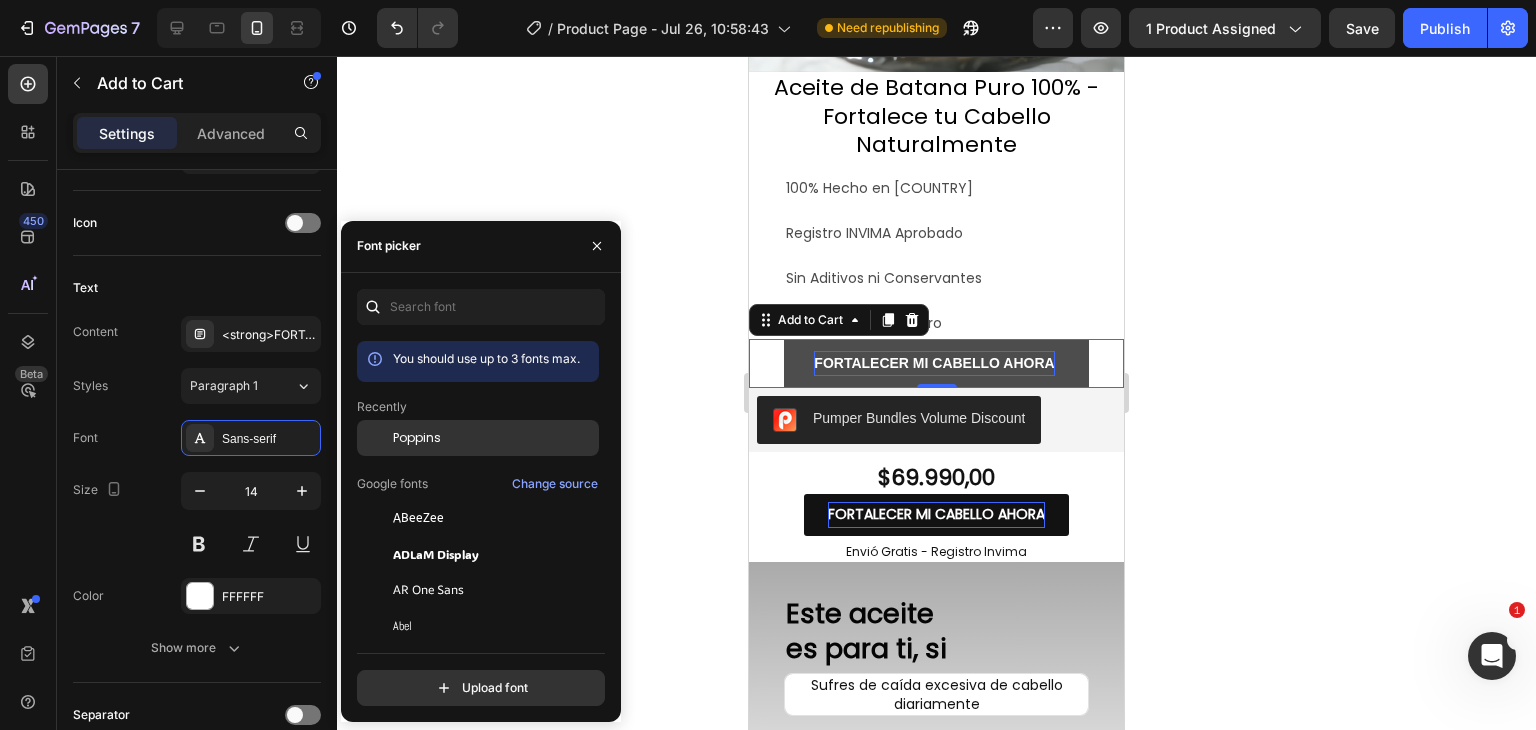 click on "Poppins" at bounding box center [494, 438] 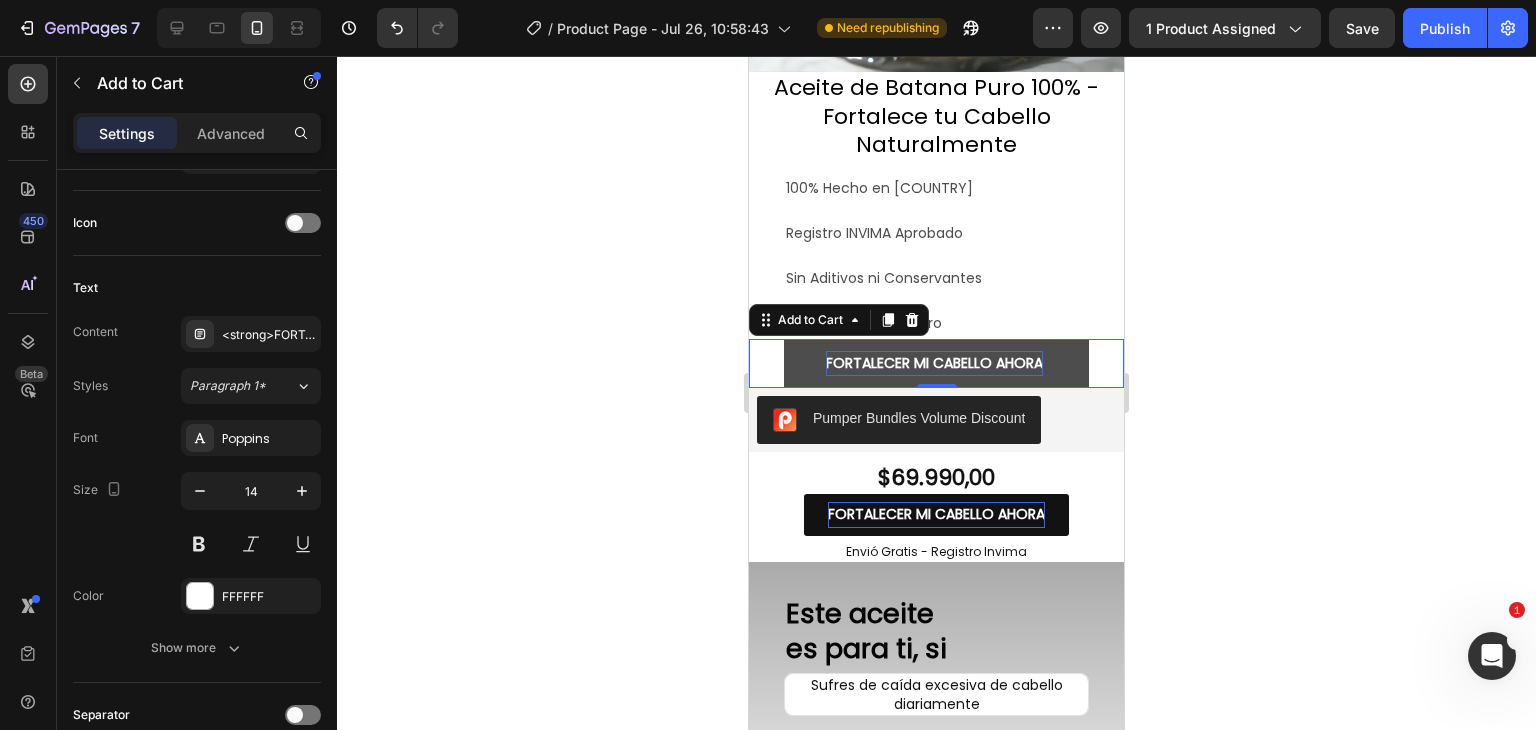 click 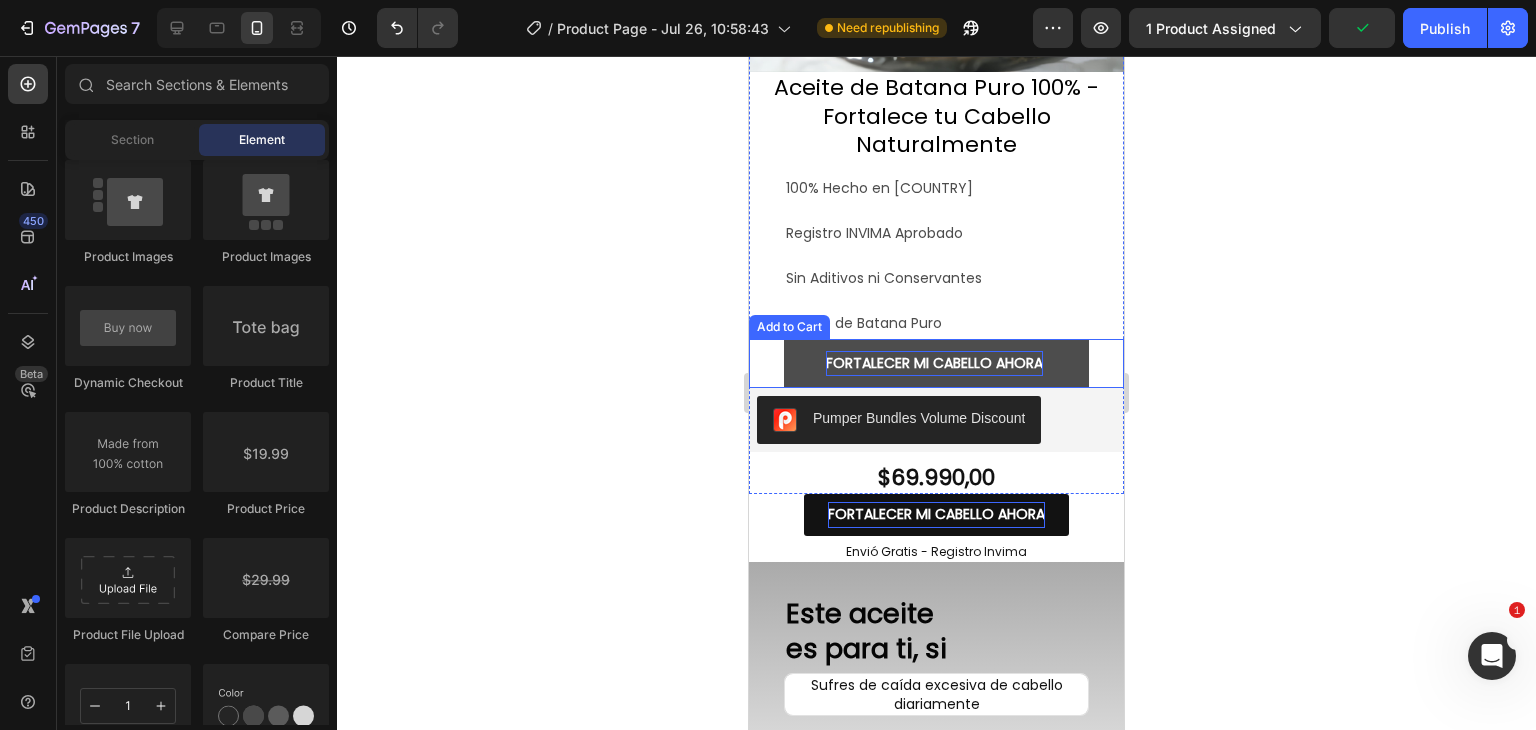 click on "FORTALECER MI CABELLO AHORA" at bounding box center [936, 363] 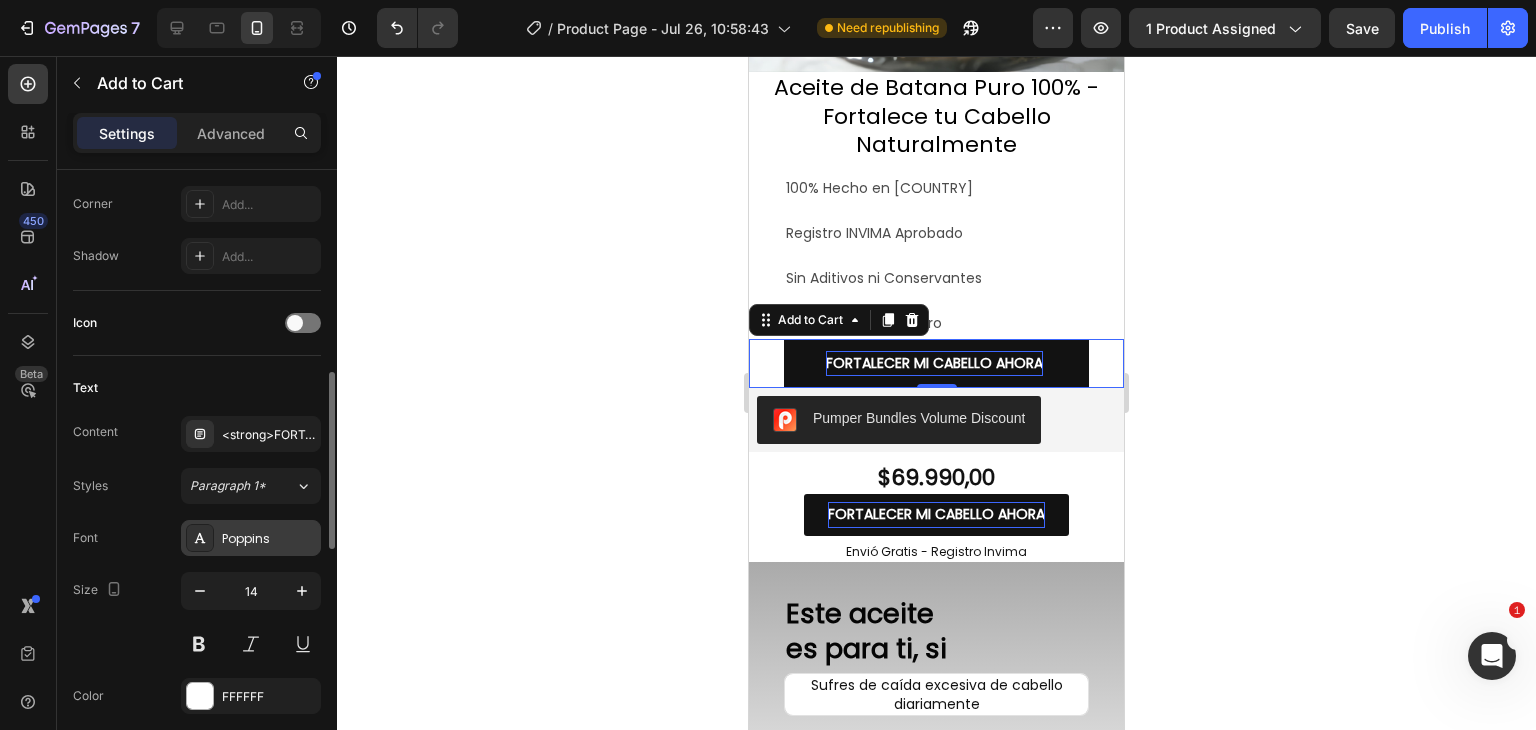 scroll, scrollTop: 900, scrollLeft: 0, axis: vertical 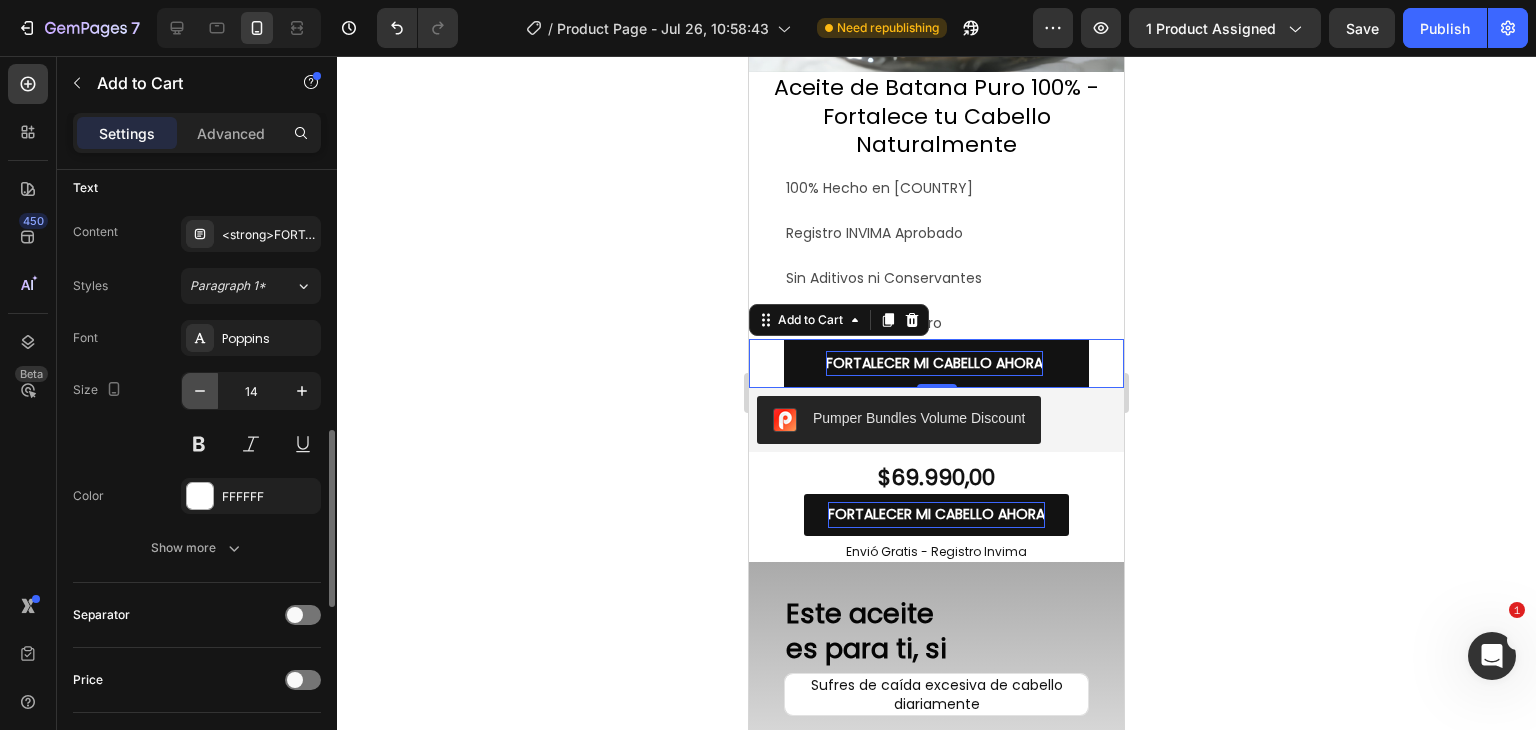 click 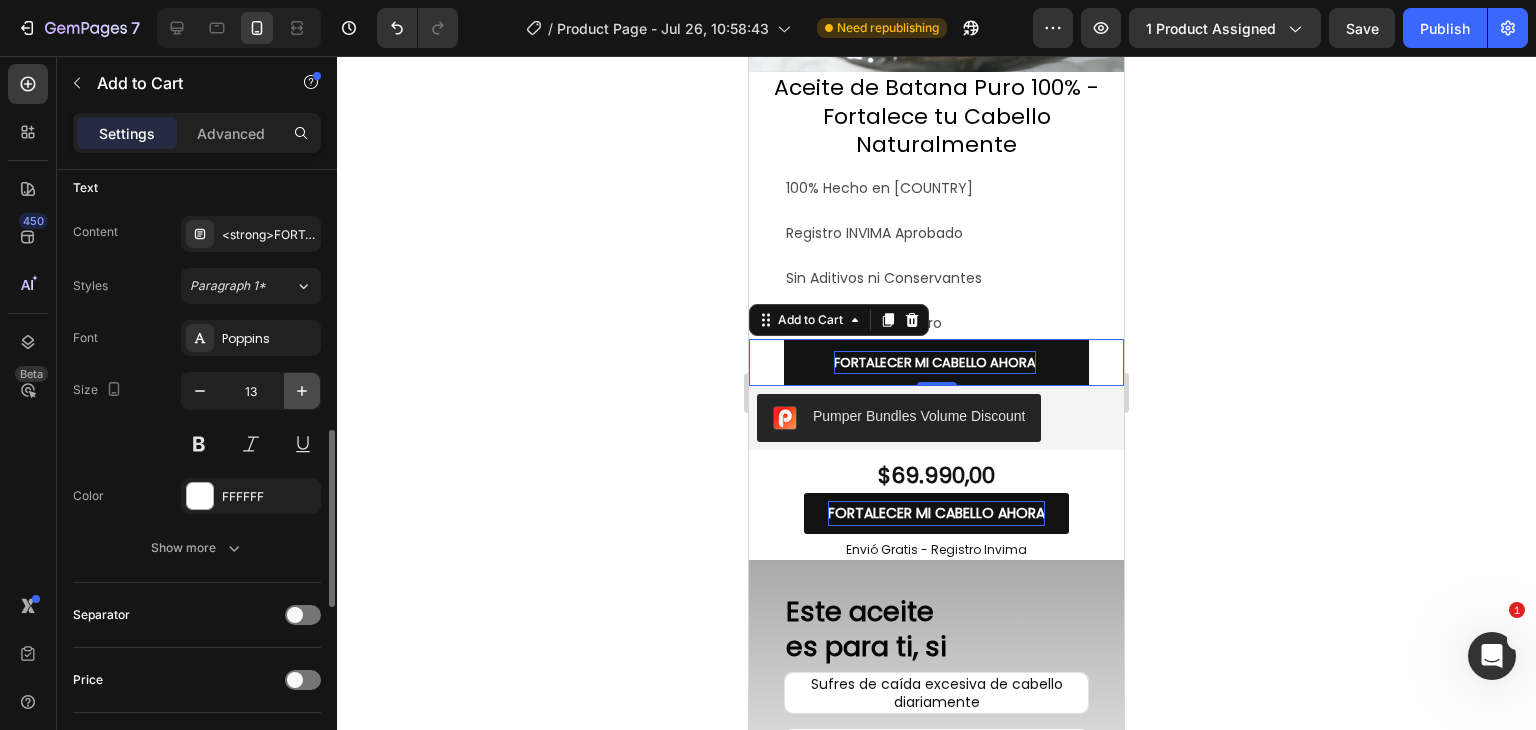 click 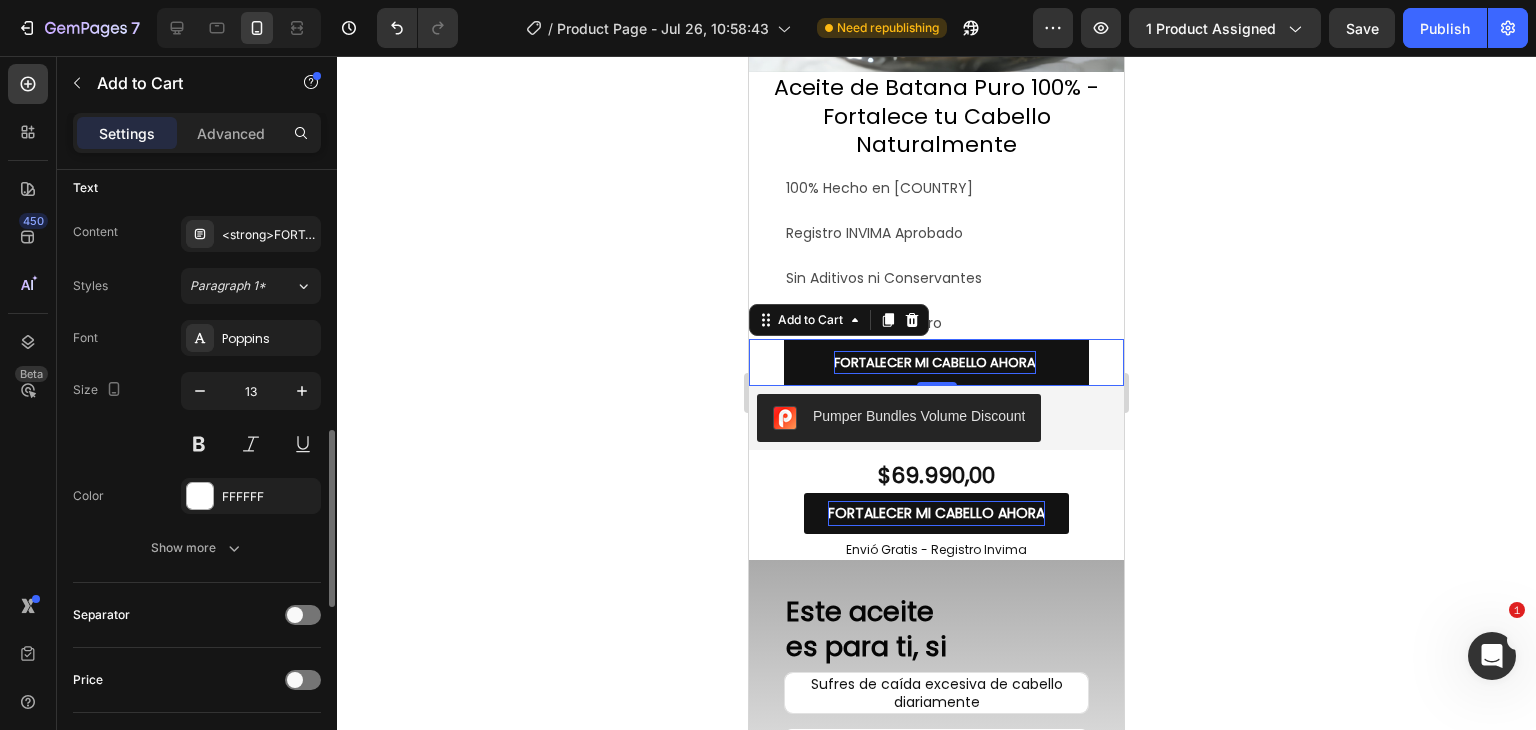 type on "14" 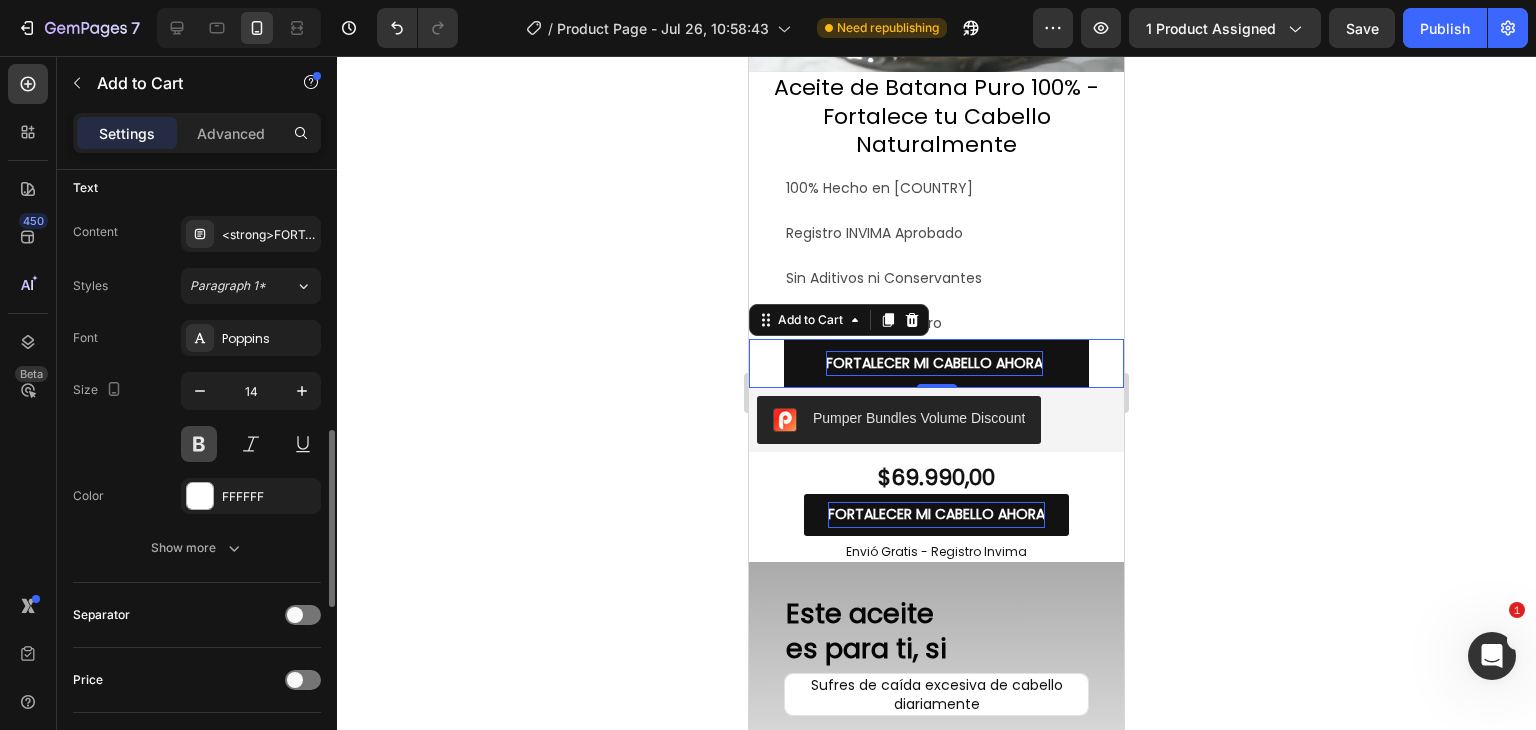 click at bounding box center (199, 444) 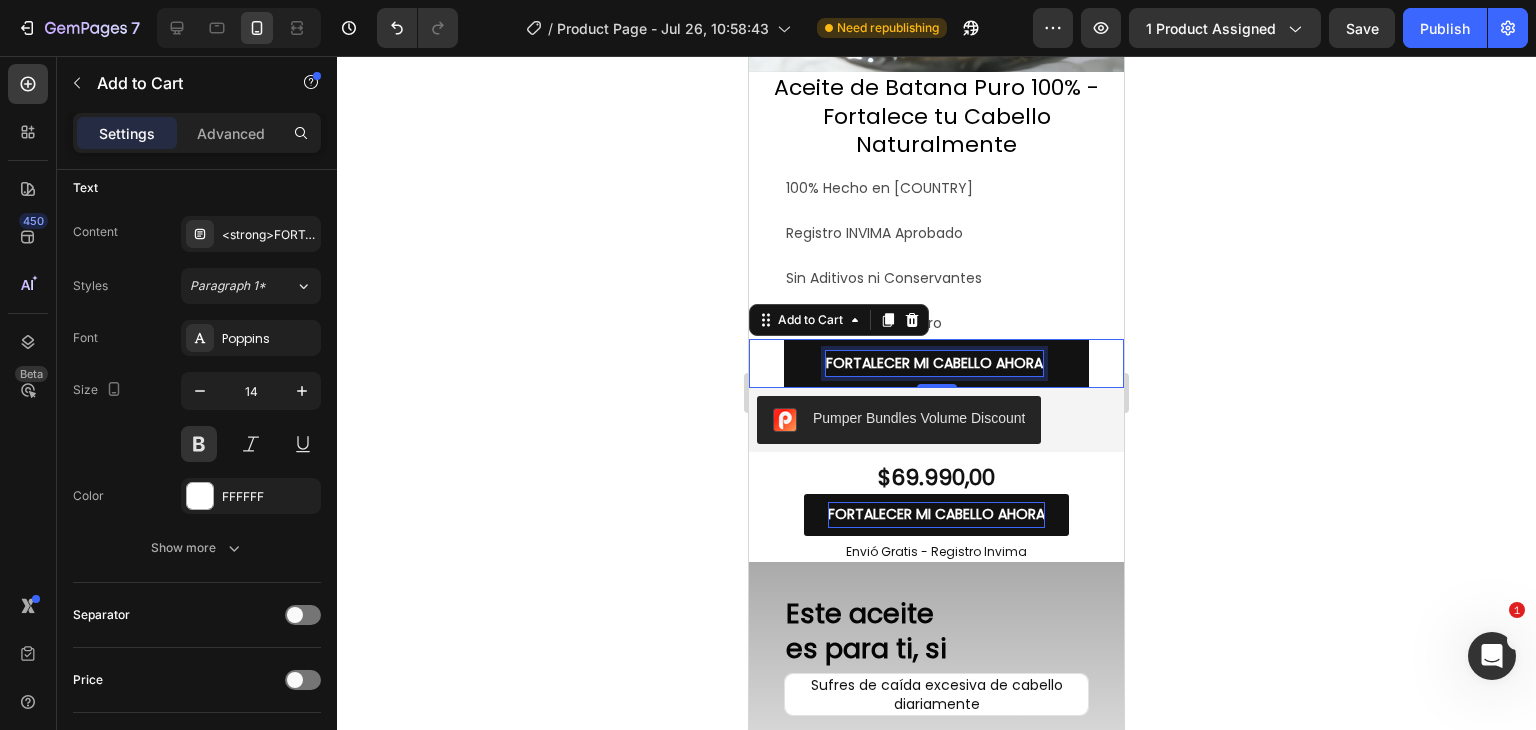 click on "FORTALECER MI CABELLO AHORA" at bounding box center [934, 363] 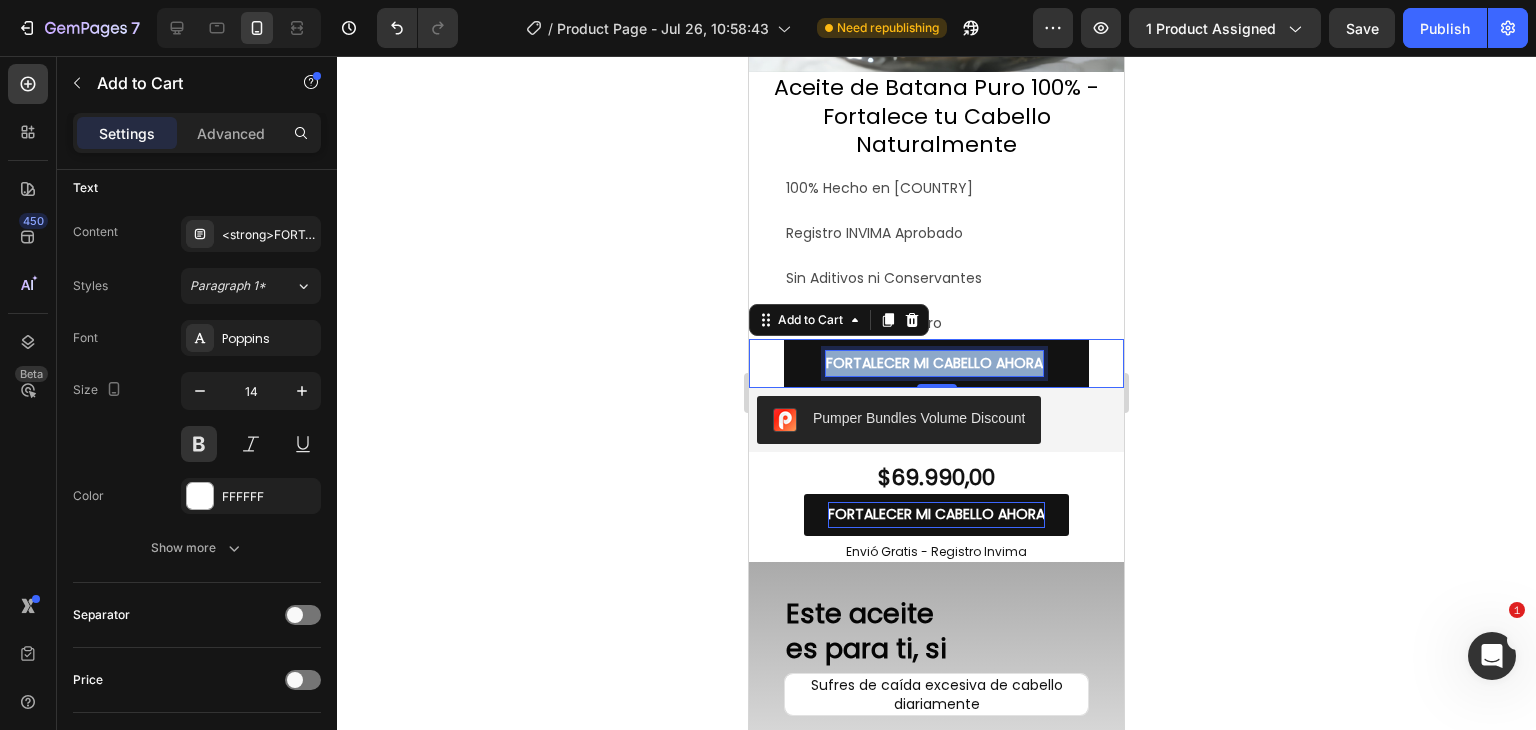 click on "FORTALECER MI CABELLO AHORA" at bounding box center (934, 363) 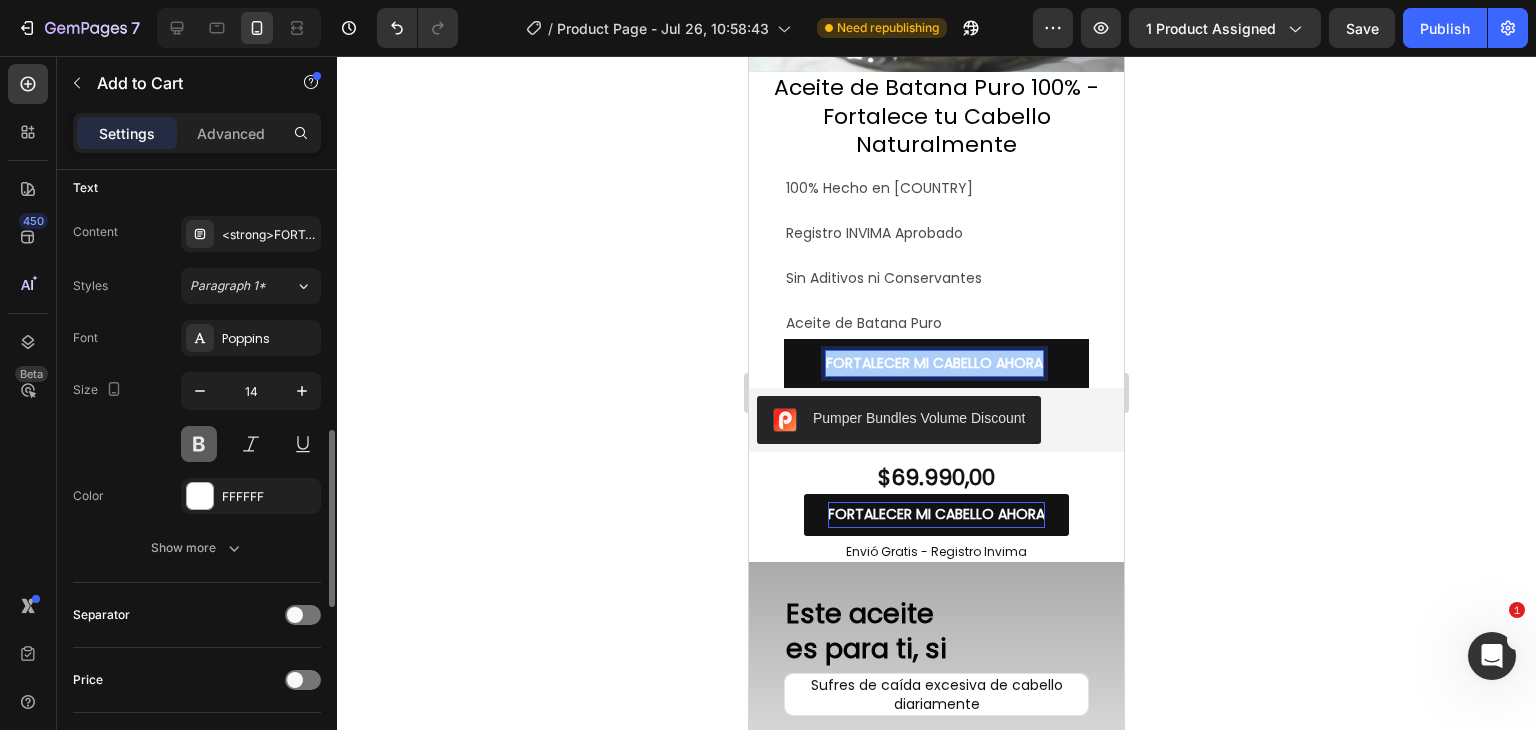 click at bounding box center [199, 444] 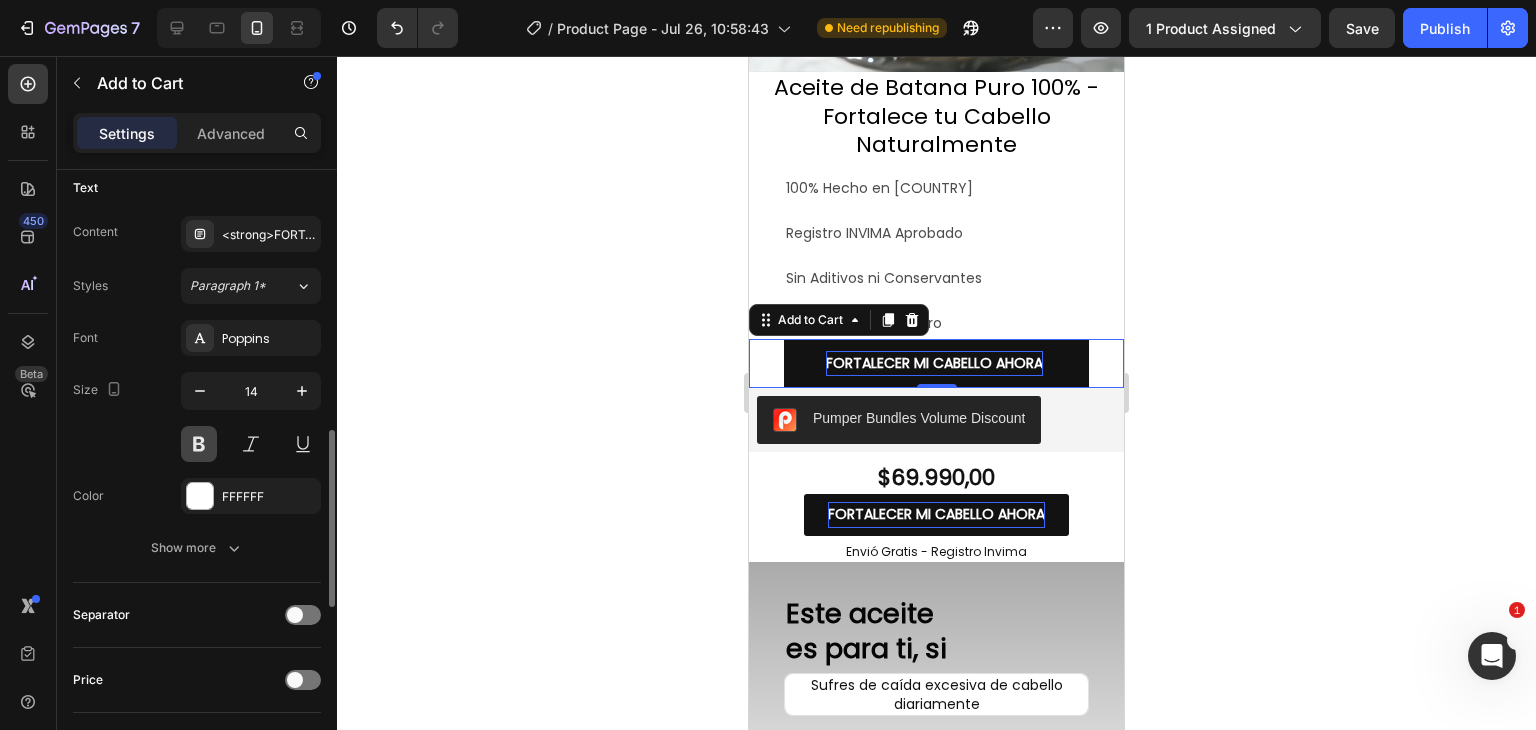 click at bounding box center [199, 444] 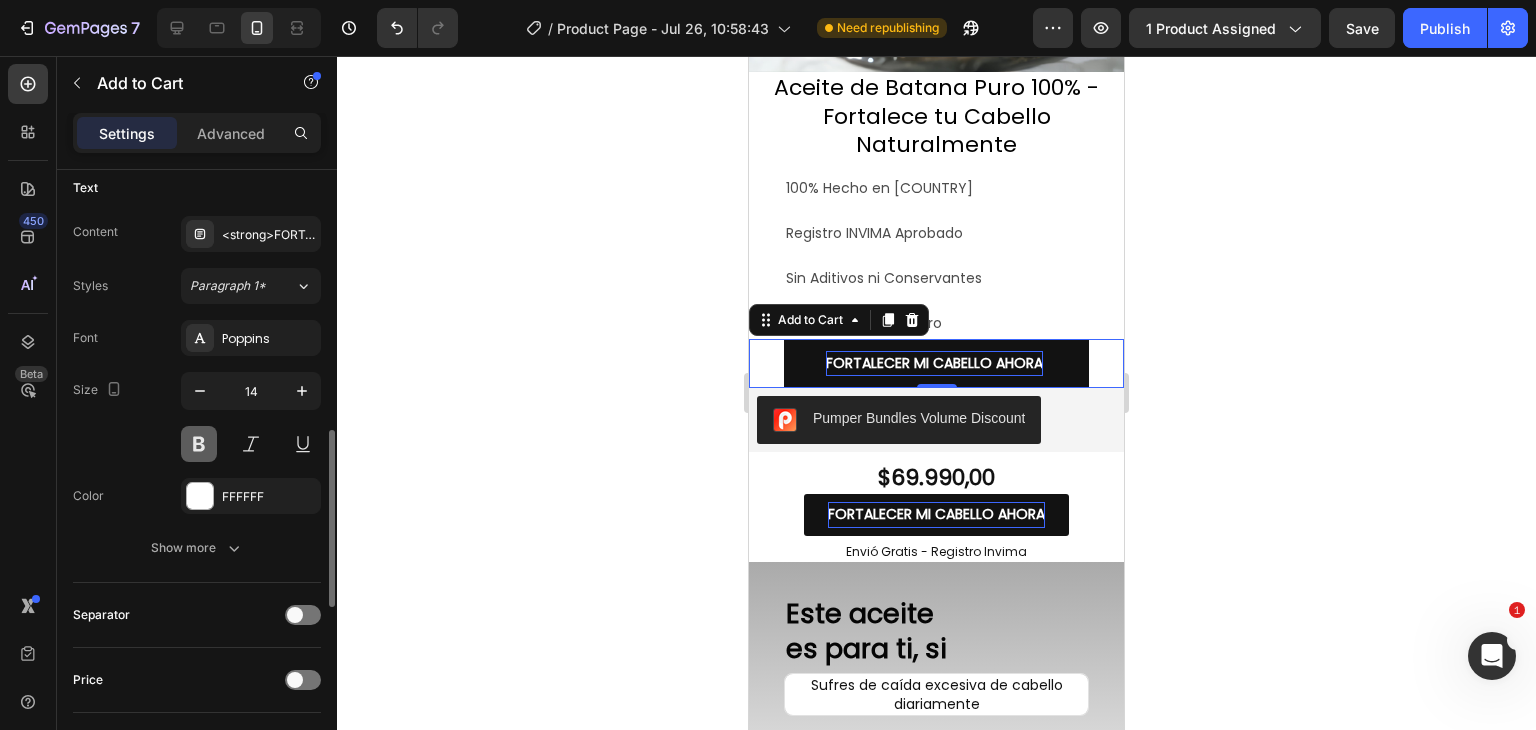 click at bounding box center [199, 444] 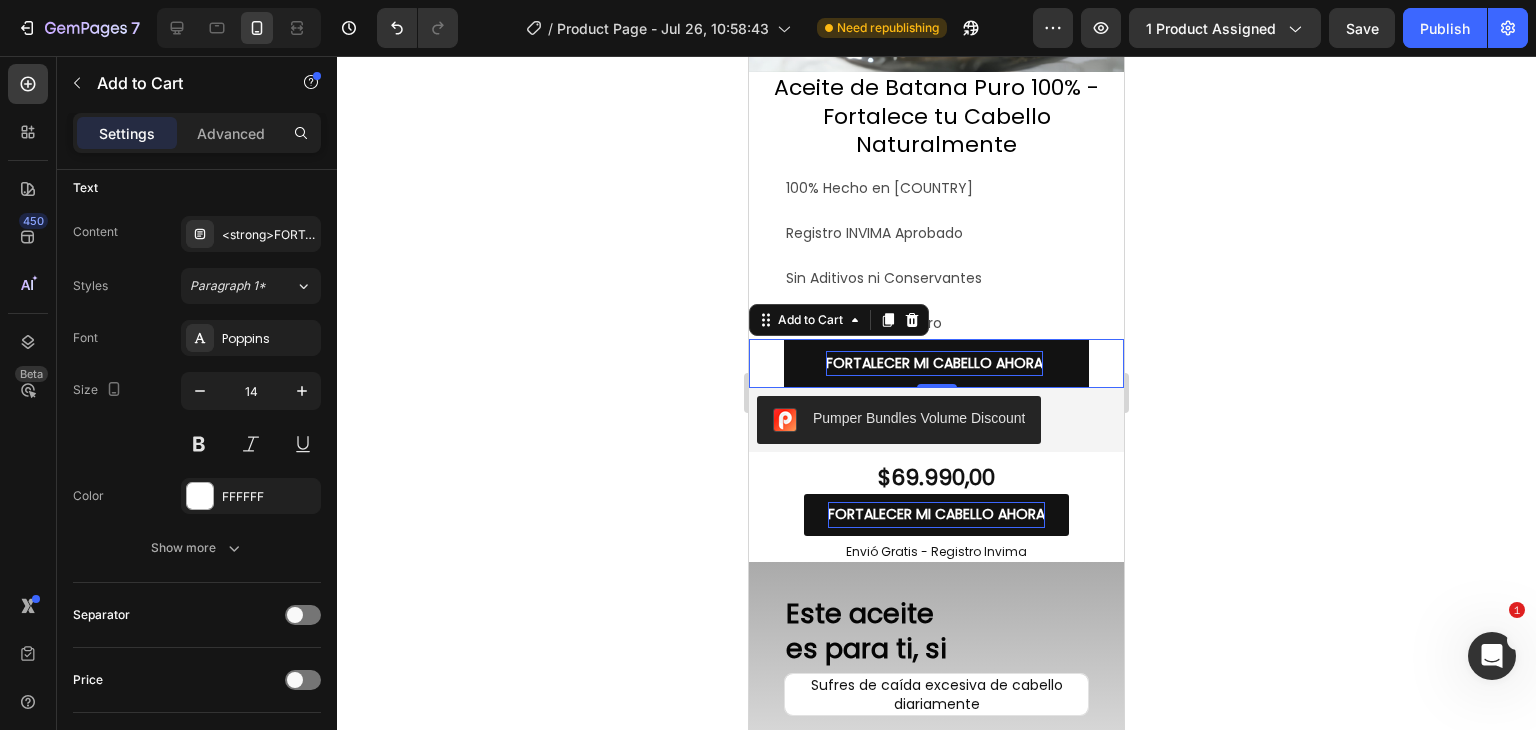 click on "FORTALECER MI CABELLO AHORA" at bounding box center (934, 363) 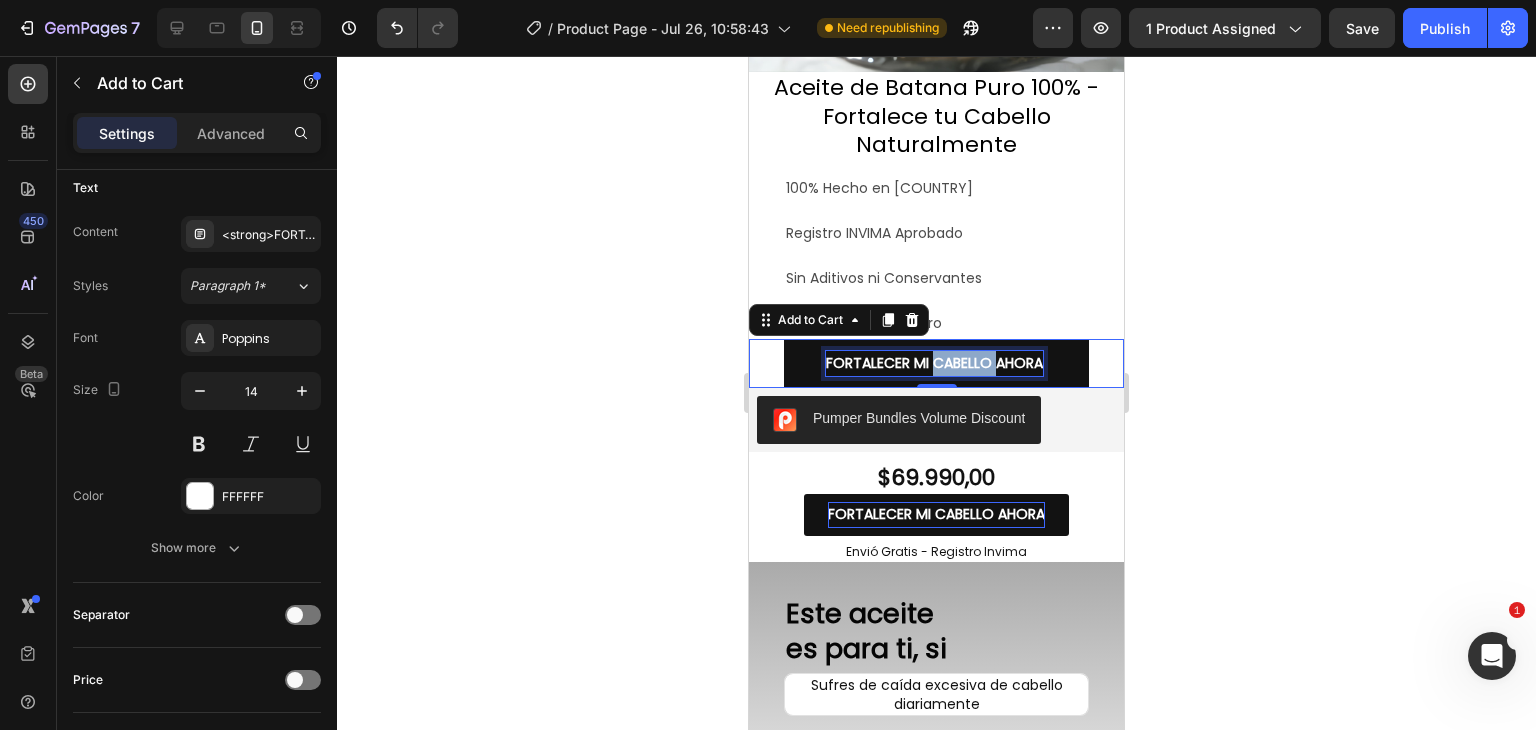 click on "FORTALECER MI CABELLO AHORA" at bounding box center (934, 363) 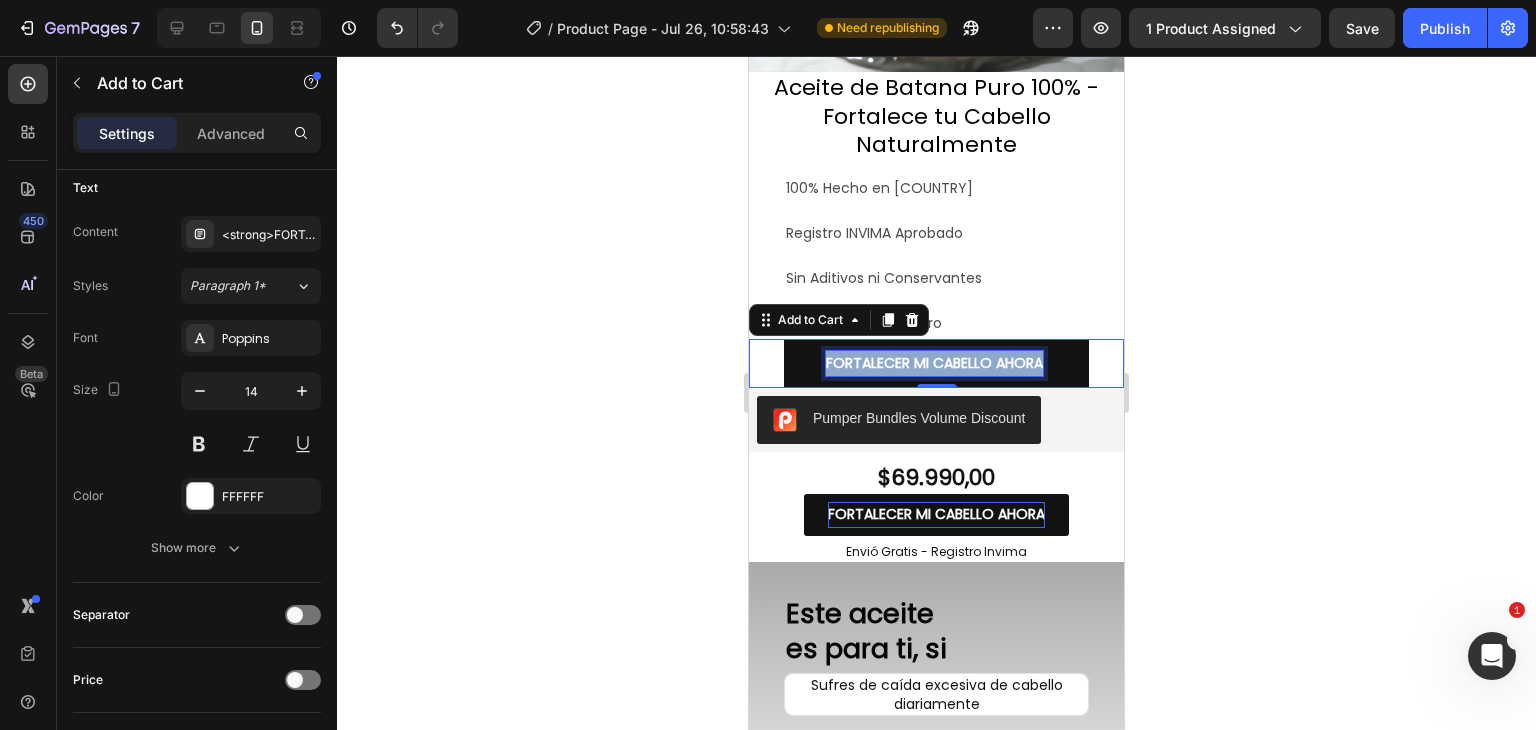 click on "FORTALECER MI CABELLO AHORA" at bounding box center [934, 363] 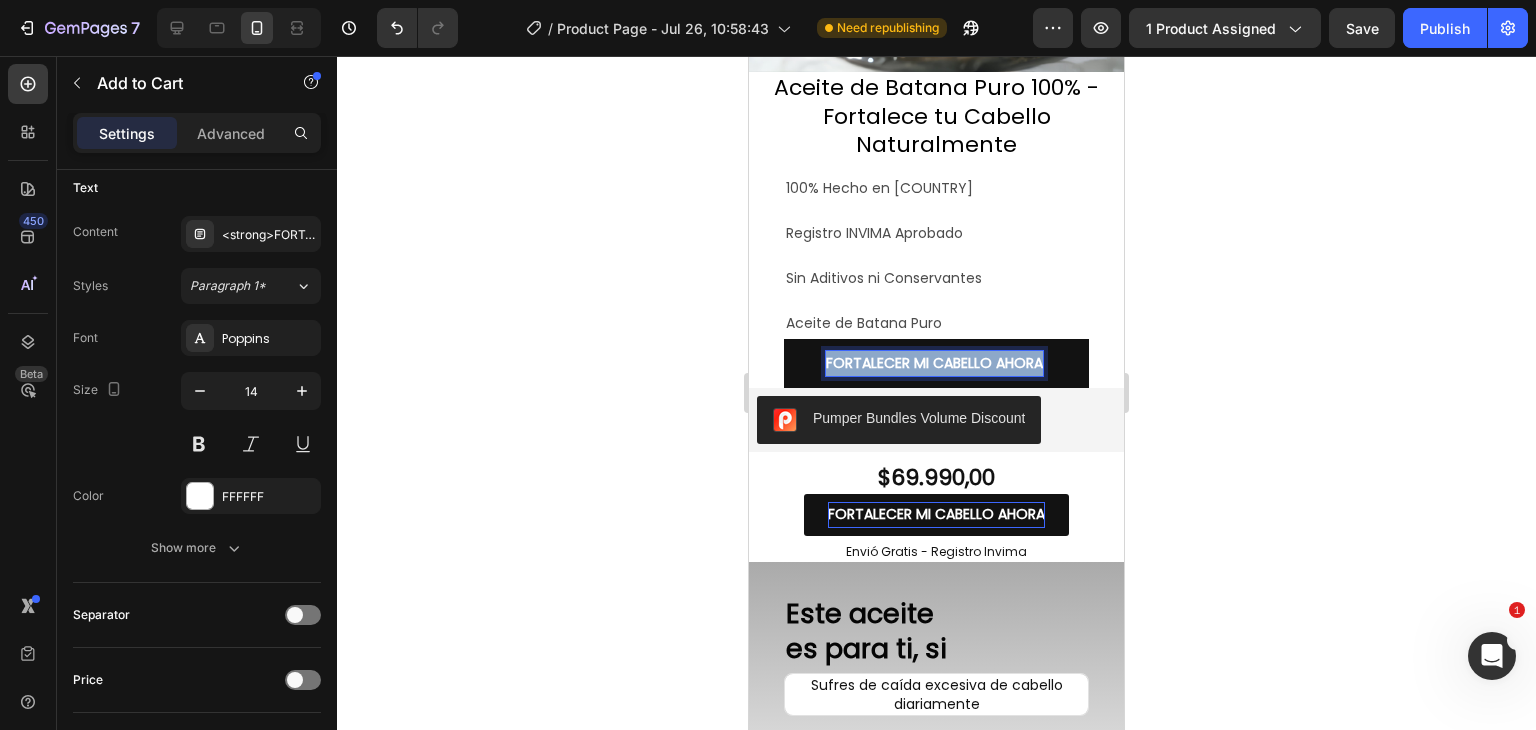 click on "FORTALECER MI CABELLO AHORA" at bounding box center (934, 363) 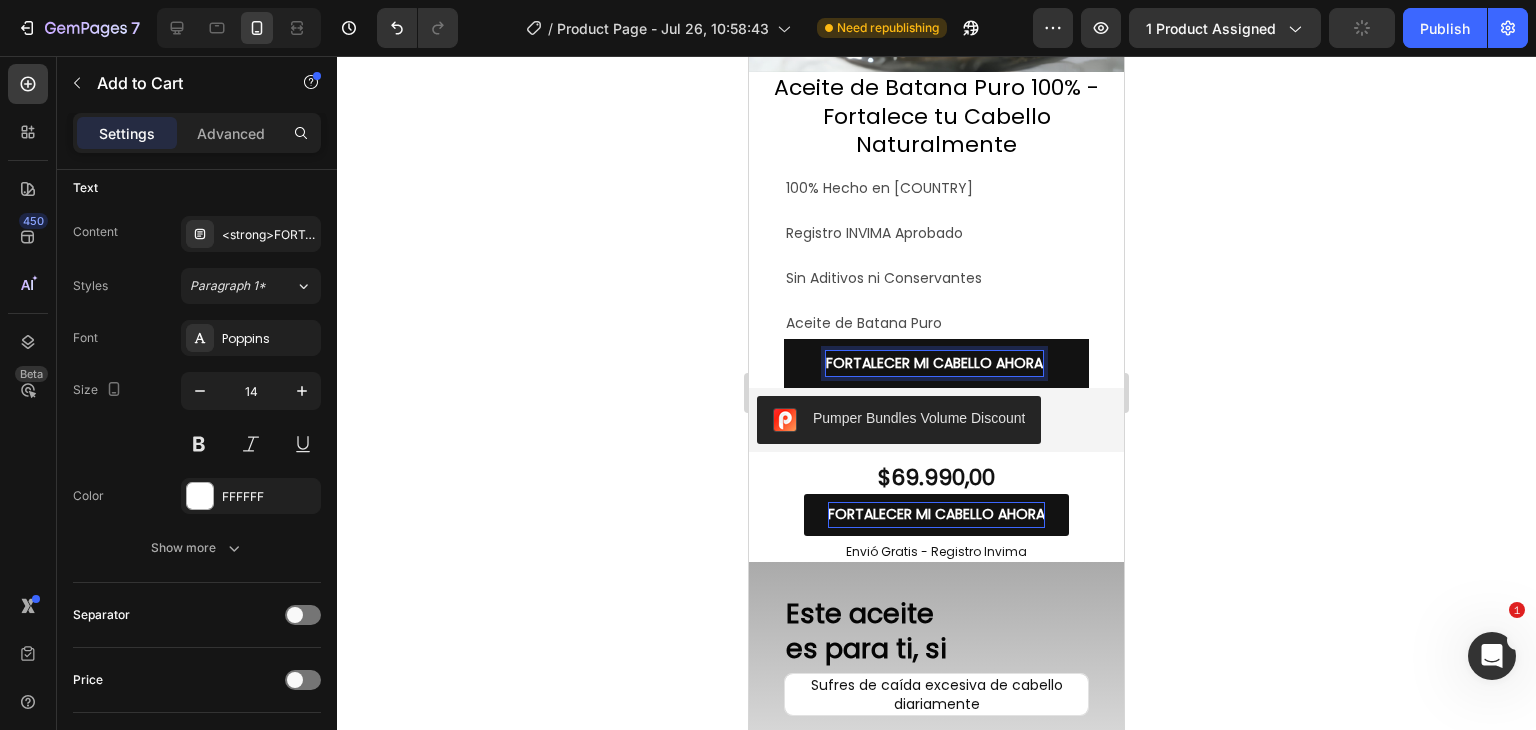 drag, startPoint x: 972, startPoint y: 340, endPoint x: 935, endPoint y: 336, distance: 37.215588 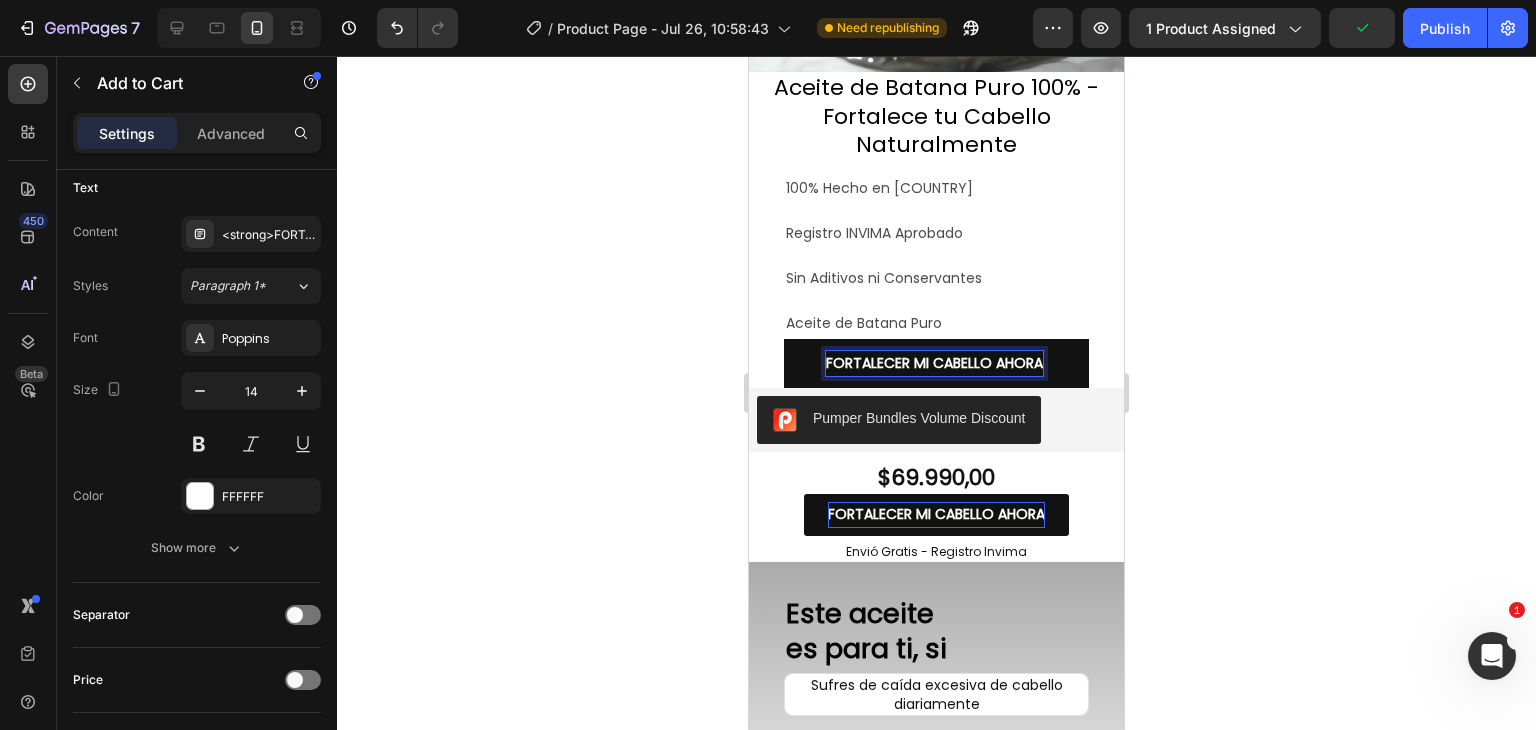 click 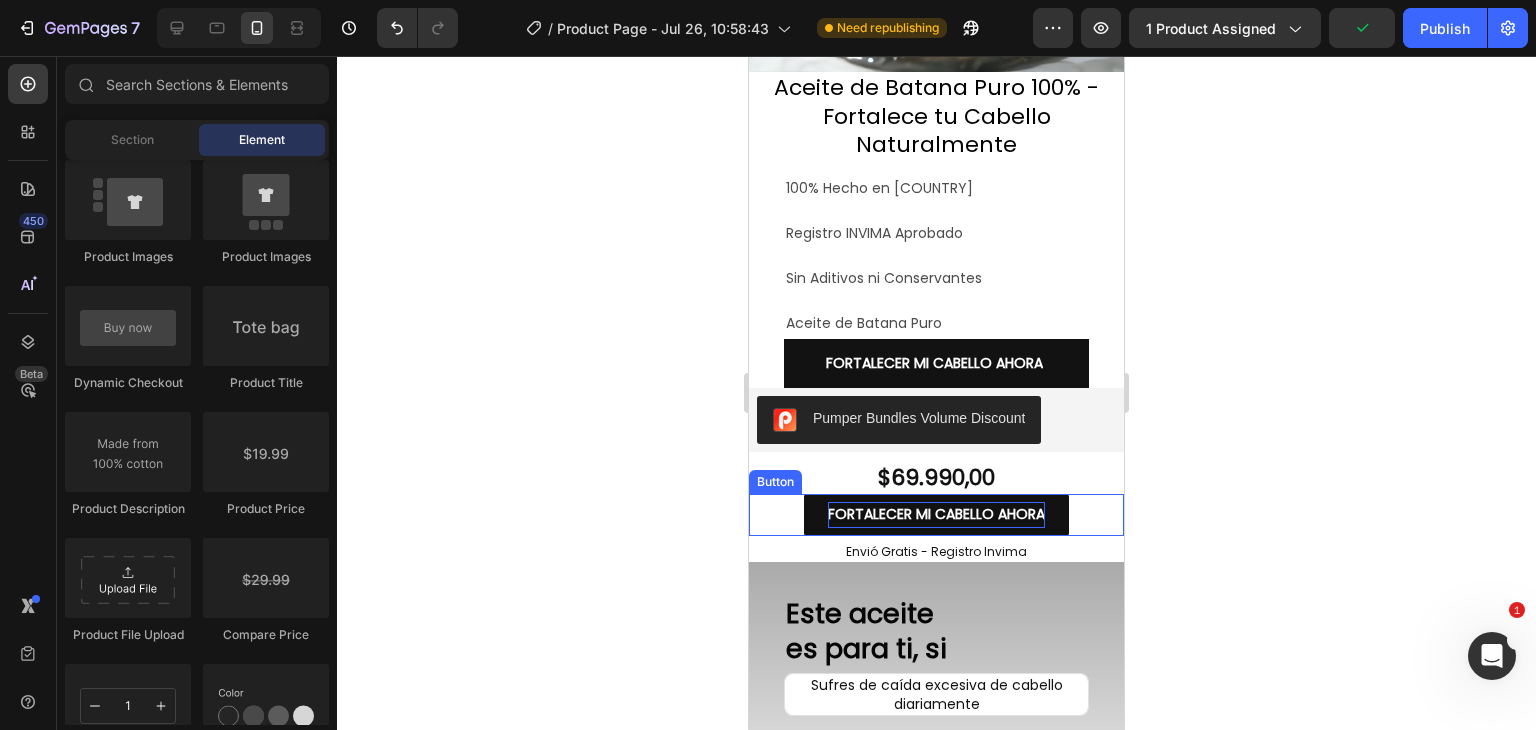 click on "FORTALECER MI CABELLO AHORA Button" at bounding box center (936, 514) 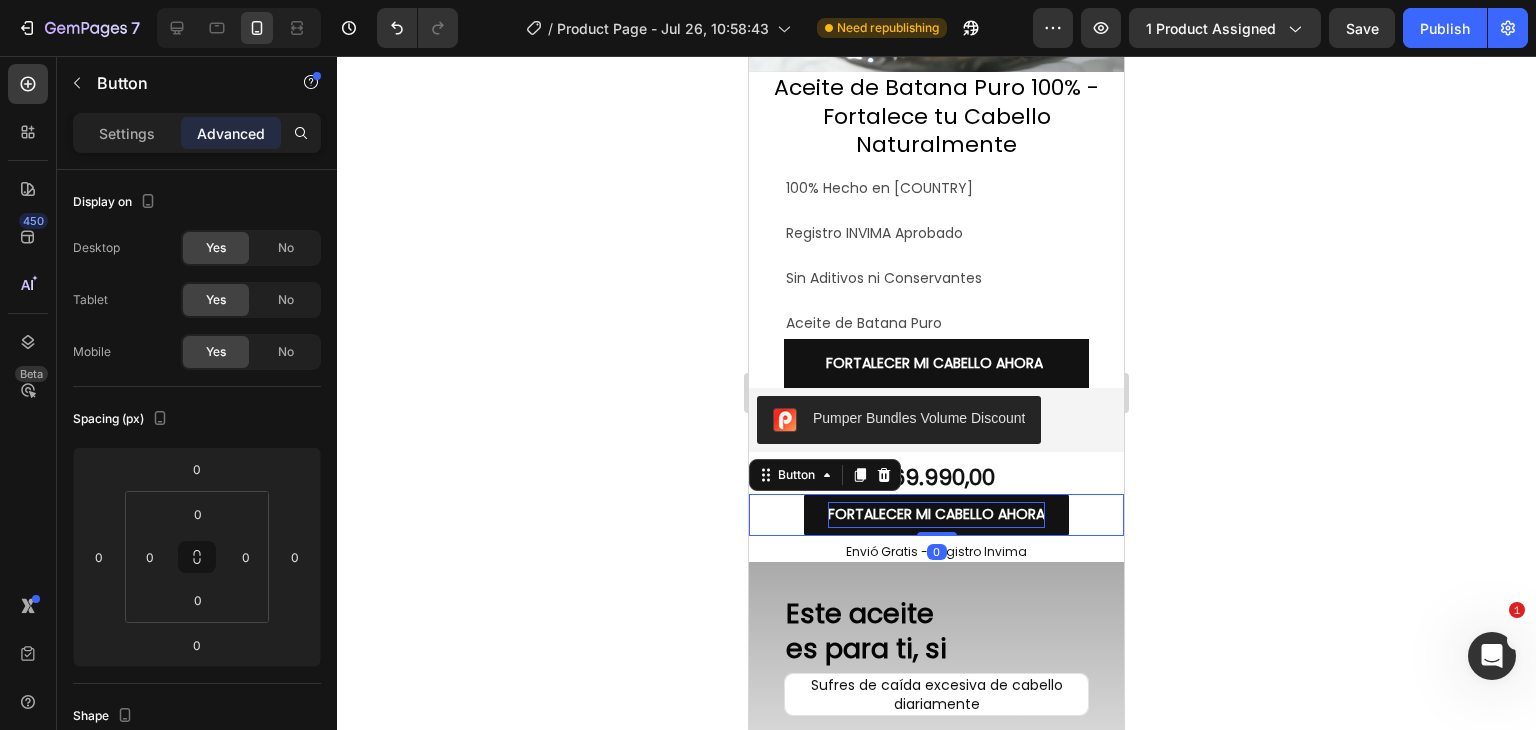 click on "Button" at bounding box center [825, 475] 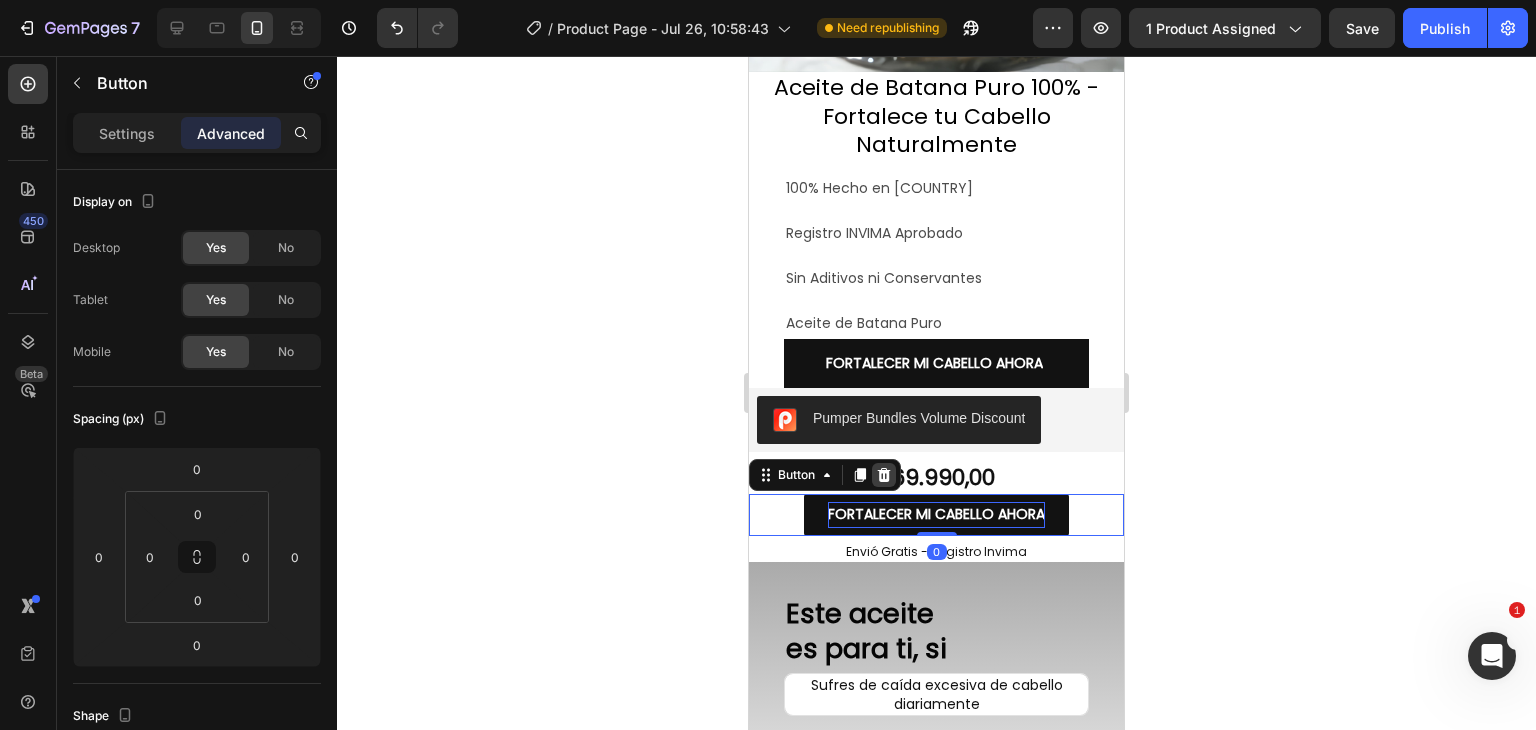 click at bounding box center (884, 475) 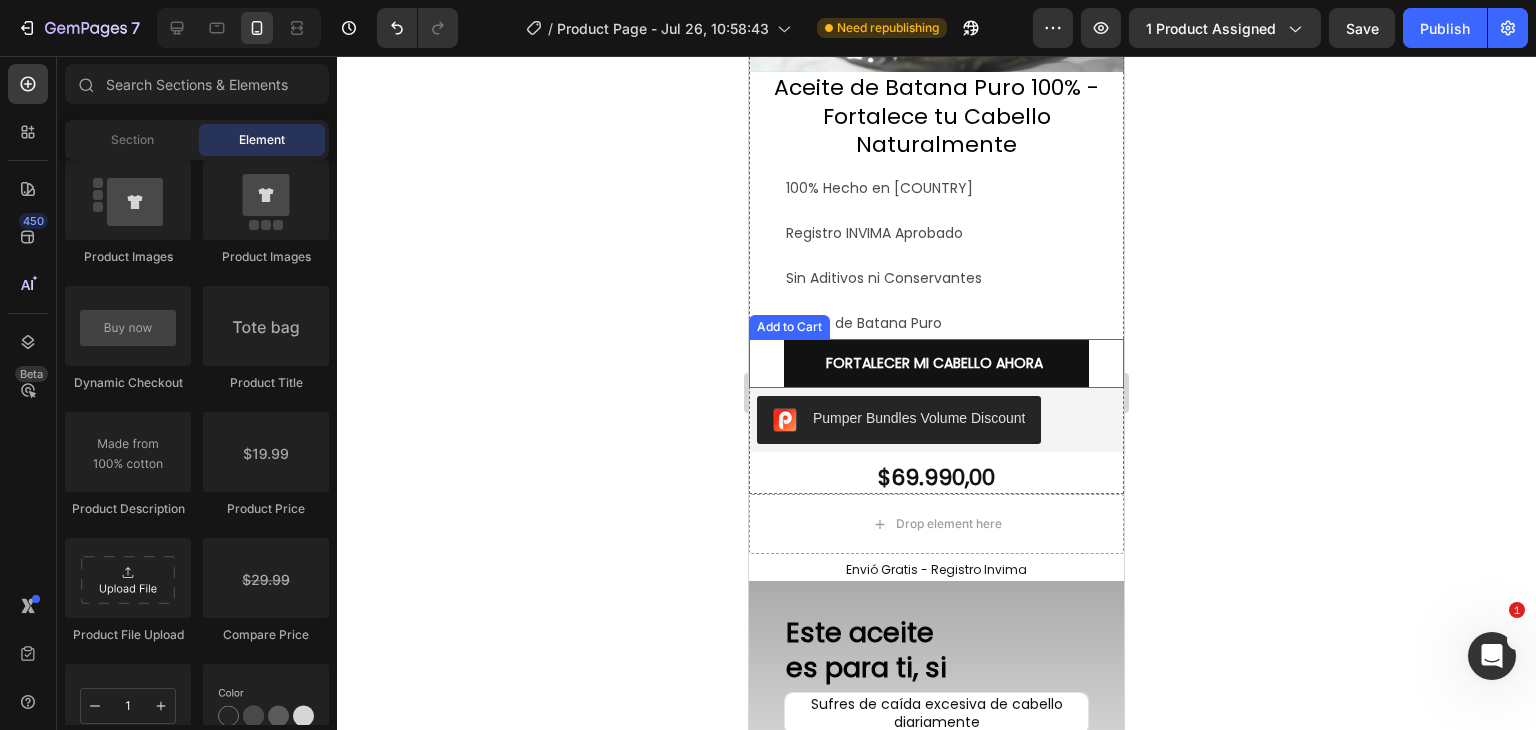 click on "FORTALECER MI CABELLO AHORA Add to Cart" at bounding box center (936, 363) 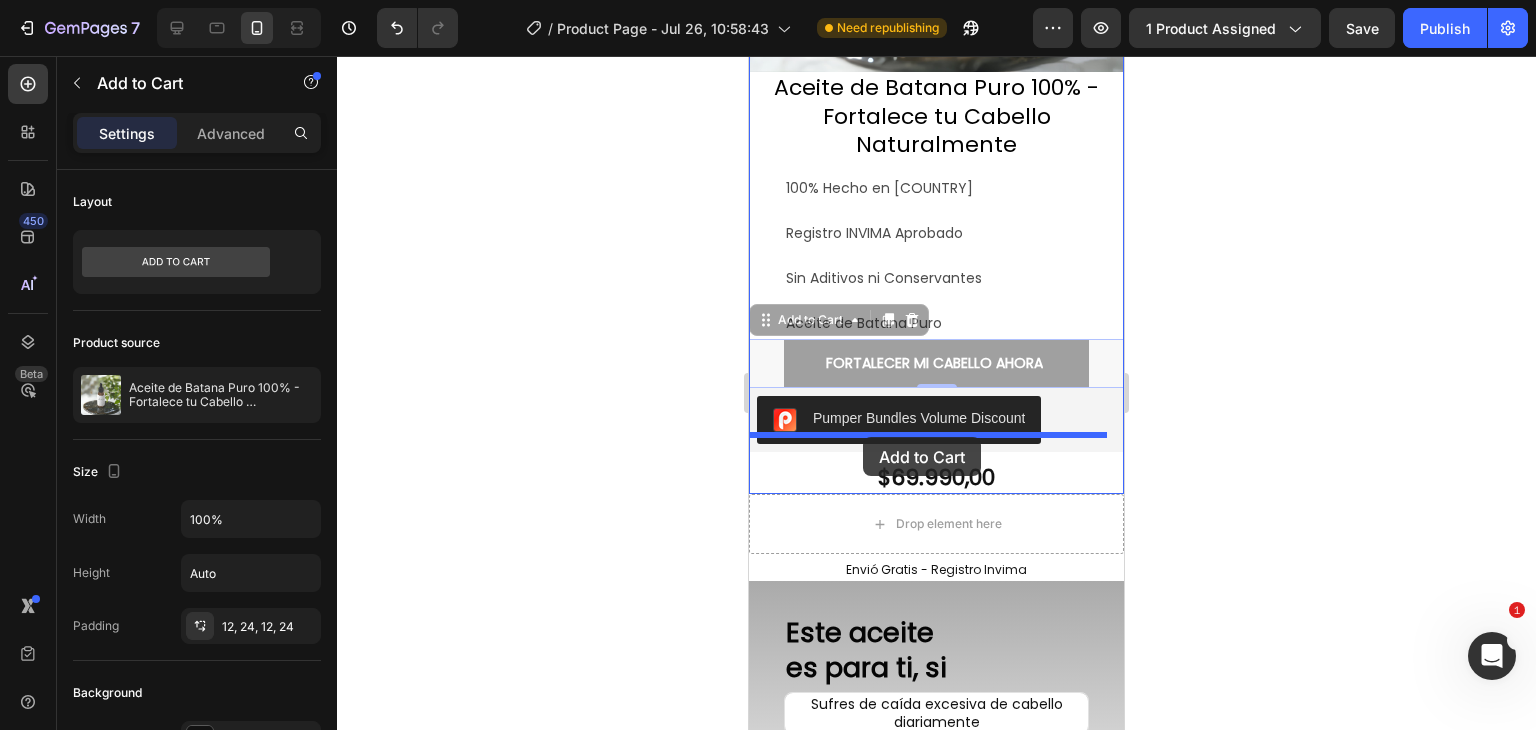 drag, startPoint x: 767, startPoint y: 307, endPoint x: 862, endPoint y: 436, distance: 160.20612 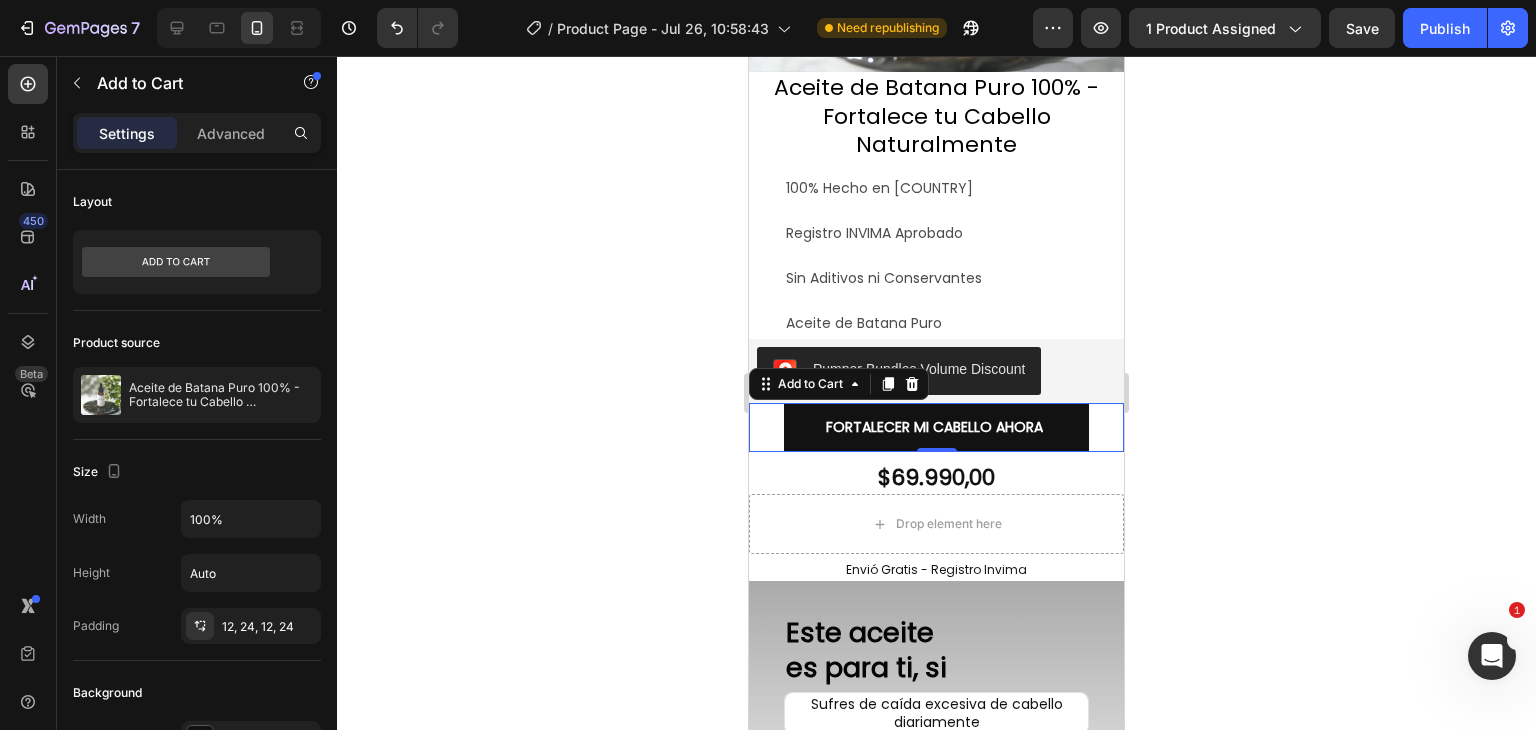 click 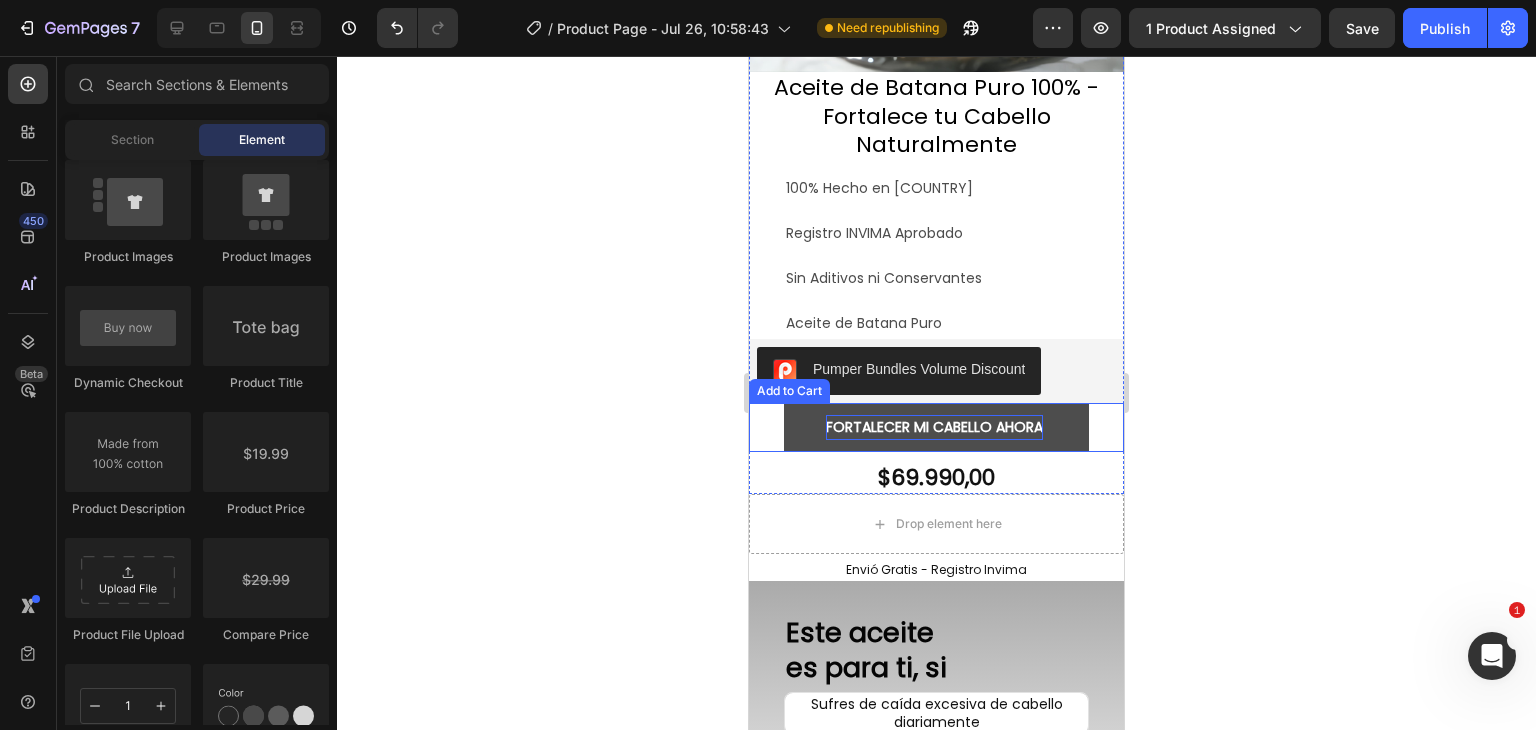 click on "FORTALECER MI CABELLO AHORA" at bounding box center (934, 427) 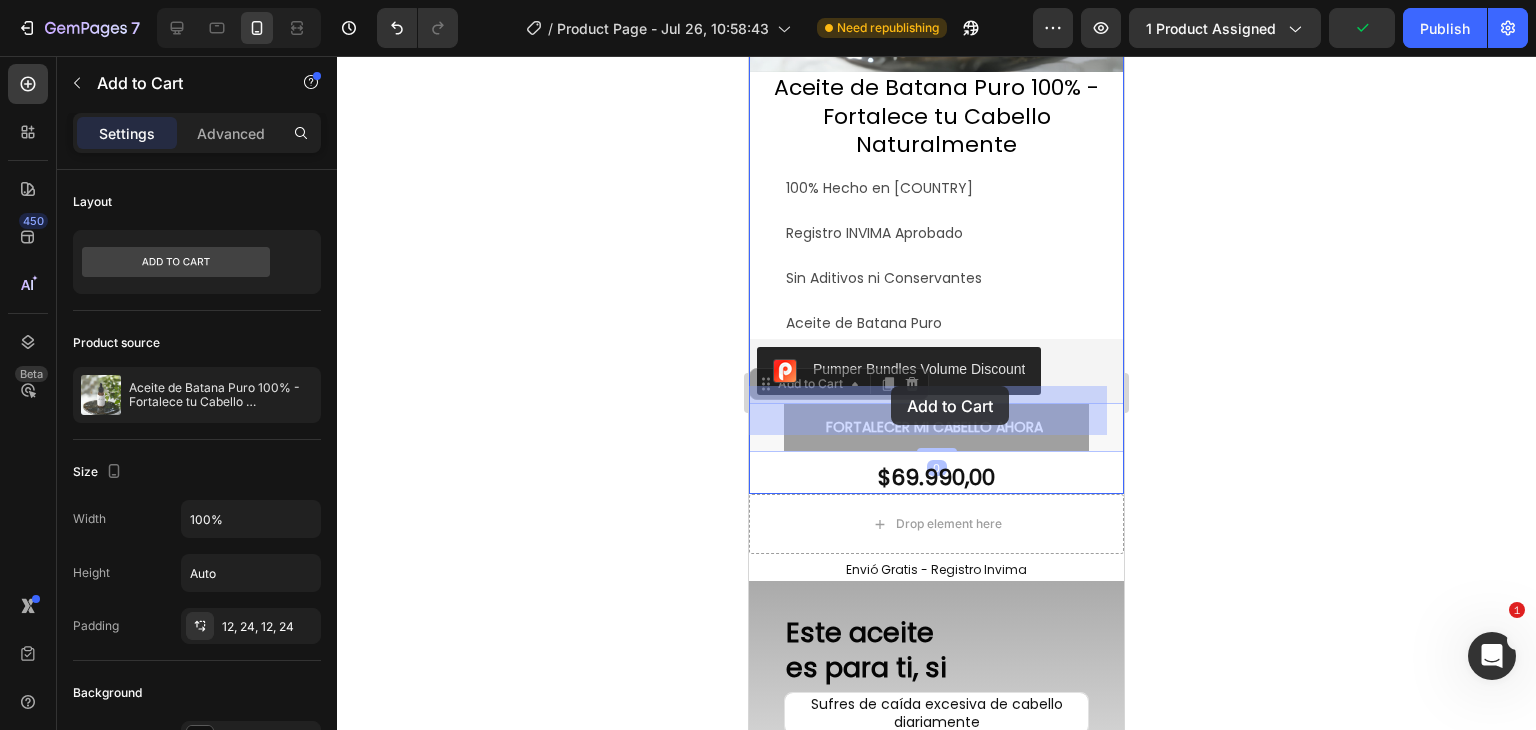 drag, startPoint x: 767, startPoint y: 366, endPoint x: 891, endPoint y: 386, distance: 125.60255 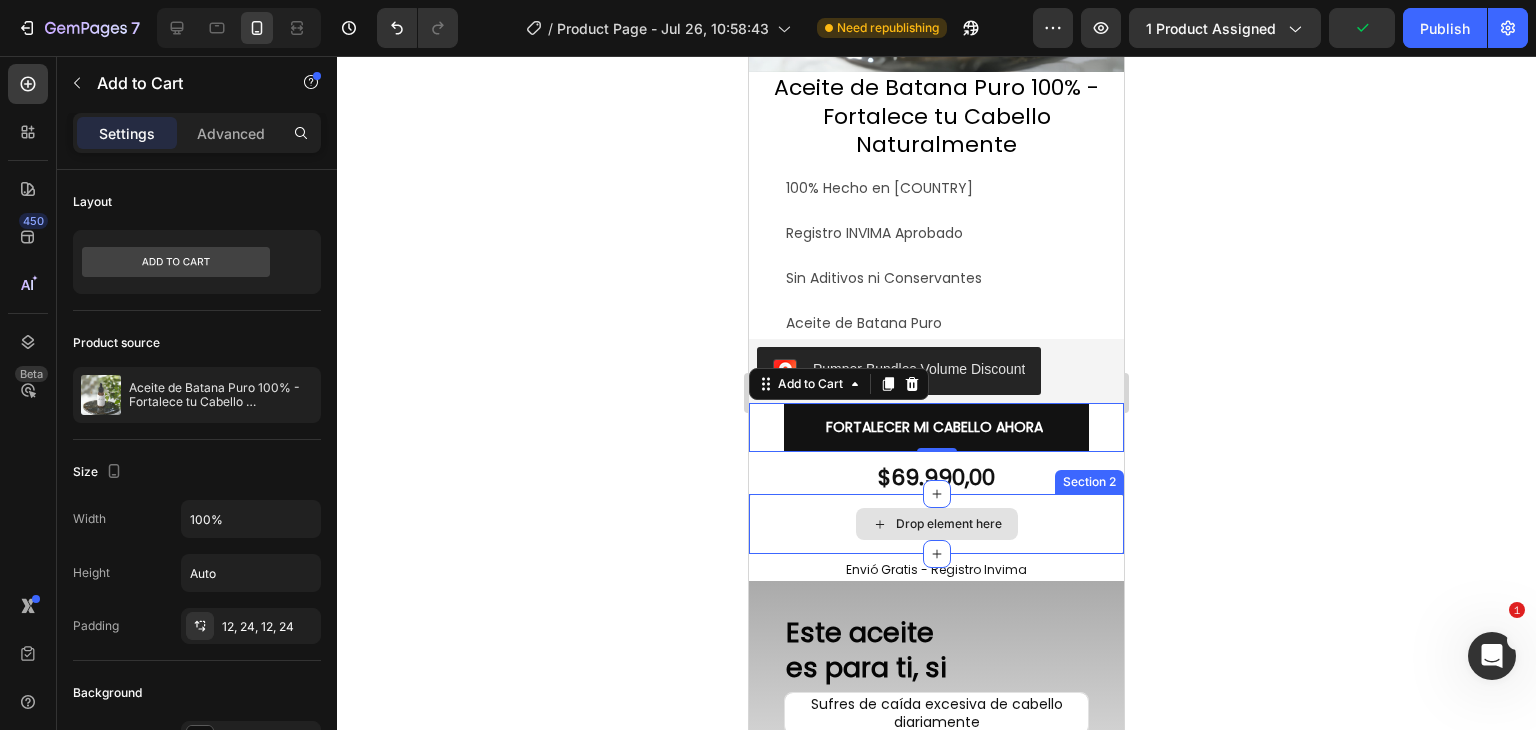 click on "Drop element here" at bounding box center [936, 524] 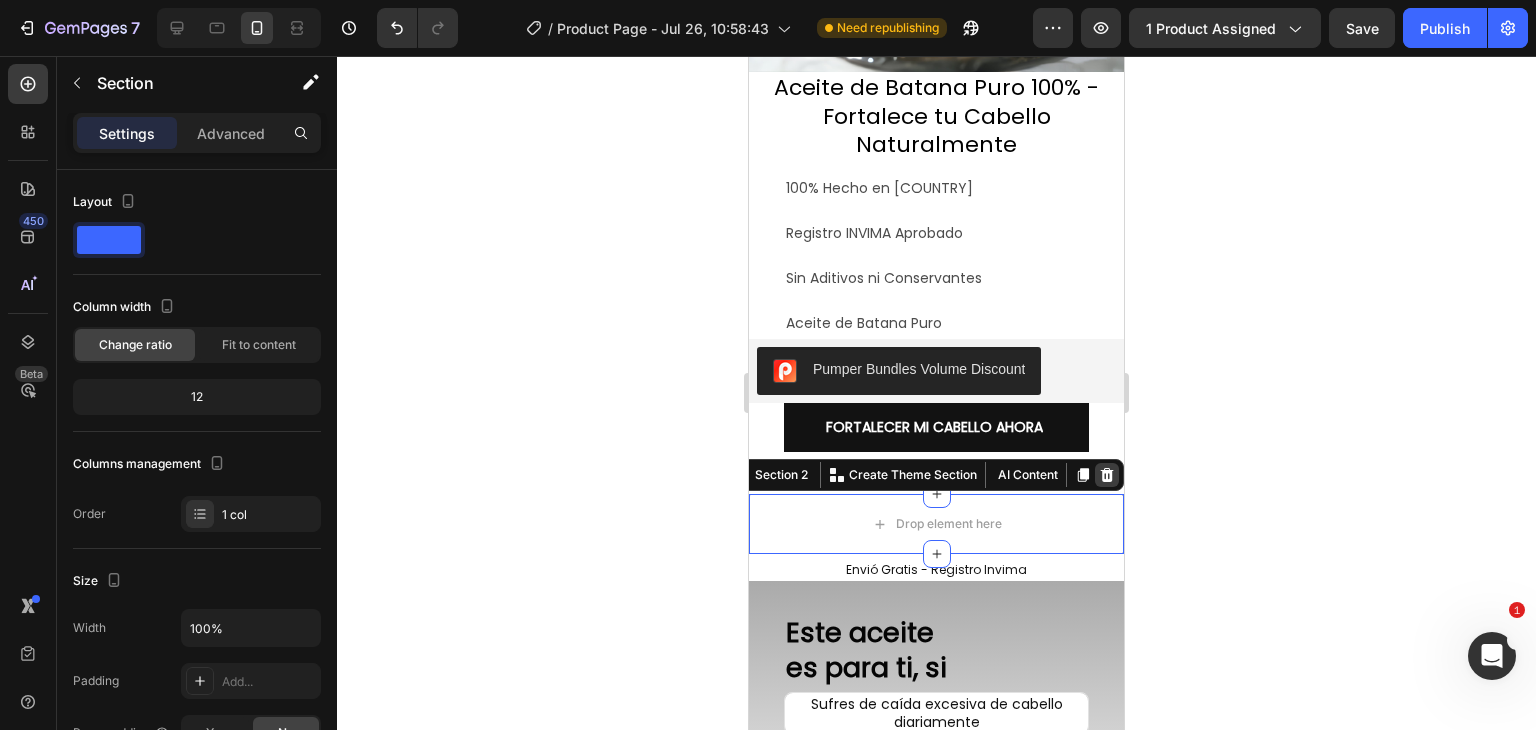 click 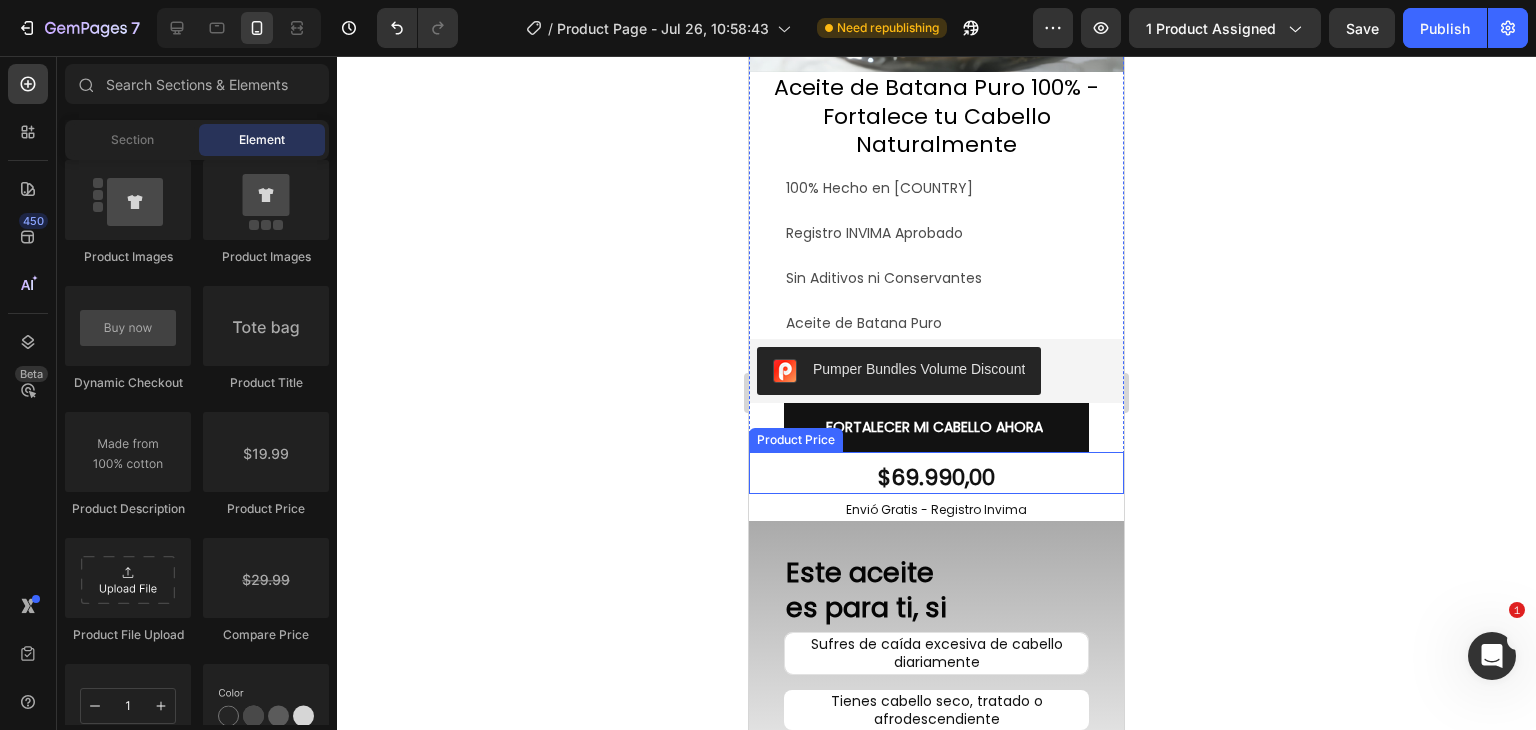 click on "$69.990,00" at bounding box center (936, 478) 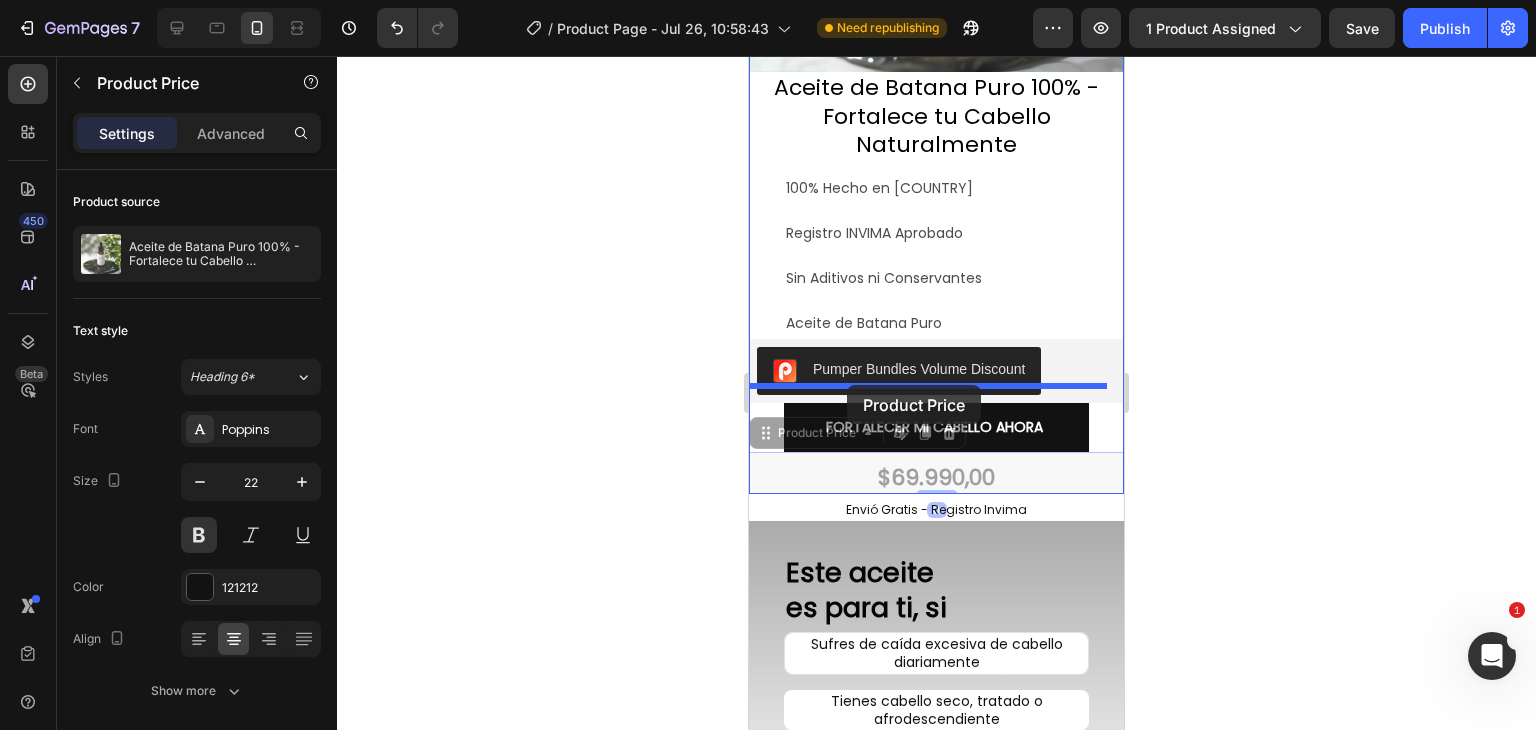 drag, startPoint x: 771, startPoint y: 420, endPoint x: 853, endPoint y: 382, distance: 90.37699 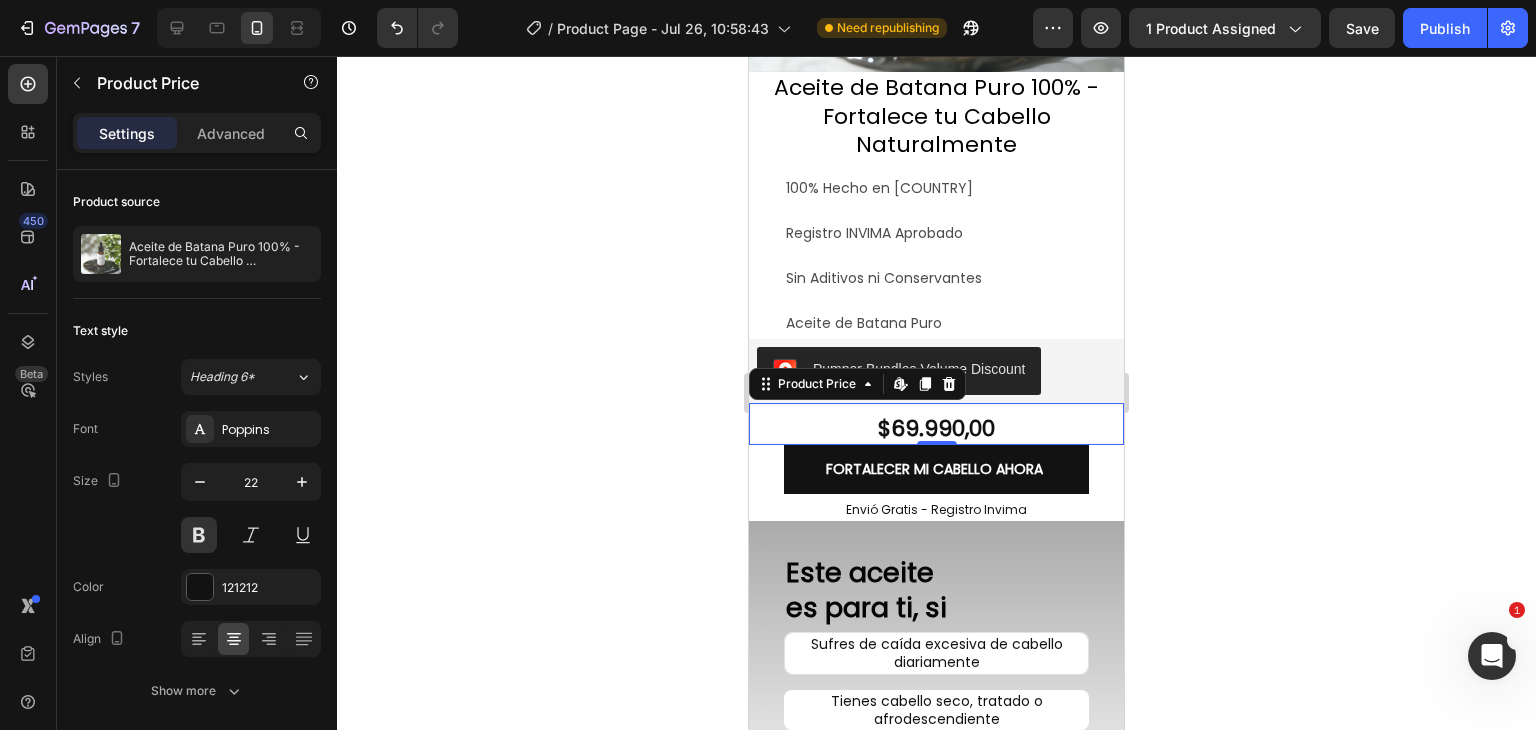 click 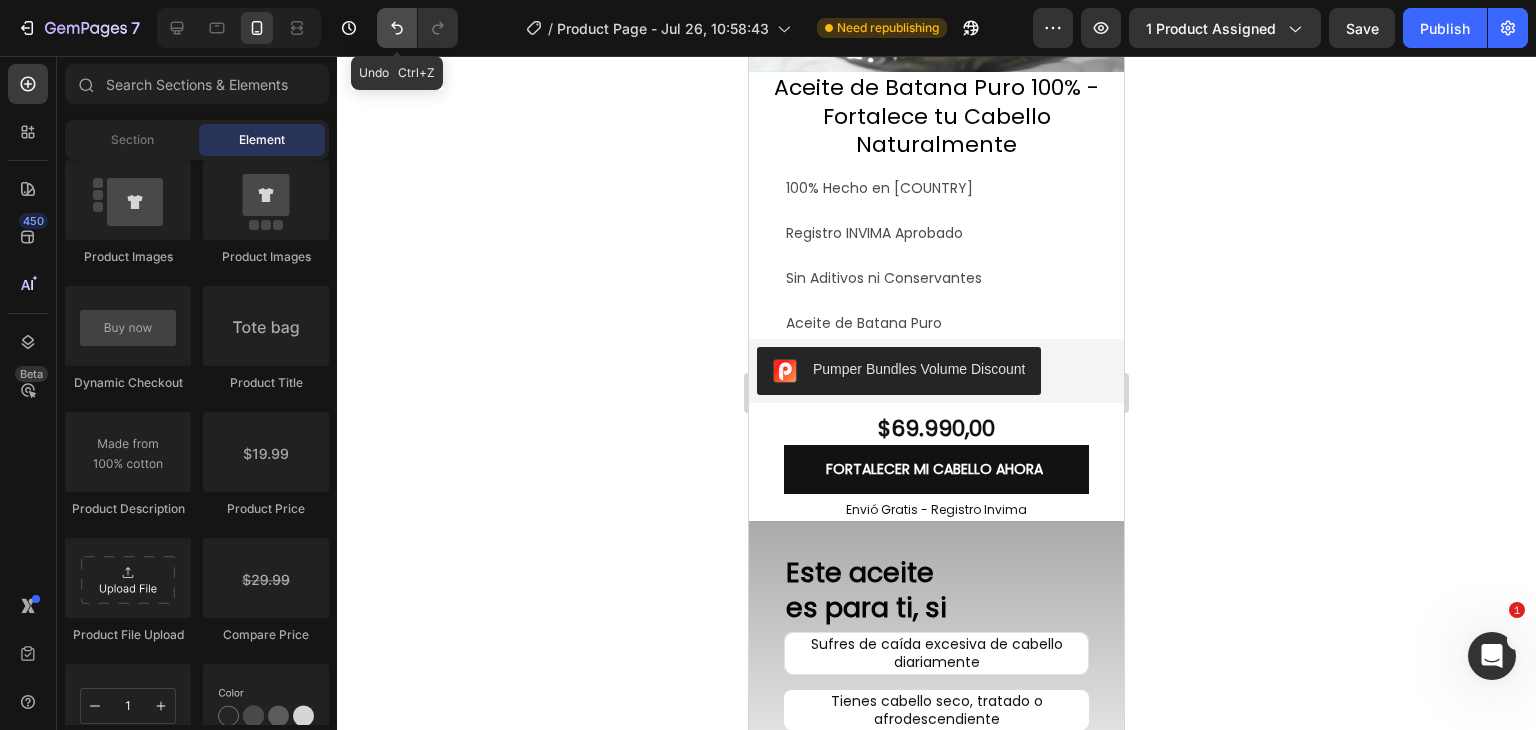 click 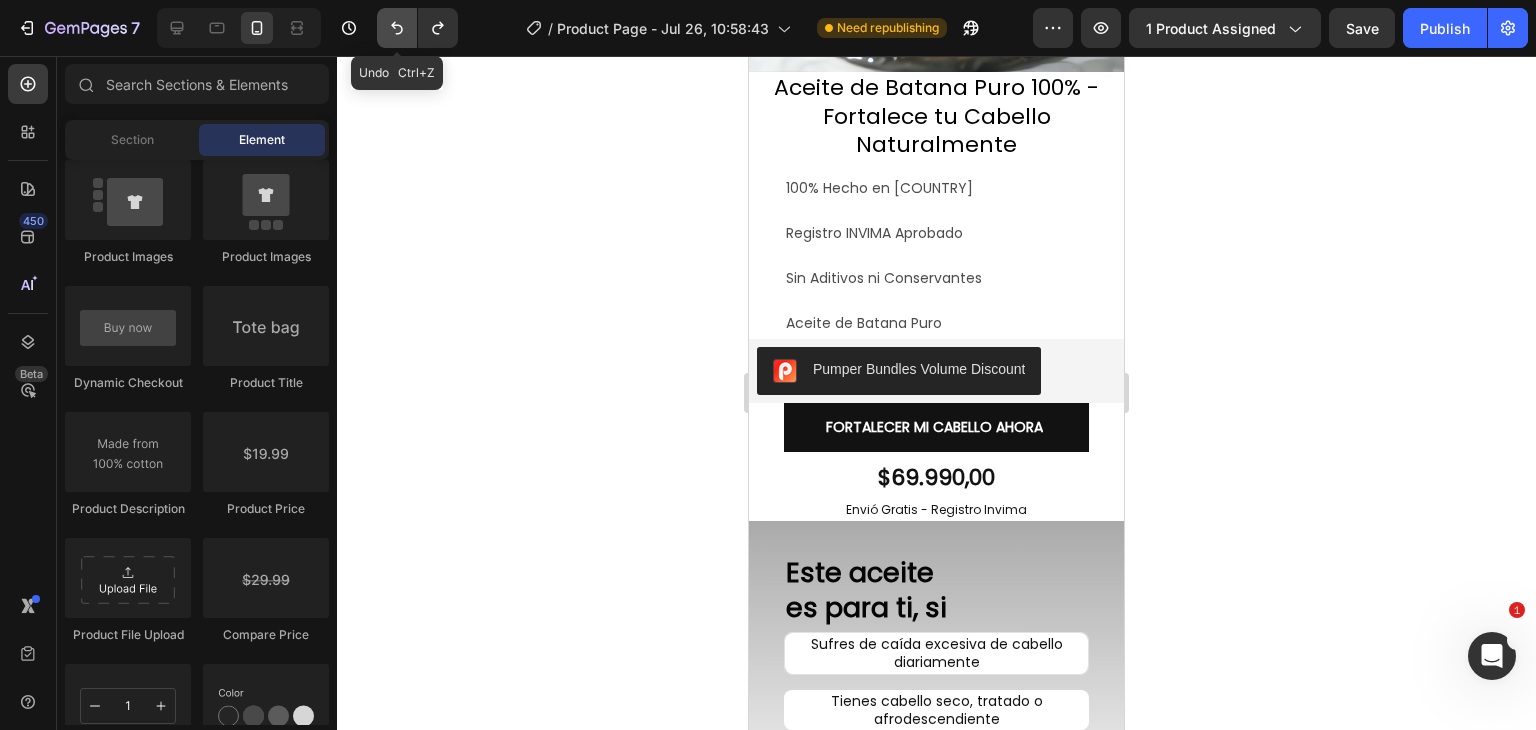 click 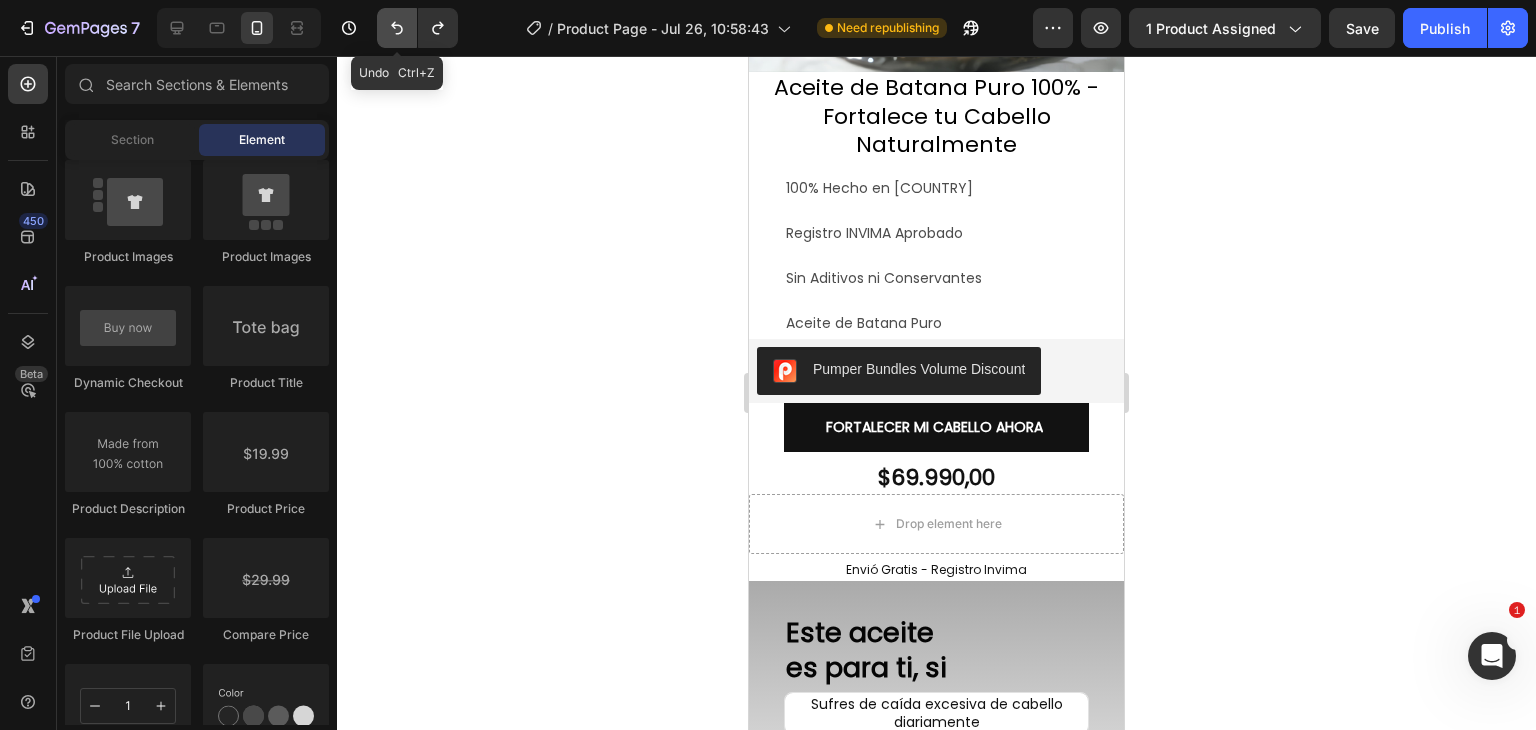 click 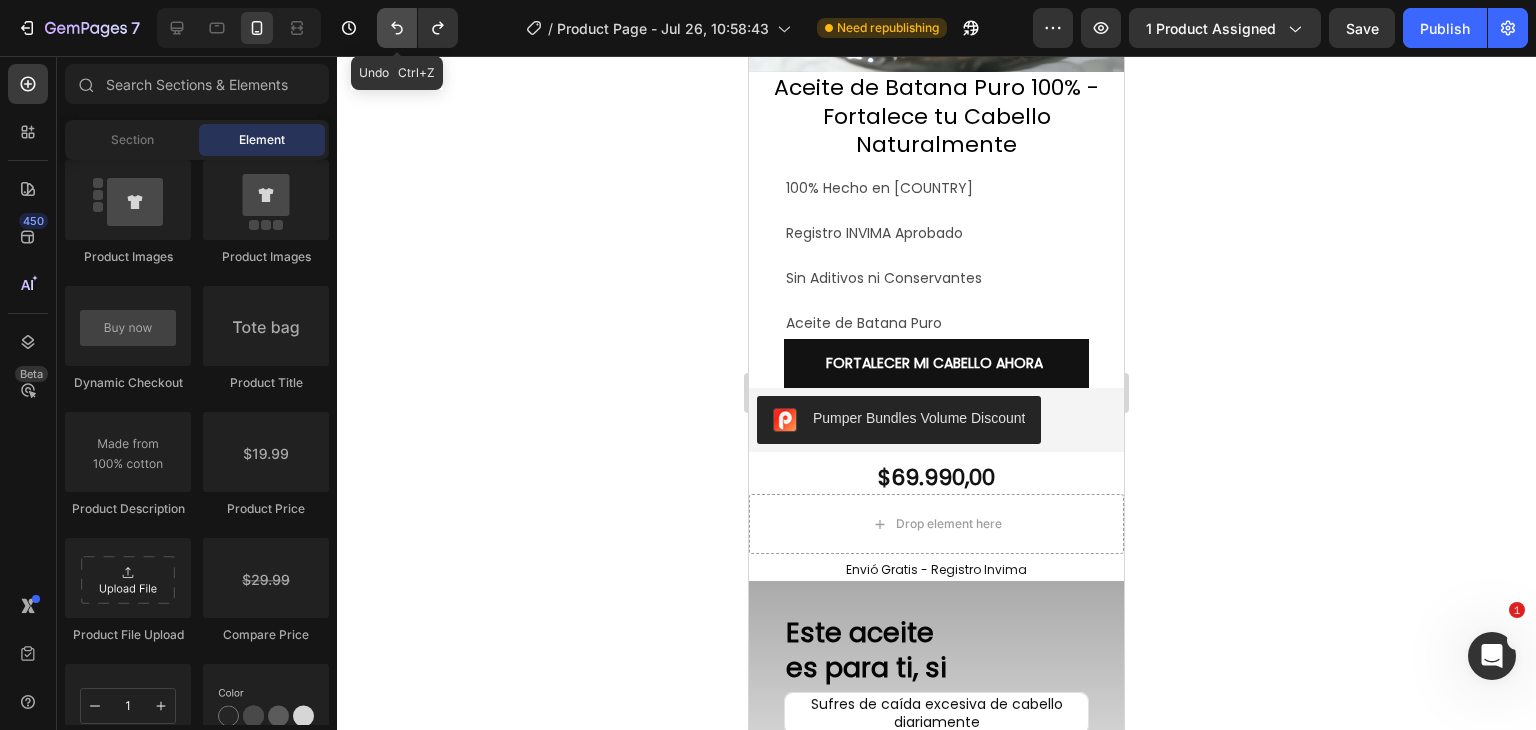 click 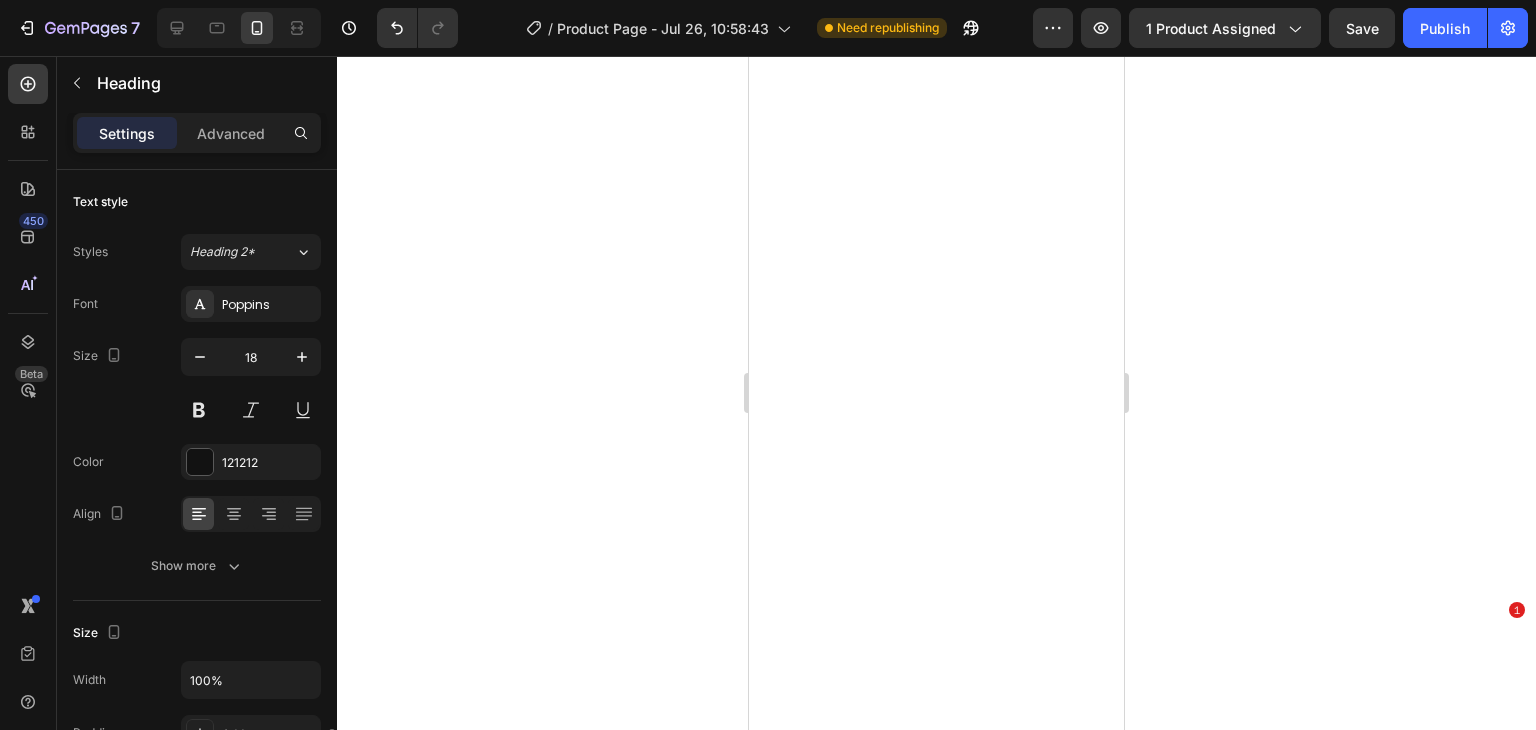 scroll, scrollTop: 0, scrollLeft: 0, axis: both 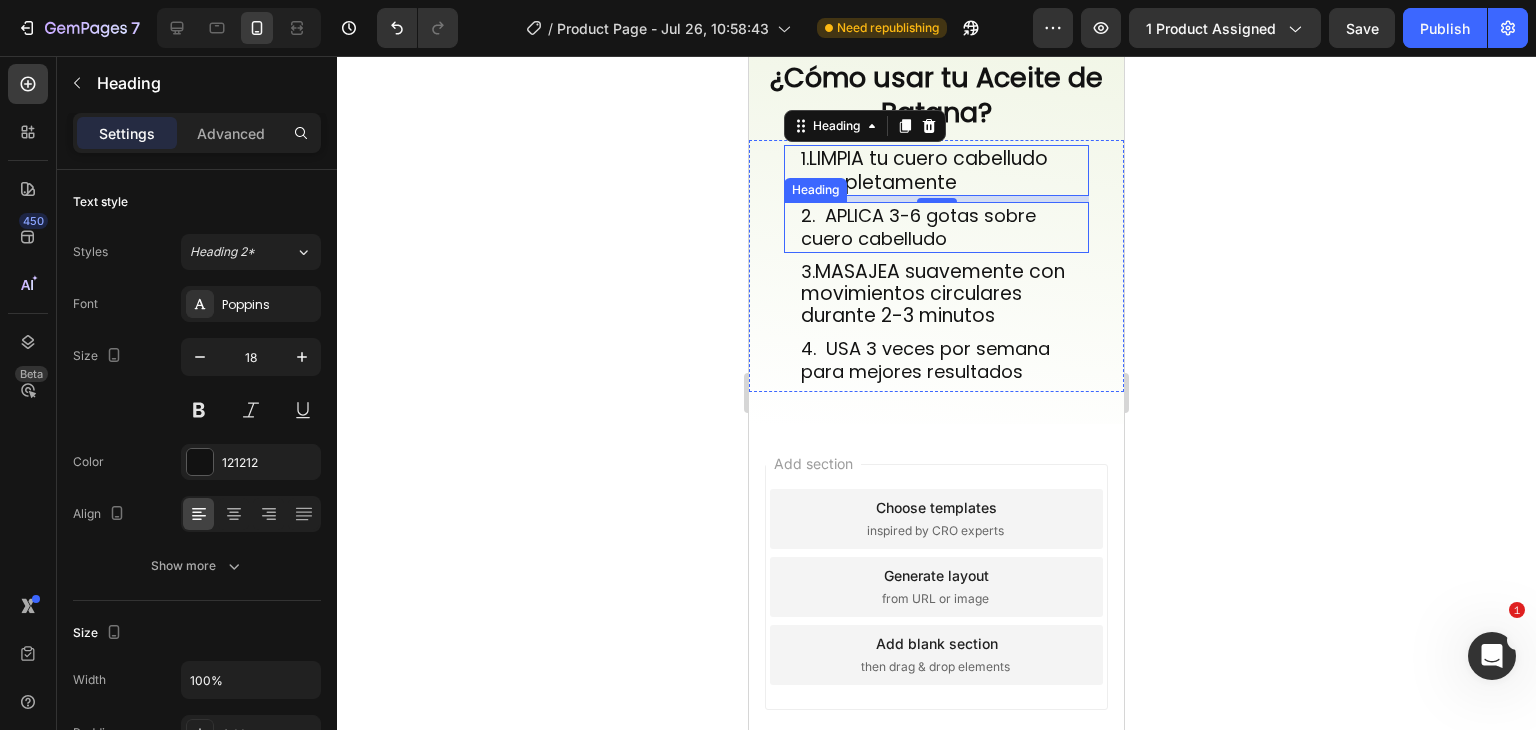 click on "2.  APLICA 3-6 gotas sobre cuero cabelludo" at bounding box center (944, 227) 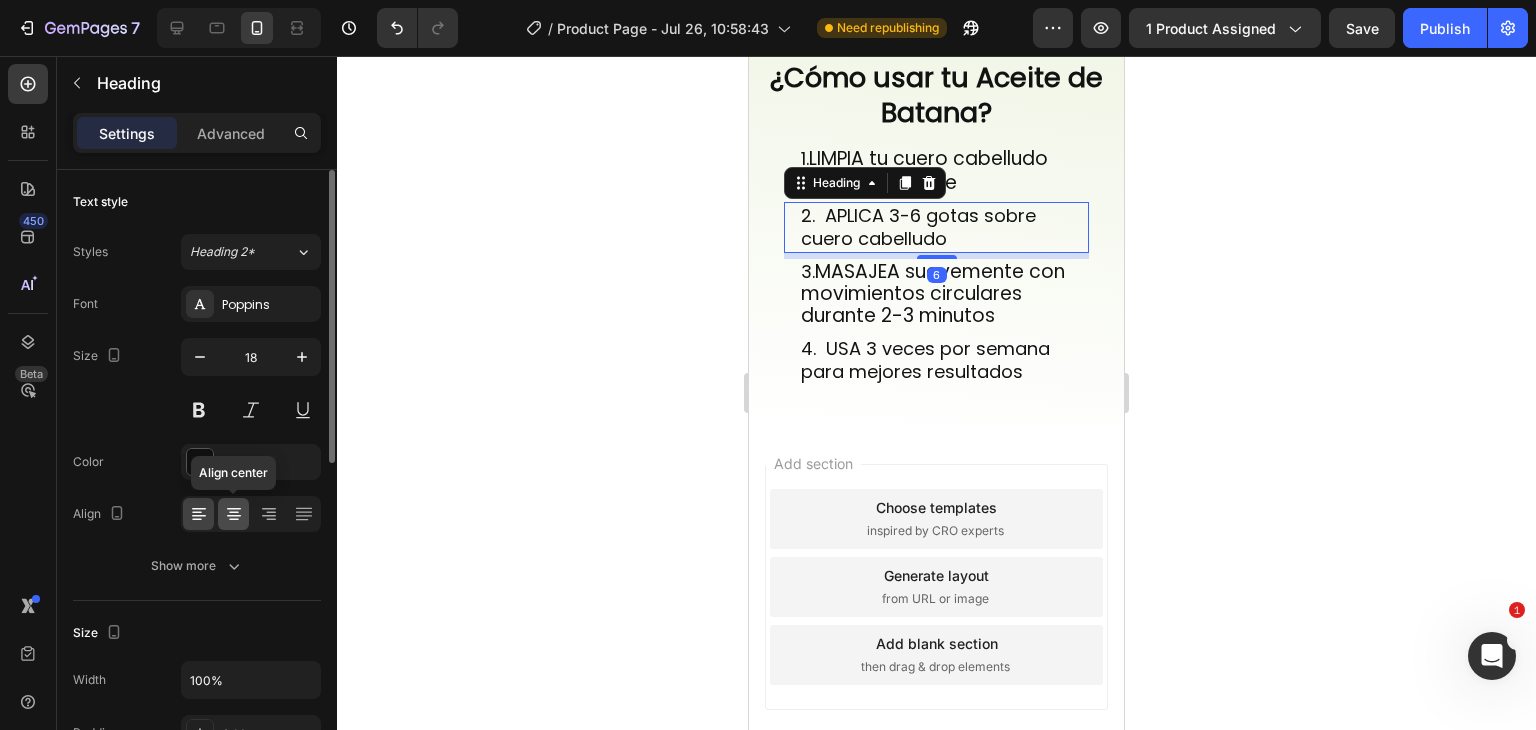 click 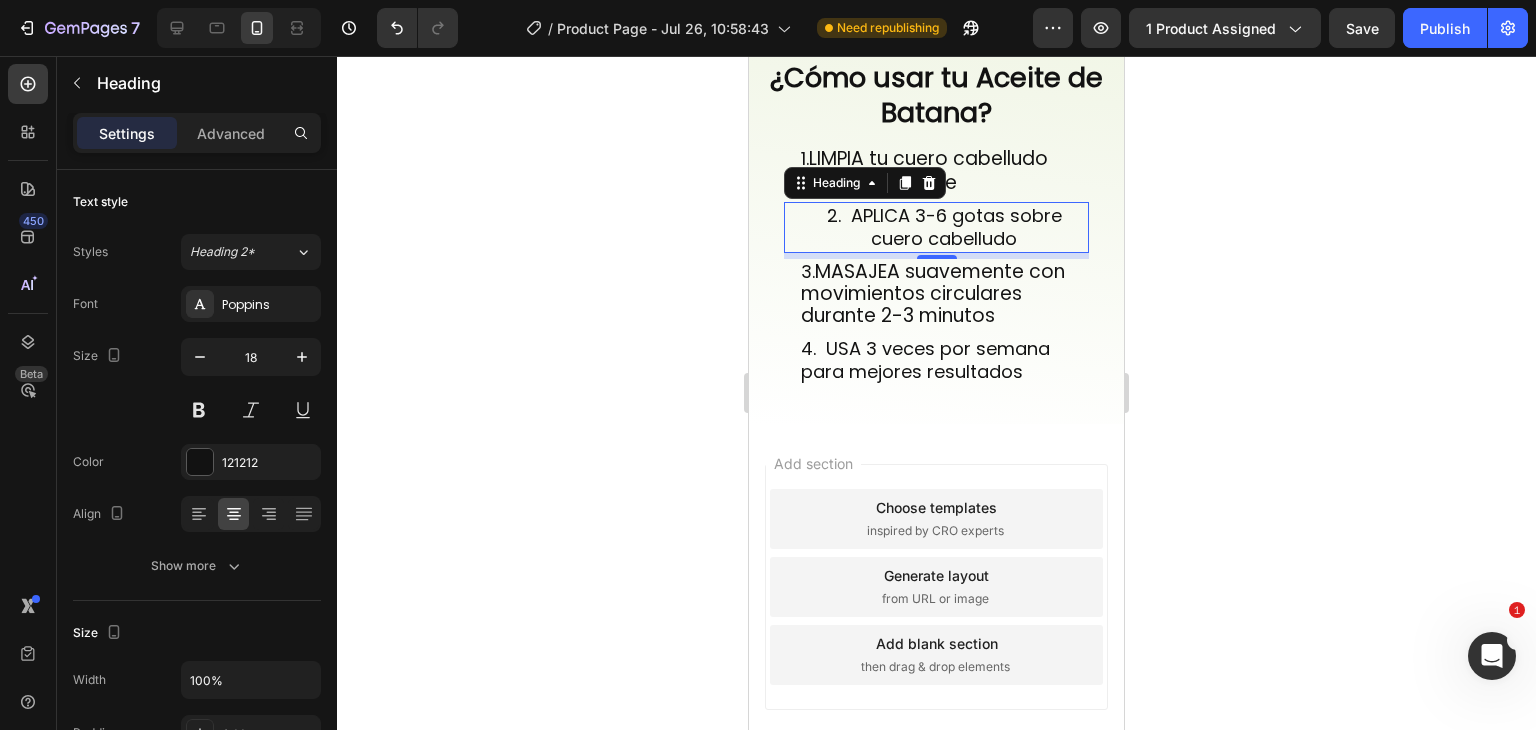 click 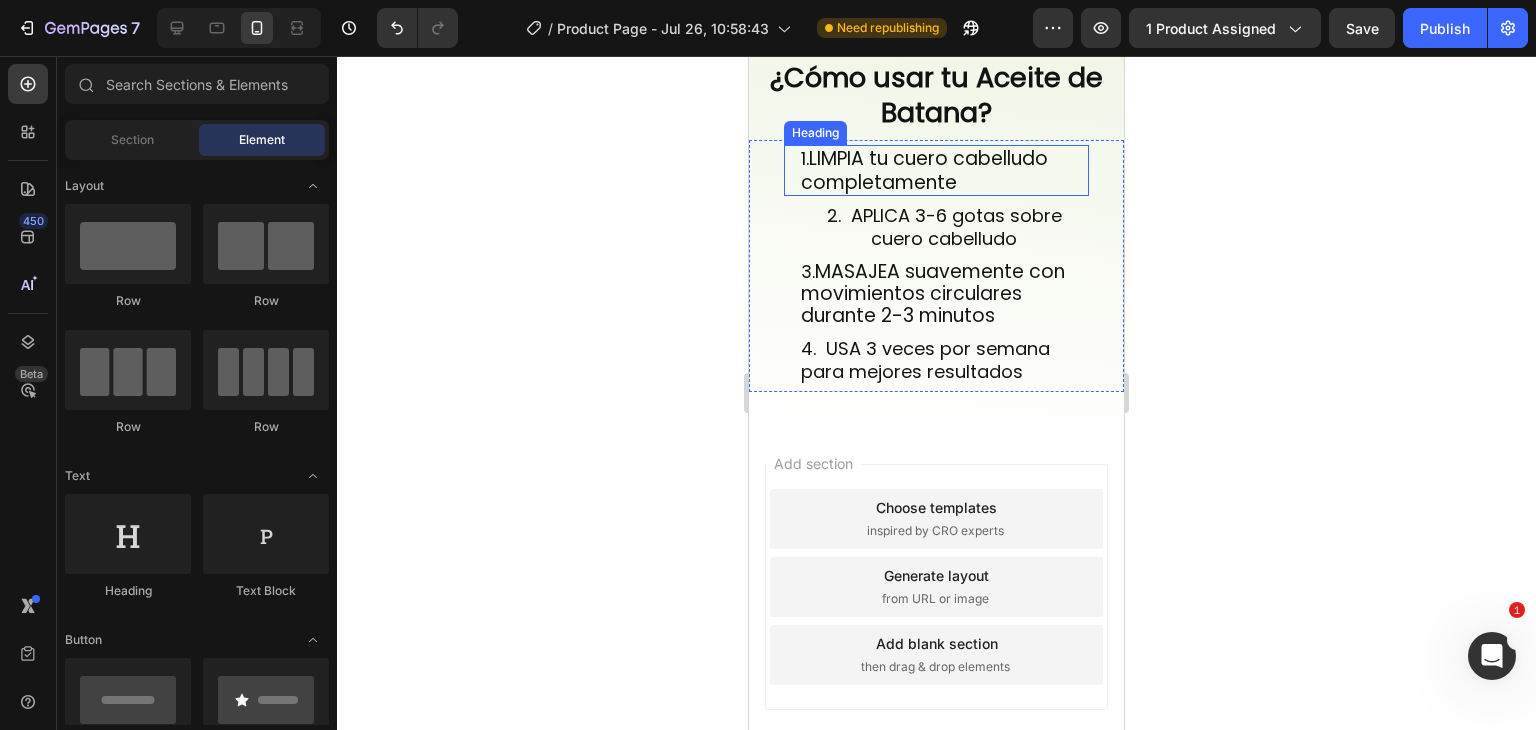 click on "LIMPIA tu cuero cabelludo completamente" at bounding box center (924, 170) 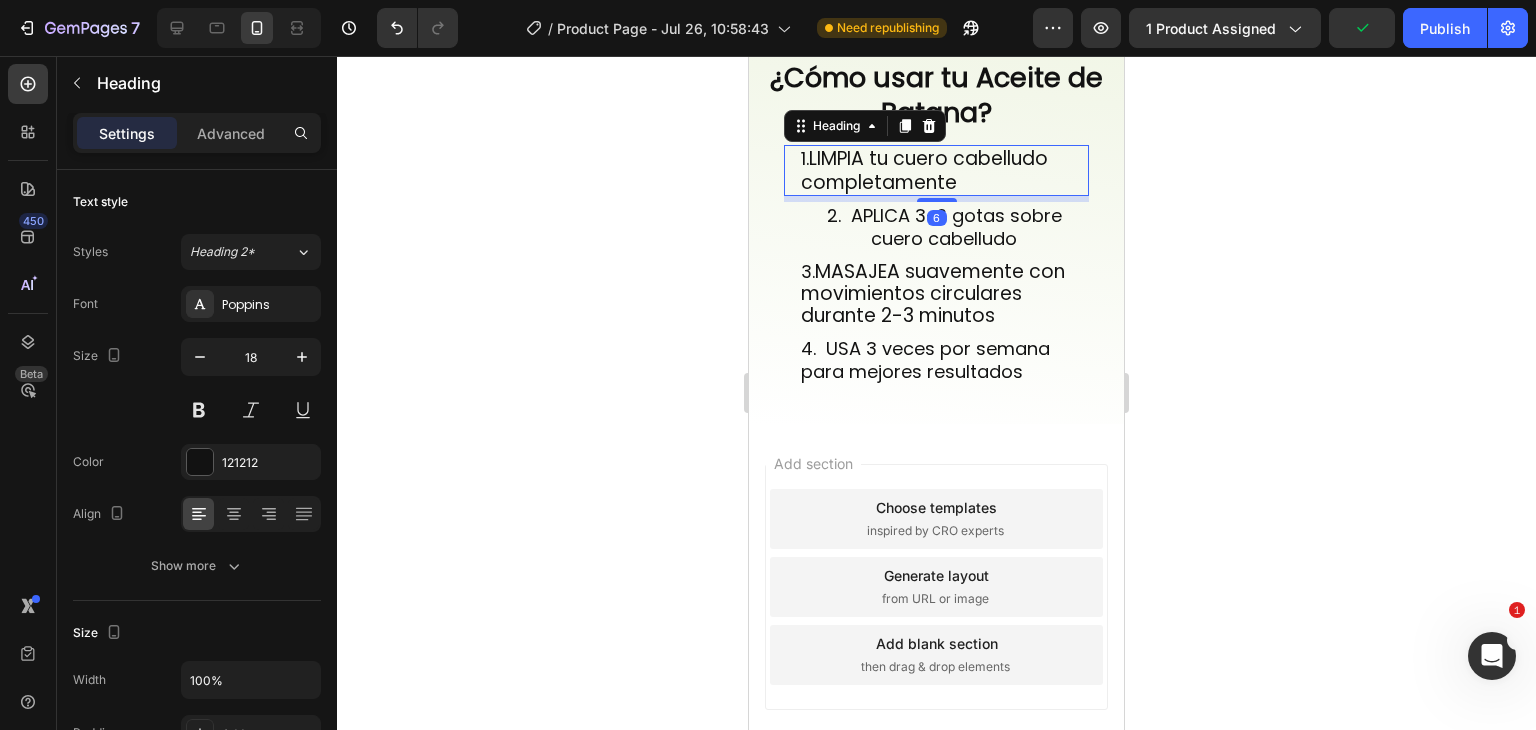 click on "Settings Advanced" at bounding box center [197, 133] 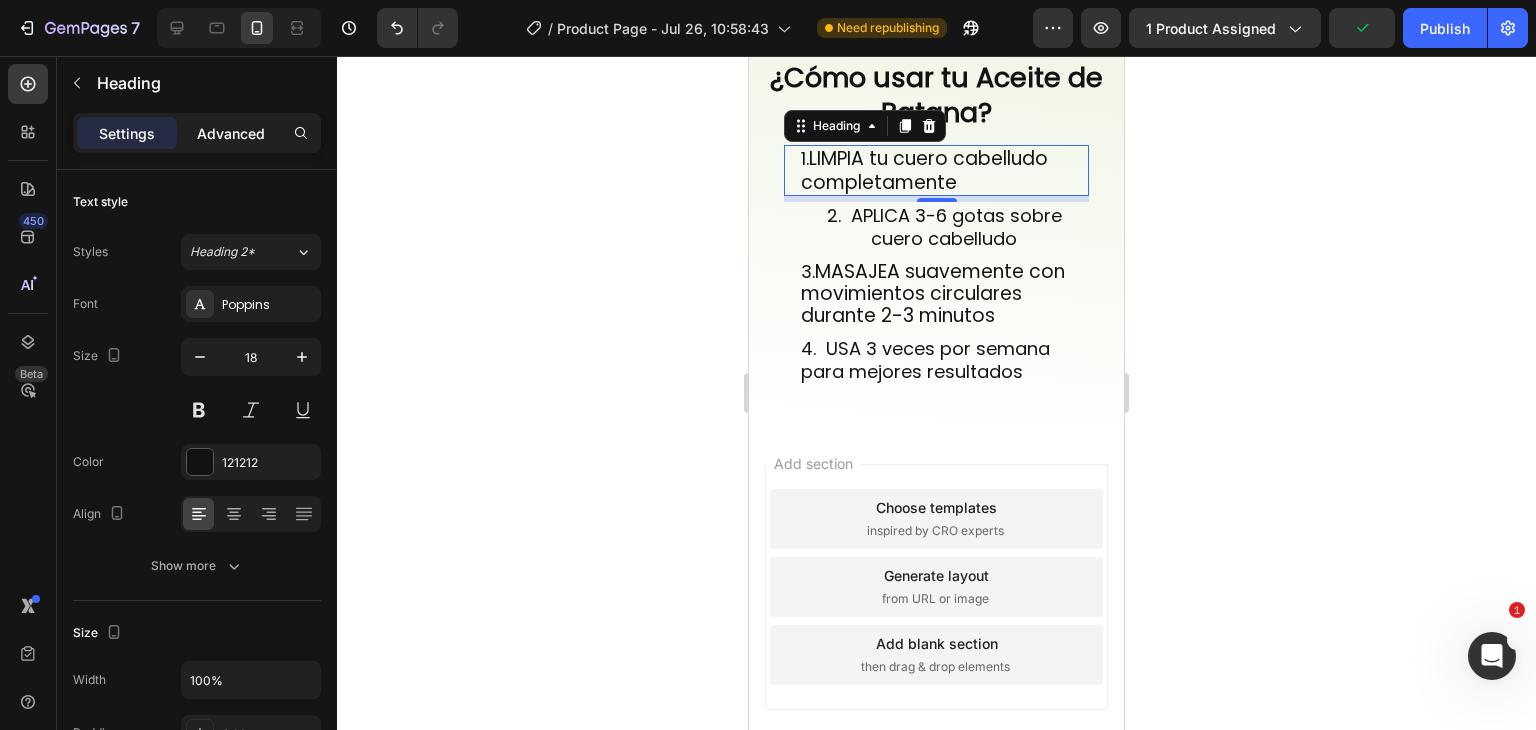 click on "Advanced" at bounding box center (231, 133) 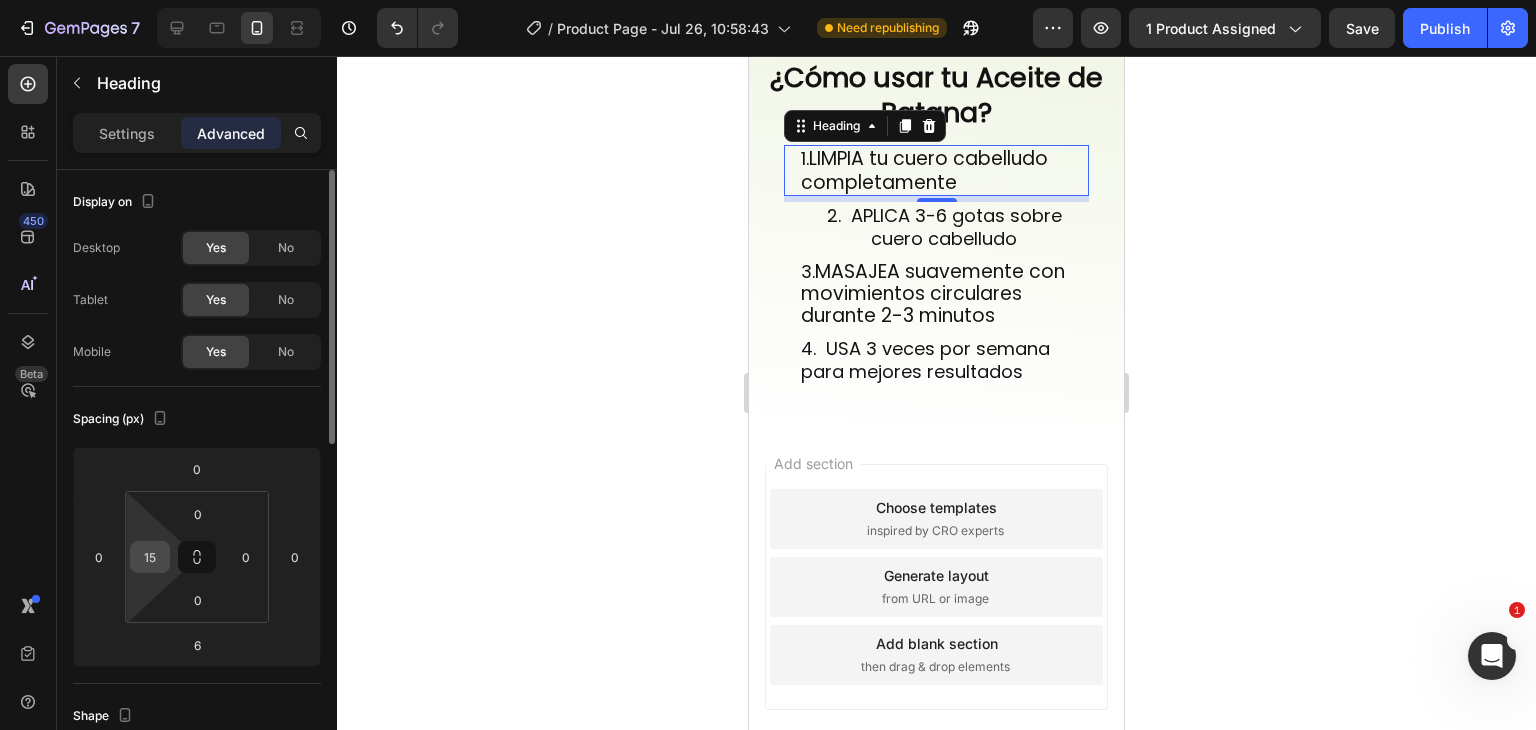 click on "15" at bounding box center [150, 557] 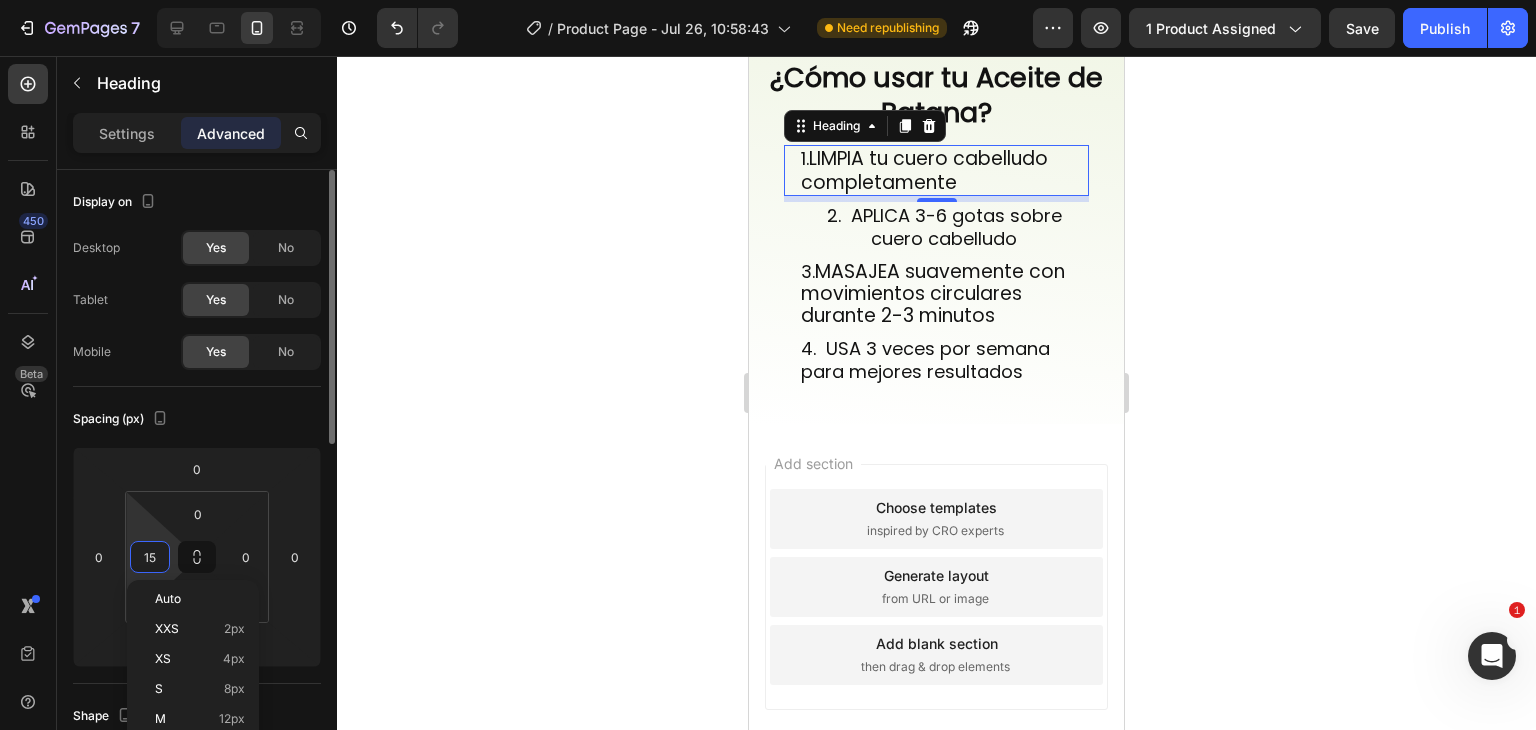 type 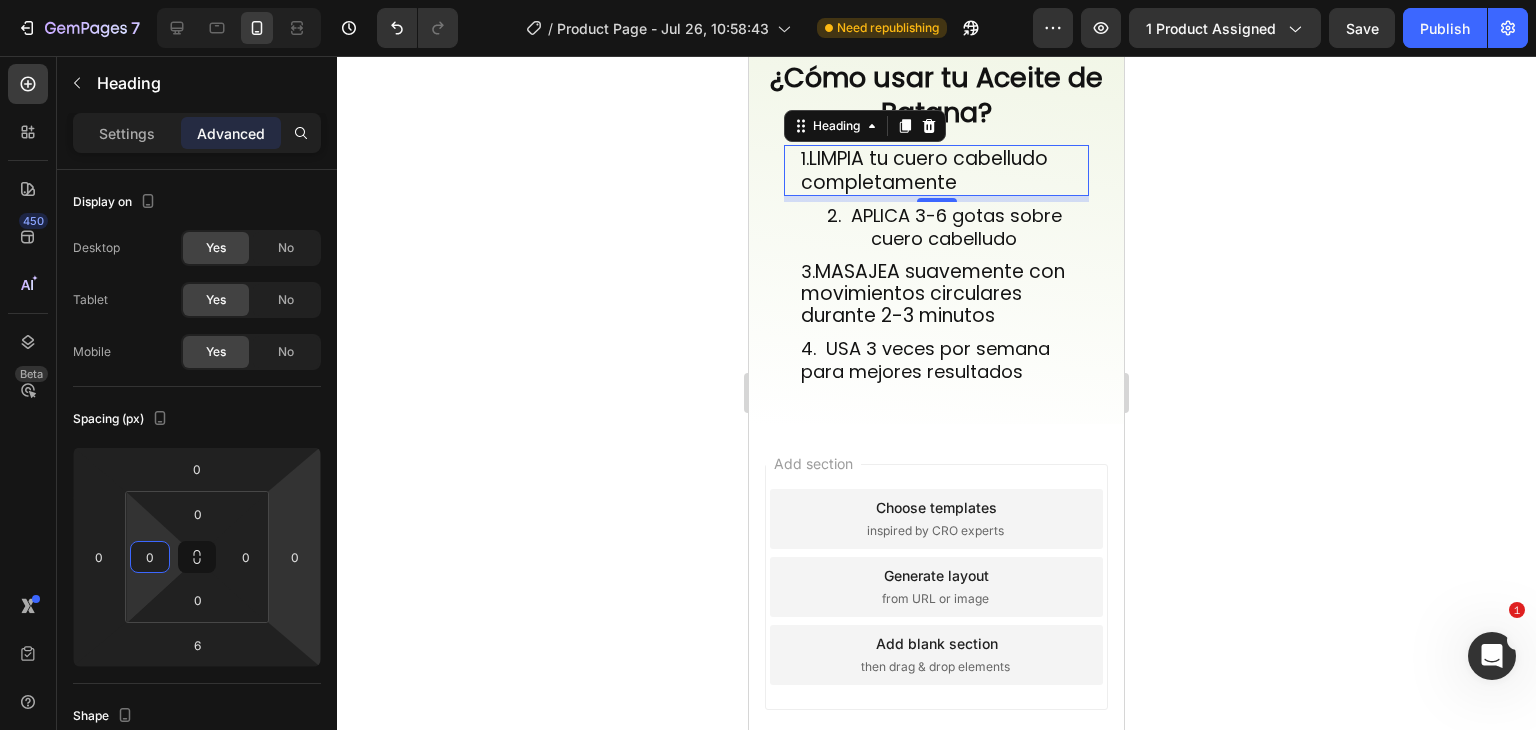 click 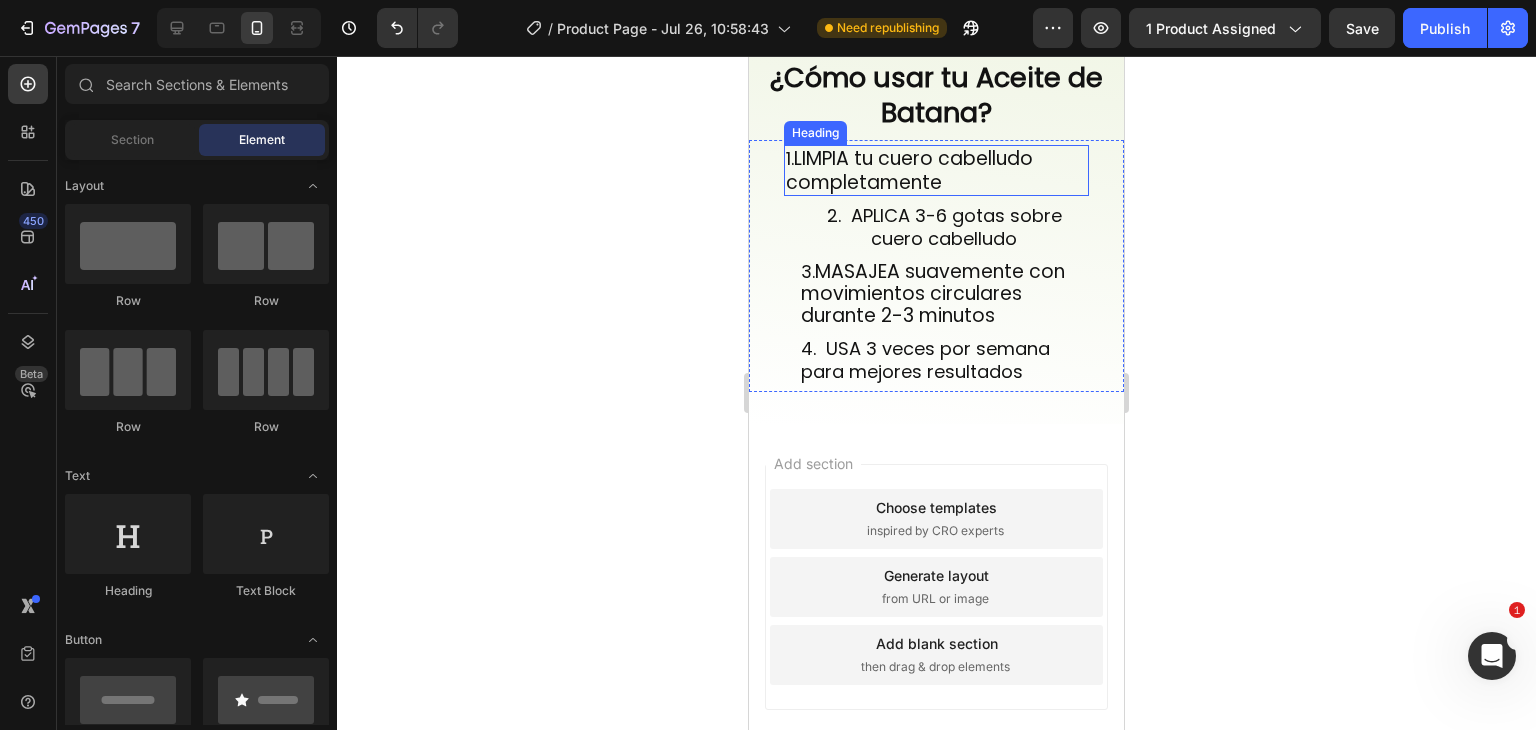 click on "1.   LIMPIA tu cuero cabelludo completamente" at bounding box center (936, 170) 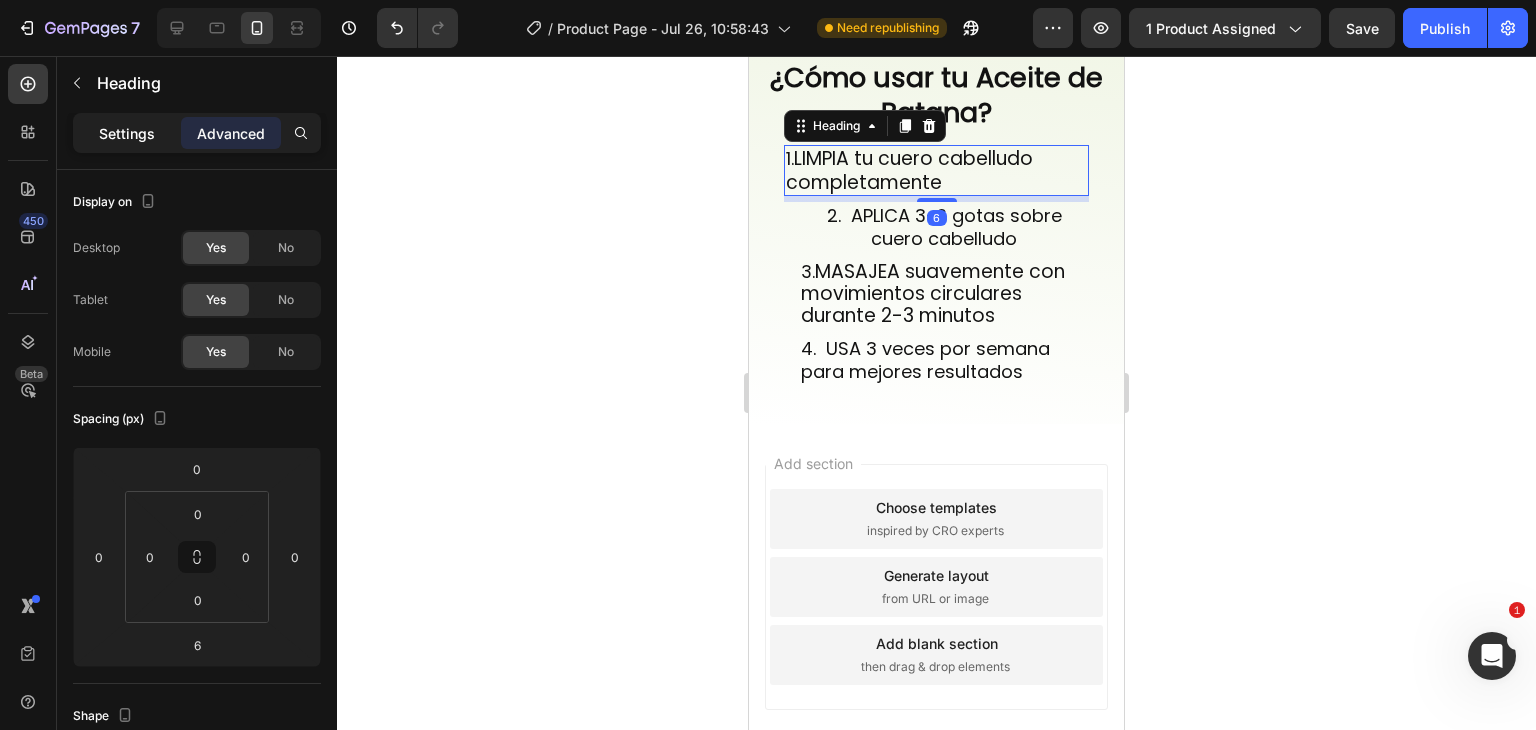 click on "Settings" at bounding box center [127, 133] 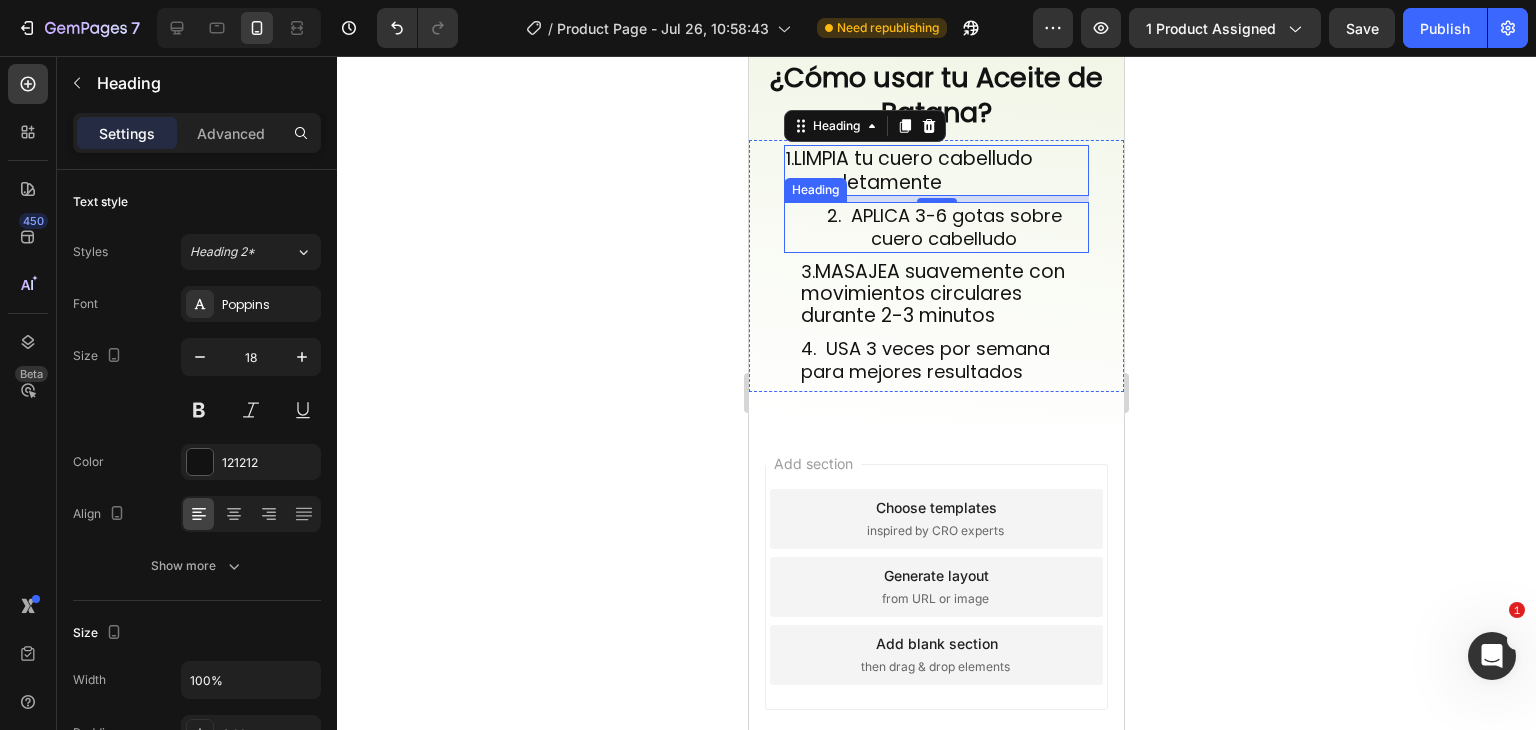 click on "2.  APLICA 3-6 gotas sobre cuero cabelludo" at bounding box center (944, 227) 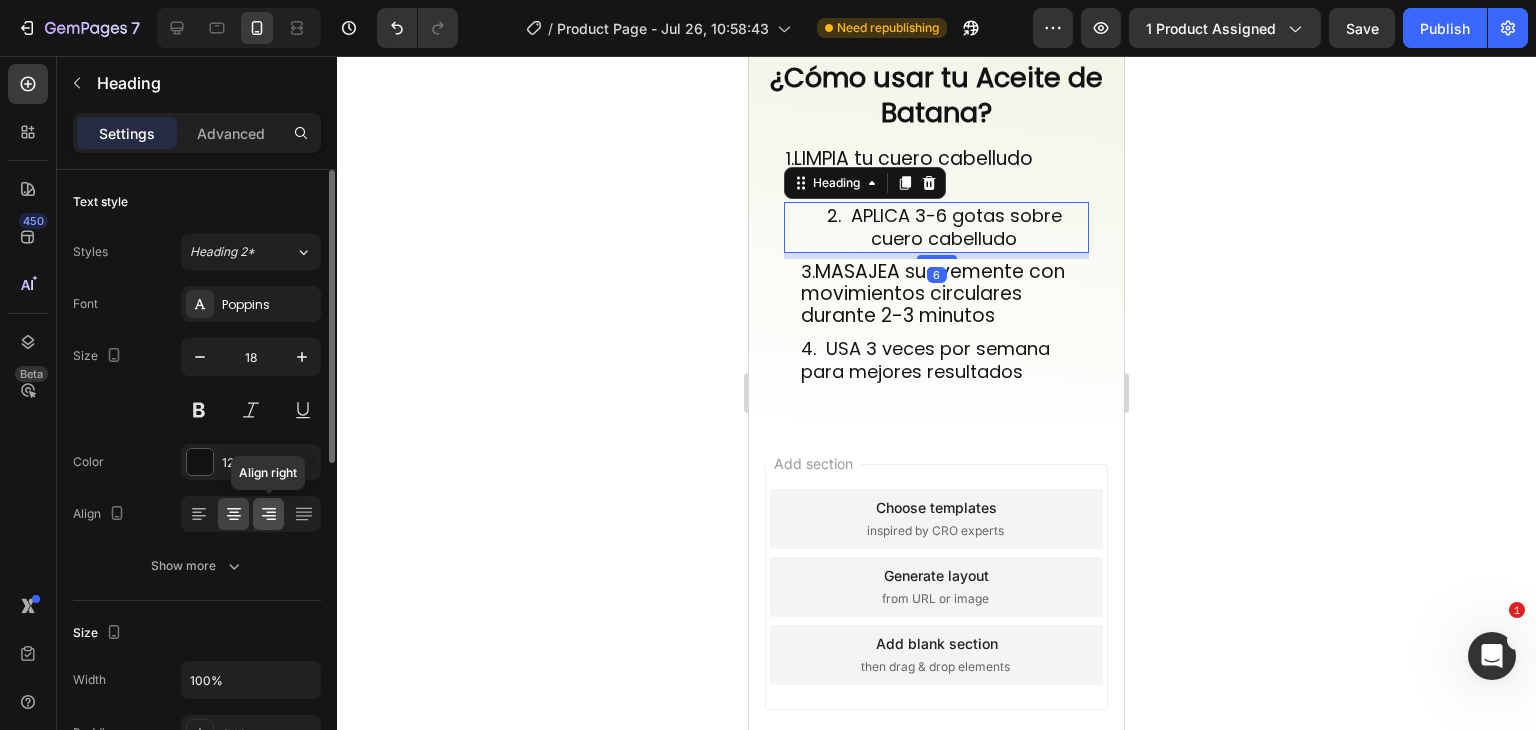 click 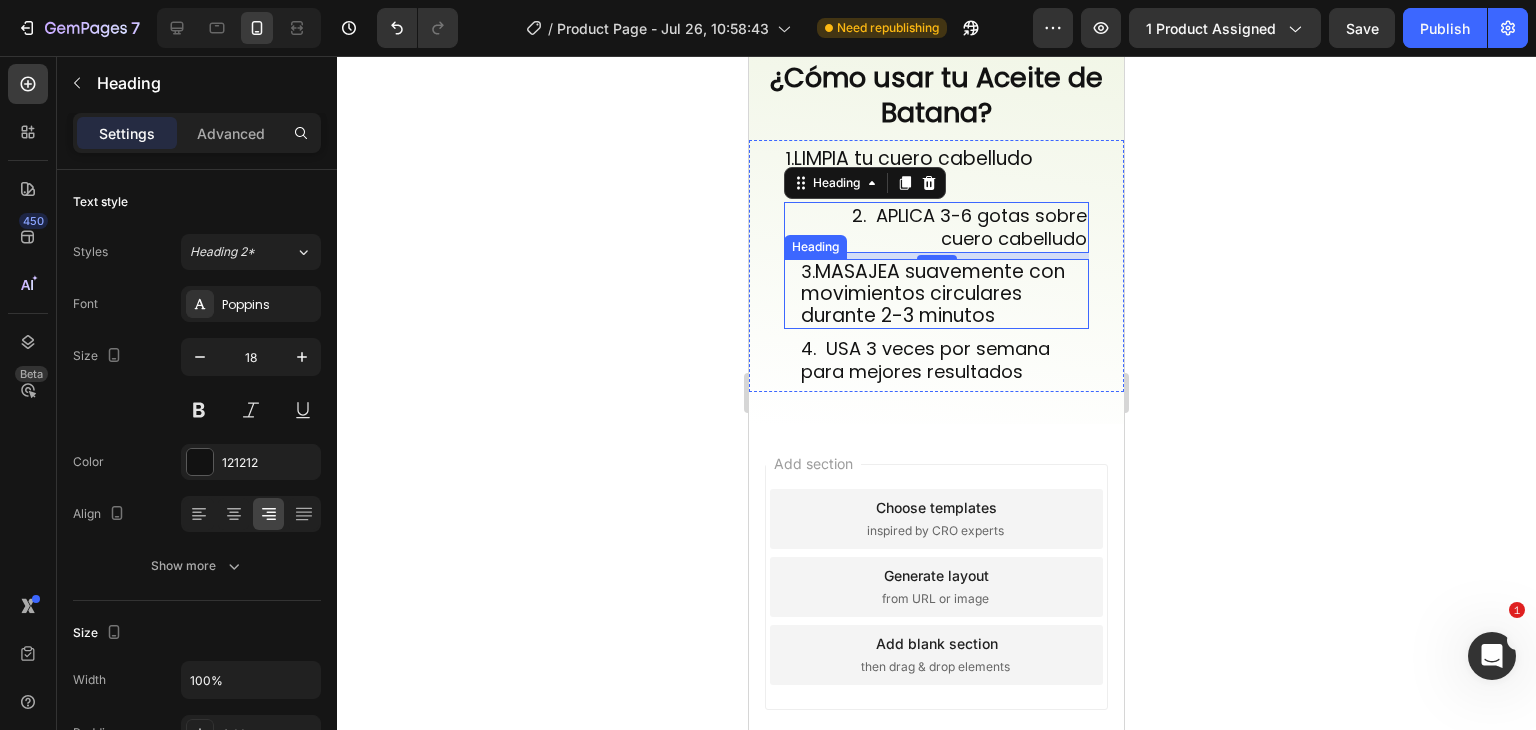 click on "MASAJEA suavemente con movimientos circulares durante 2-3 minutos" at bounding box center (933, 293) 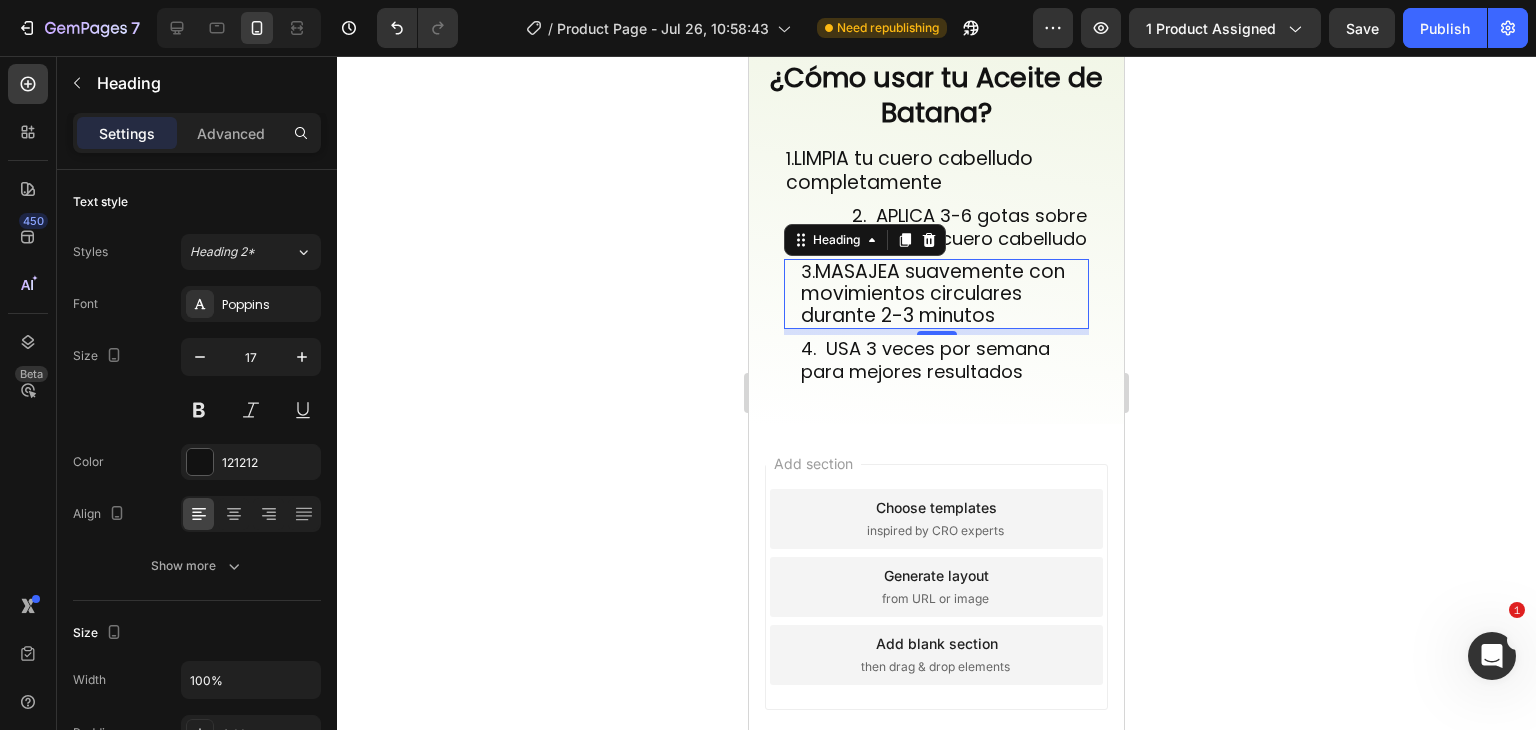 click 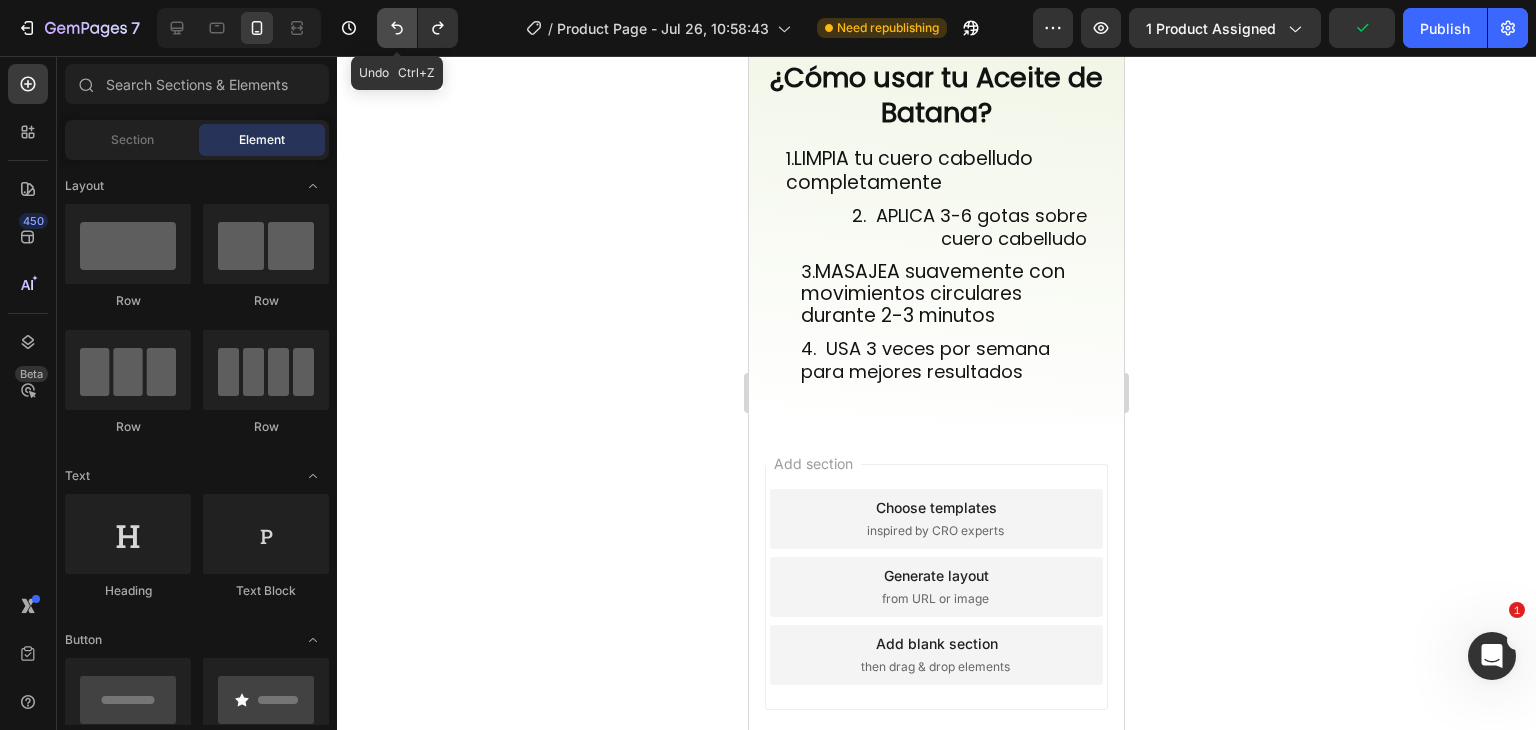 click 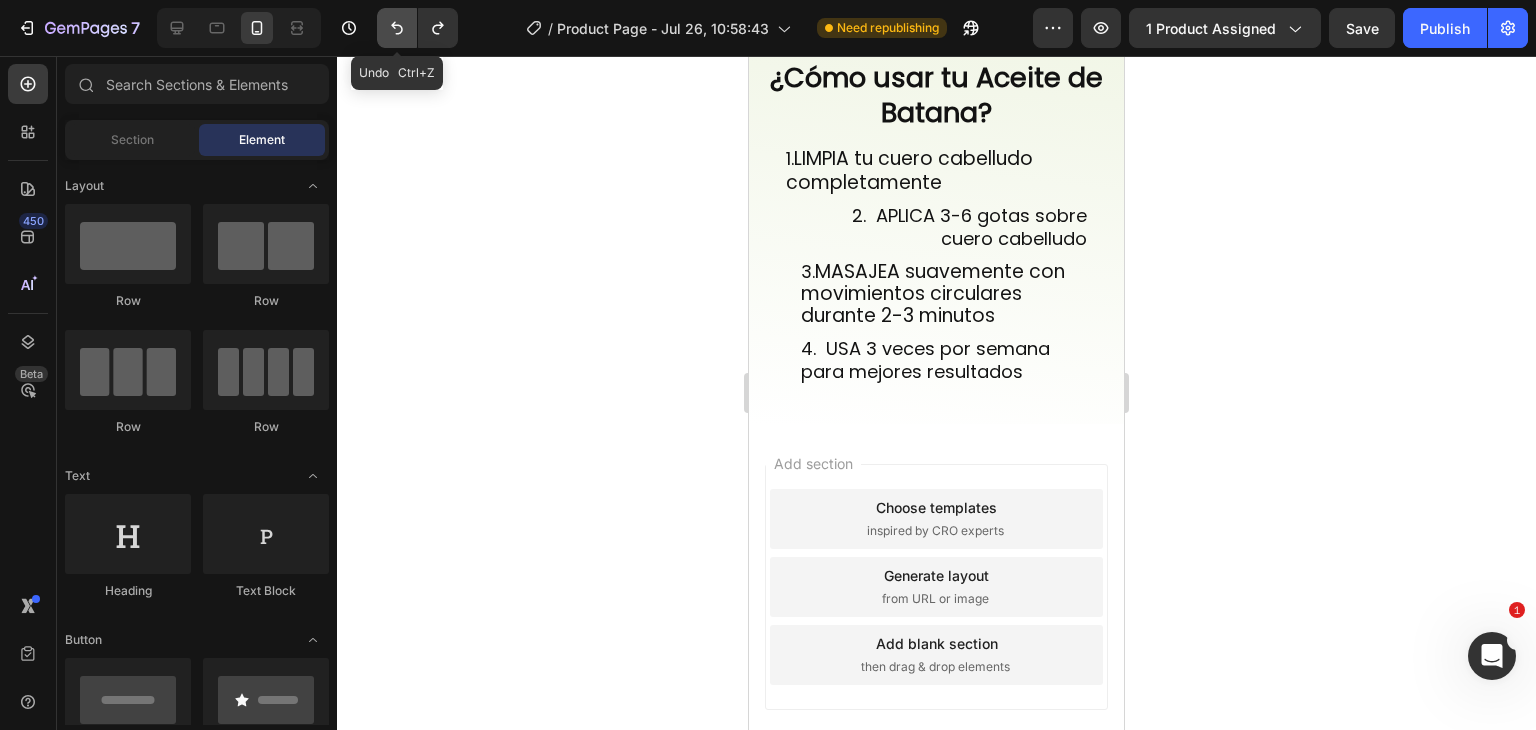 click 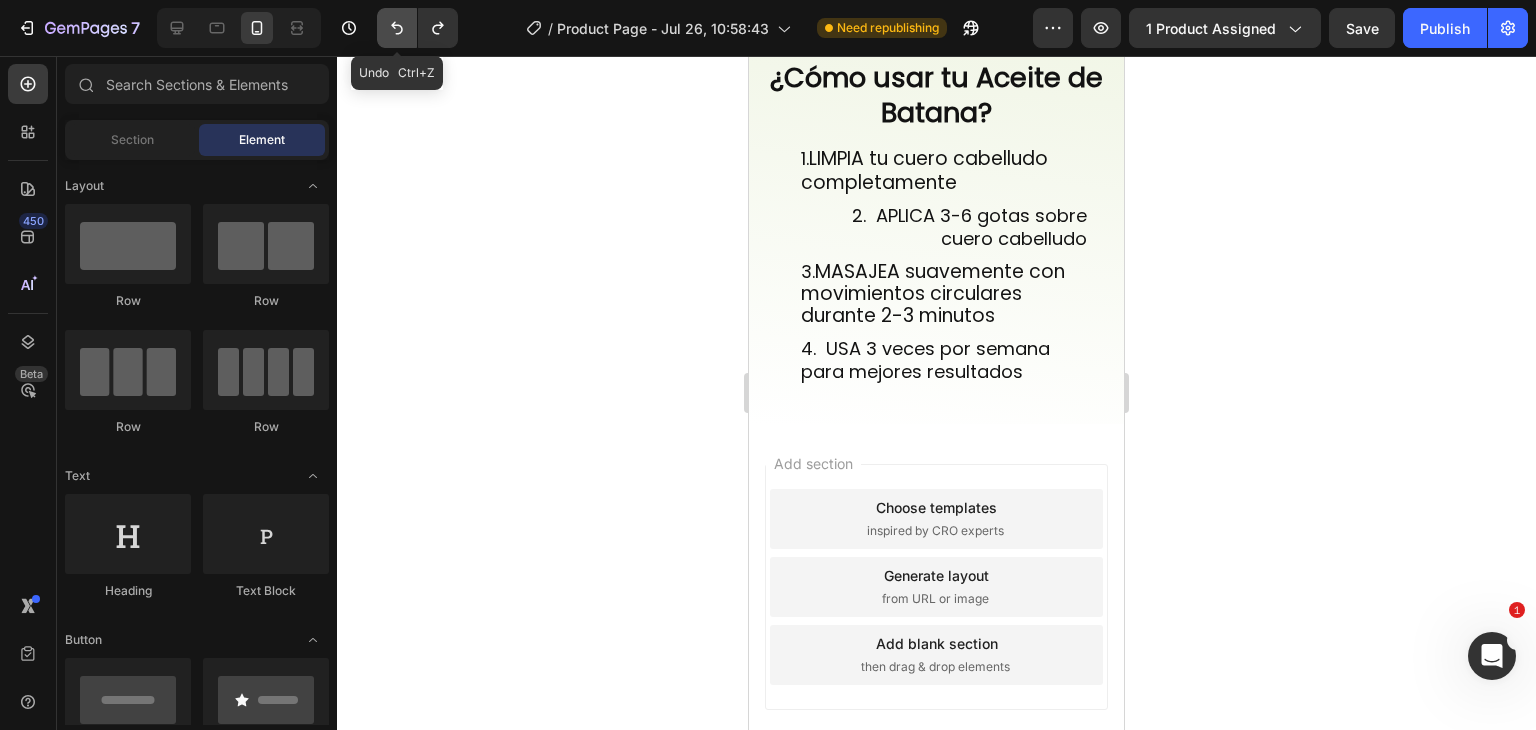 click 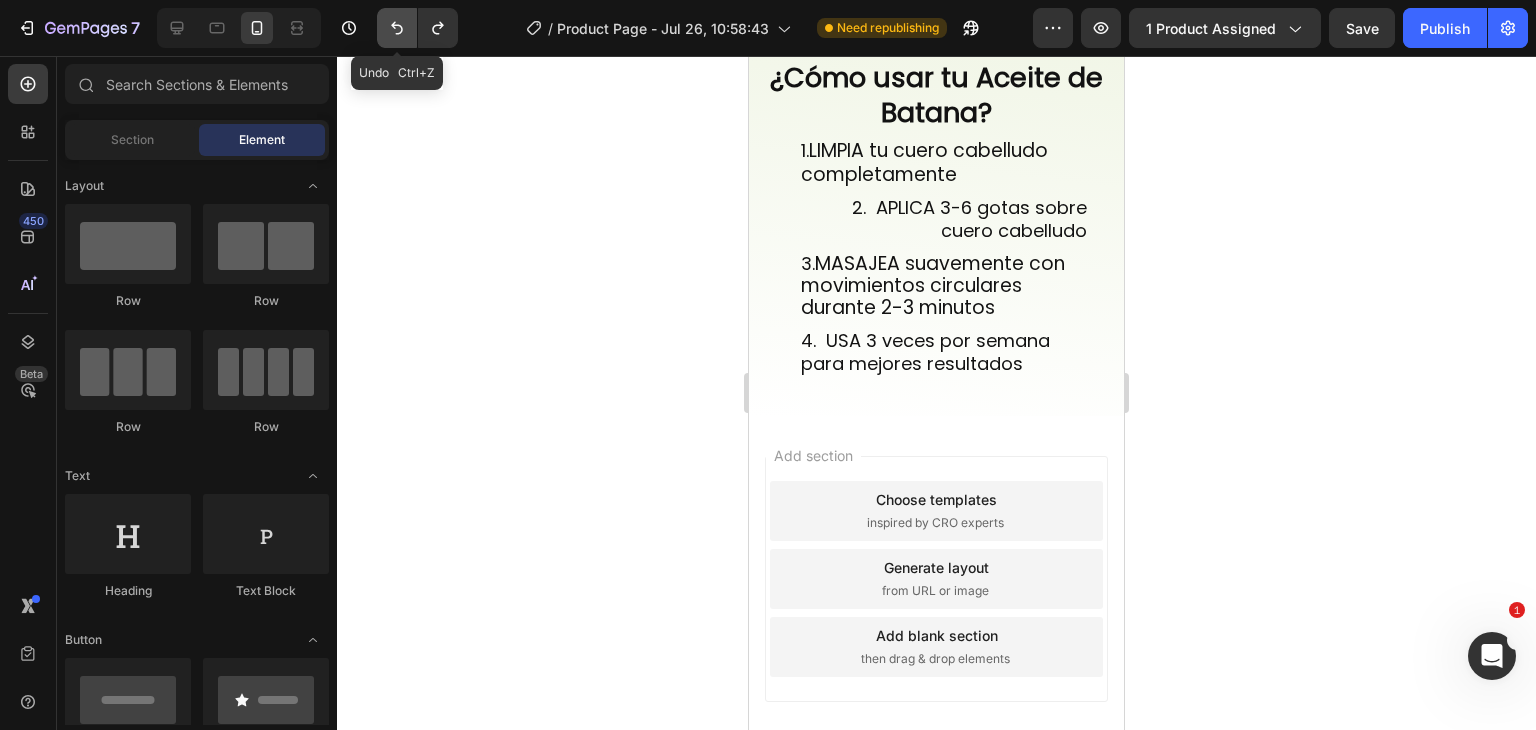 click 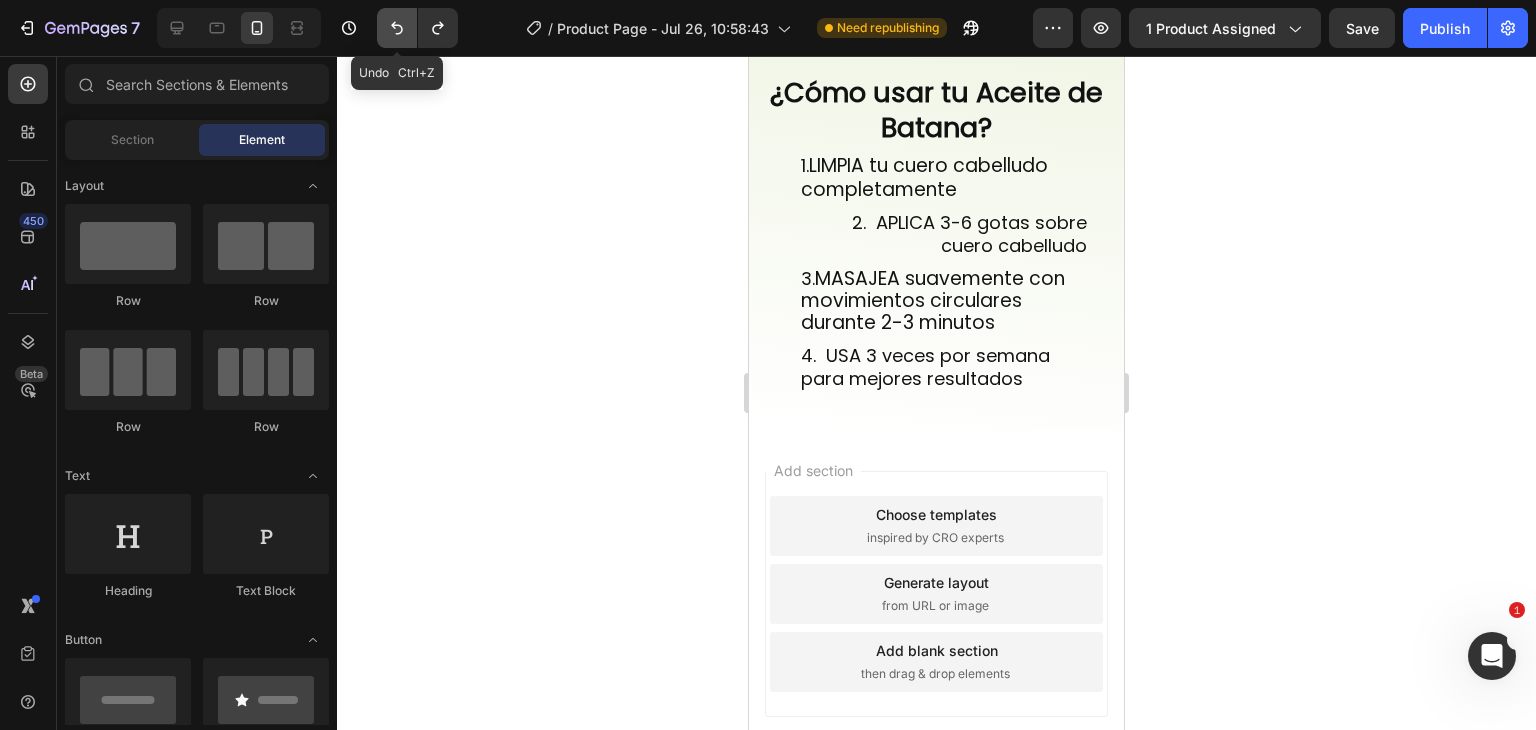 click 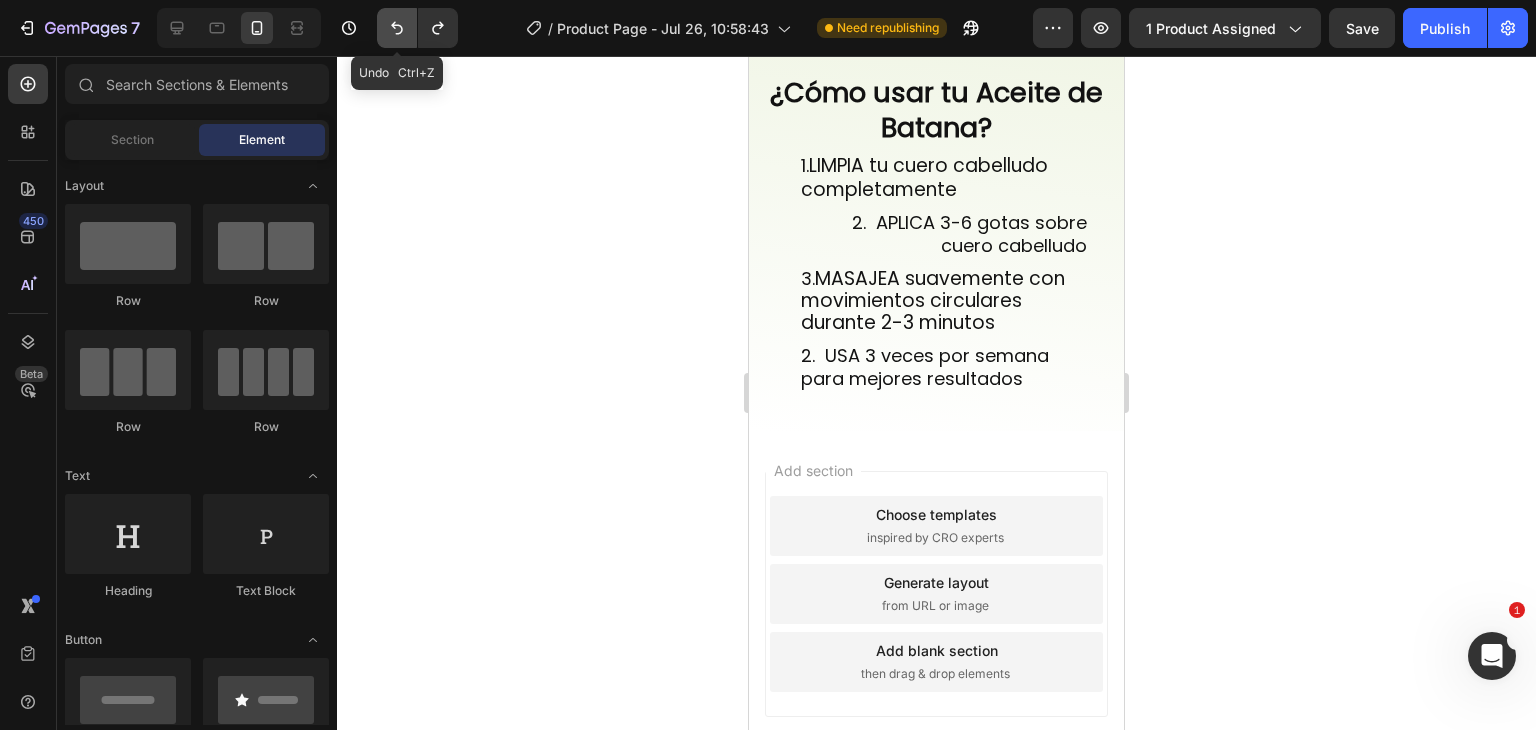 click 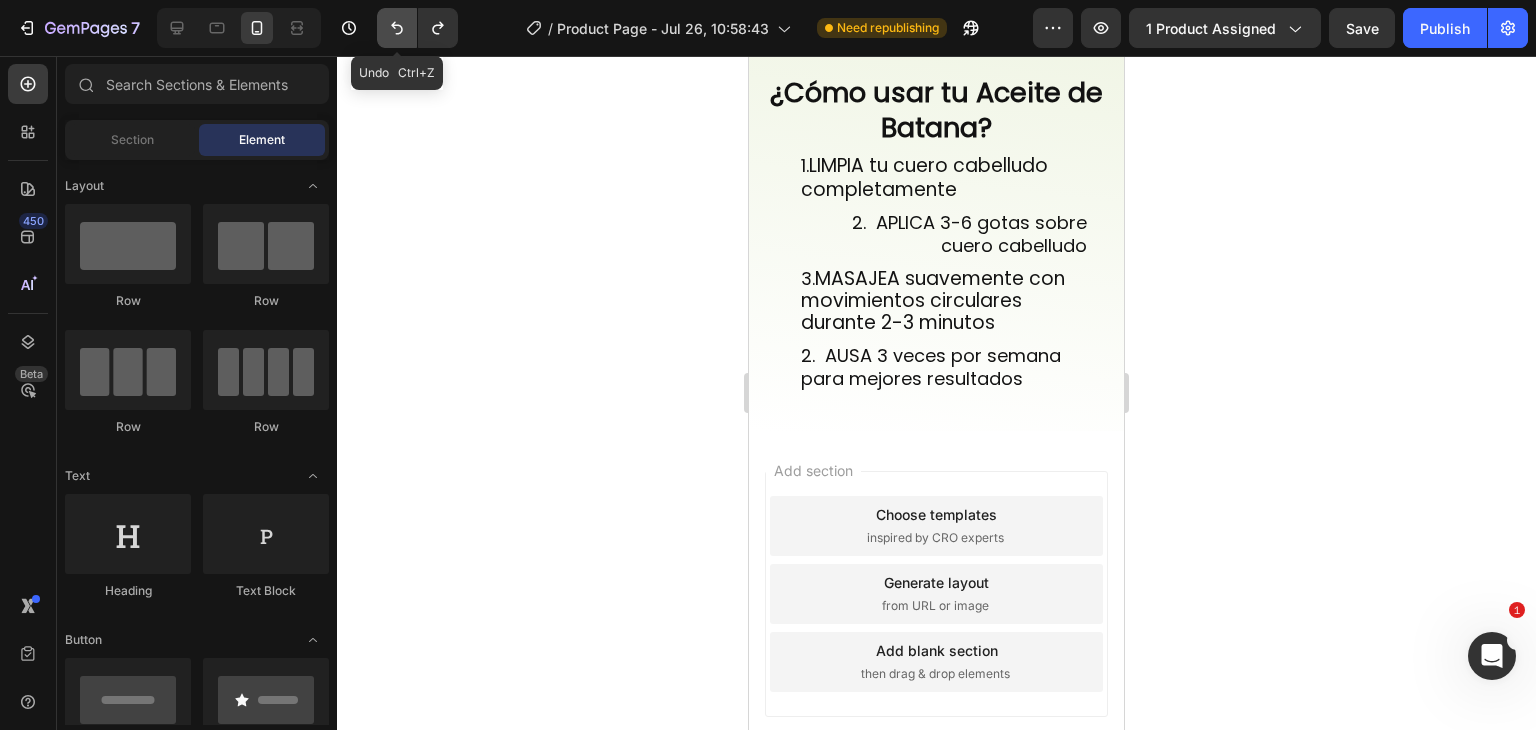 click 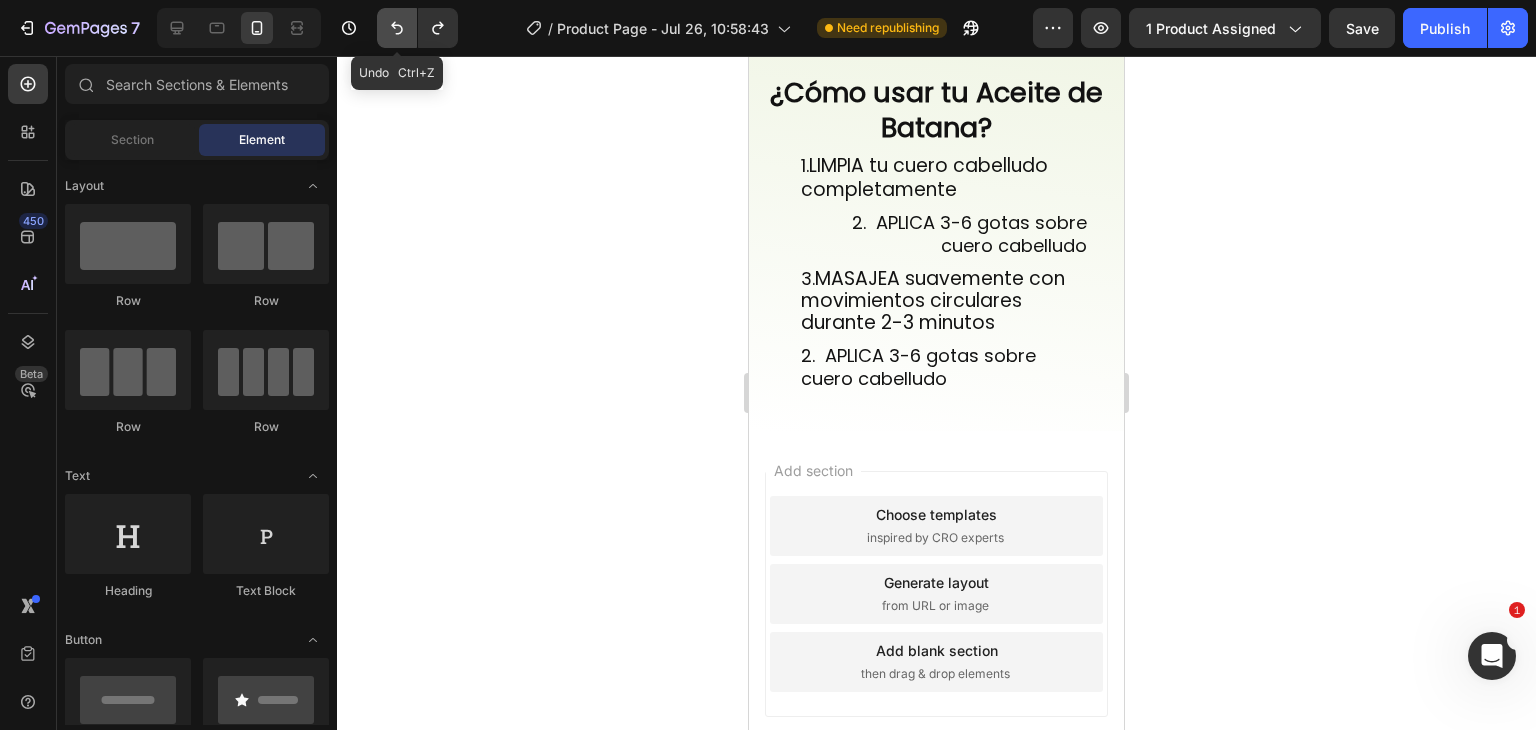 click 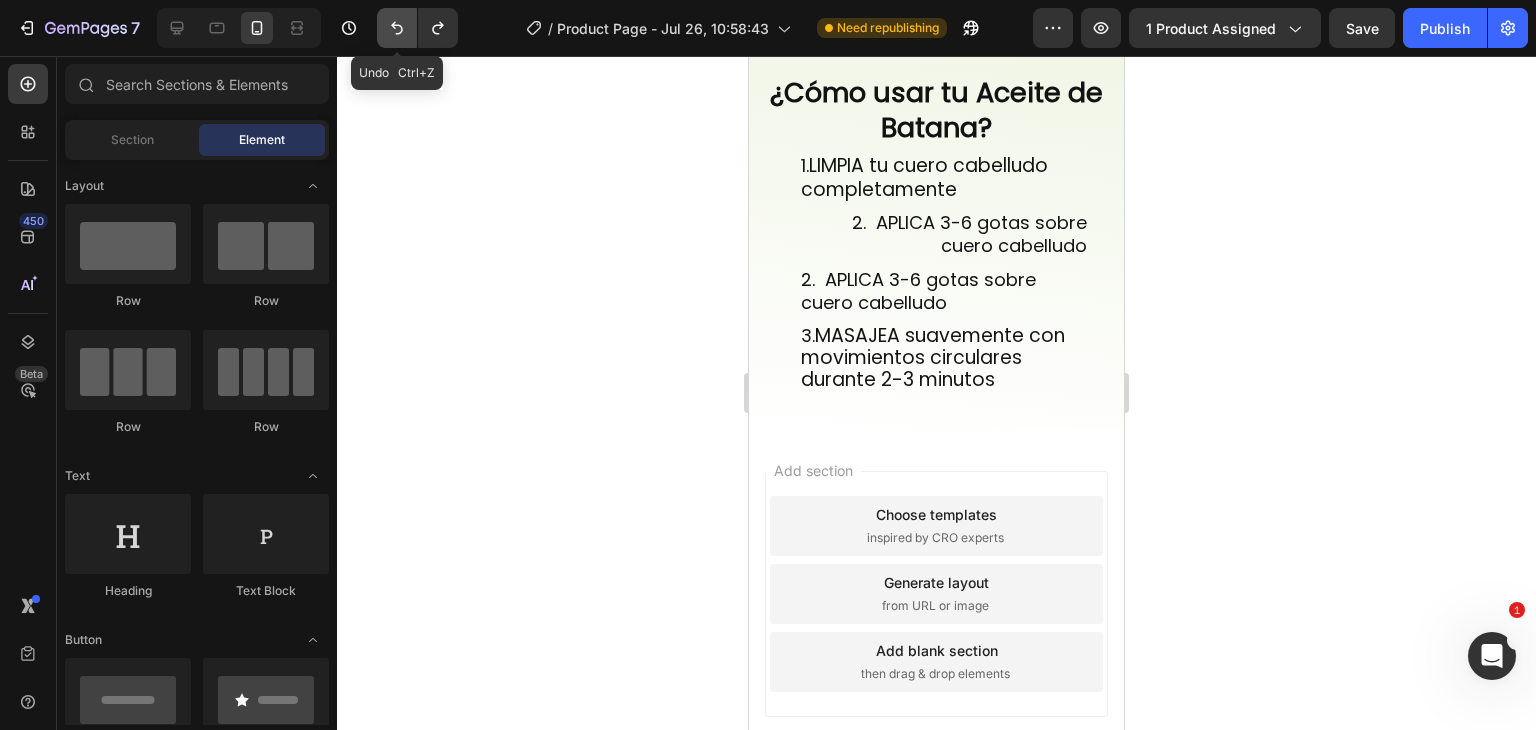 click 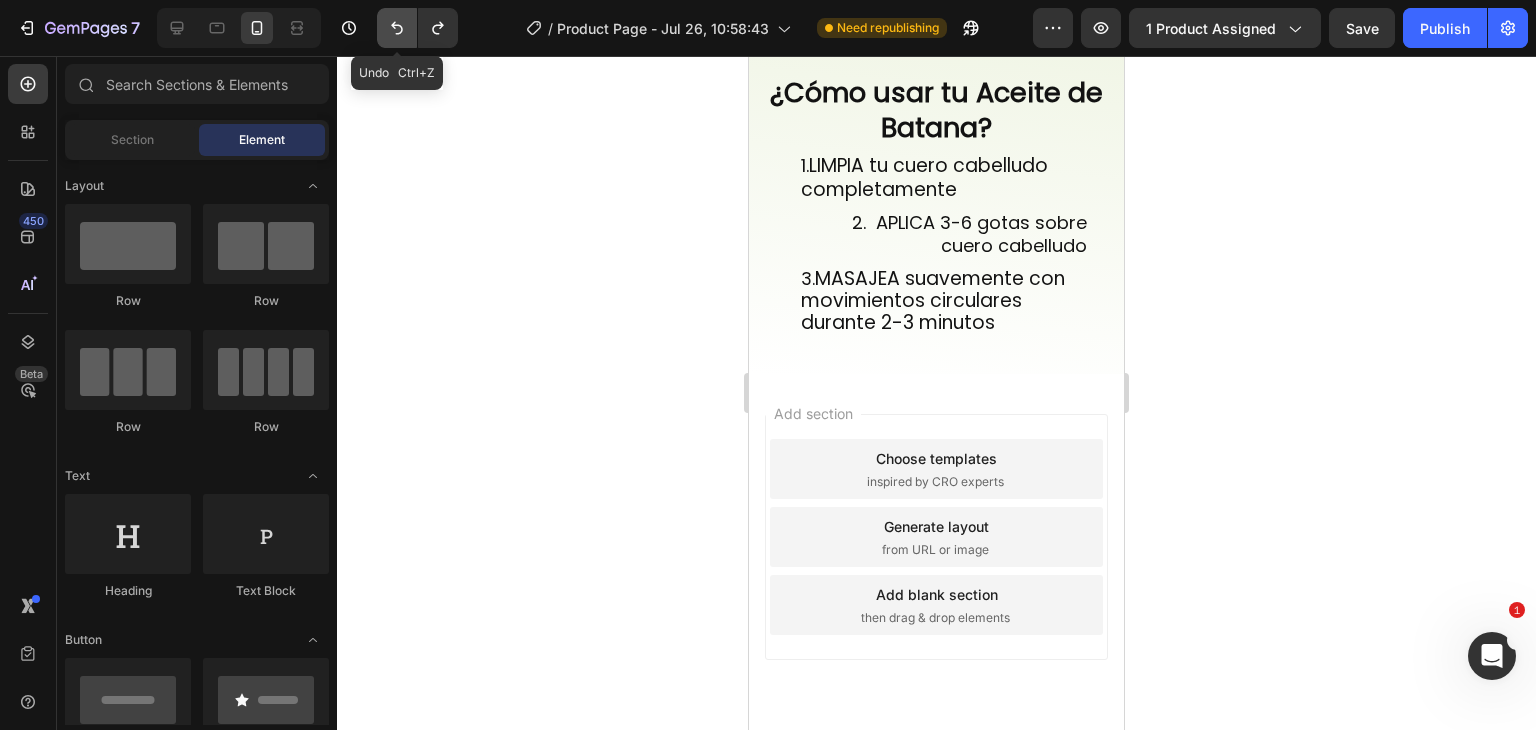 click 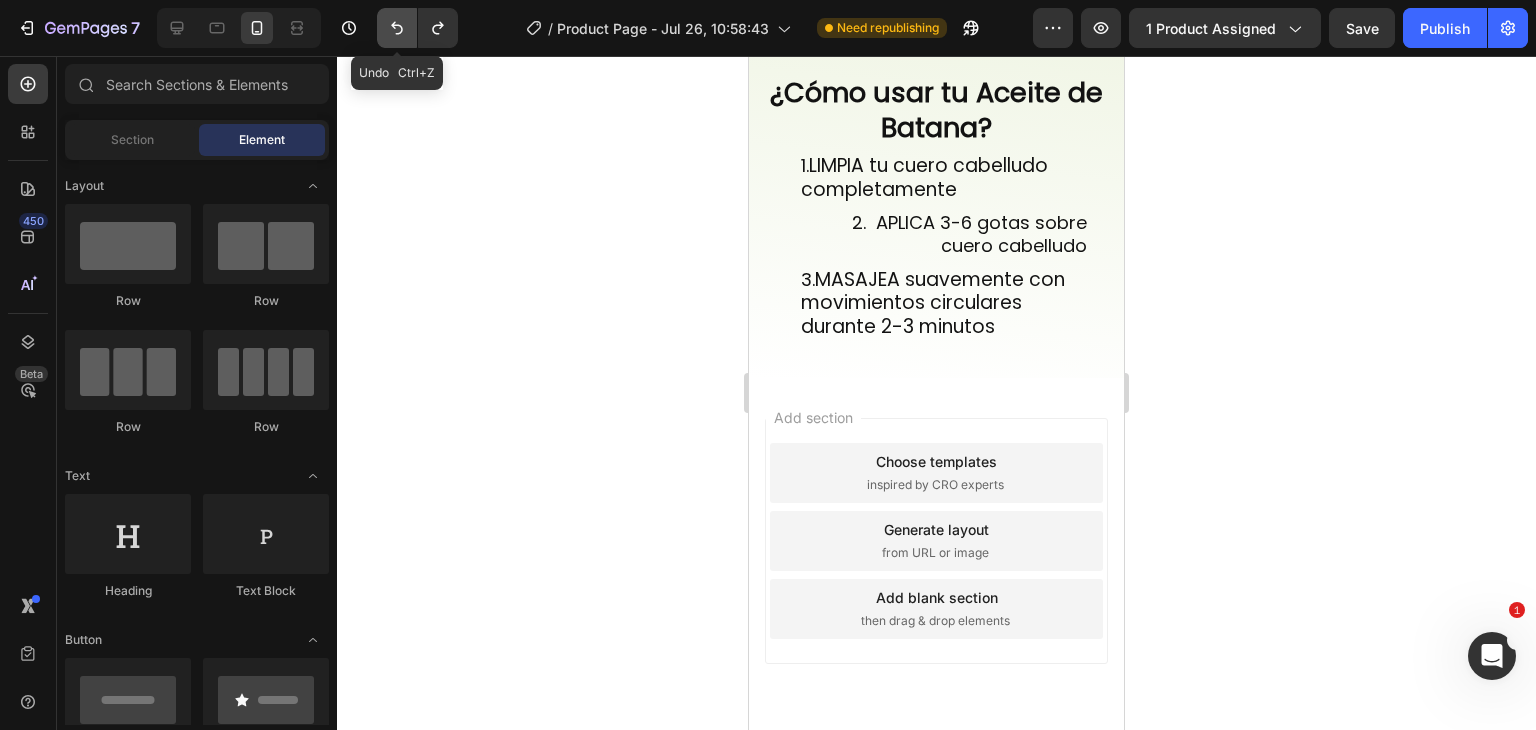 click 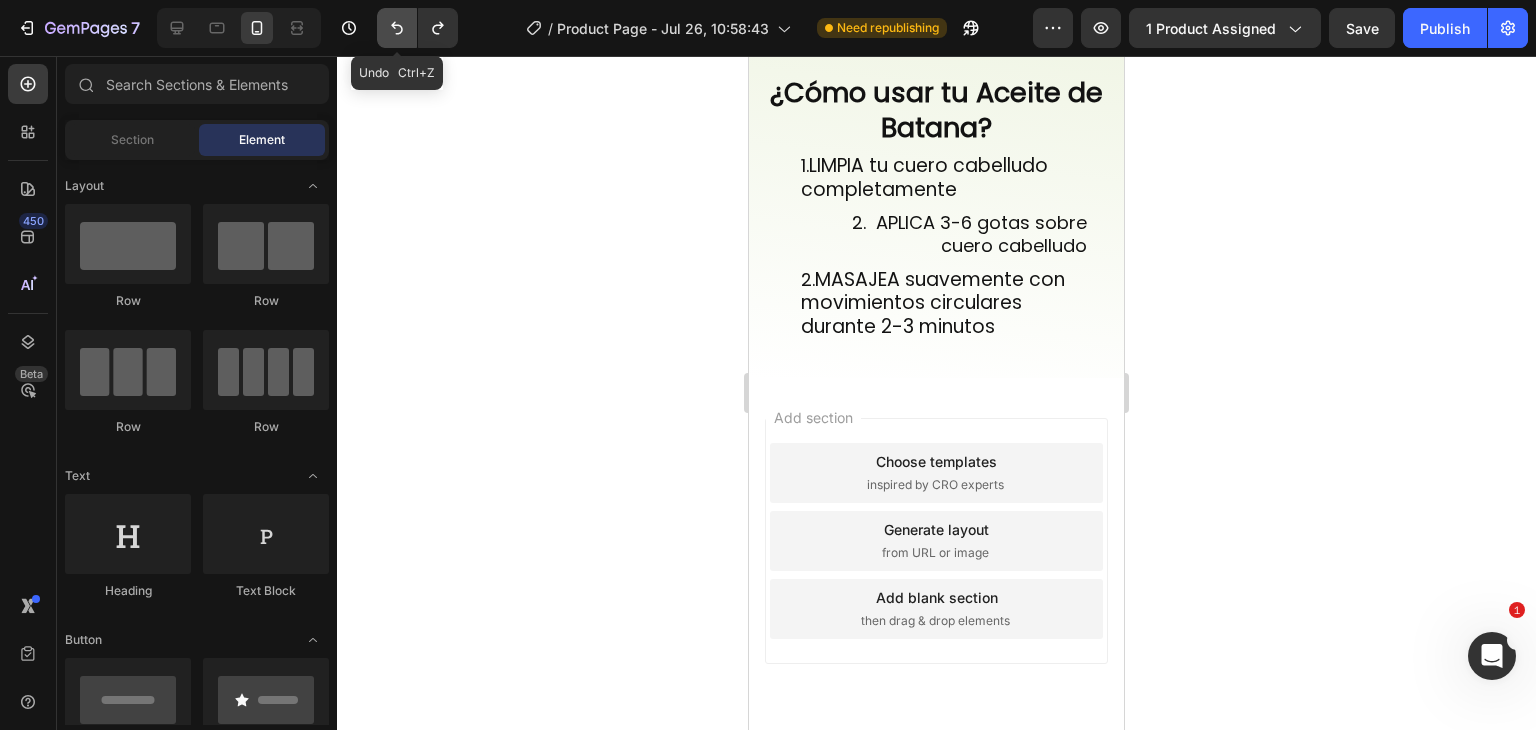 click 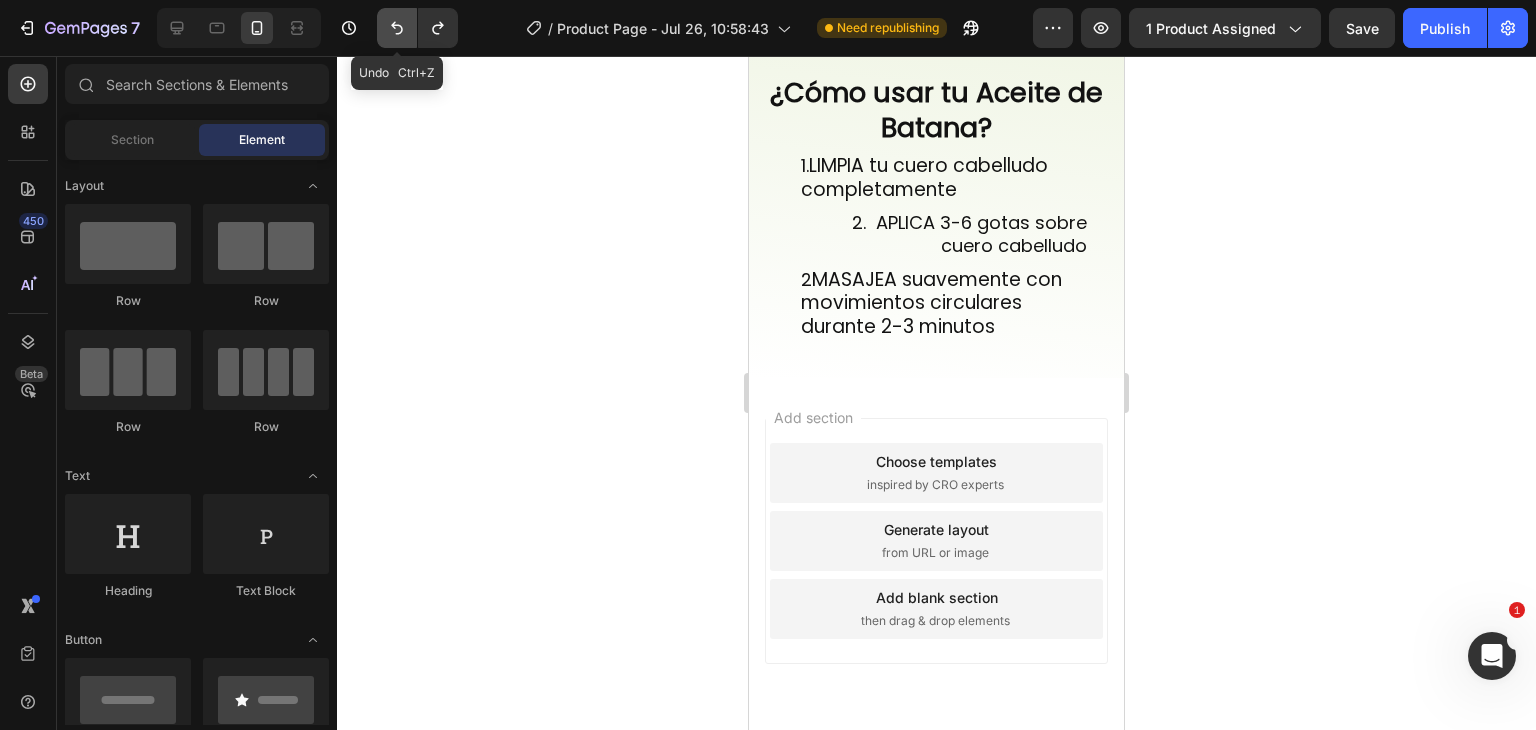 click 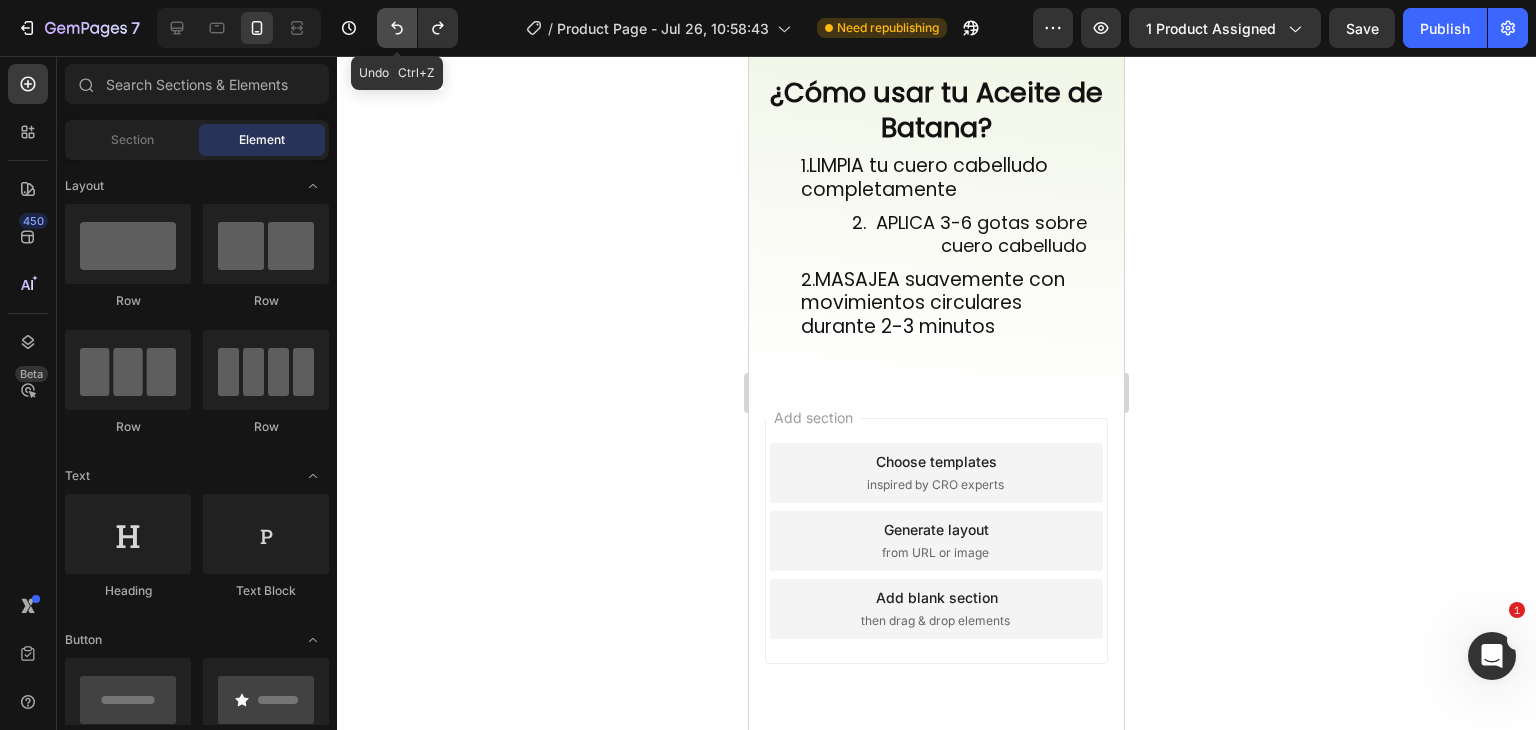 click 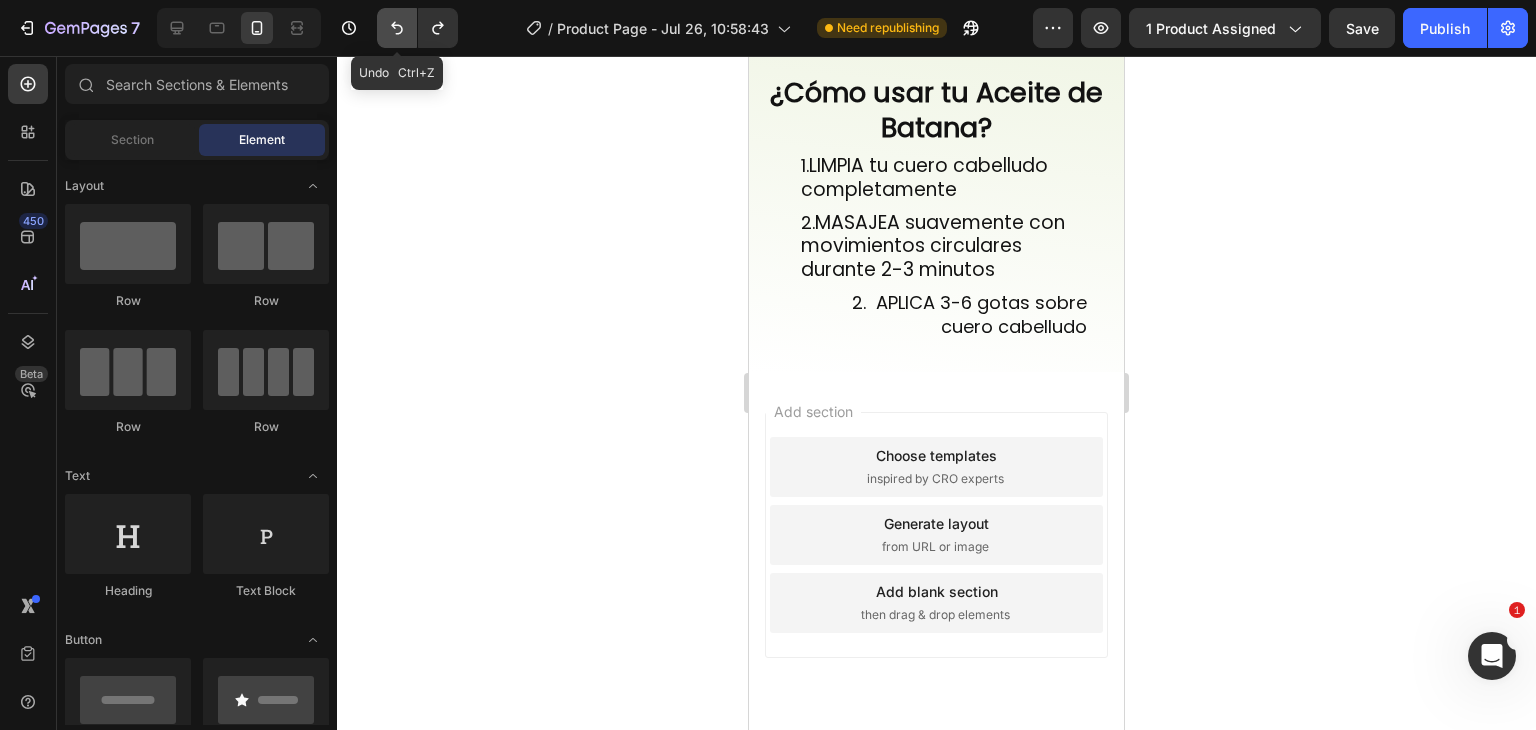 click 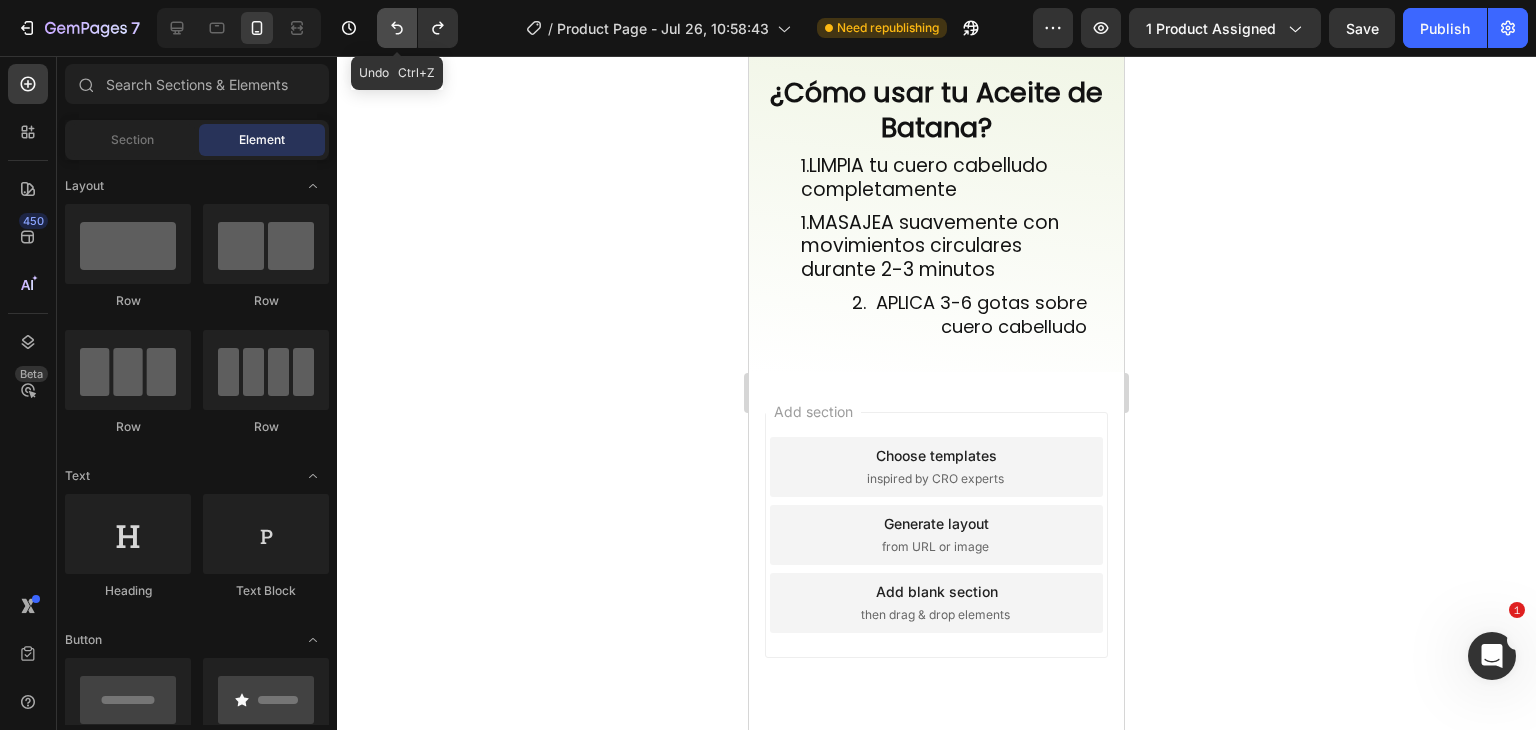 click 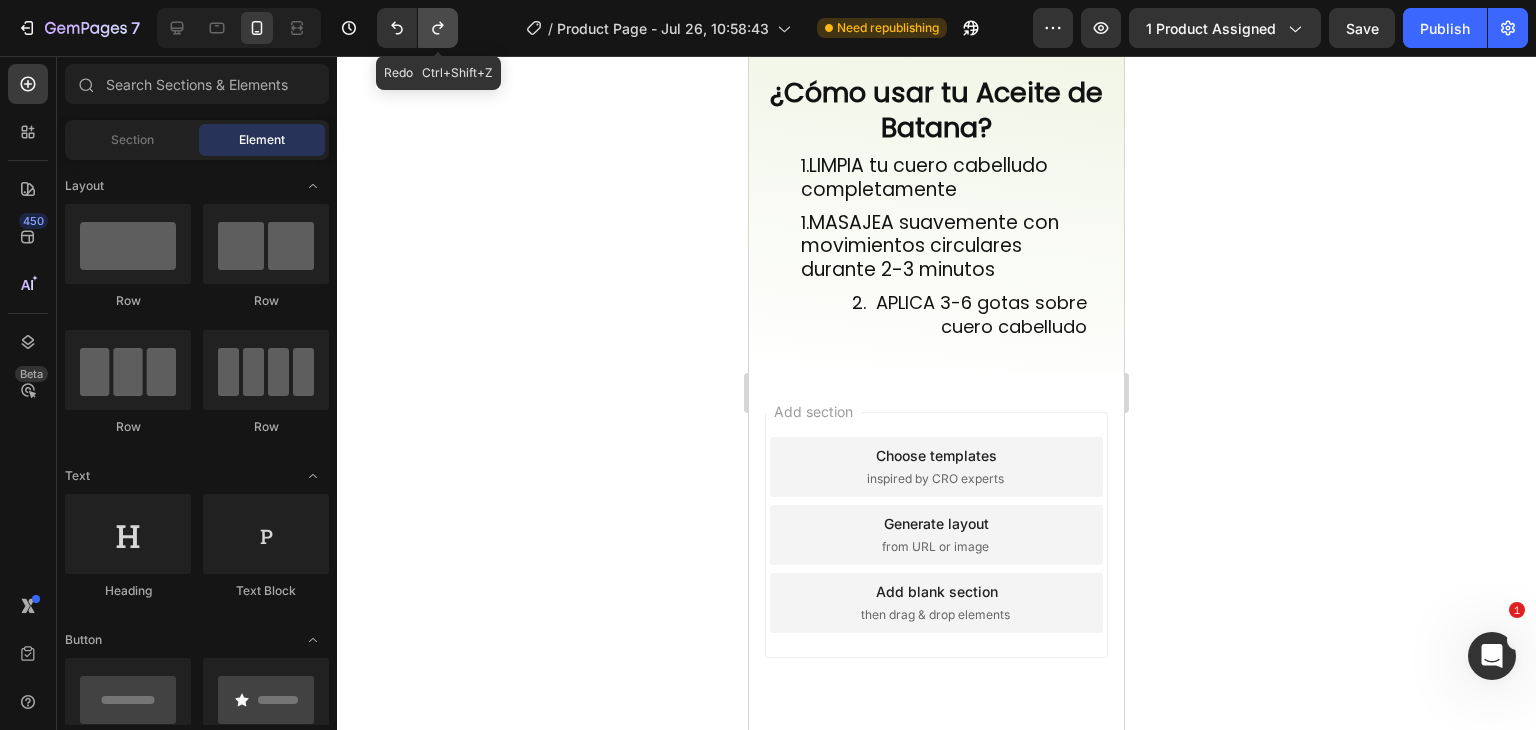 click 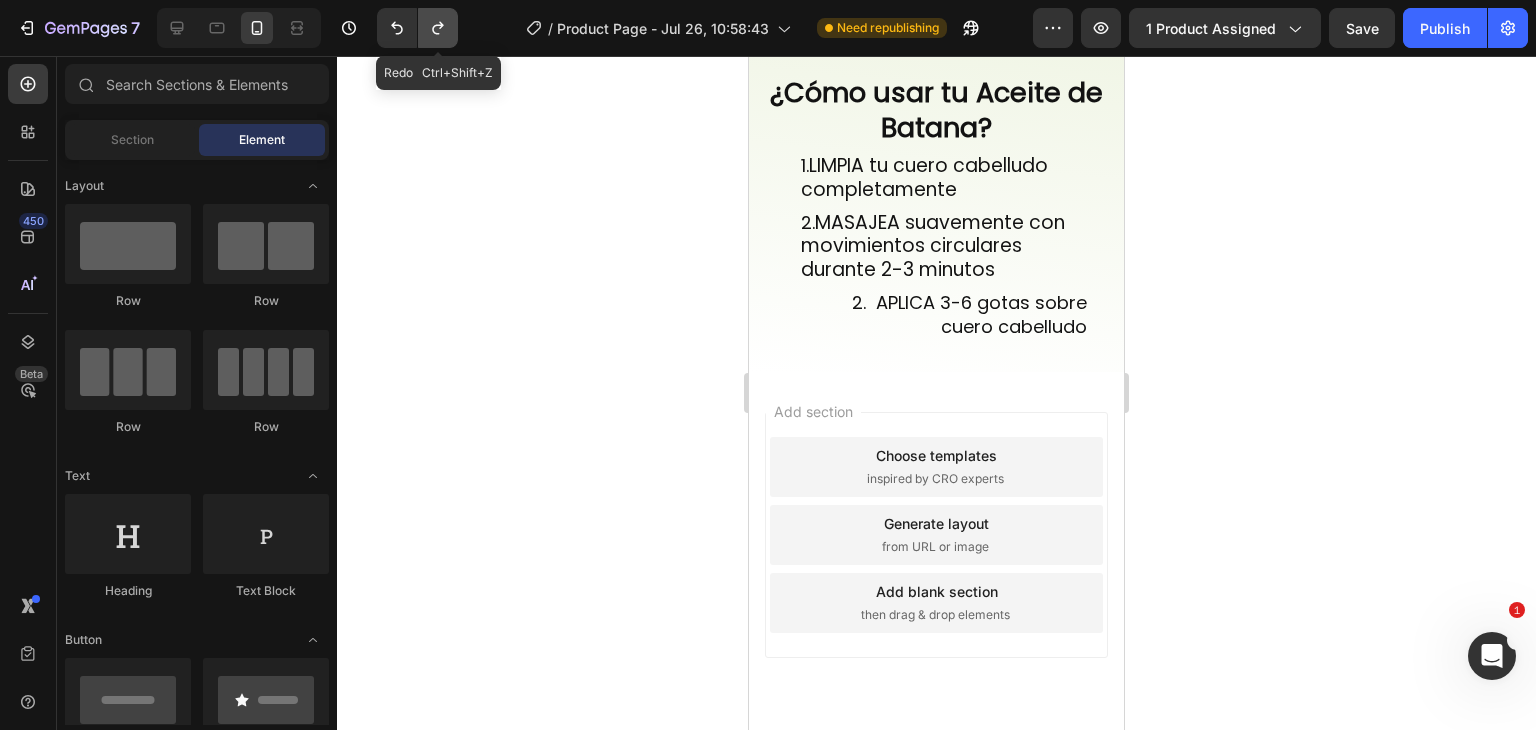 click 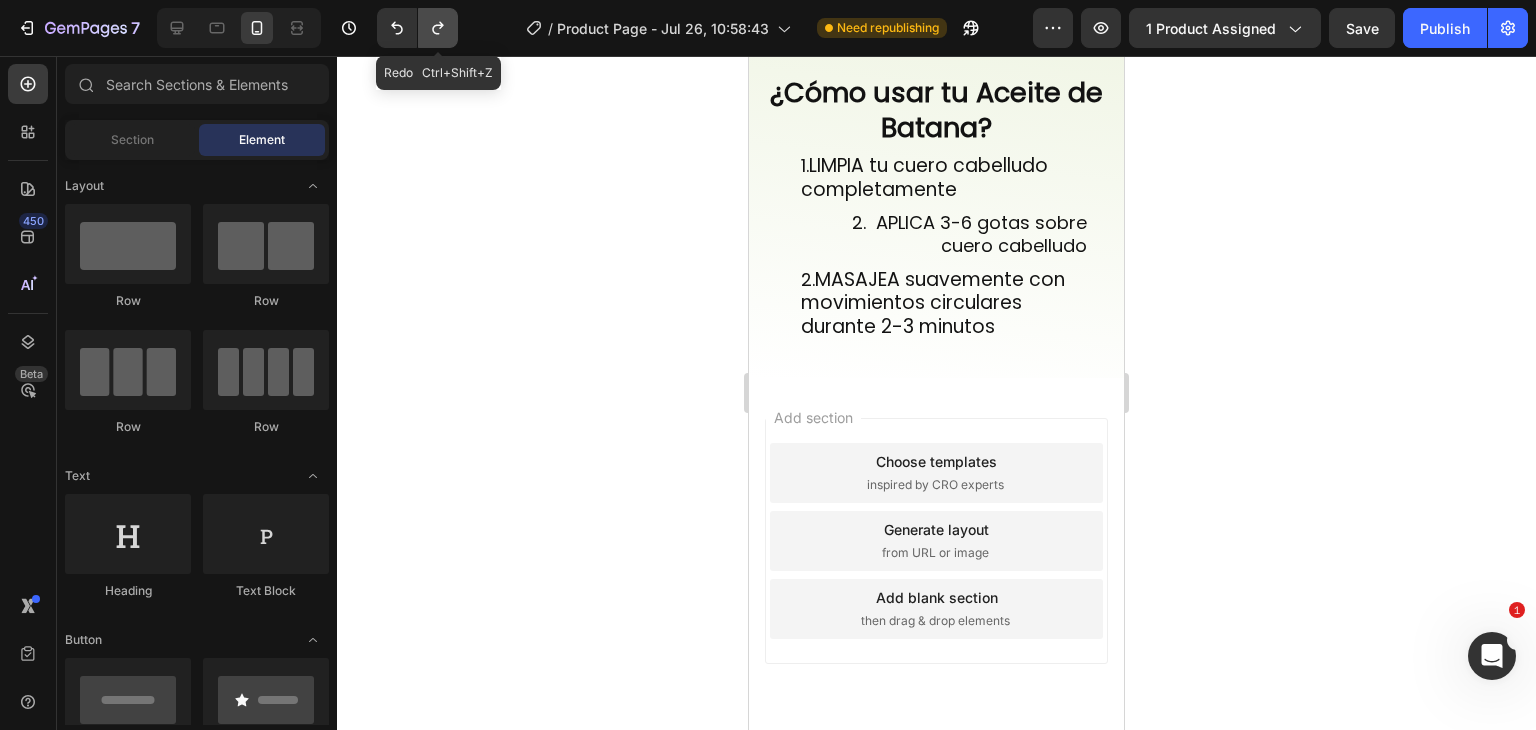 click 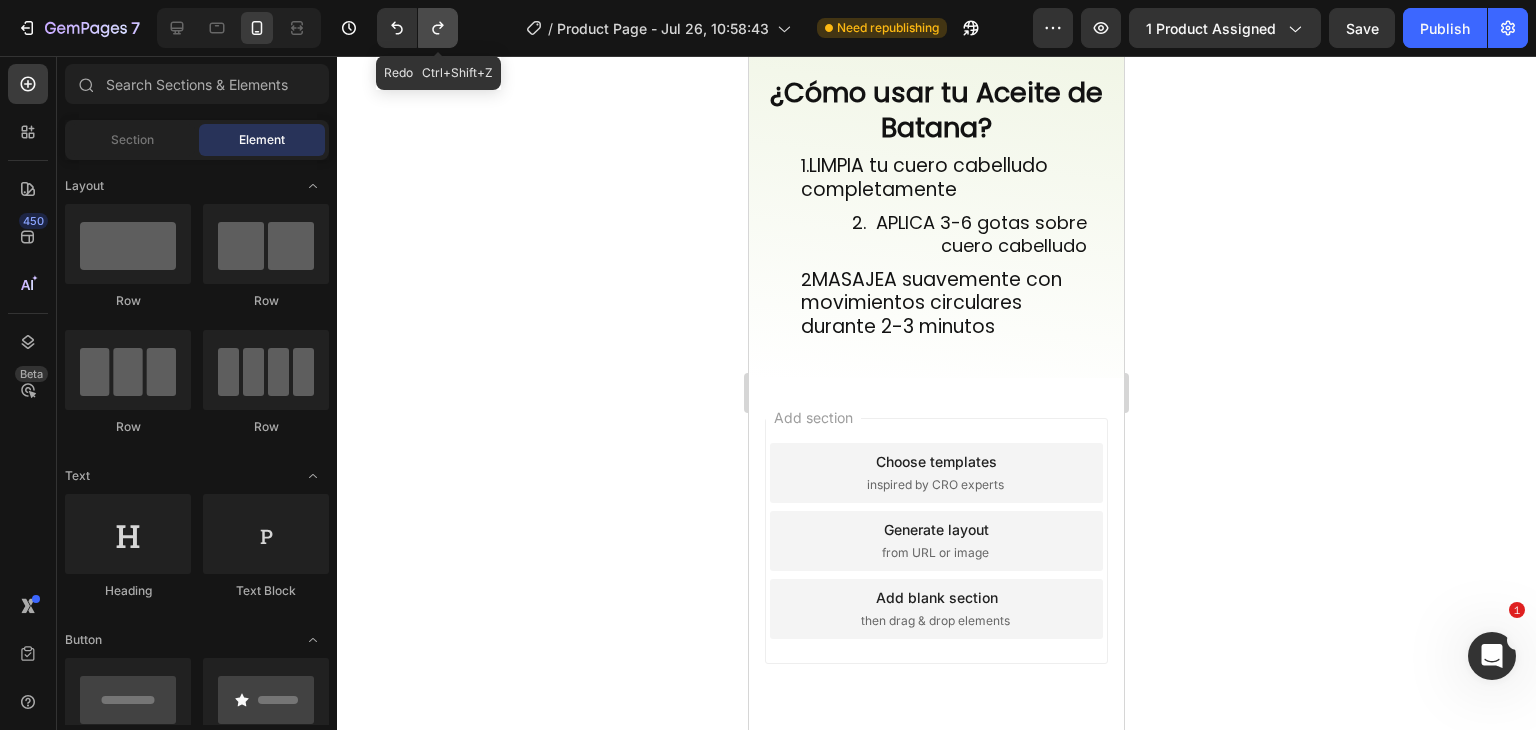 click 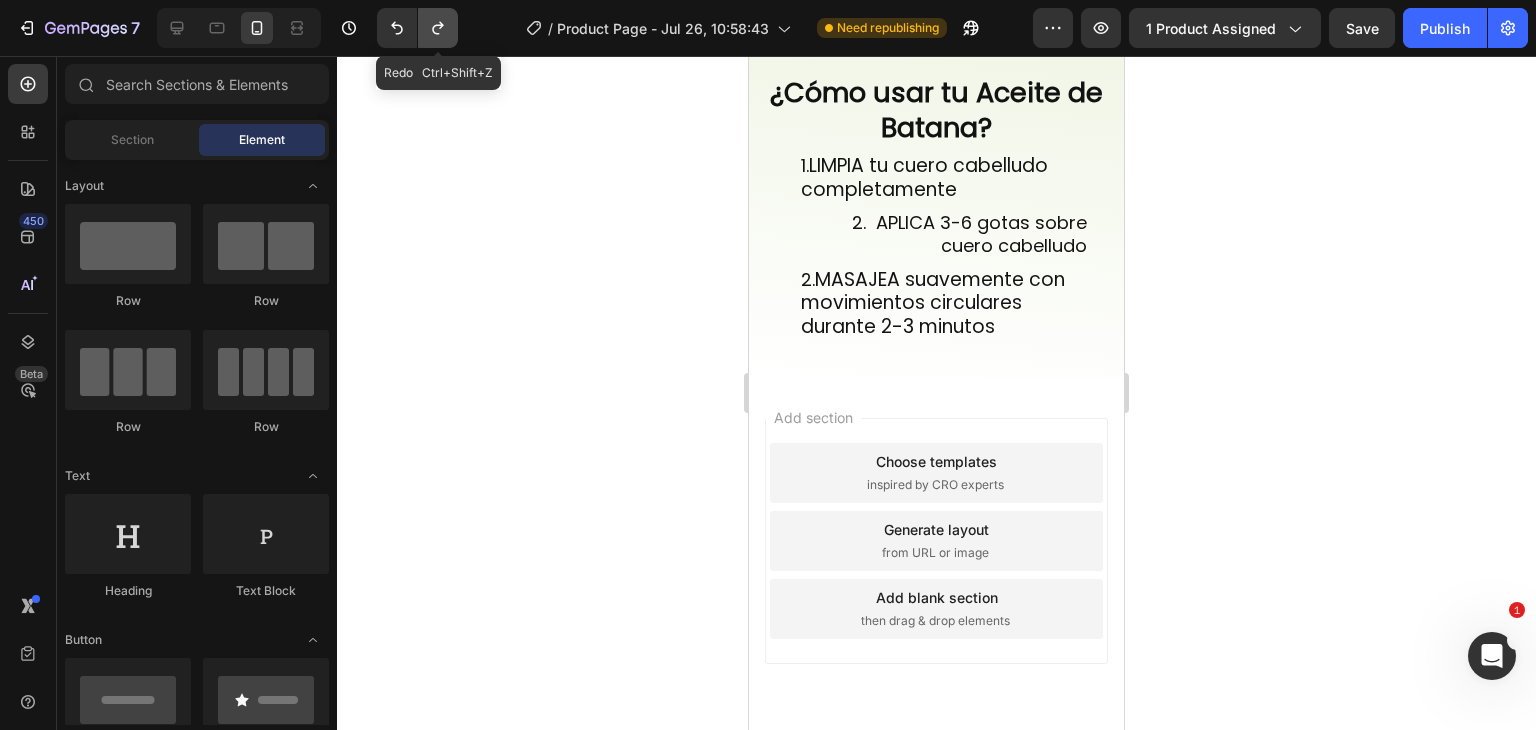 click 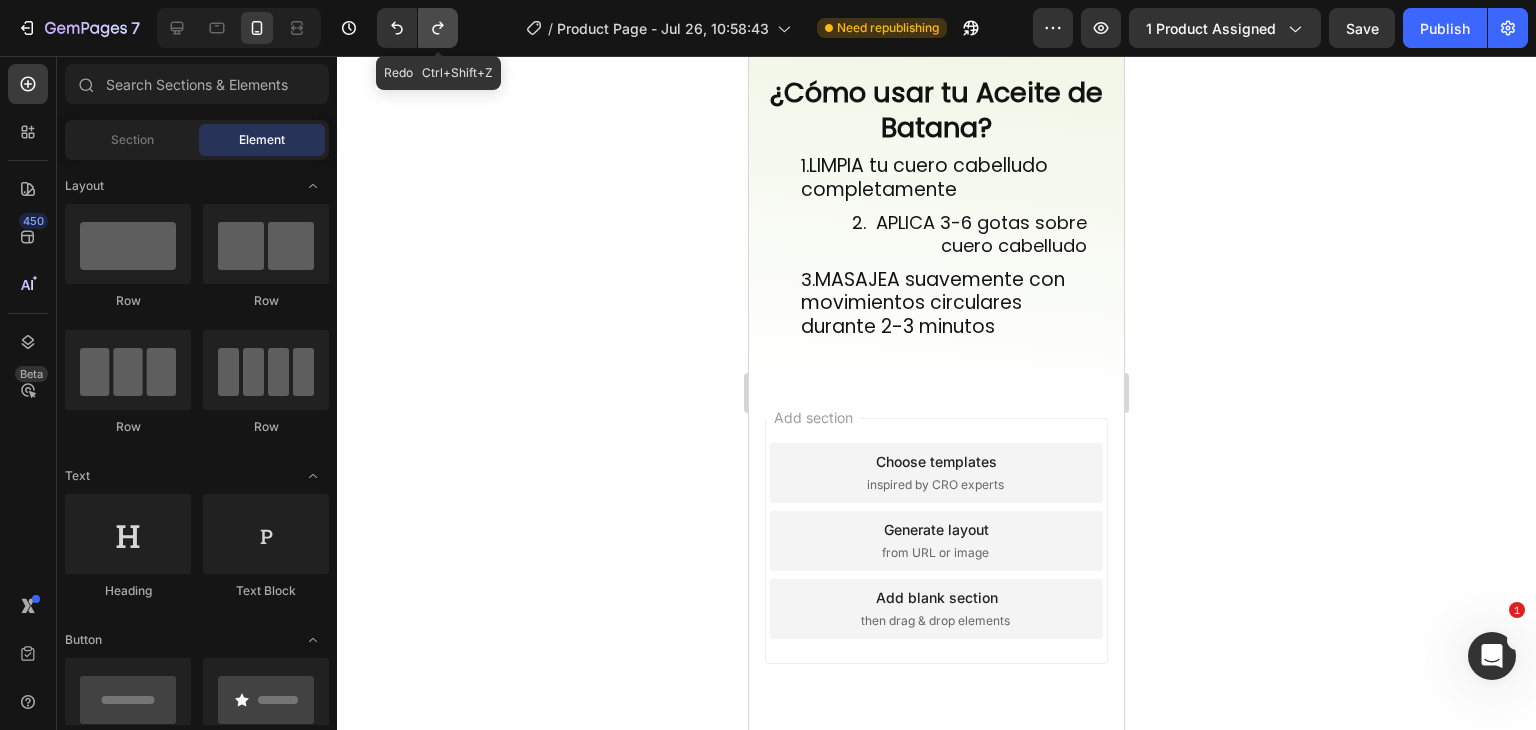 click 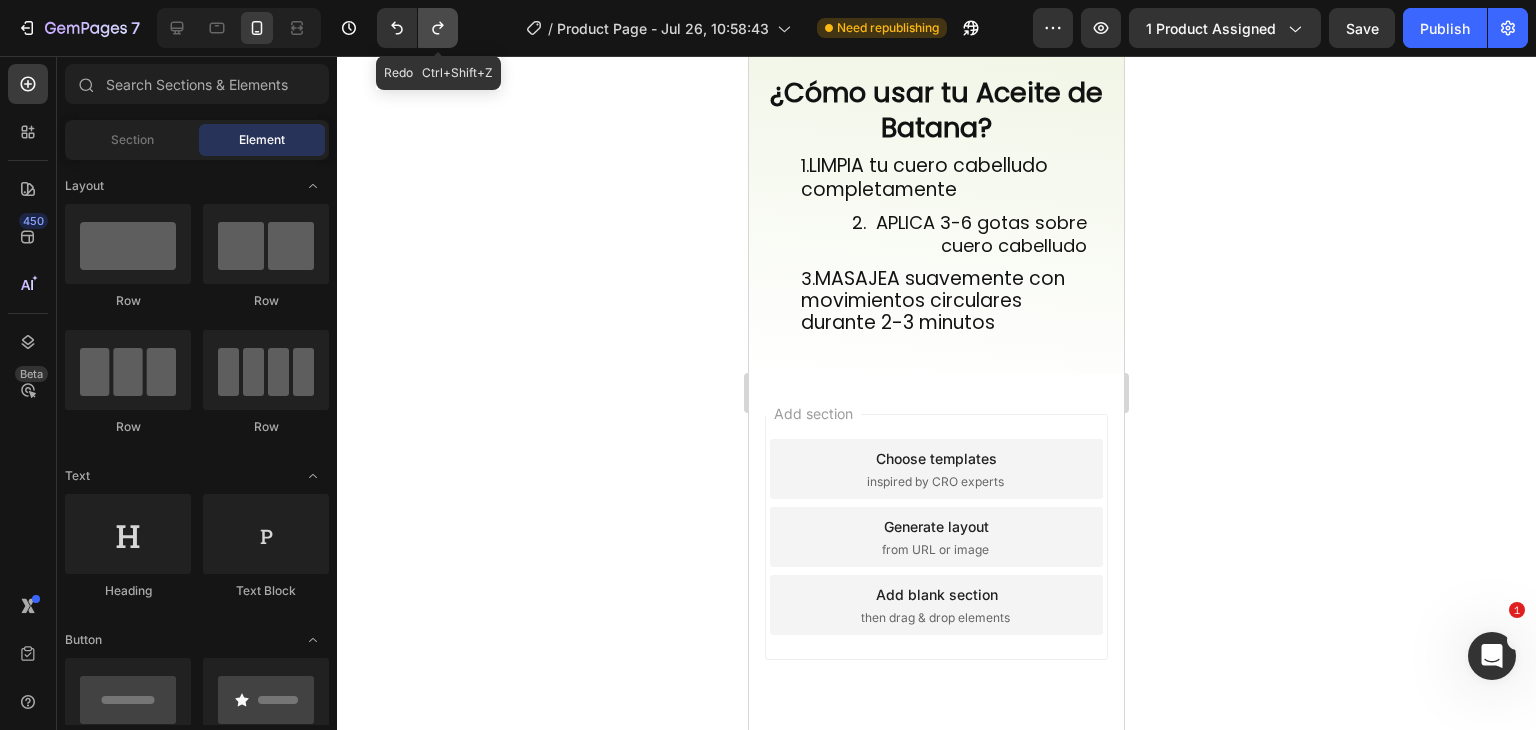 click 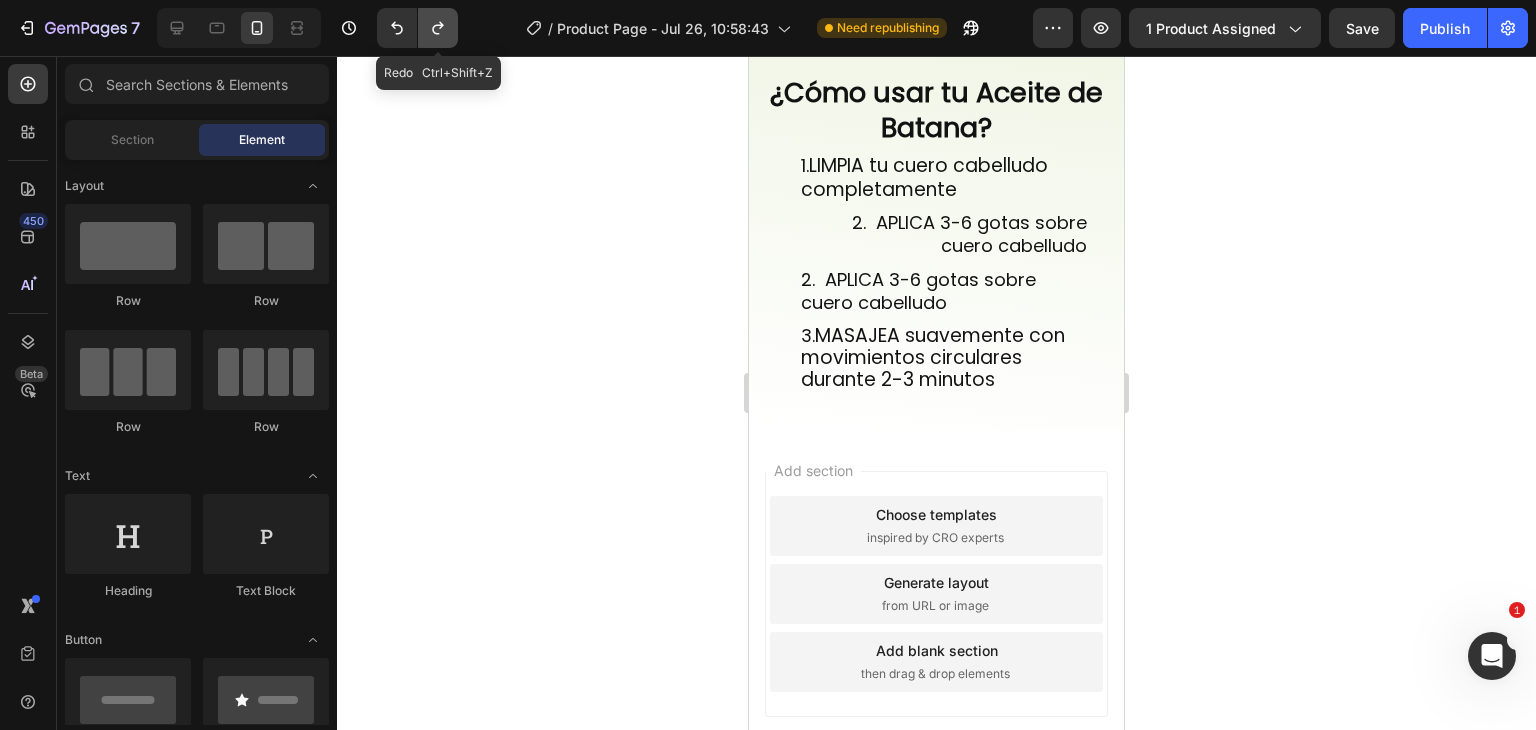 click 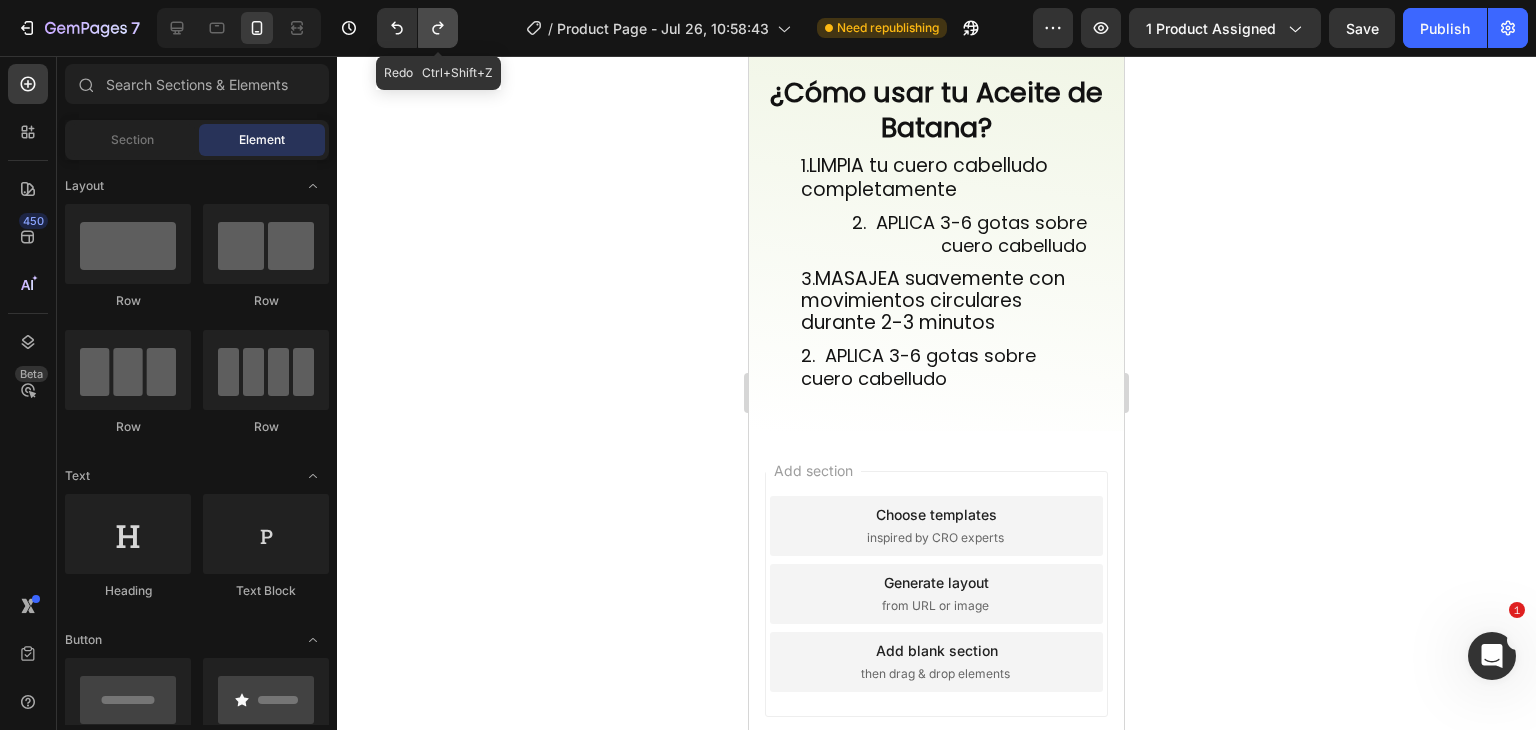 click 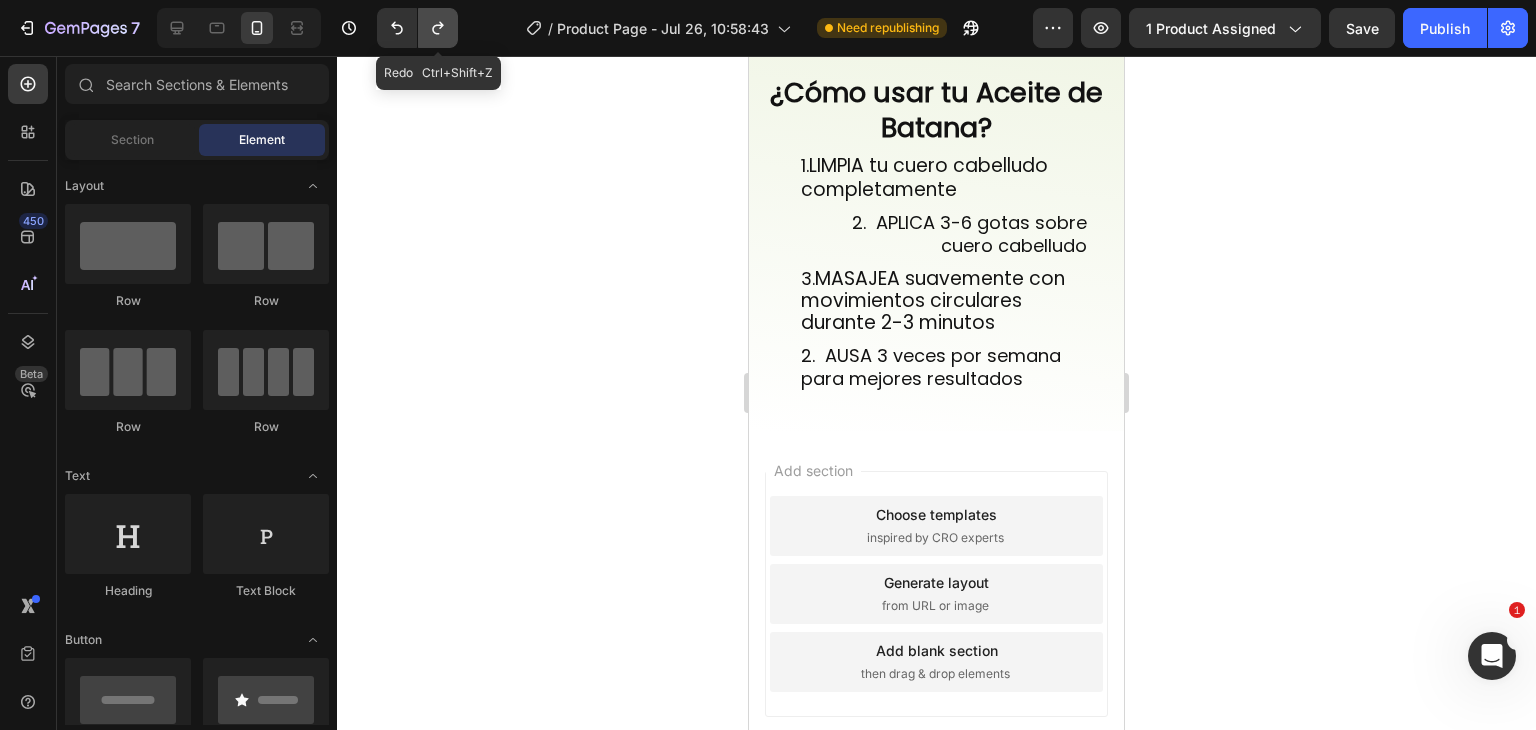 click 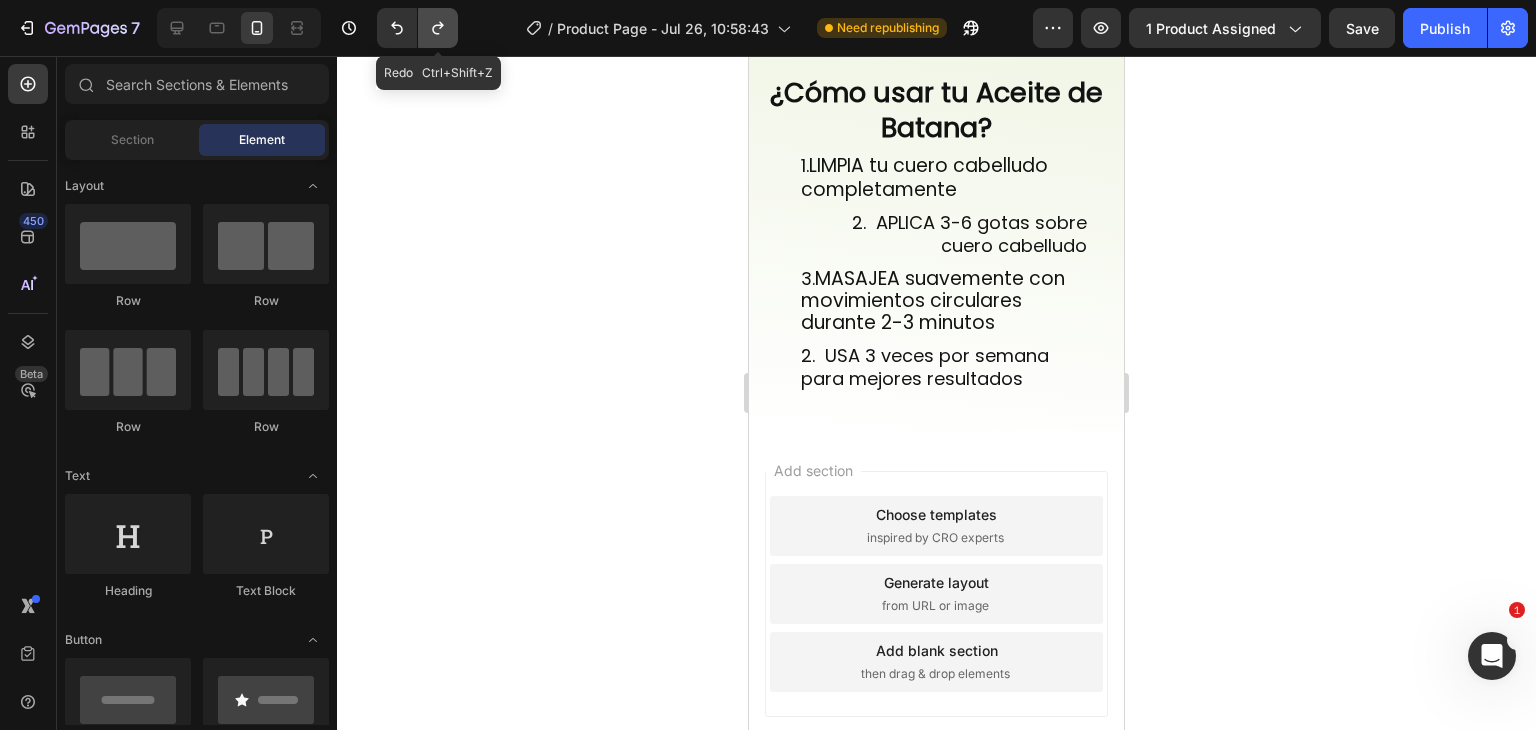 click 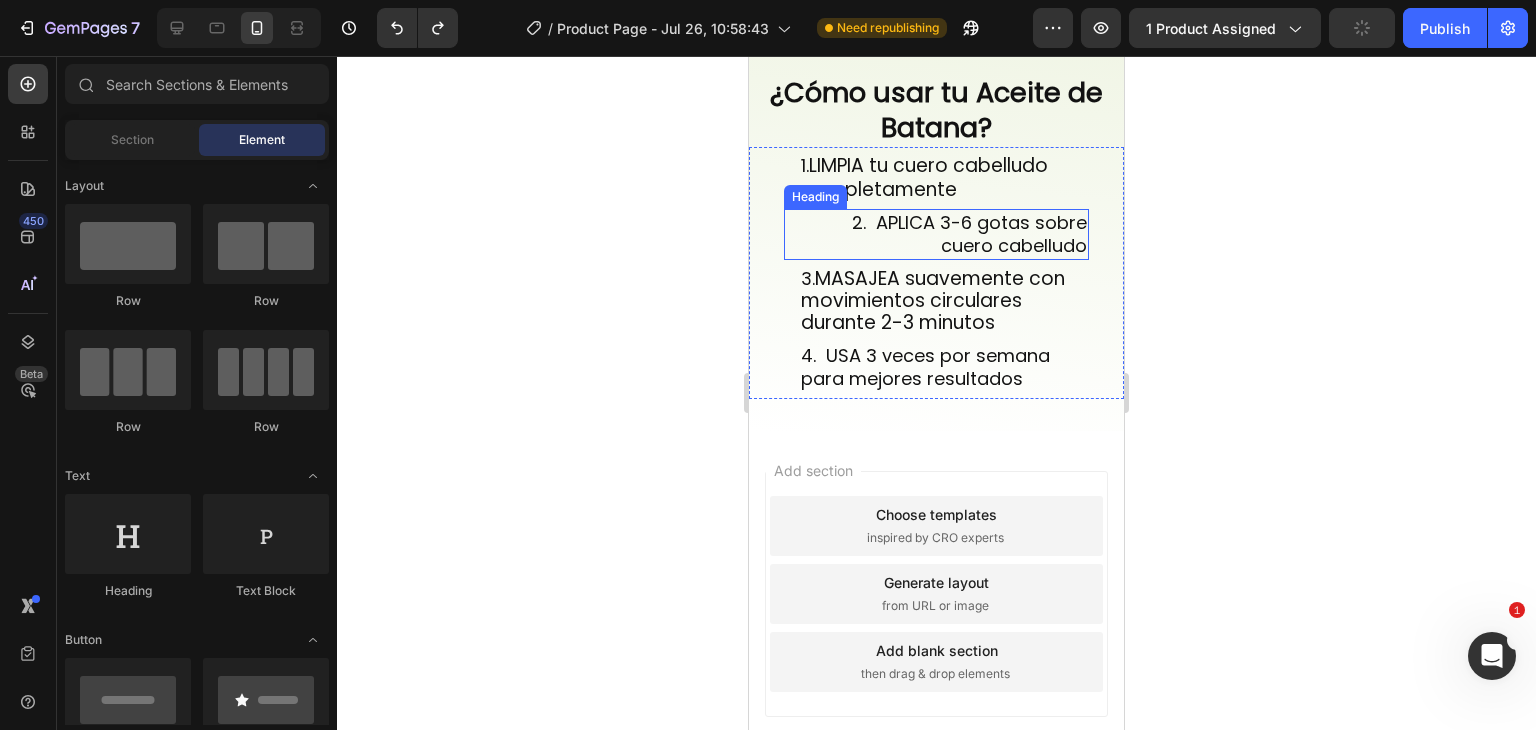 click on "2.  APLICA 3-6 gotas sobre cuero cabelludo" at bounding box center [944, 234] 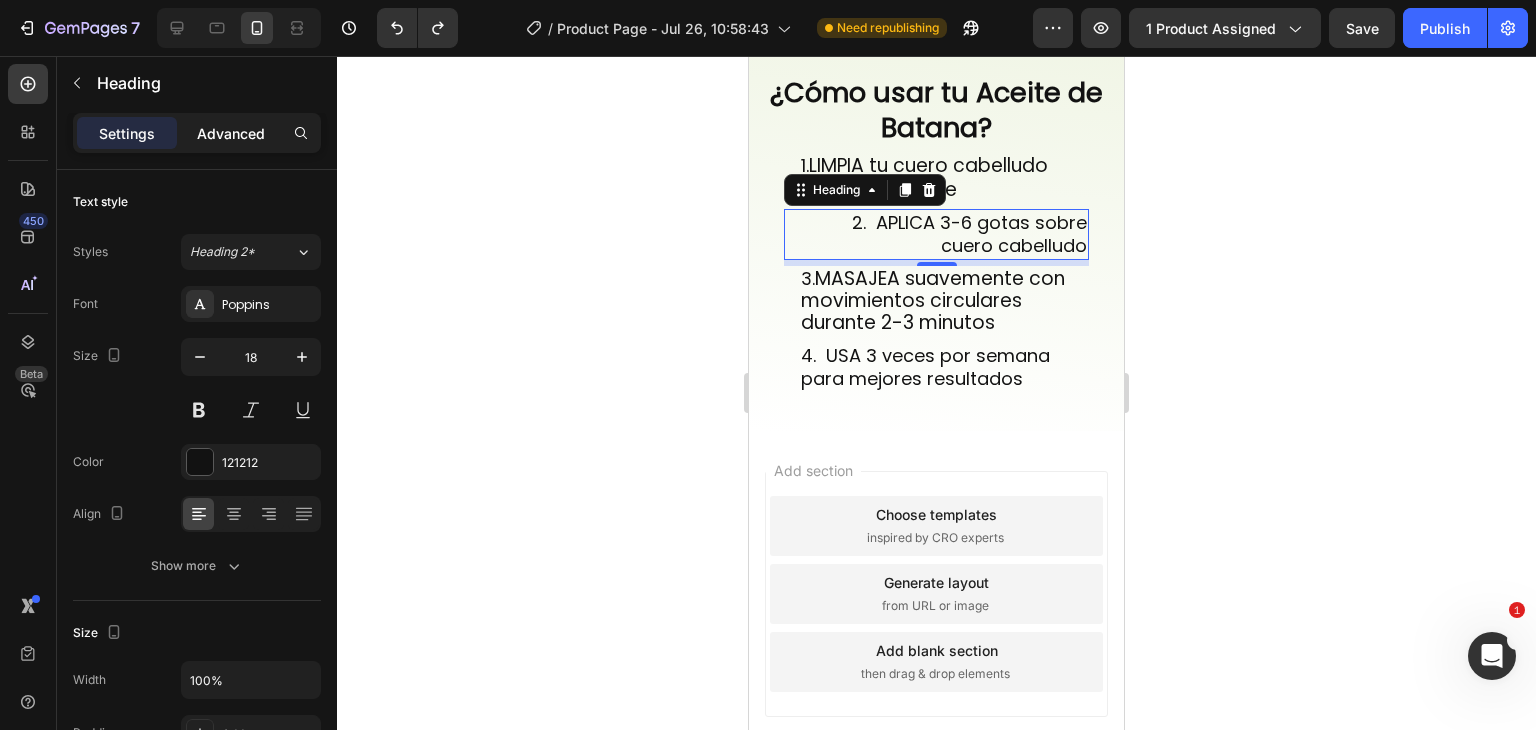 click on "Advanced" at bounding box center [231, 133] 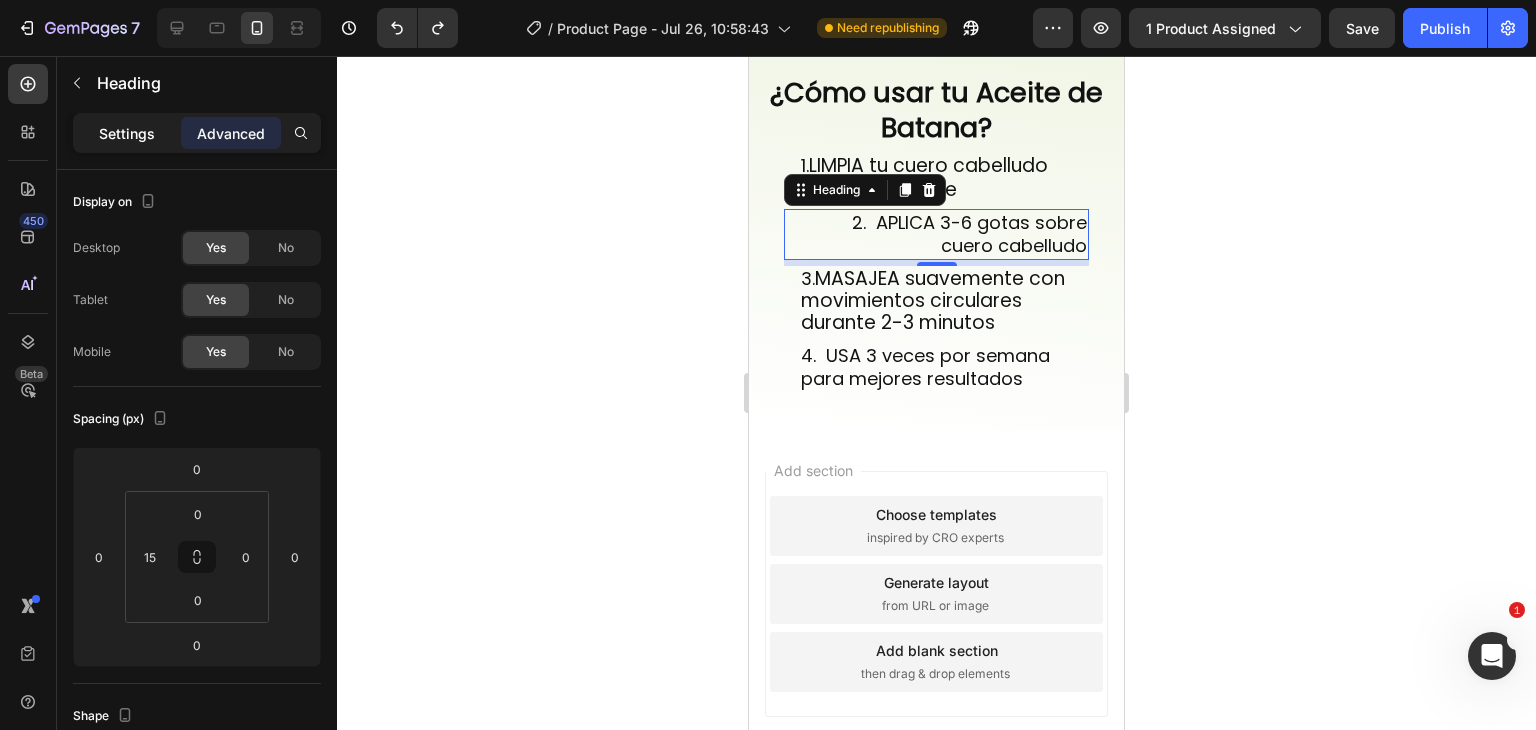 click on "Settings" at bounding box center (127, 133) 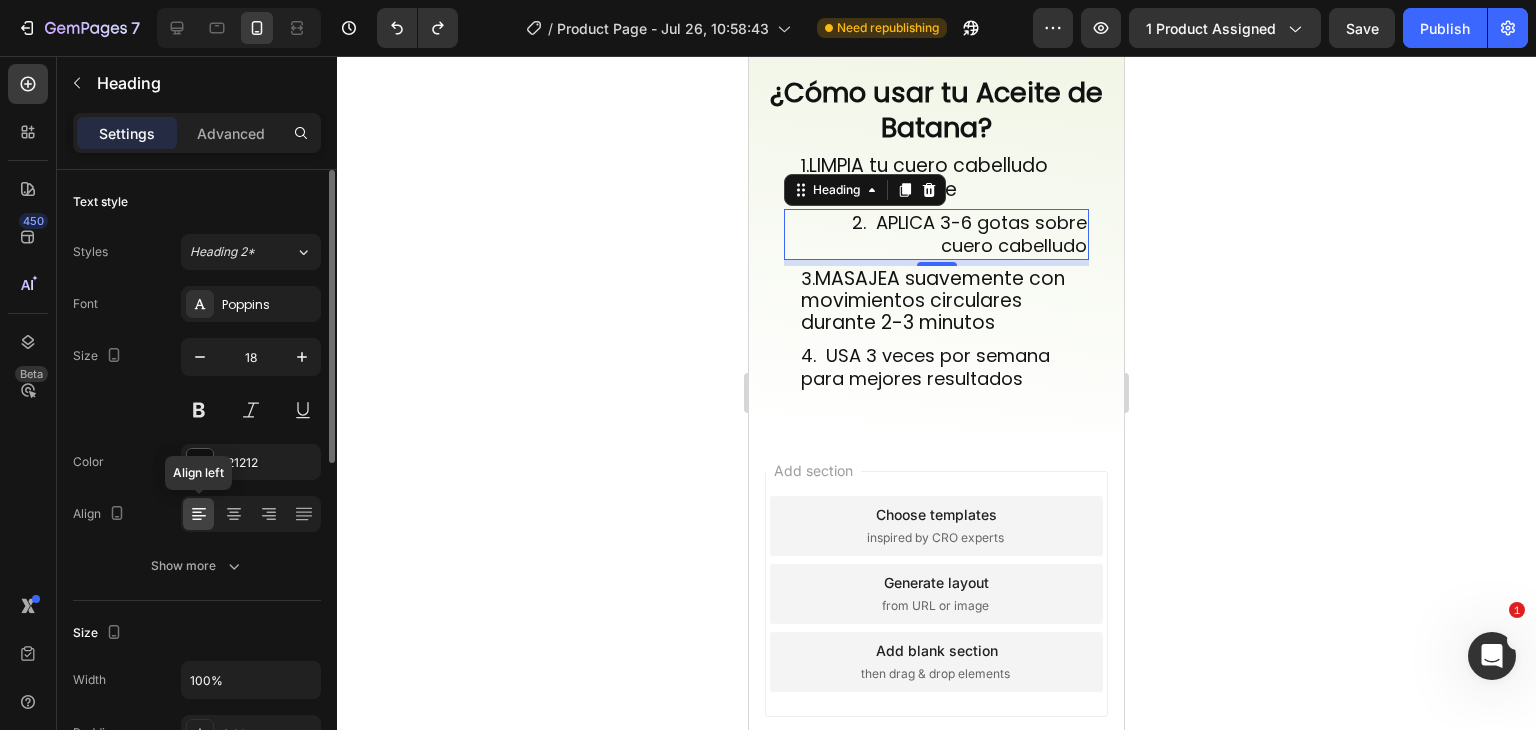click 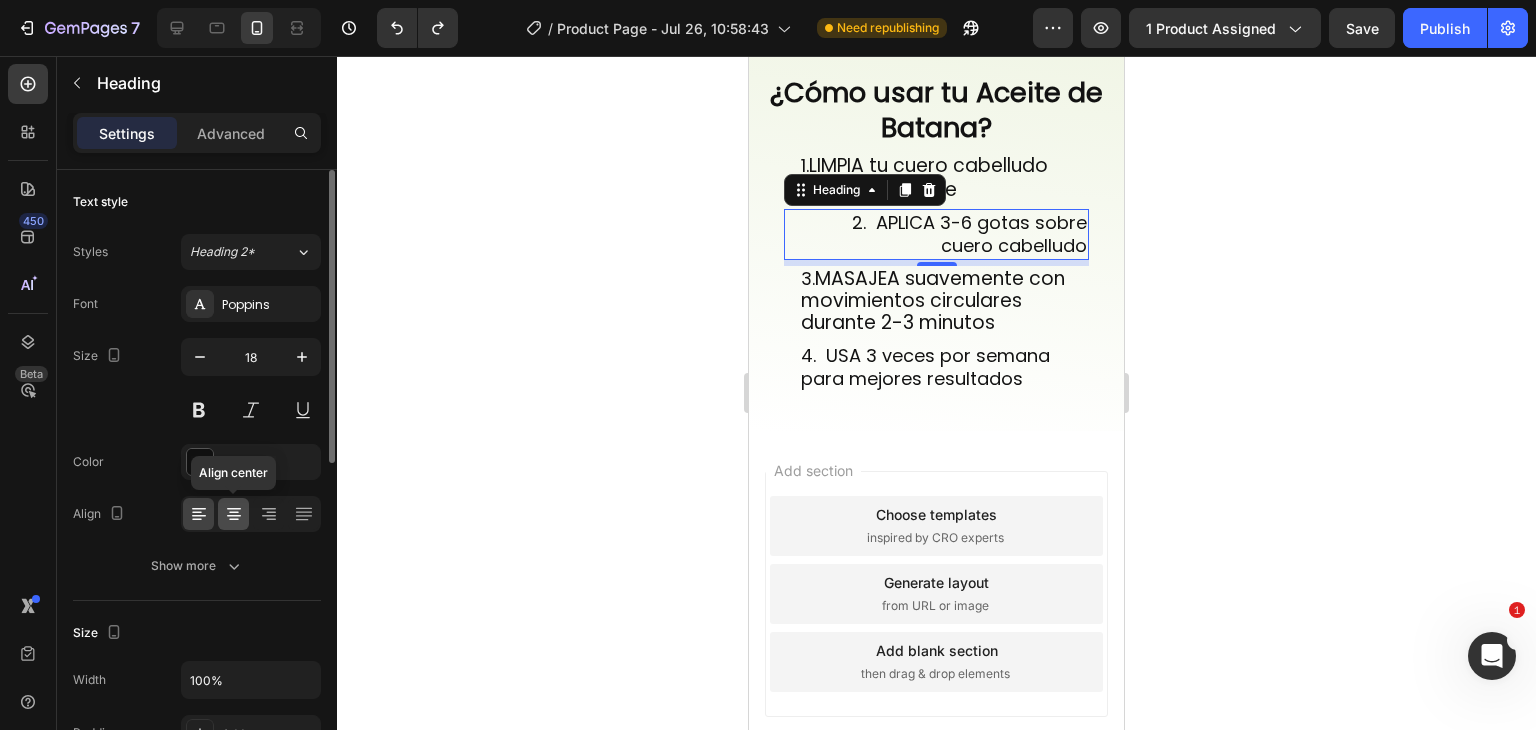 click 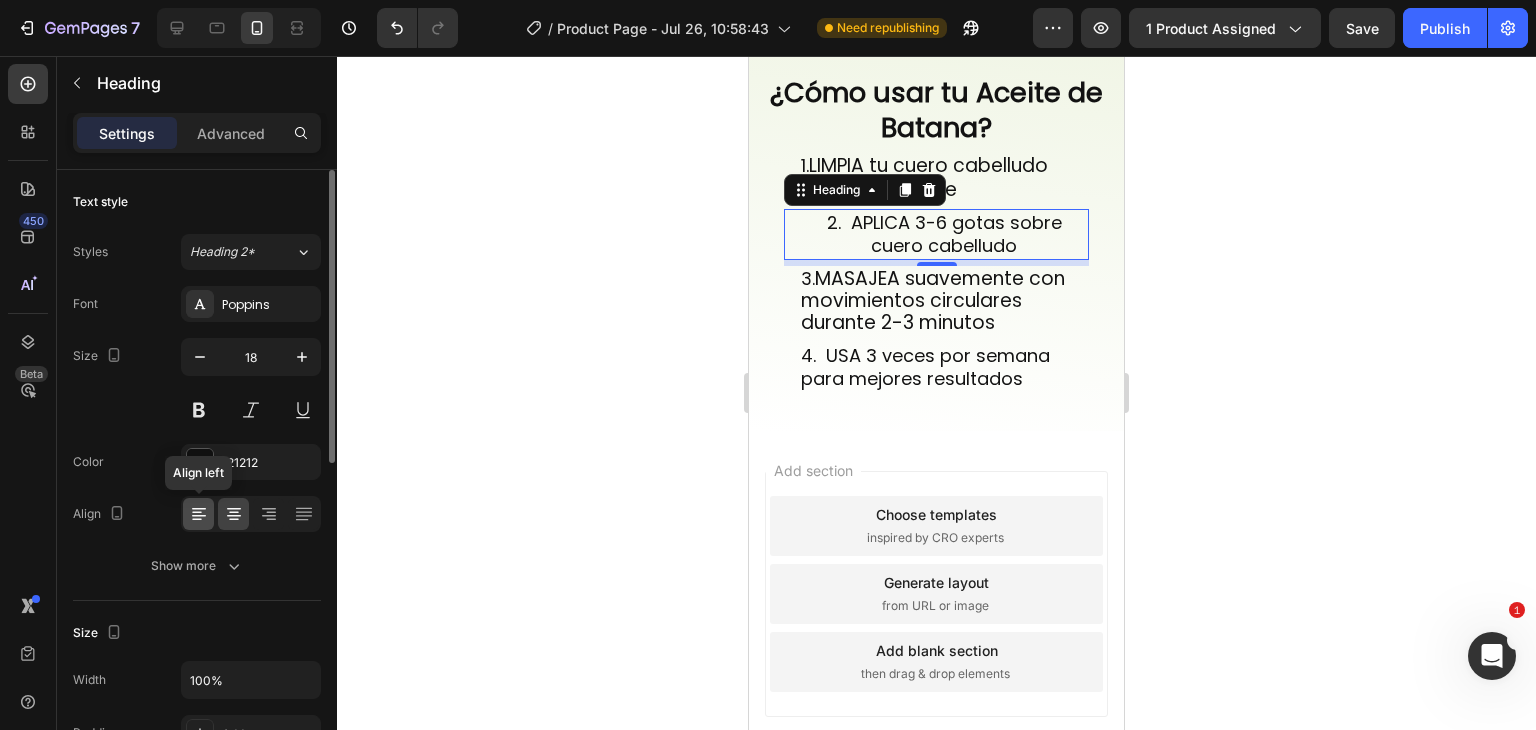 click 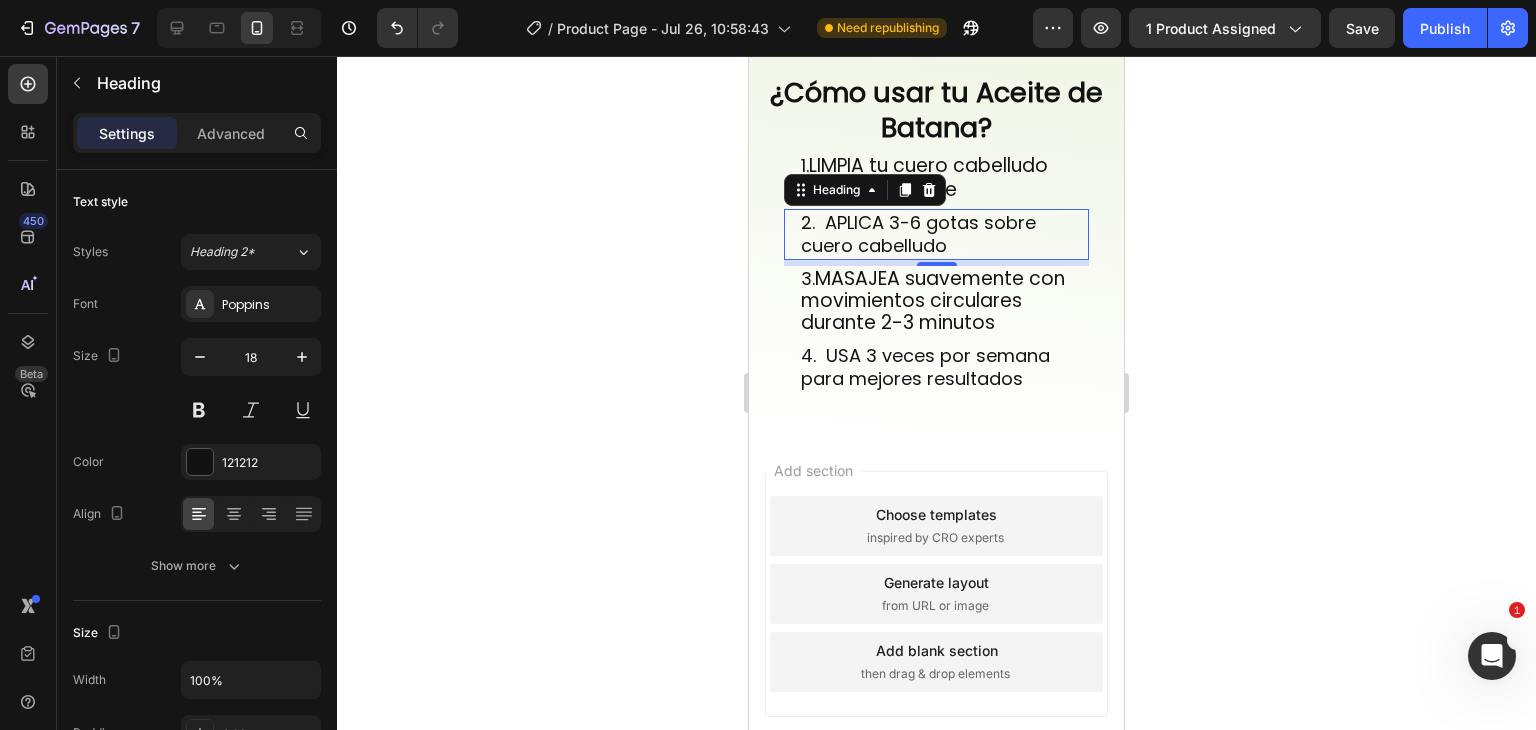 click 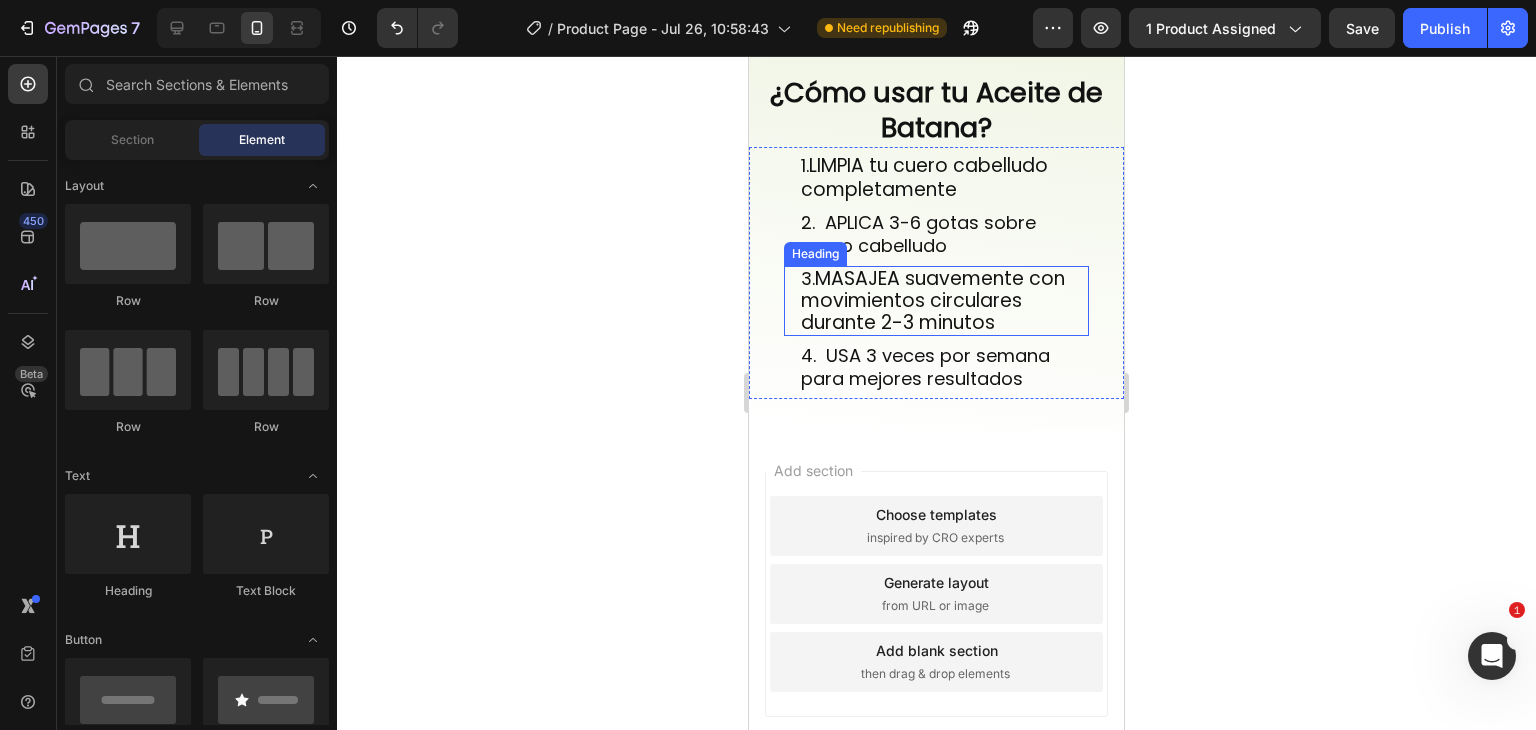 click on "MASAJEA suavemente con movimientos circulares durante 2-3 minutos" at bounding box center (933, 300) 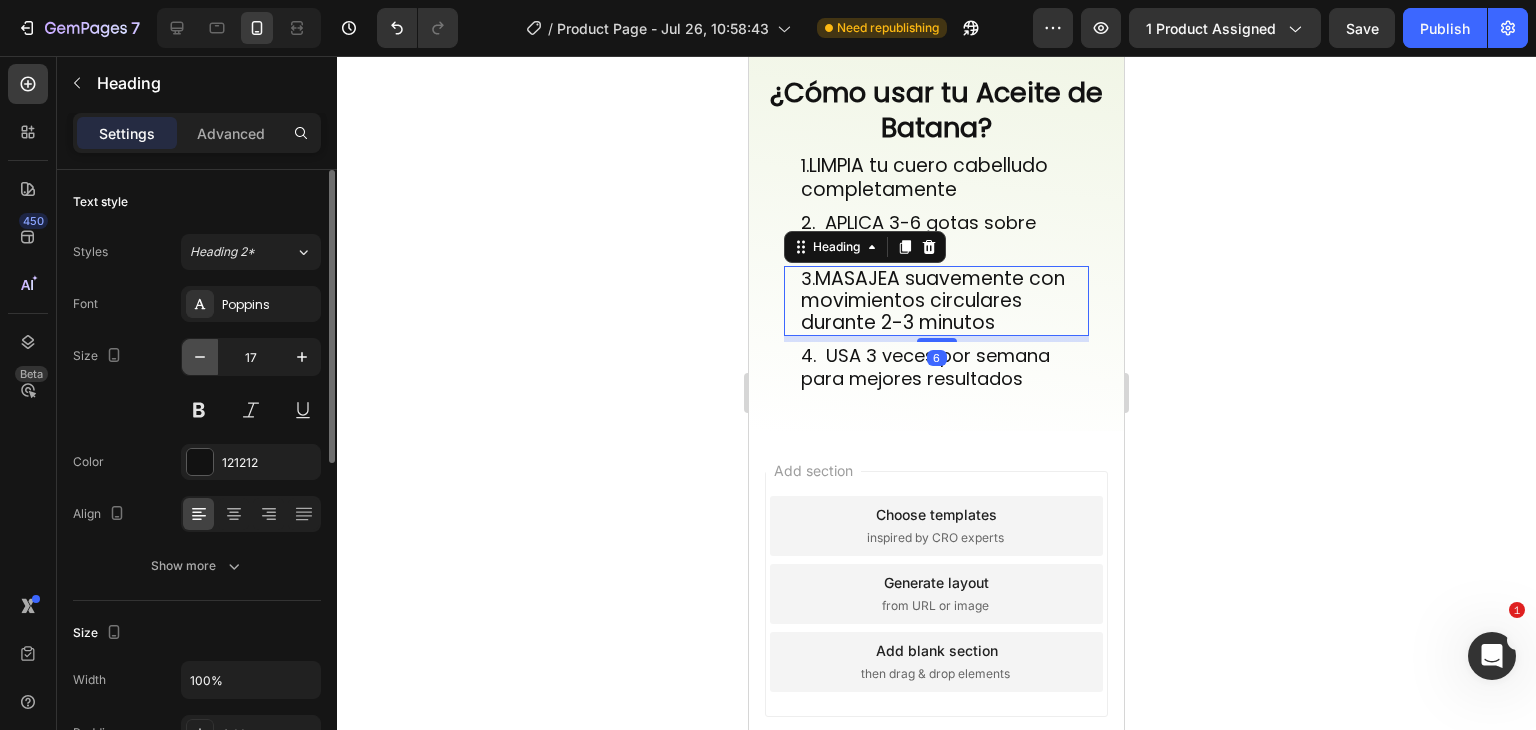 click 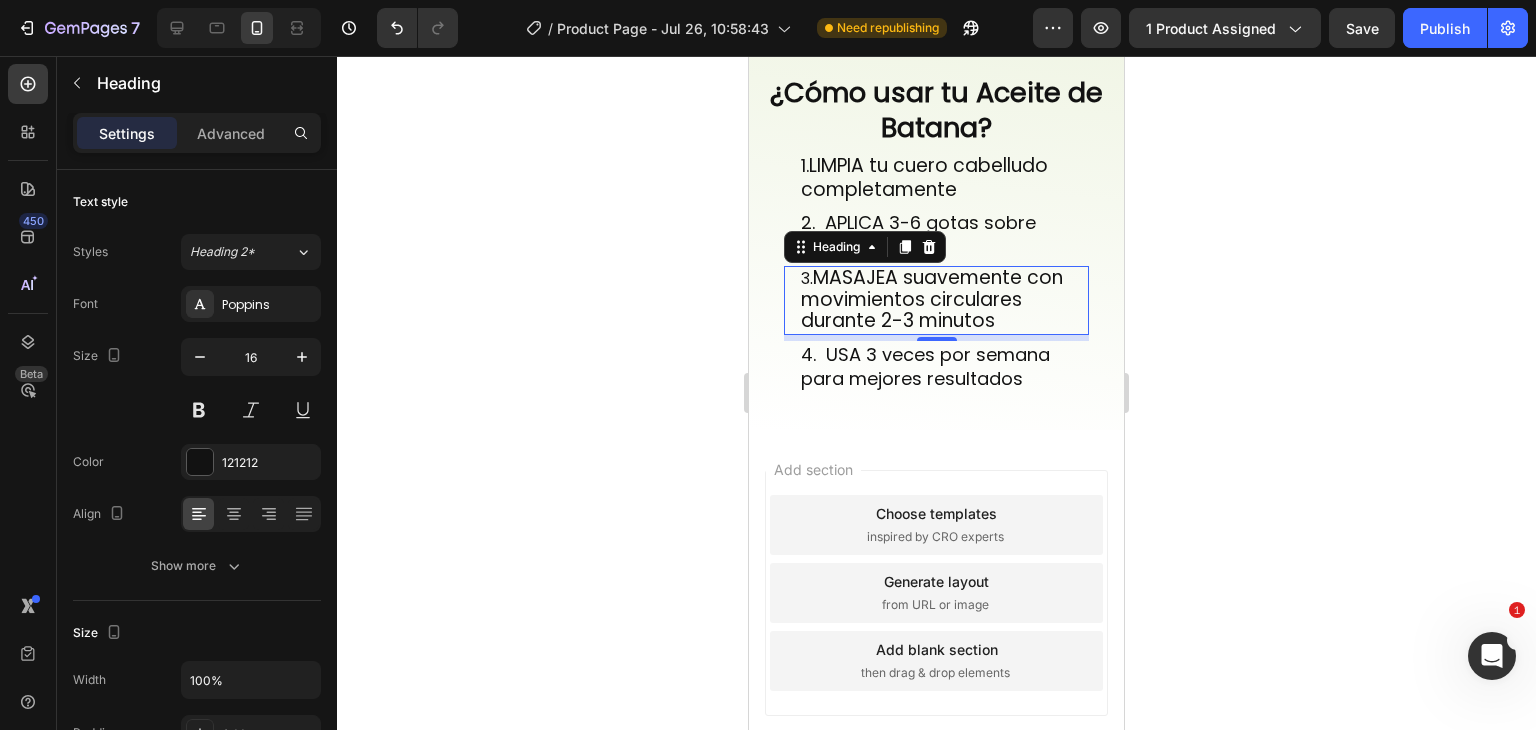 click on "MASAJEA suavemente con movimientos circulares durante 2-3 minutos" at bounding box center (932, 299) 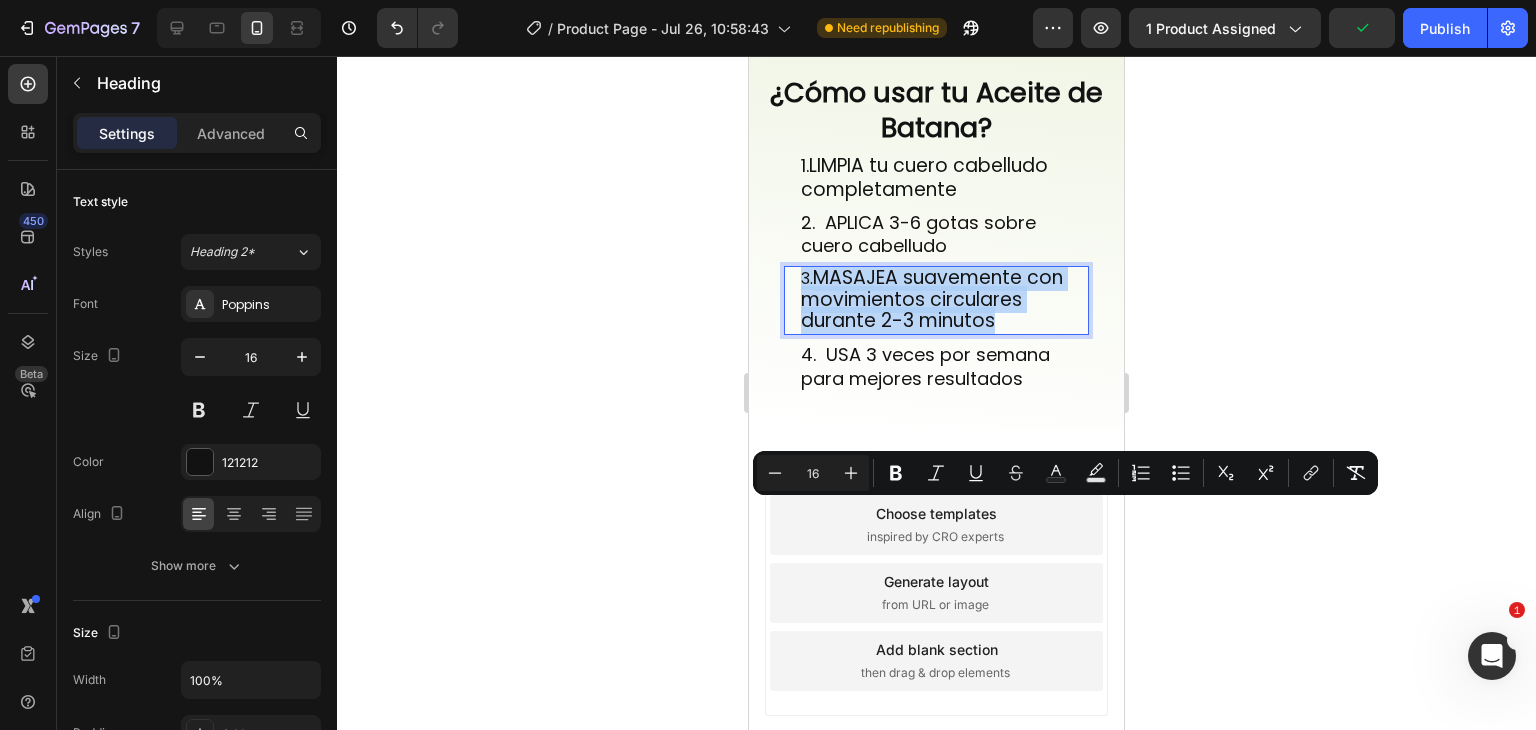 click on "MASAJEA suavemente con movimientos circulares durante 2-3 minutos" at bounding box center (932, 299) 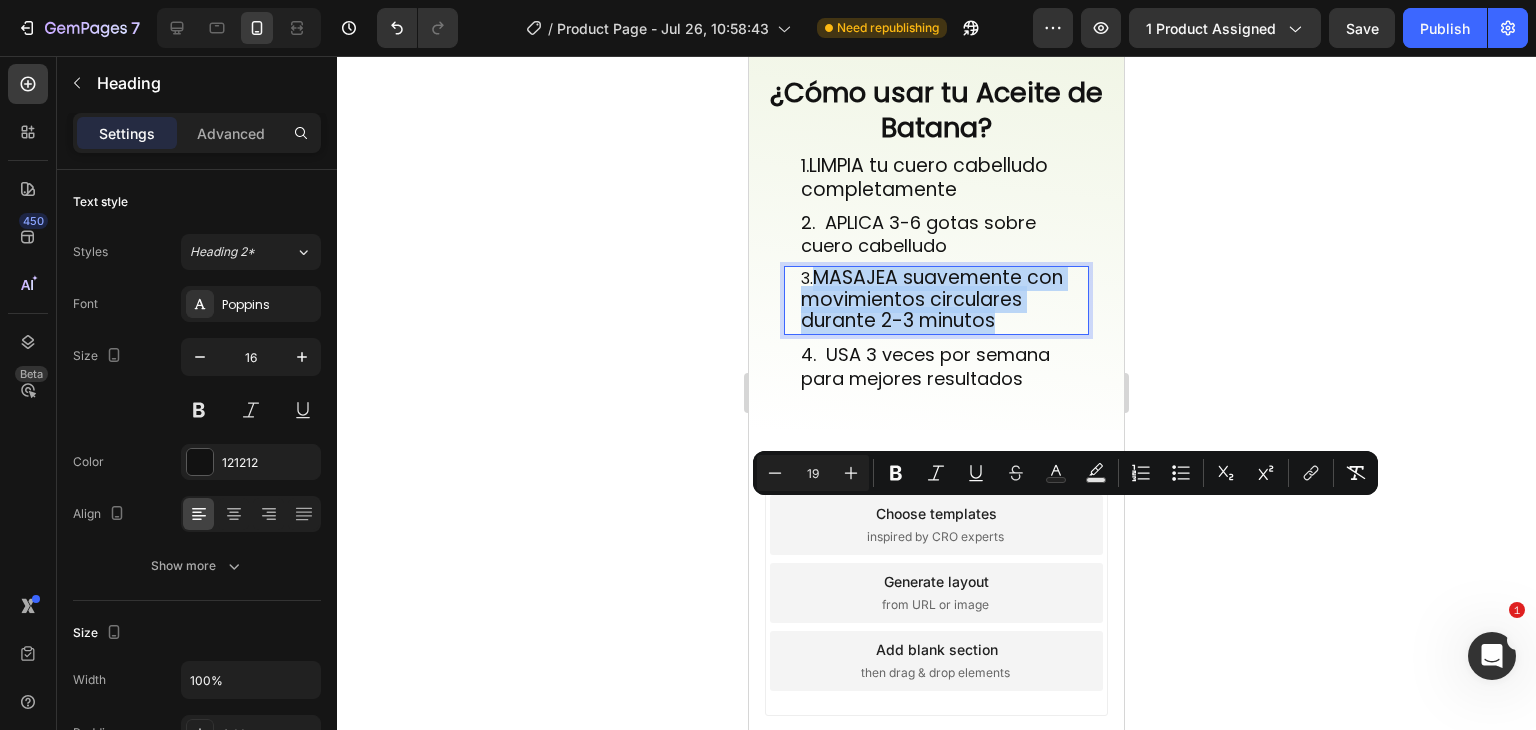 drag, startPoint x: 1000, startPoint y: 573, endPoint x: 827, endPoint y: 520, distance: 180.93645 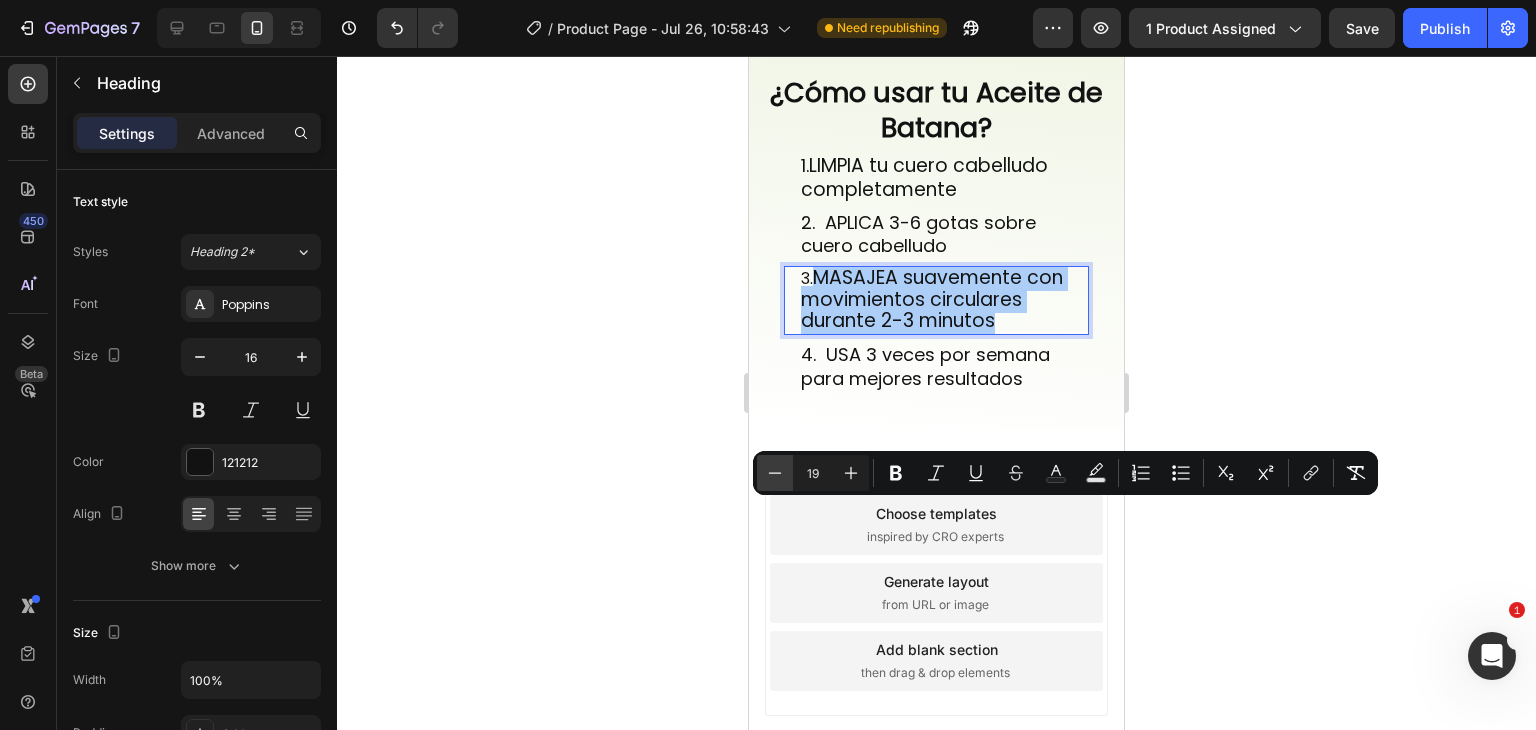 click 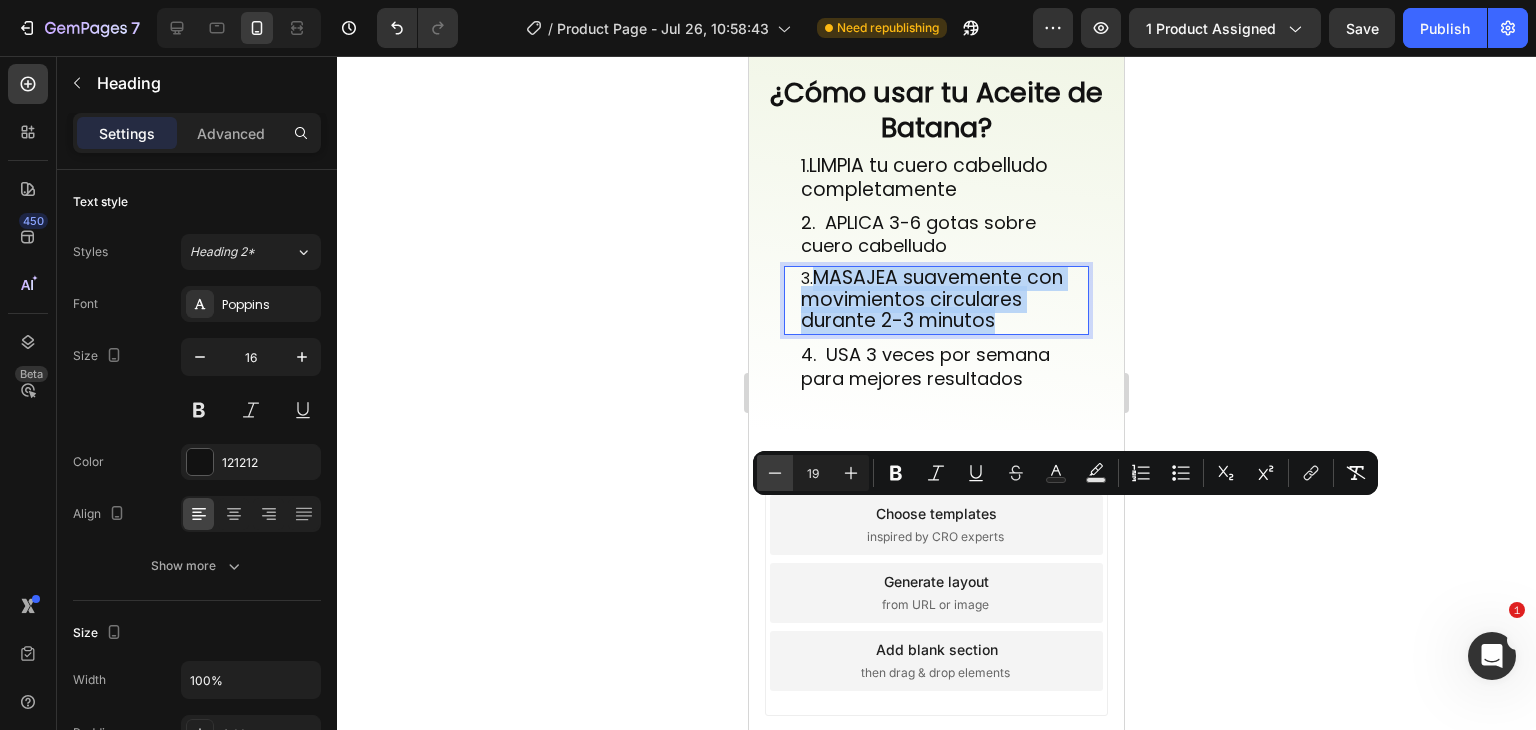 type on "18" 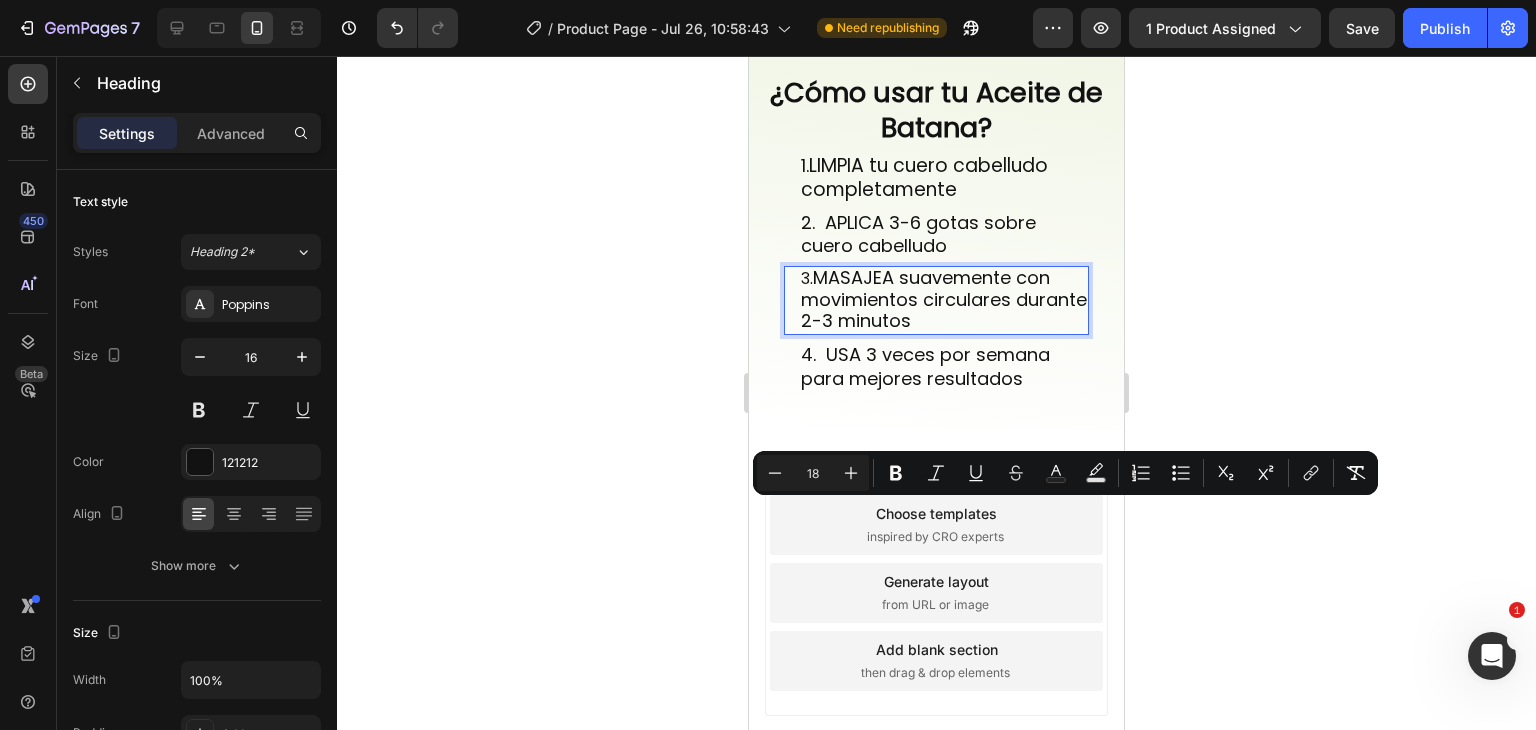 click 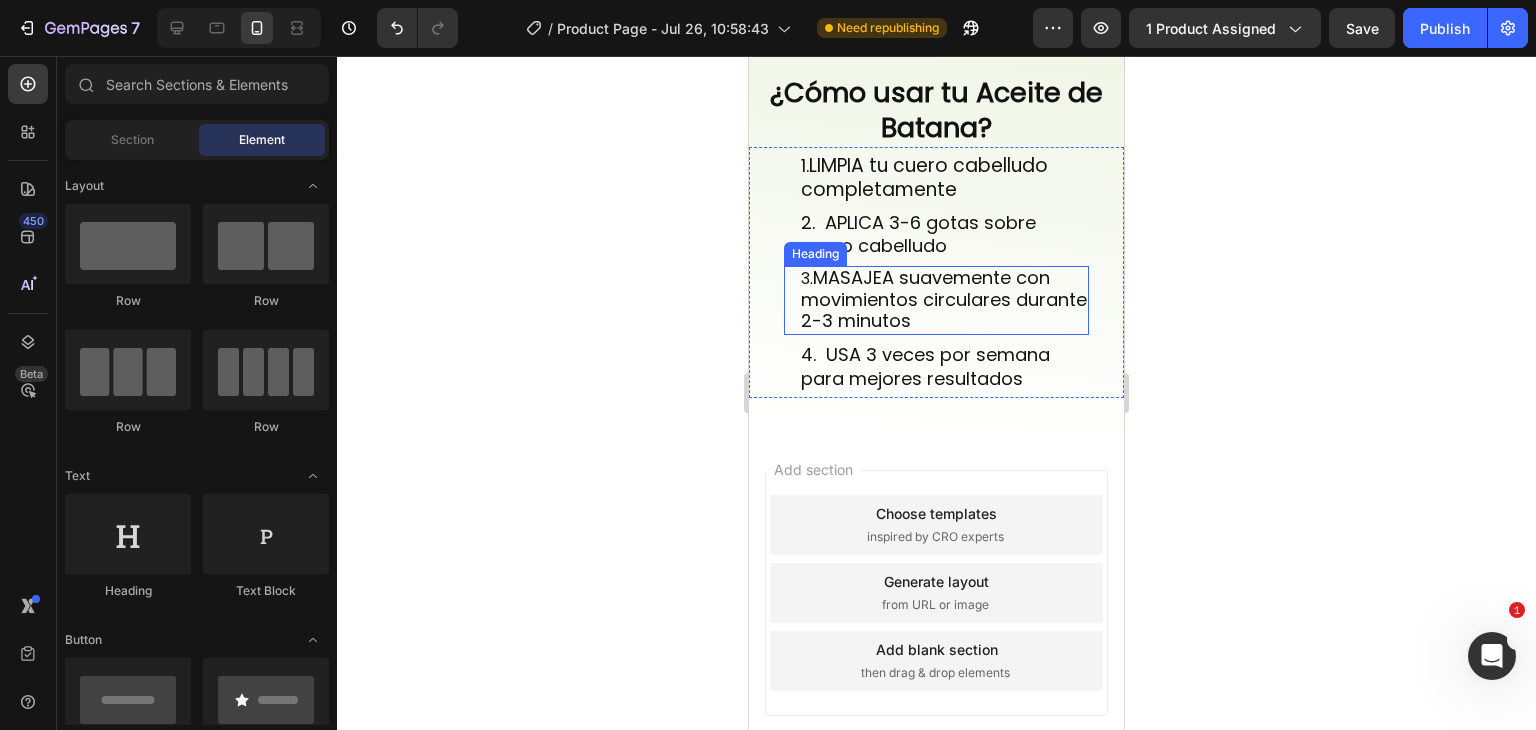 click on "3.   MASAJEA suavemente con movimientos circulares durante 2-3 minutos" at bounding box center [944, 300] 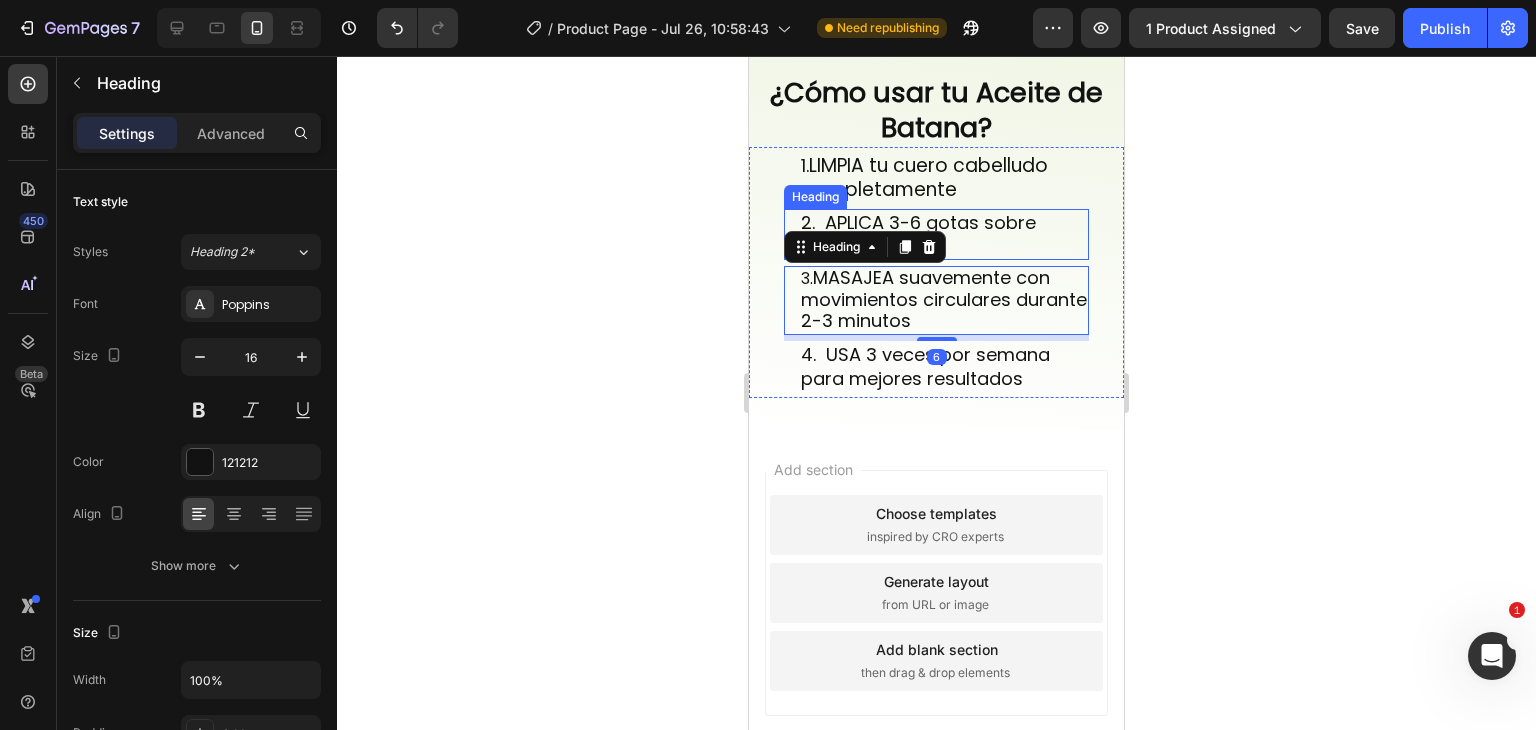 click on "2.  APLICA 3-6 gotas sobre cuero cabelludo" at bounding box center [944, 234] 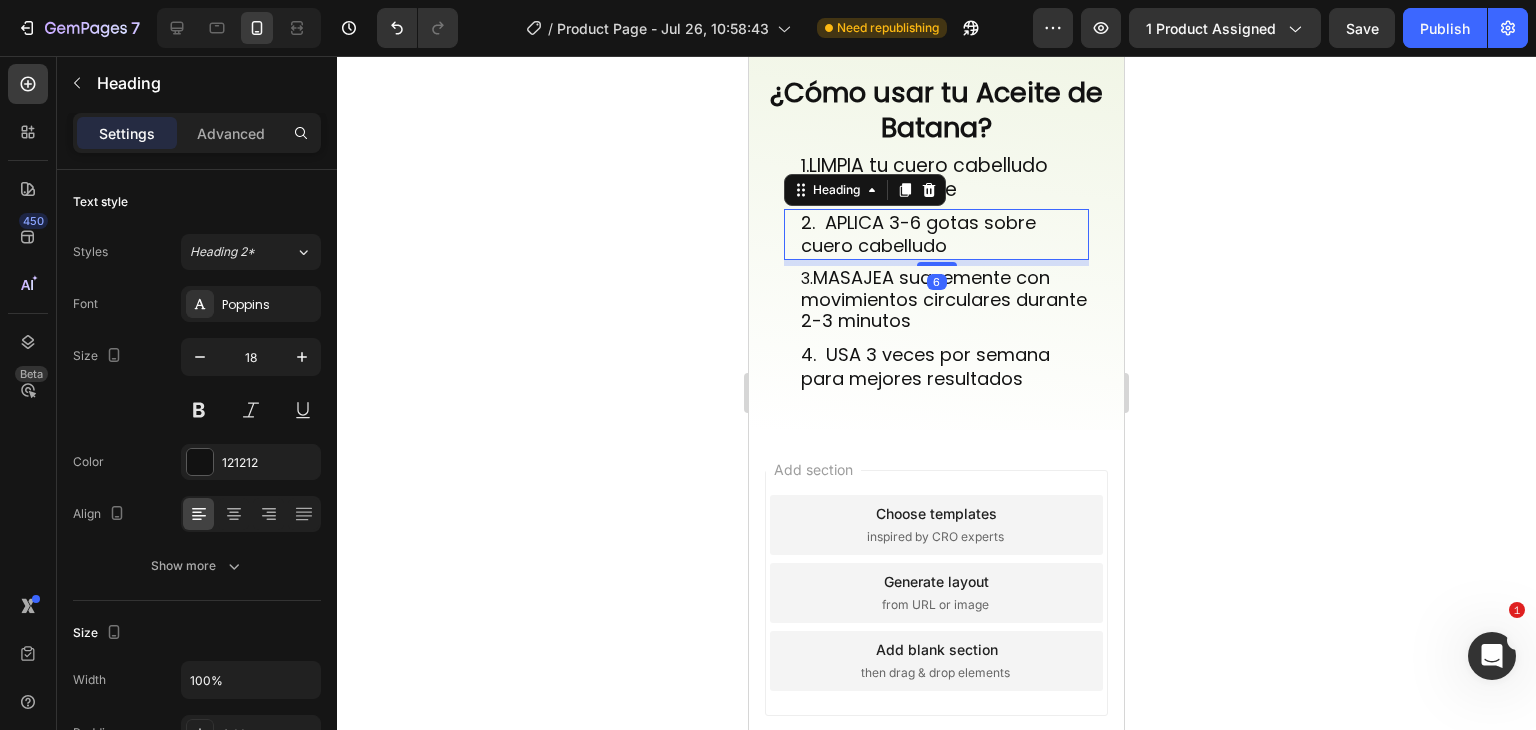 click on "2.  APLICA 3-6 gotas sobre cuero cabelludo" at bounding box center (944, 234) 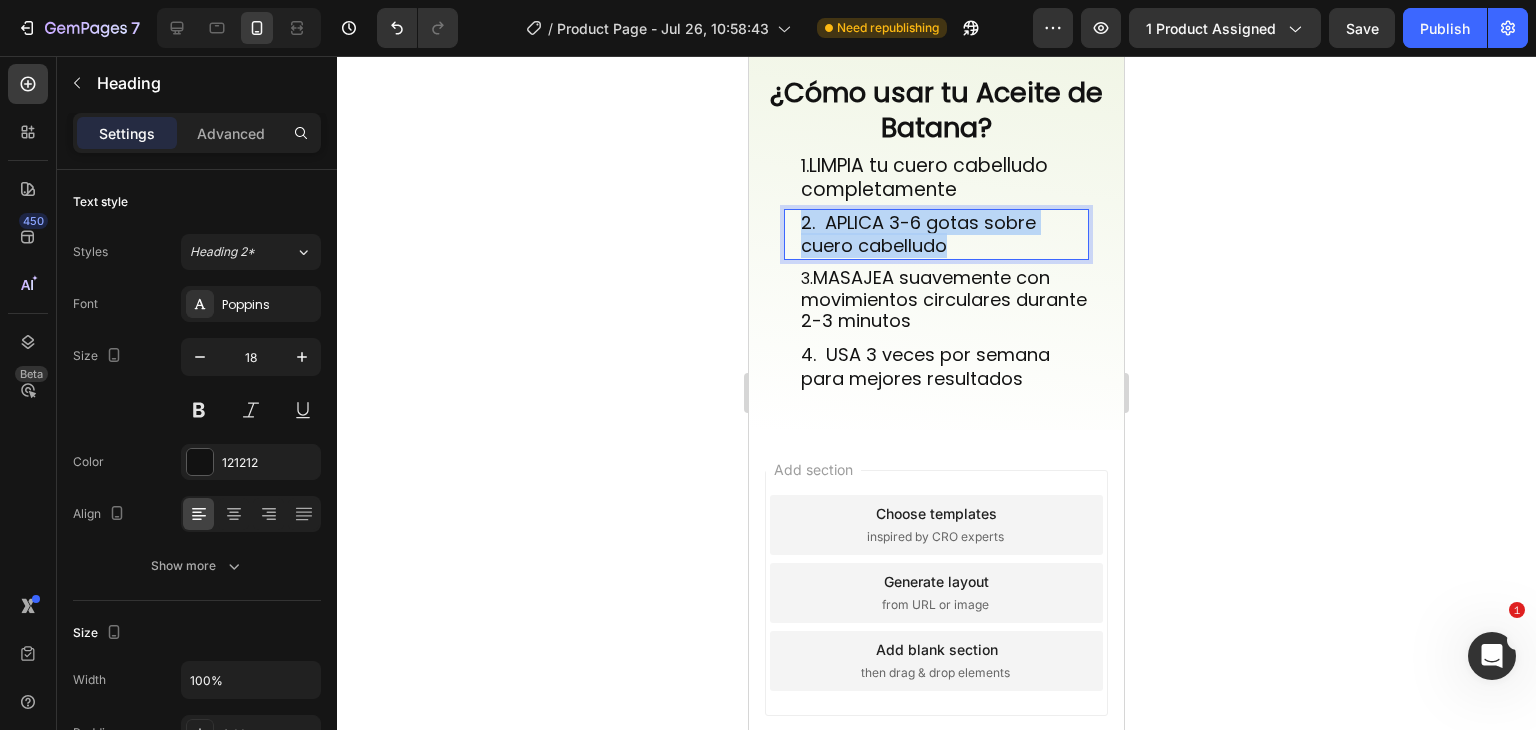 click on "2.  APLICA 3-6 gotas sobre cuero cabelludo" at bounding box center [944, 234] 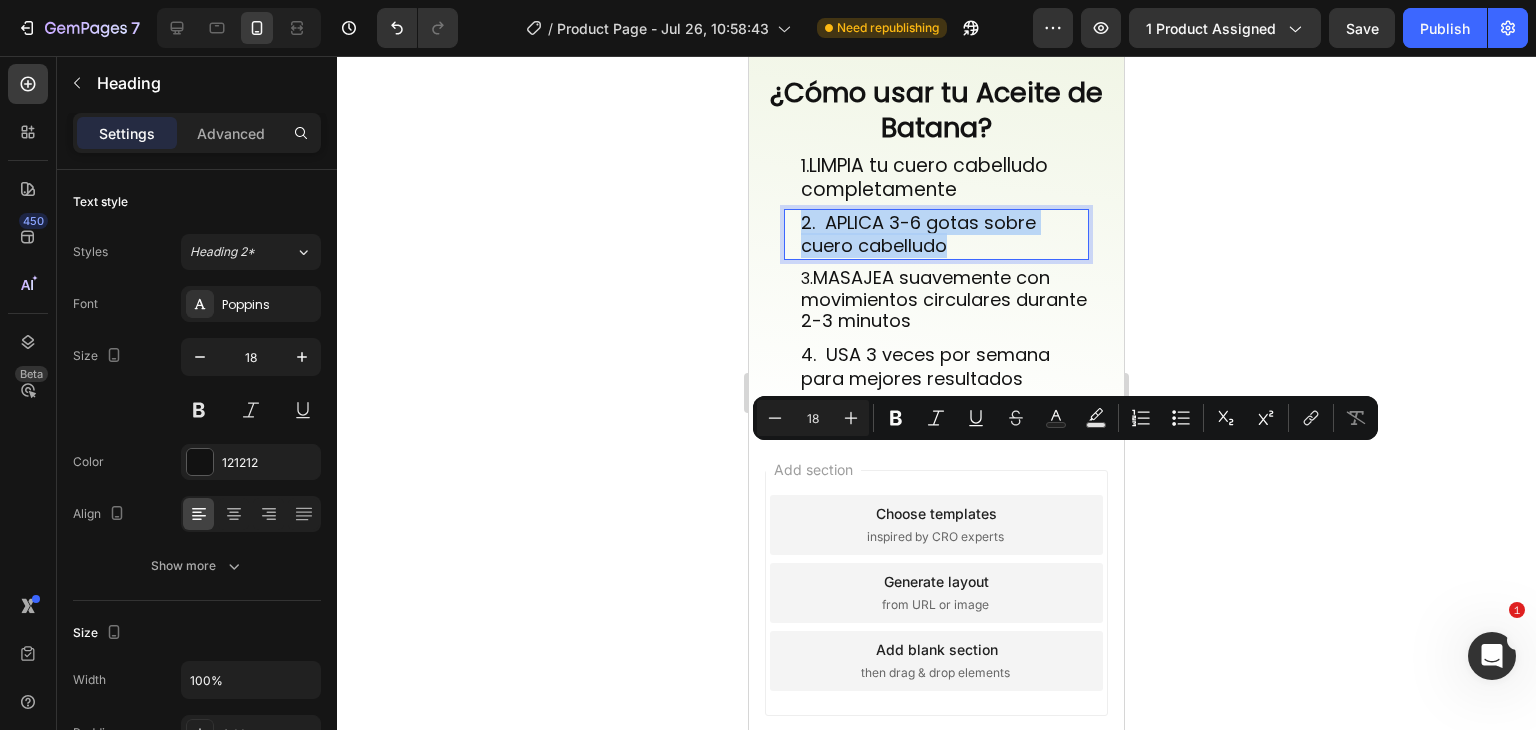 click on "2.  APLICA 3-6 gotas sobre cuero cabelludo" at bounding box center [944, 234] 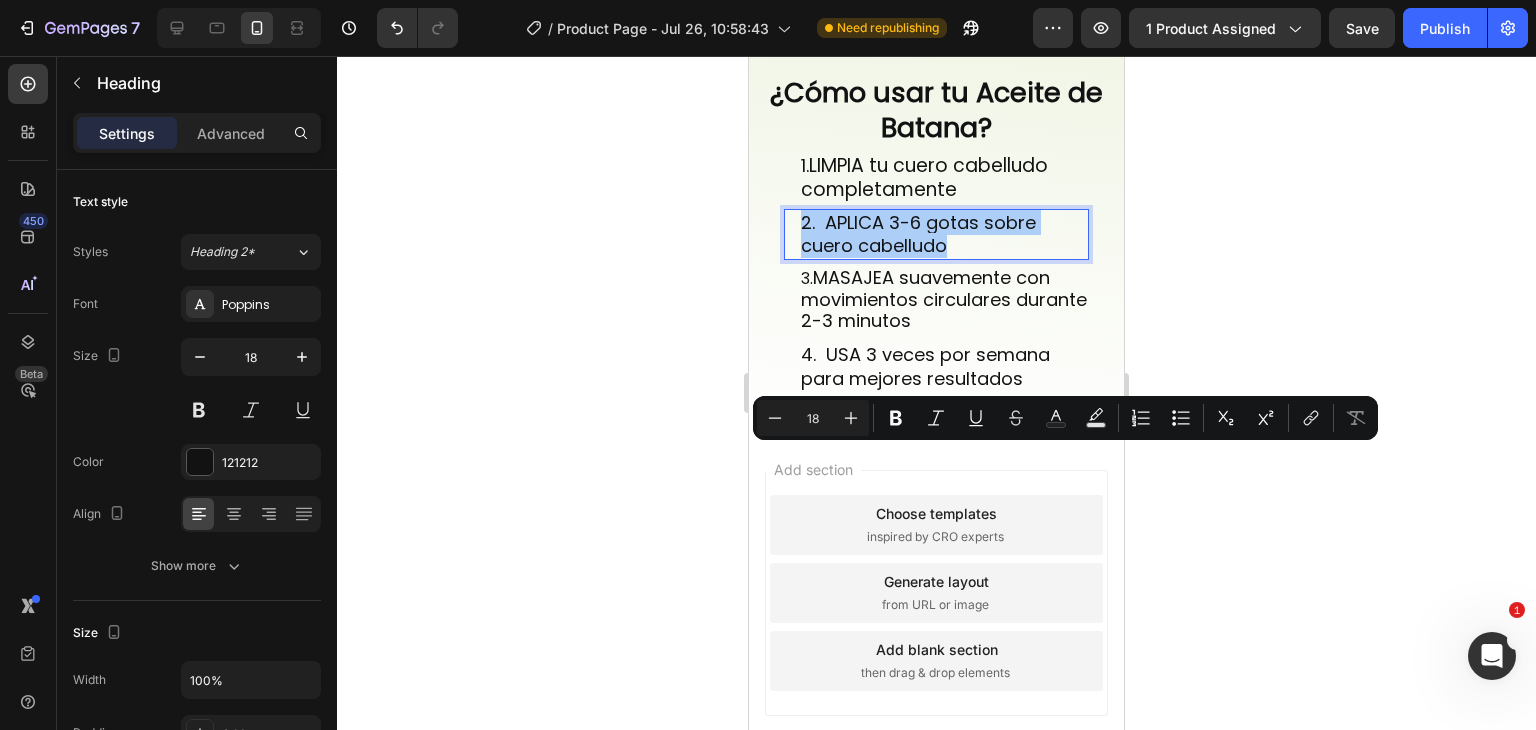 click 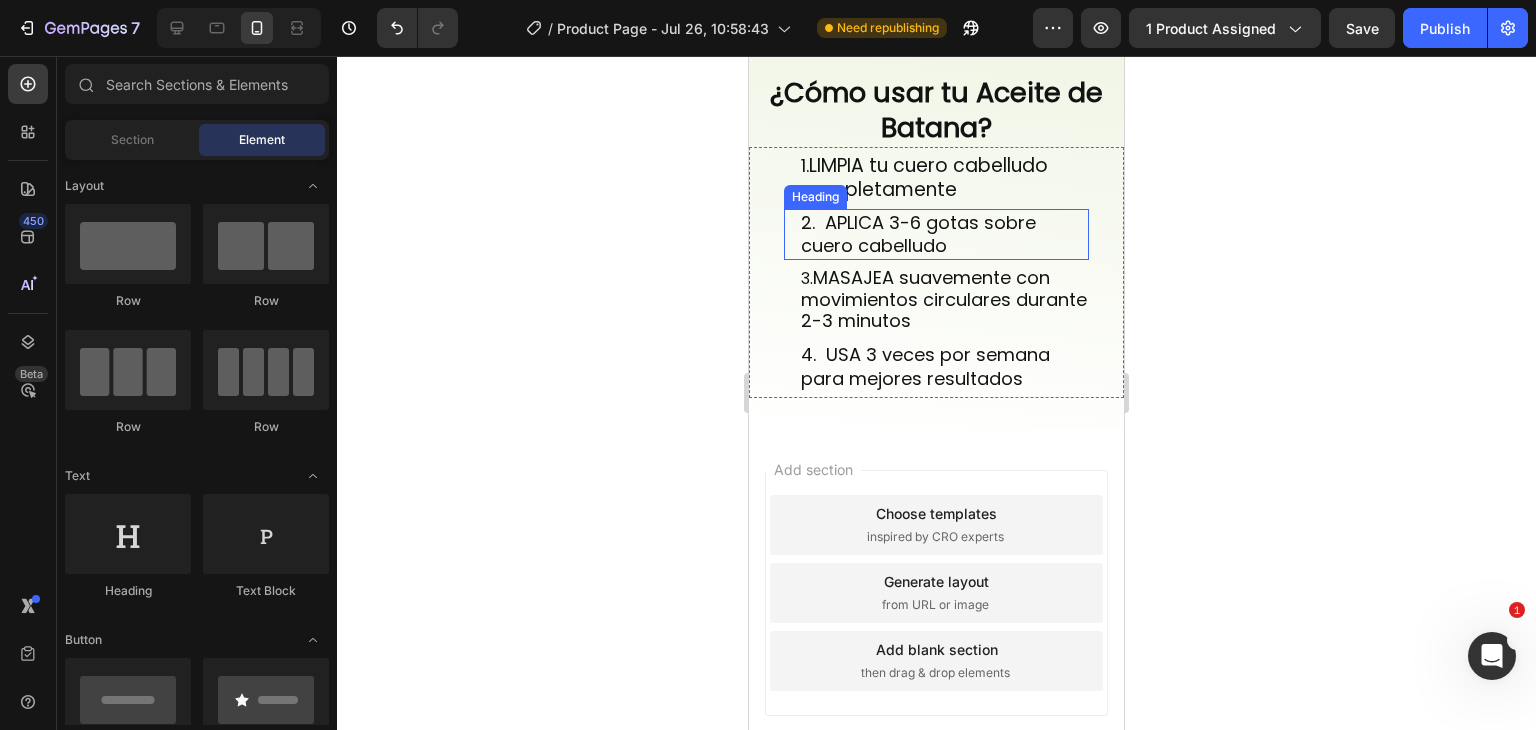 click on "2.  APLICA 3-6 gotas sobre cuero cabelludo" at bounding box center [944, 234] 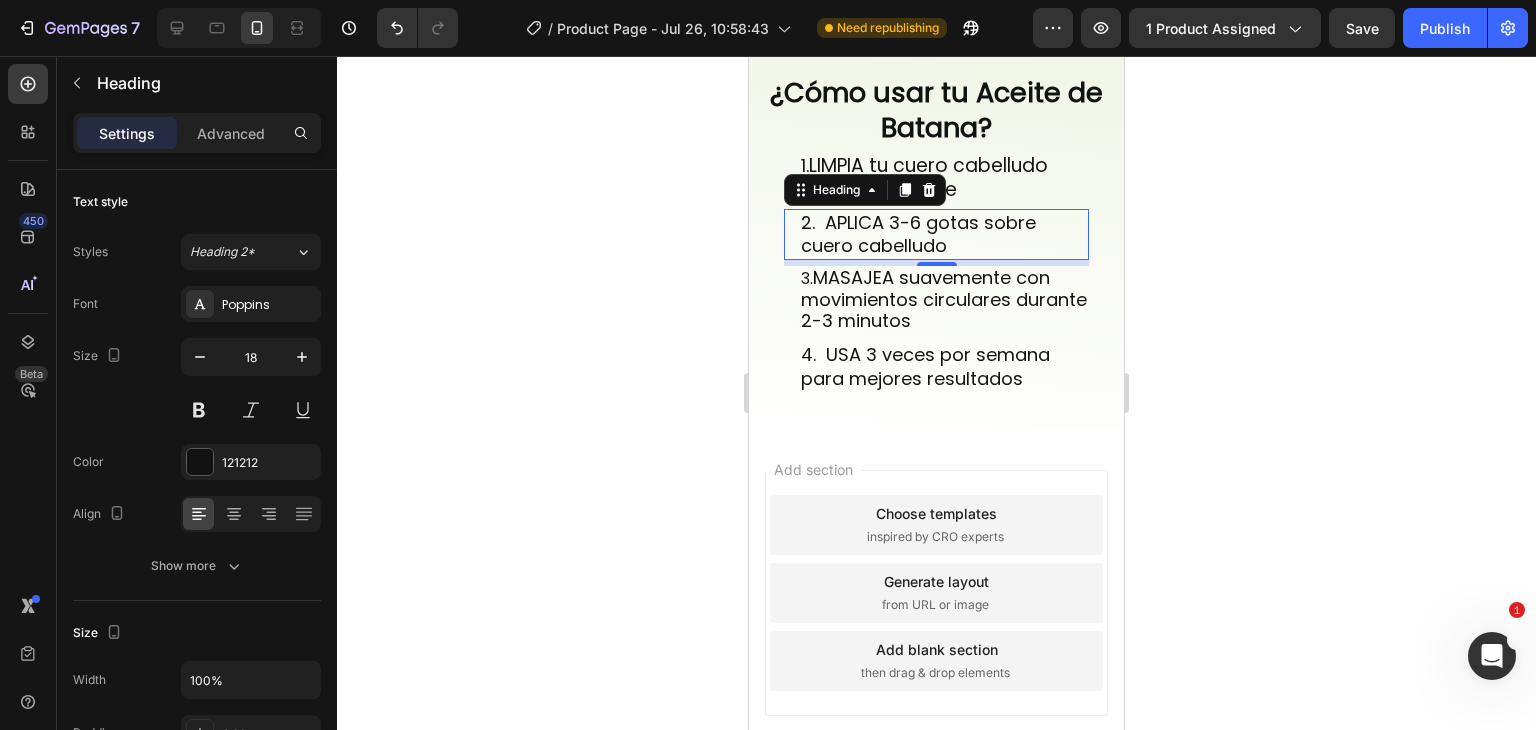 drag, startPoint x: 796, startPoint y: 457, endPoint x: 811, endPoint y: 462, distance: 15.811388 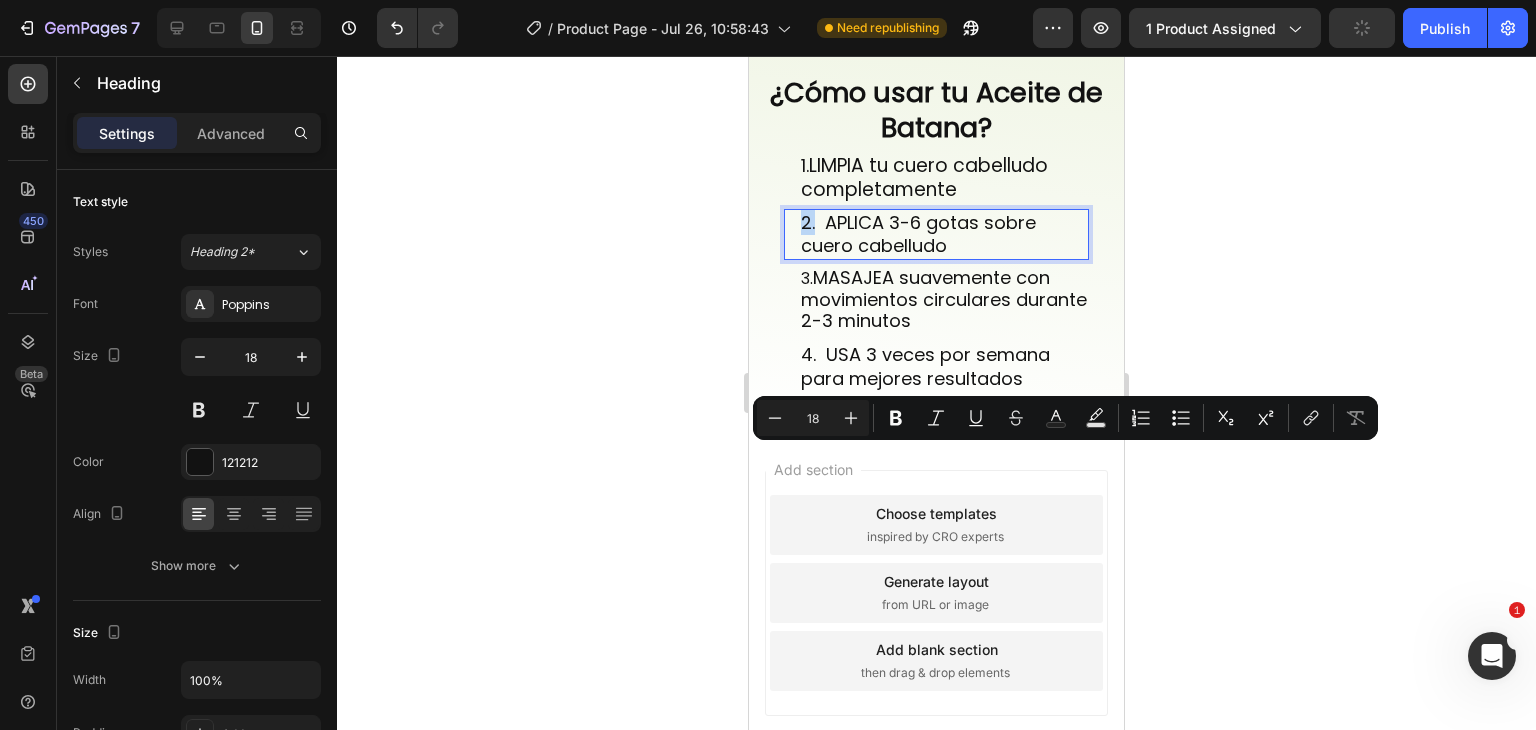 drag, startPoint x: 811, startPoint y: 462, endPoint x: 800, endPoint y: 461, distance: 11.045361 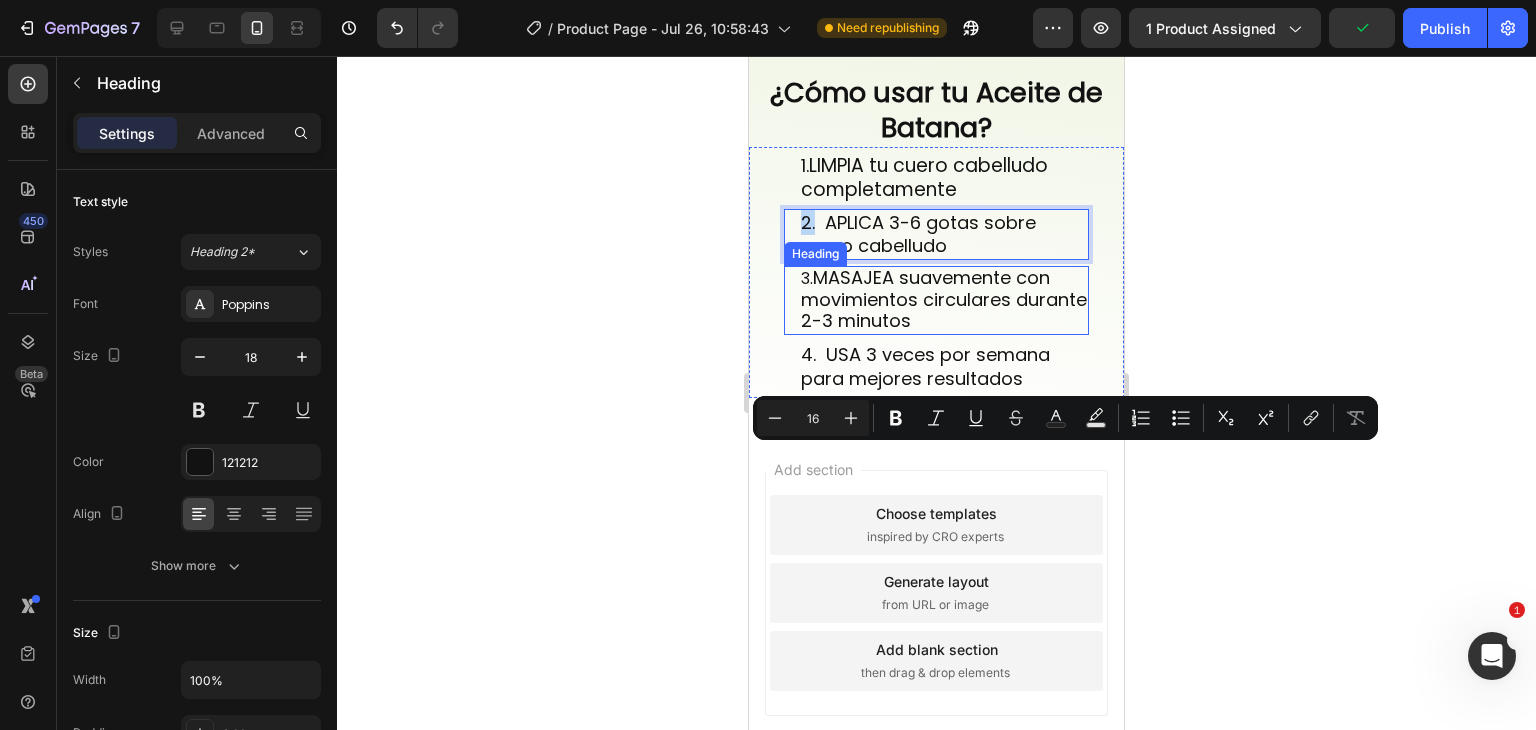 click on "3.   MASAJEA suavemente con movimientos circulares durante 2-3 minutos" at bounding box center [944, 300] 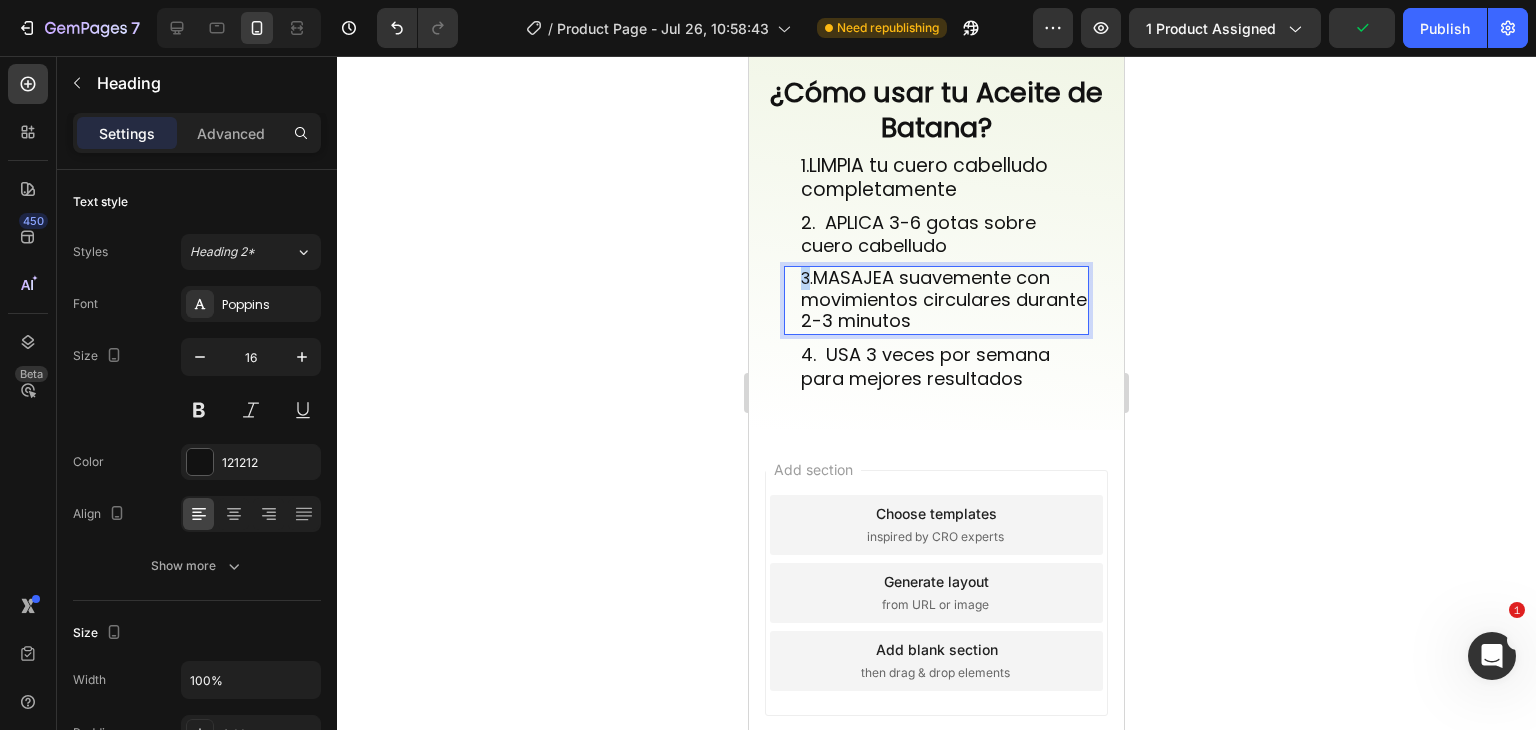 drag, startPoint x: 811, startPoint y: 520, endPoint x: 799, endPoint y: 518, distance: 12.165525 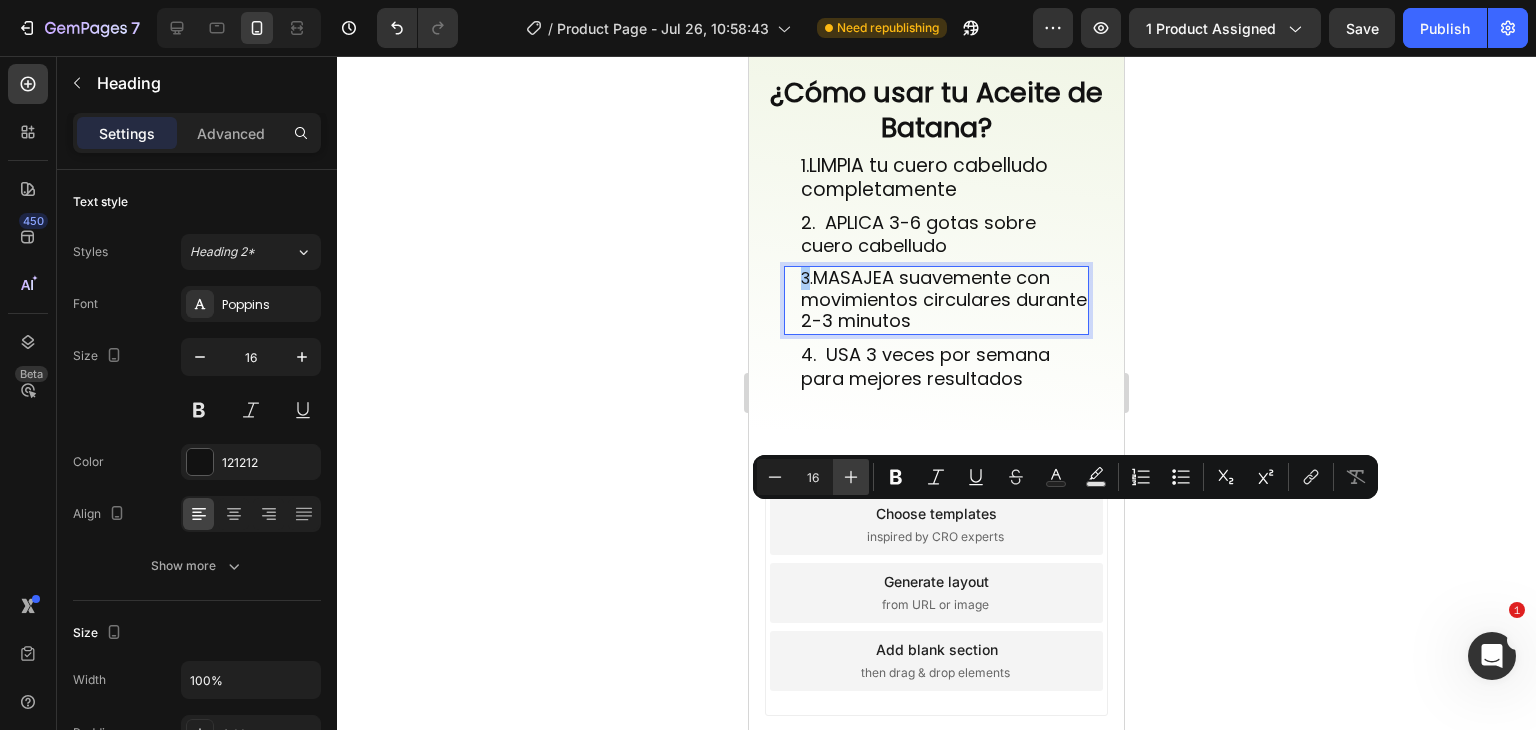 click on "Plus" at bounding box center (851, 477) 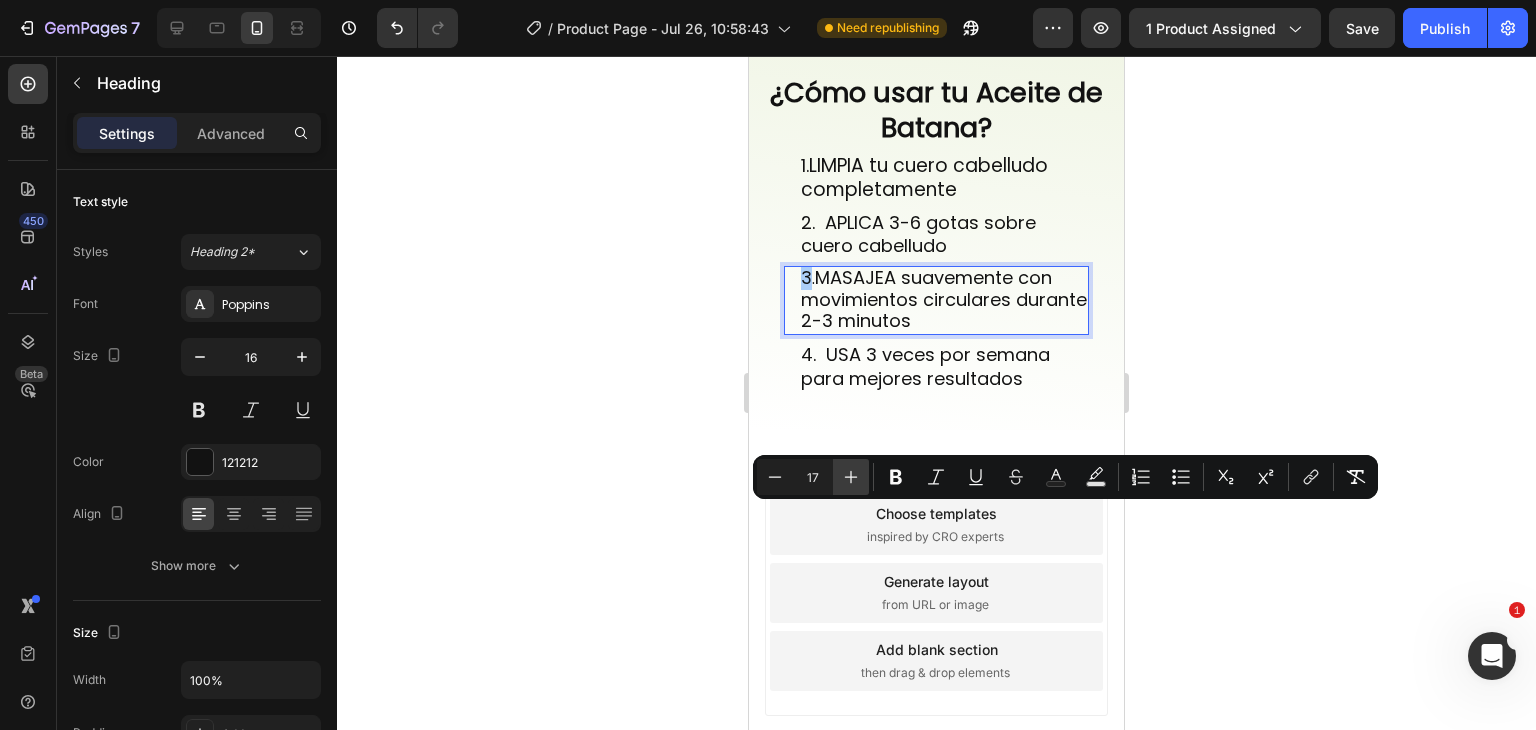 click on "Plus" at bounding box center [851, 477] 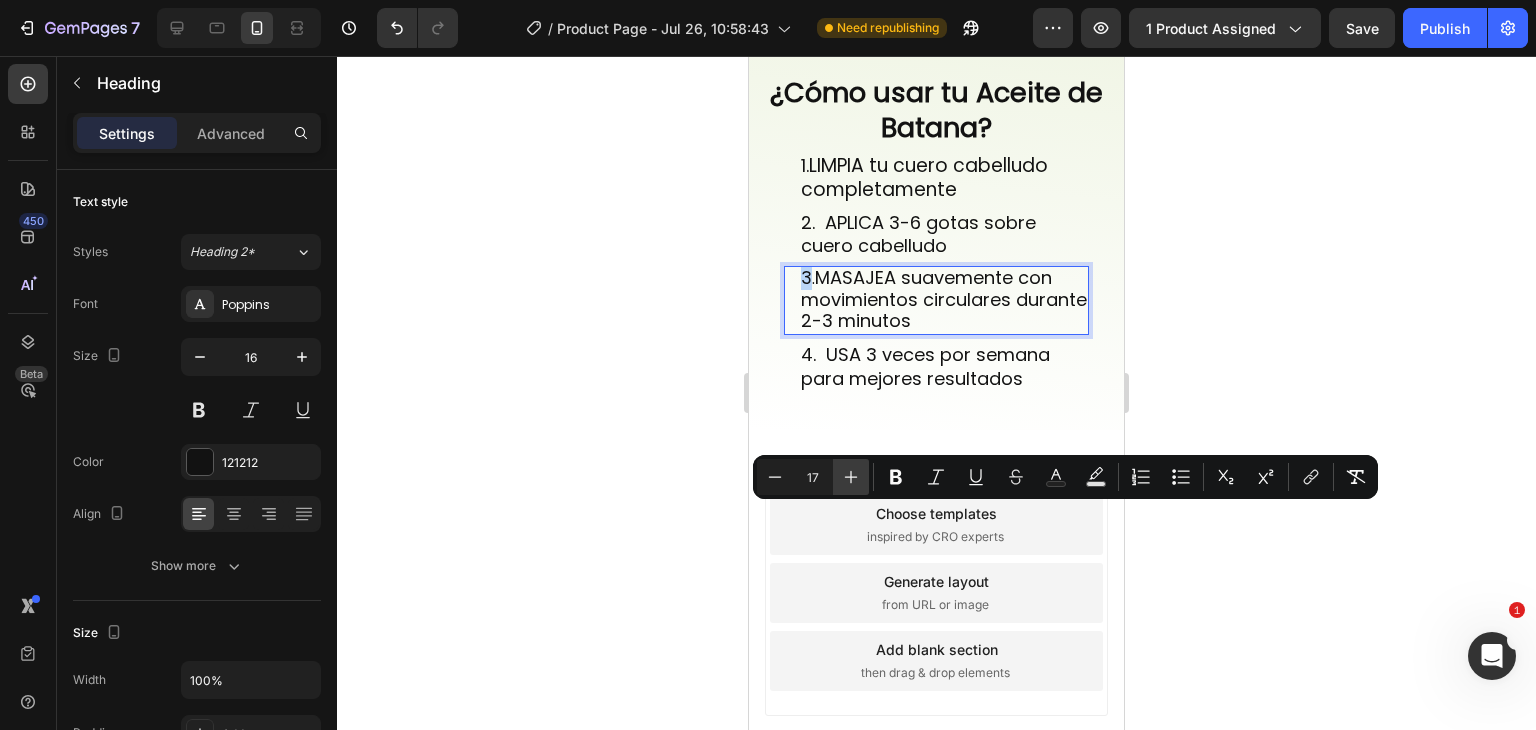 type on "18" 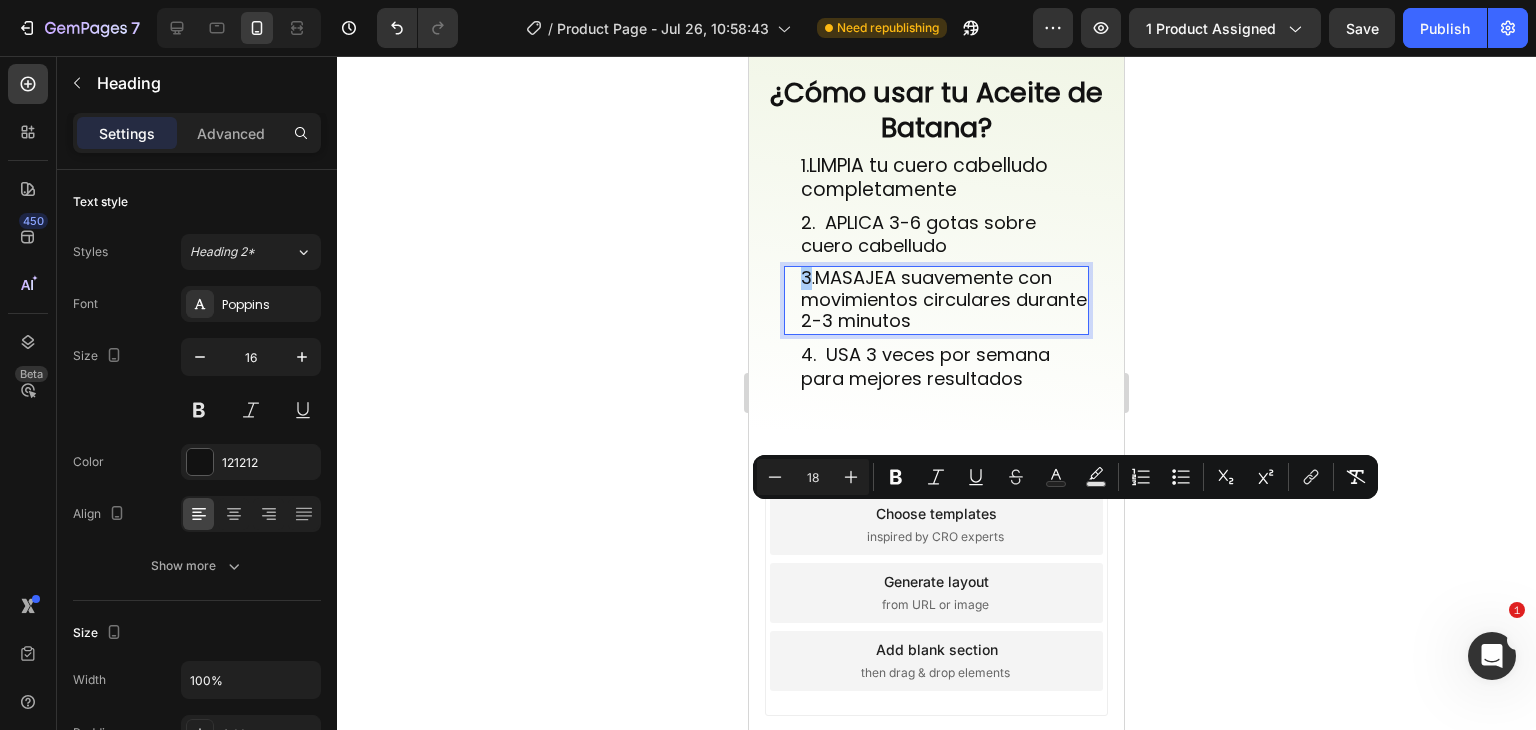 click 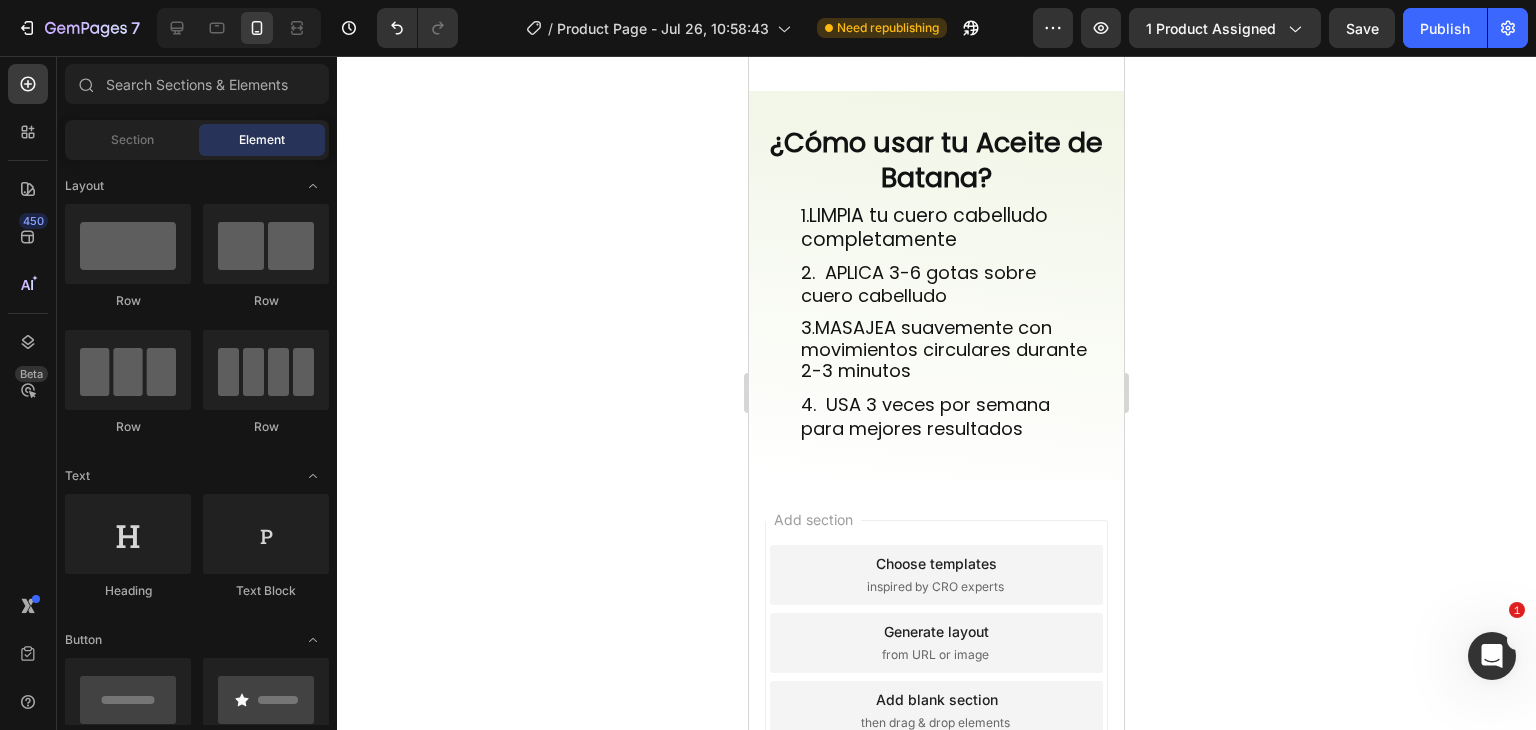 scroll, scrollTop: 2849, scrollLeft: 0, axis: vertical 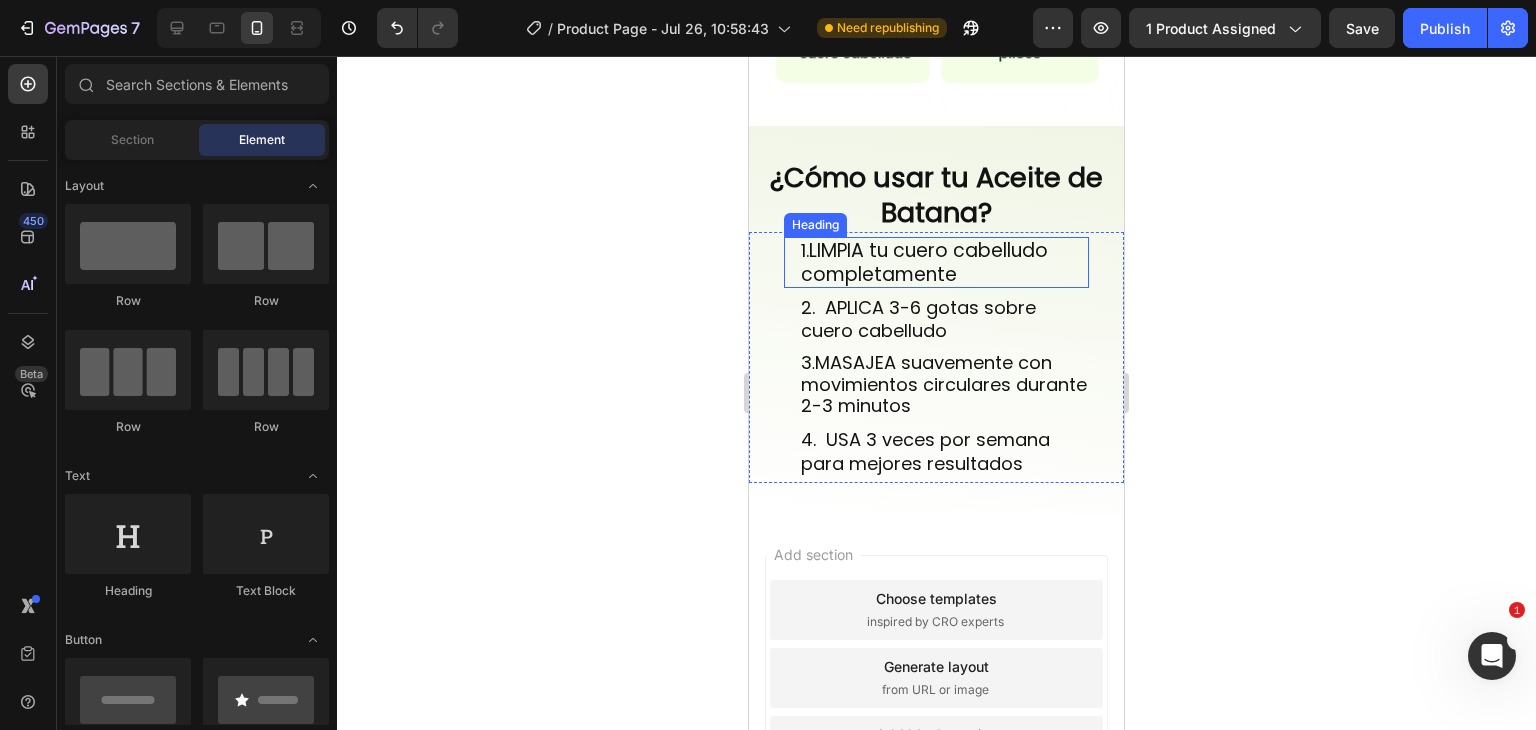 click on "LIMPIA tu cuero cabelludo completamente" at bounding box center [924, 262] 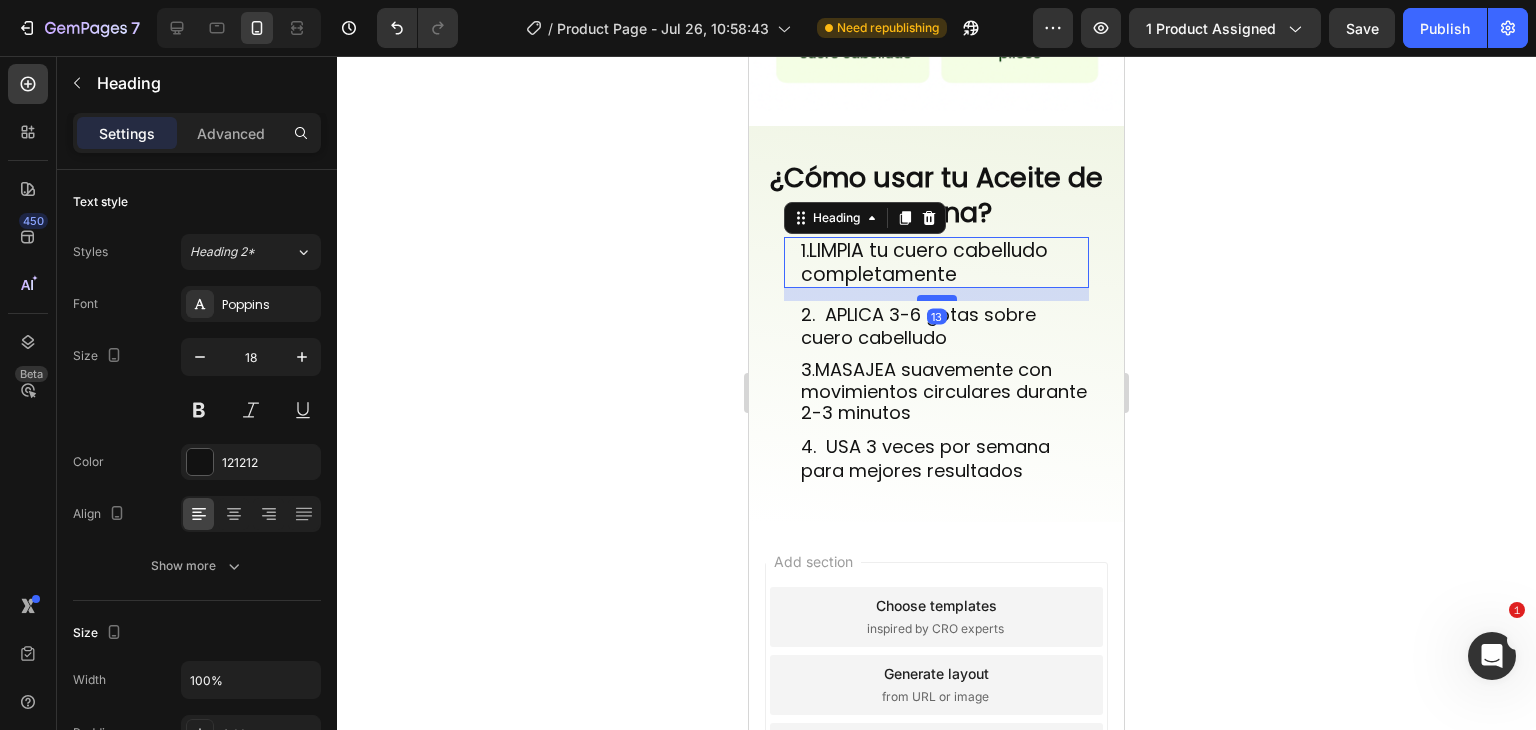 click at bounding box center (937, 298) 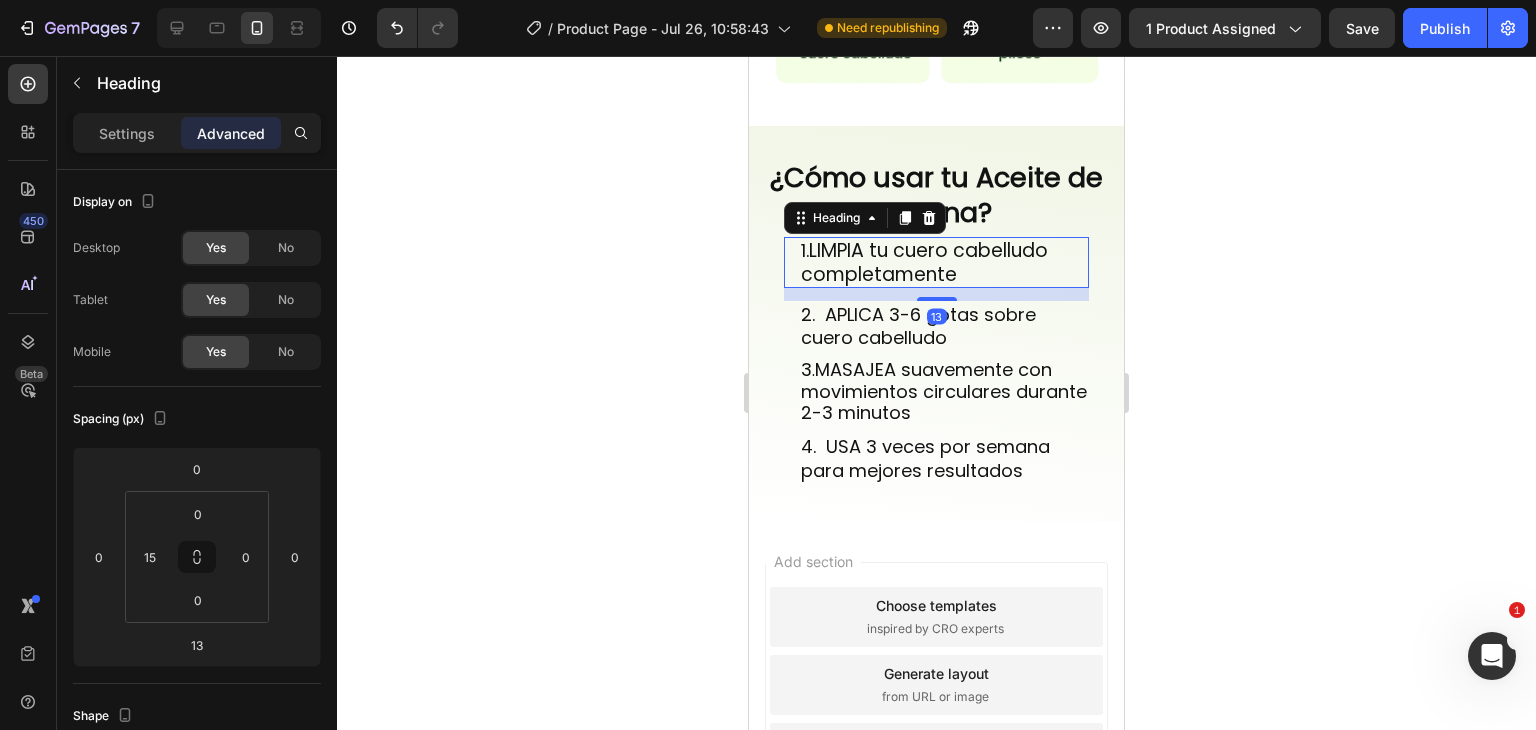 click 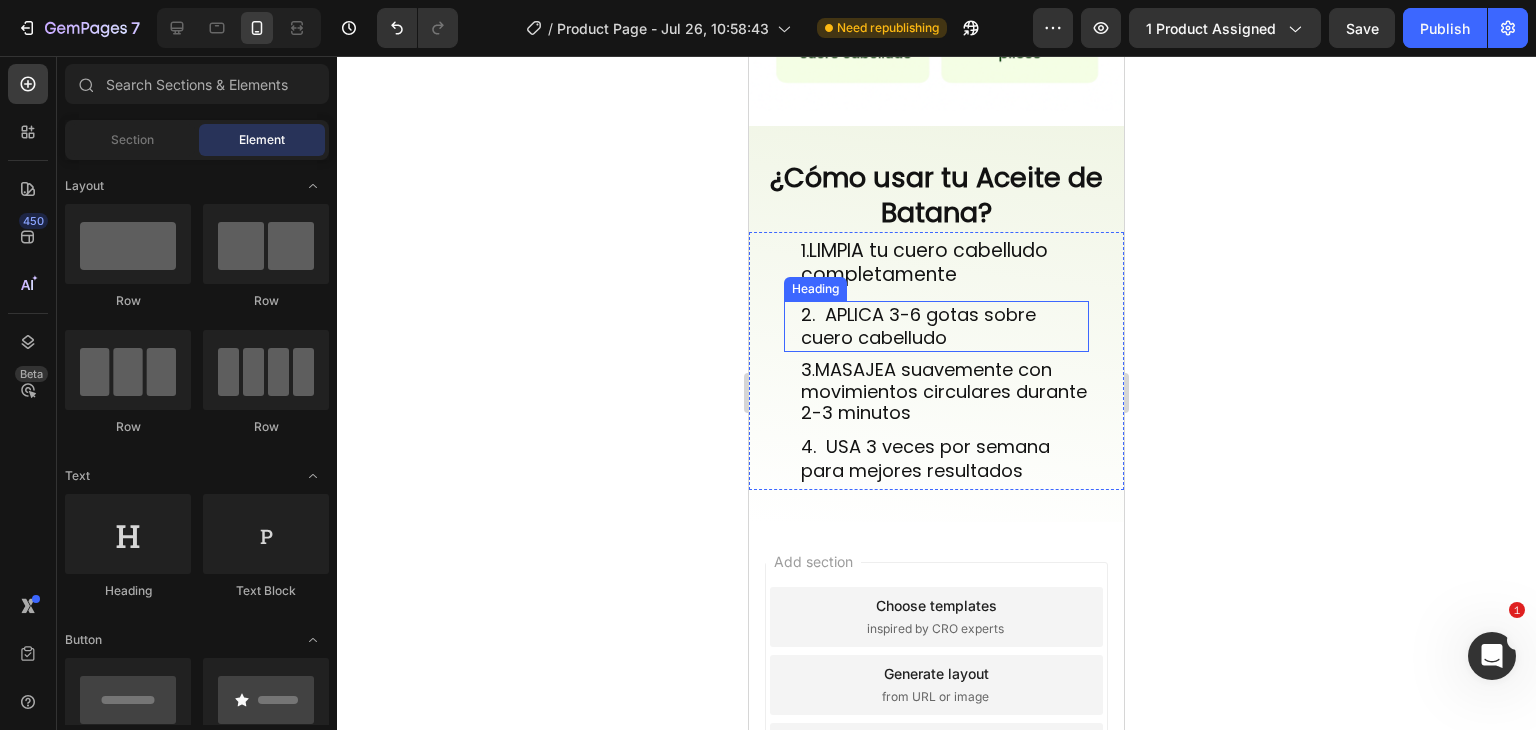 click on "2.  APLICA 3-6 gotas sobre cuero cabelludo" at bounding box center (944, 326) 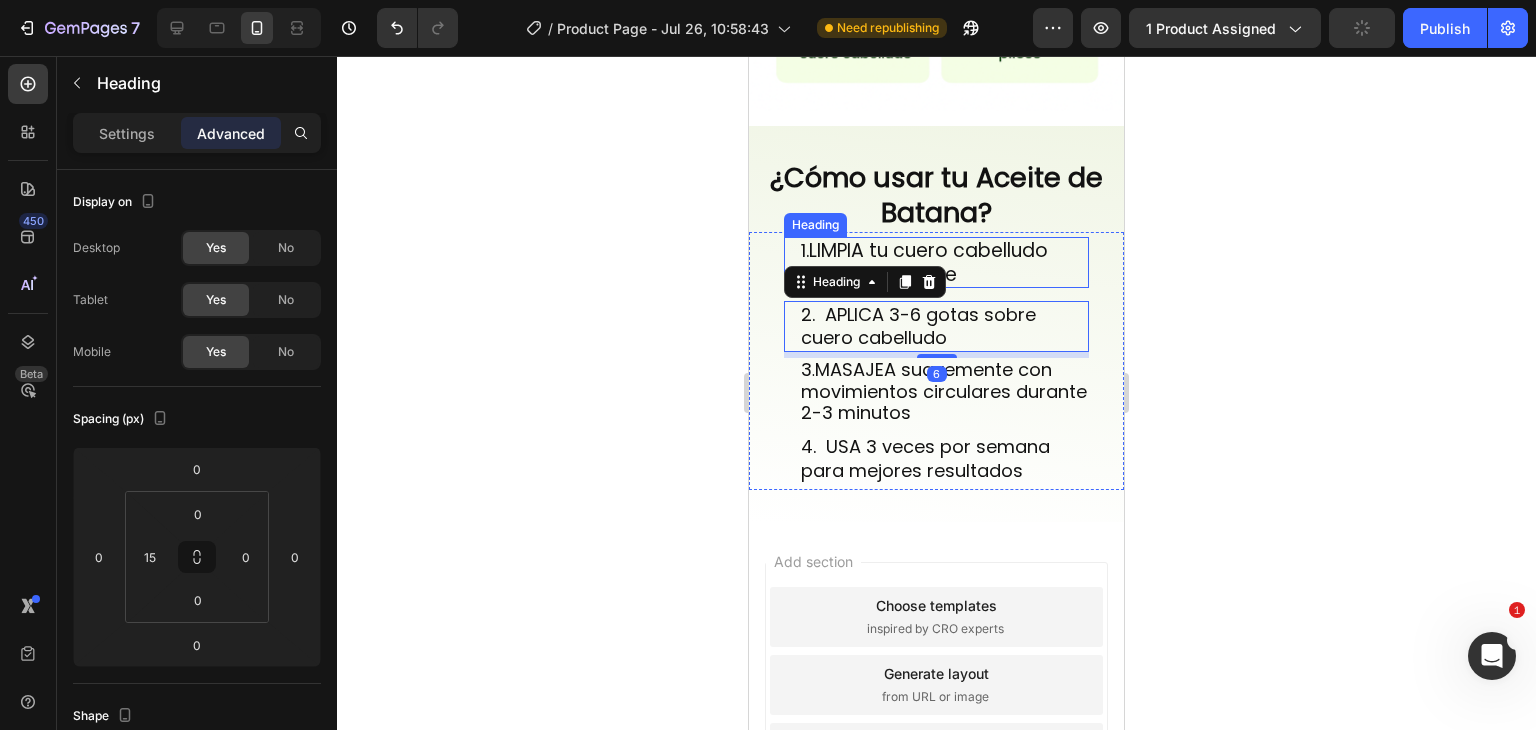 click on "1.   LIMPIA tu cuero cabelludo completamente" at bounding box center (944, 262) 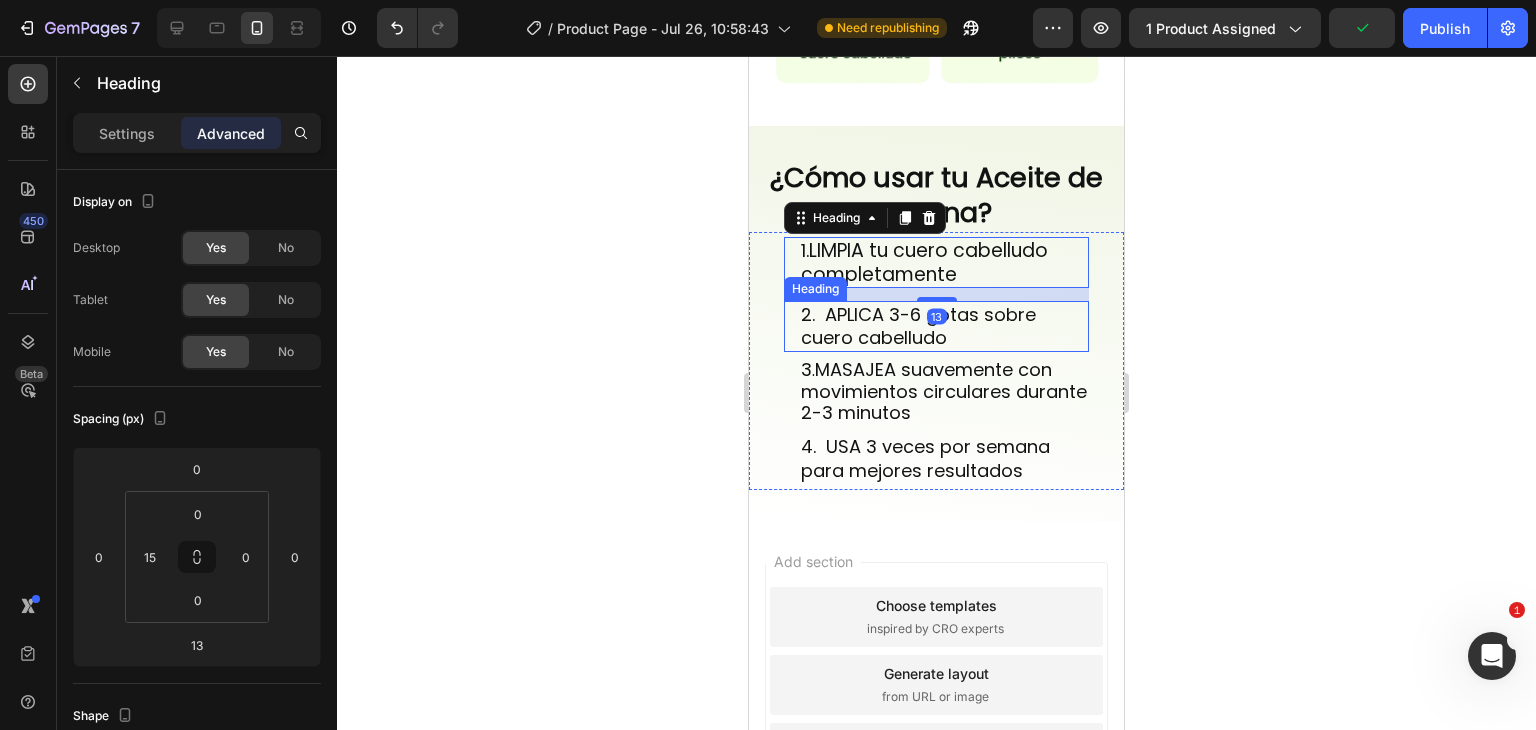 click on "2.  APLICA 3-6 gotas sobre cuero cabelludo" at bounding box center [944, 326] 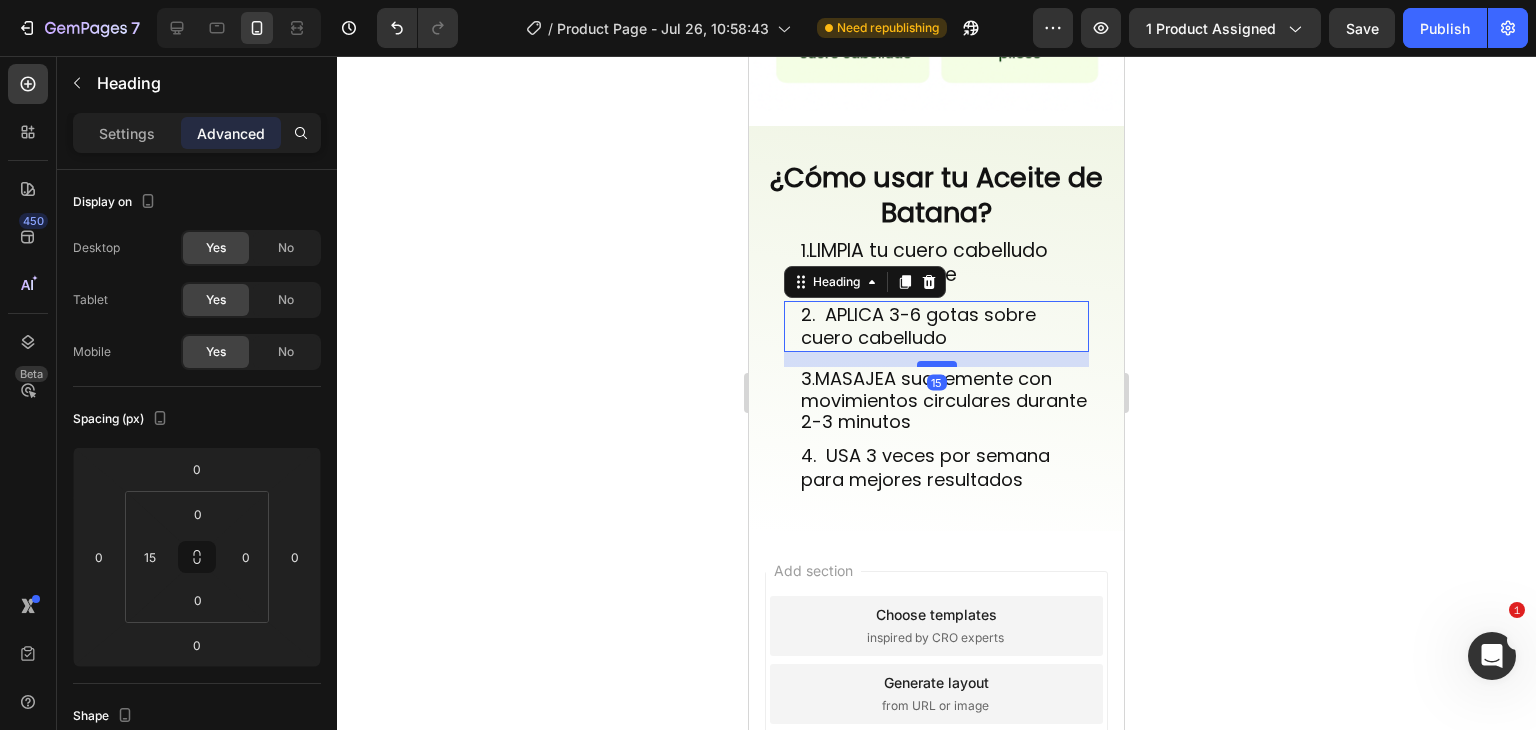 drag, startPoint x: 928, startPoint y: 343, endPoint x: 934, endPoint y: 352, distance: 10.816654 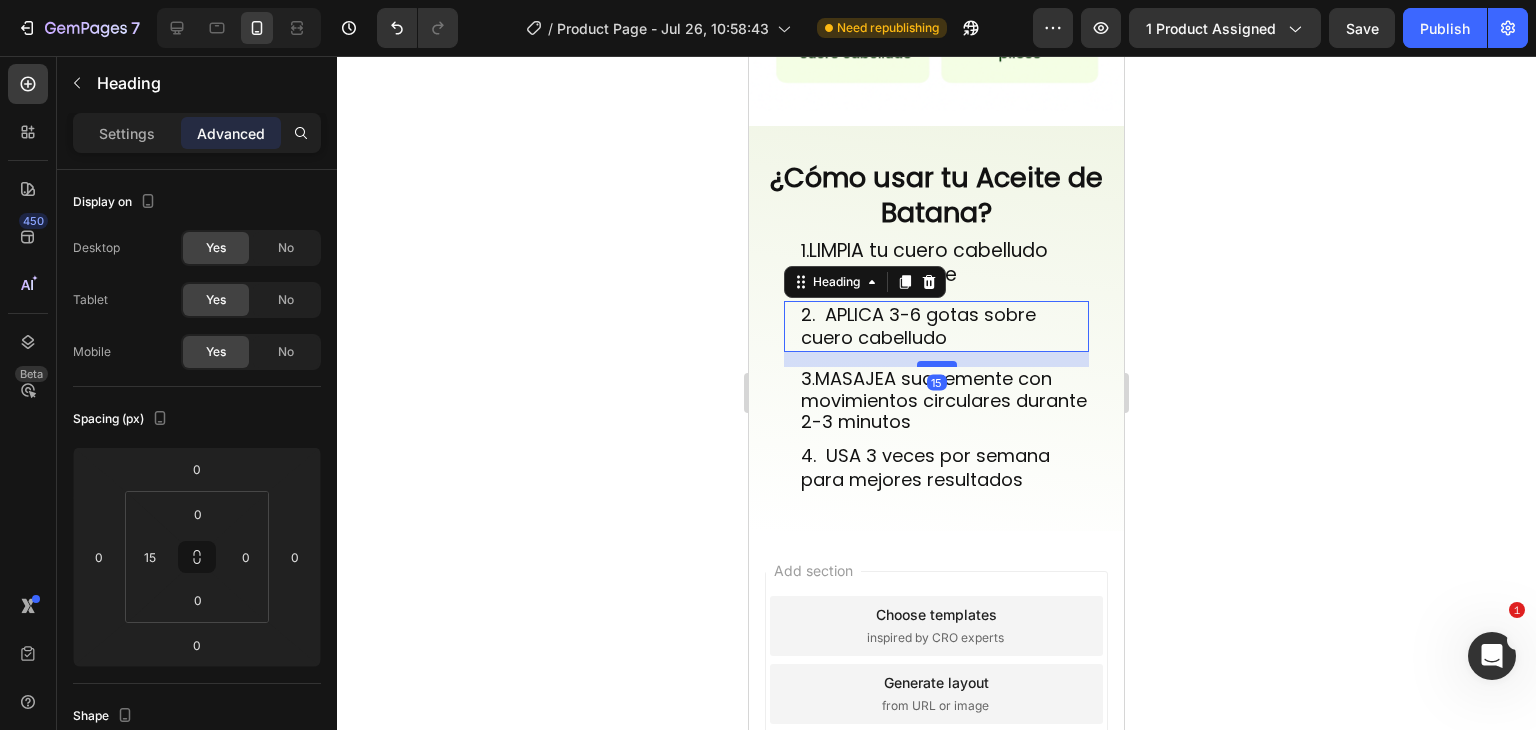 click at bounding box center [937, 364] 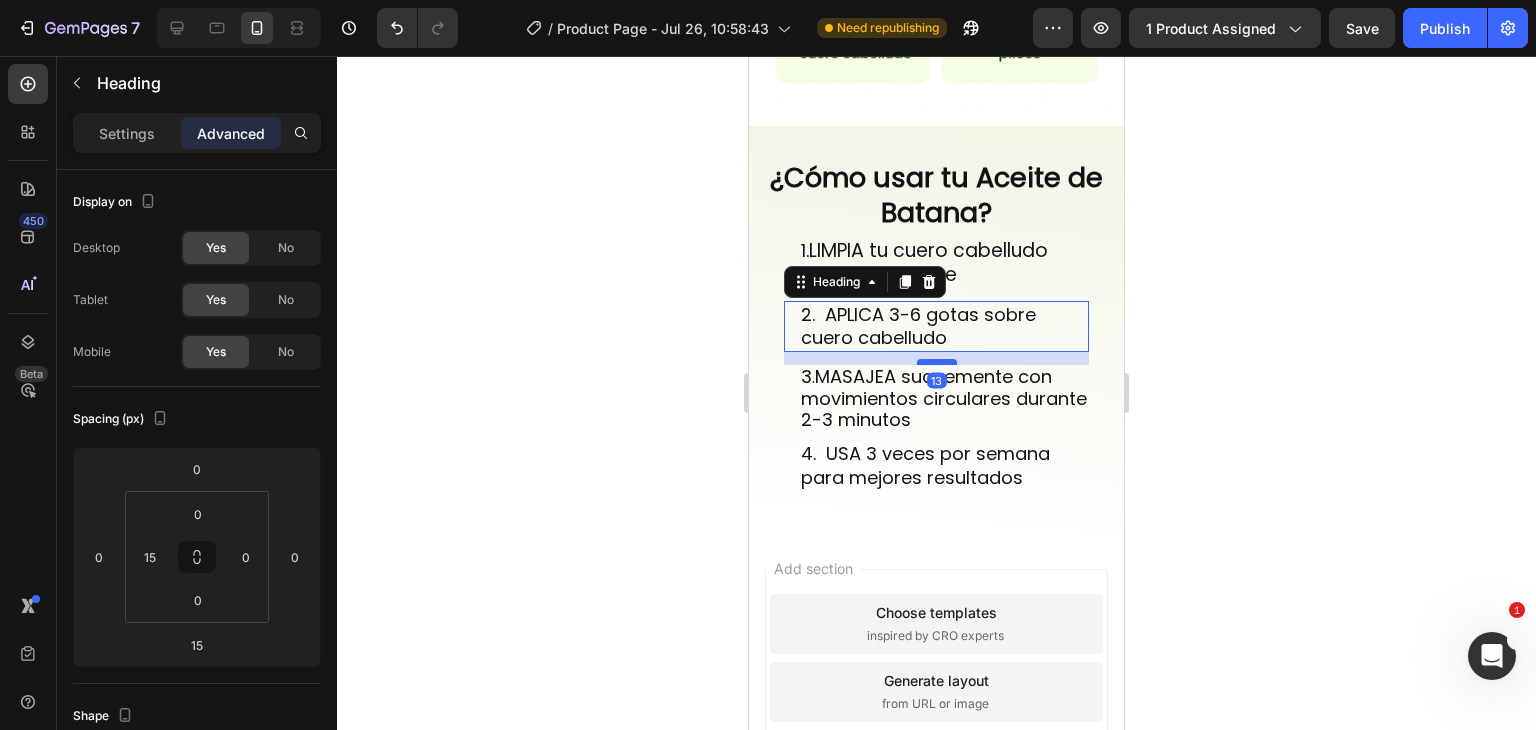 click at bounding box center (937, 362) 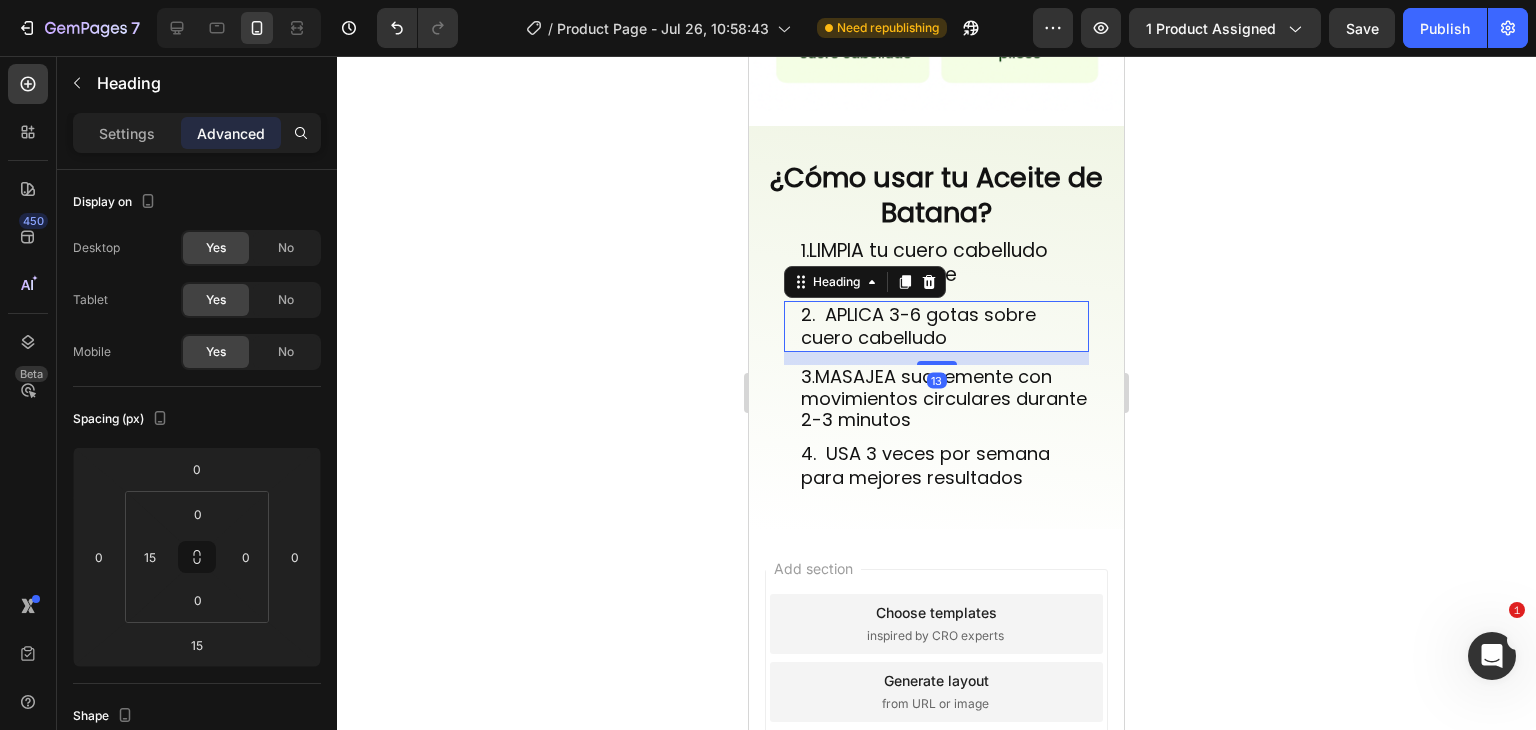 type on "13" 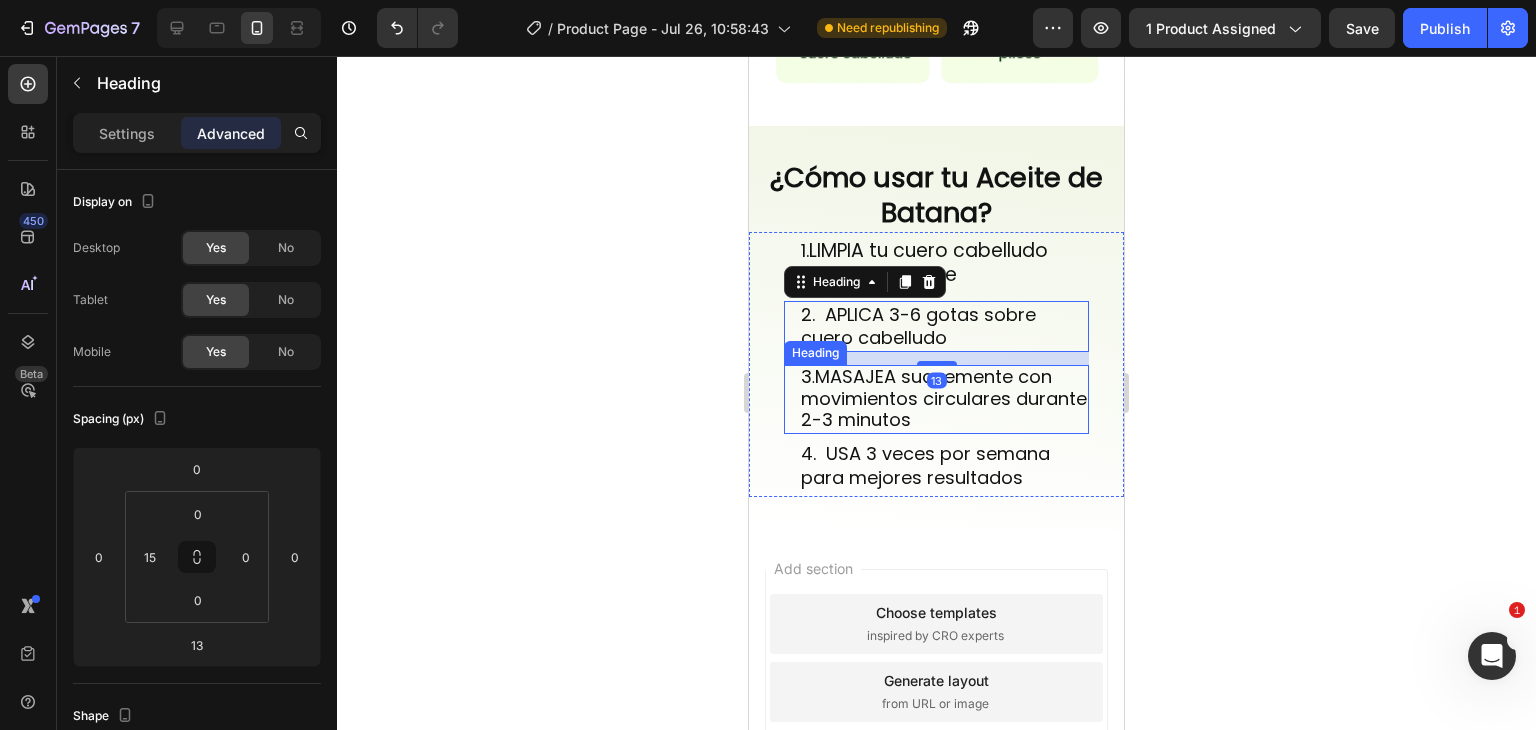 click on "MASAJEA suavemente con movimientos circulares durante 2-3 minutos" at bounding box center [944, 398] 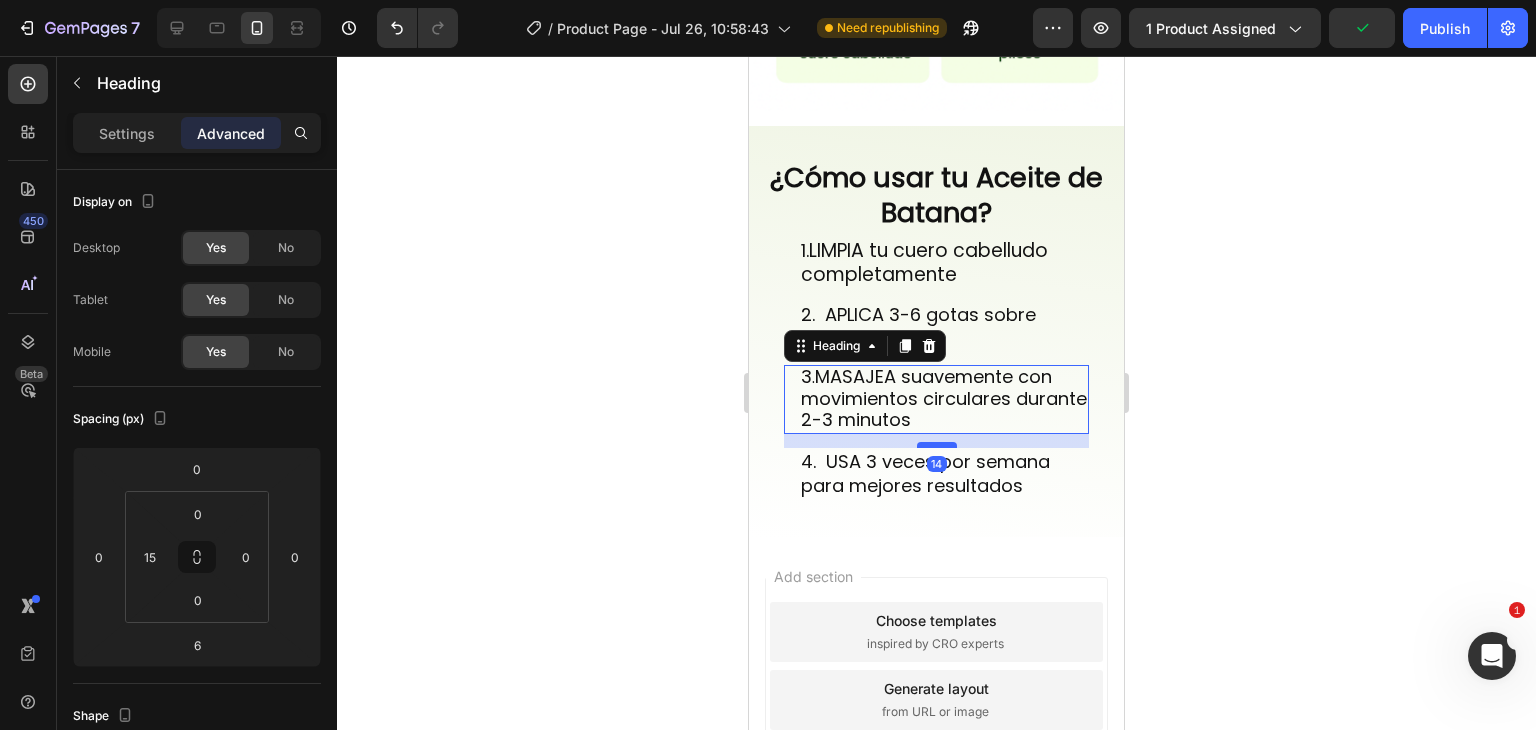 drag, startPoint x: 928, startPoint y: 426, endPoint x: 944, endPoint y: 434, distance: 17.888544 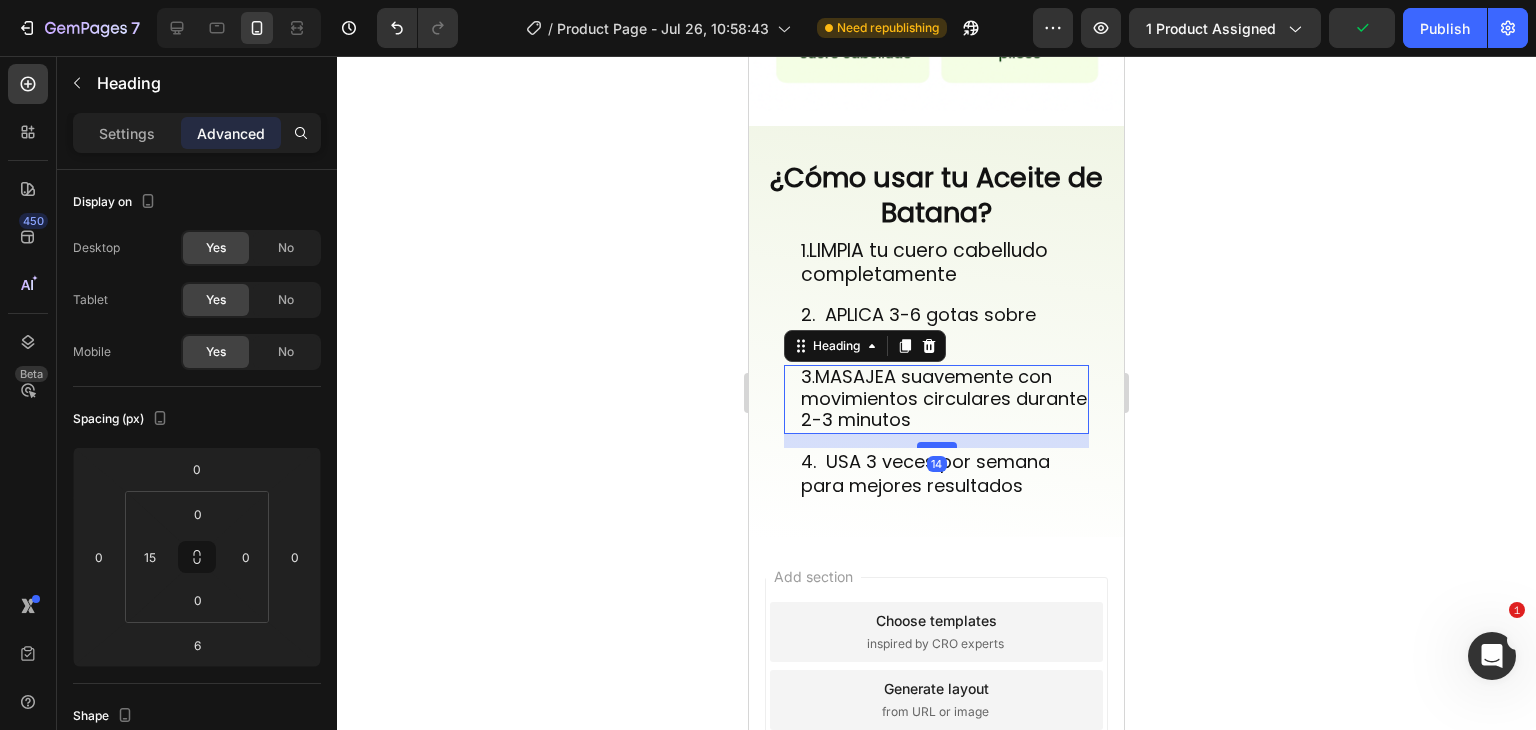 click at bounding box center (937, 445) 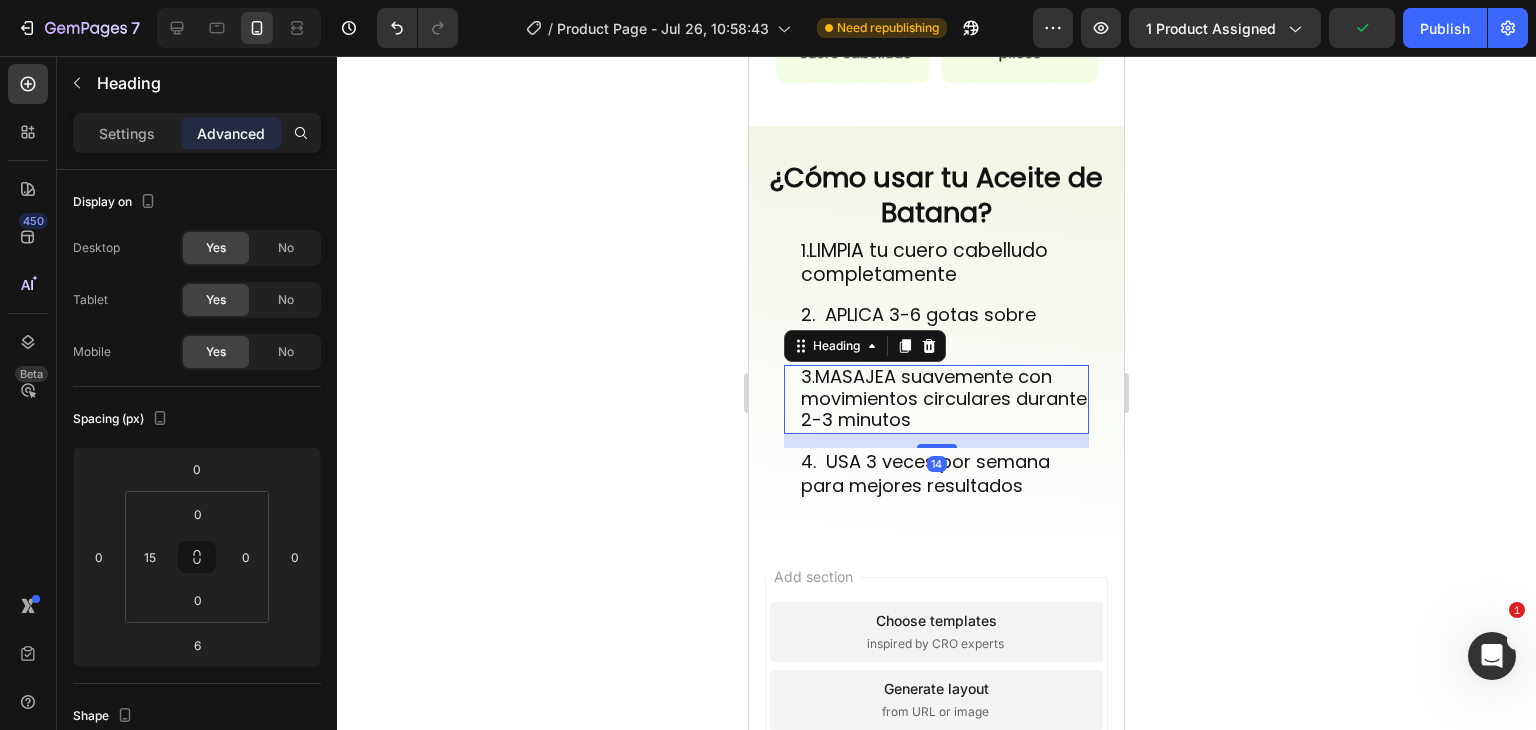 type on "14" 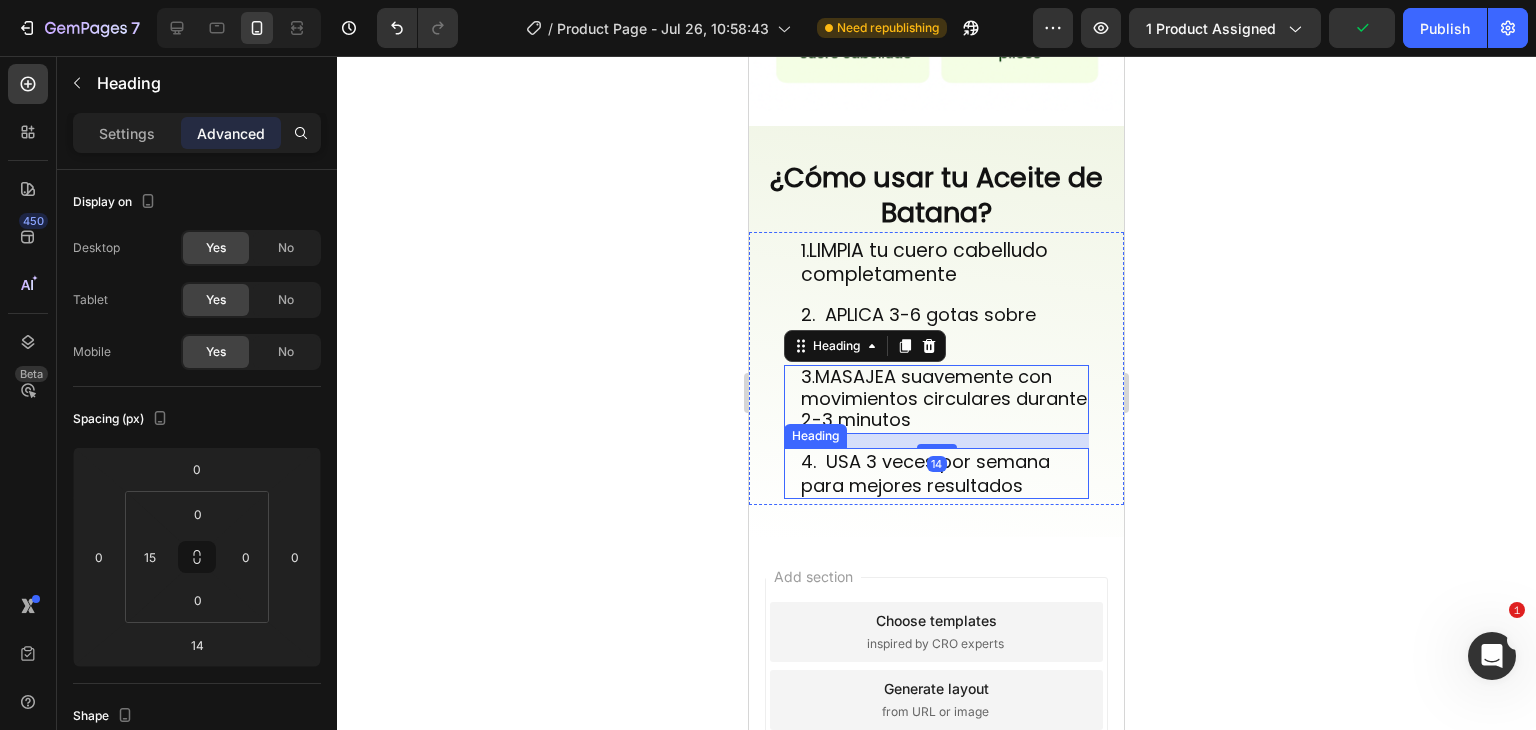 click on "4.  USA 3 veces por semana para mejores resultados" at bounding box center [944, 473] 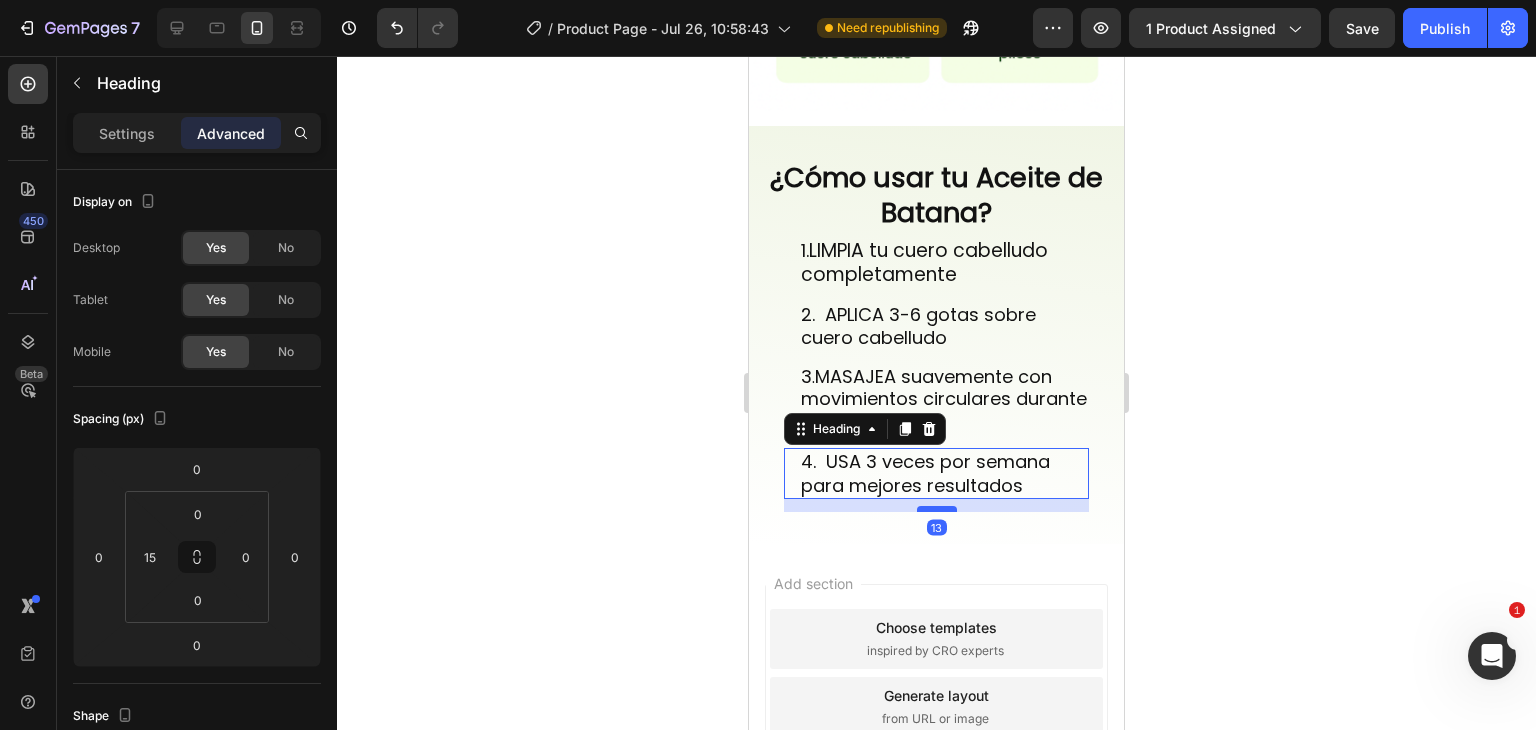 drag, startPoint x: 920, startPoint y: 490, endPoint x: 933, endPoint y: 497, distance: 14.764823 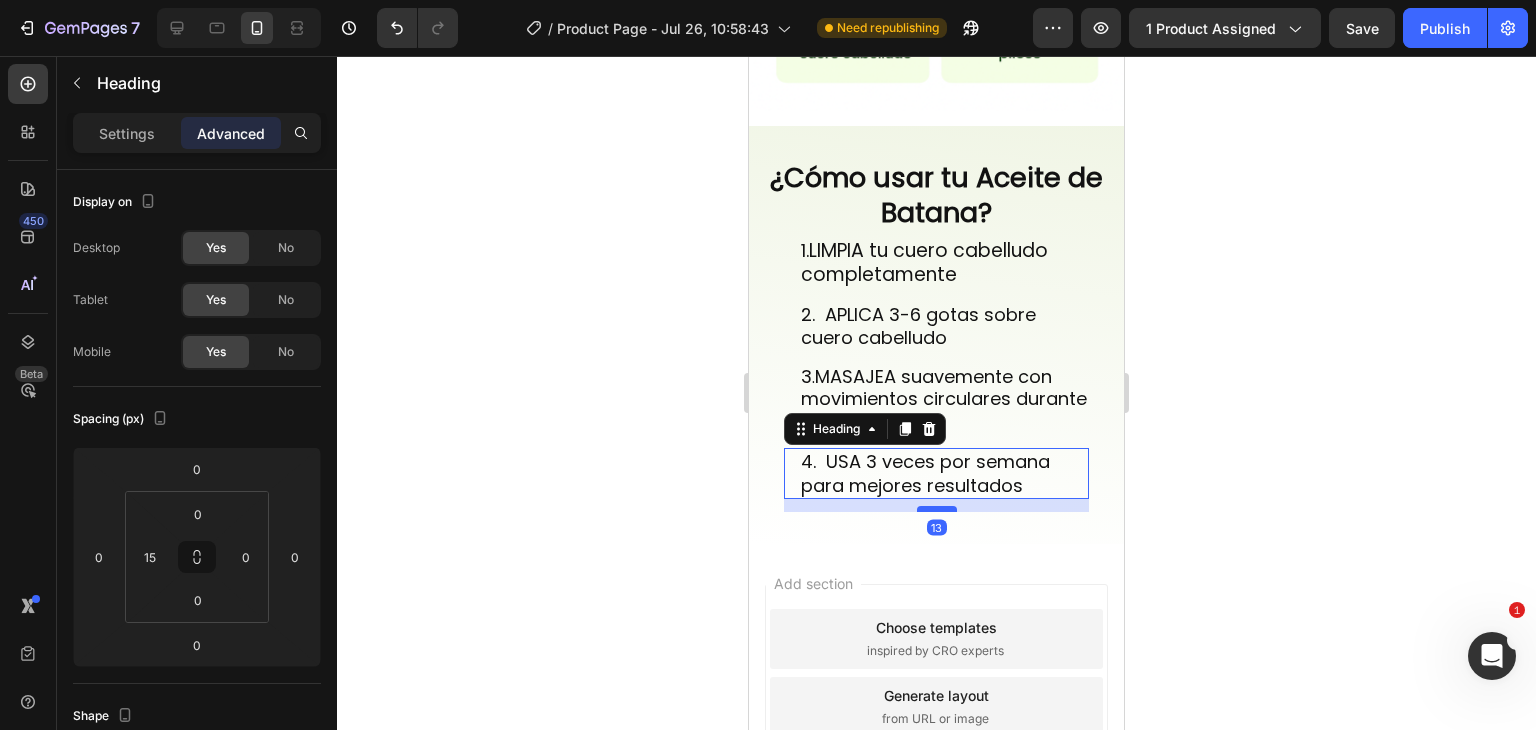 click at bounding box center (937, 509) 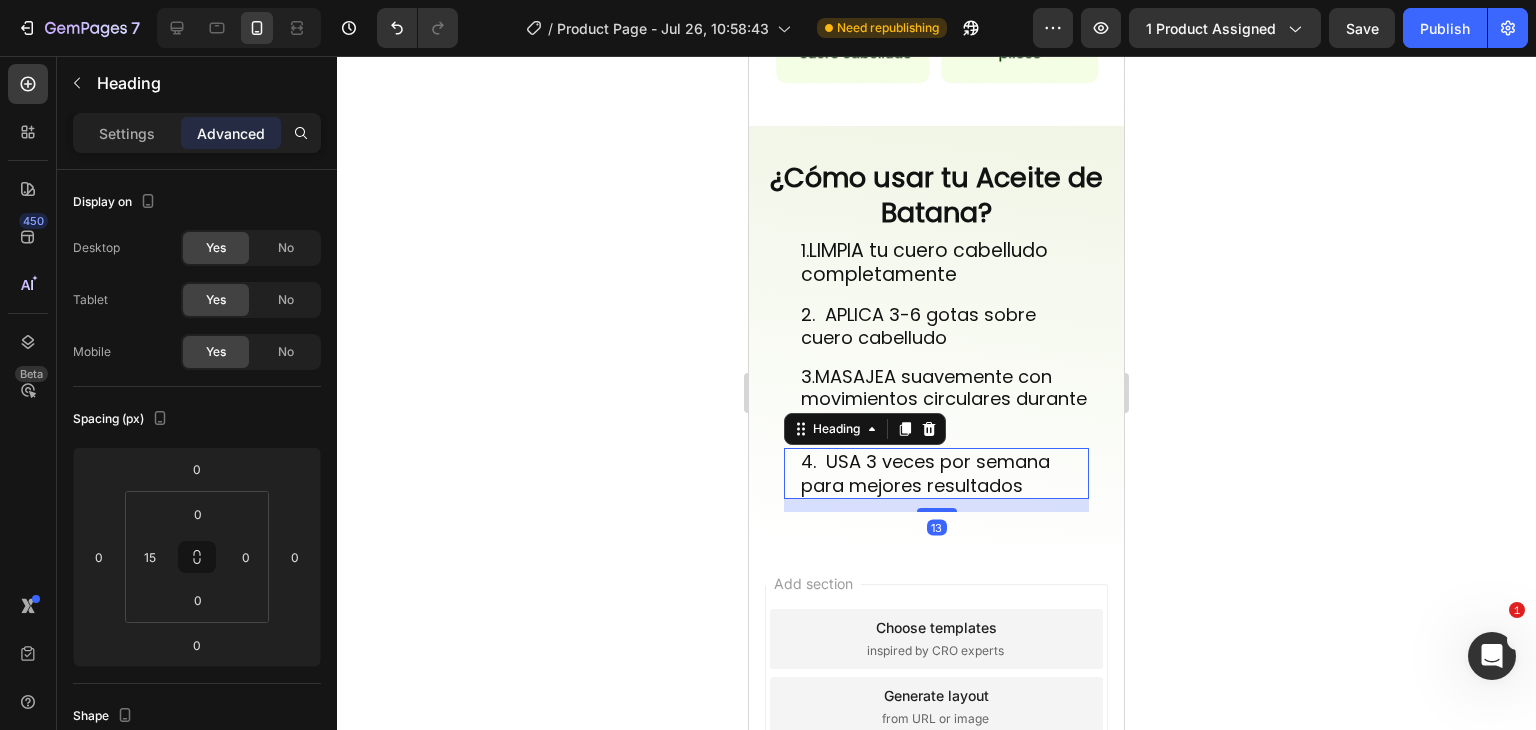 type on "13" 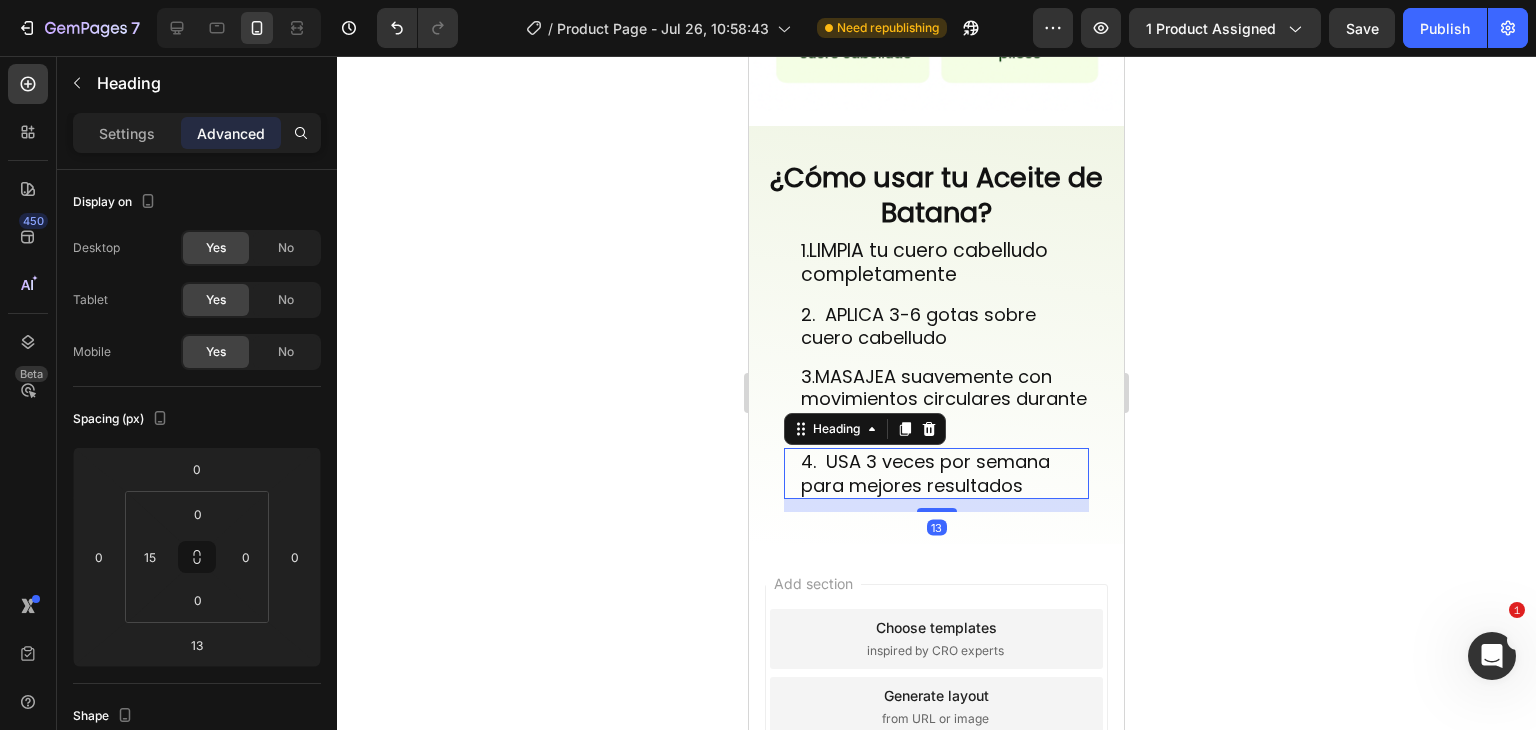 click 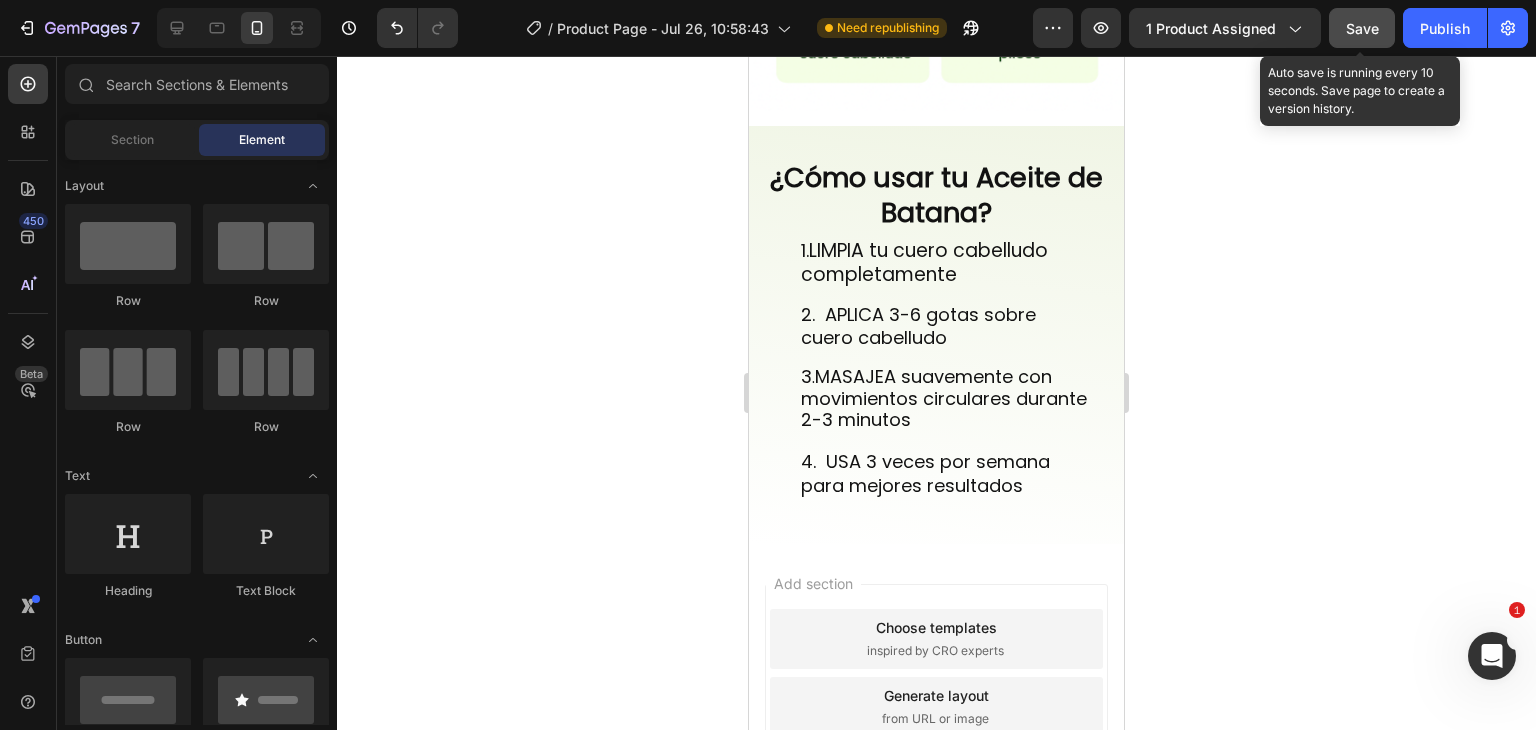 click on "Save" at bounding box center [1362, 28] 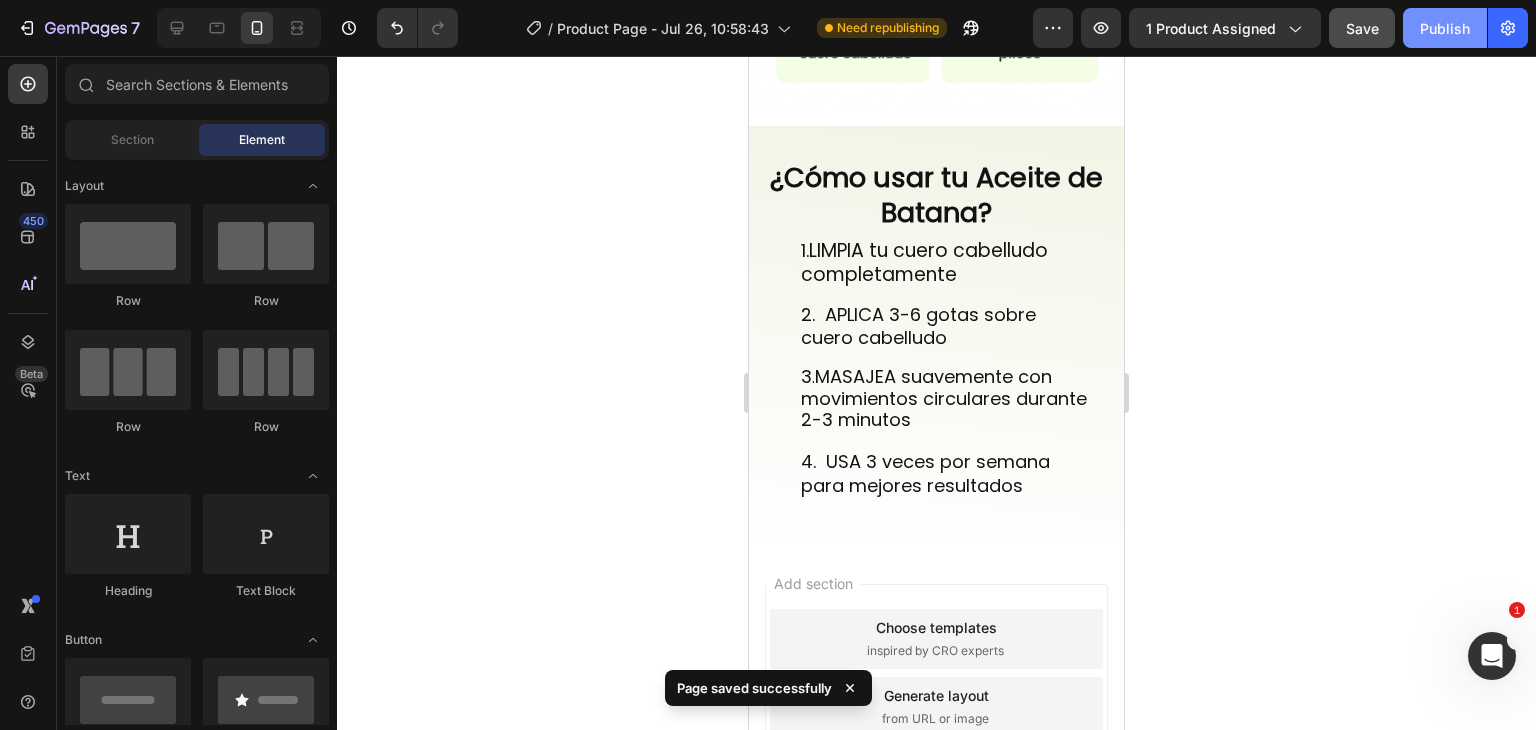 click on "Publish" 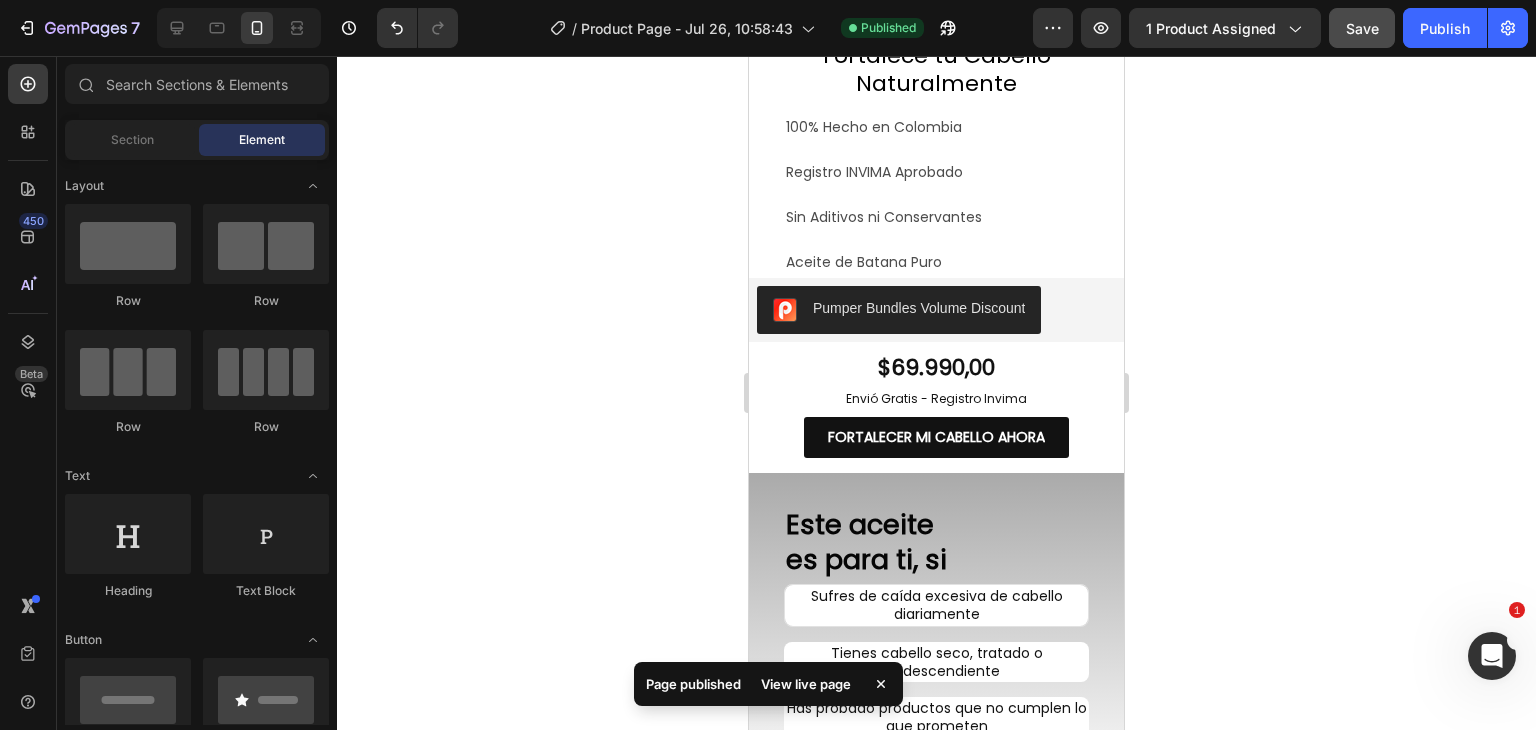 scroll, scrollTop: 600, scrollLeft: 0, axis: vertical 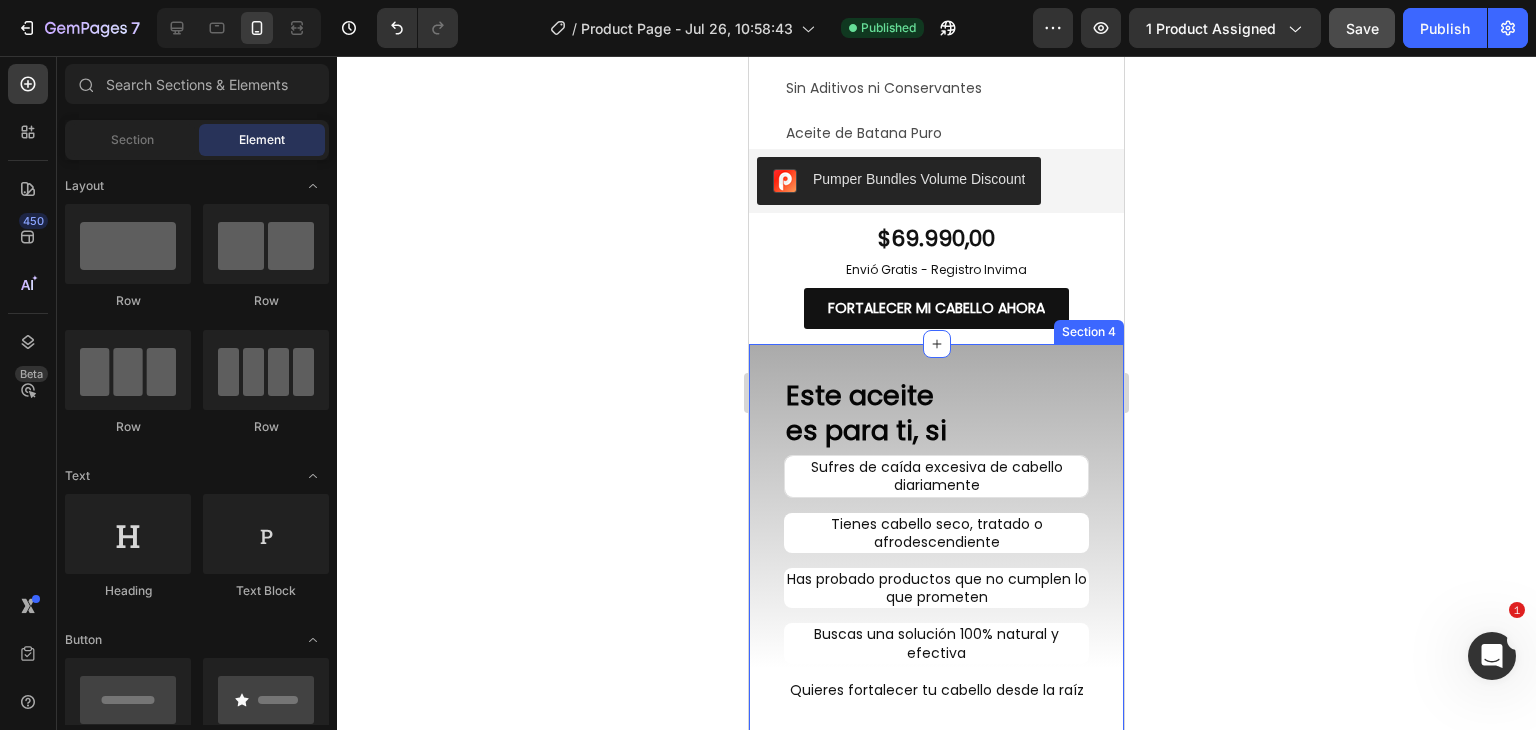 click on "Este aceite  es para ti, si Heading Row Sufres de caída excesiva de cabello diariamente Heading Tienes cabello seco, tratado o afrodescendiente Heading Has probado productos que no cumplen lo que prometen Heading Buscas una solución 100% natural y efectiva Heading Quieres fortalecer tu cabello desde la raíz Heading Row
Image Image Image Image Image
Carousel Section 4" at bounding box center [936, 578] 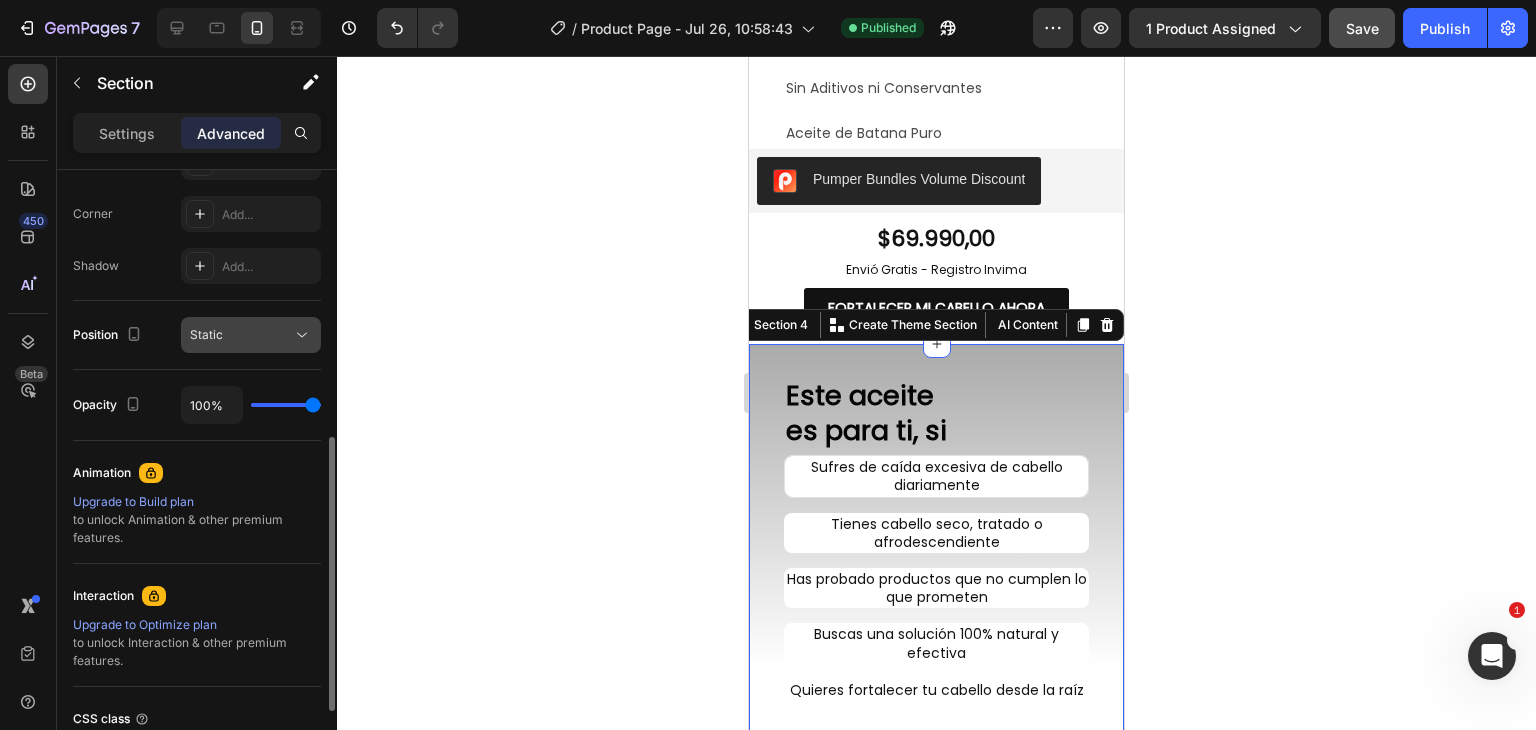 scroll, scrollTop: 700, scrollLeft: 0, axis: vertical 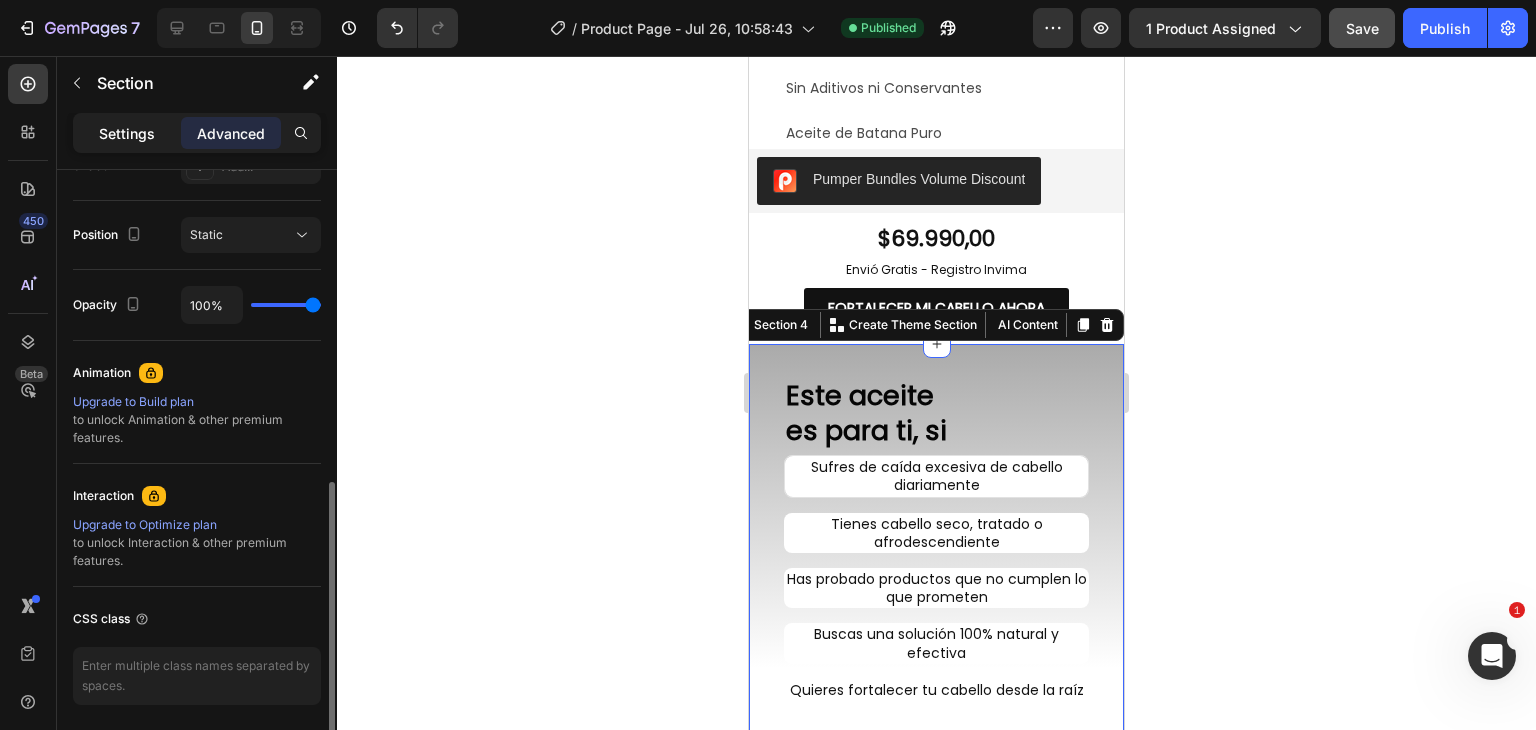 click on "Settings" 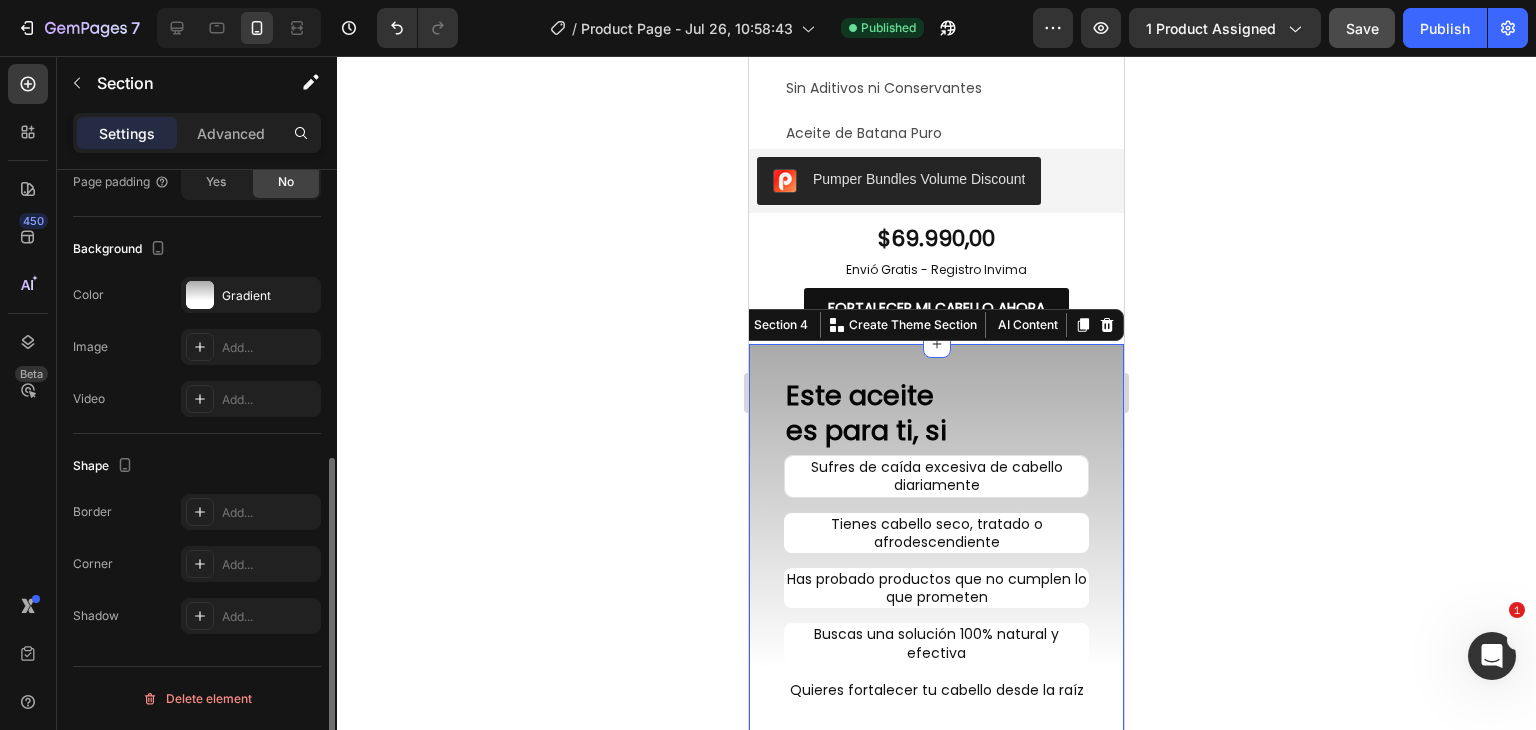 scroll, scrollTop: 549, scrollLeft: 0, axis: vertical 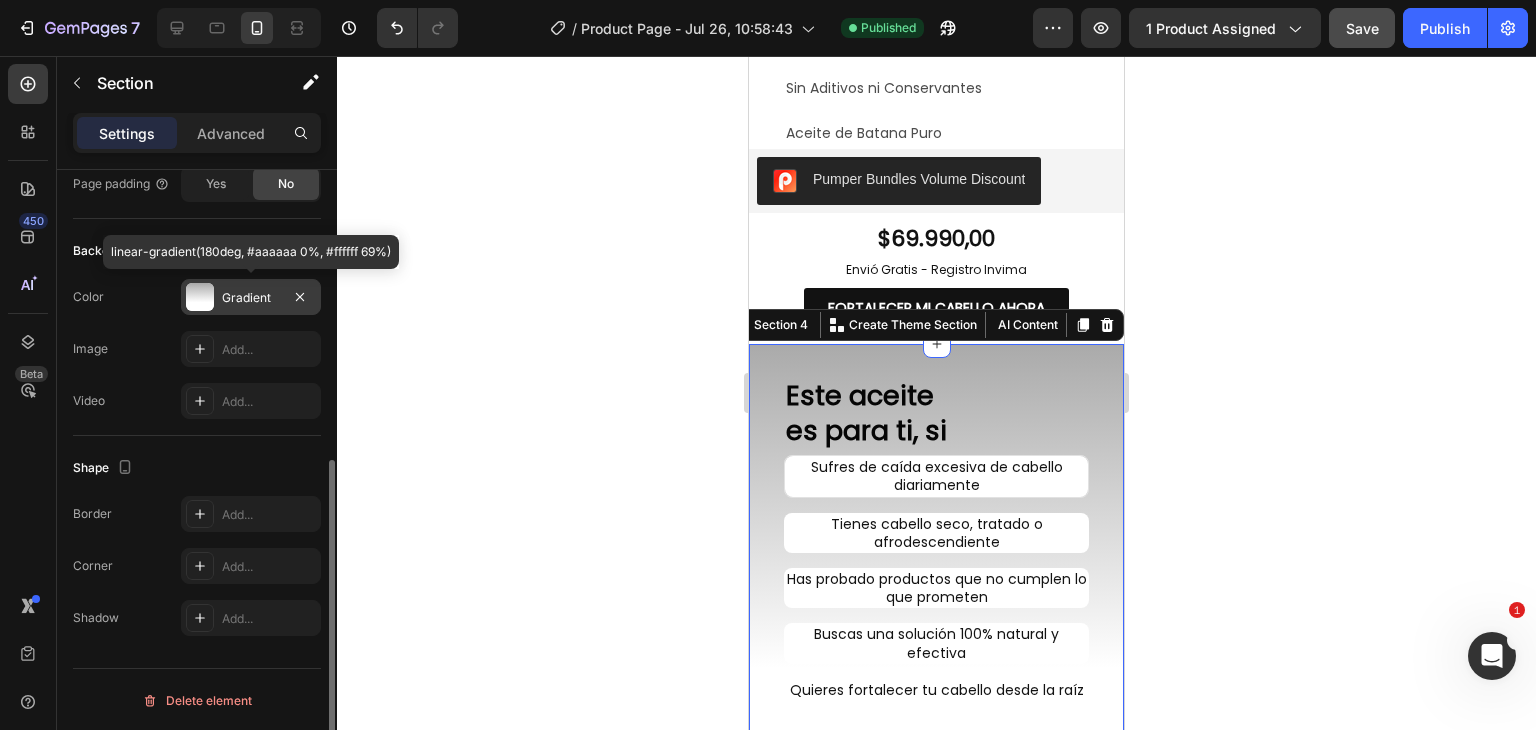click at bounding box center [200, 297] 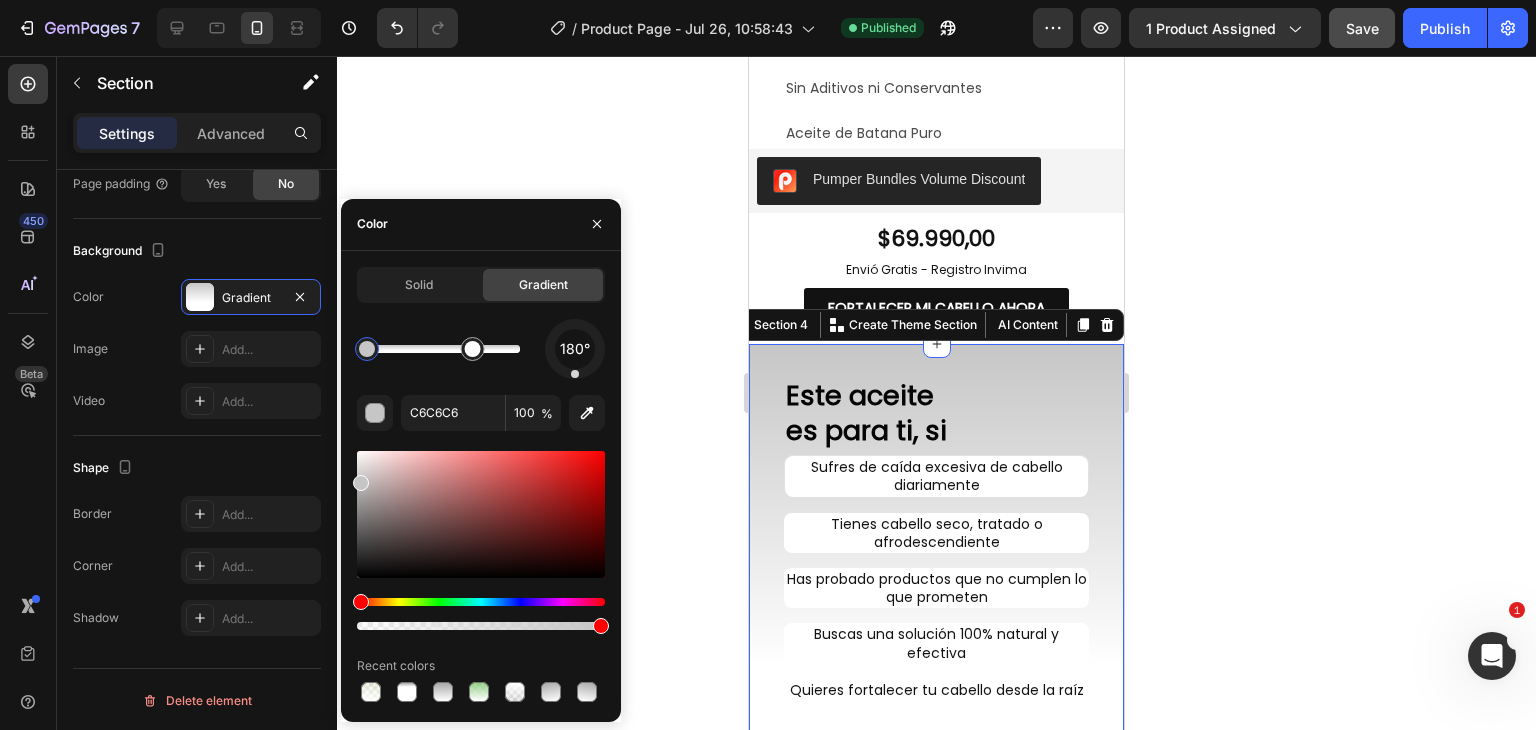 drag, startPoint x: 359, startPoint y: 501, endPoint x: 362, endPoint y: 478, distance: 23.194826 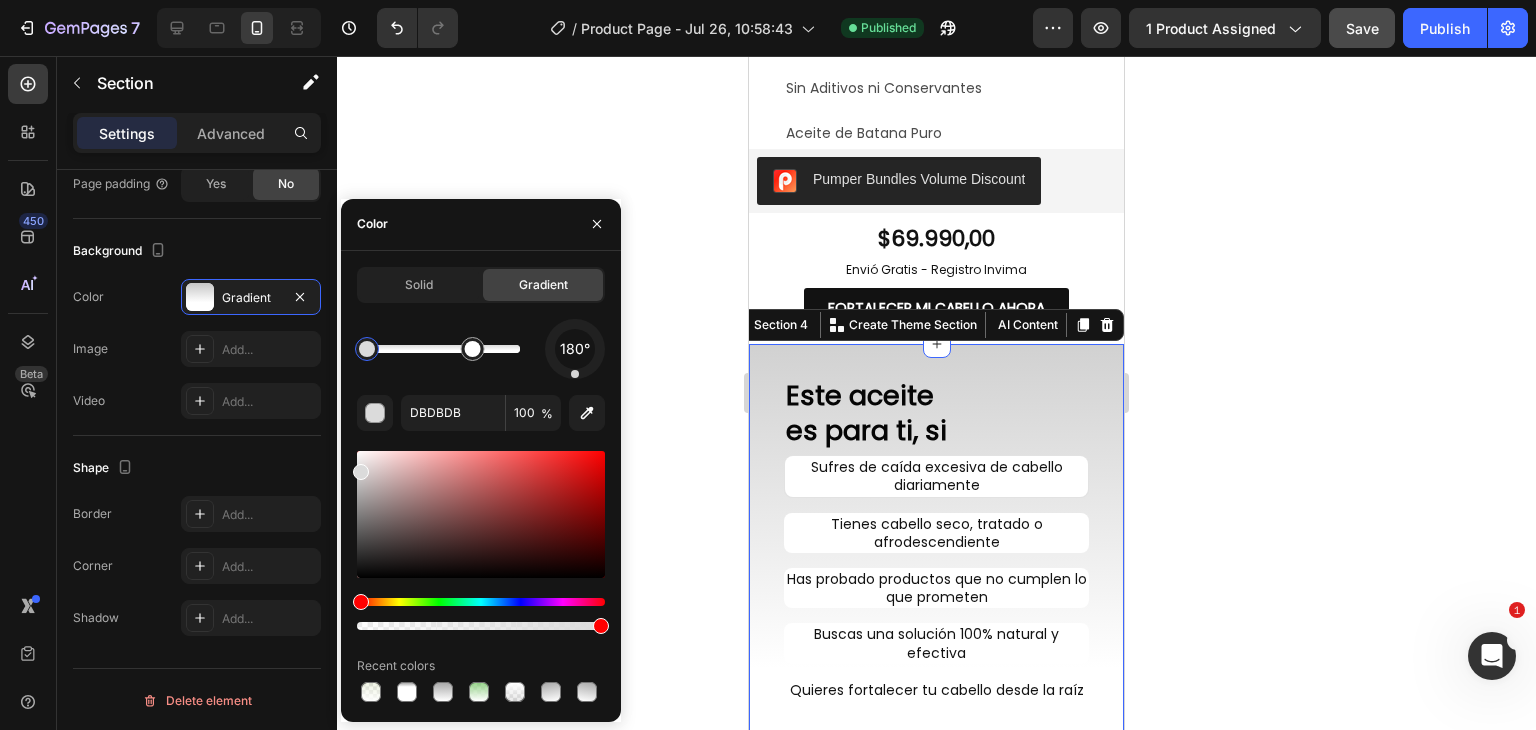 type on "DDDDDD" 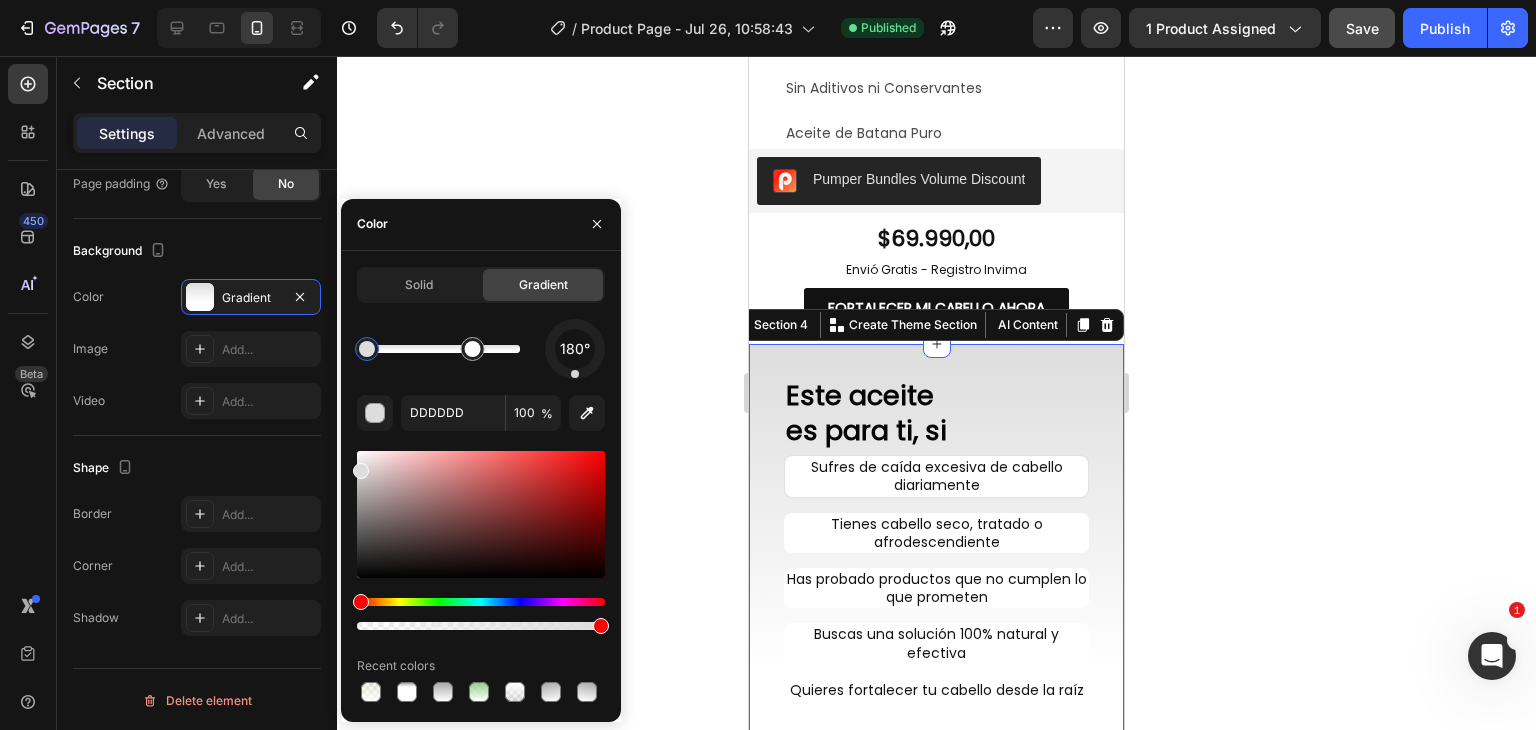 drag, startPoint x: 362, startPoint y: 483, endPoint x: 354, endPoint y: 473, distance: 12.806249 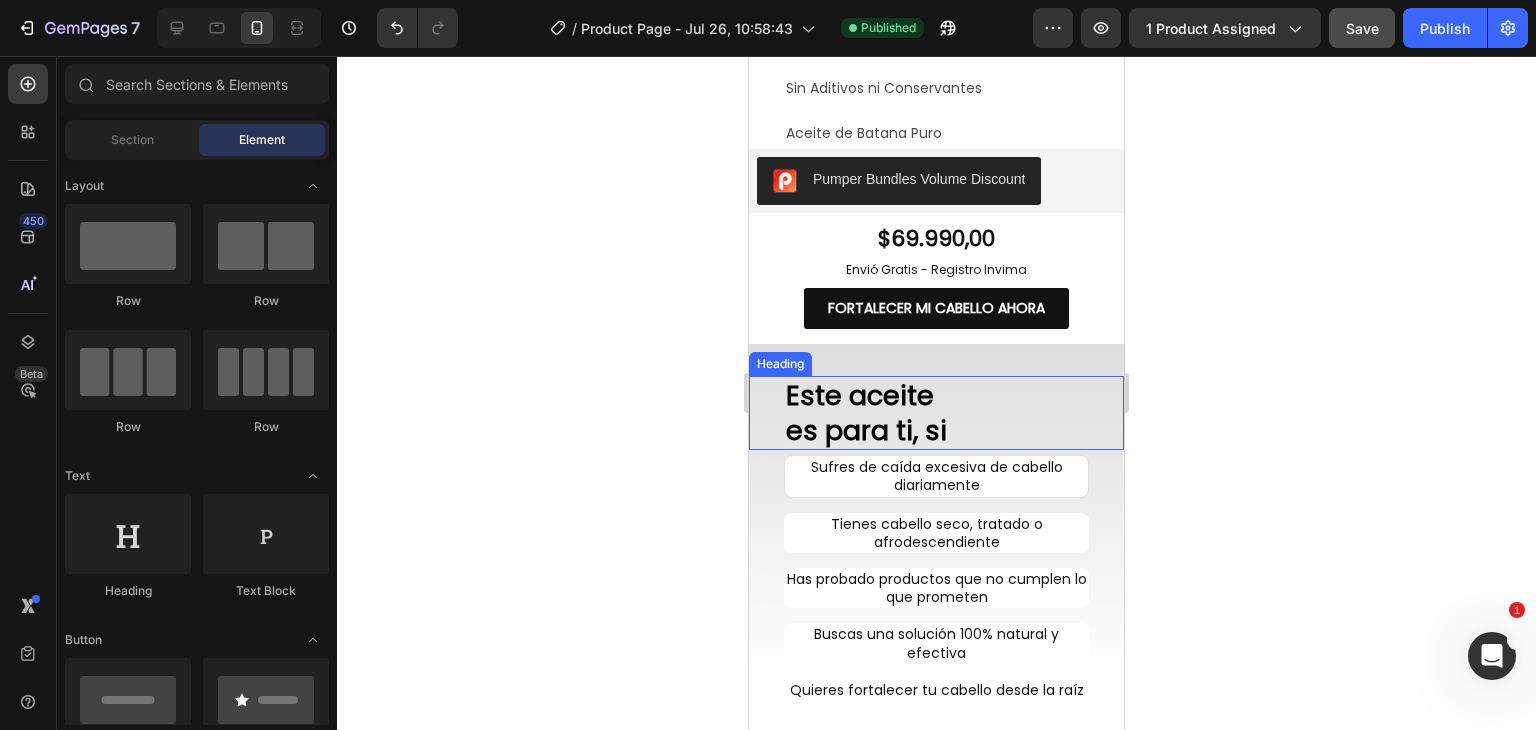 click on "Este aceite  es para ti, si" at bounding box center [954, 413] 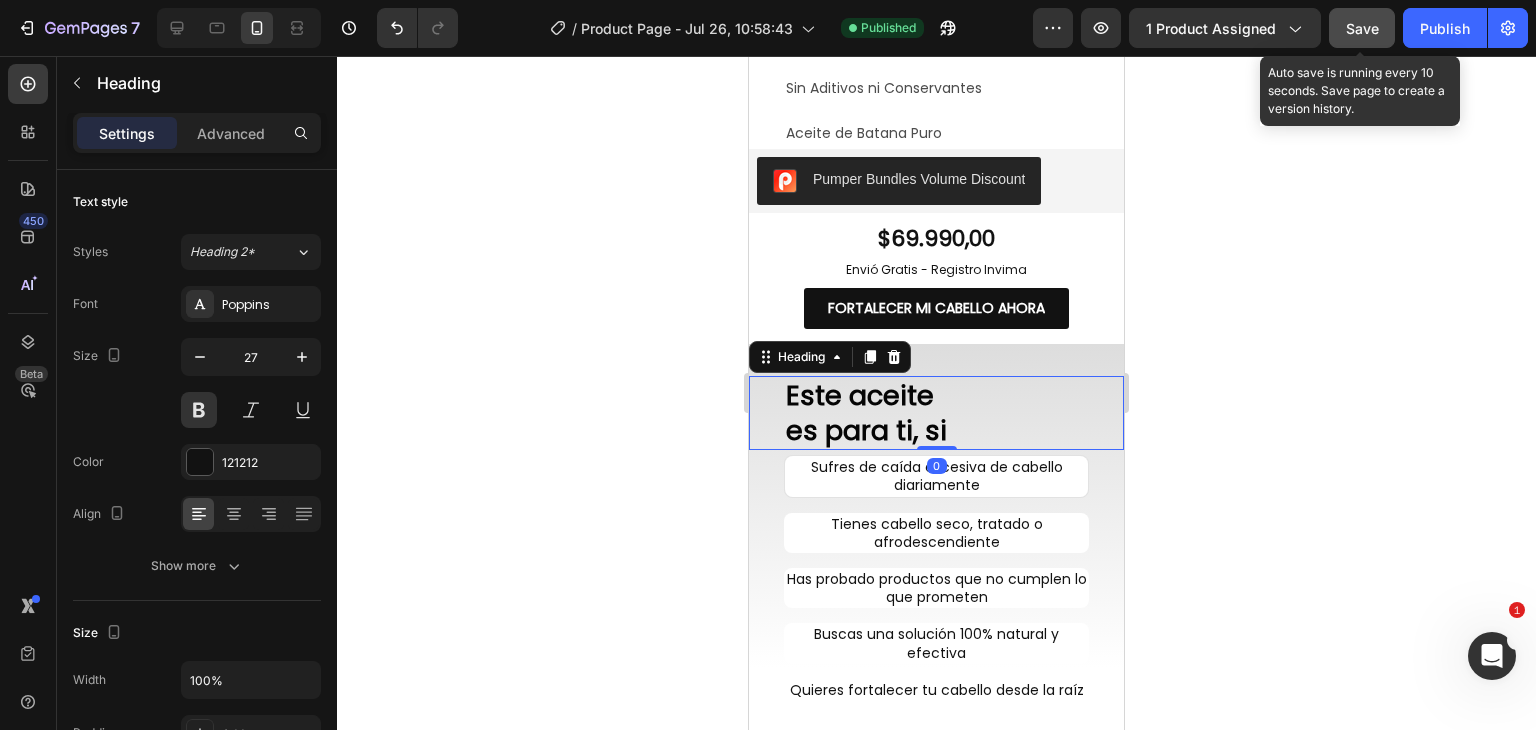 click on "Save" 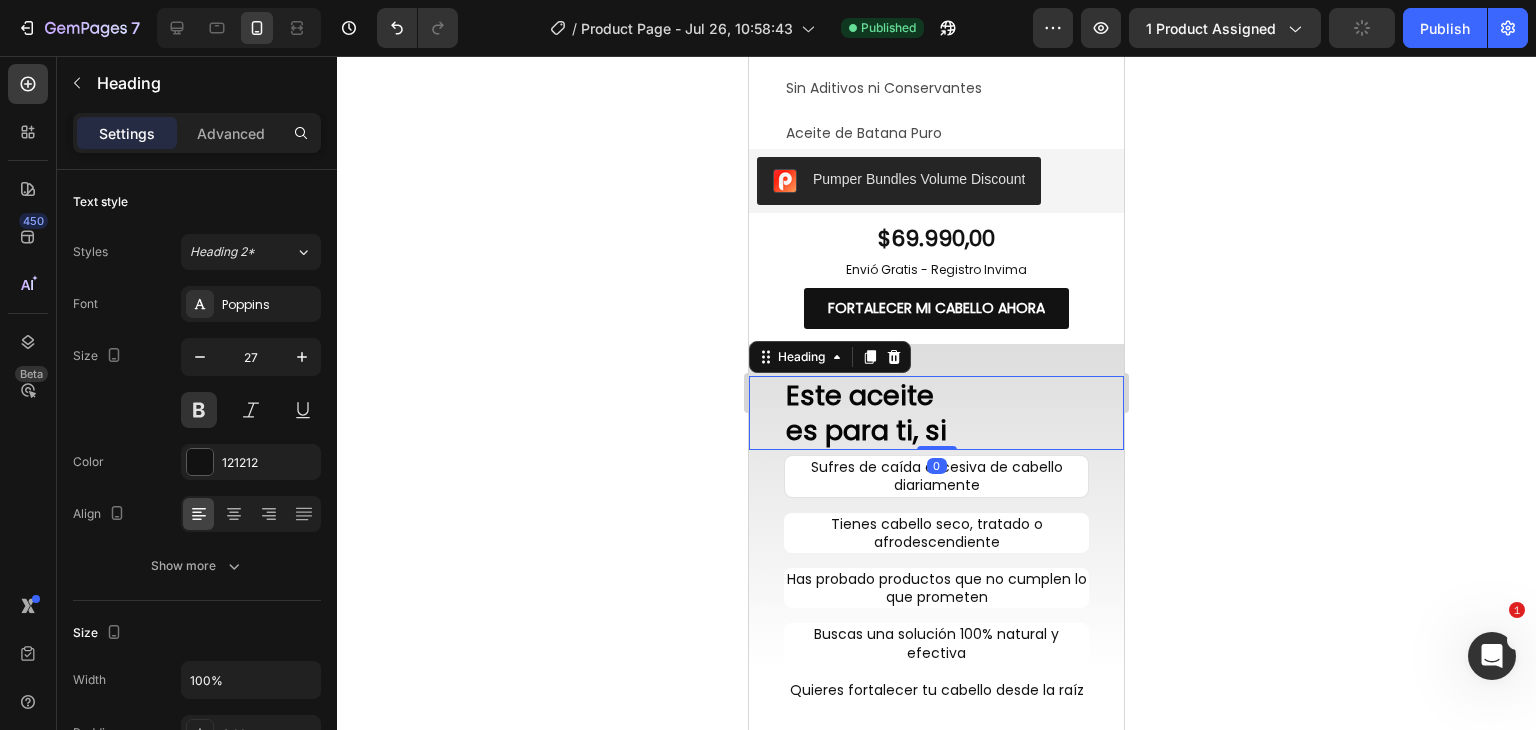 click 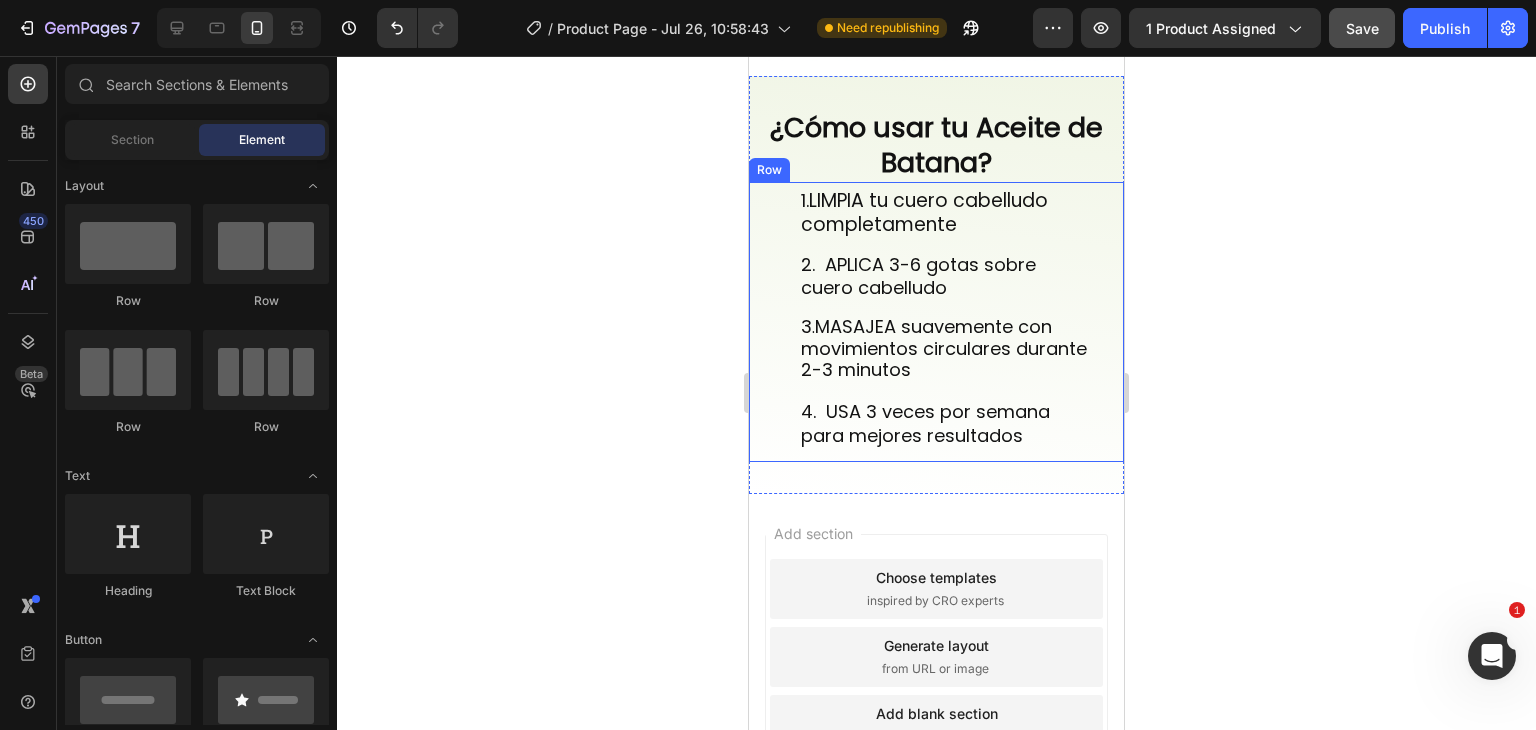 scroll, scrollTop: 2900, scrollLeft: 0, axis: vertical 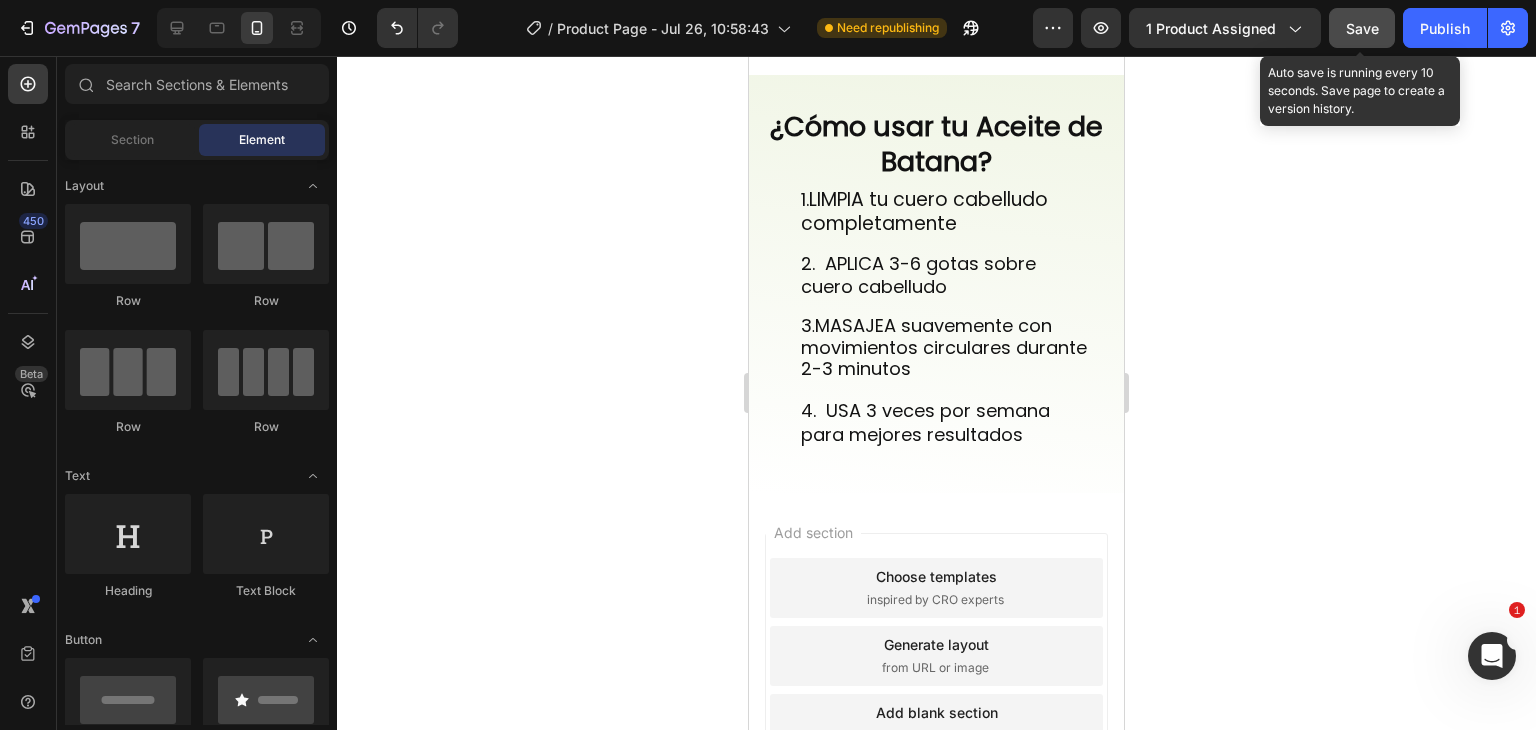 click on "Save" at bounding box center (1362, 28) 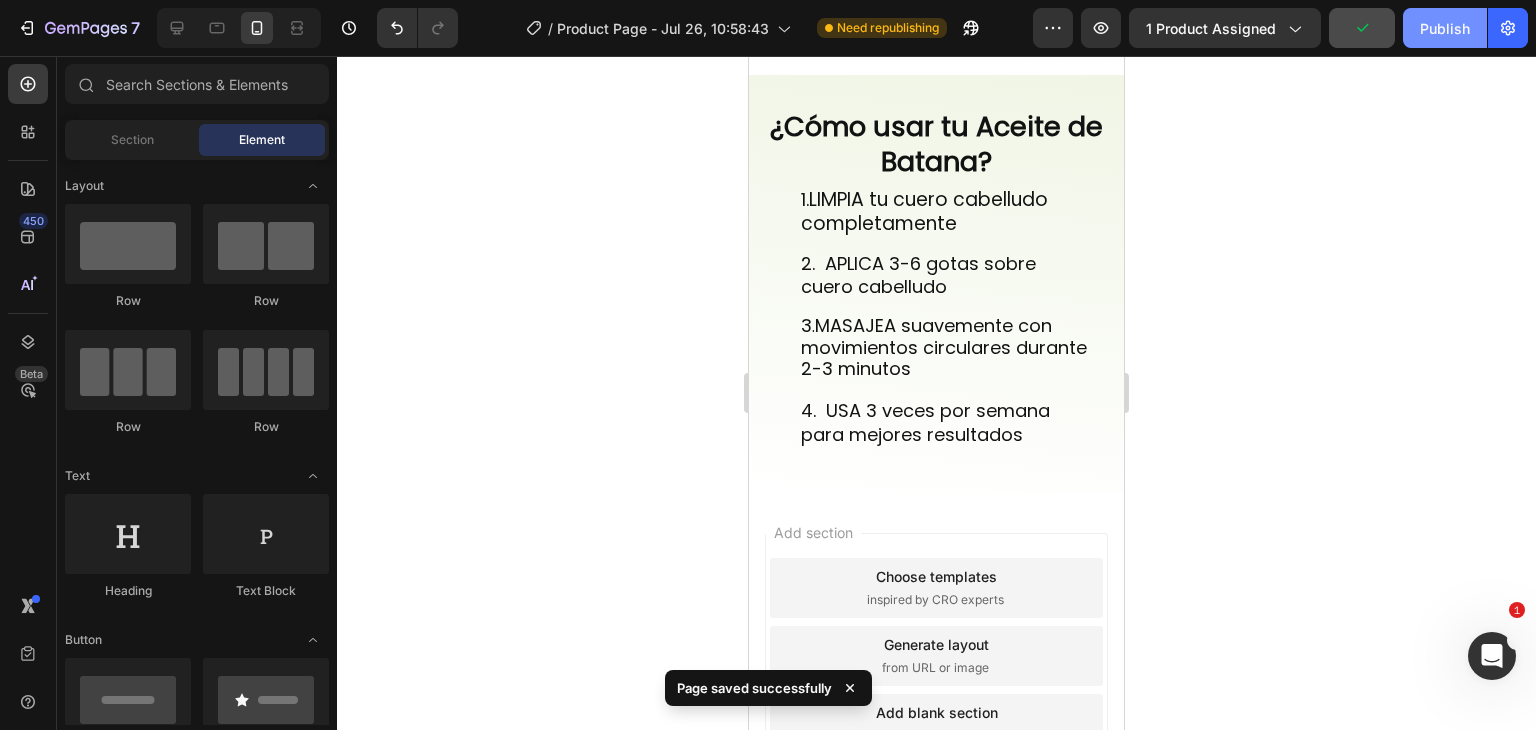 click on "Publish" at bounding box center [1445, 28] 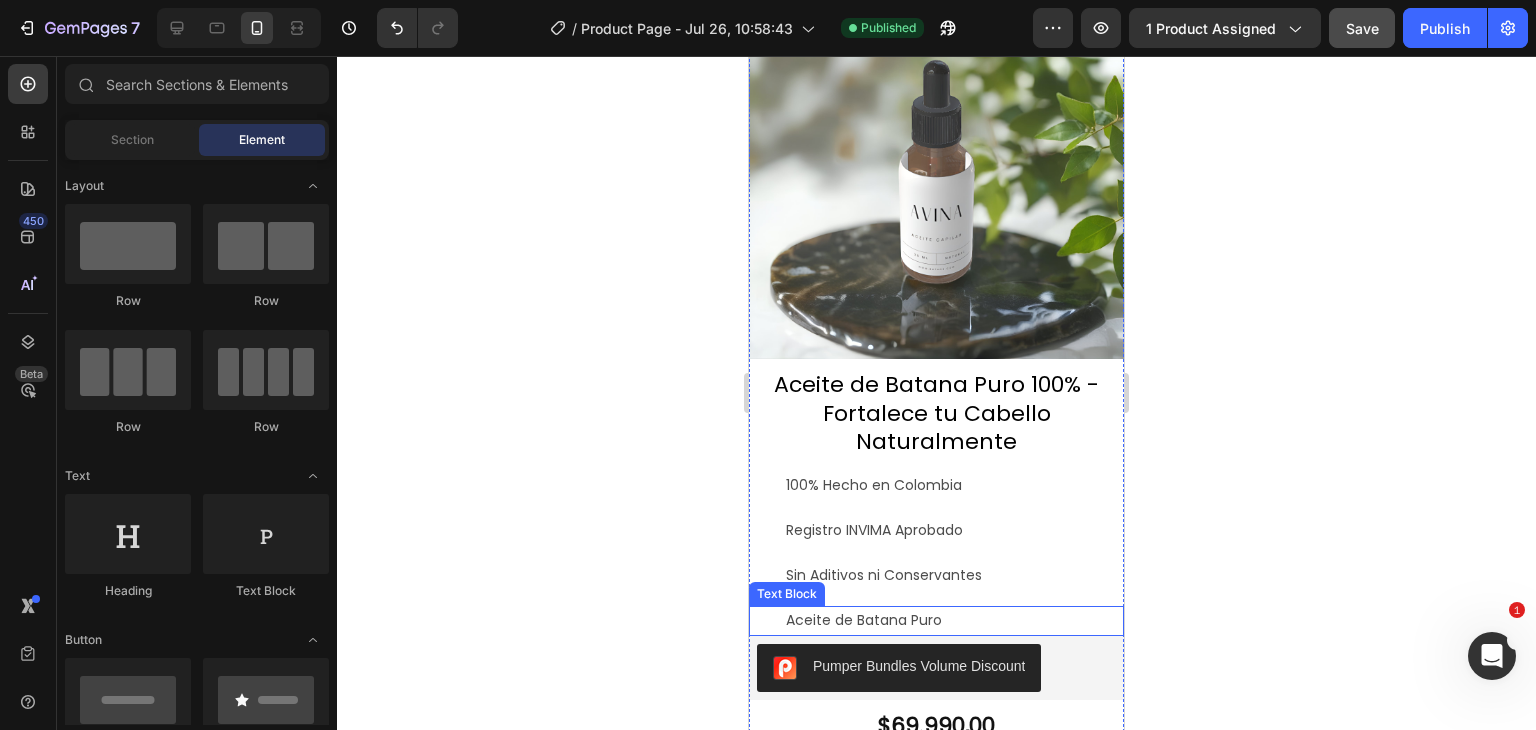 scroll, scrollTop: 200, scrollLeft: 0, axis: vertical 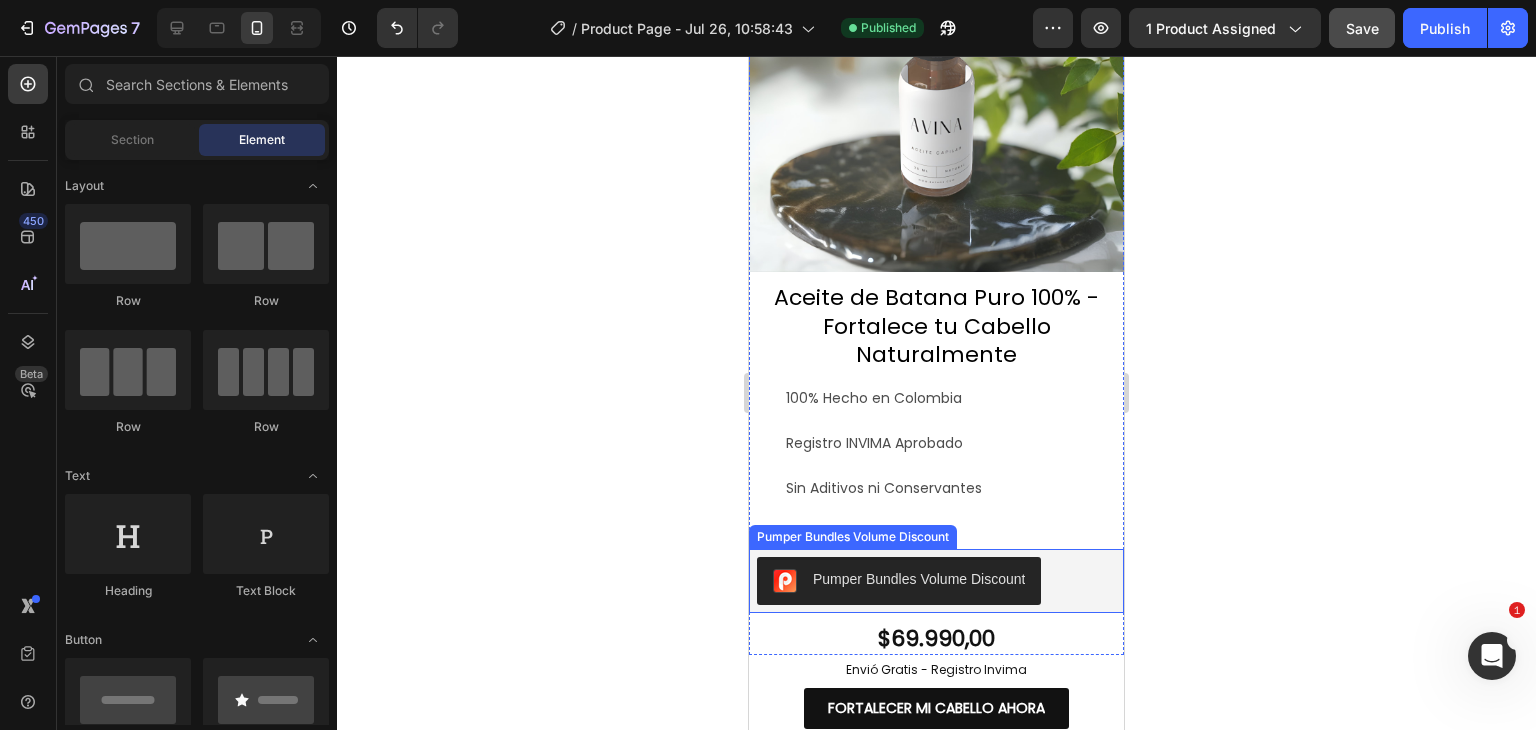 click on "Pumper Bundles Volume Discount" at bounding box center (936, 581) 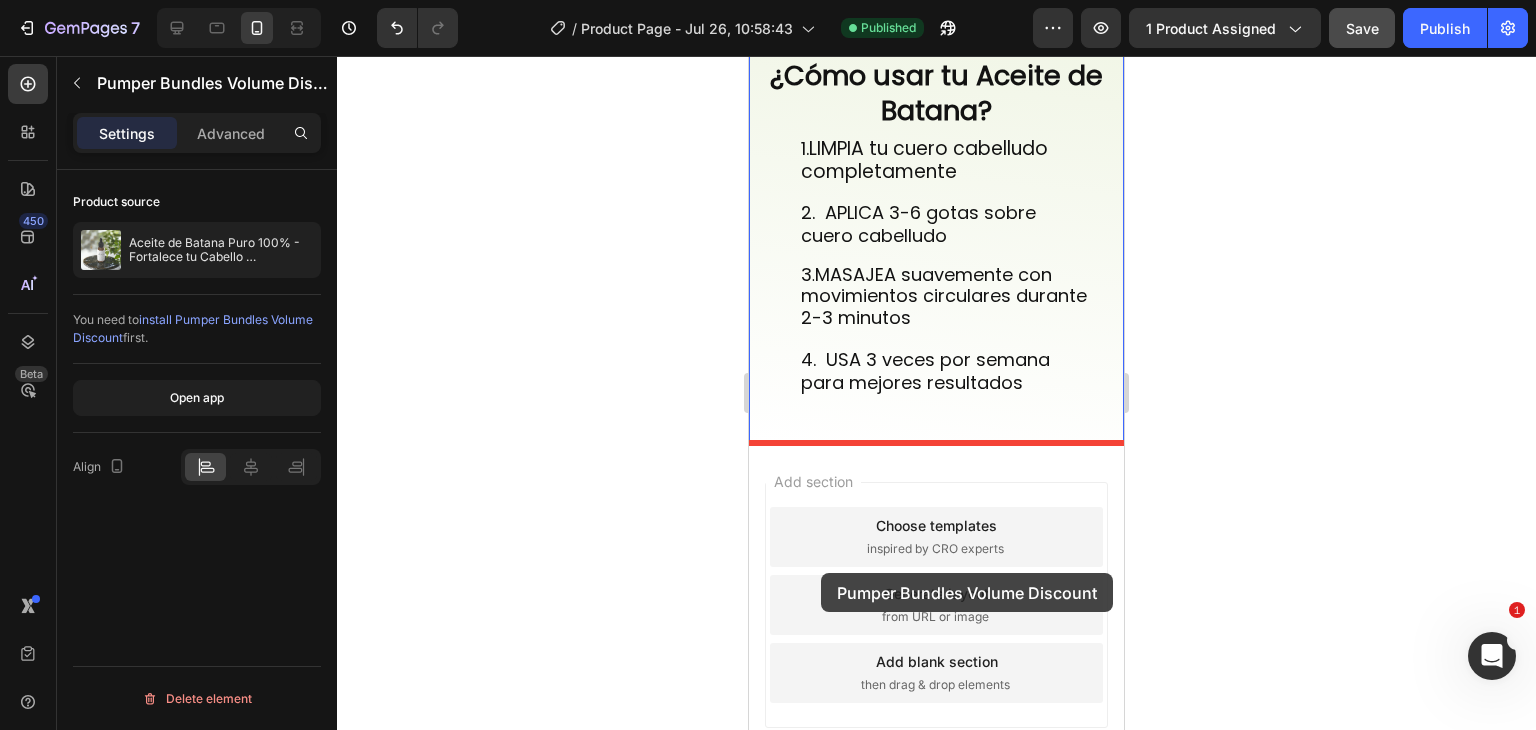 scroll, scrollTop: 2978, scrollLeft: 0, axis: vertical 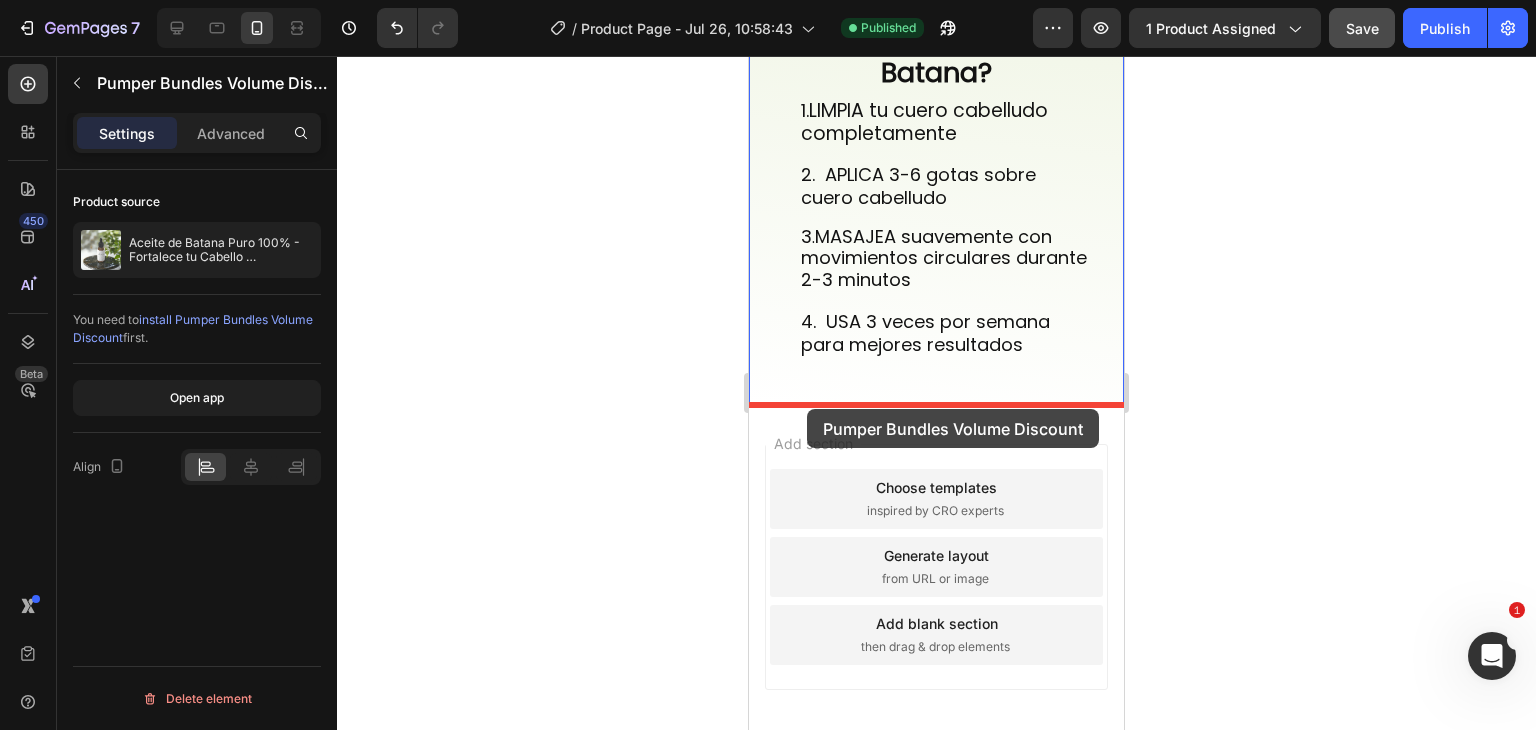 drag, startPoint x: 775, startPoint y: 530, endPoint x: 807, endPoint y: 409, distance: 125.1599 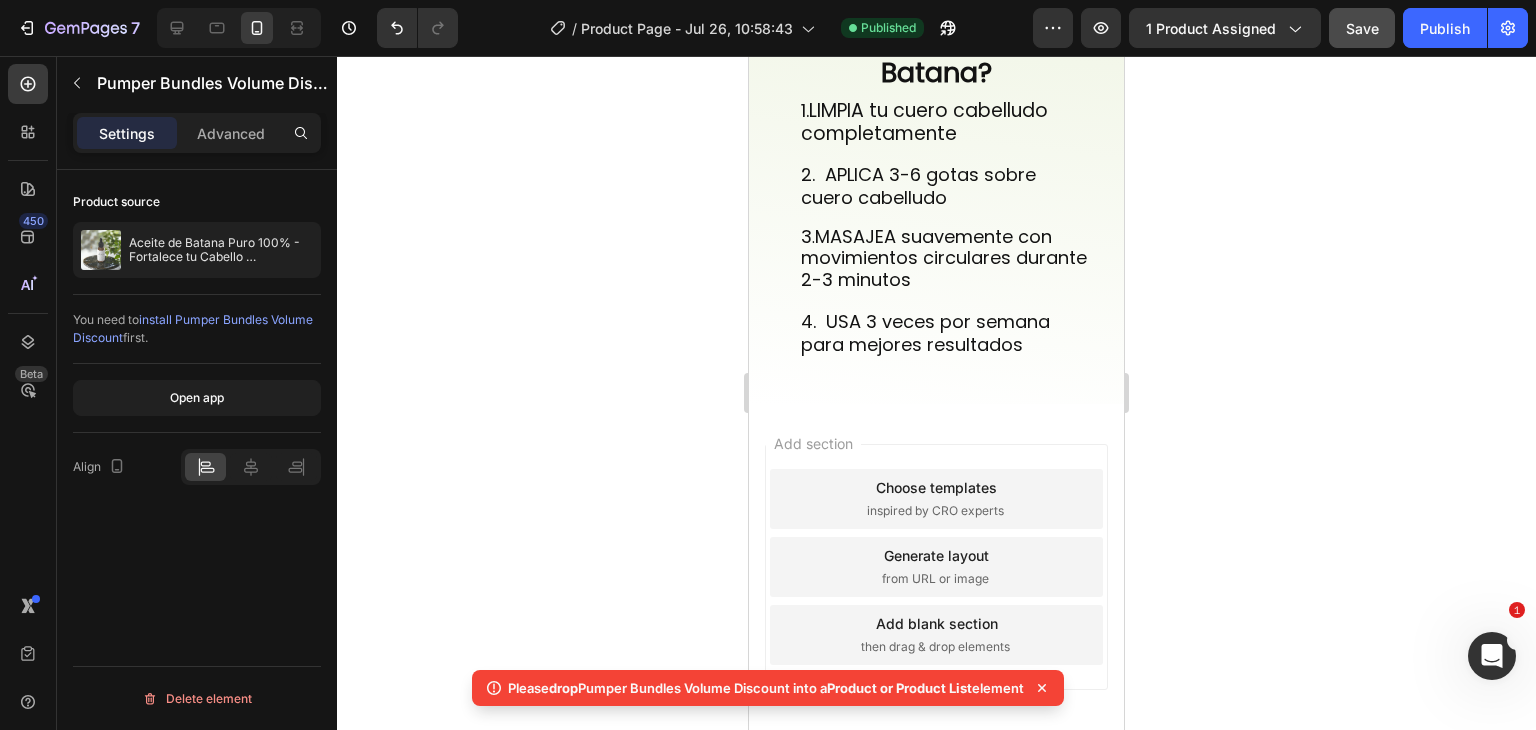 click 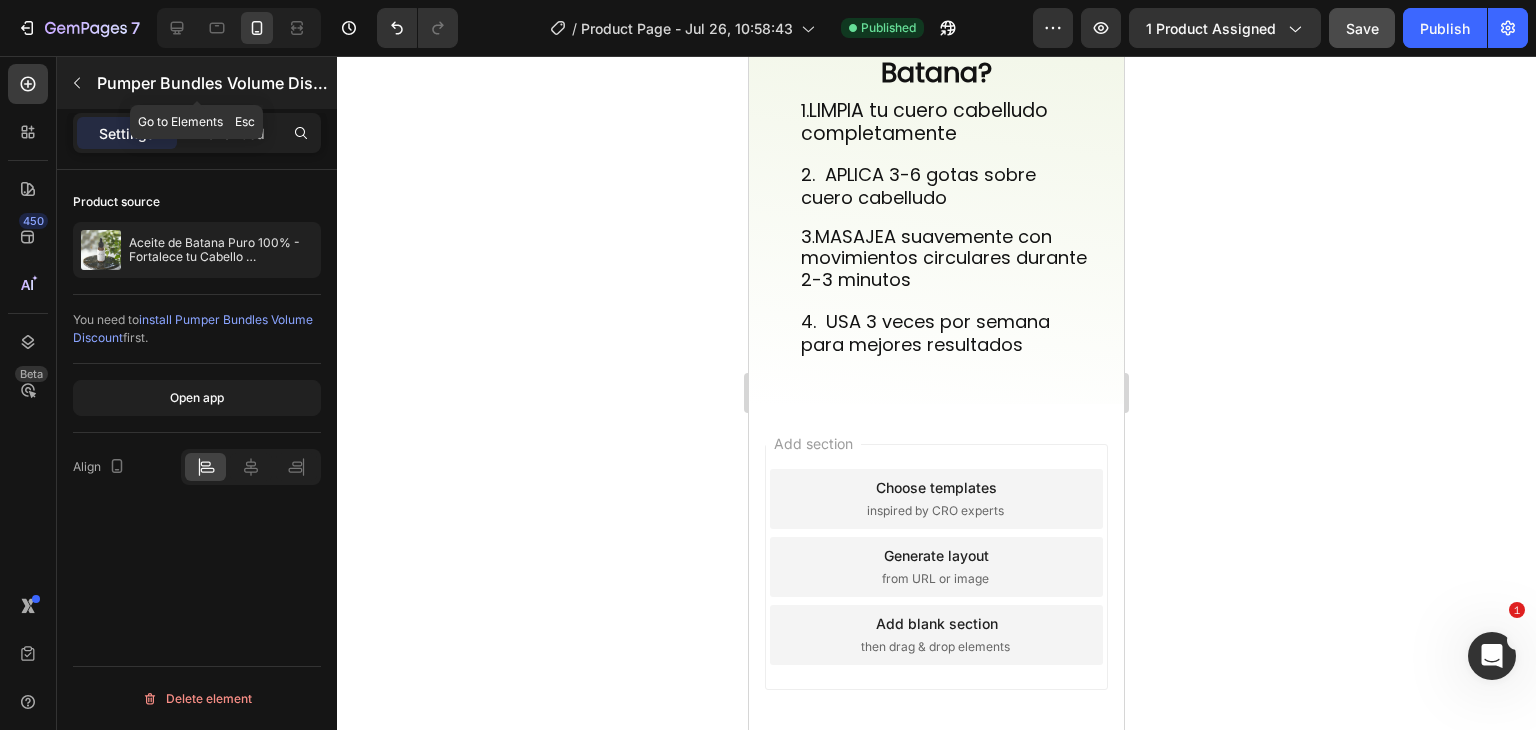 click on "Pumper Bundles Volume Discount" at bounding box center (215, 83) 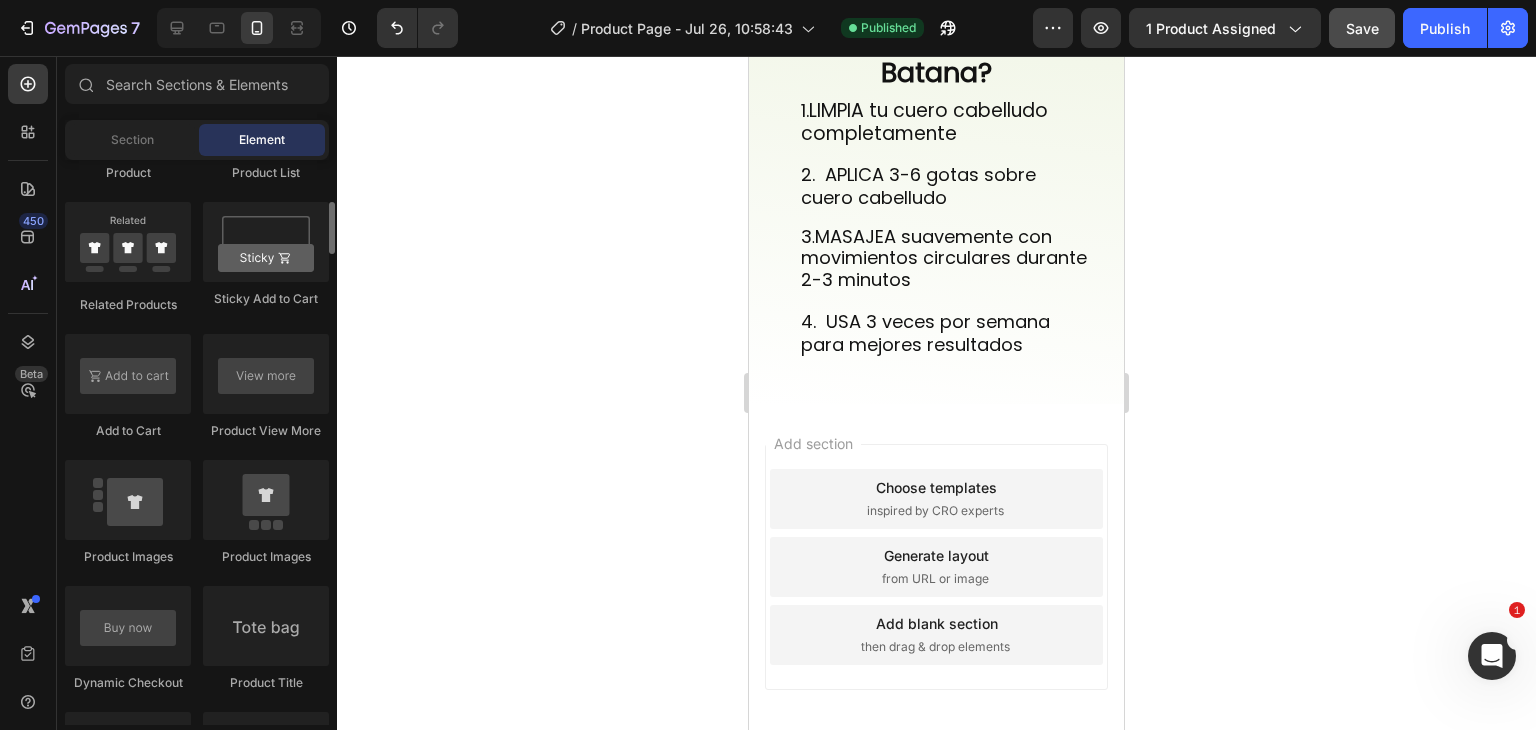 scroll, scrollTop: 2500, scrollLeft: 0, axis: vertical 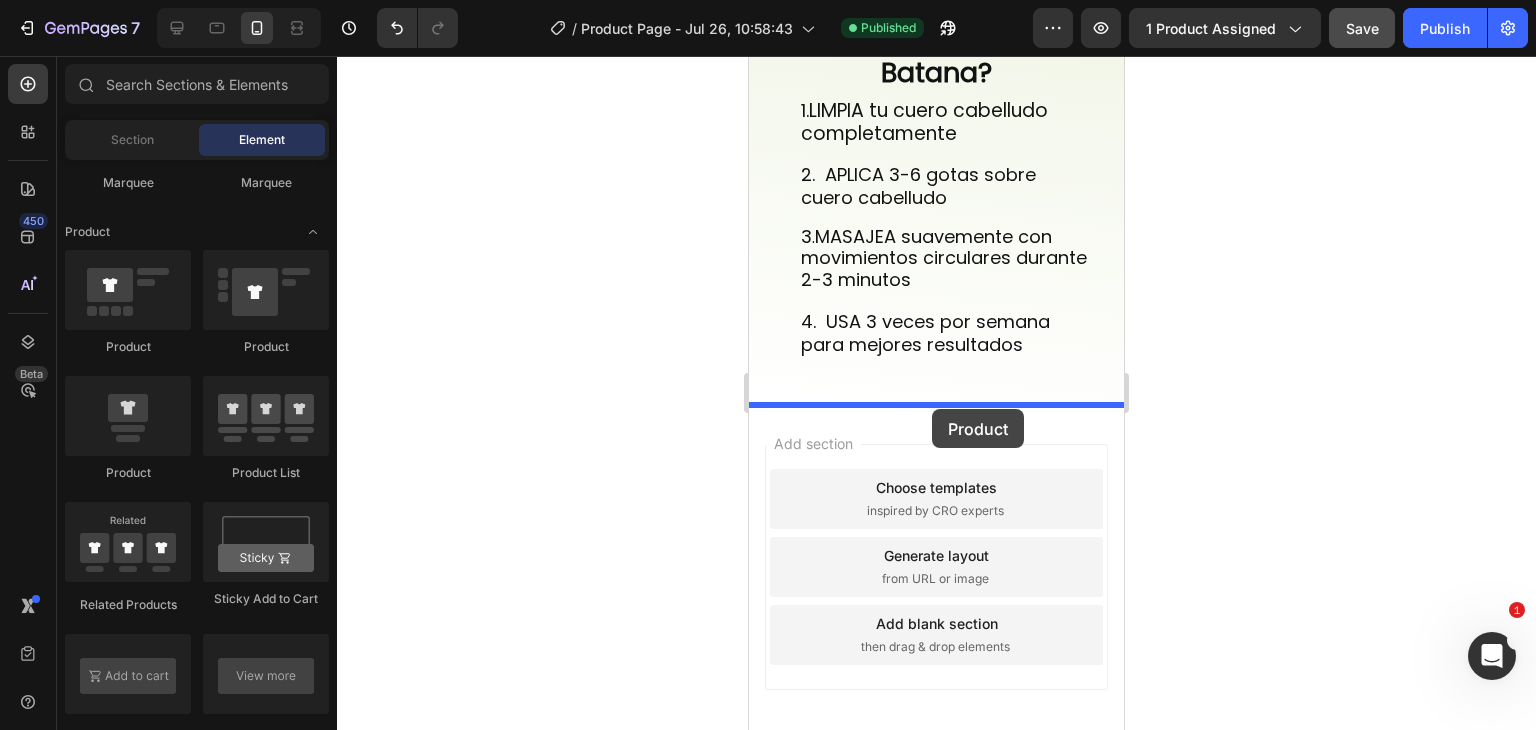 drag, startPoint x: 865, startPoint y: 355, endPoint x: 932, endPoint y: 408, distance: 85.42833 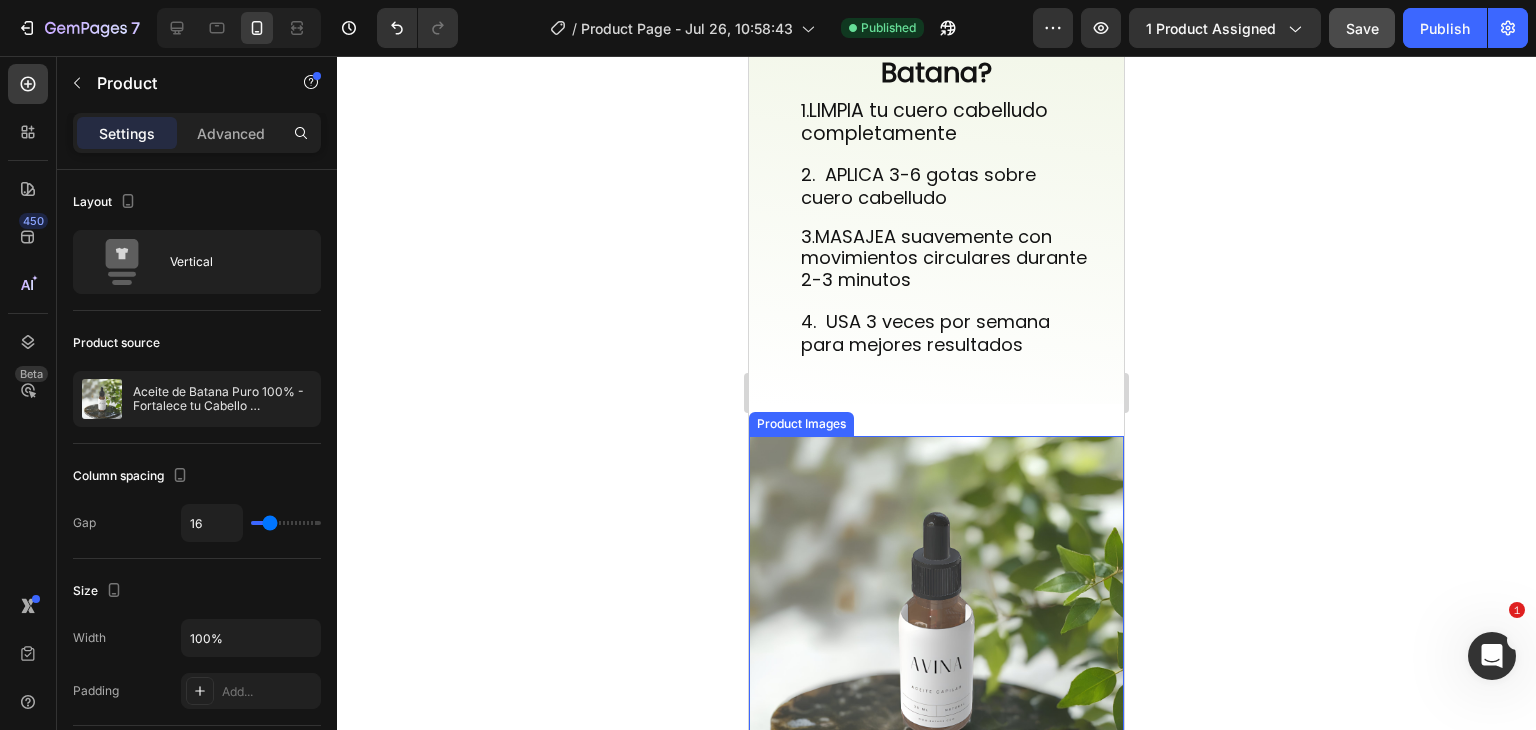 click at bounding box center [936, 623] 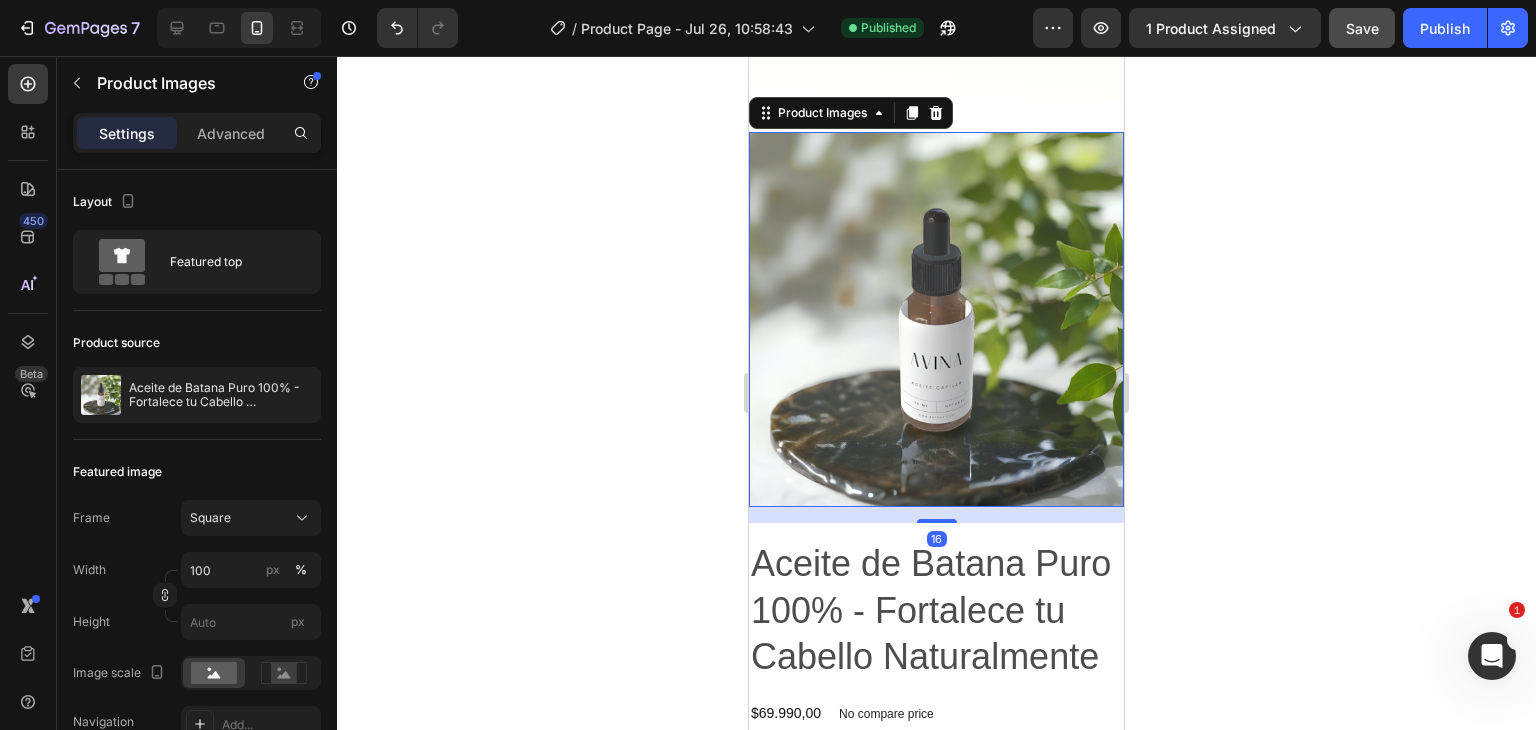 scroll, scrollTop: 3278, scrollLeft: 0, axis: vertical 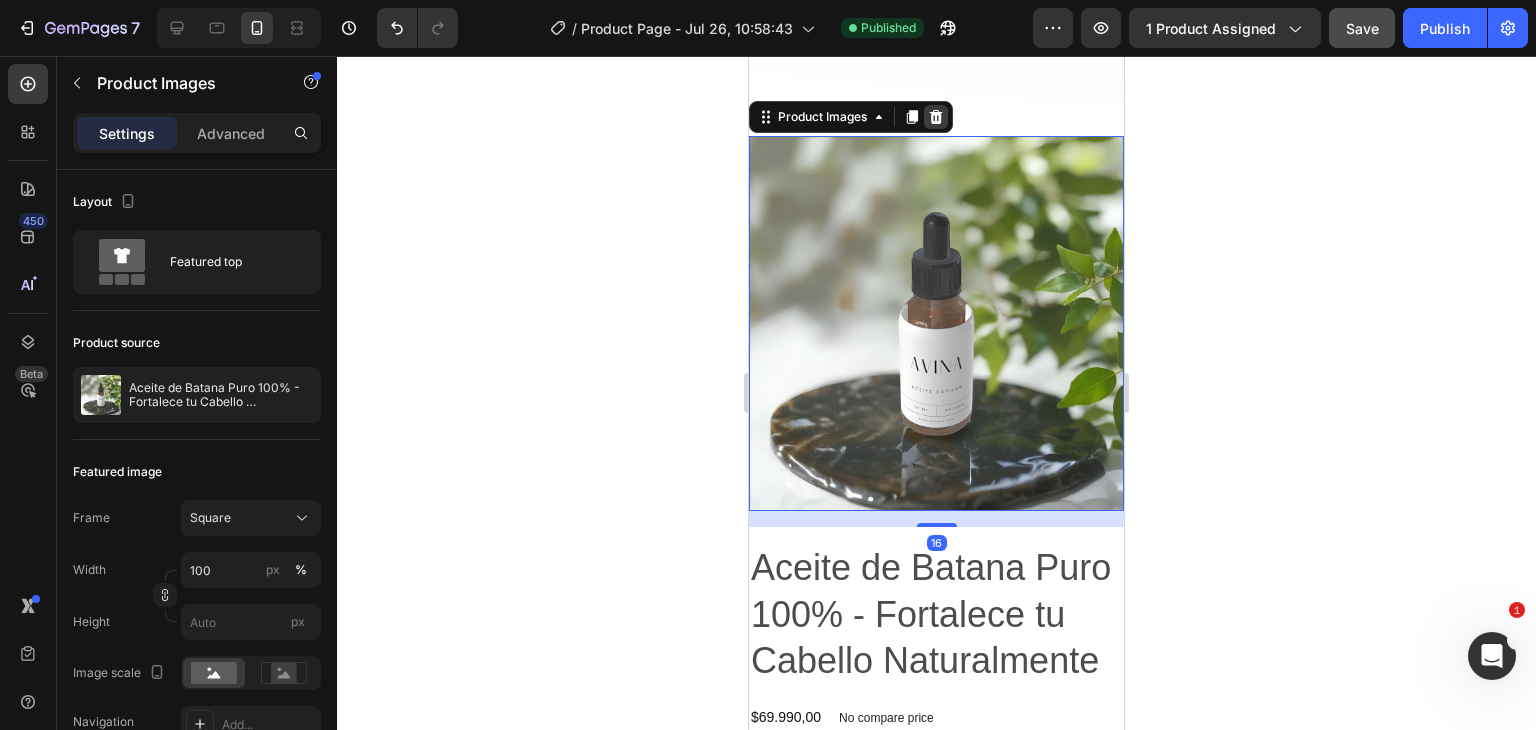 click 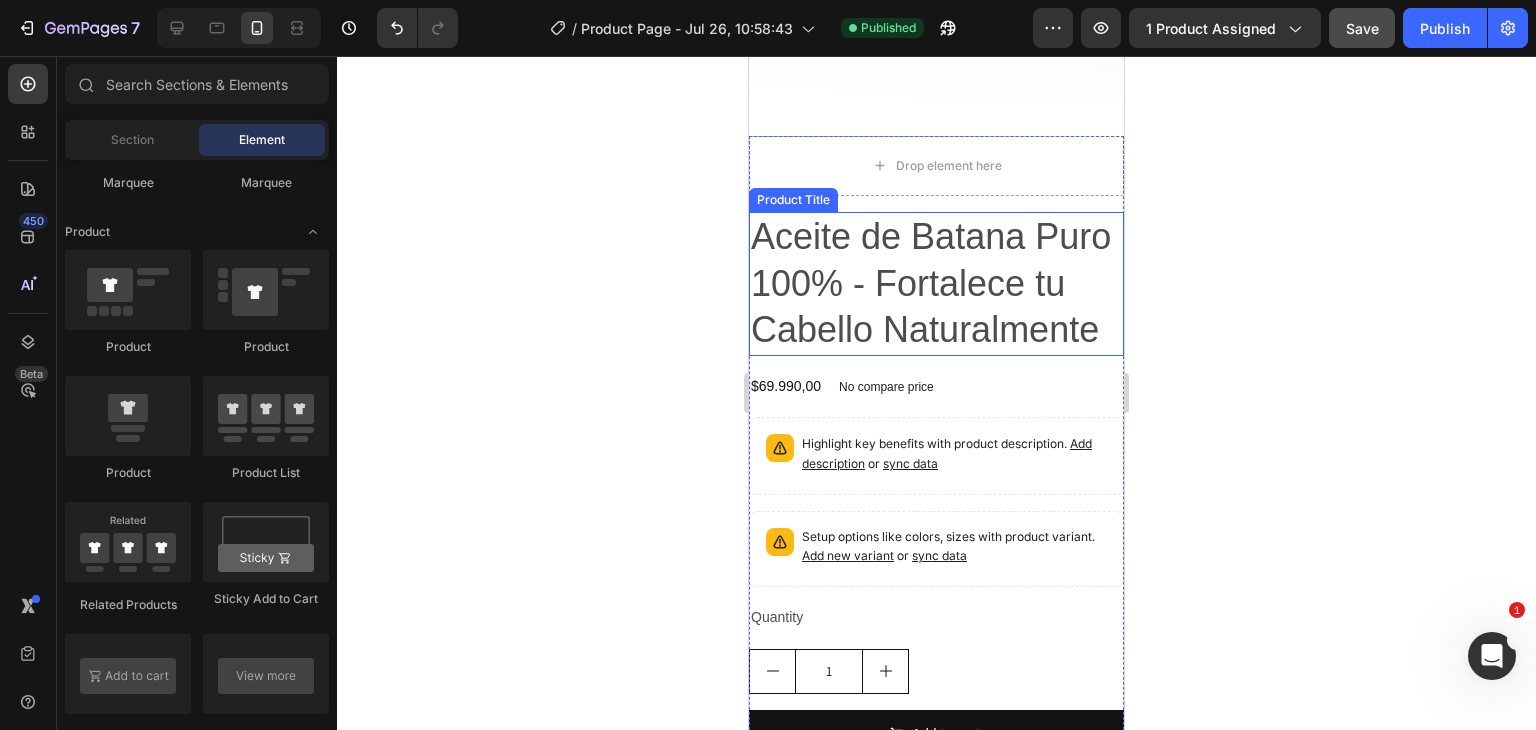click on "Aceite de Batana Puro 100% - Fortalece tu Cabello Naturalmente" at bounding box center [936, 284] 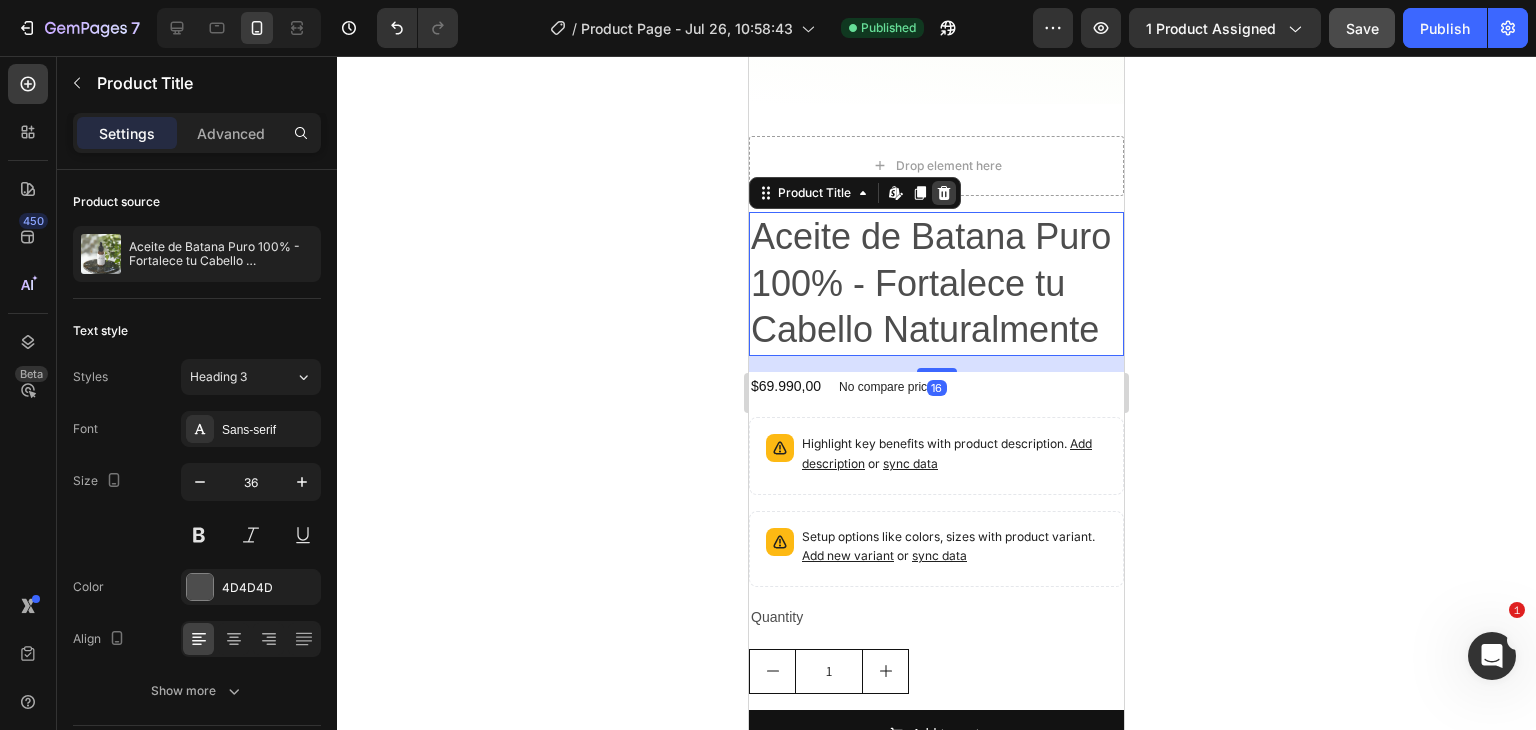 click 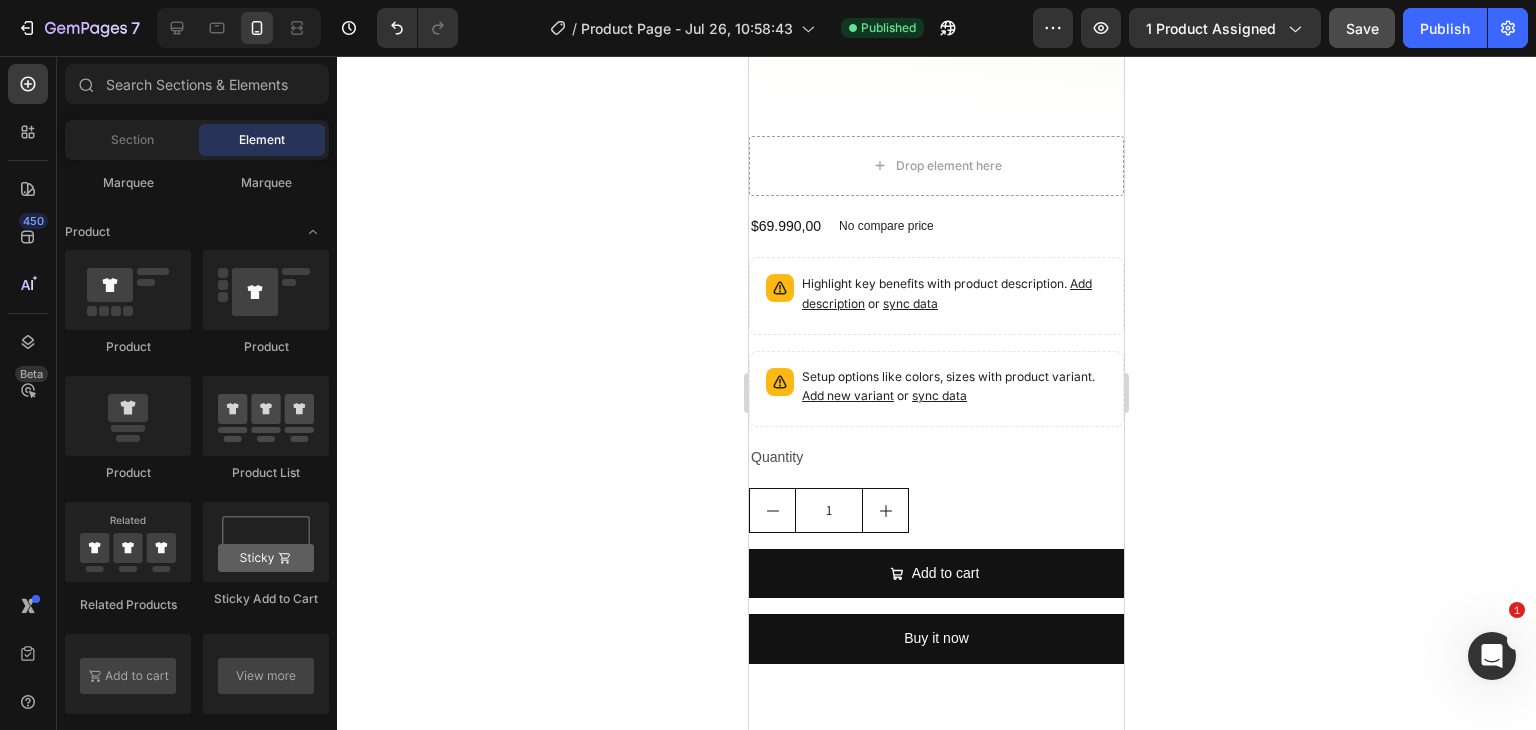 scroll, scrollTop: 2400, scrollLeft: 0, axis: vertical 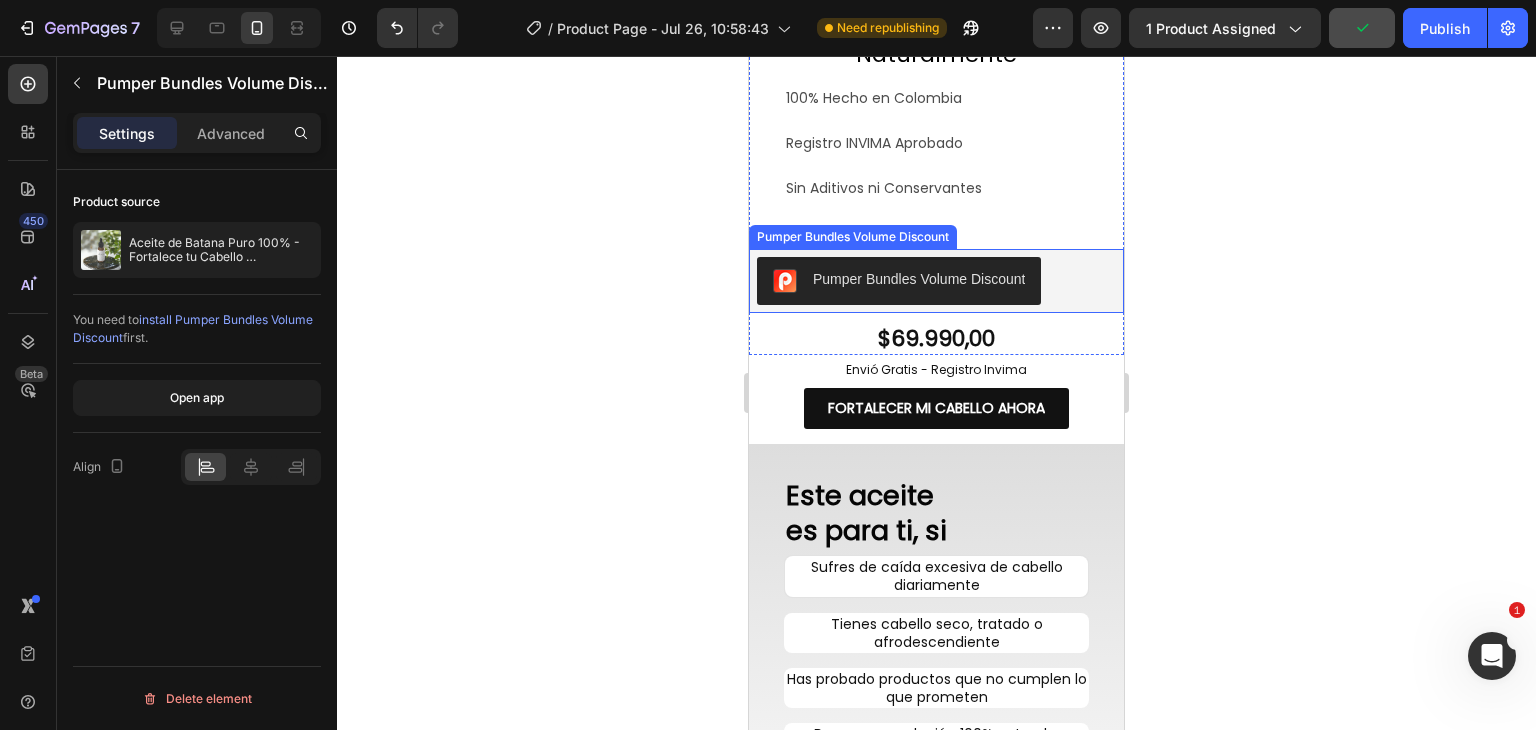 click on "Pumper Bundles Volume Discount" at bounding box center [936, 281] 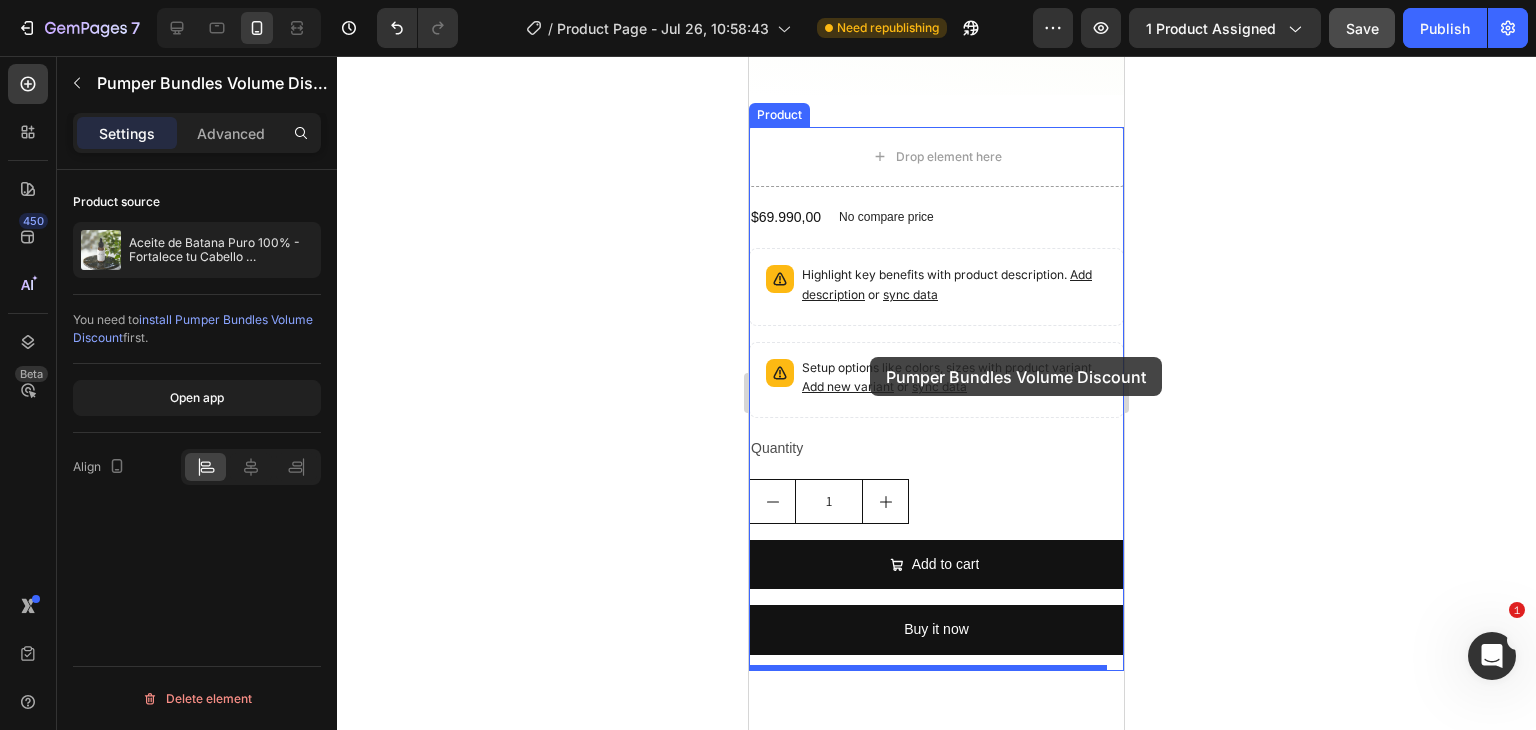 scroll, scrollTop: 3283, scrollLeft: 0, axis: vertical 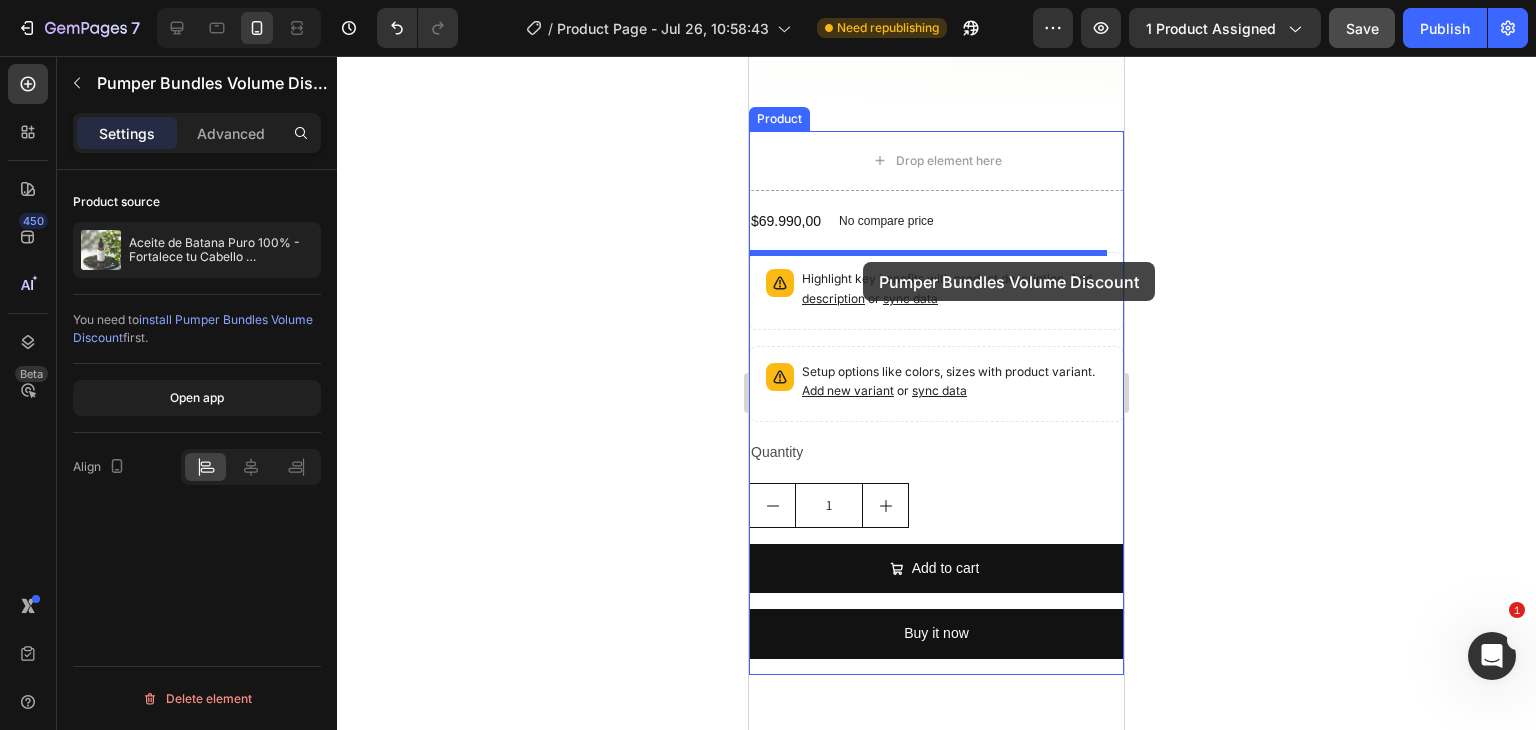 drag, startPoint x: 761, startPoint y: 200, endPoint x: 862, endPoint y: 261, distance: 117.99152 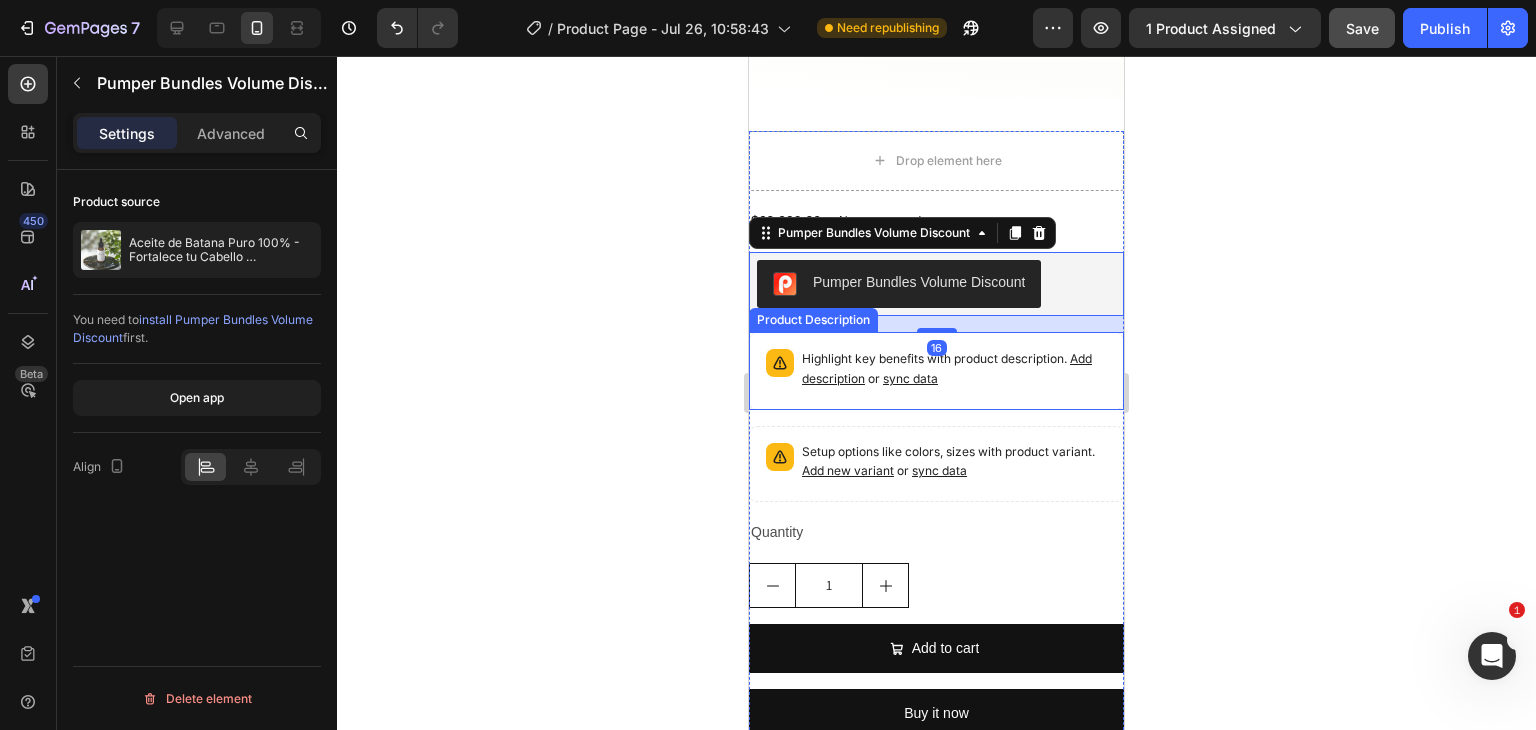 click on "Highlight key benefits with product description.       Add description   or   sync data" at bounding box center (954, 369) 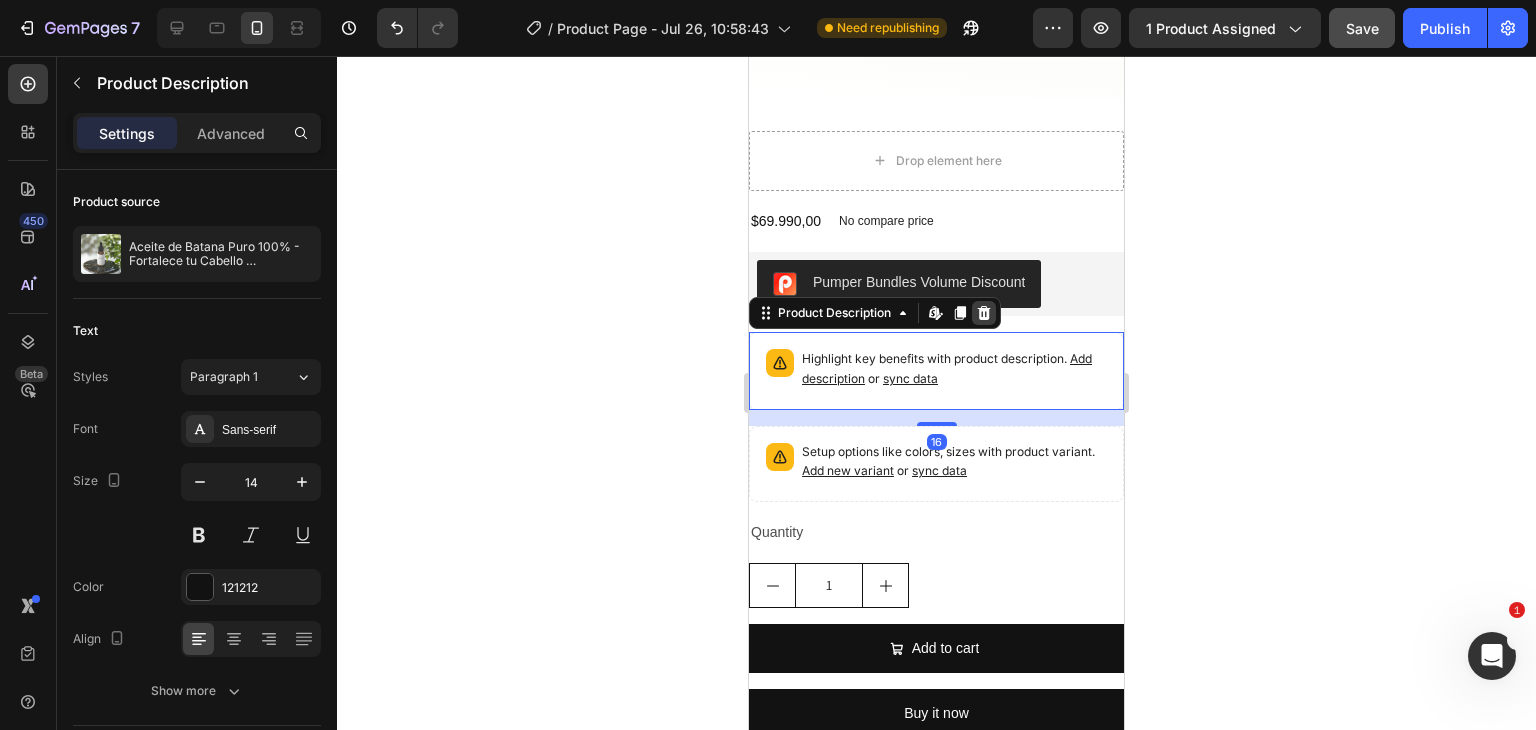 click 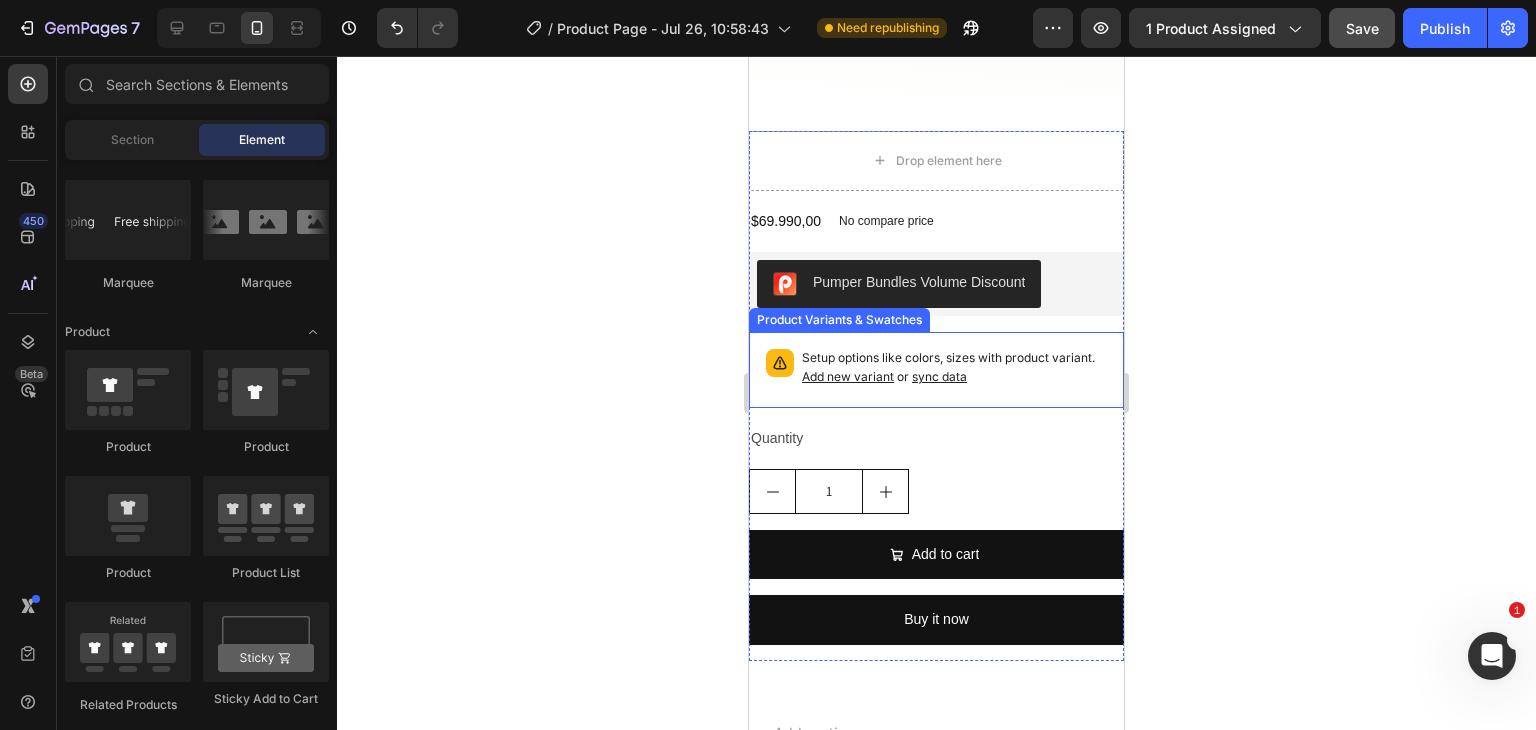 click on "Setup options like colors, sizes with product variant.       Add new variant   or   sync data" at bounding box center [954, 368] 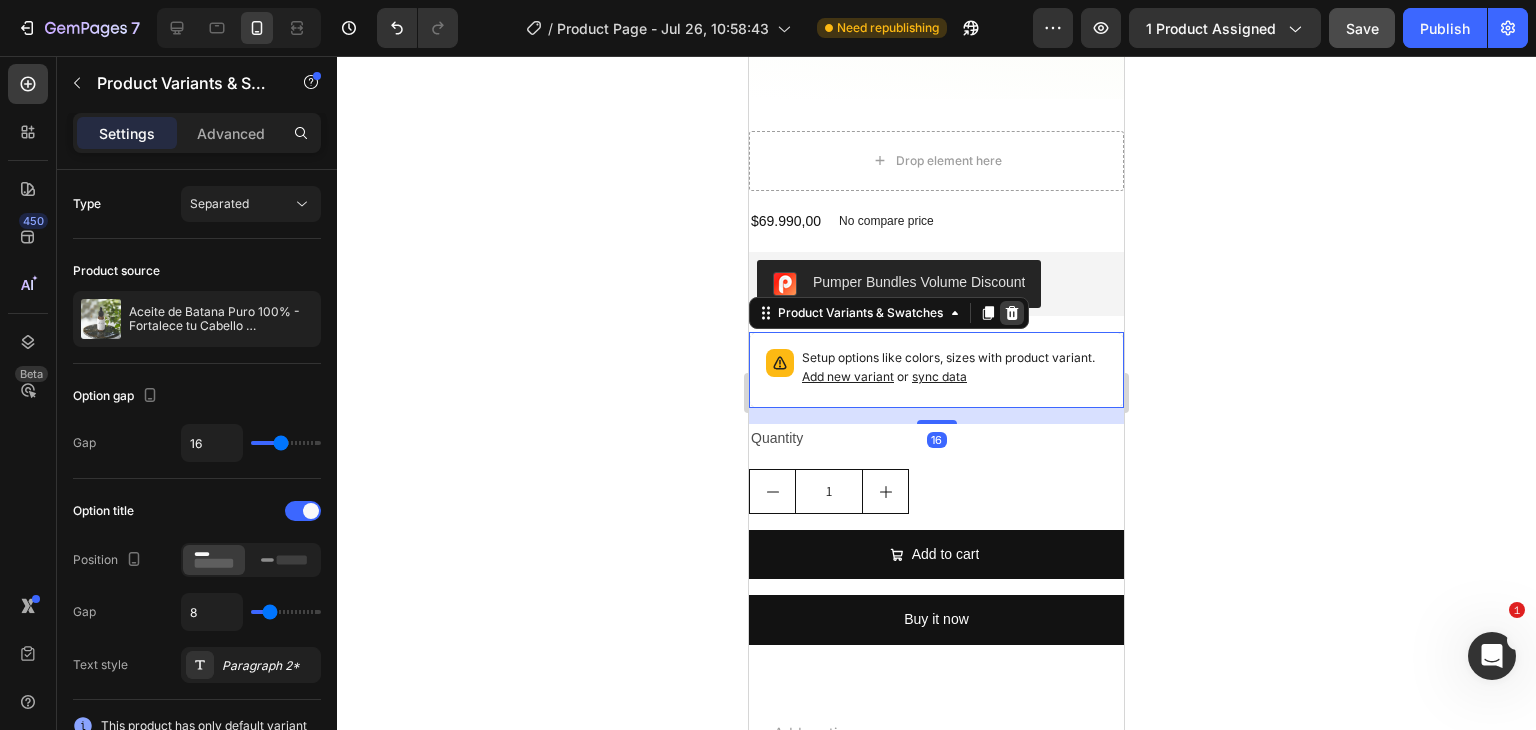 click 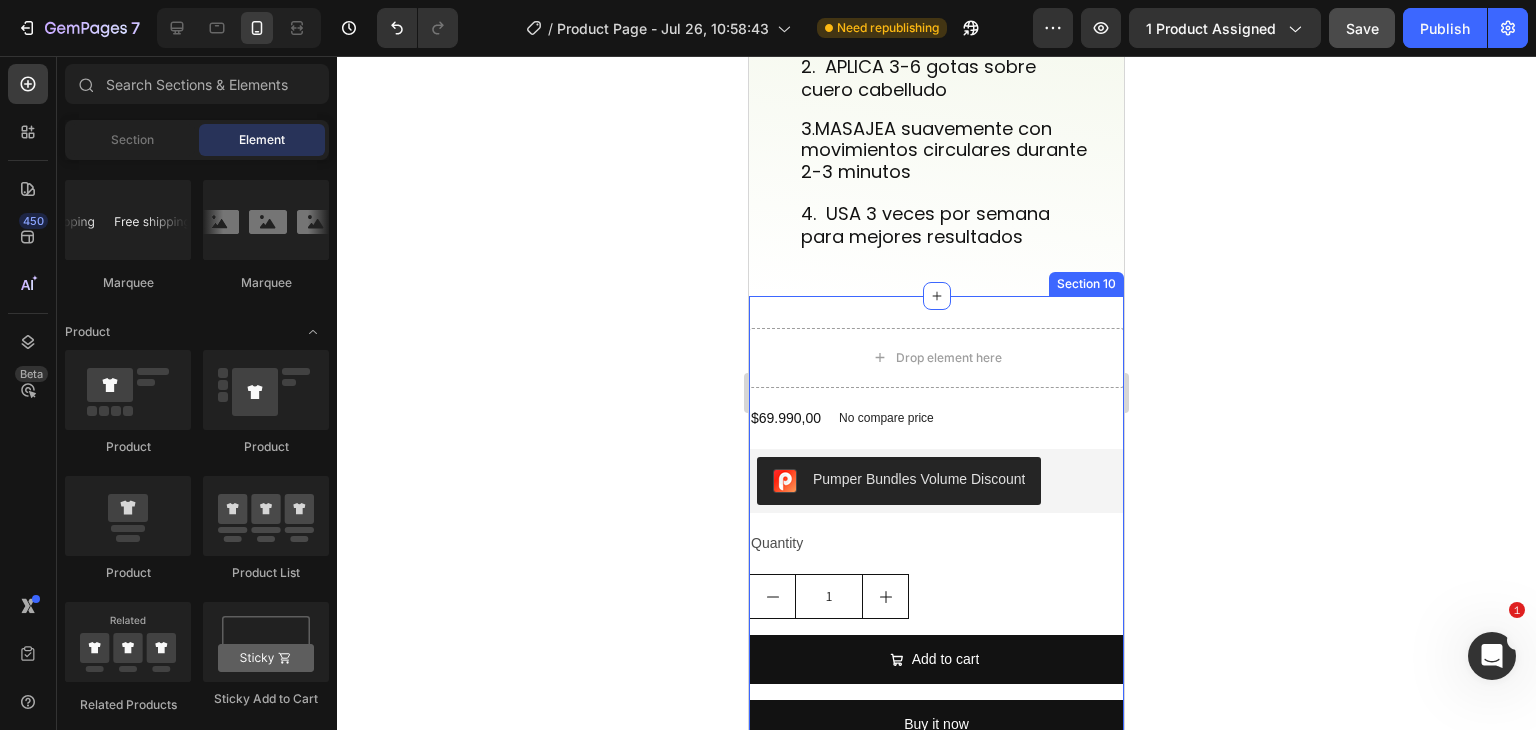 scroll, scrollTop: 3083, scrollLeft: 0, axis: vertical 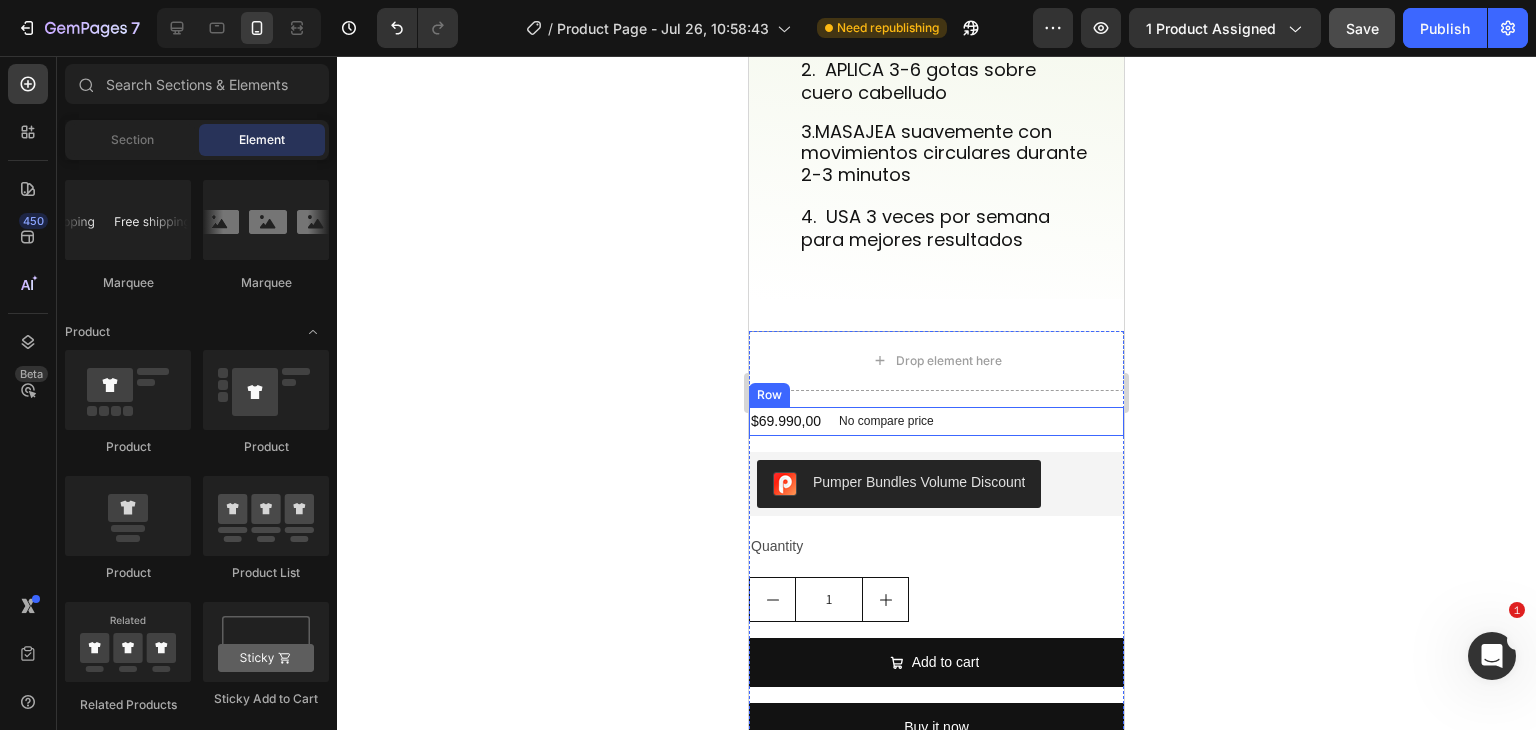 click on "$69.990,00 Product Price Product Price No compare price Product Price Row" at bounding box center (936, 421) 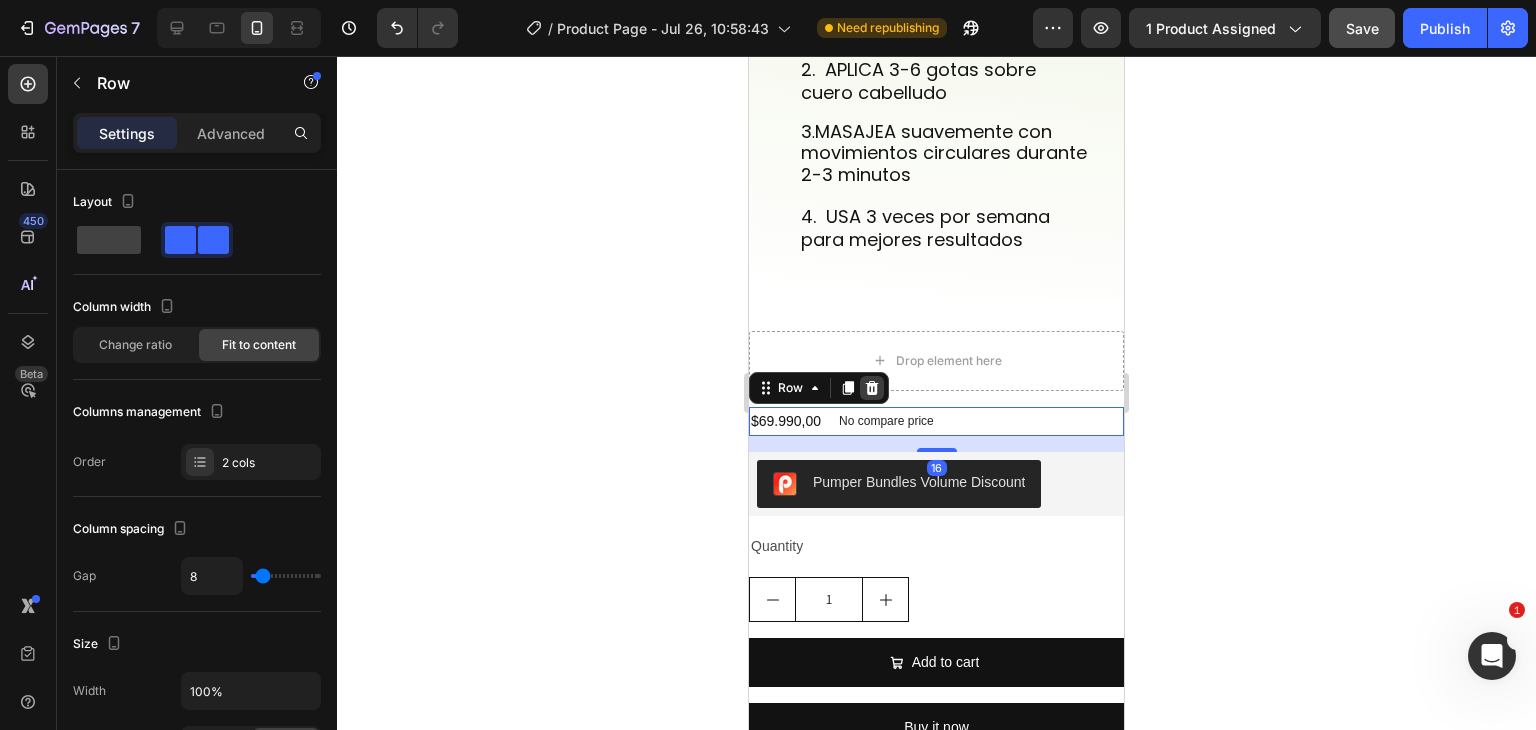 click 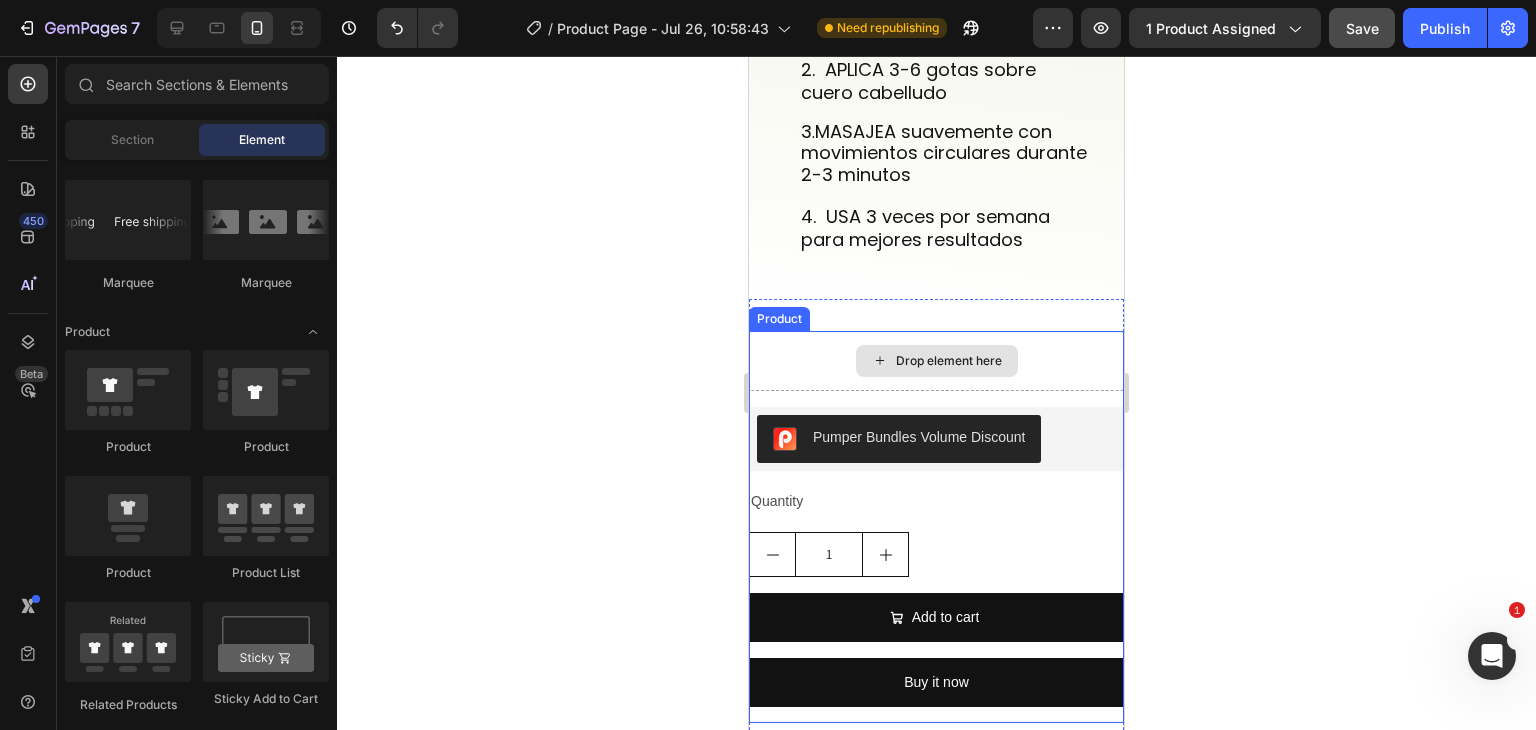 click on "Drop element here" at bounding box center (936, 361) 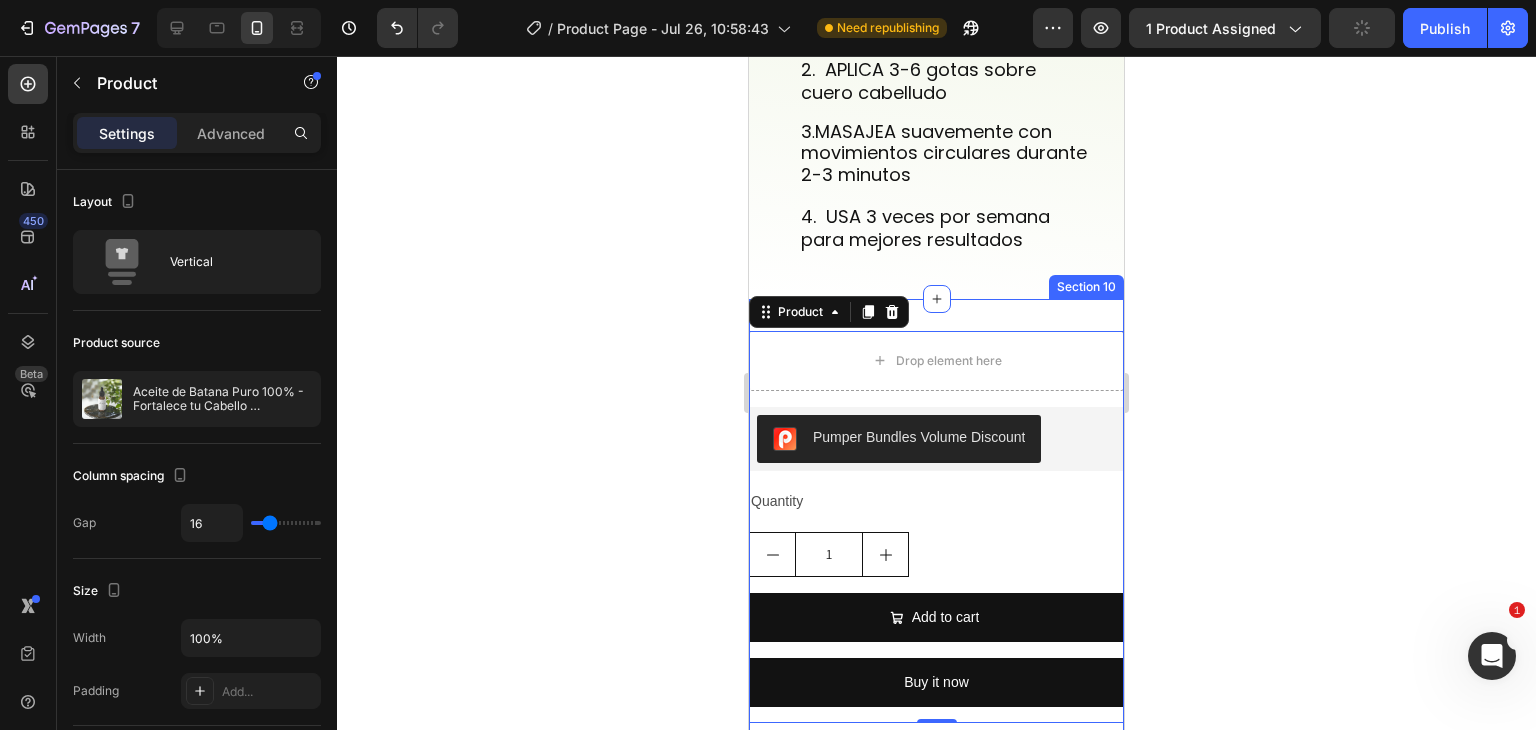 click on "Drop element here Pumper Bundles Volume Discount Pumper Bundles Volume Discount Quantity Text Block
1
Product Quantity
Add to cart Add to Cart Buy it now Dynamic Checkout Product   0 Section 10" at bounding box center [936, 527] 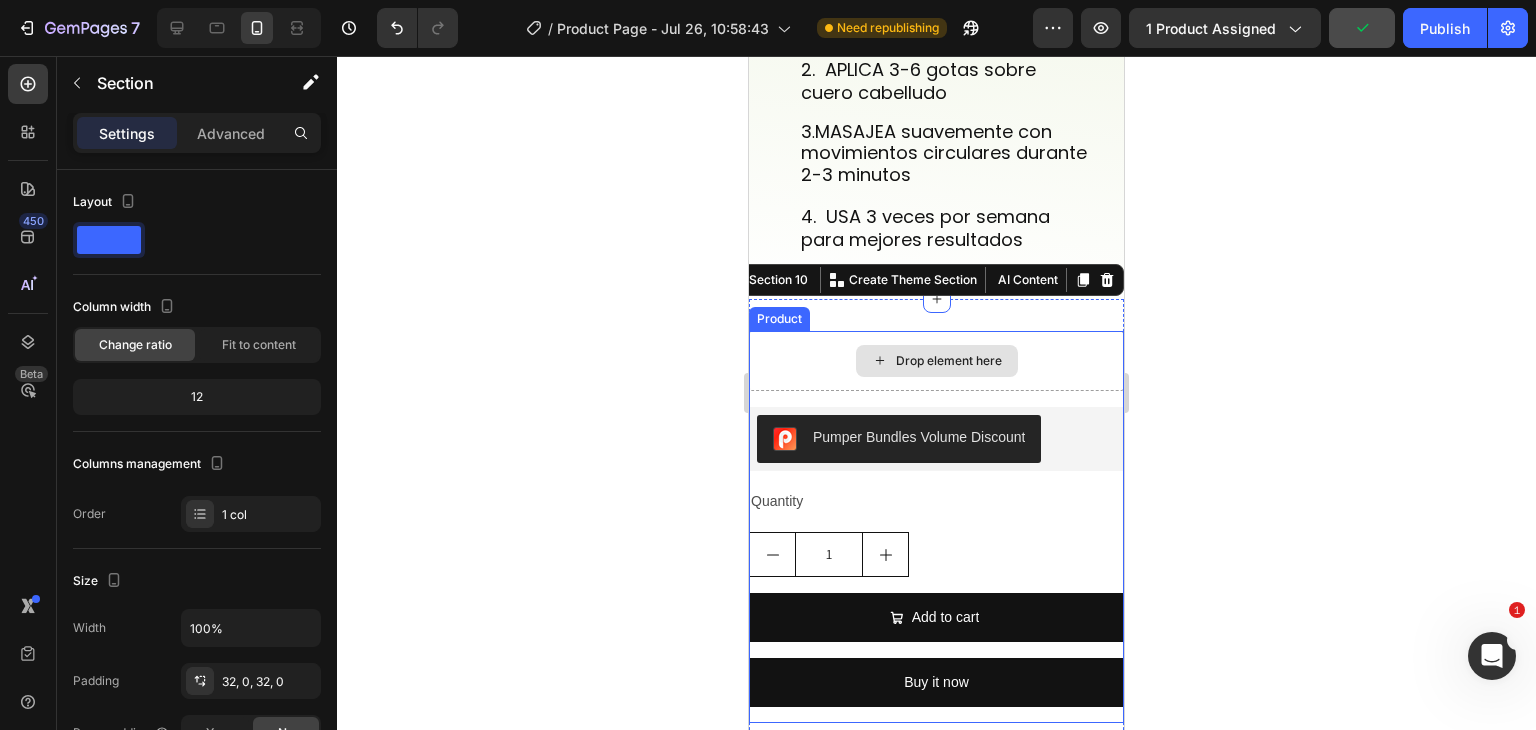 click on "Drop element here" at bounding box center [936, 361] 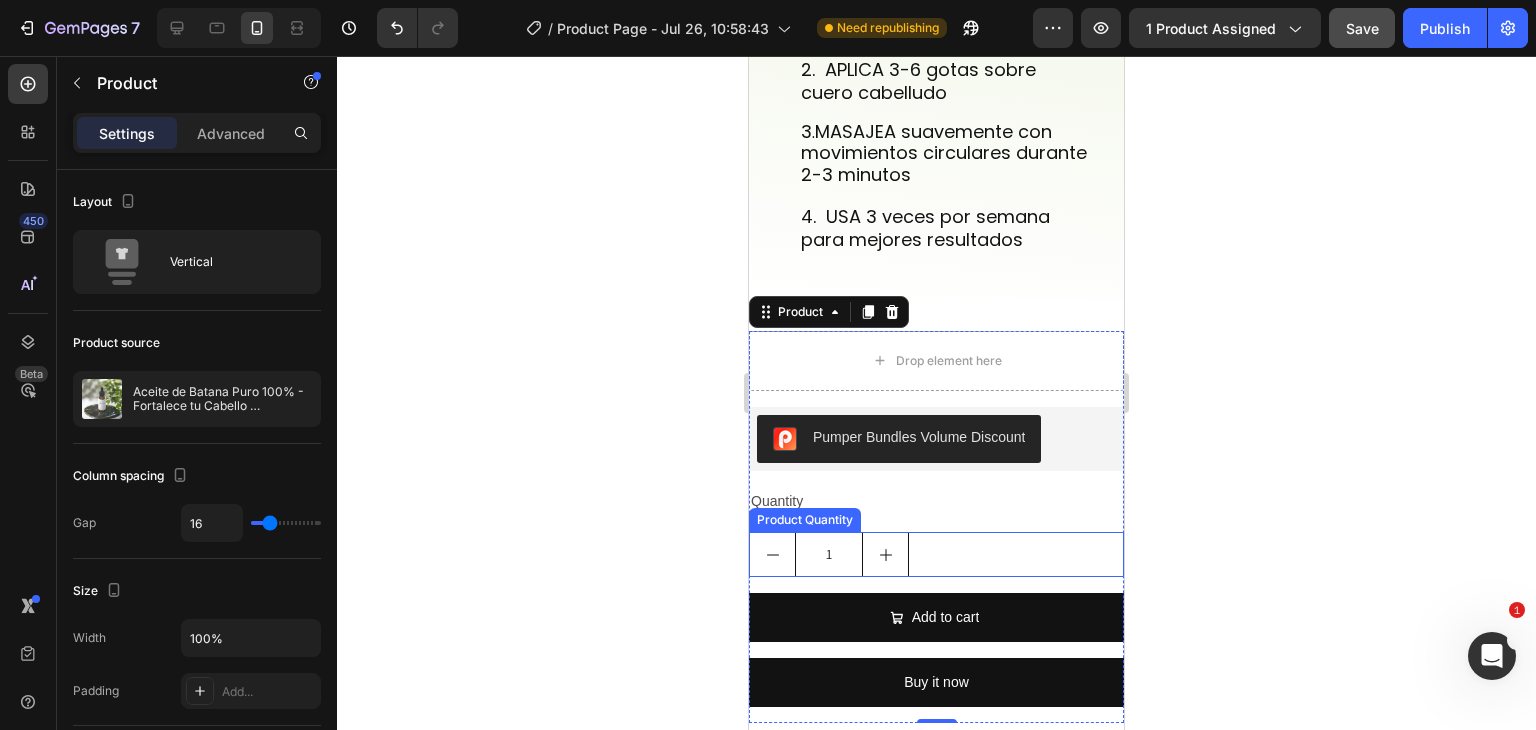 click on "1" at bounding box center [936, 554] 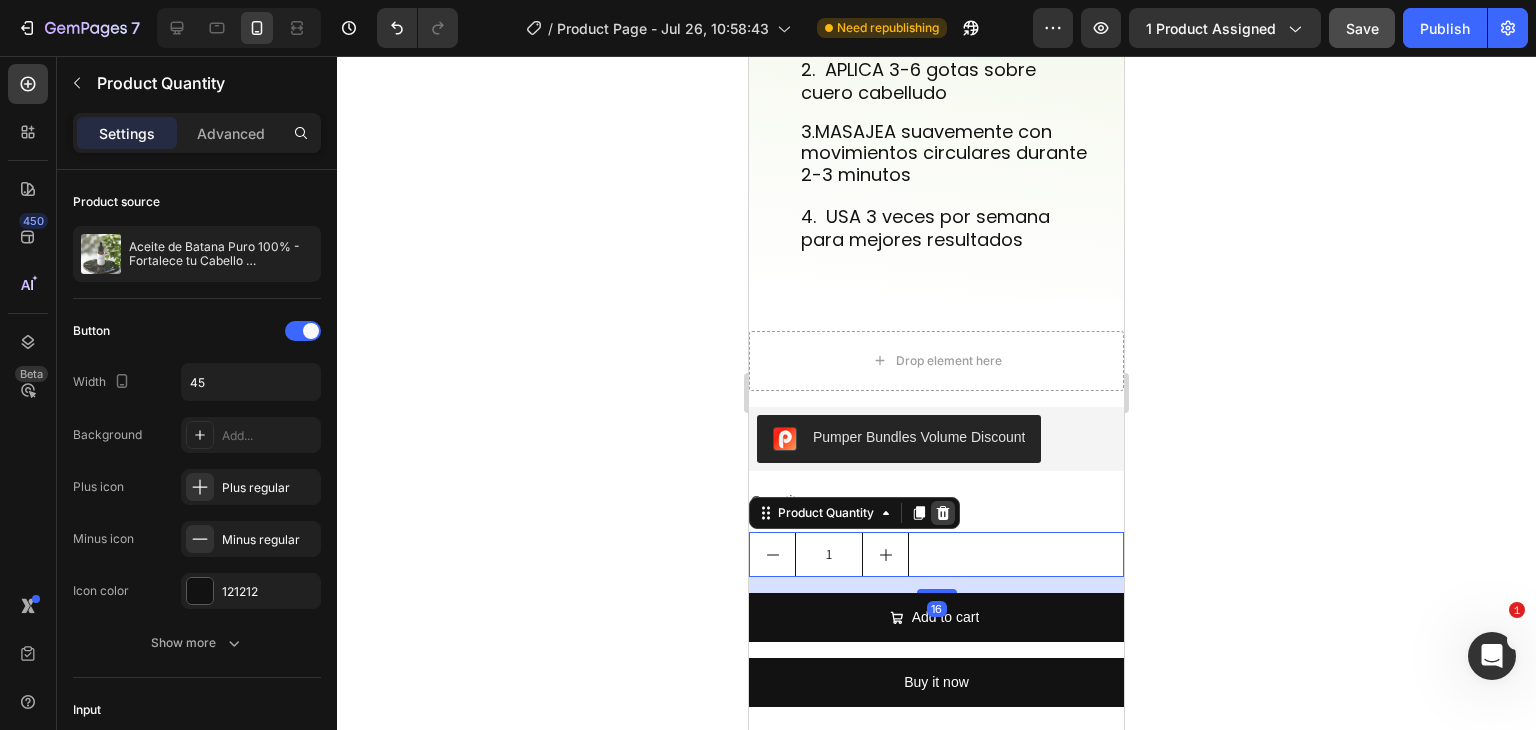 click 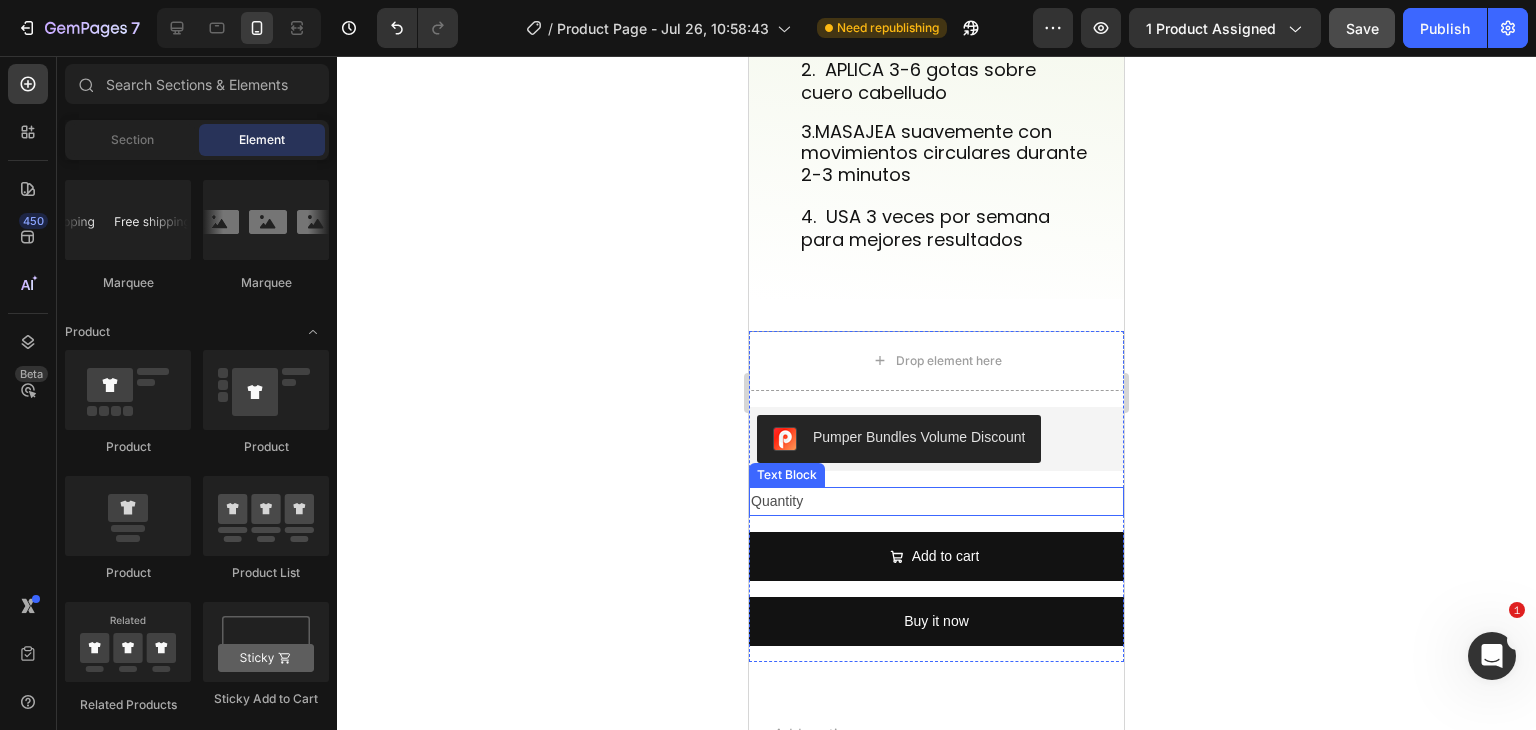 click on "Quantity" at bounding box center (936, 501) 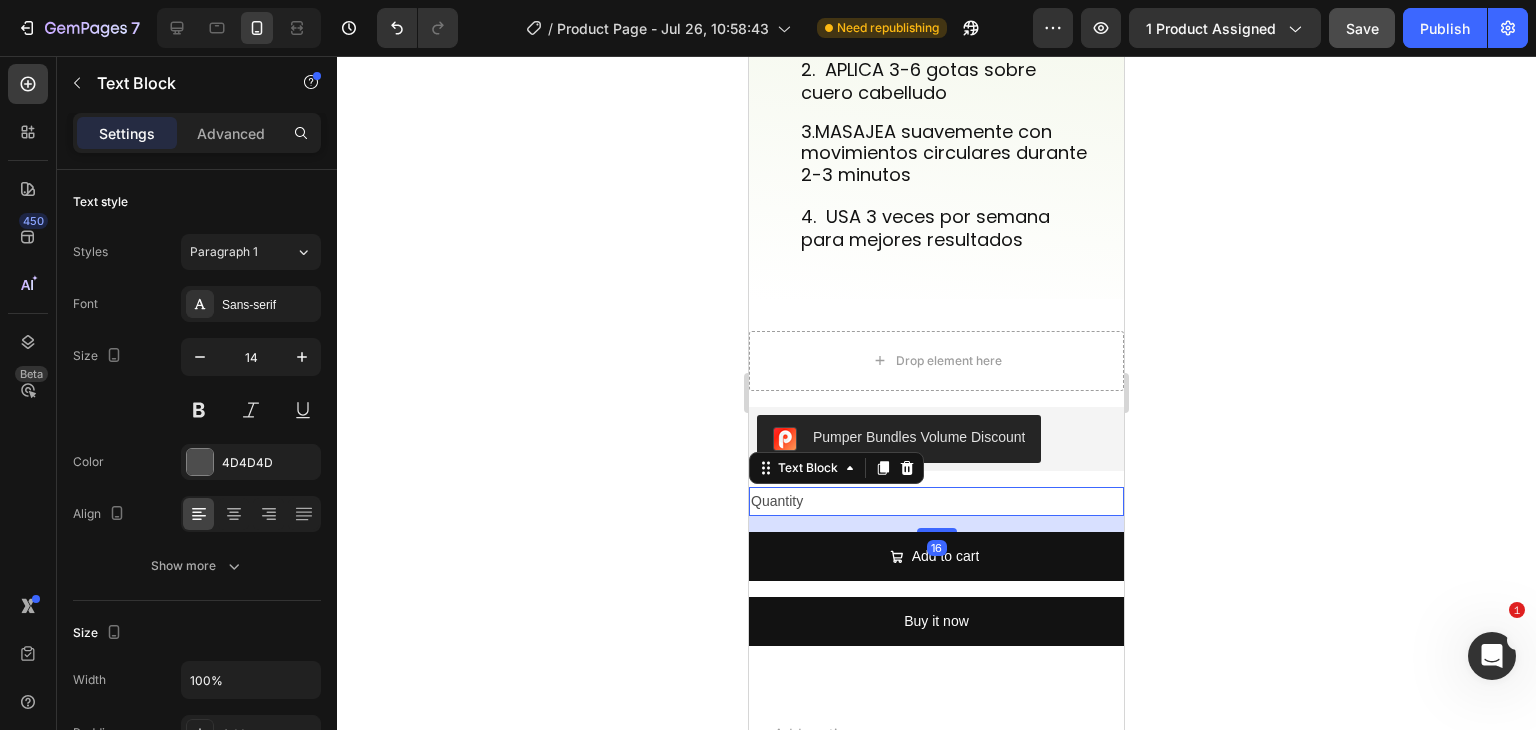 click at bounding box center (907, 468) 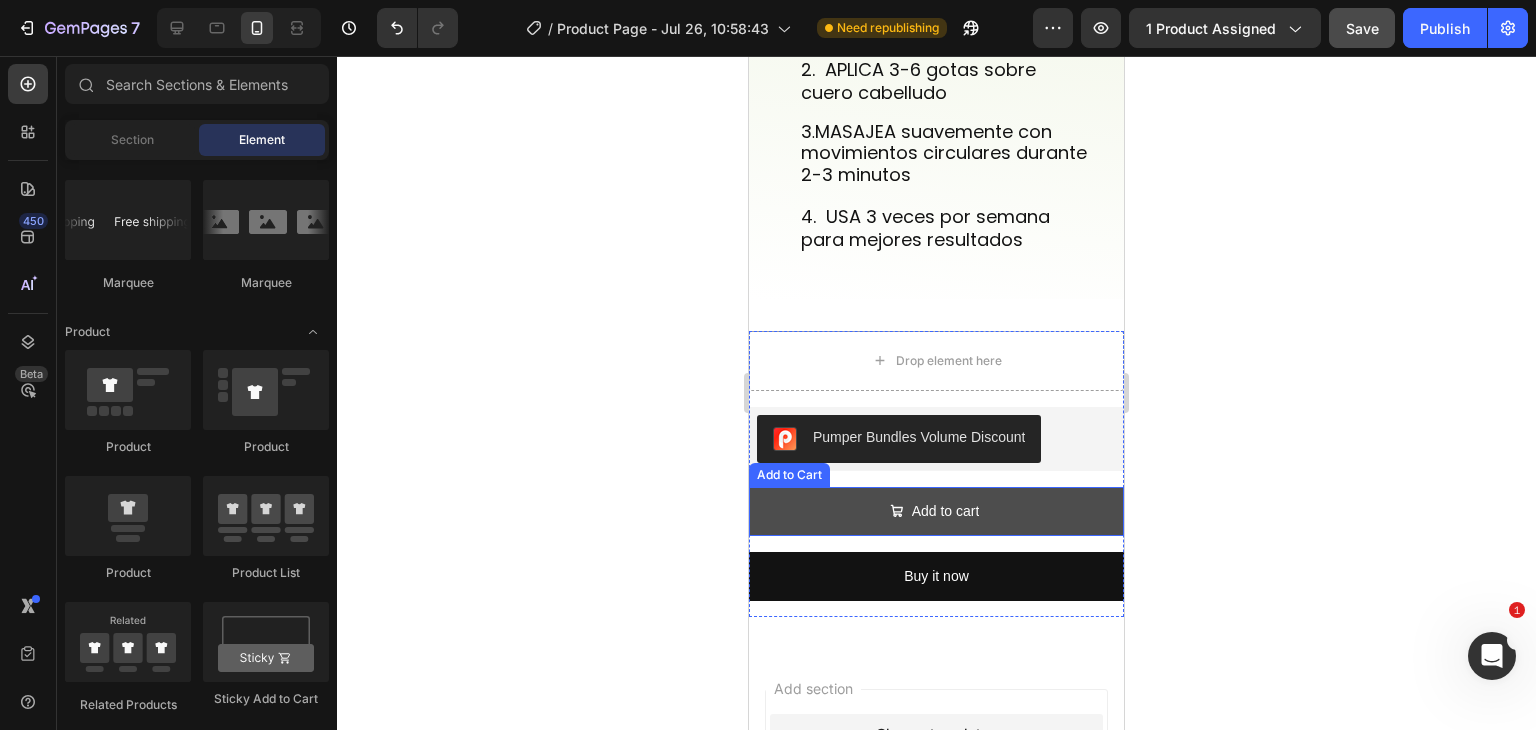 click on "Add to cart" at bounding box center (936, 511) 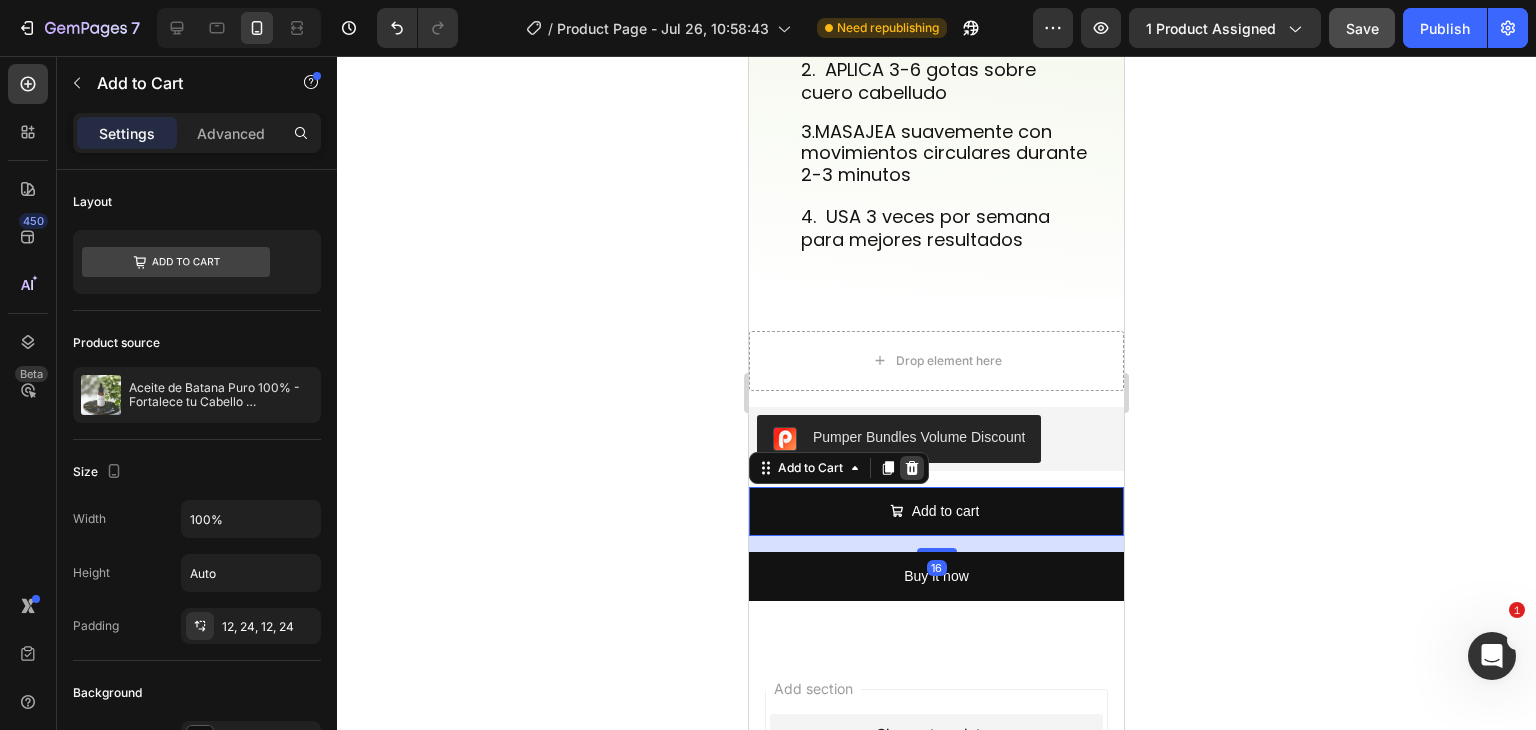 click 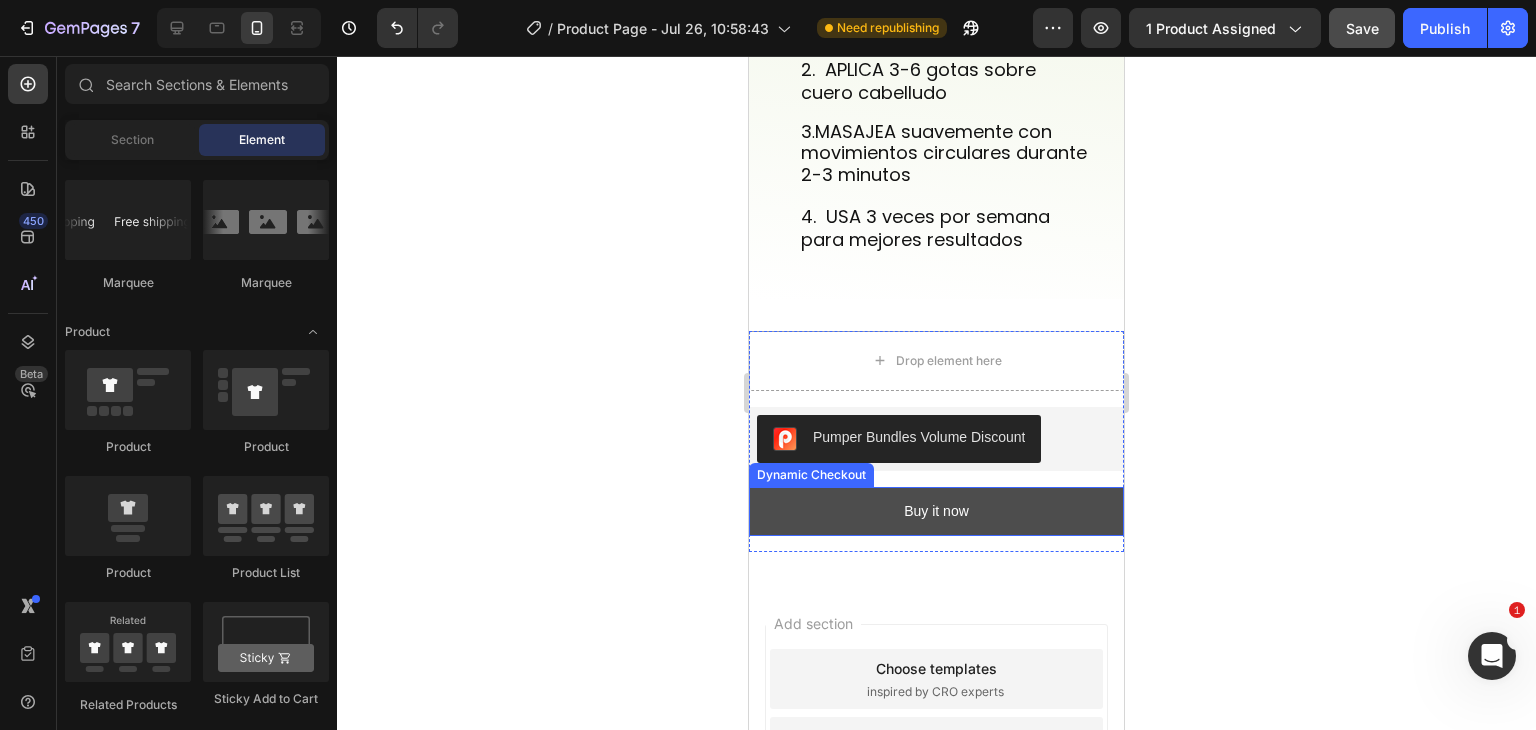 click on "Buy it now" at bounding box center (936, 511) 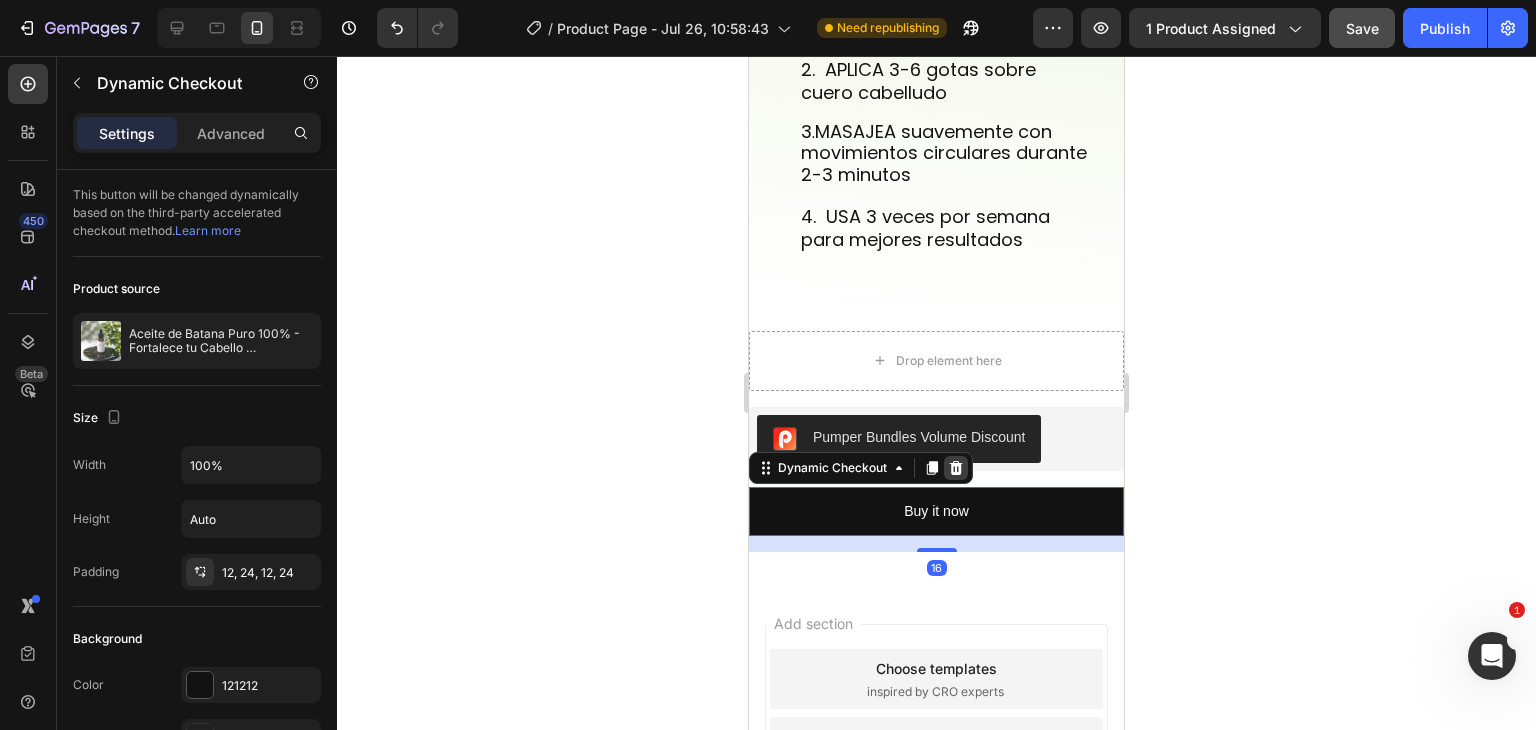 click 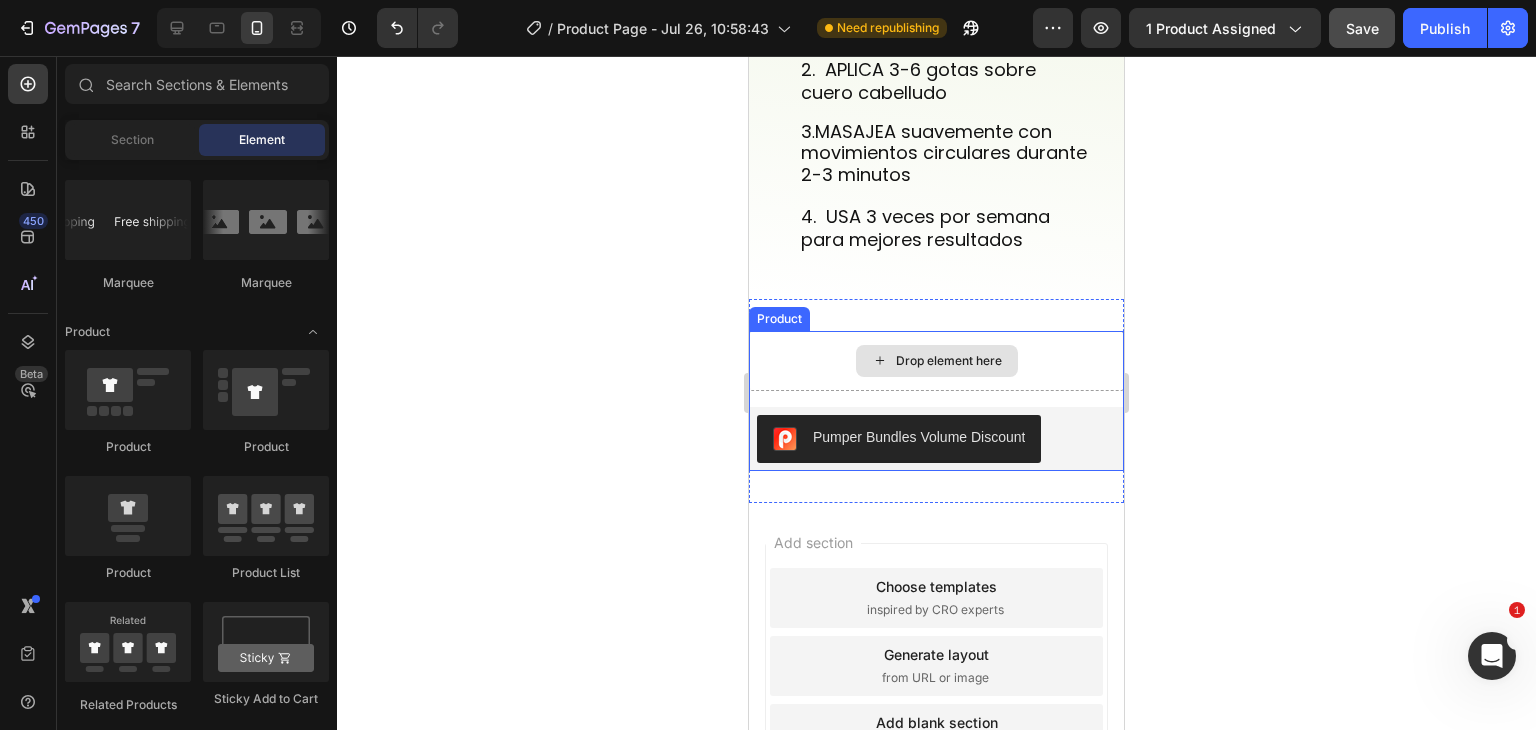 click on "Drop element here" at bounding box center (936, 361) 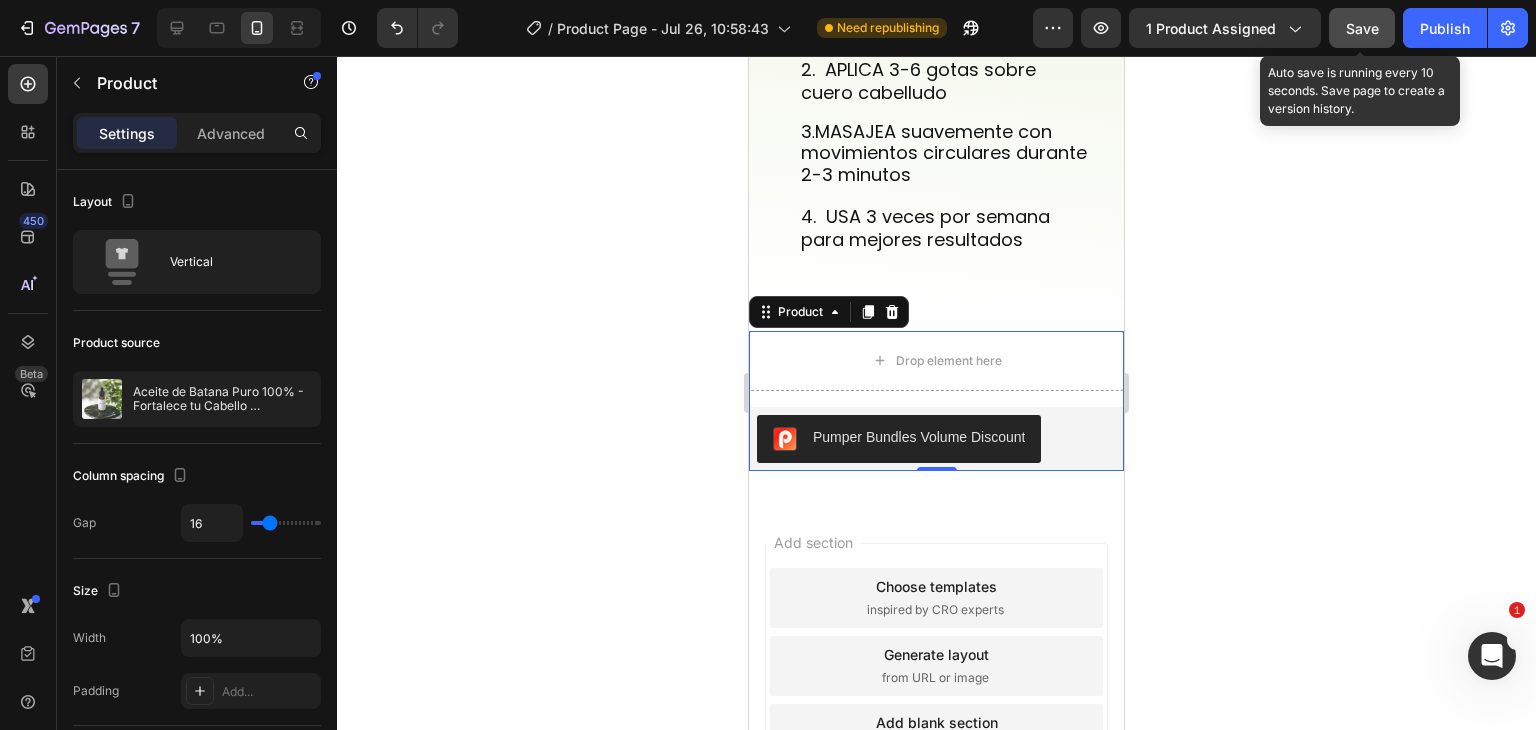 click on "Save" 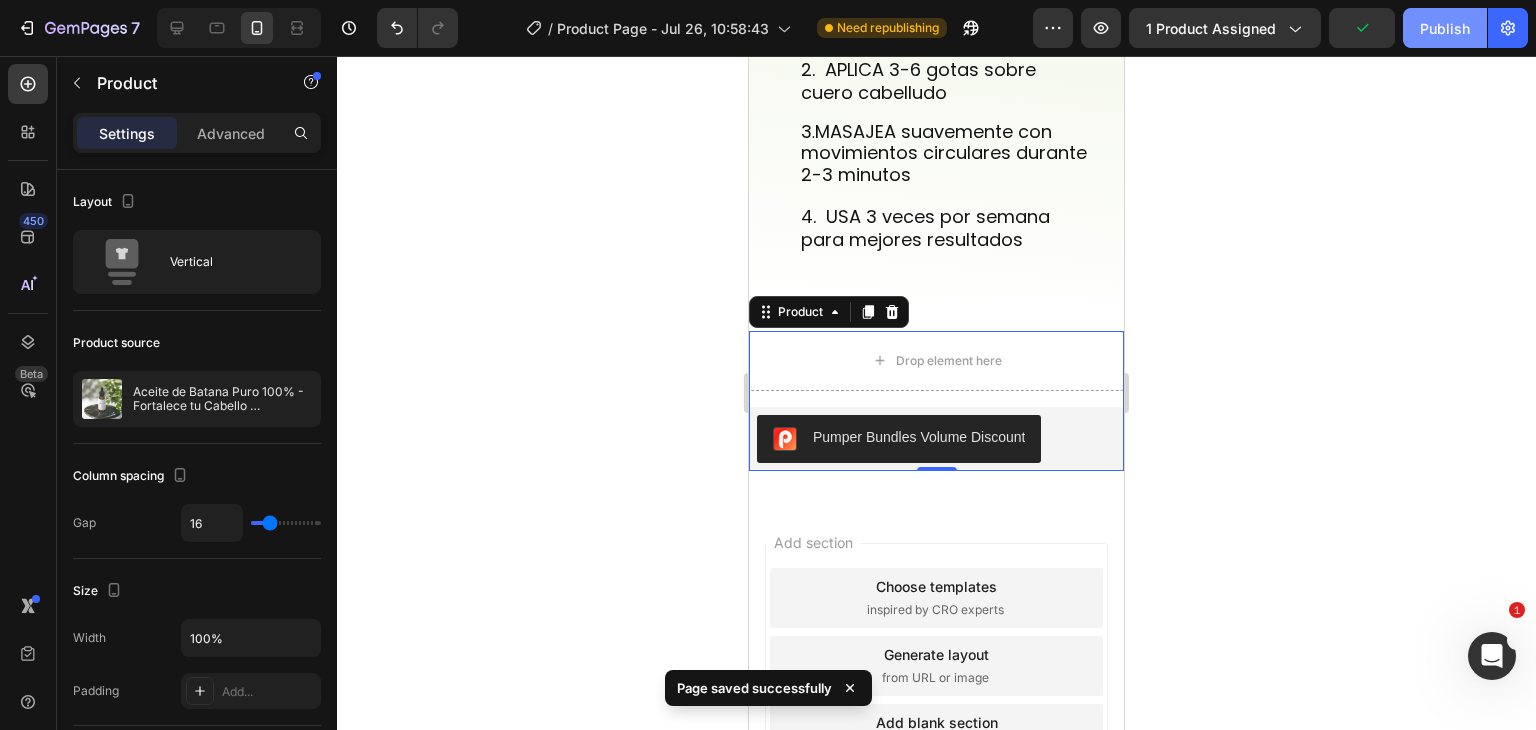 click on "Publish" at bounding box center (1445, 28) 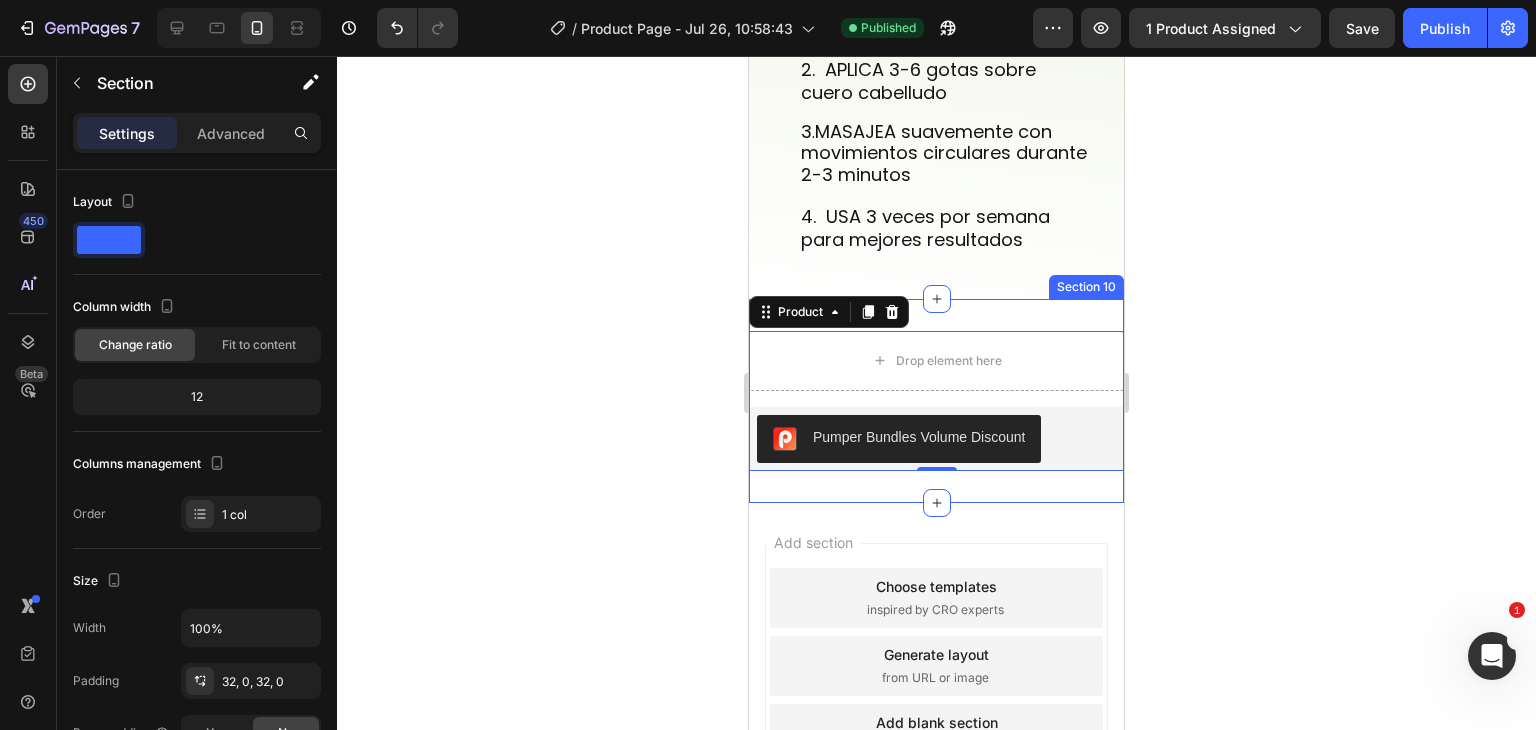 click on "Drop element here Pumper Bundles Volume Discount Pumper Bundles Volume Discount Product   0 Section 10" at bounding box center [936, 401] 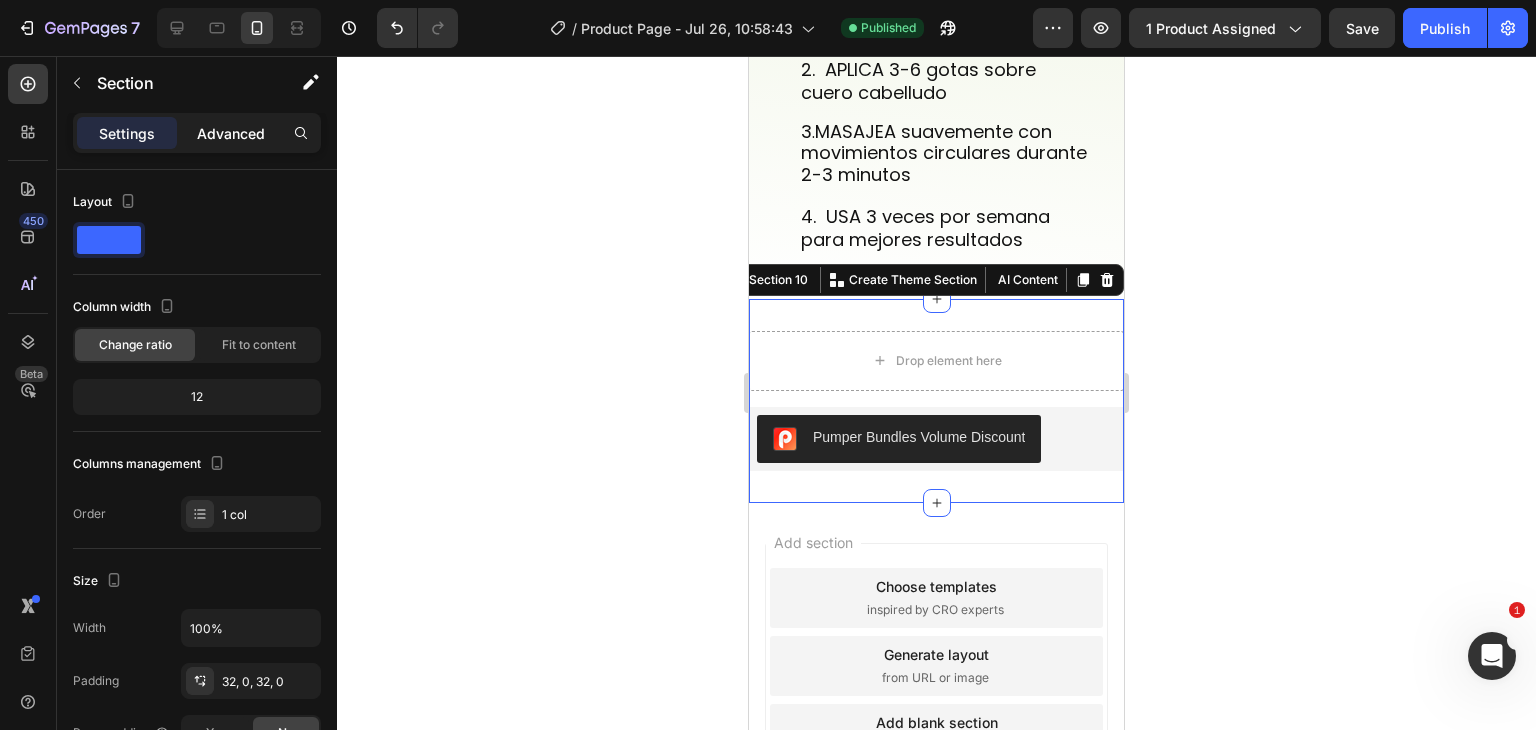 click on "Advanced" at bounding box center [231, 133] 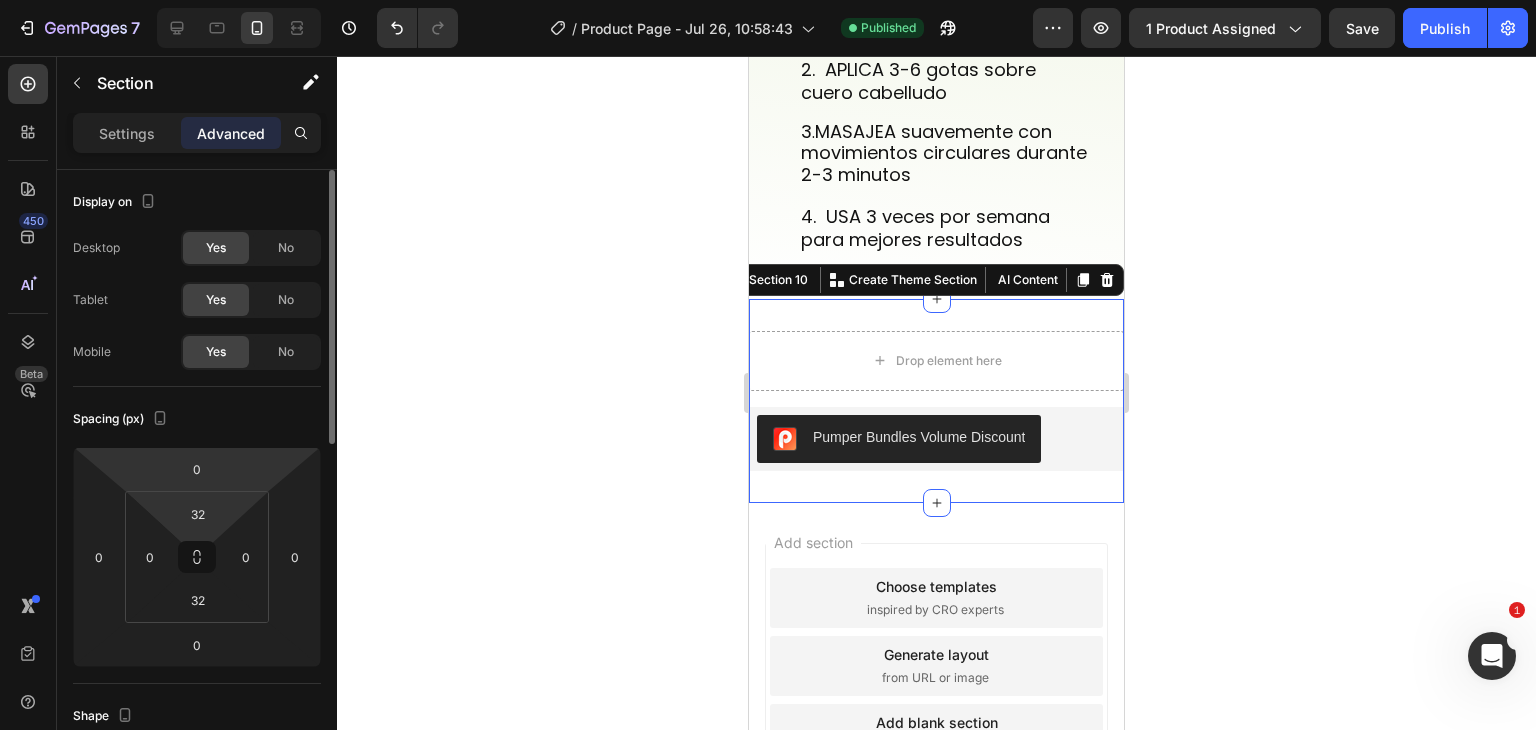 click on "7   /  Product Page - Jul 26, 10:58:43 Published Preview 1 product assigned  Save   Publish  450 Beta Sections(18) Elements(84) Section Element Hero Section Product Detail Brands Trusted Badges Guarantee Product Breakdown How to use Testimonials Compare Bundle FAQs Social Proof Brand Story Product List Collection Blog List Contact Sticky Add to Cart Custom Footer Browse Library 450 Layout
Row
Row
Row
Row Text
Heading
Text Block Button
Button
Button Media
Image
Image" at bounding box center (768, 0) 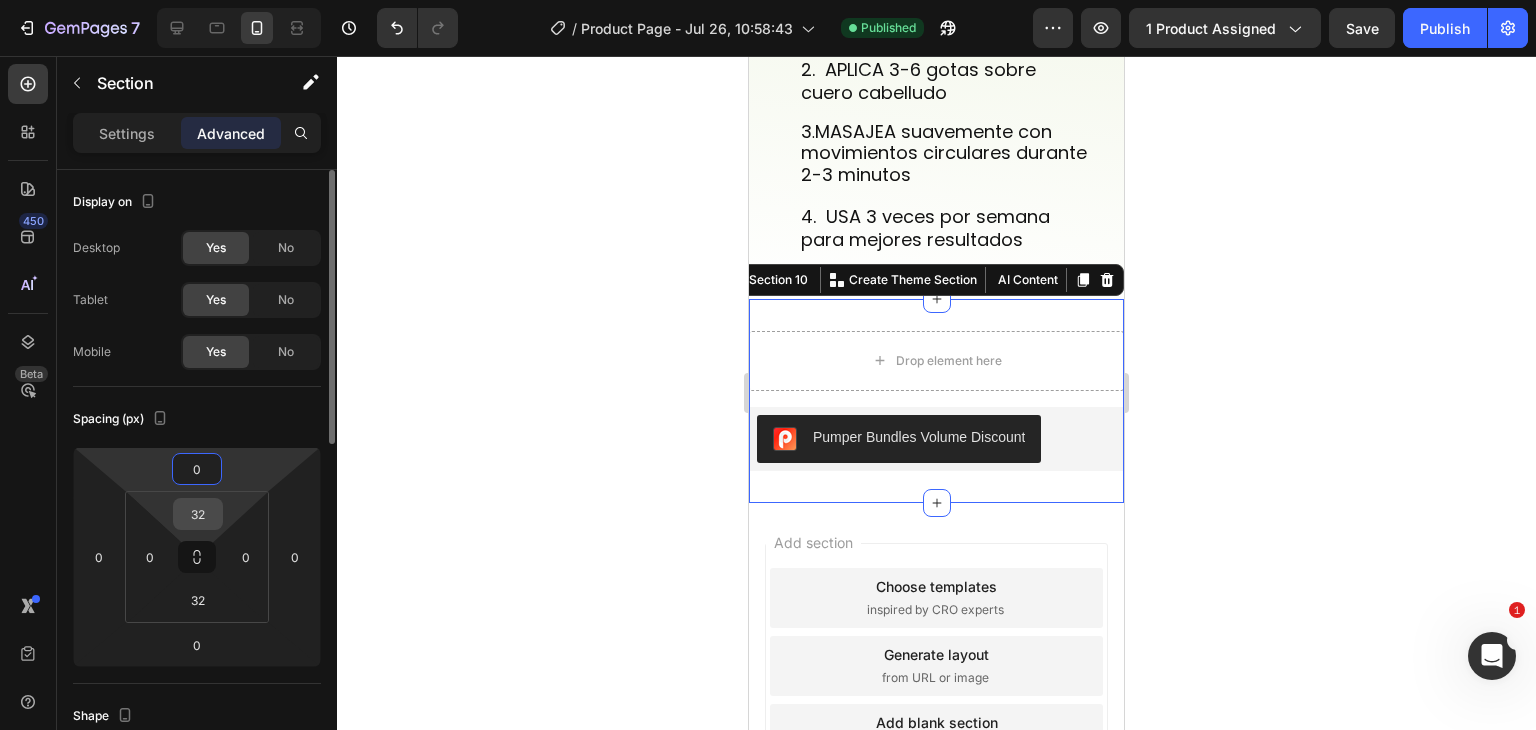 click on "32" at bounding box center [198, 514] 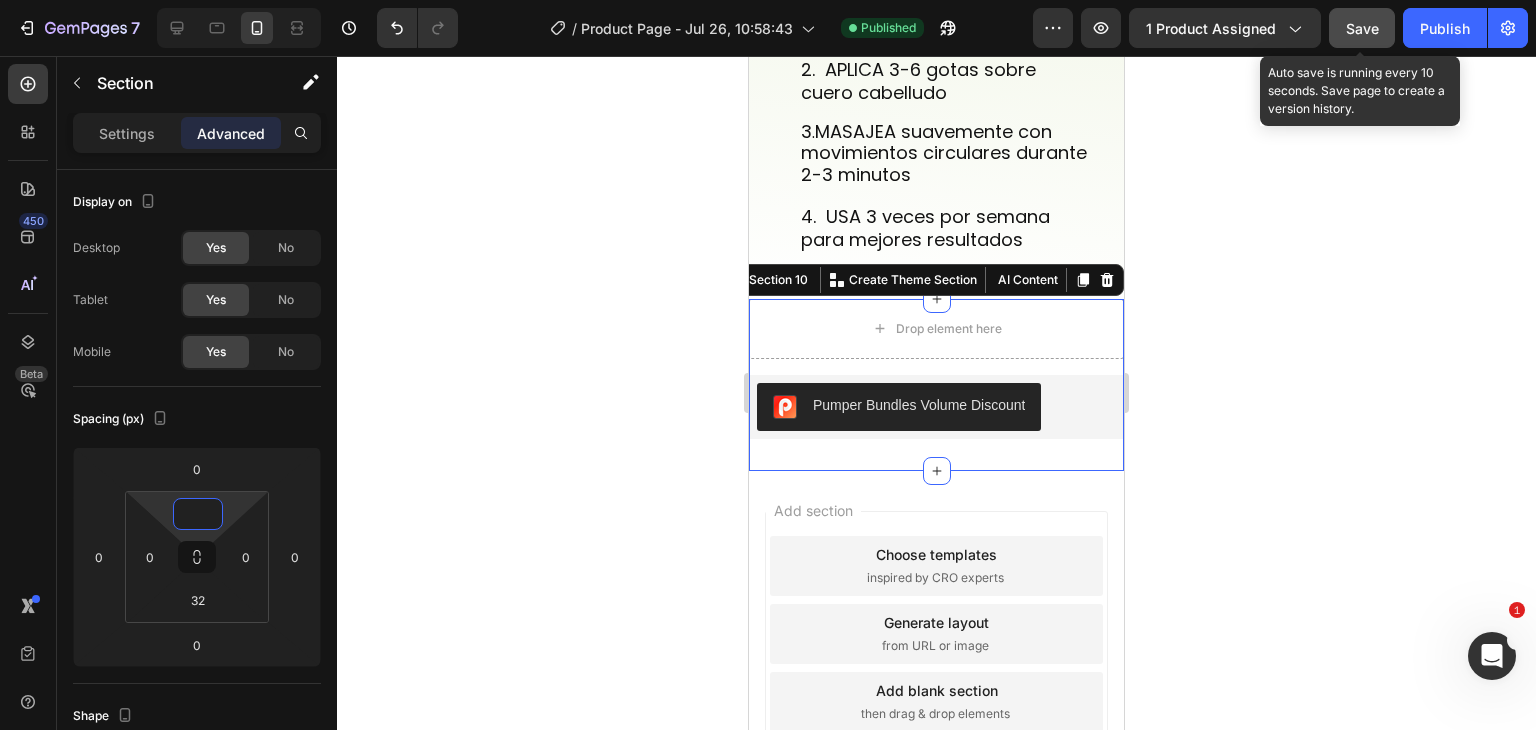 type on "0" 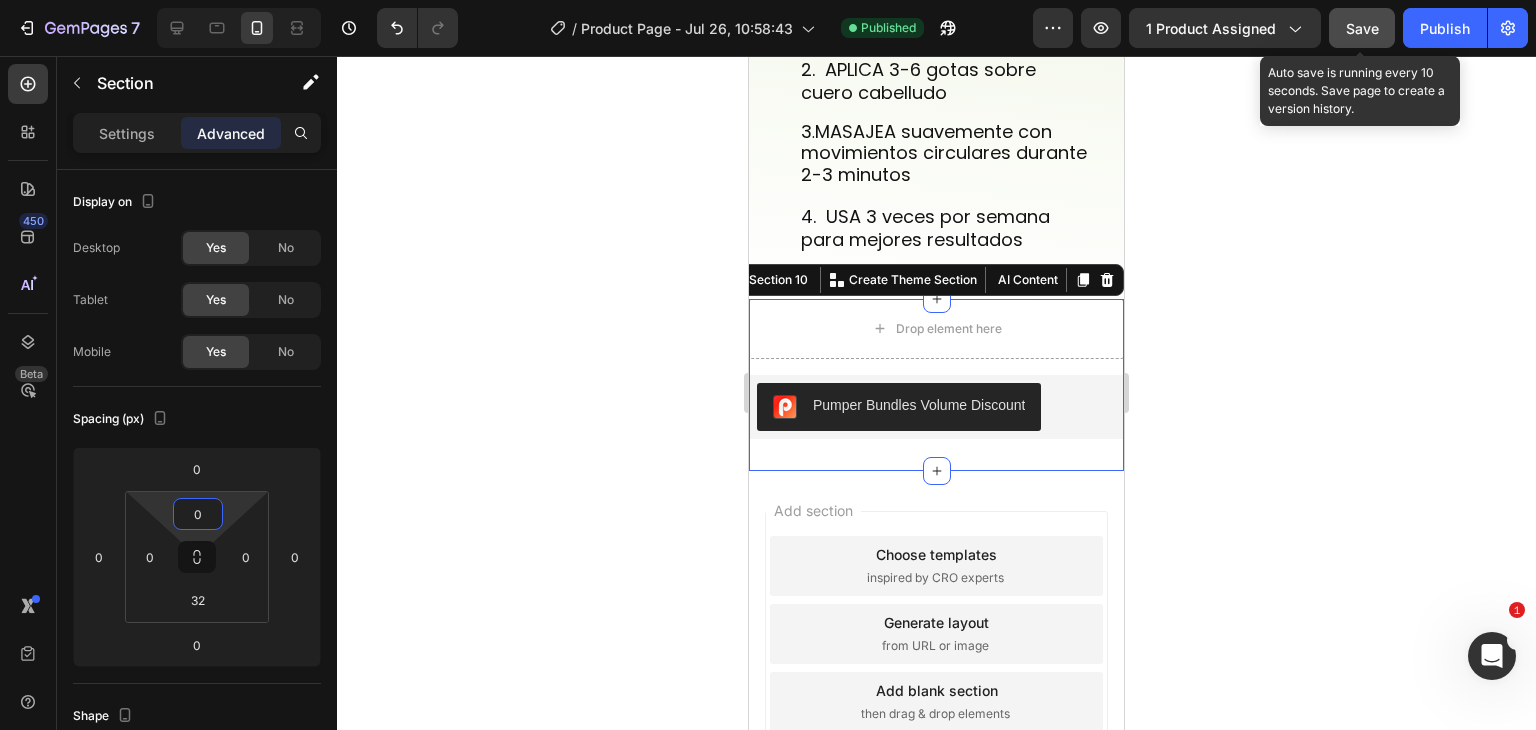 click on "Save" at bounding box center (1362, 28) 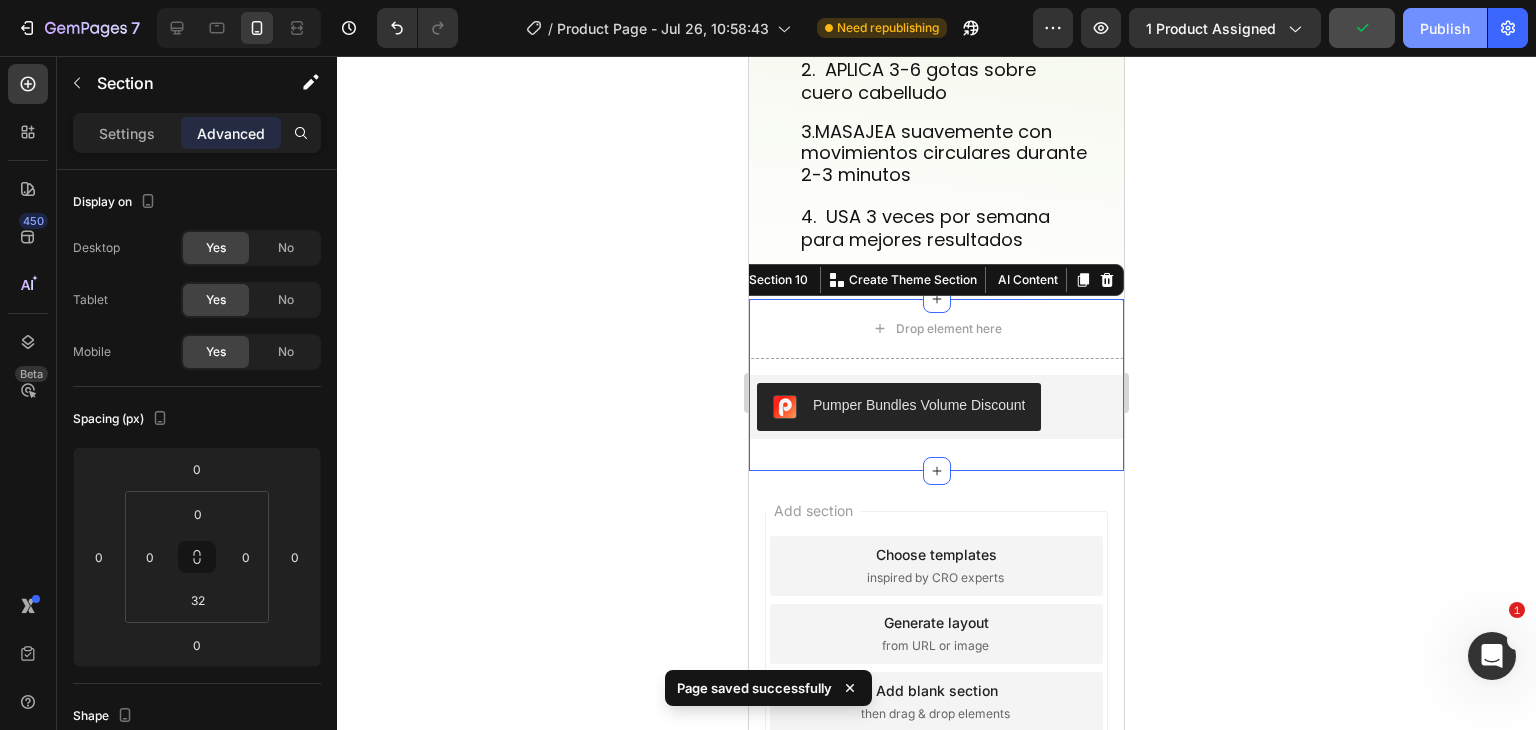 click on "Publish" 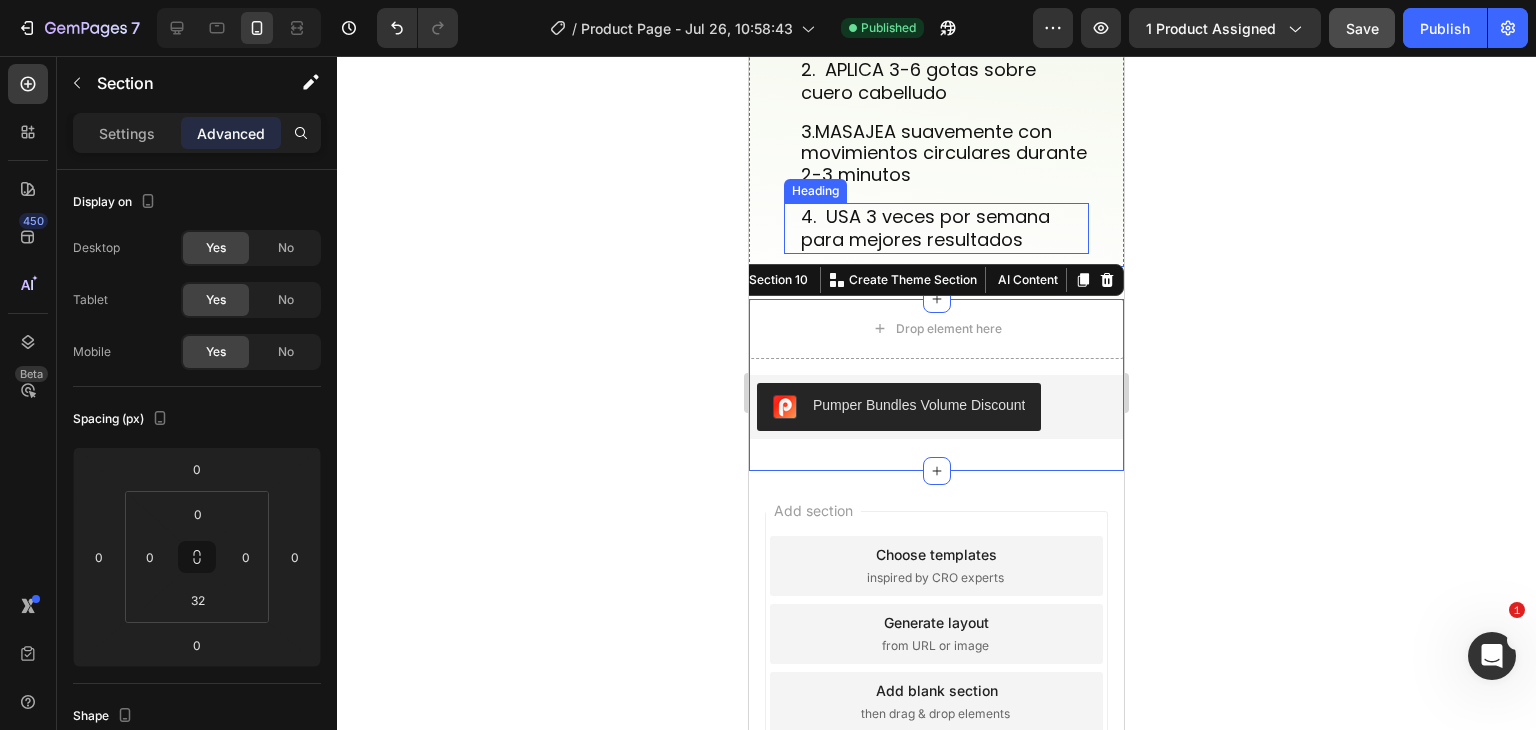 scroll, scrollTop: 3150, scrollLeft: 0, axis: vertical 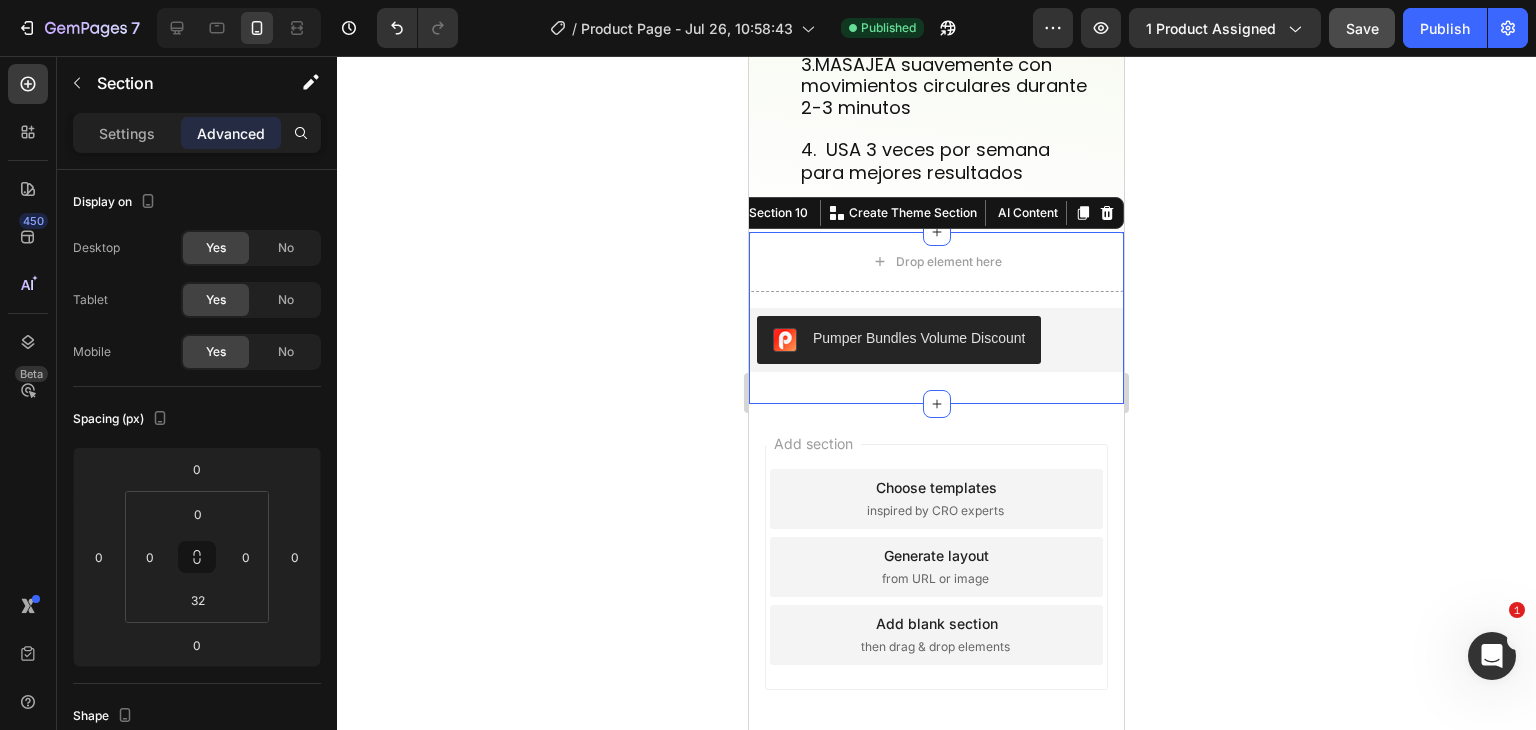 click 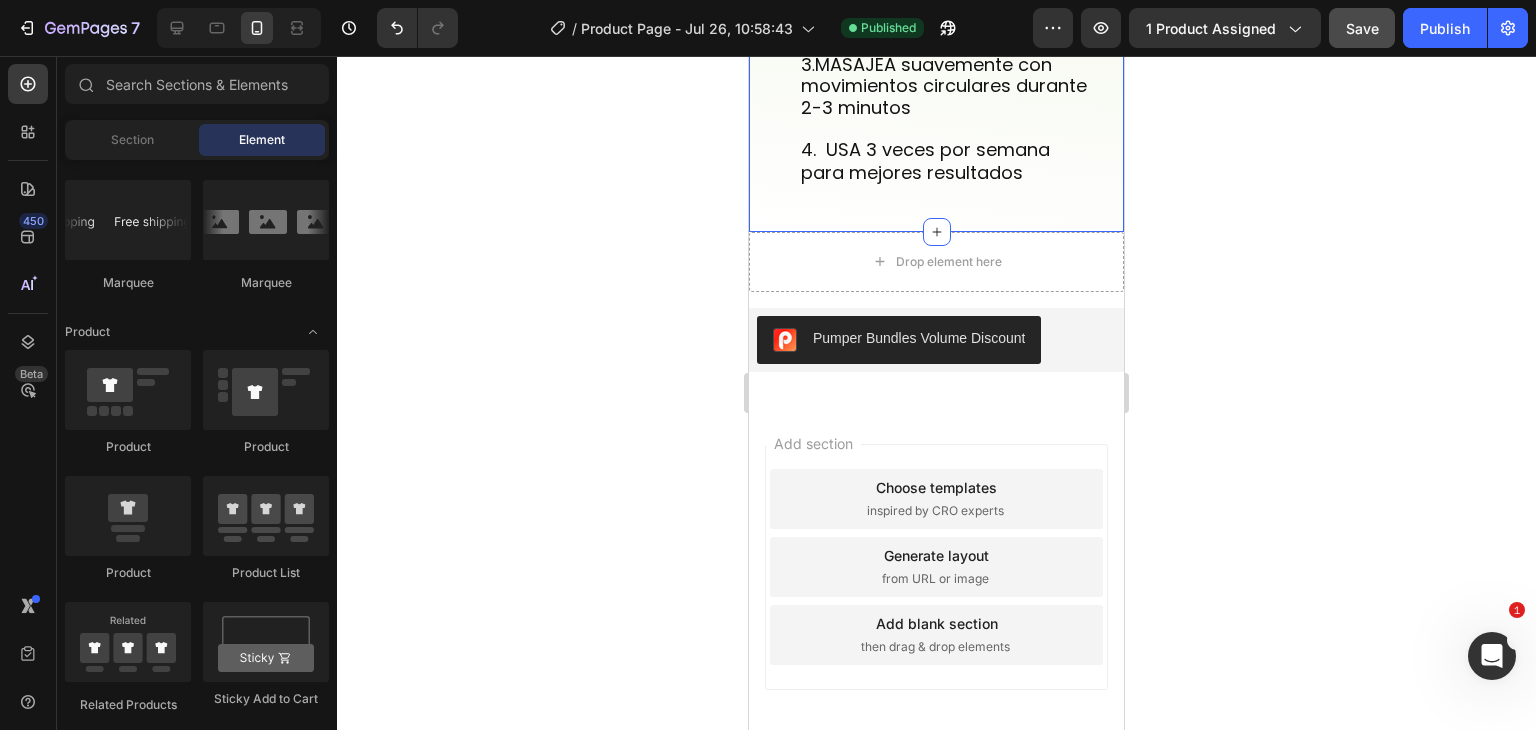 click on "¿Cómo usar tu Aceite de Batana? Heading Row 1.   LIMPIA tu cuero cabelludo completamente Heading 2.  APLICA 3-6 gotas sobre cuero cabelludo Heading 3 .   MASAJEA suavemente con movimientos circulares durante 2-3 minutos Heading 4.  USA 3 veces por semana para mejores resultados Heading Row Section 9" at bounding box center (936, 23) 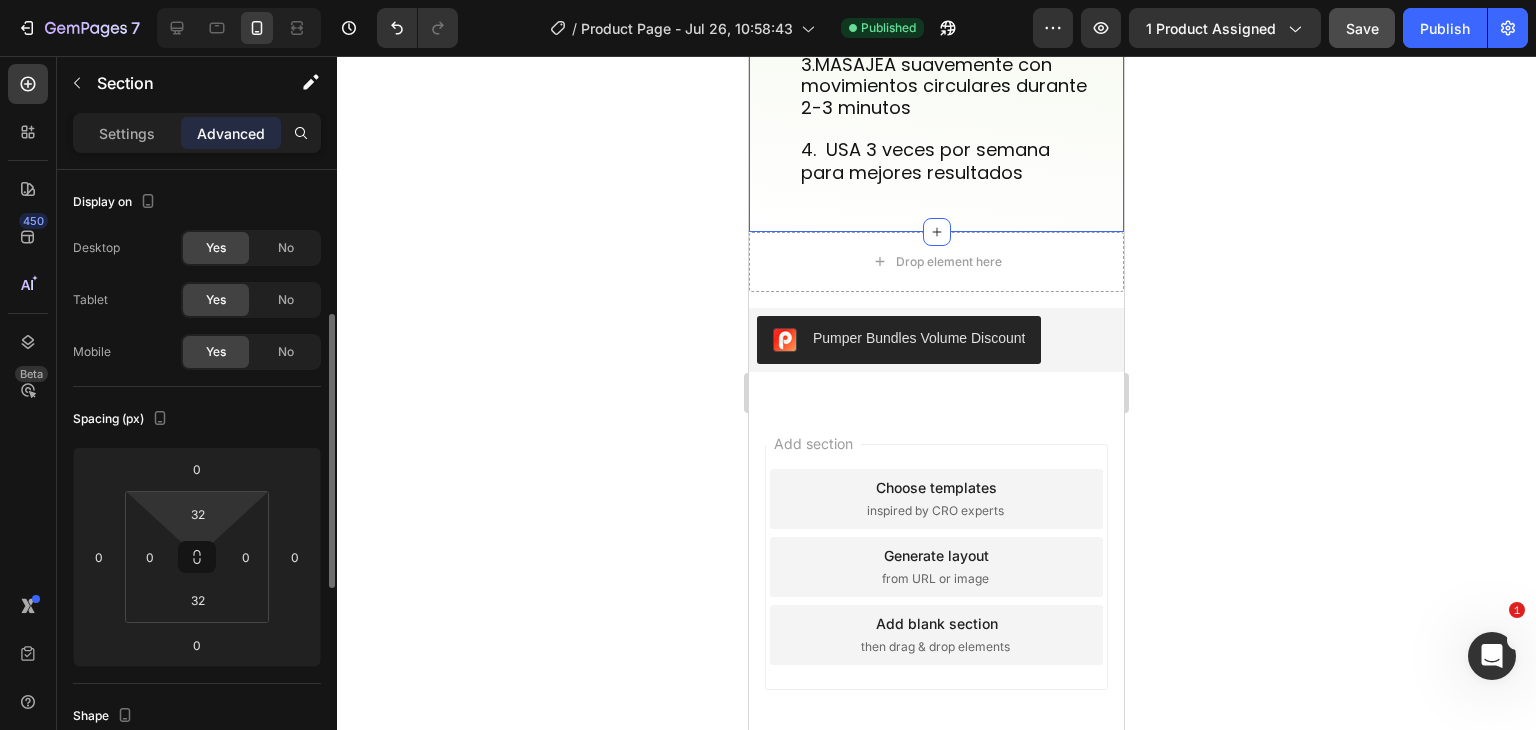 scroll, scrollTop: 200, scrollLeft: 0, axis: vertical 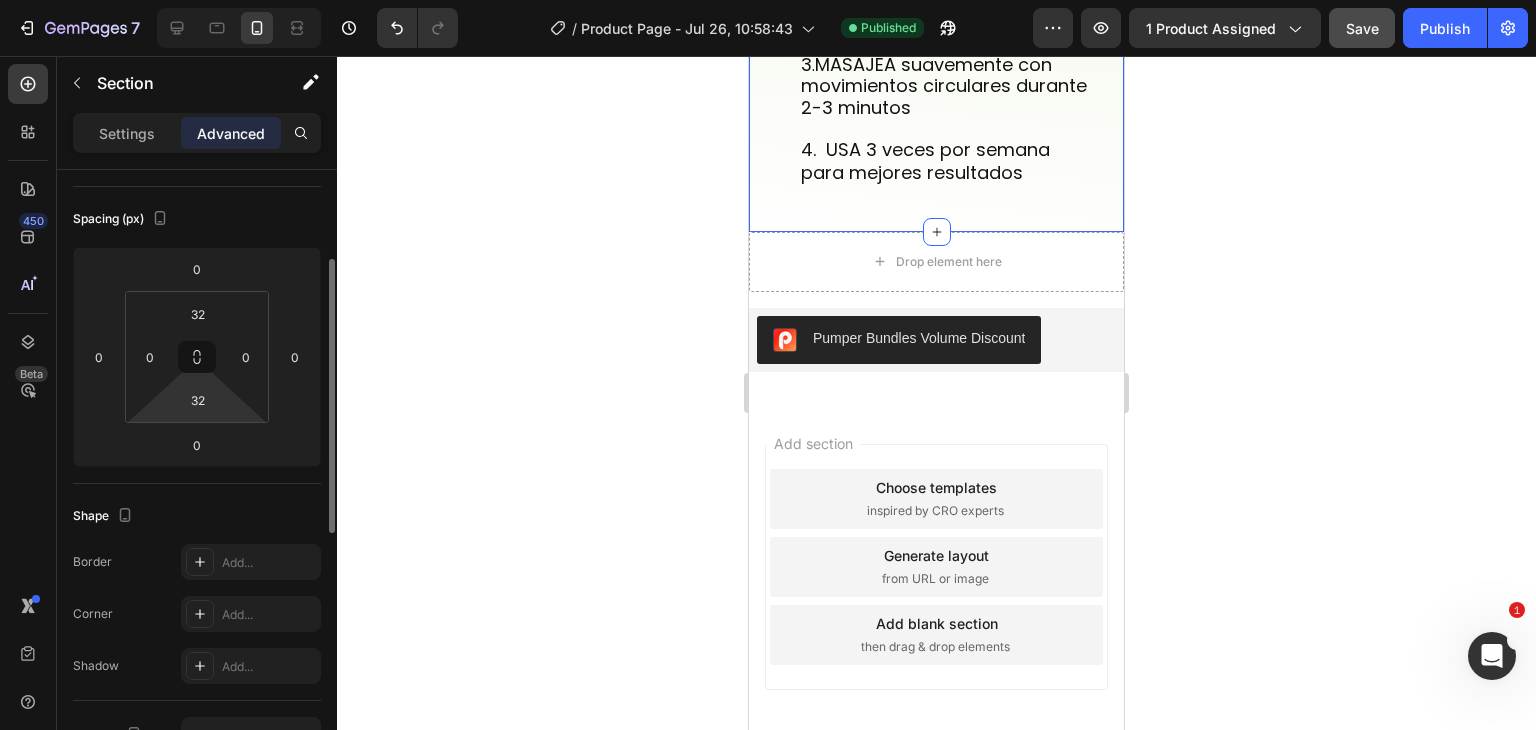 click on "7   /  Product Page - Jul 26, 10:58:43 Published Preview 1 product assigned  Save   Publish  450 Beta Sections(18) Elements(84) Section Element Hero Section Product Detail Brands Trusted Badges Guarantee Product Breakdown How to use Testimonials Compare Bundle FAQs Social Proof Brand Story Product List Collection Blog List Contact Sticky Add to Cart Custom Footer Browse Library 450 Layout
Row
Row
Row
Row Text
Heading
Text Block Button
Button
Button Media
Image
Image" at bounding box center (768, 0) 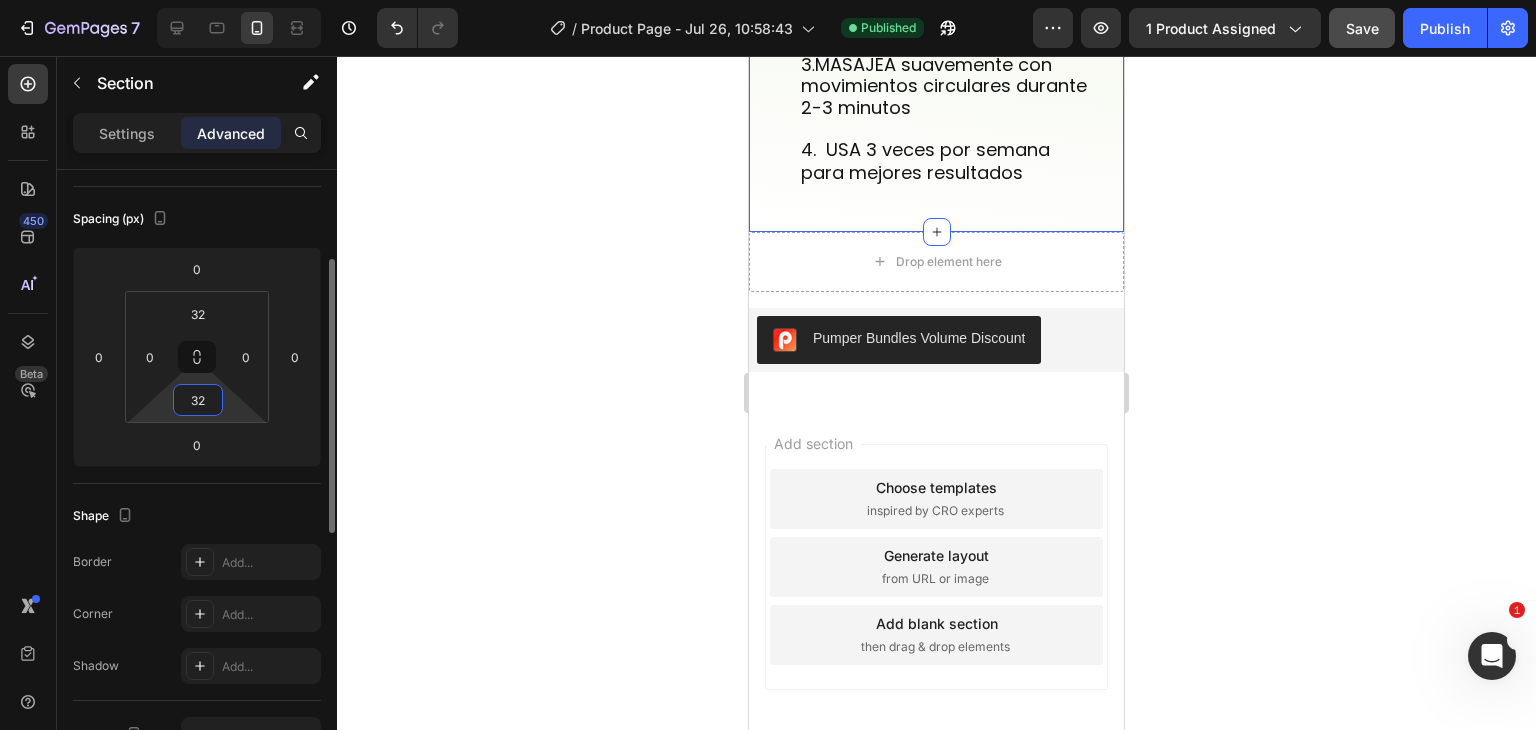 type 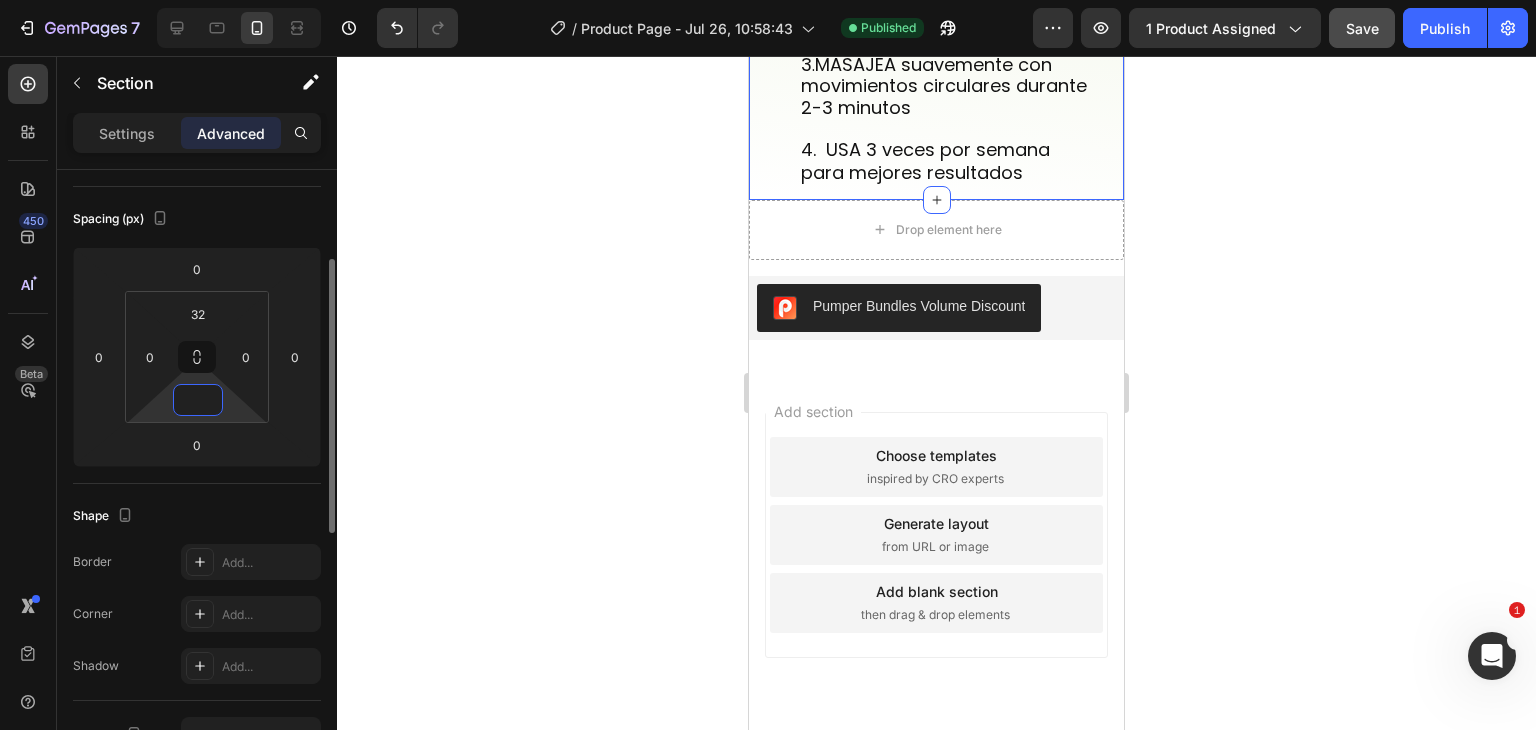 scroll, scrollTop: 3118, scrollLeft: 0, axis: vertical 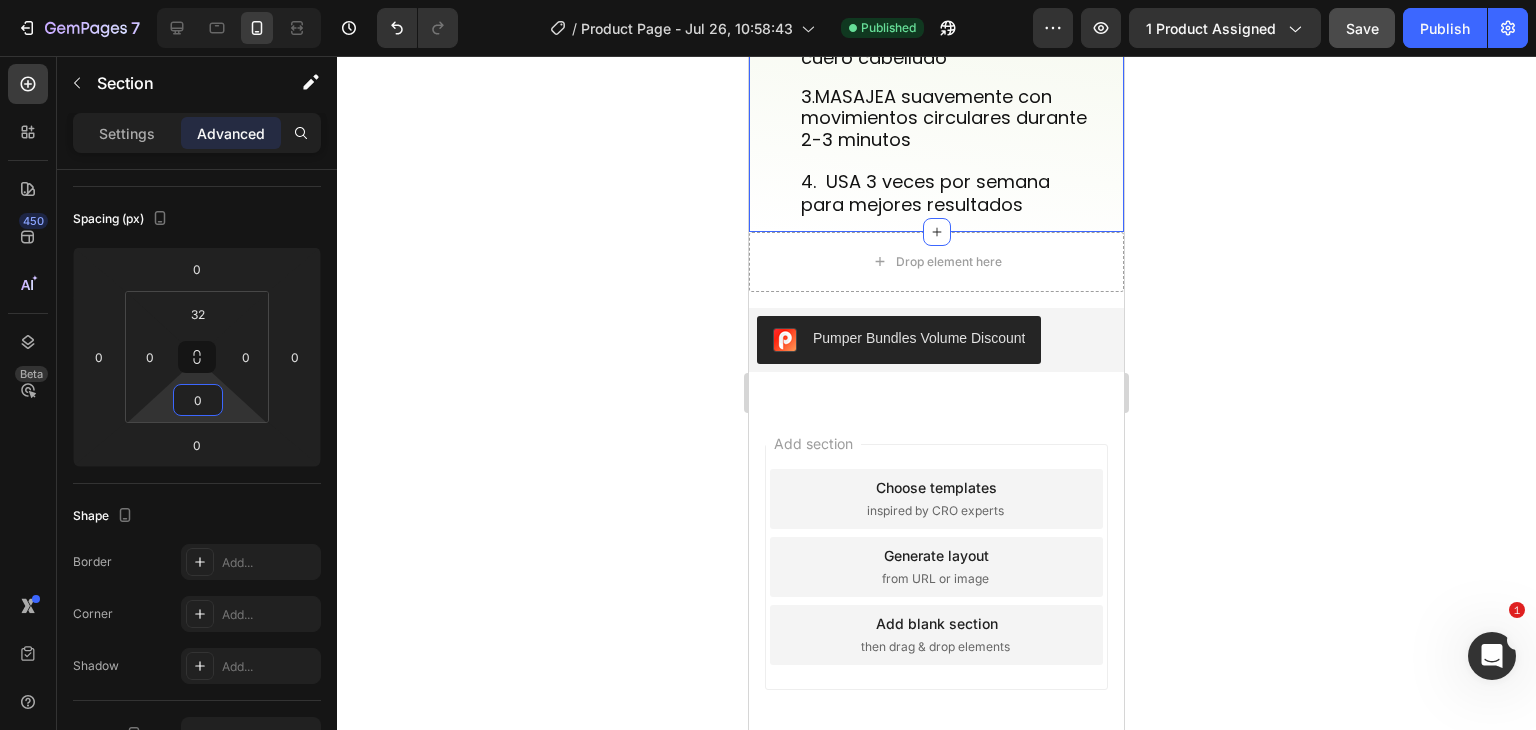 click 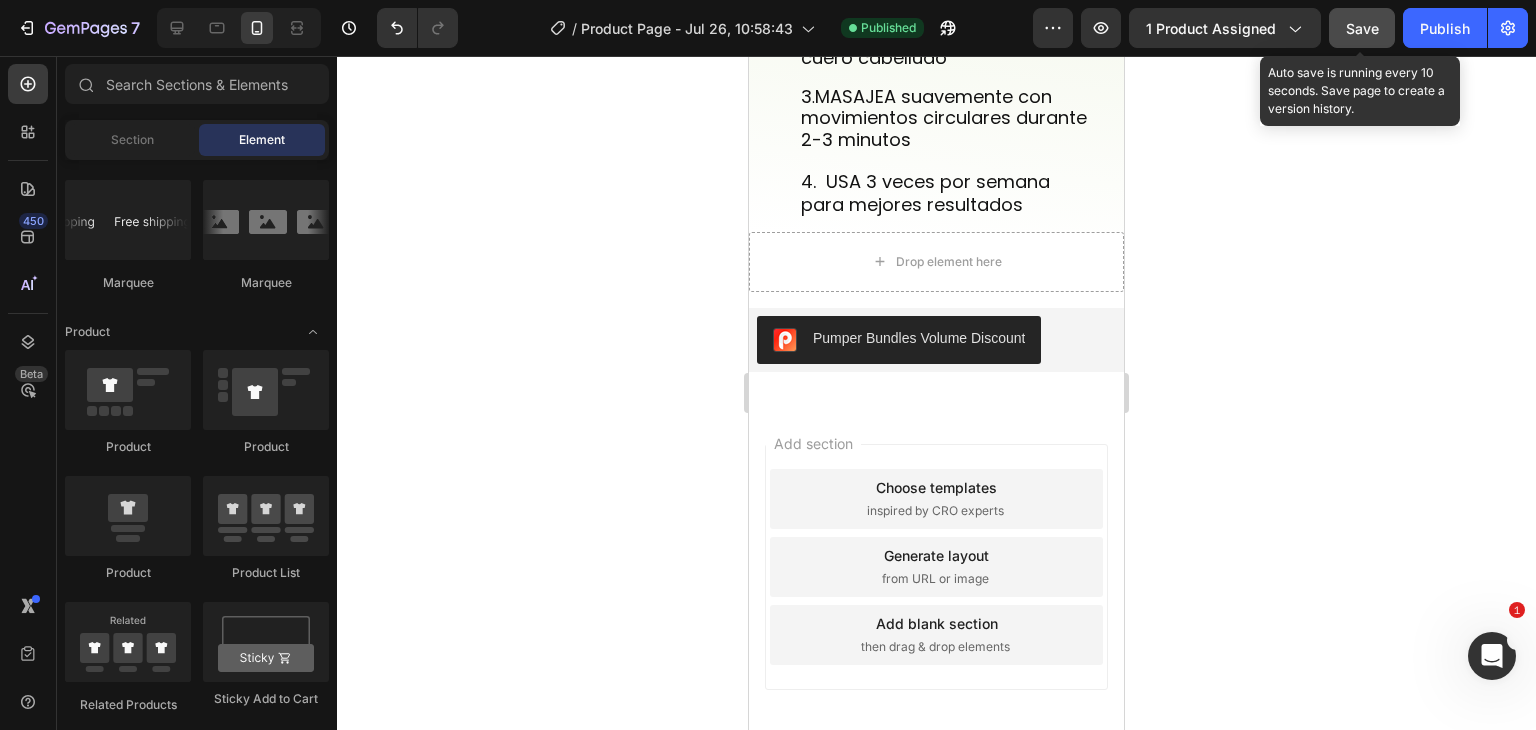 click on "Save" 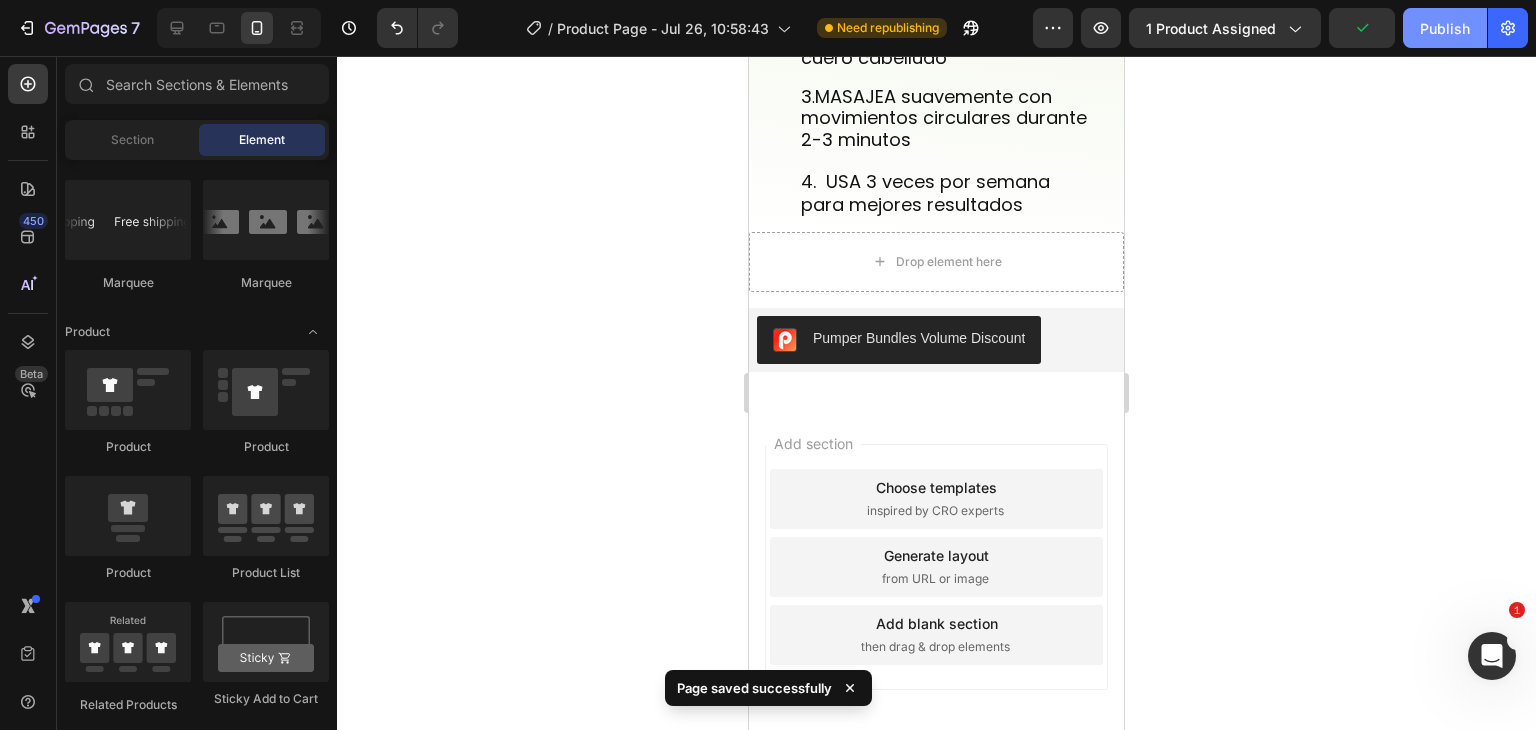 click on "Publish" at bounding box center (1445, 28) 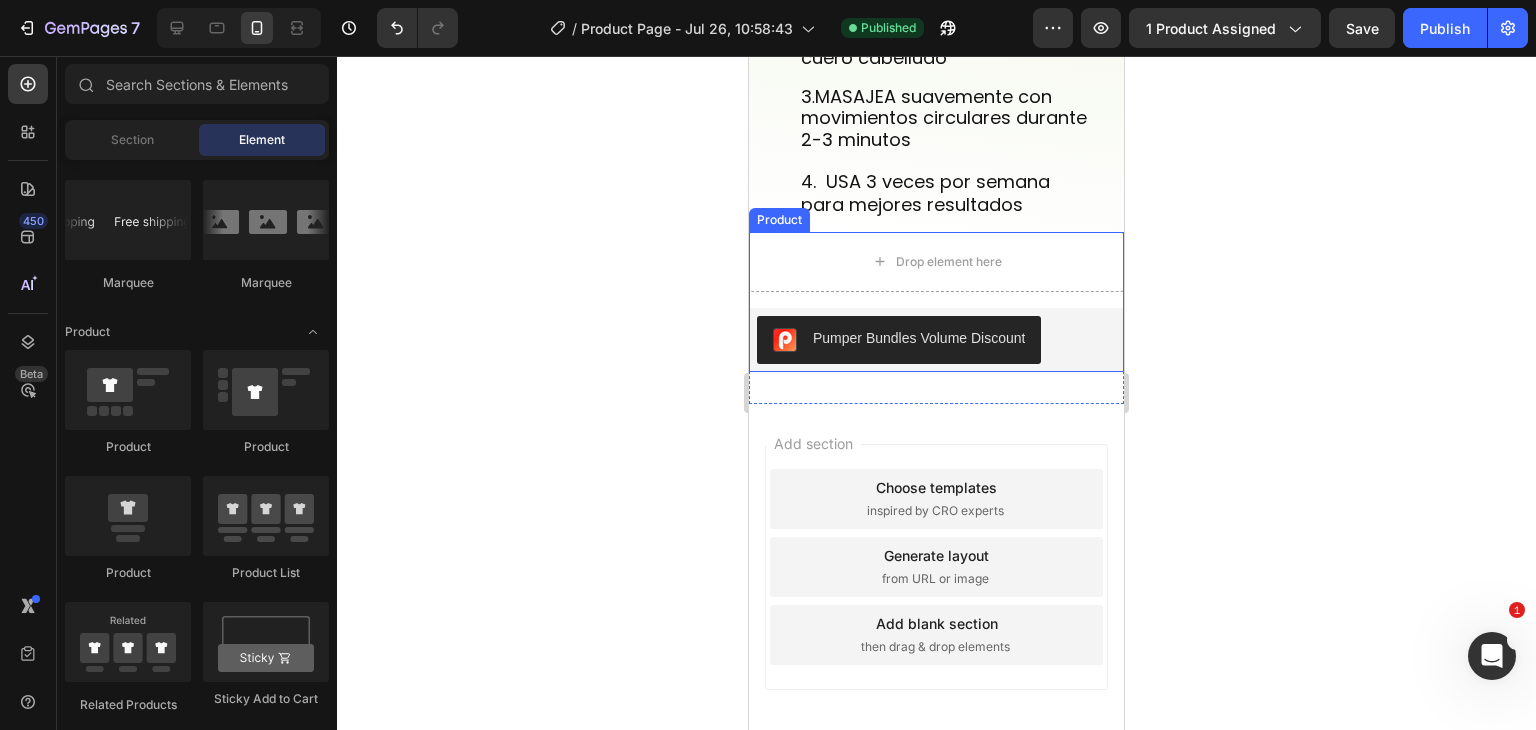 click on "Drop element here Pumper Bundles Volume Discount Pumper Bundles Volume Discount Product" at bounding box center [936, 302] 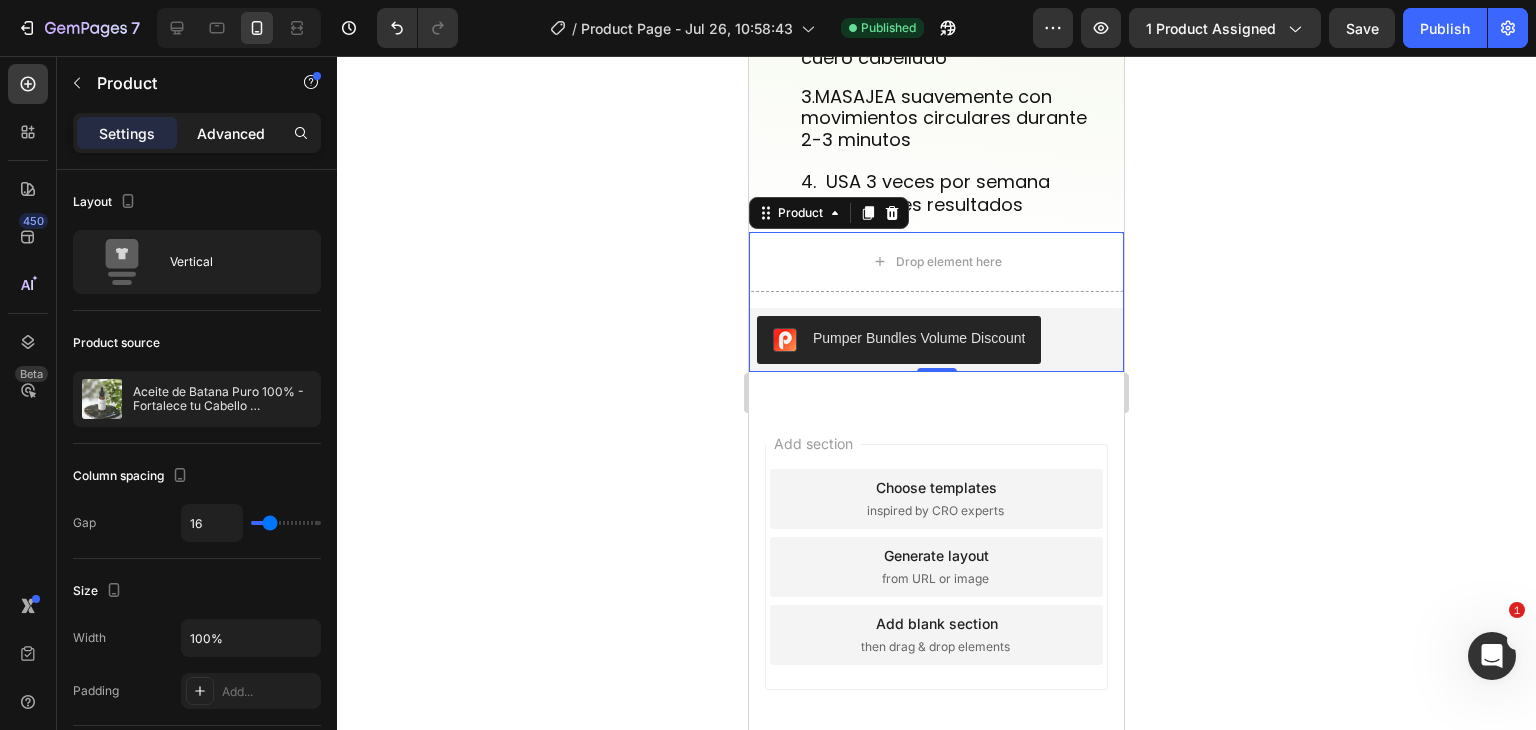 click on "Advanced" at bounding box center [231, 133] 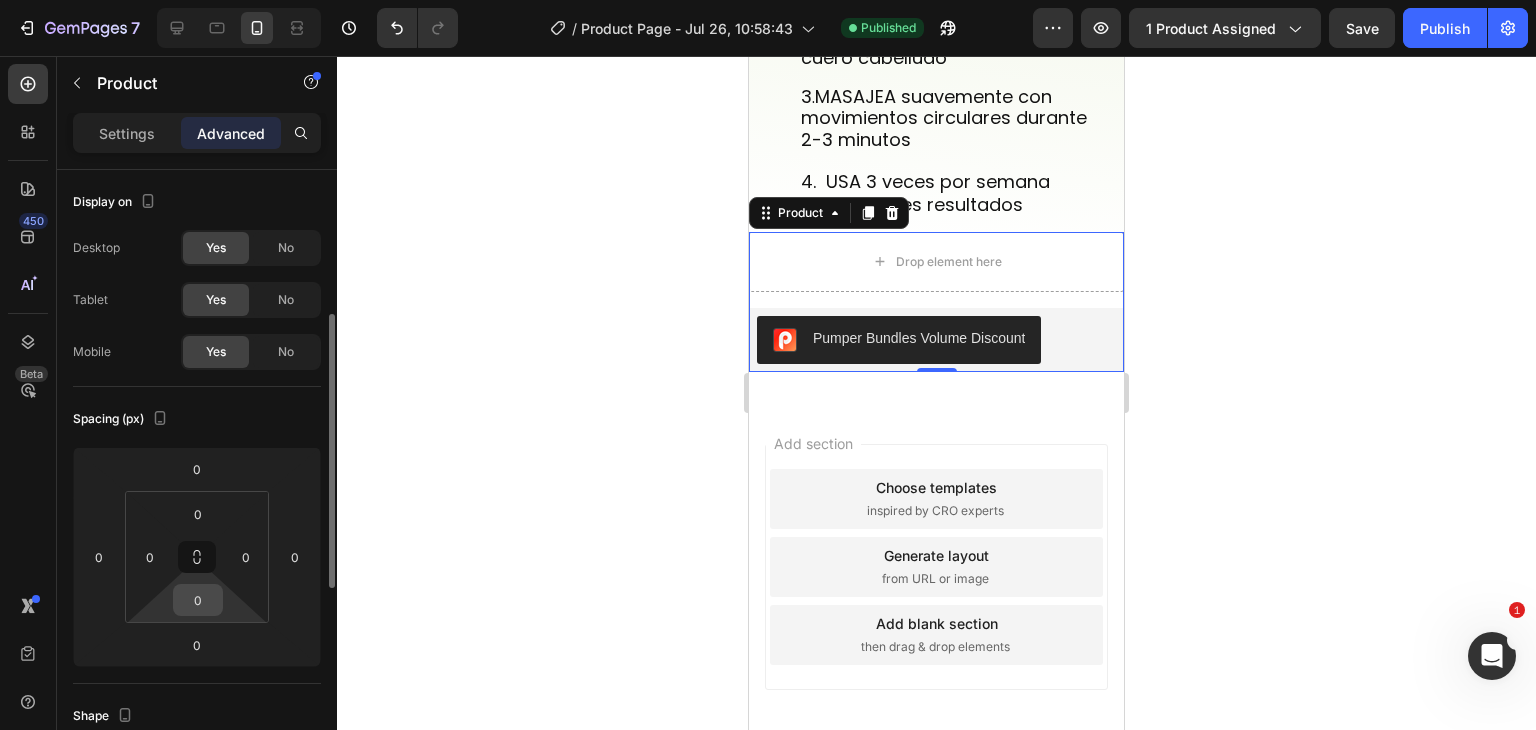 scroll, scrollTop: 100, scrollLeft: 0, axis: vertical 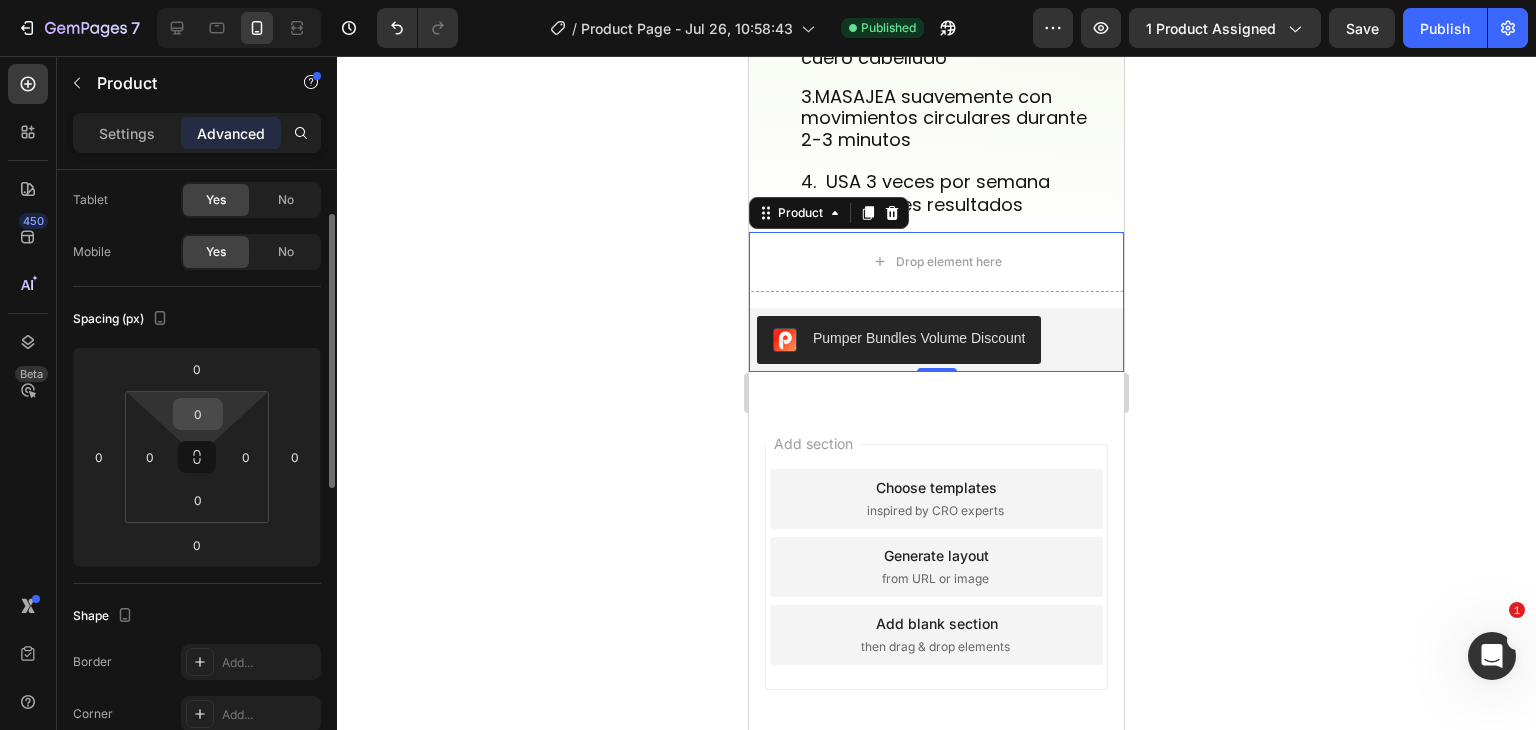 click on "0" at bounding box center [198, 414] 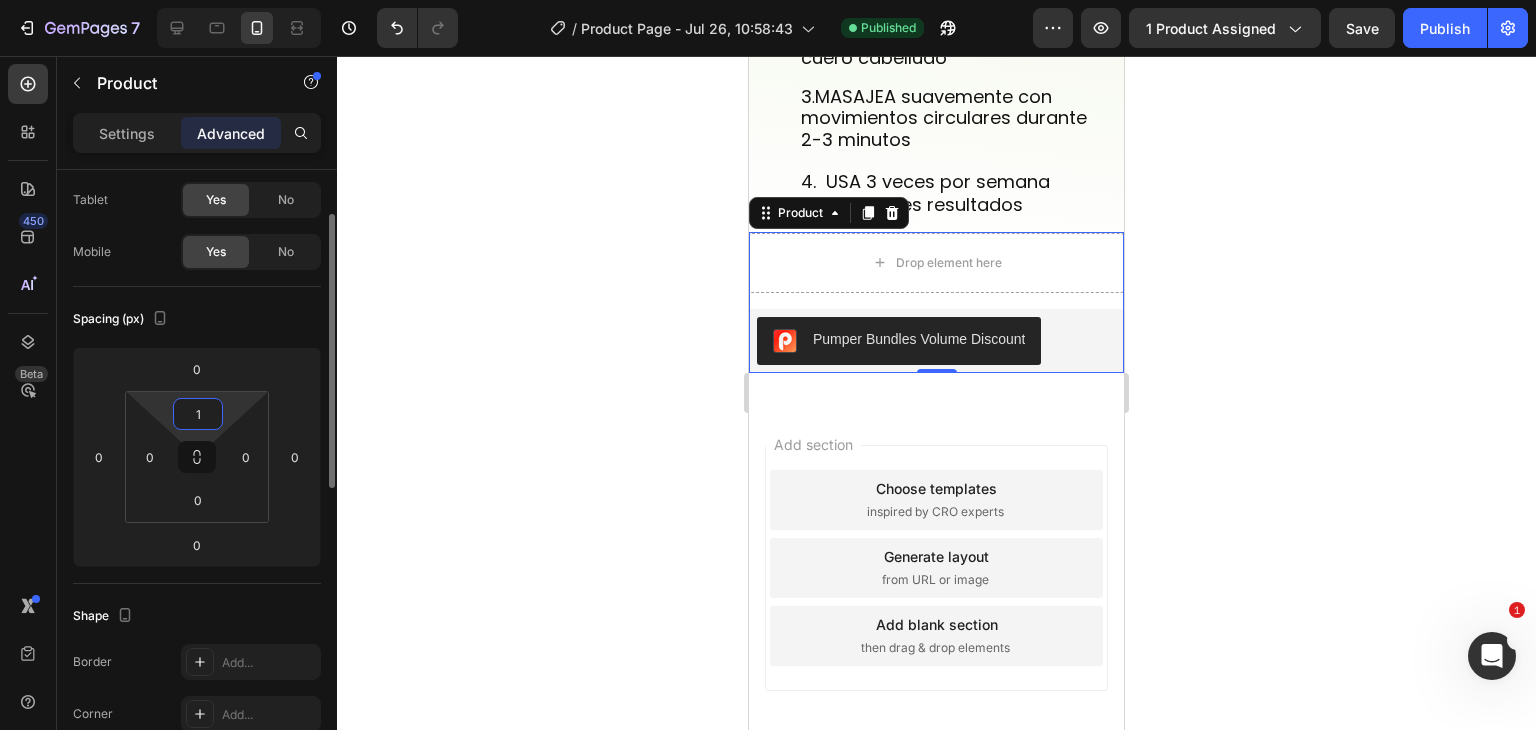 type on "10" 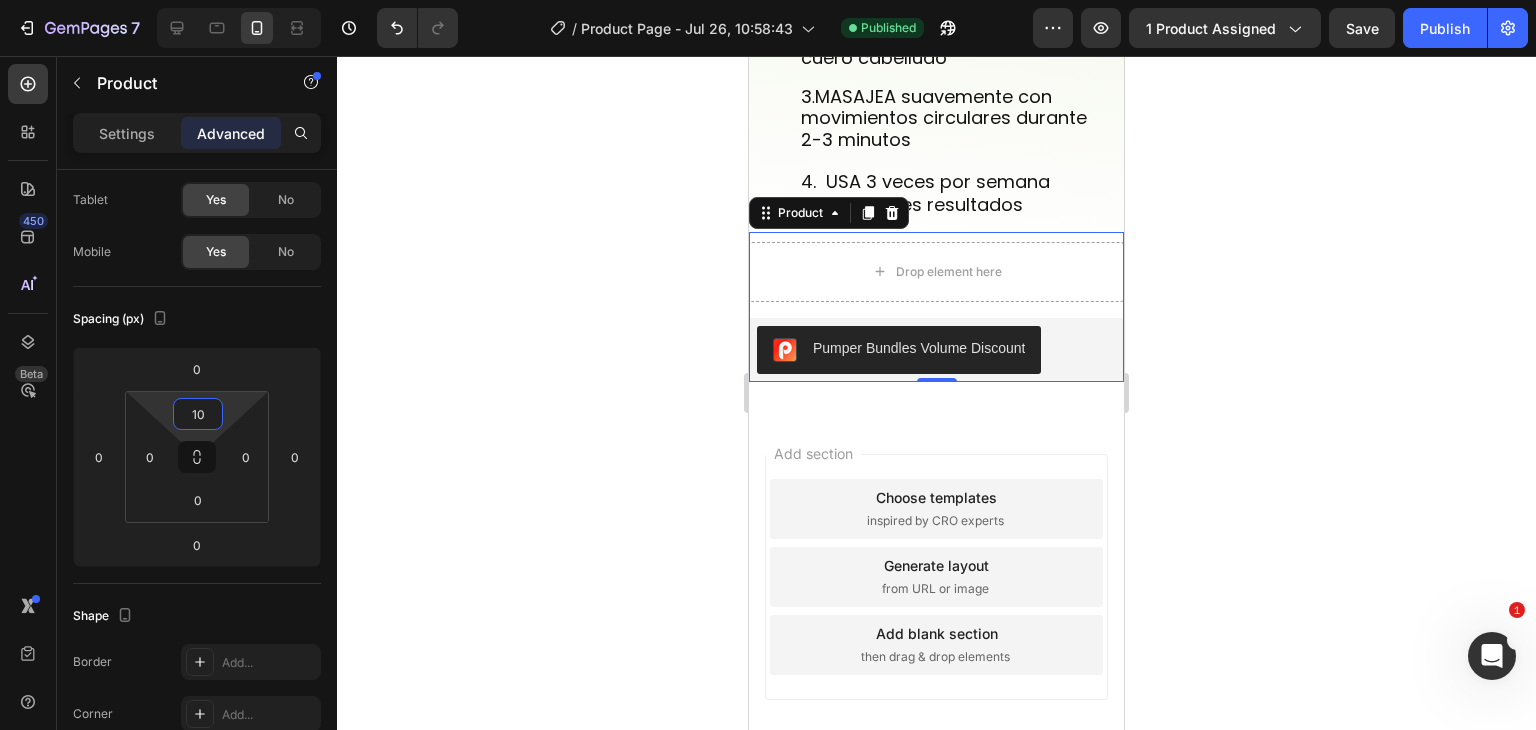 click 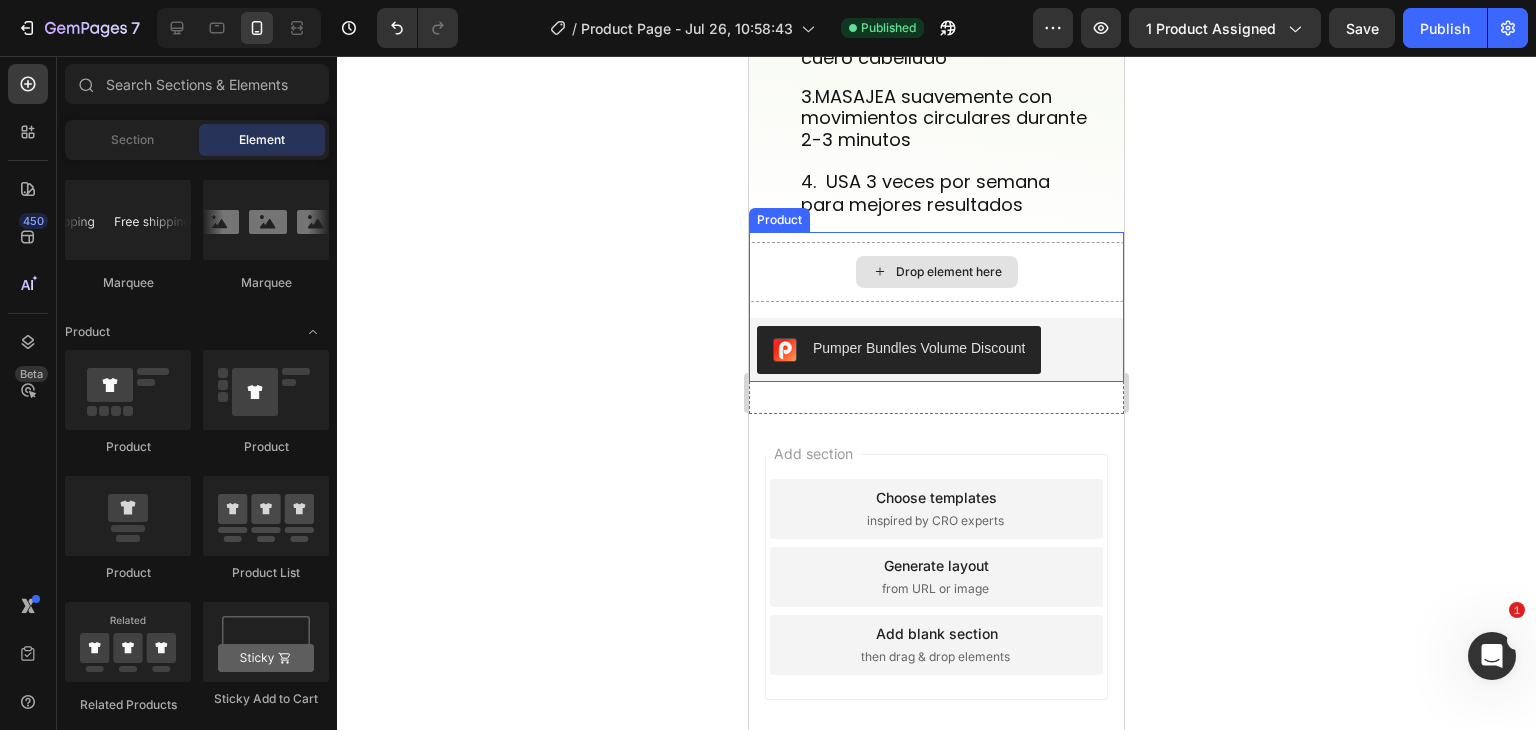 click on "Drop element here" at bounding box center [936, 272] 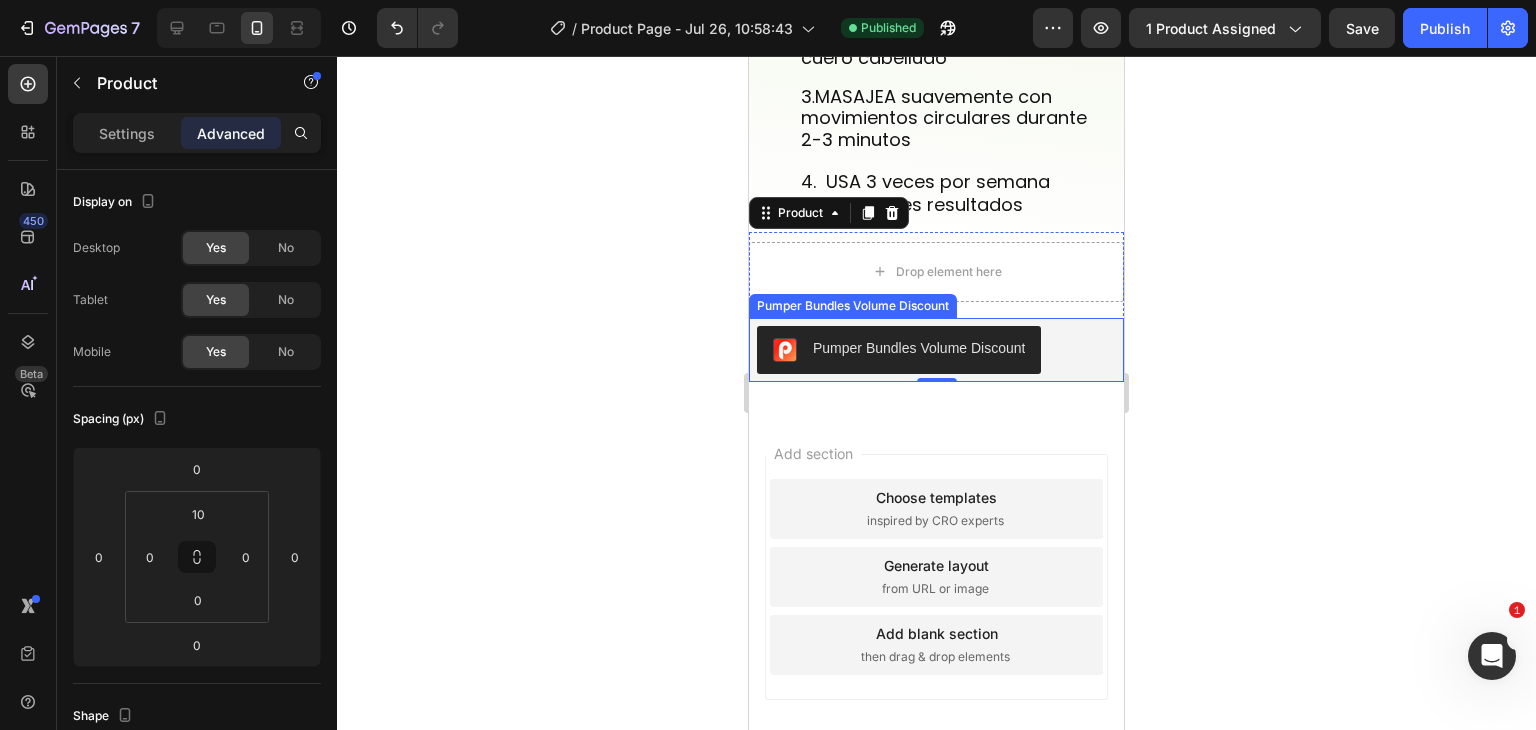 click on "Pumper Bundles Volume Discount" at bounding box center [936, 350] 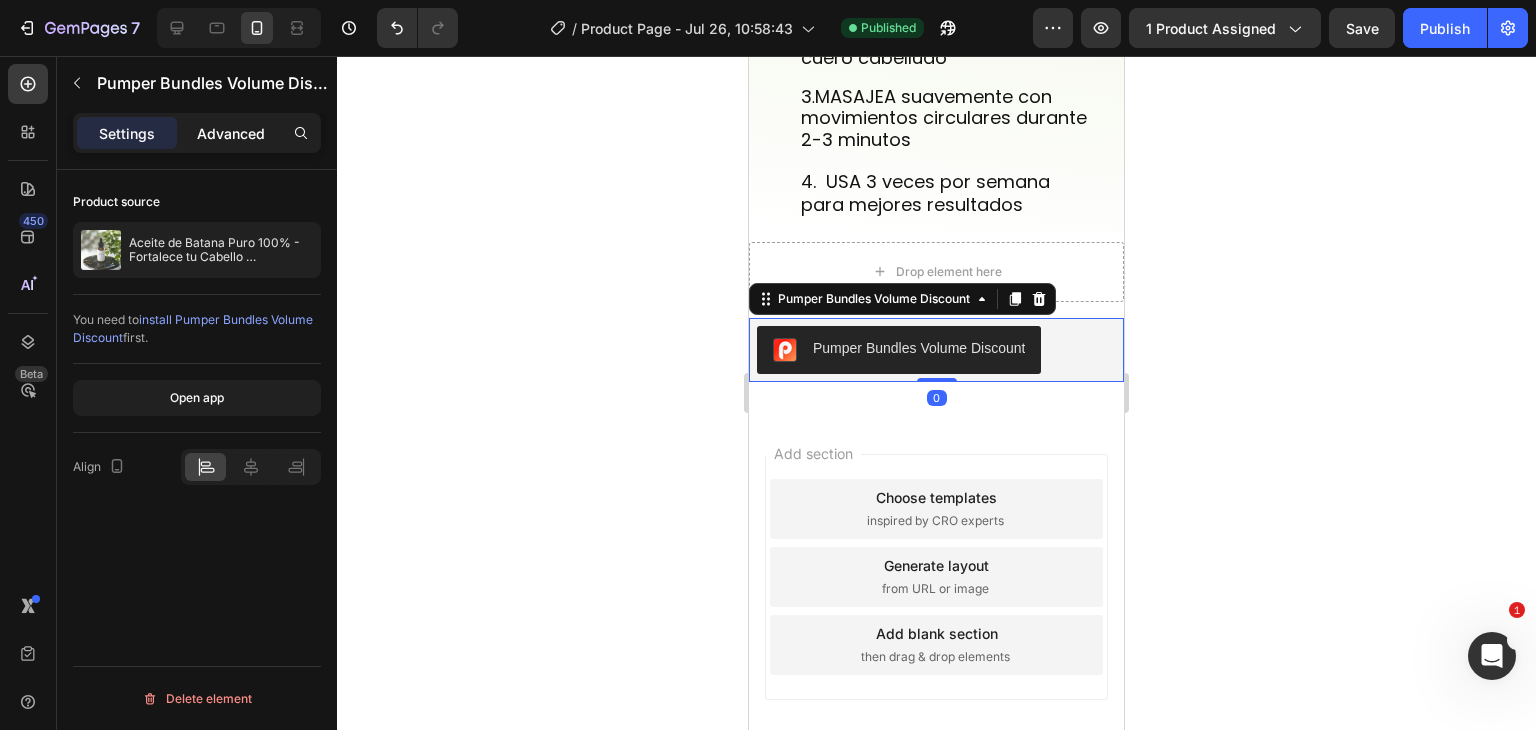 click on "Advanced" at bounding box center (231, 133) 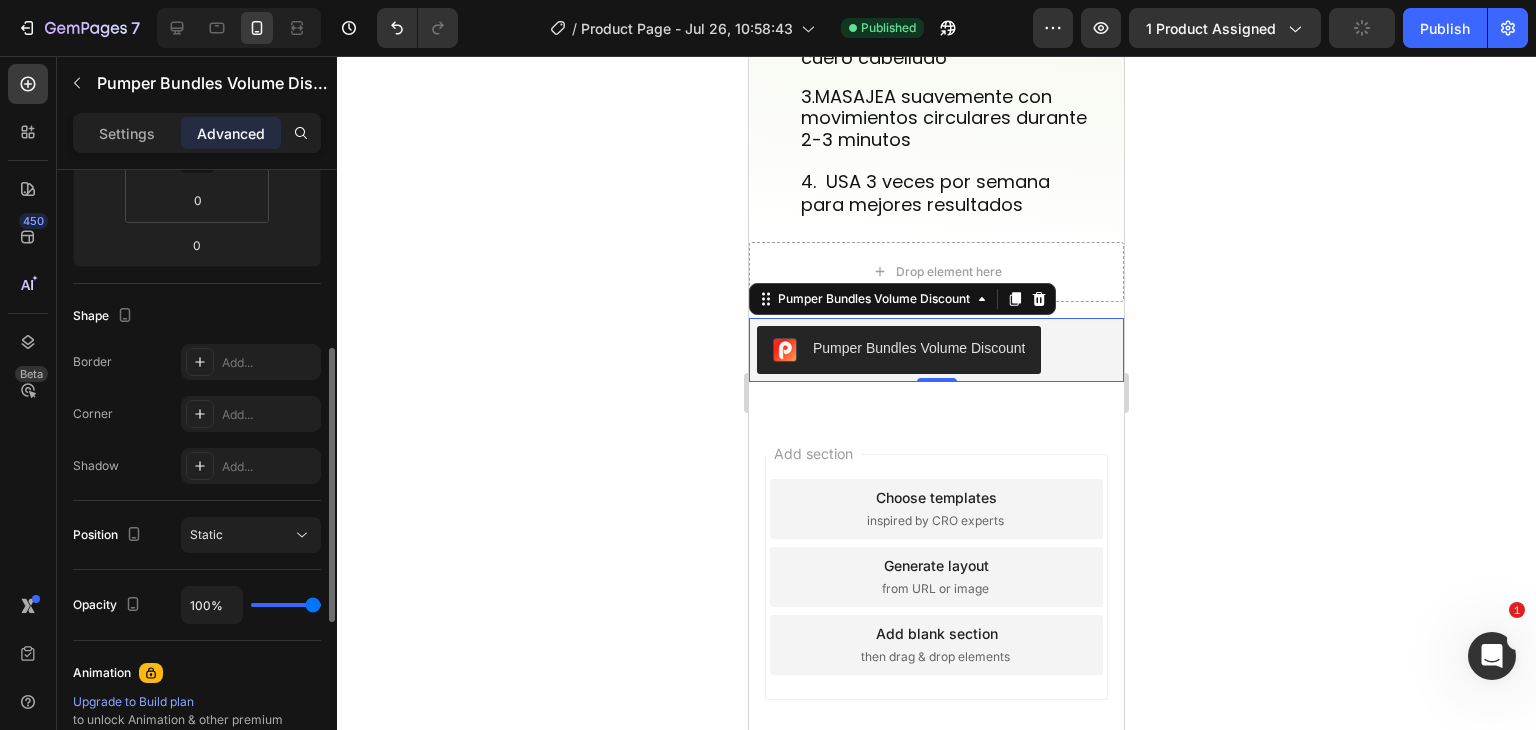 scroll, scrollTop: 769, scrollLeft: 0, axis: vertical 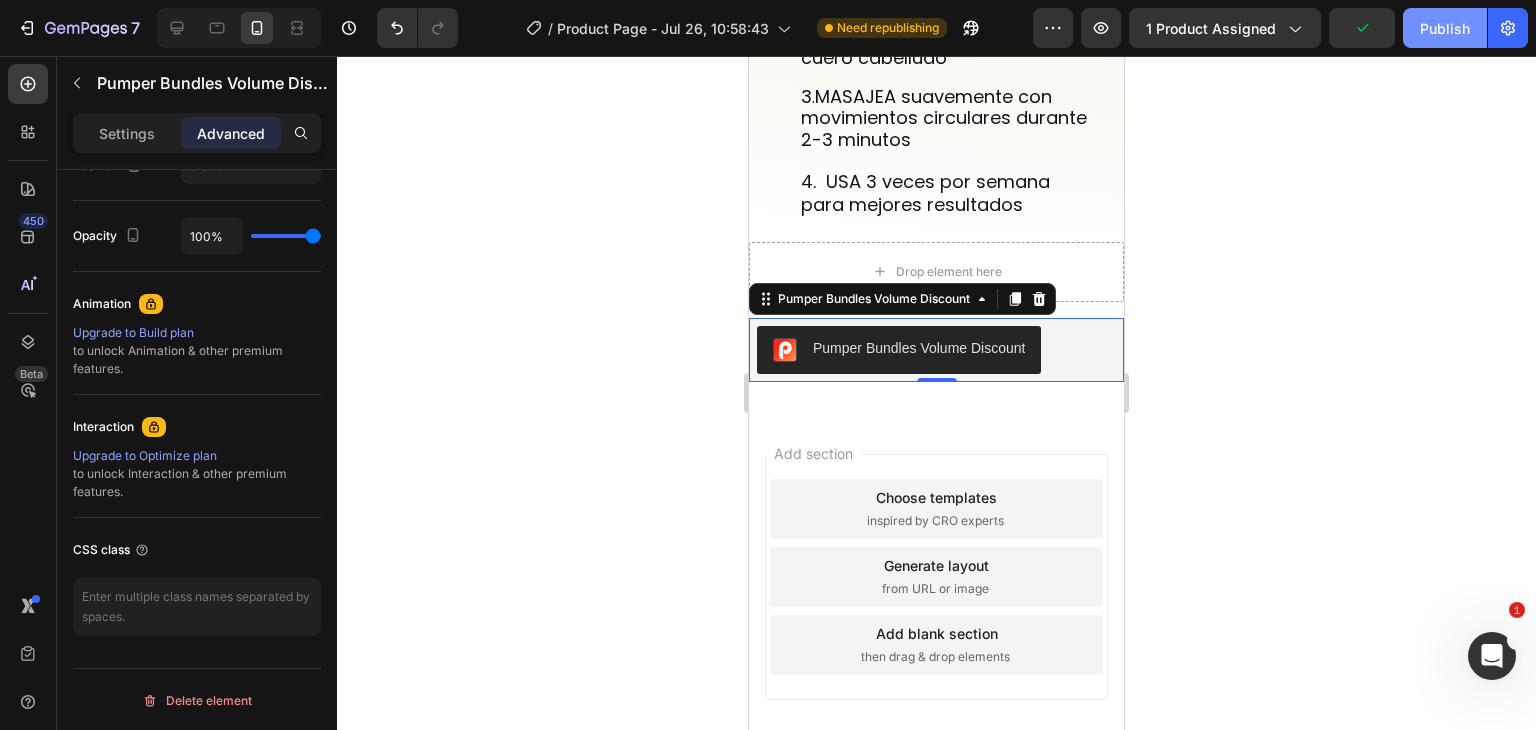 click on "Publish" 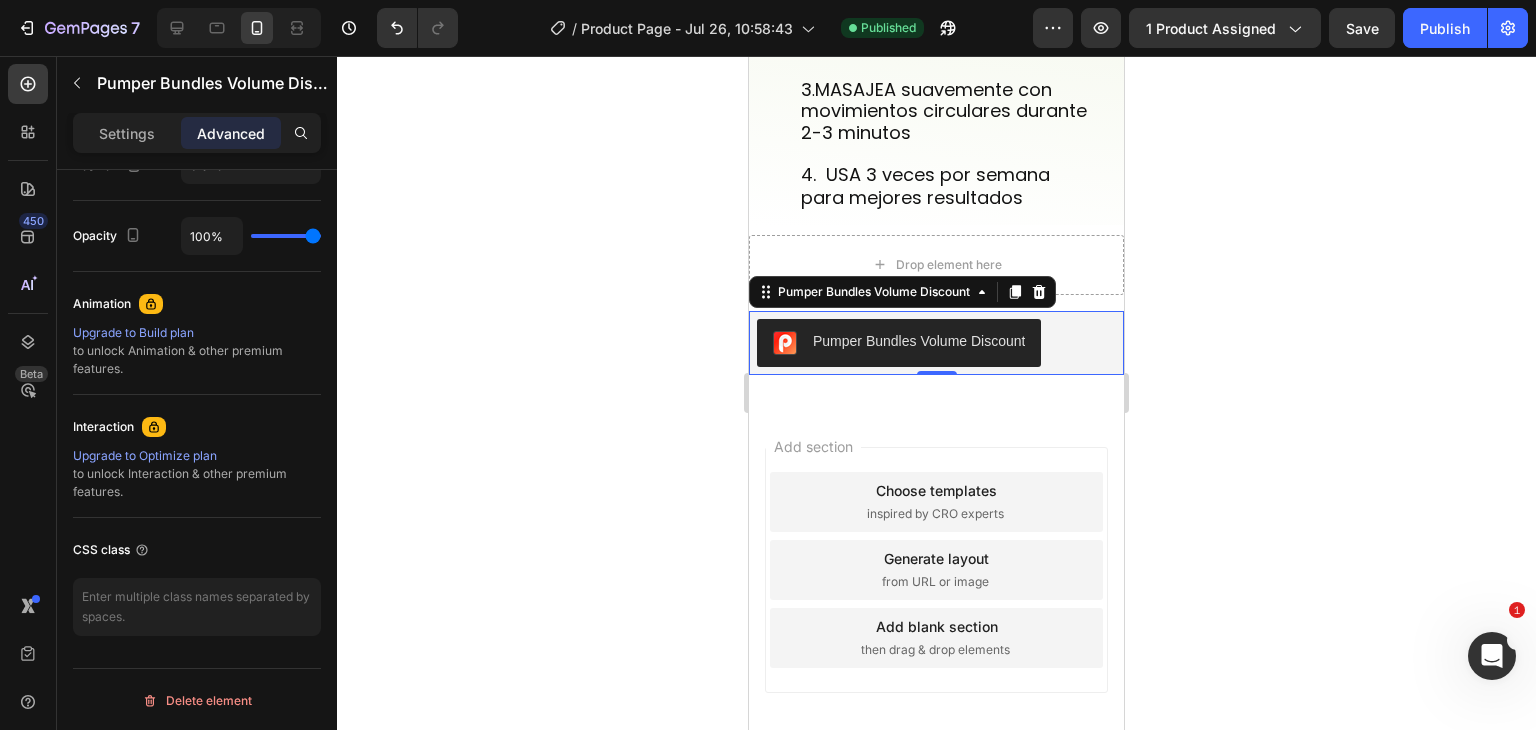 scroll, scrollTop: 3128, scrollLeft: 0, axis: vertical 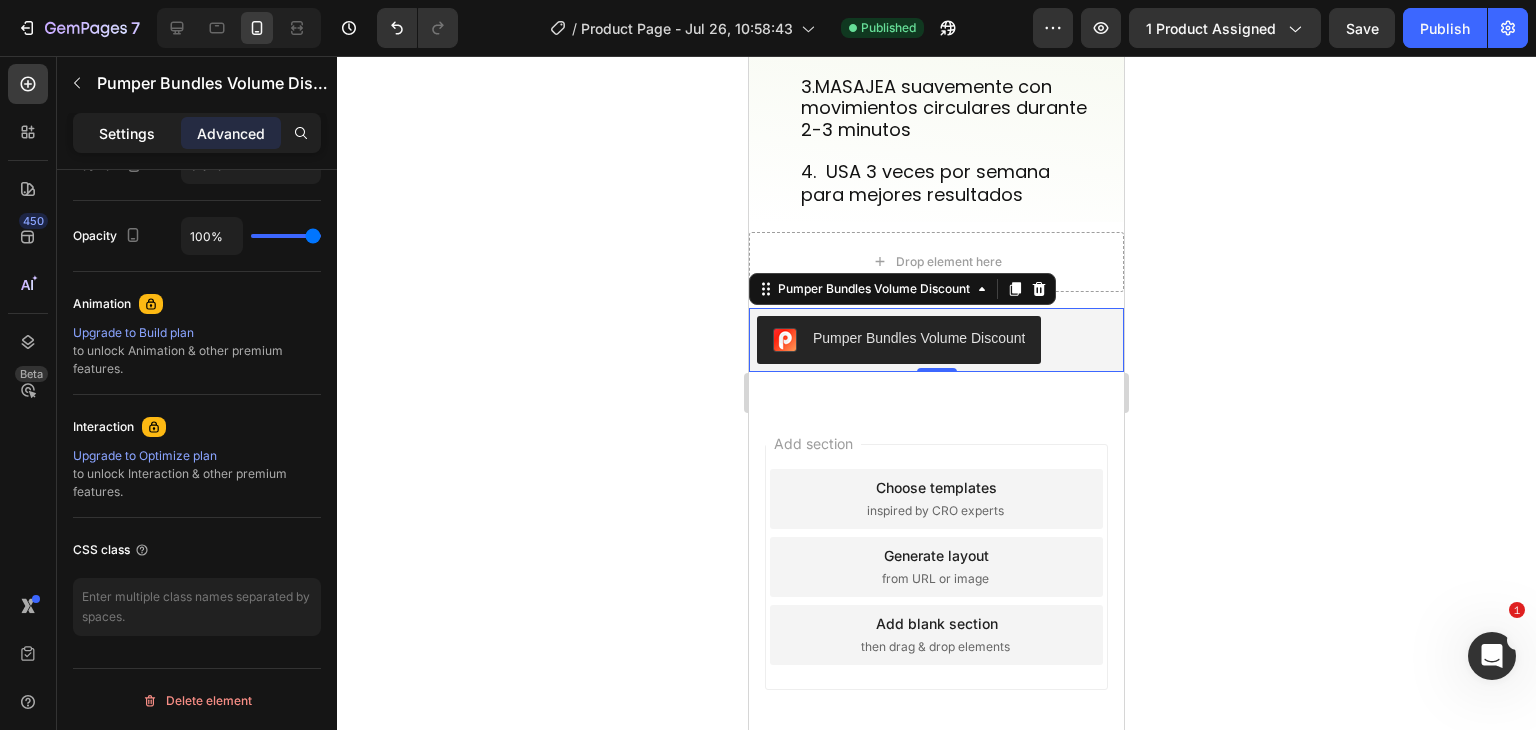 click on "Settings" 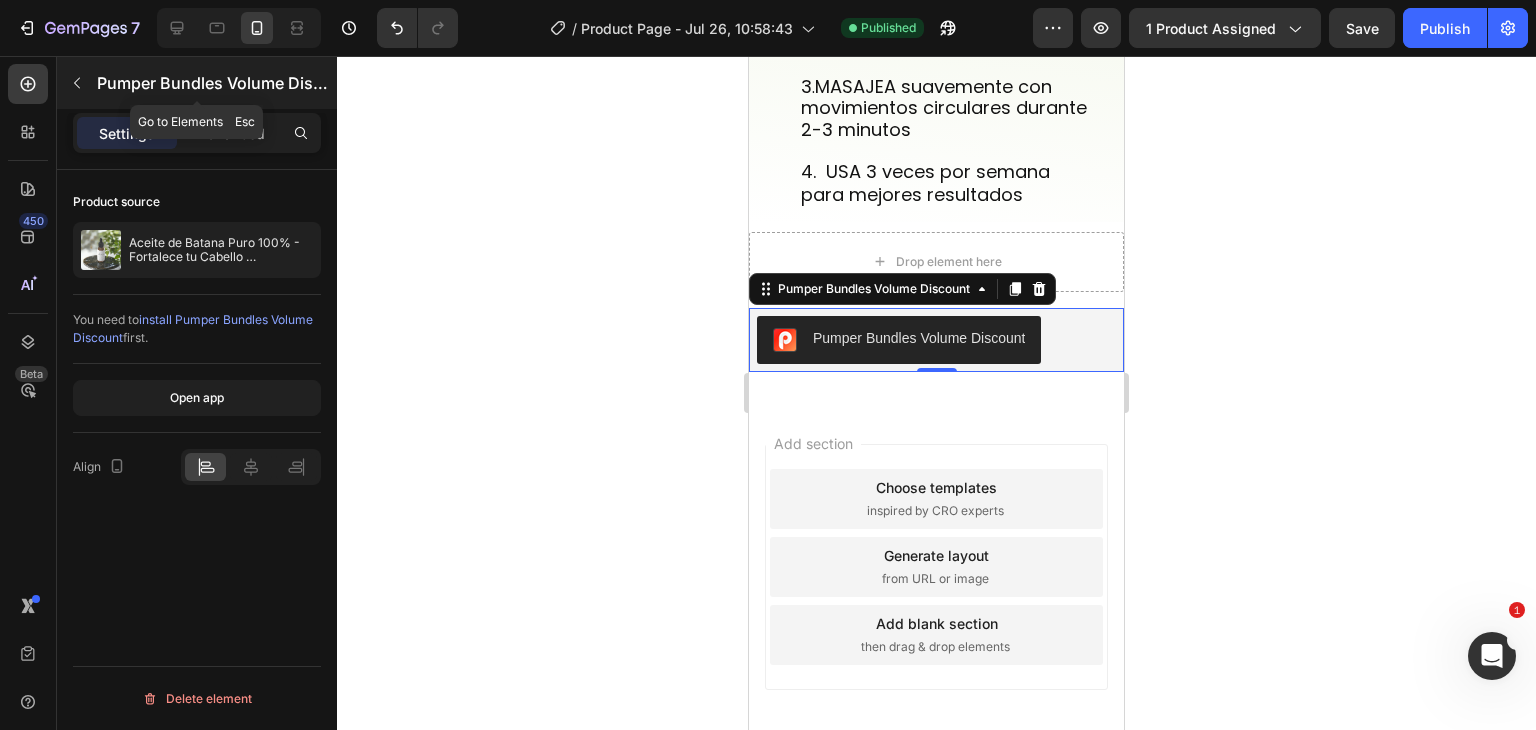 click at bounding box center [77, 83] 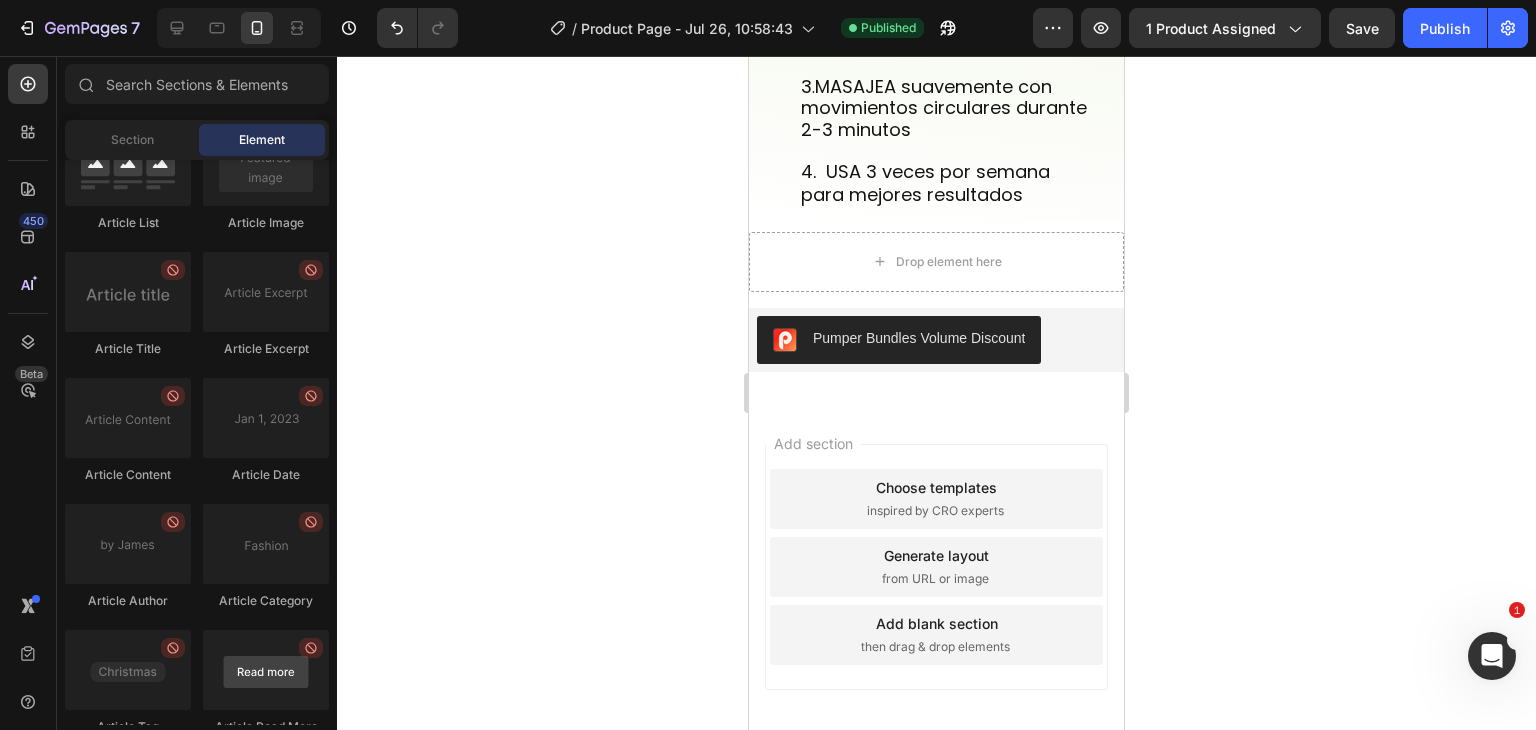 scroll, scrollTop: 5494, scrollLeft: 0, axis: vertical 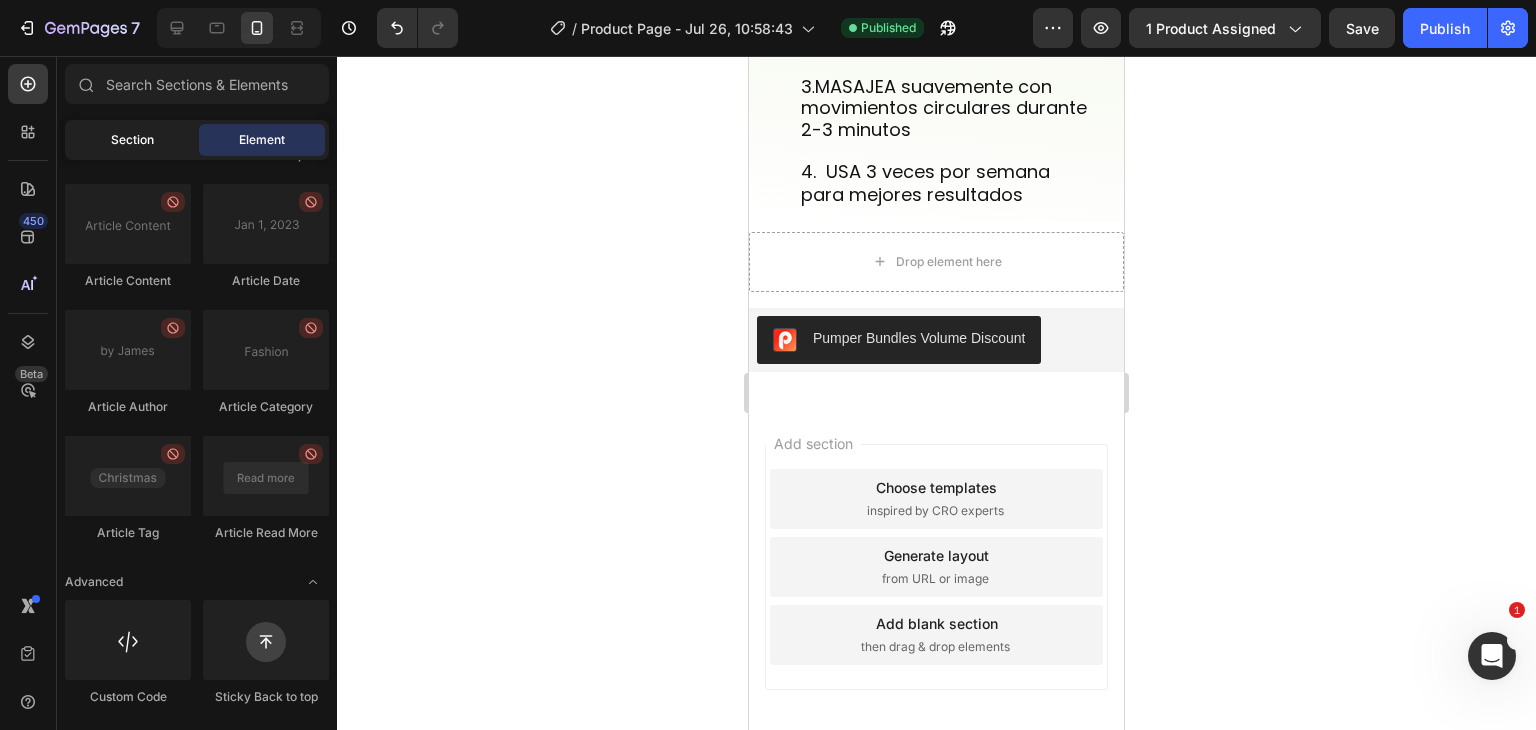 click on "Section" at bounding box center (132, 140) 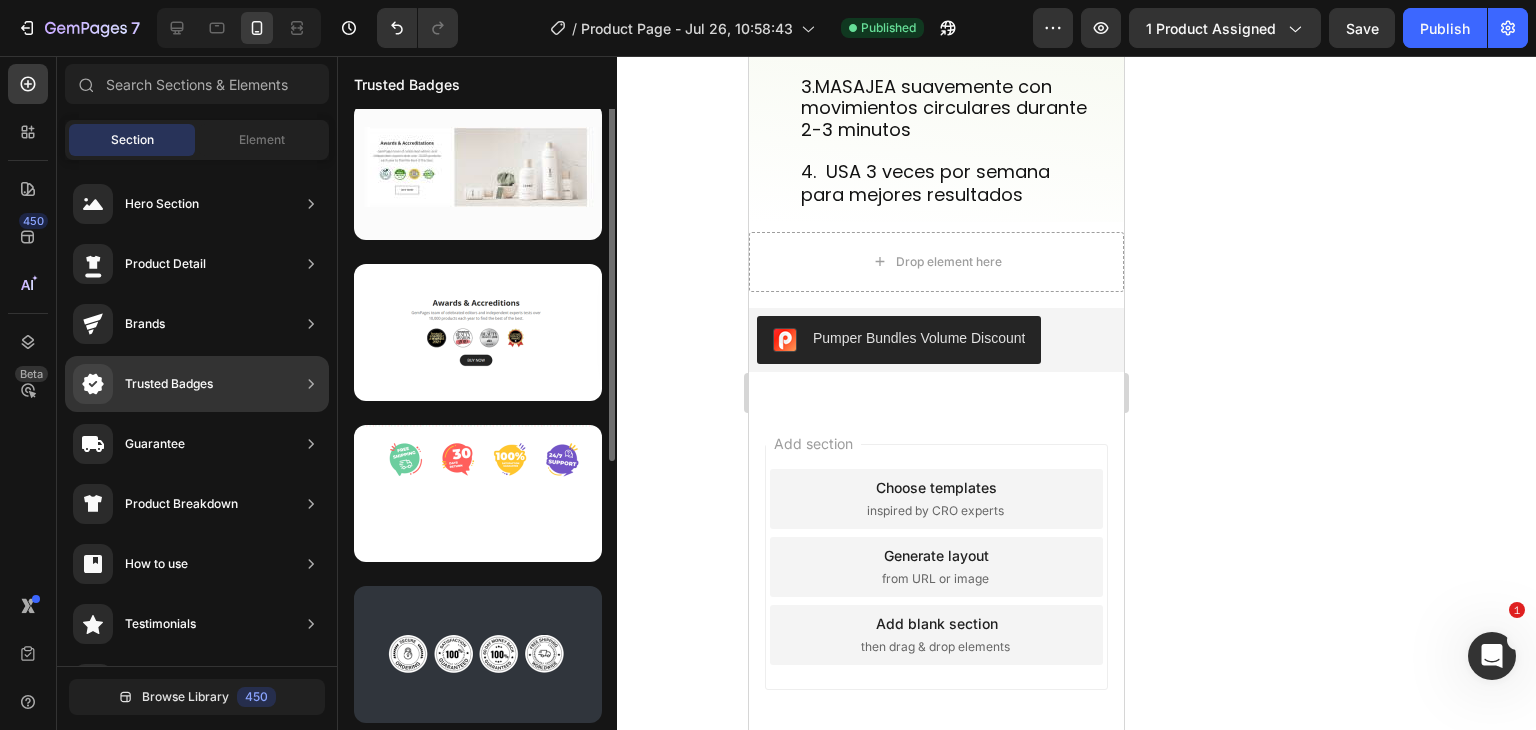 scroll, scrollTop: 172, scrollLeft: 0, axis: vertical 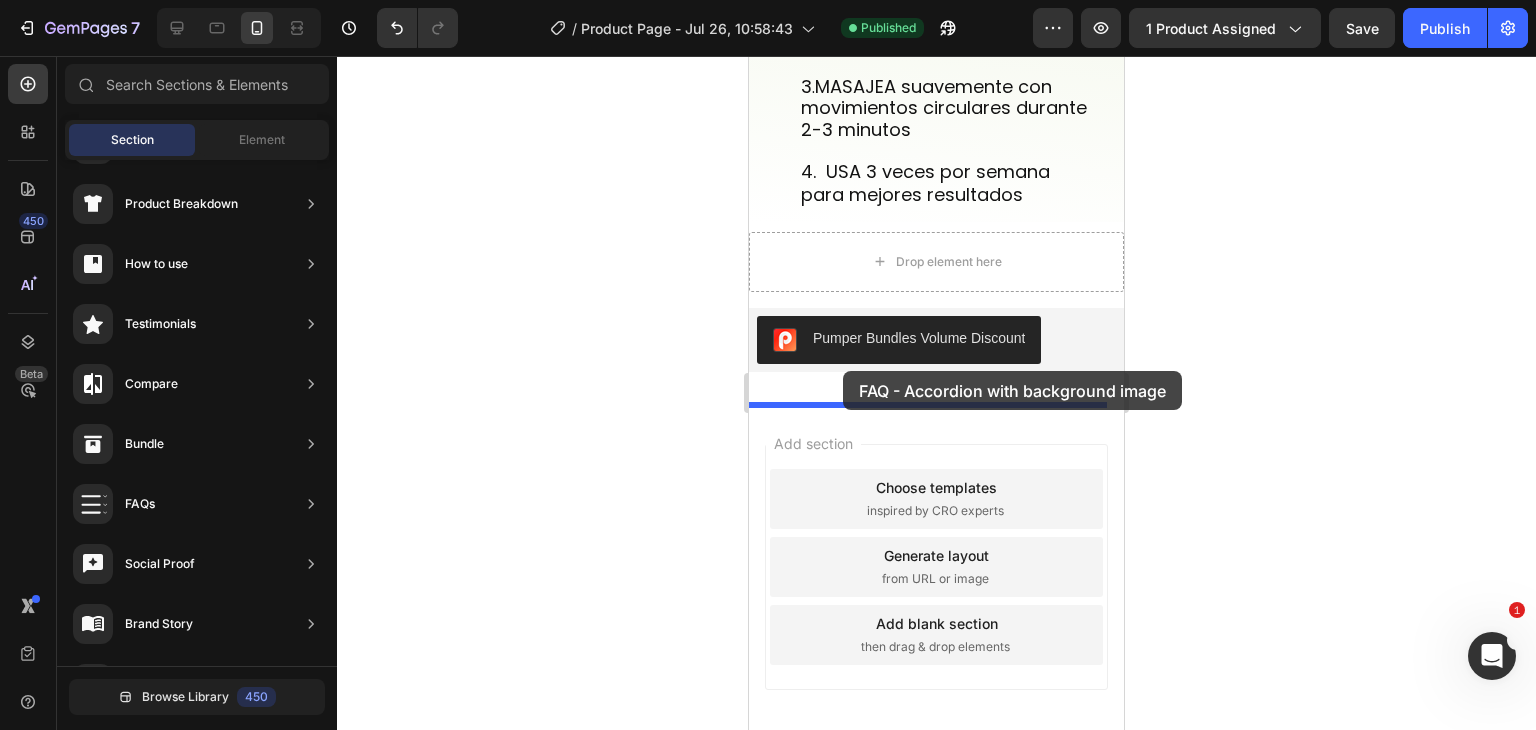 drag, startPoint x: 1233, startPoint y: 464, endPoint x: 843, endPoint y: 366, distance: 402.12436 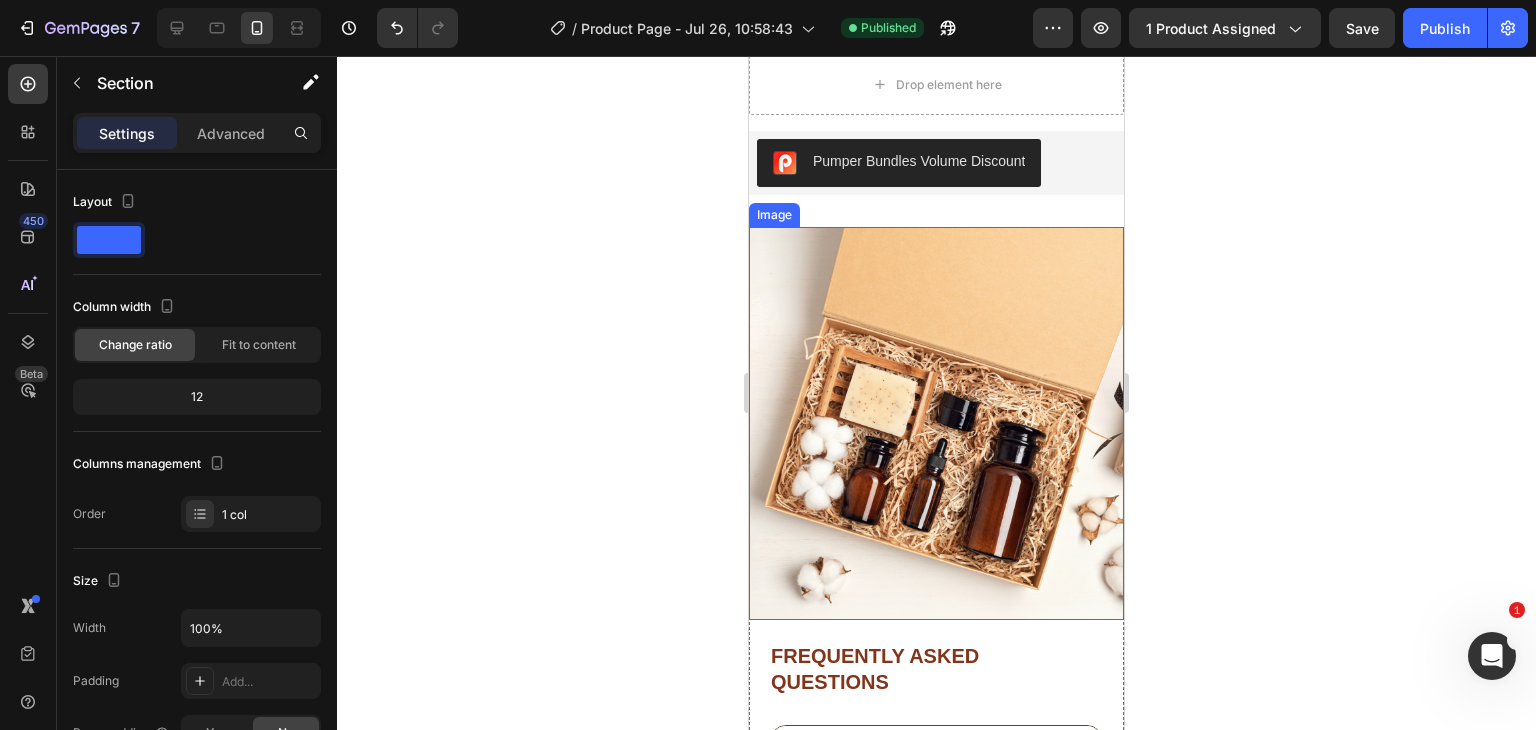 scroll, scrollTop: 3342, scrollLeft: 0, axis: vertical 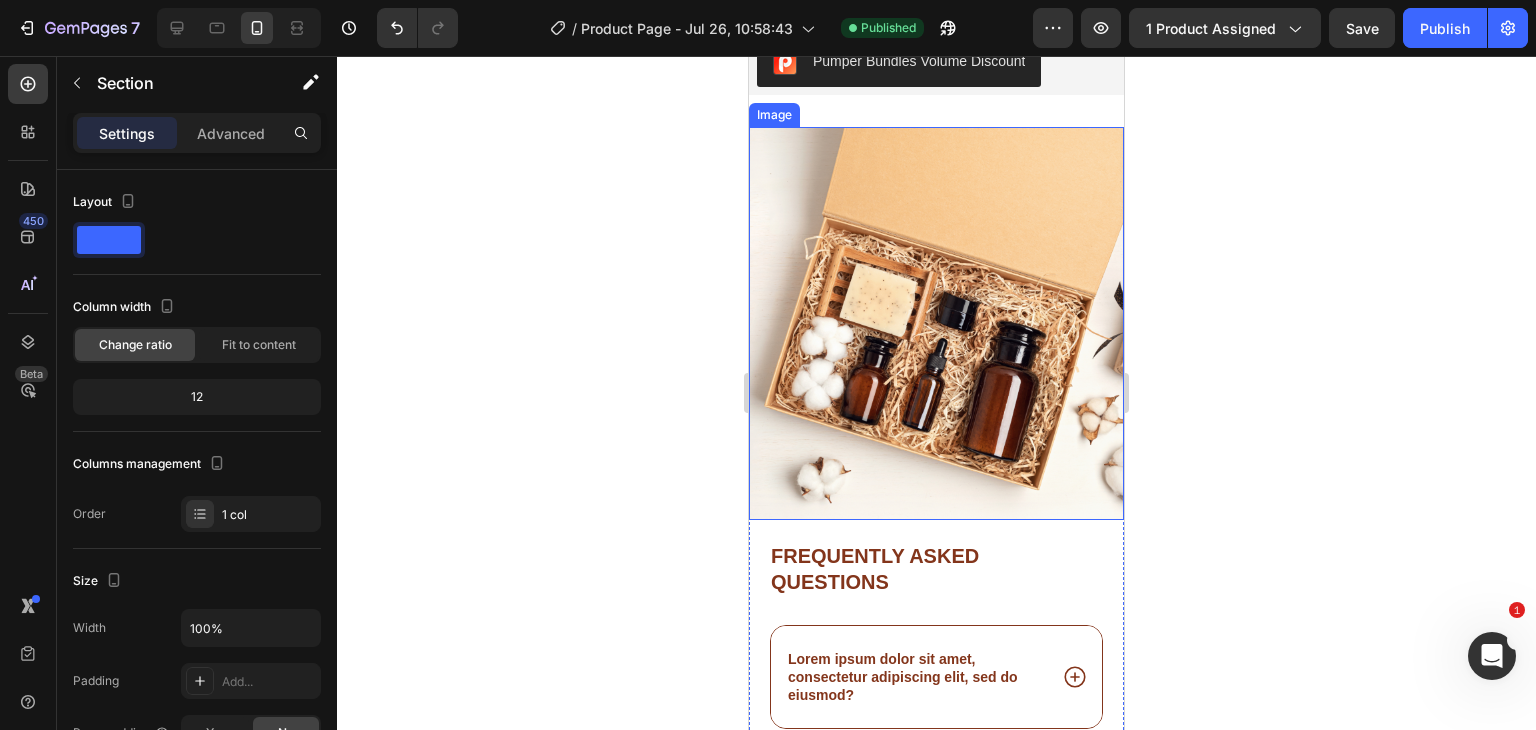 click at bounding box center [936, 323] 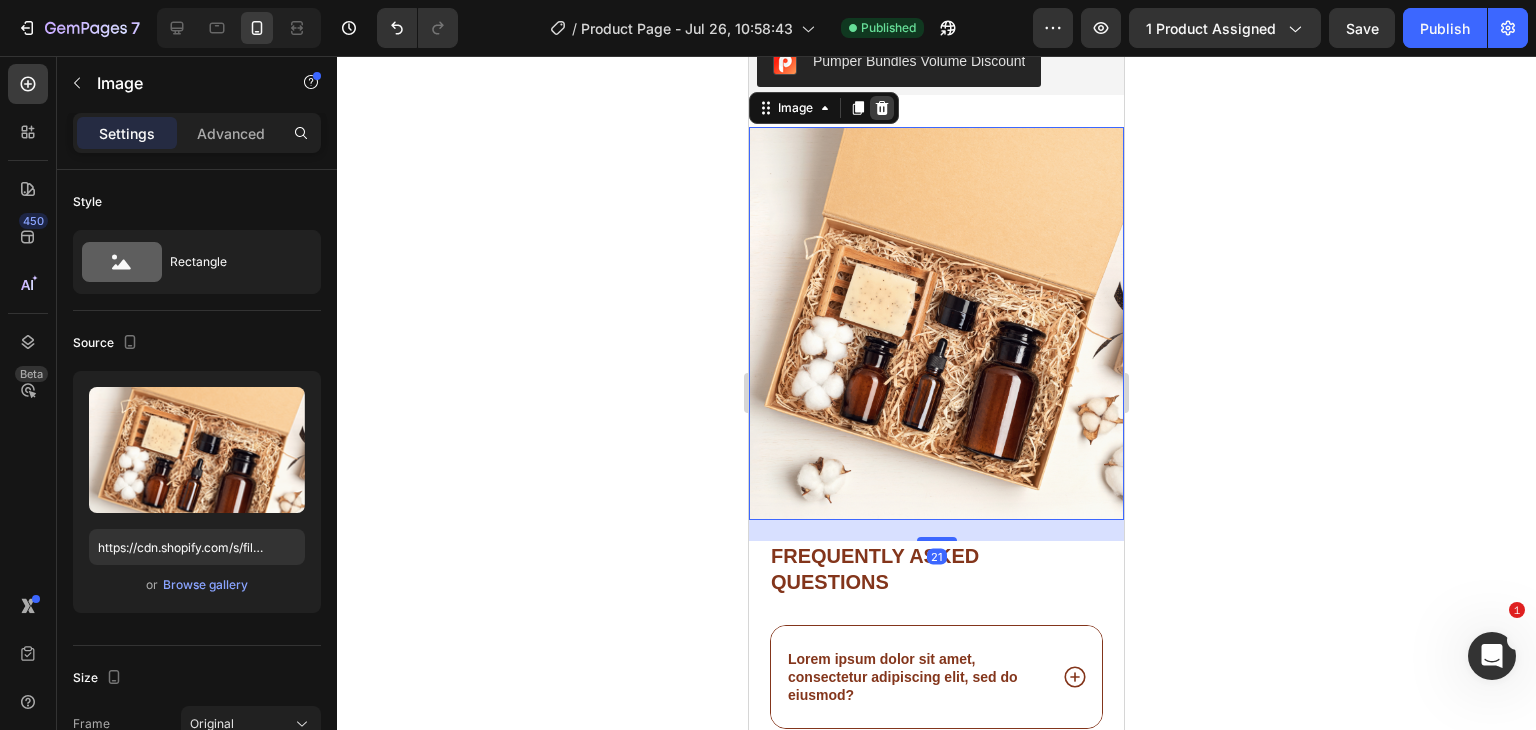 click at bounding box center [882, 108] 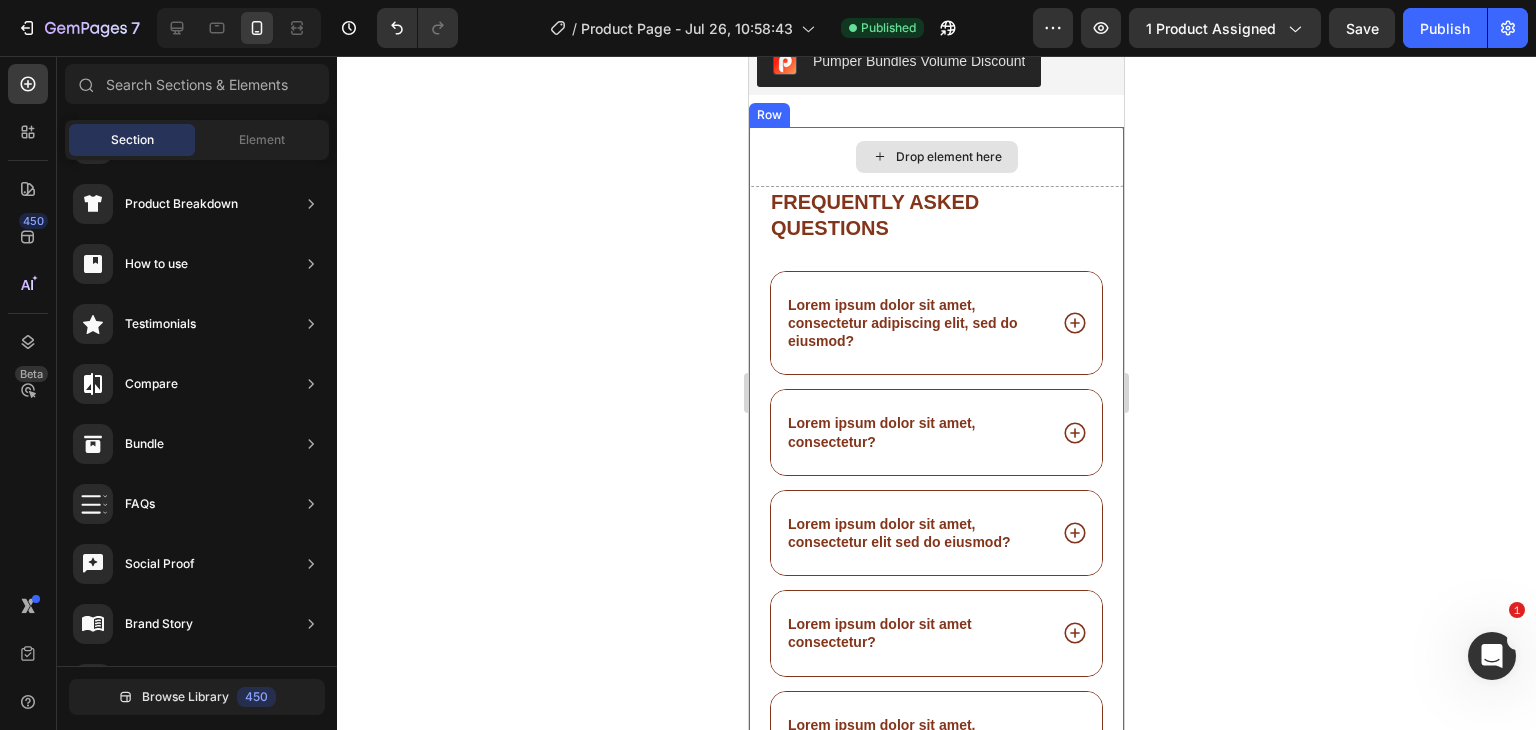 click on "Drop element here" at bounding box center [936, 157] 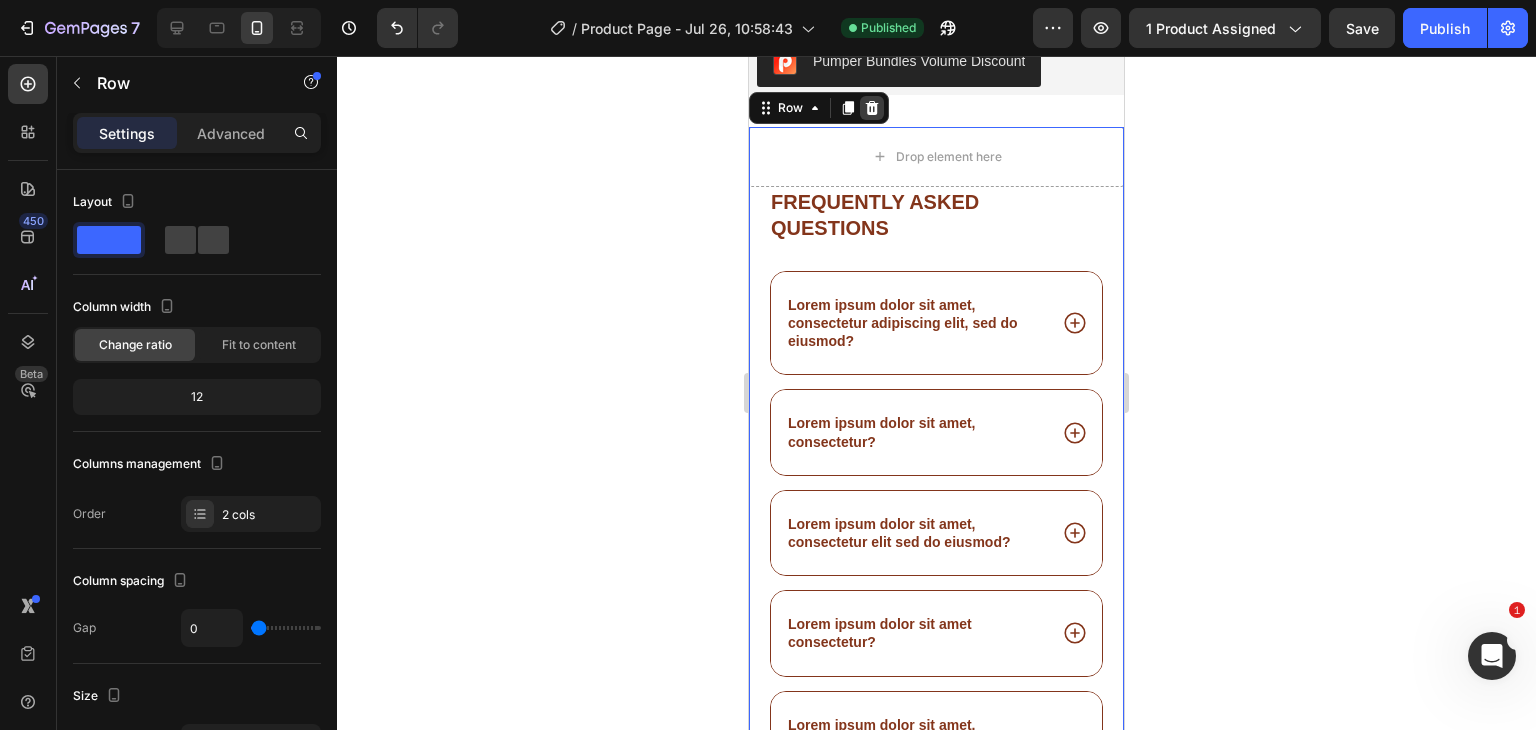 click 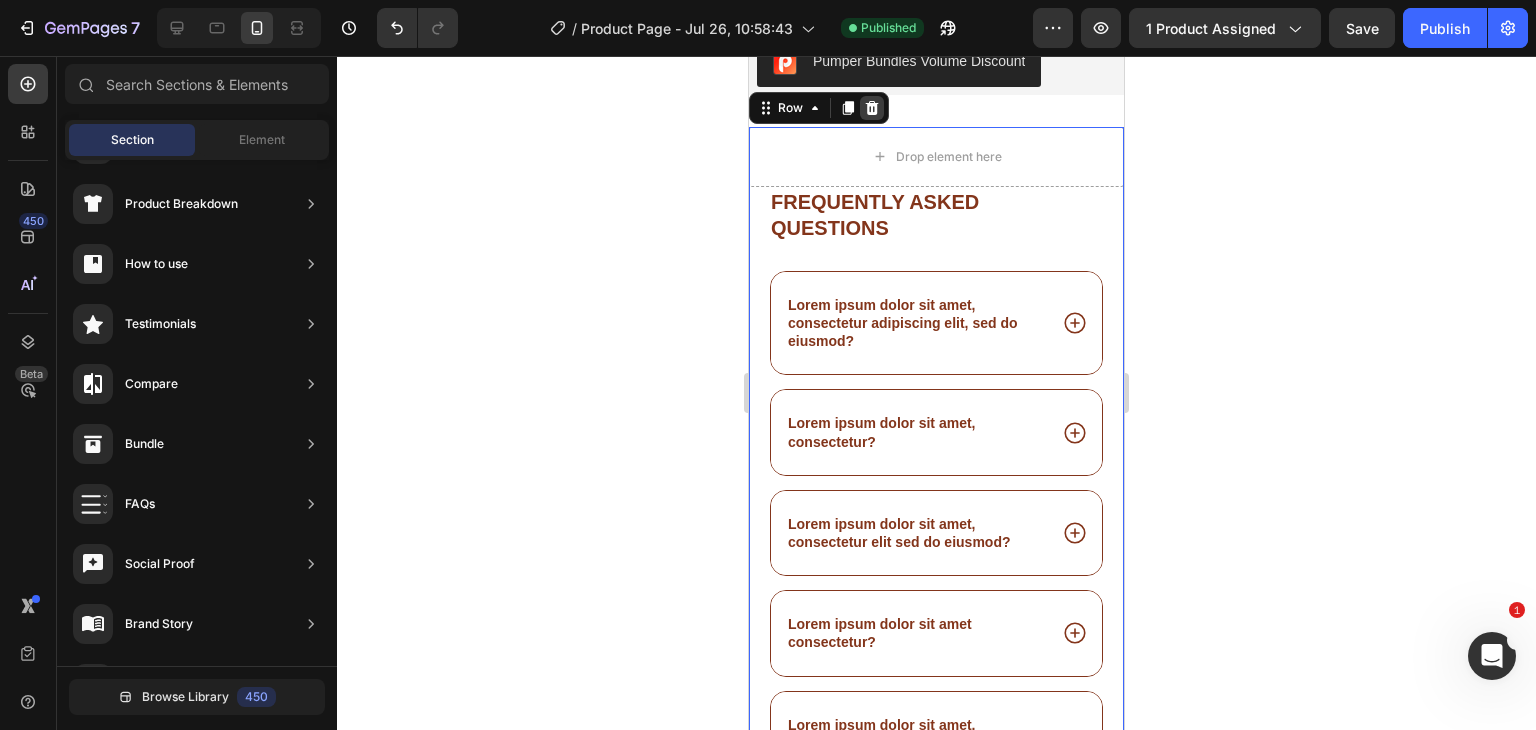 scroll, scrollTop: 3124, scrollLeft: 0, axis: vertical 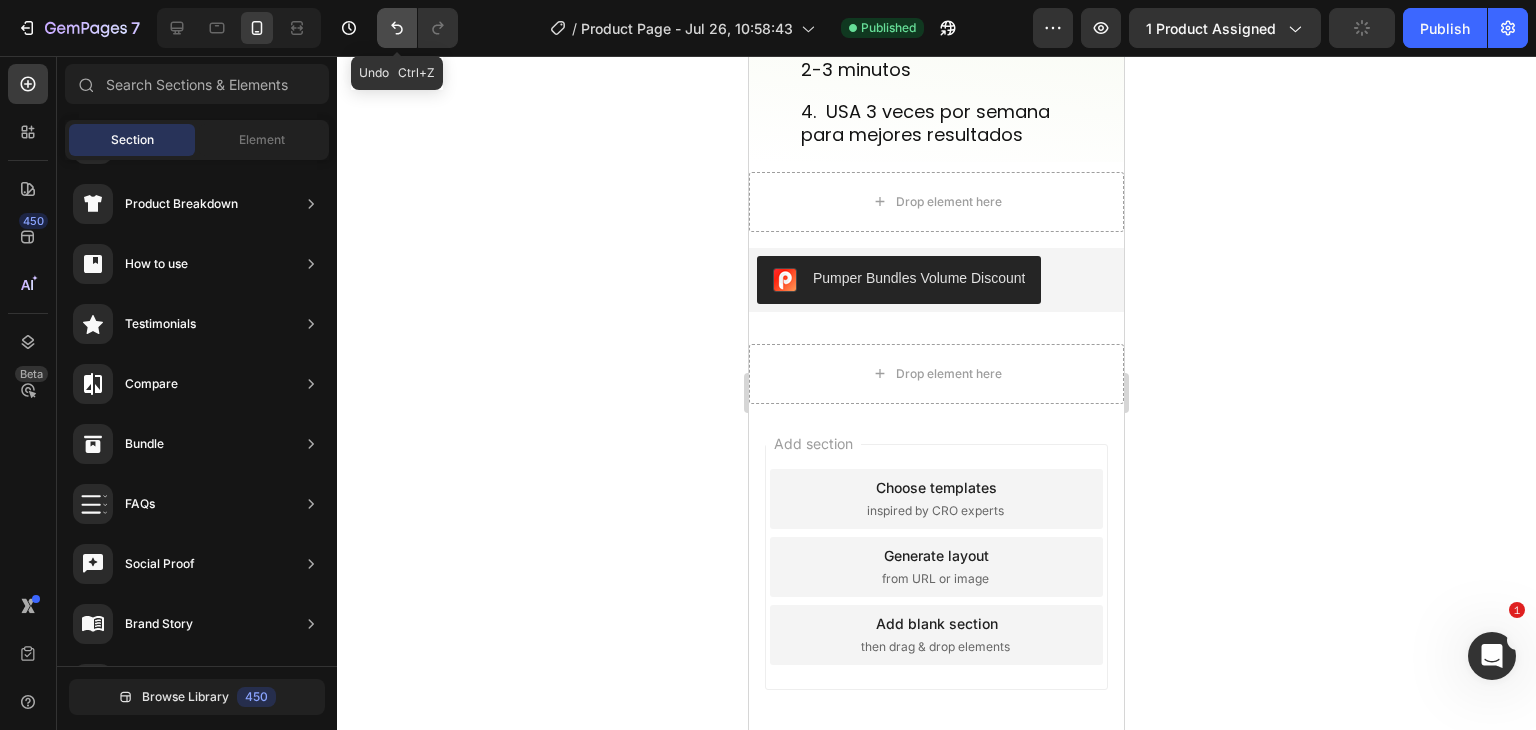 click 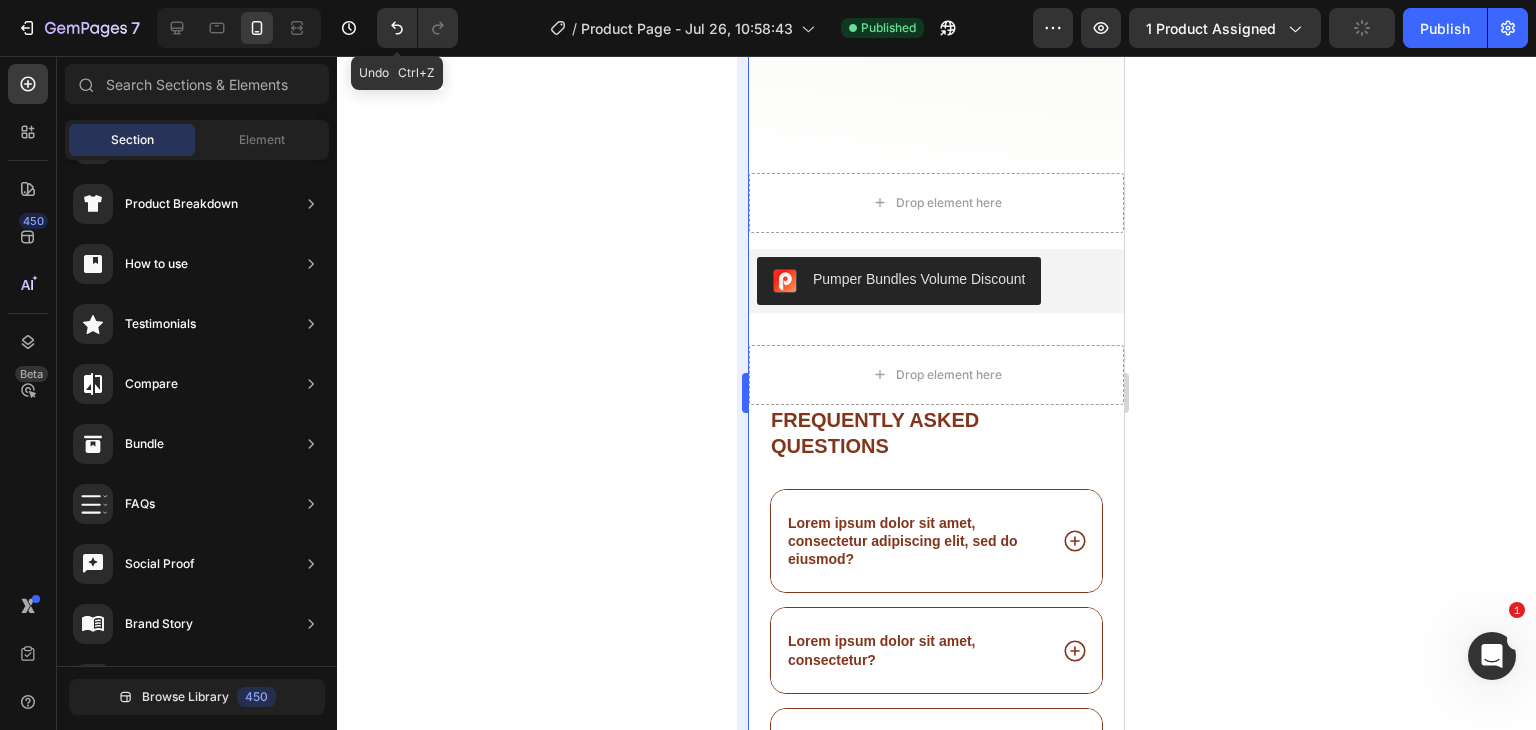 scroll, scrollTop: 3342, scrollLeft: 0, axis: vertical 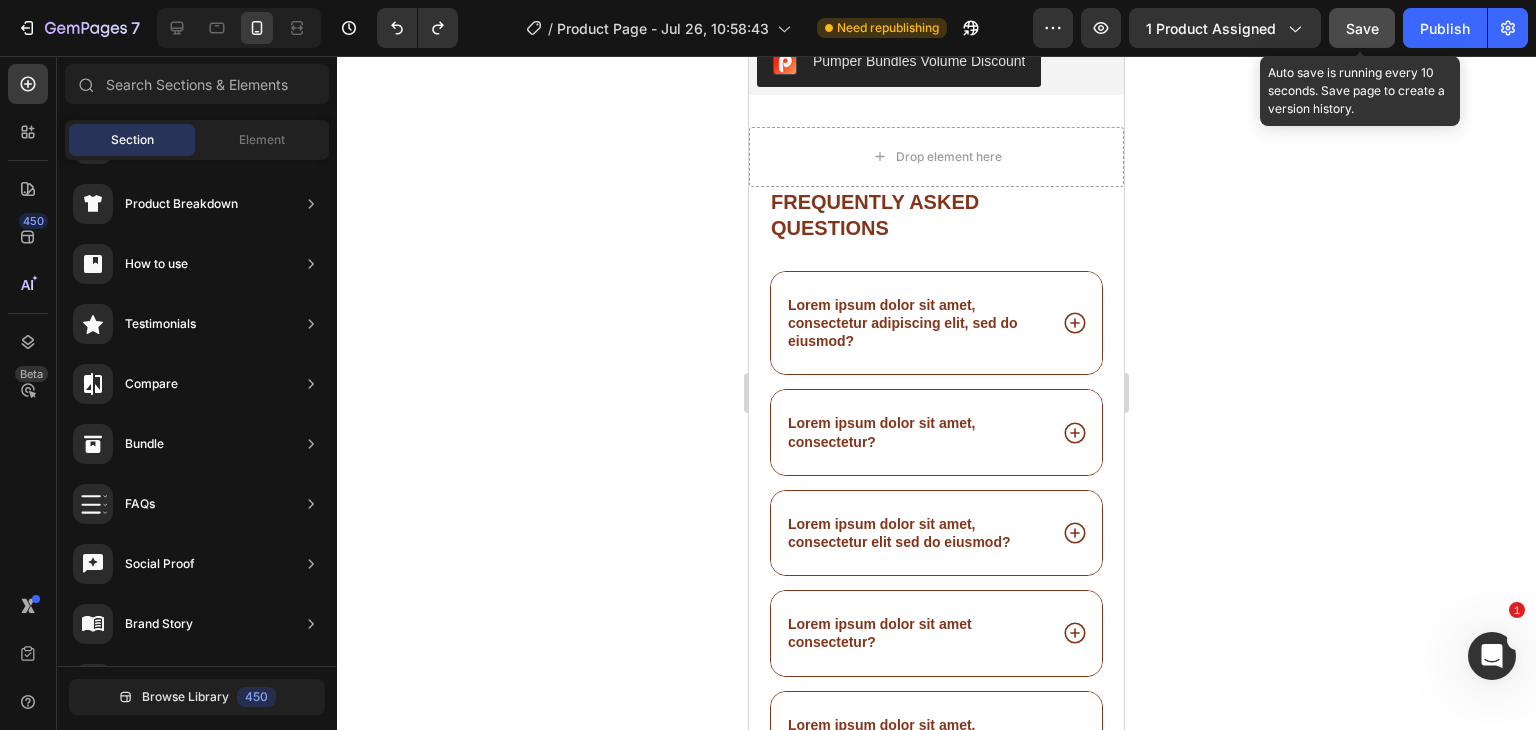 click on "Save" 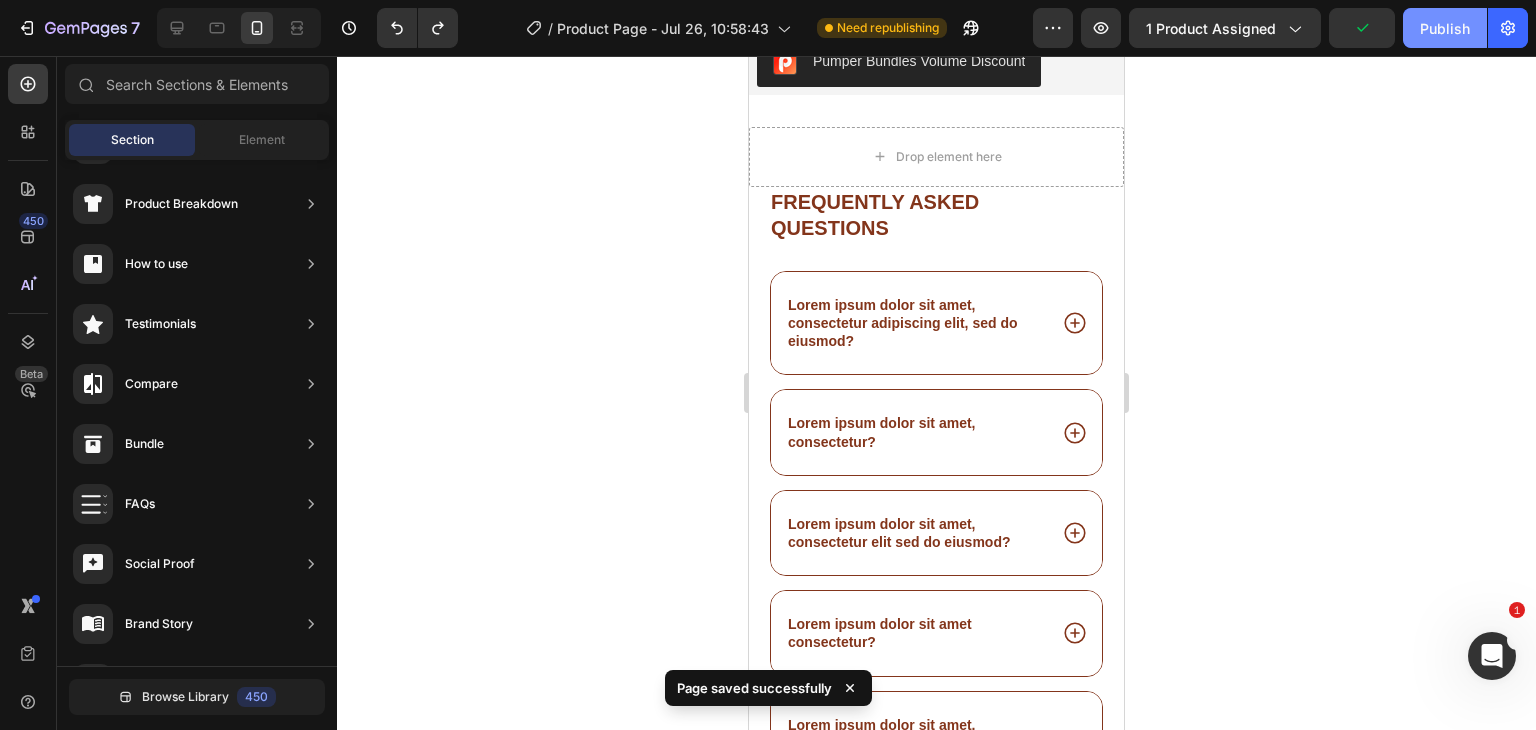 click on "Publish" 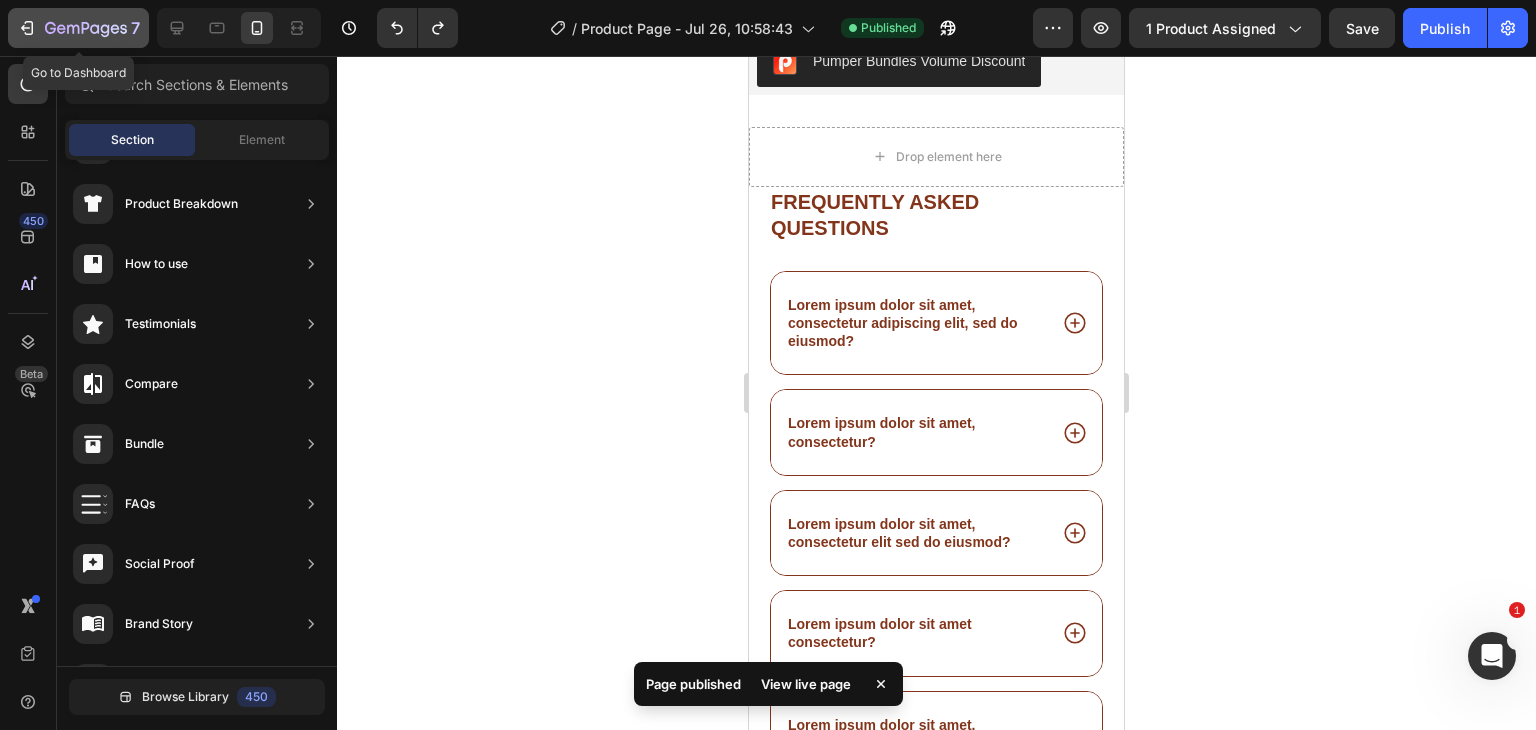 click on "7" at bounding box center [78, 28] 